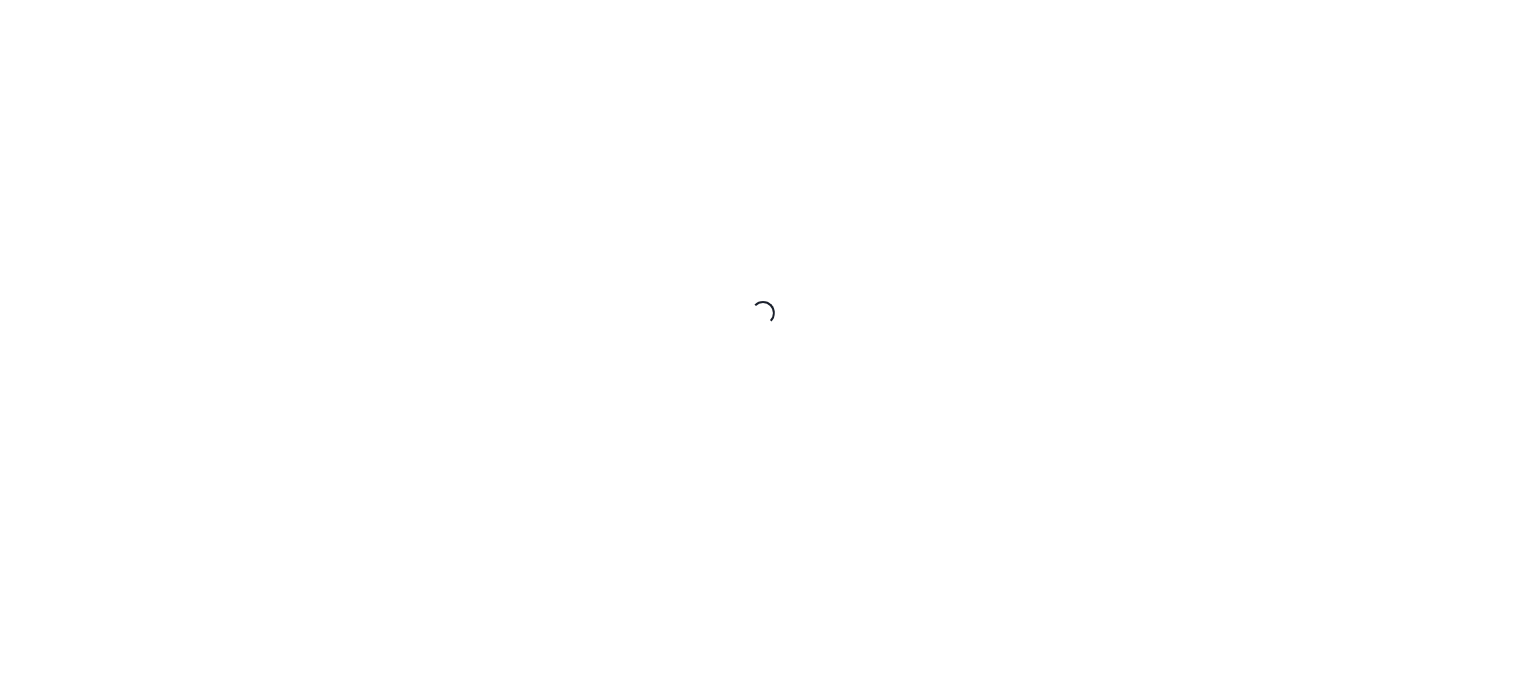 scroll, scrollTop: 0, scrollLeft: 0, axis: both 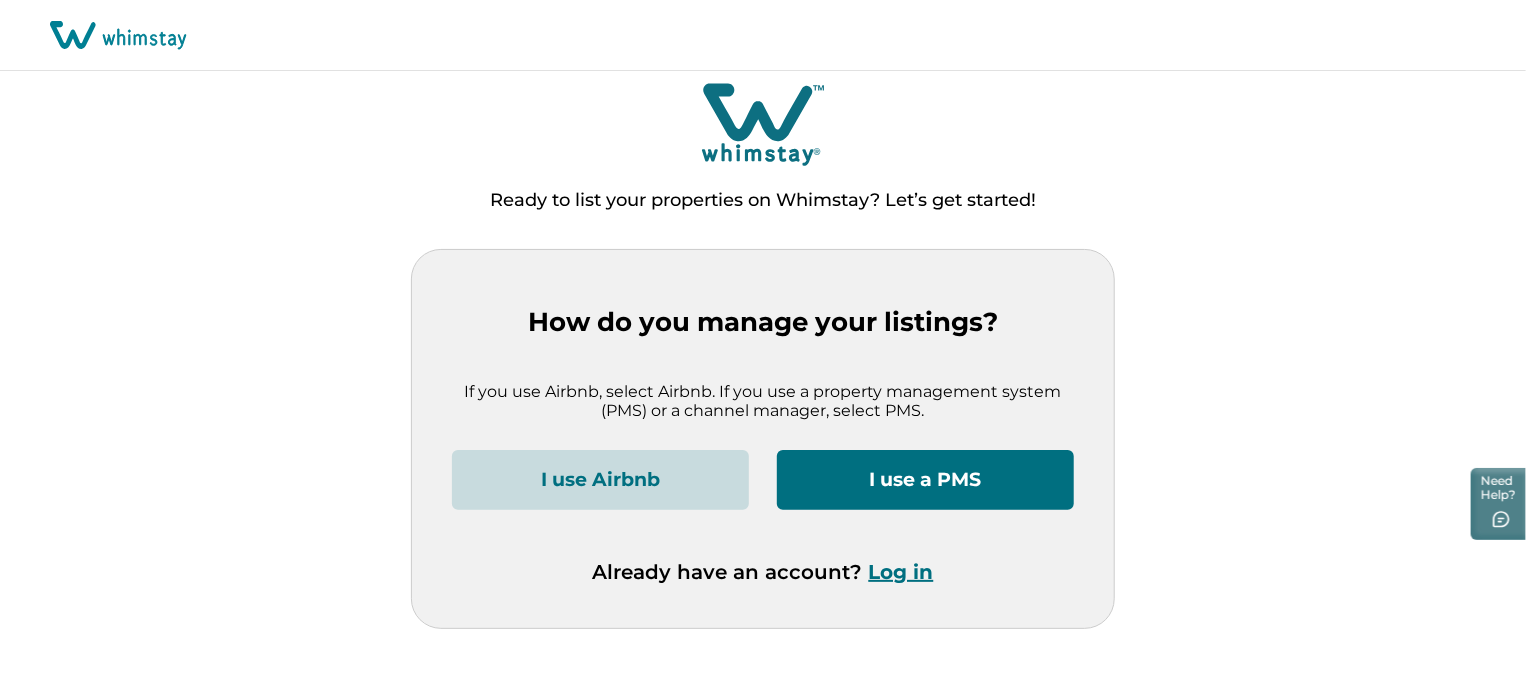 click on "Log in" at bounding box center (901, 572) 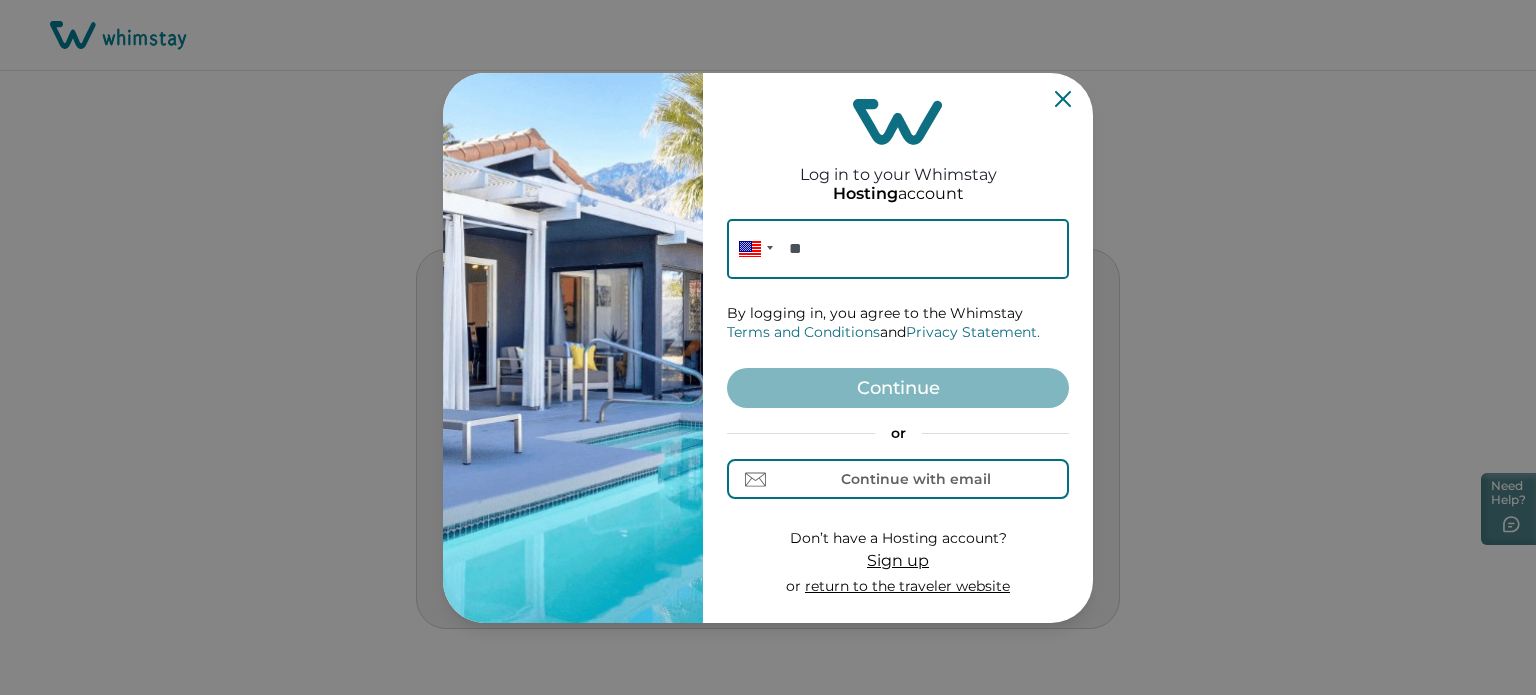 click on "Log in to your Whimstay  Hosting   account Phone ** By logging in, you agree to the Whimstay   Terms and Conditions  and  Privacy Statement. Continue or Continue with email Don’t have a Hosting account? Sign up   or   return to the traveler website" at bounding box center [768, 347] 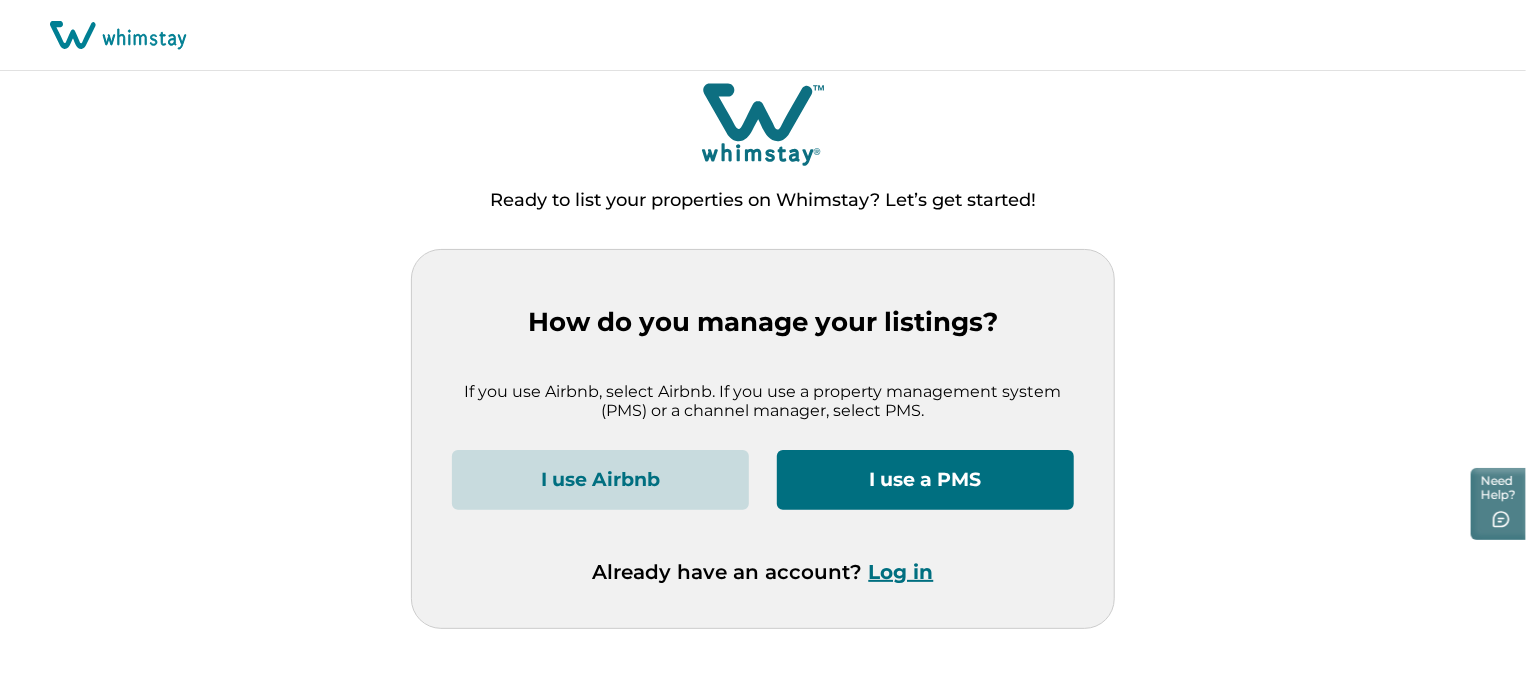 click on "Log in" at bounding box center (901, 572) 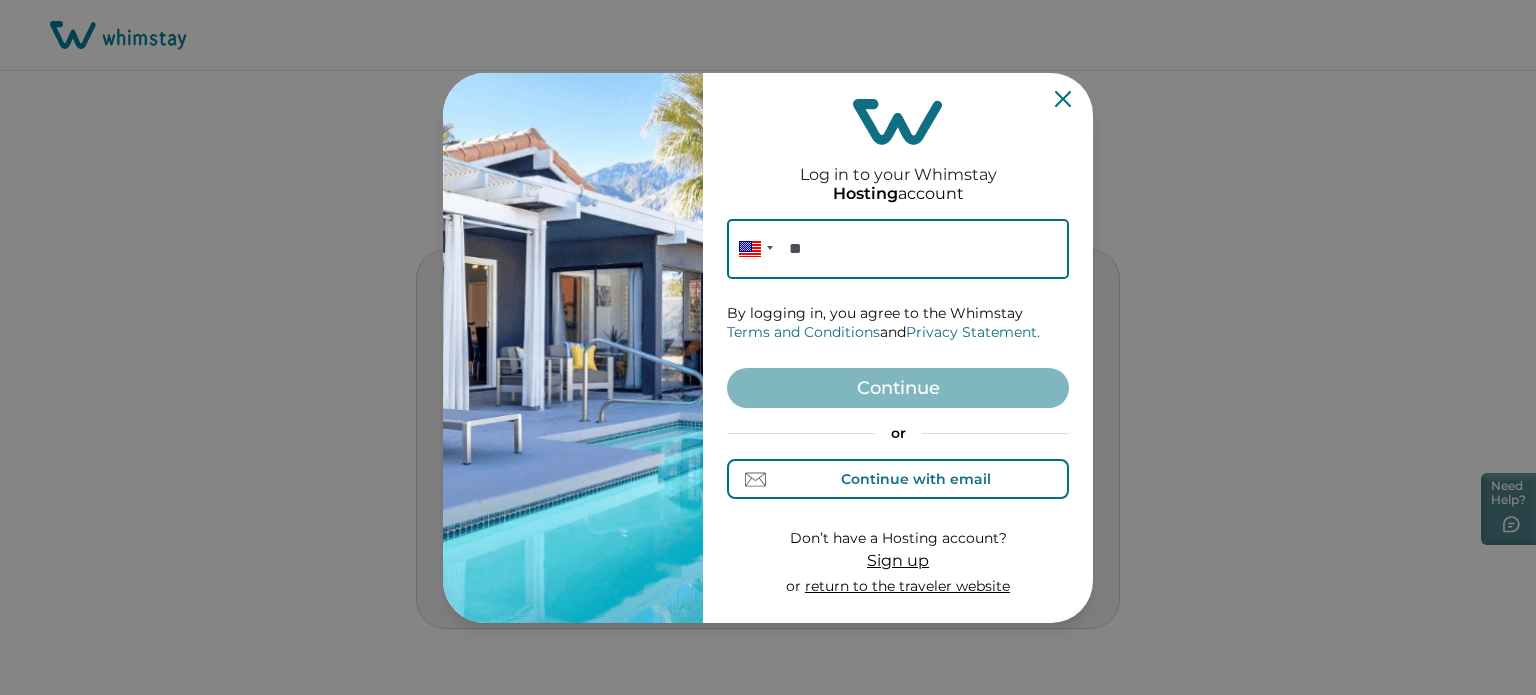 click on "Continue with email" at bounding box center [898, 479] 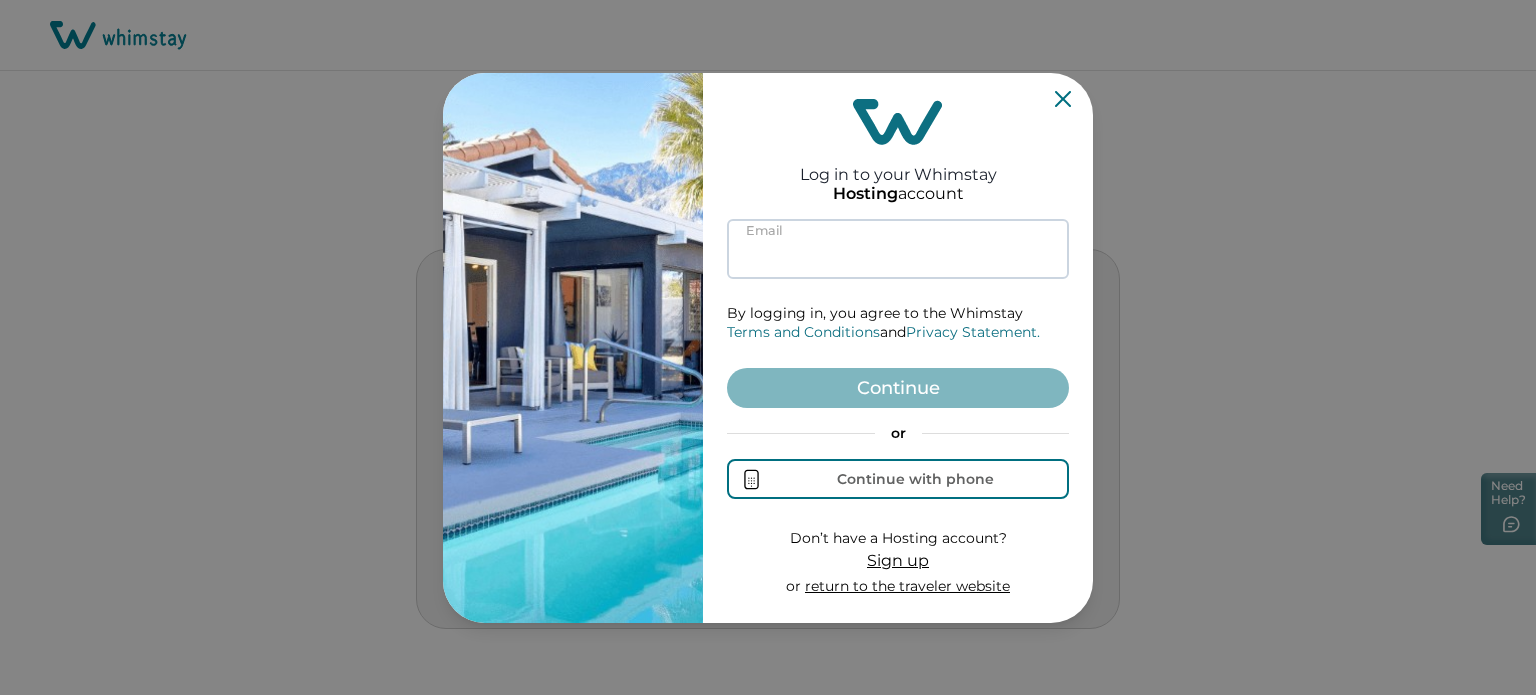 click at bounding box center [898, 249] 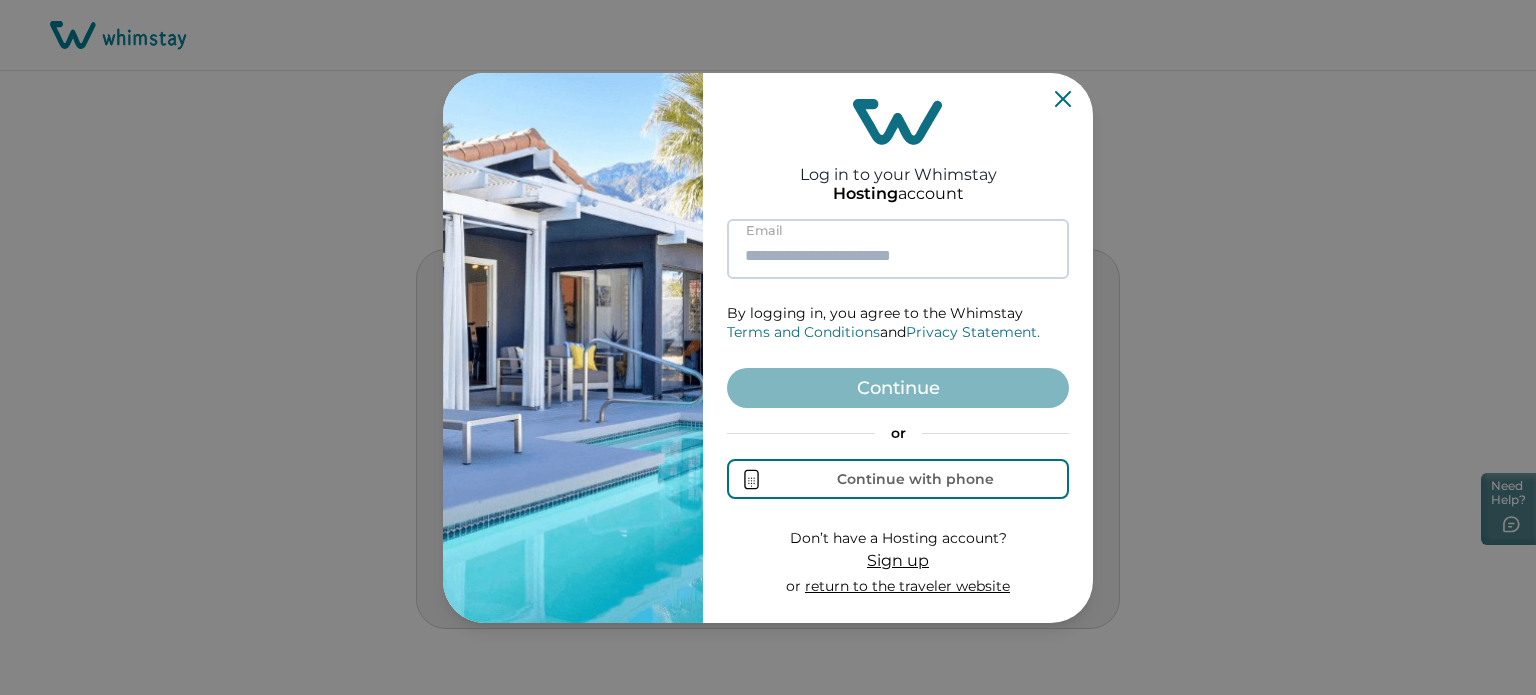 paste on "**********" 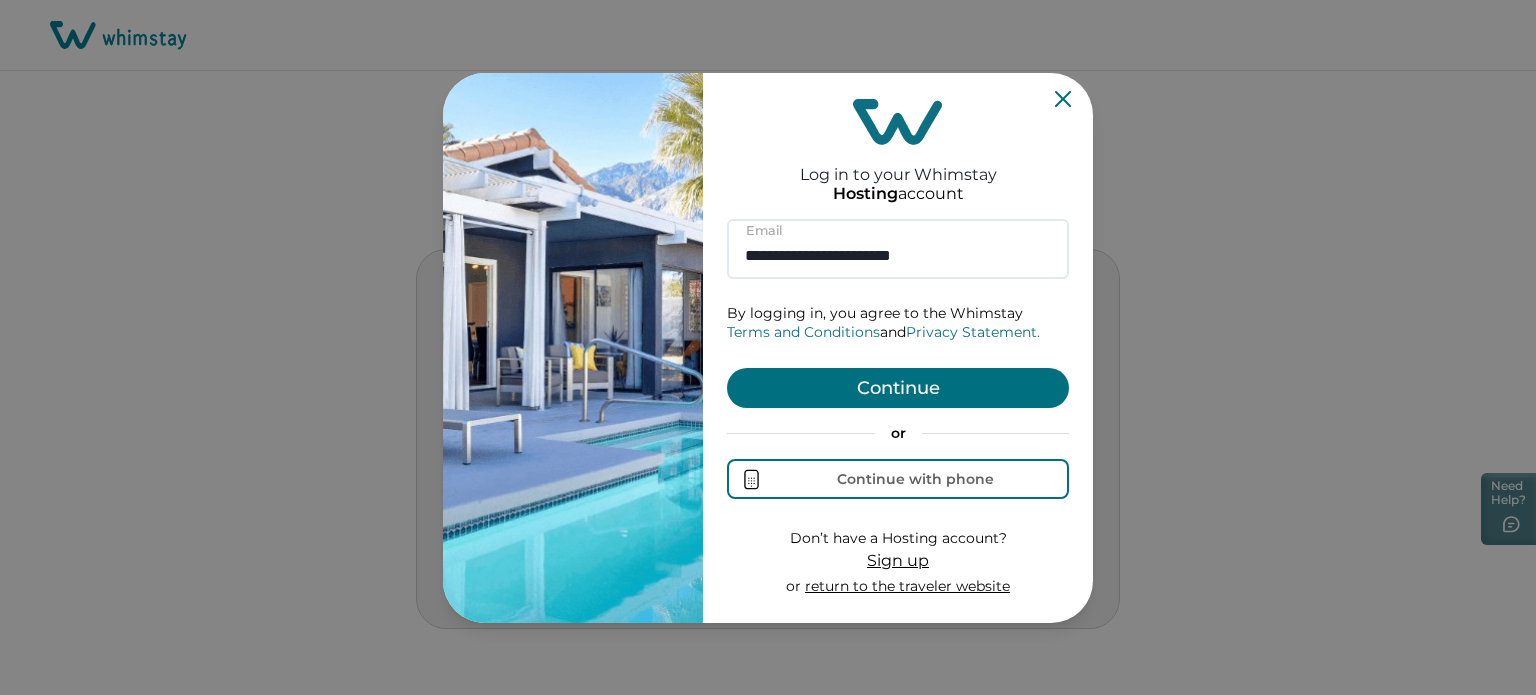 type on "**********" 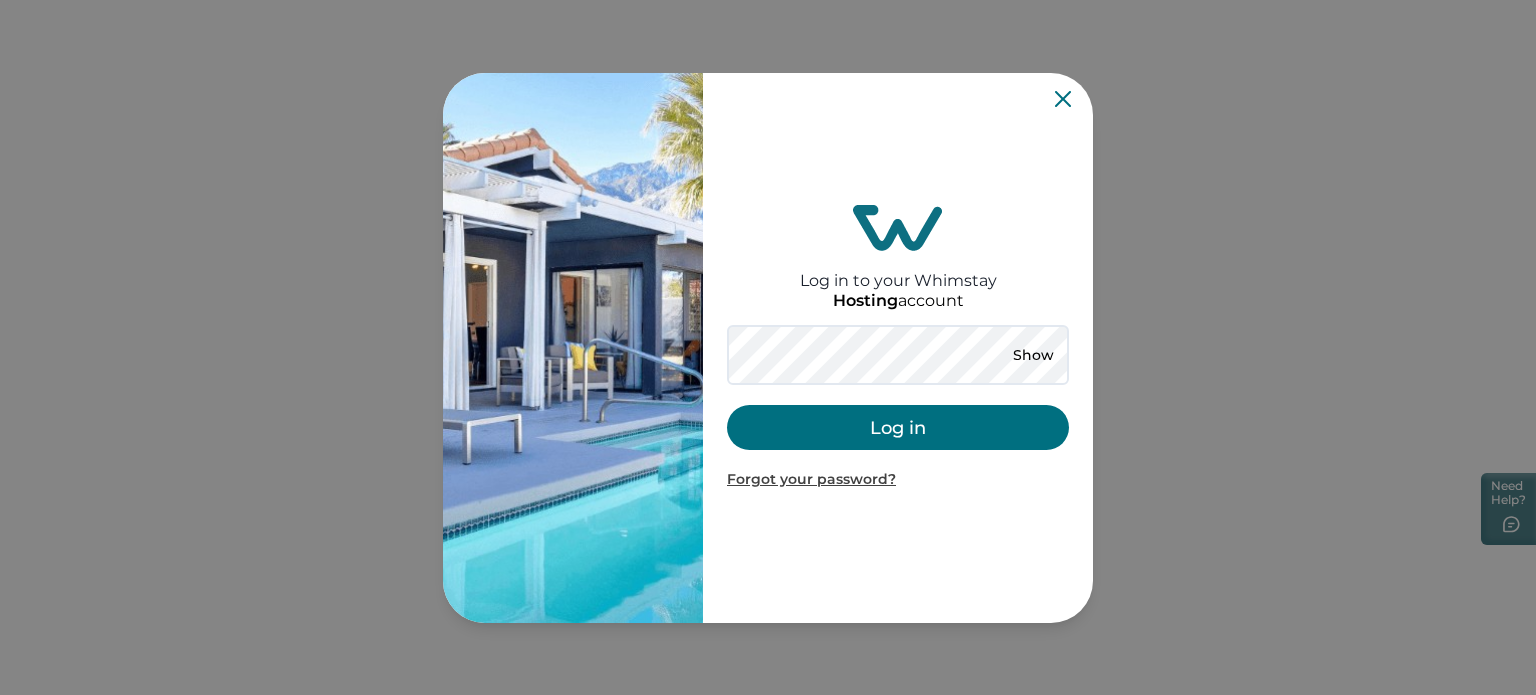 click on "Log in" at bounding box center [898, 427] 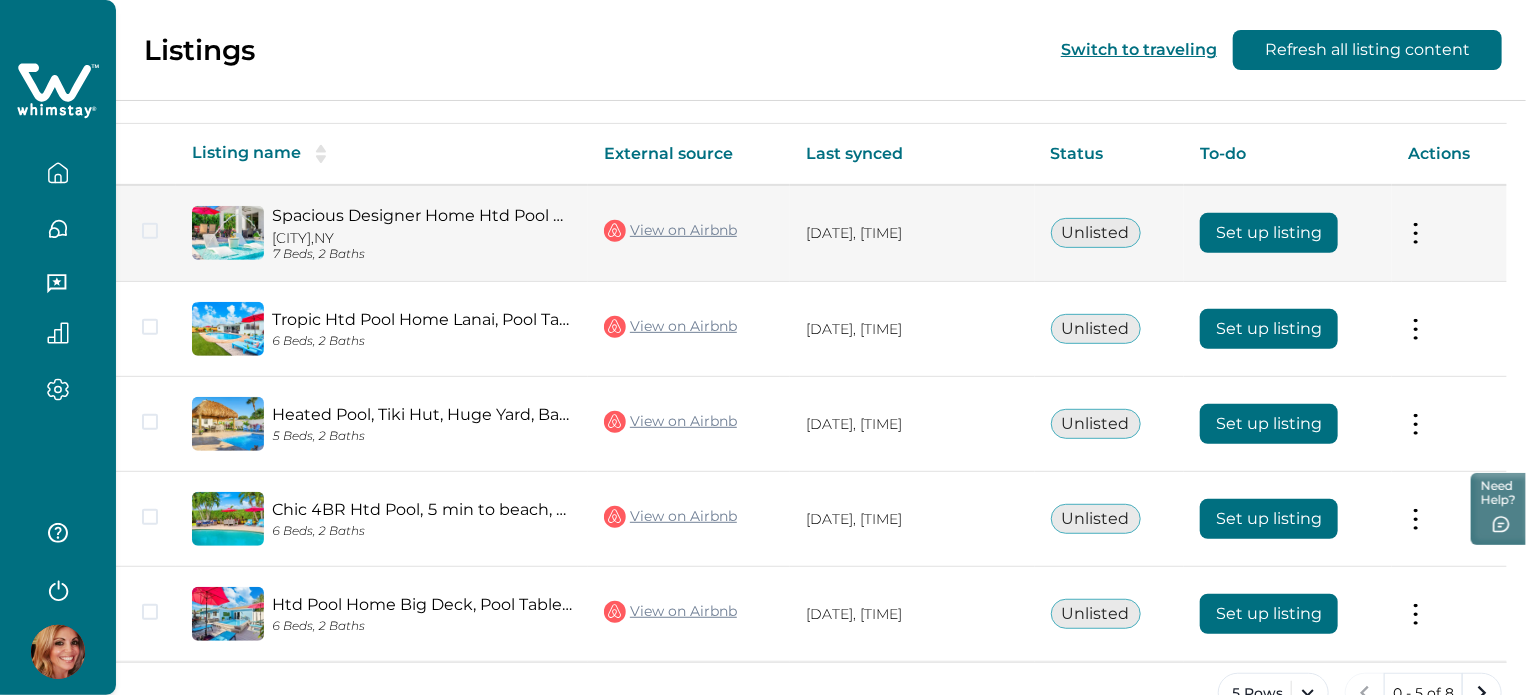 scroll, scrollTop: 362, scrollLeft: 0, axis: vertical 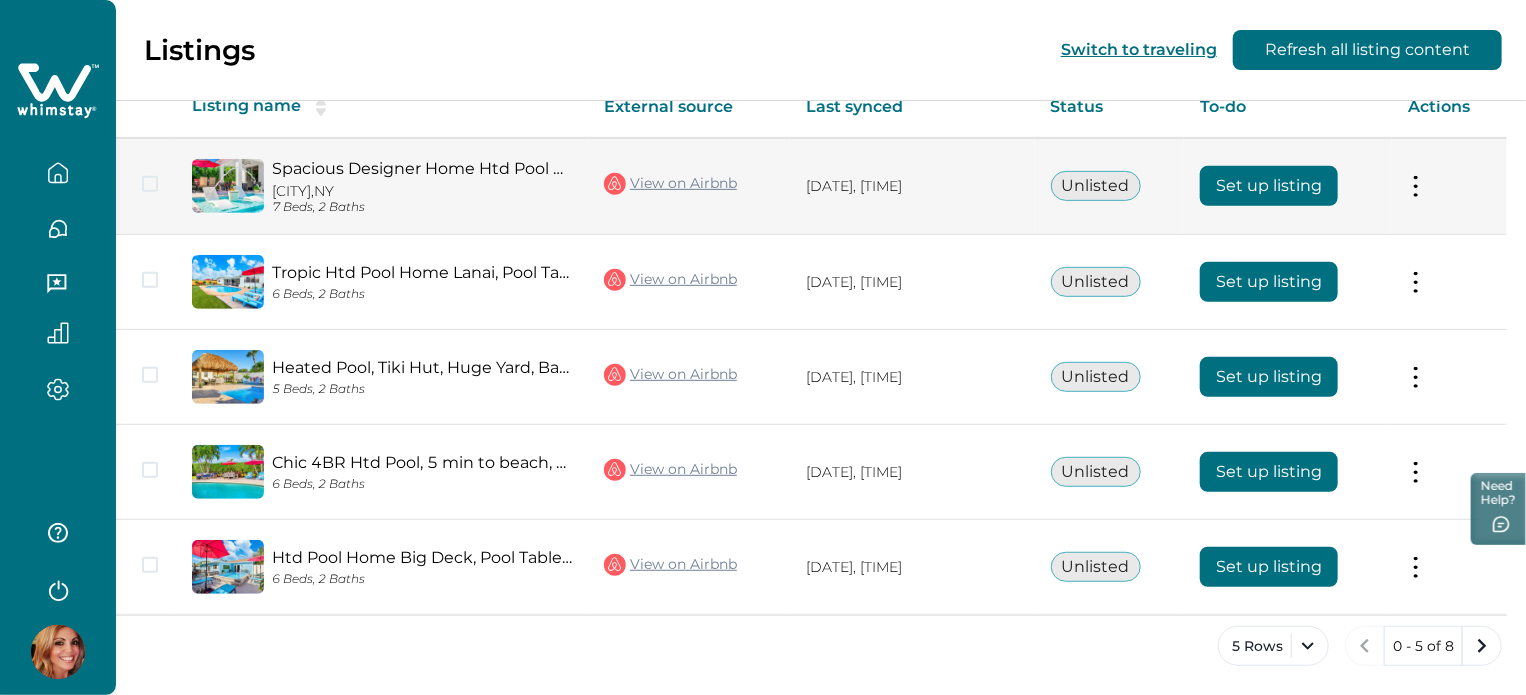 click on "Set up listing" at bounding box center [1269, 186] 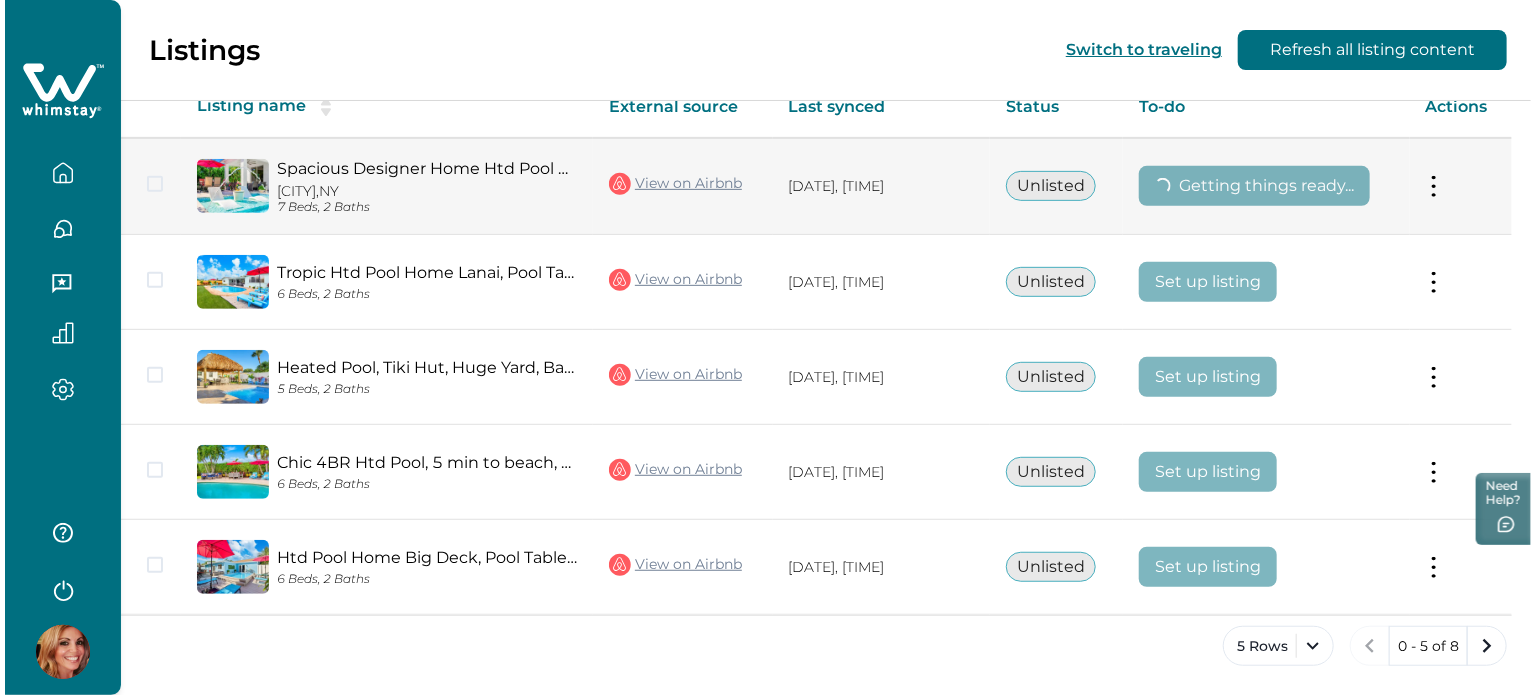 scroll, scrollTop: 0, scrollLeft: 0, axis: both 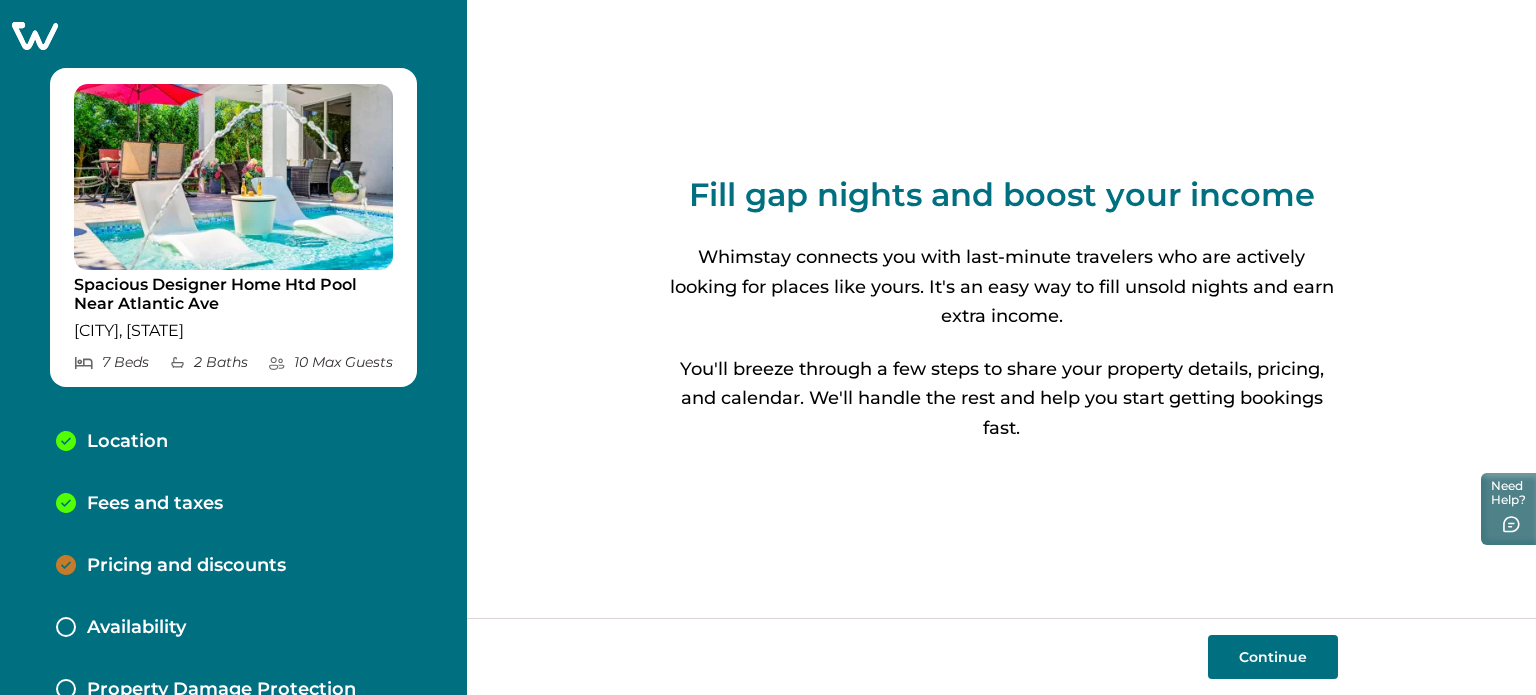 click on "Continue" at bounding box center [1273, 657] 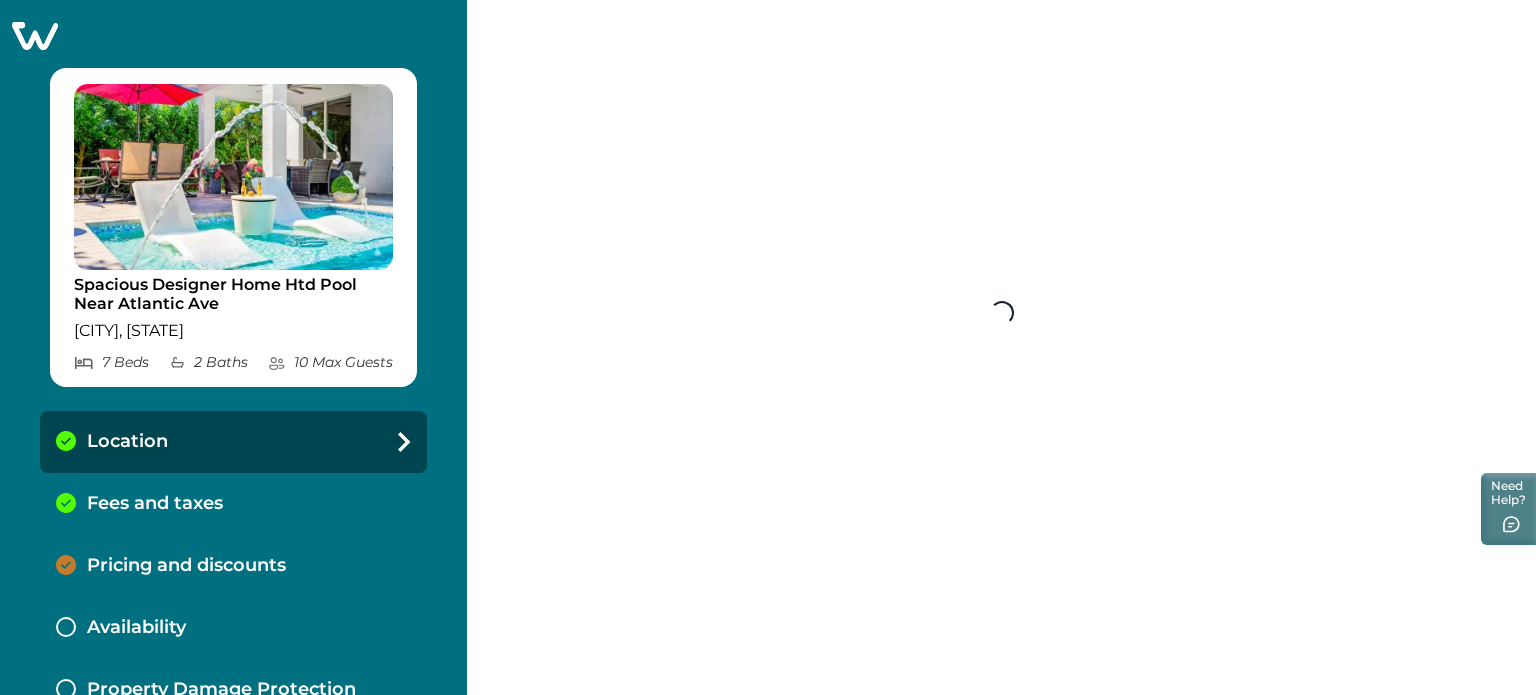 select on "**" 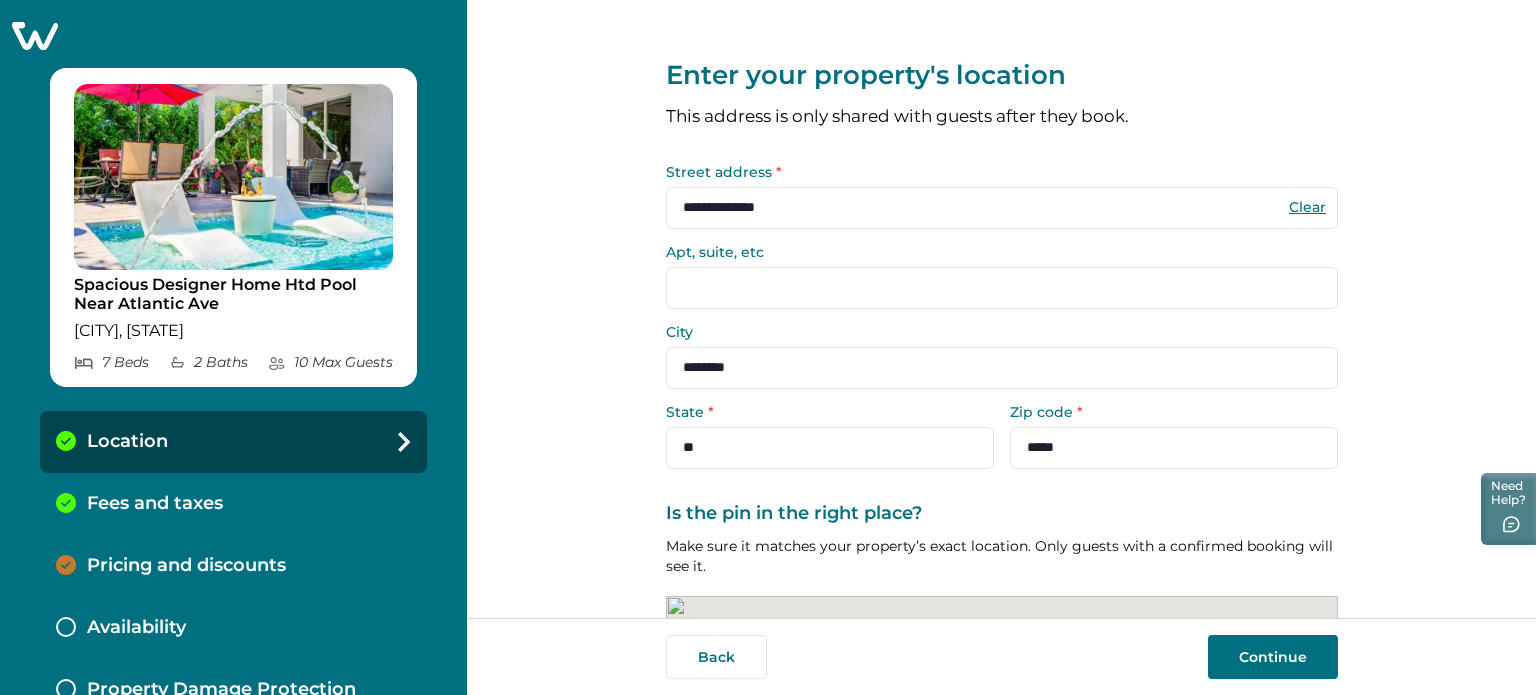 click on "Continue" at bounding box center (1273, 657) 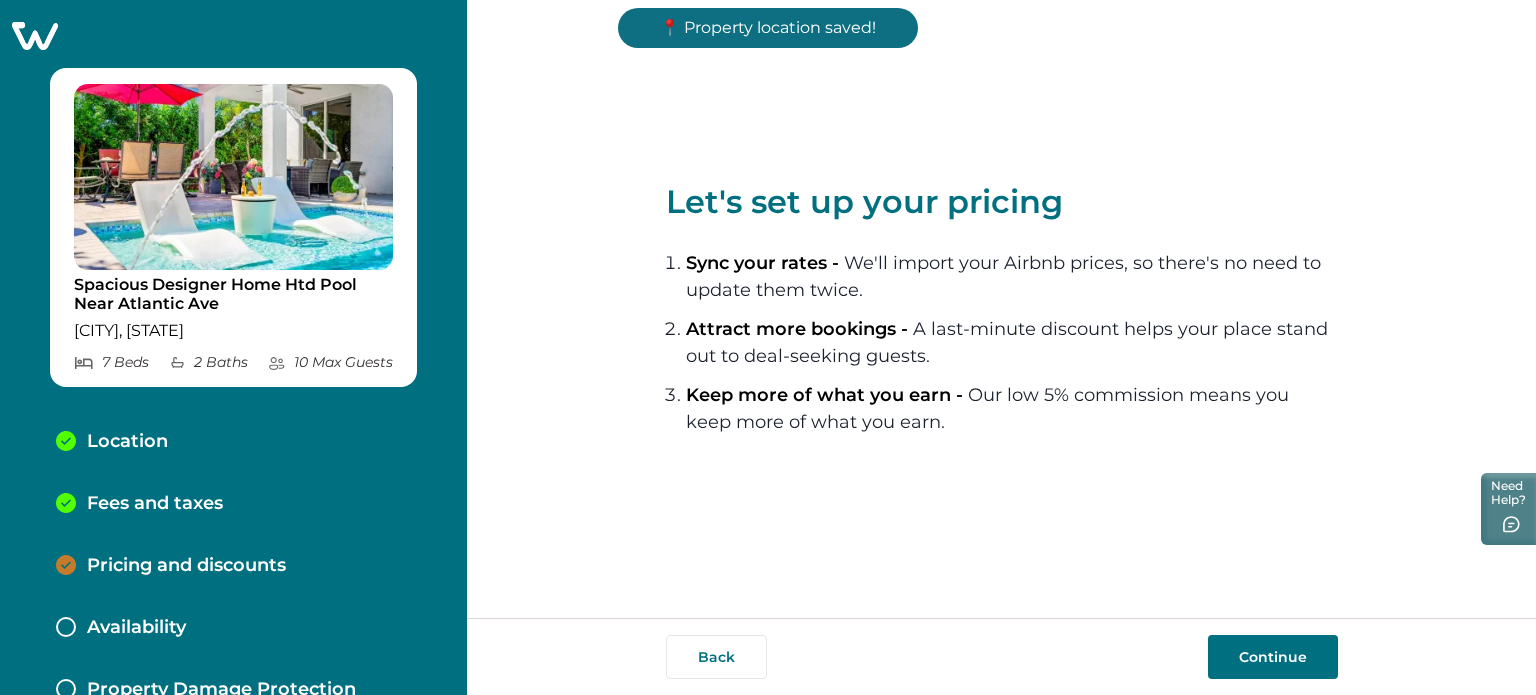 click on "Continue" at bounding box center (1273, 657) 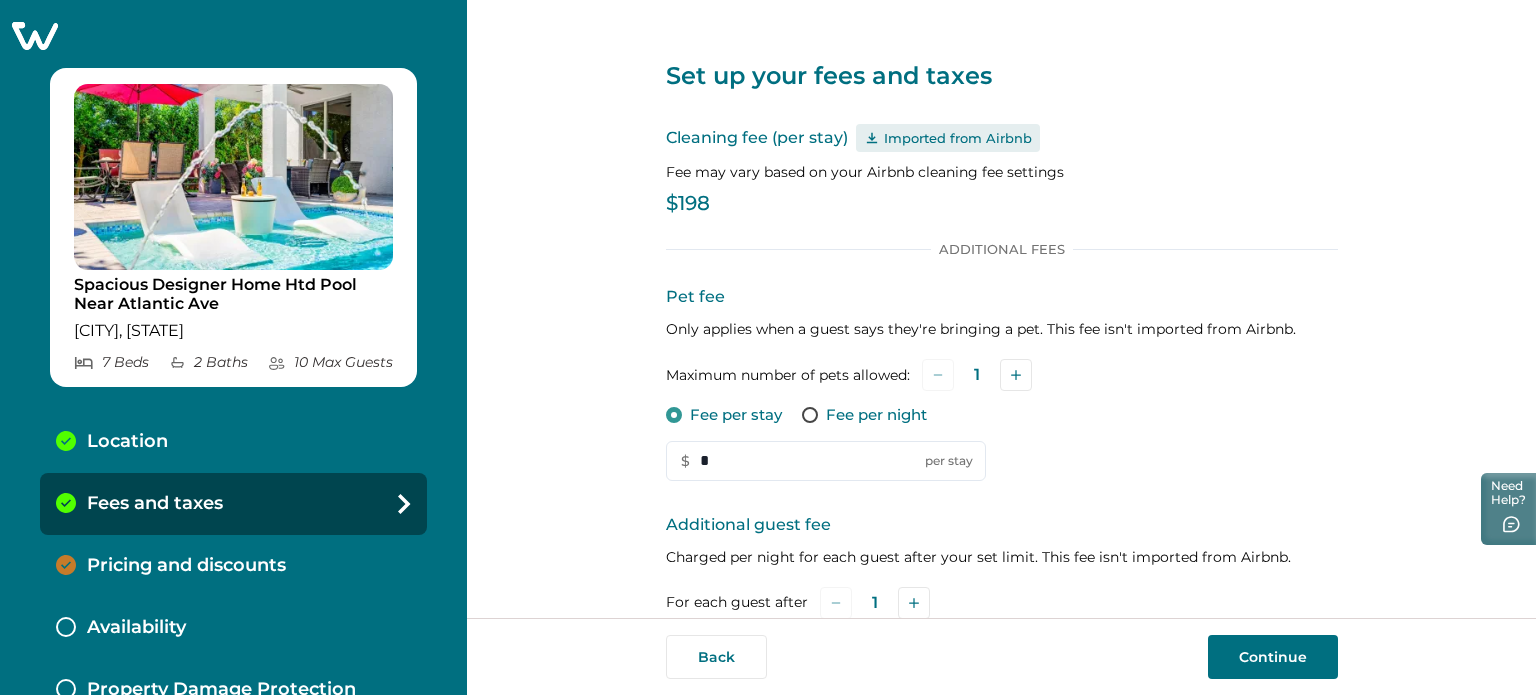 scroll, scrollTop: 360, scrollLeft: 0, axis: vertical 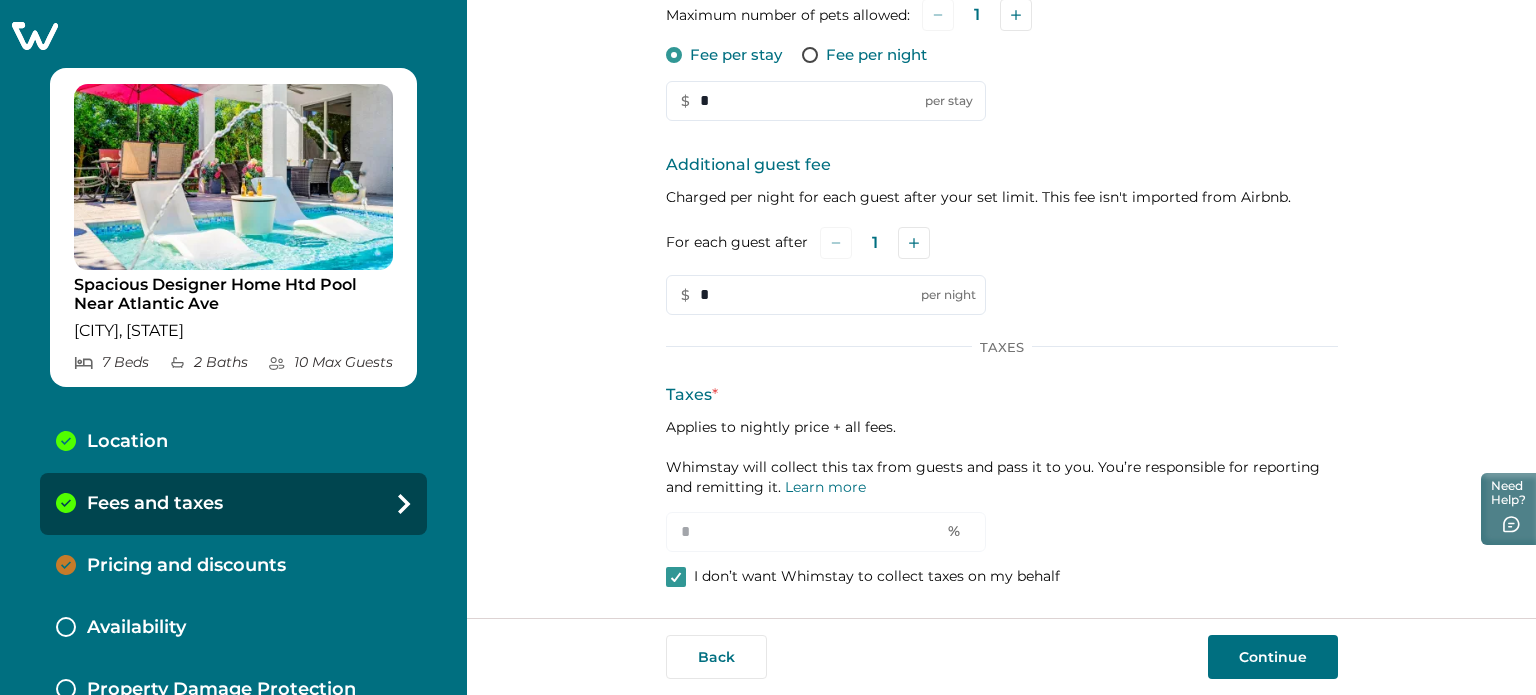 click on "Continue" at bounding box center (1273, 657) 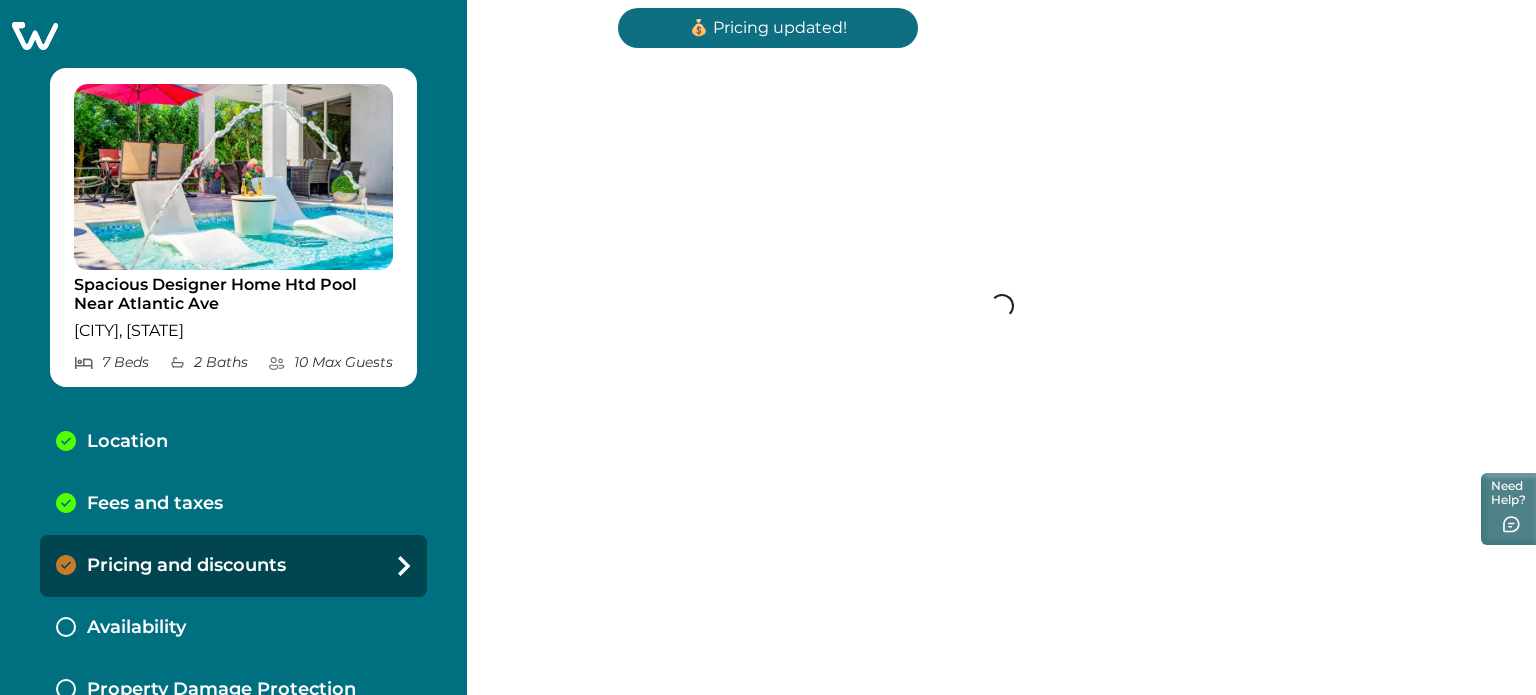 scroll, scrollTop: 360, scrollLeft: 0, axis: vertical 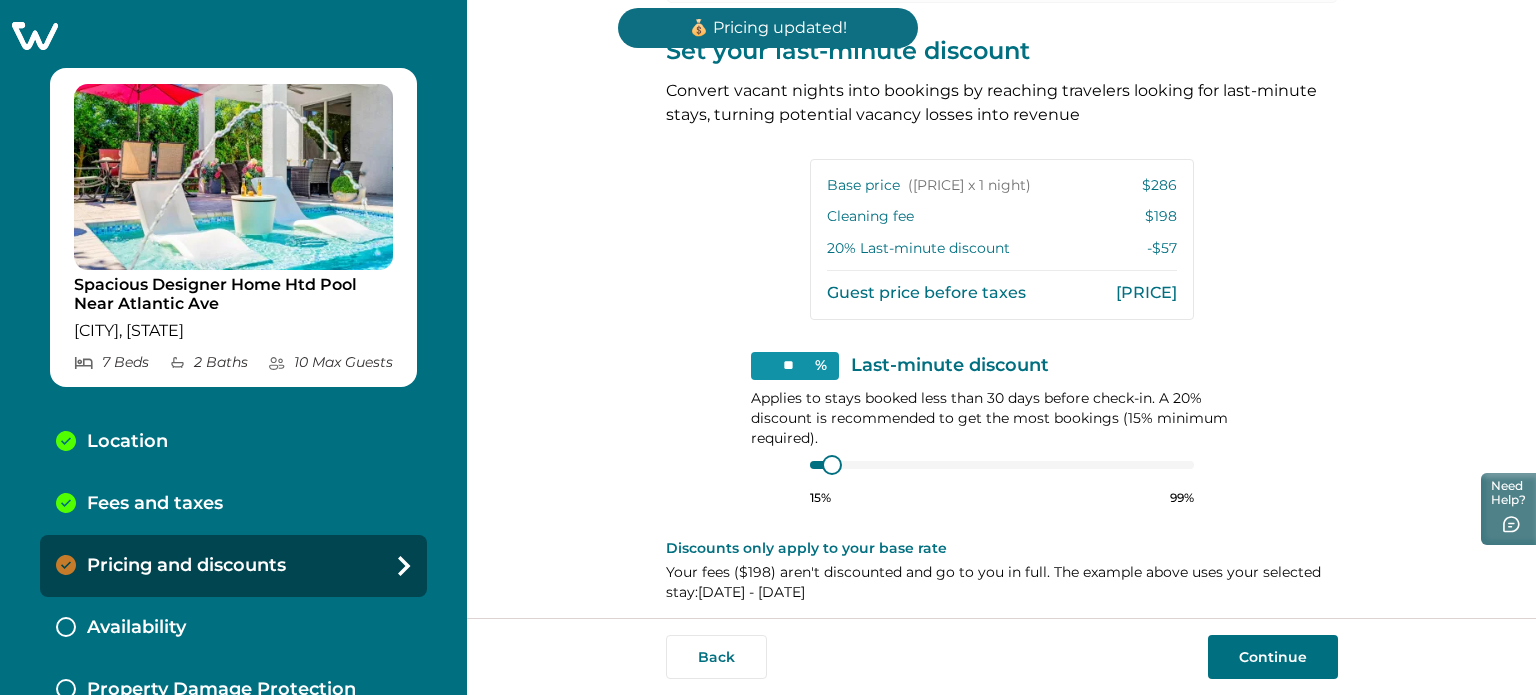 click on "Continue" at bounding box center (1273, 657) 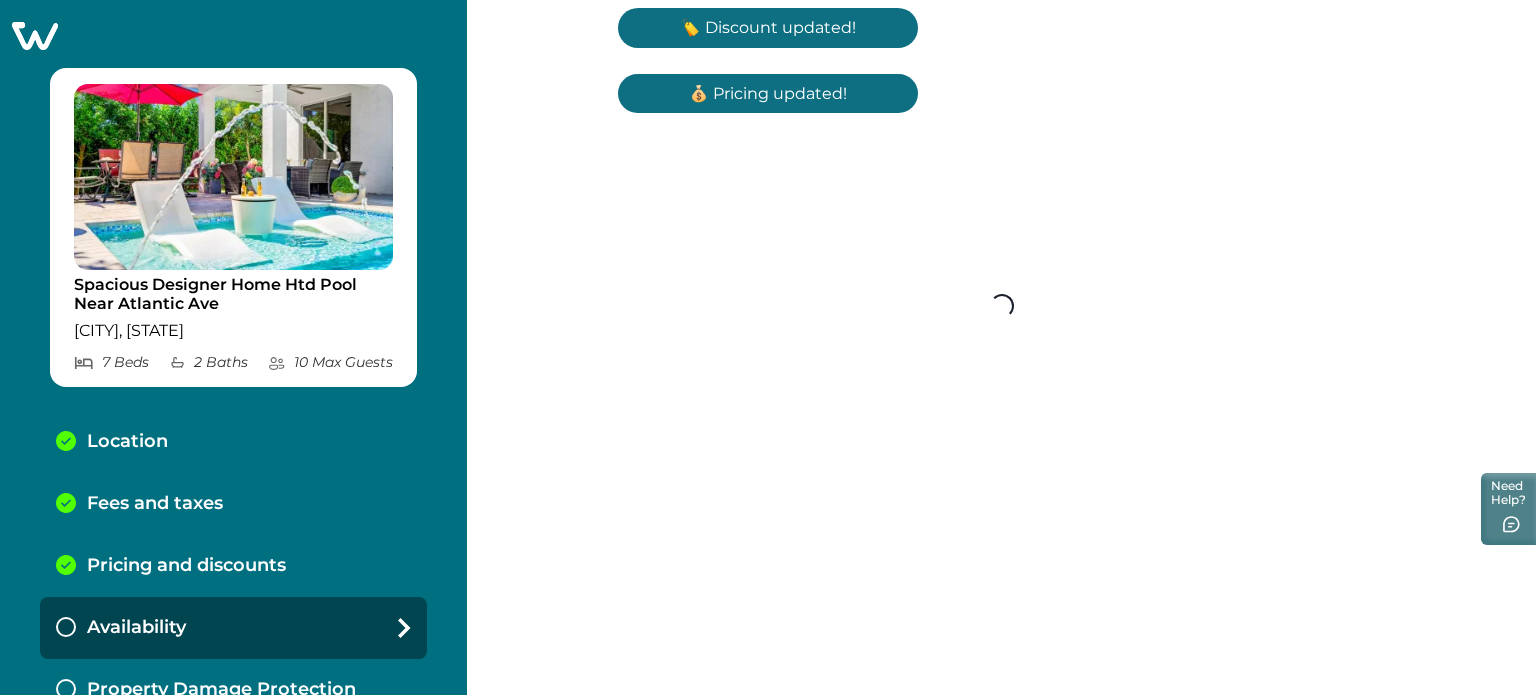 scroll, scrollTop: 0, scrollLeft: 0, axis: both 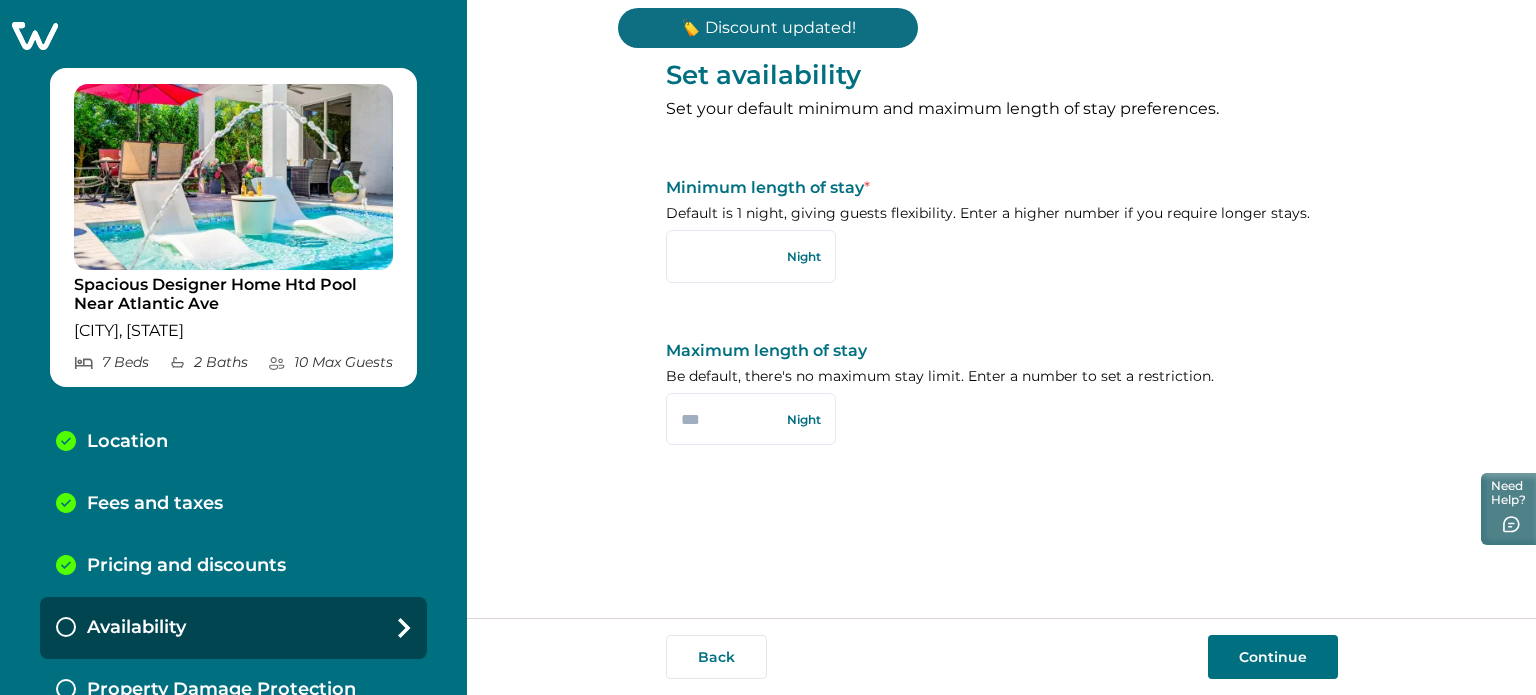 click on "Continue" at bounding box center [1273, 657] 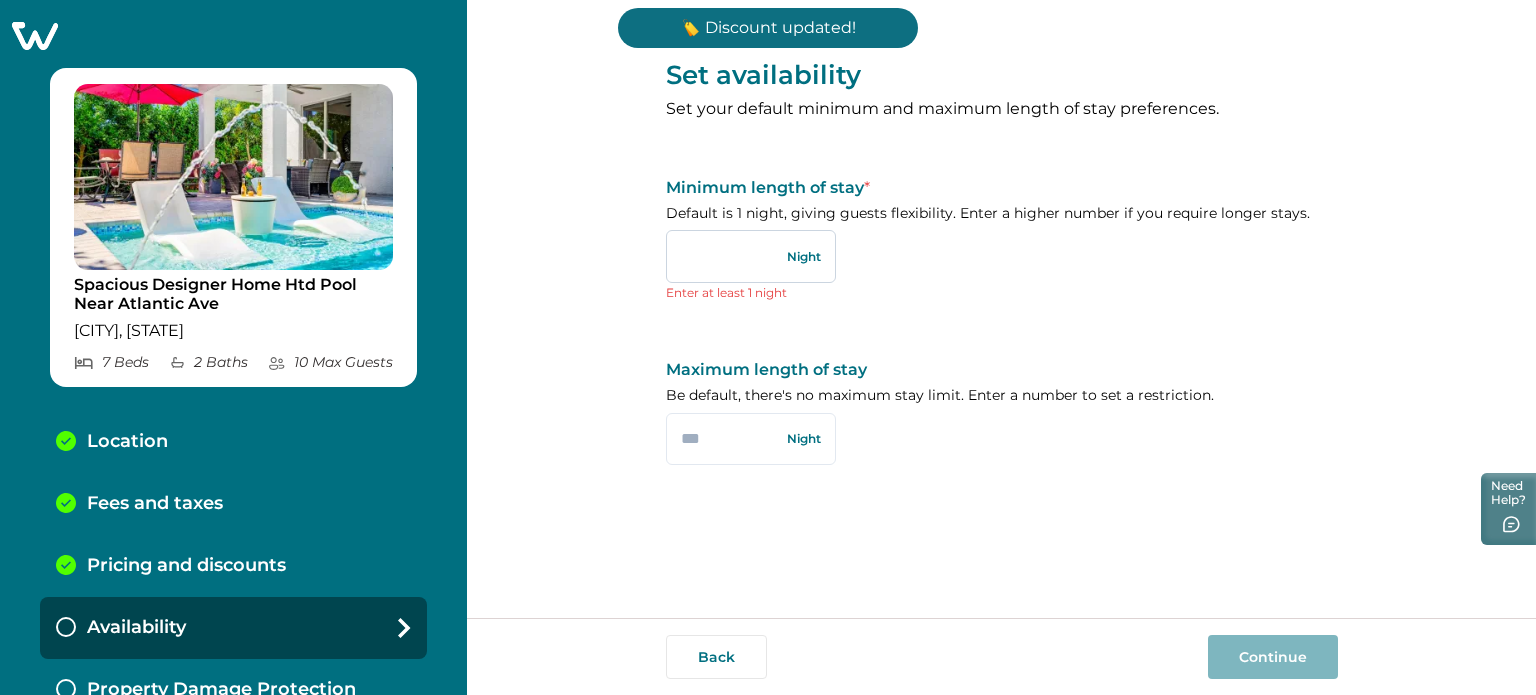 click at bounding box center [751, 256] 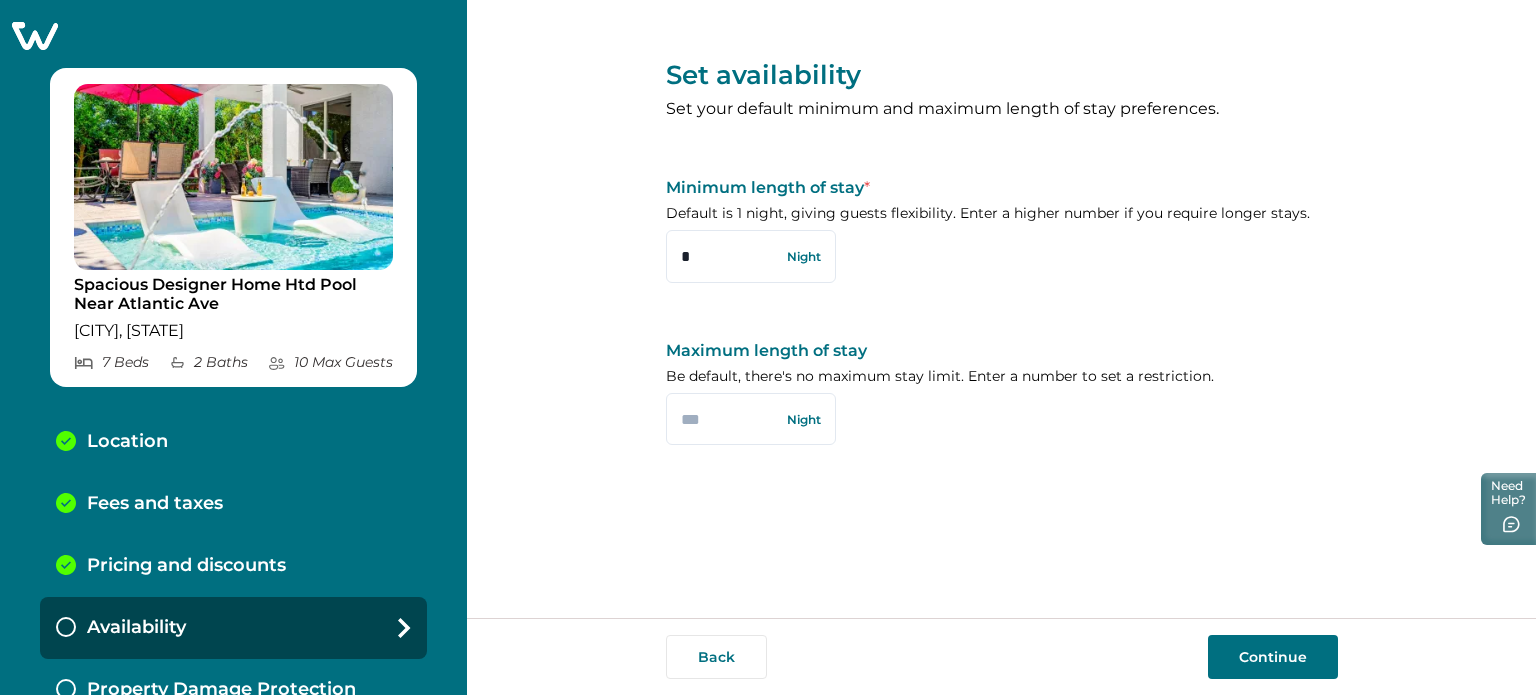 type on "*" 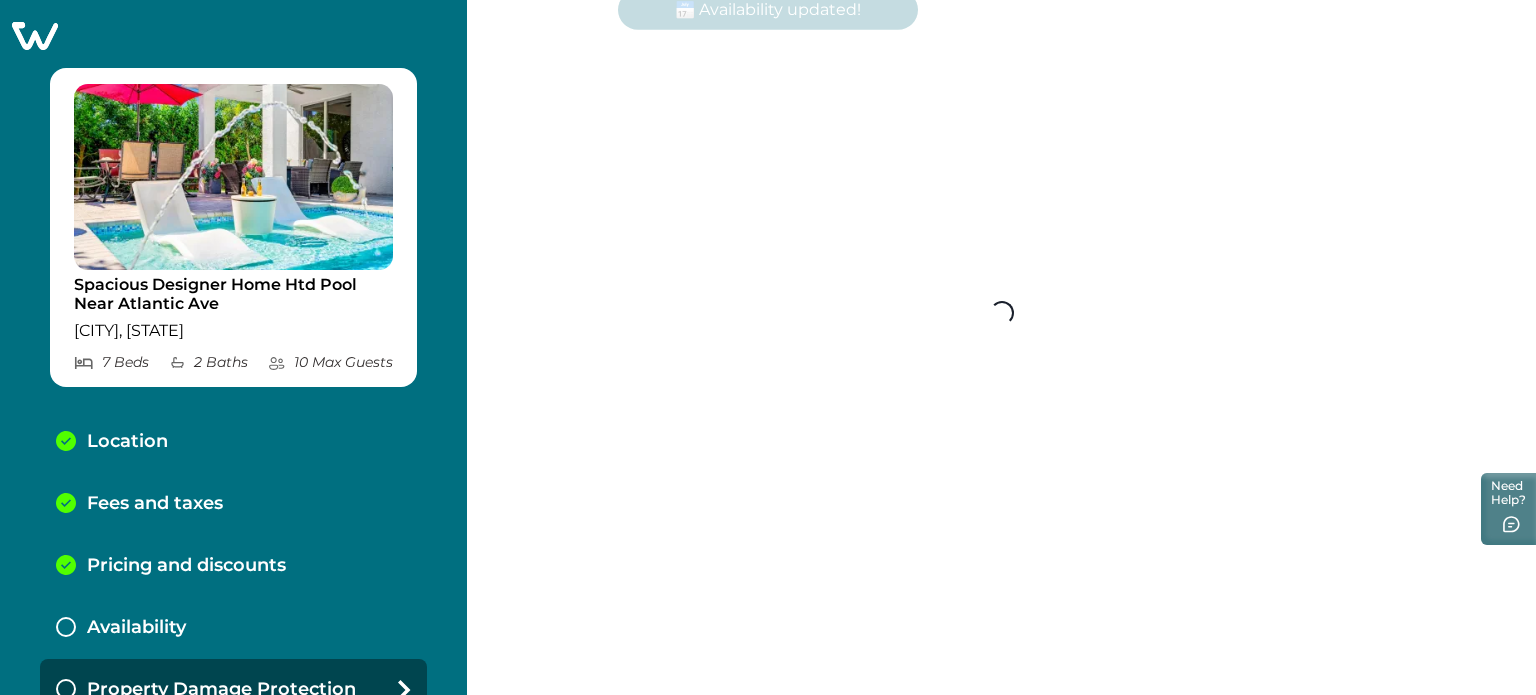 scroll, scrollTop: 25, scrollLeft: 0, axis: vertical 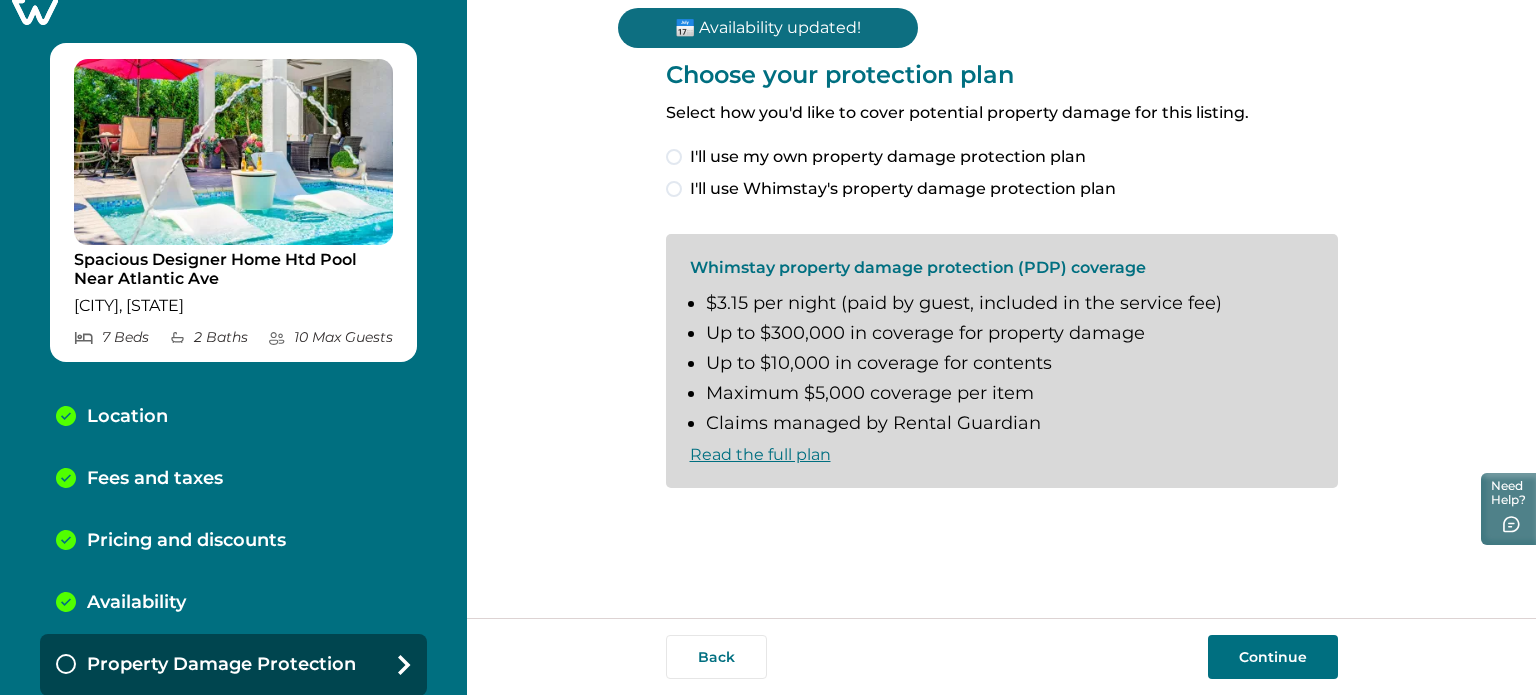 click on "I'll use my own property damage protection plan" at bounding box center [888, 157] 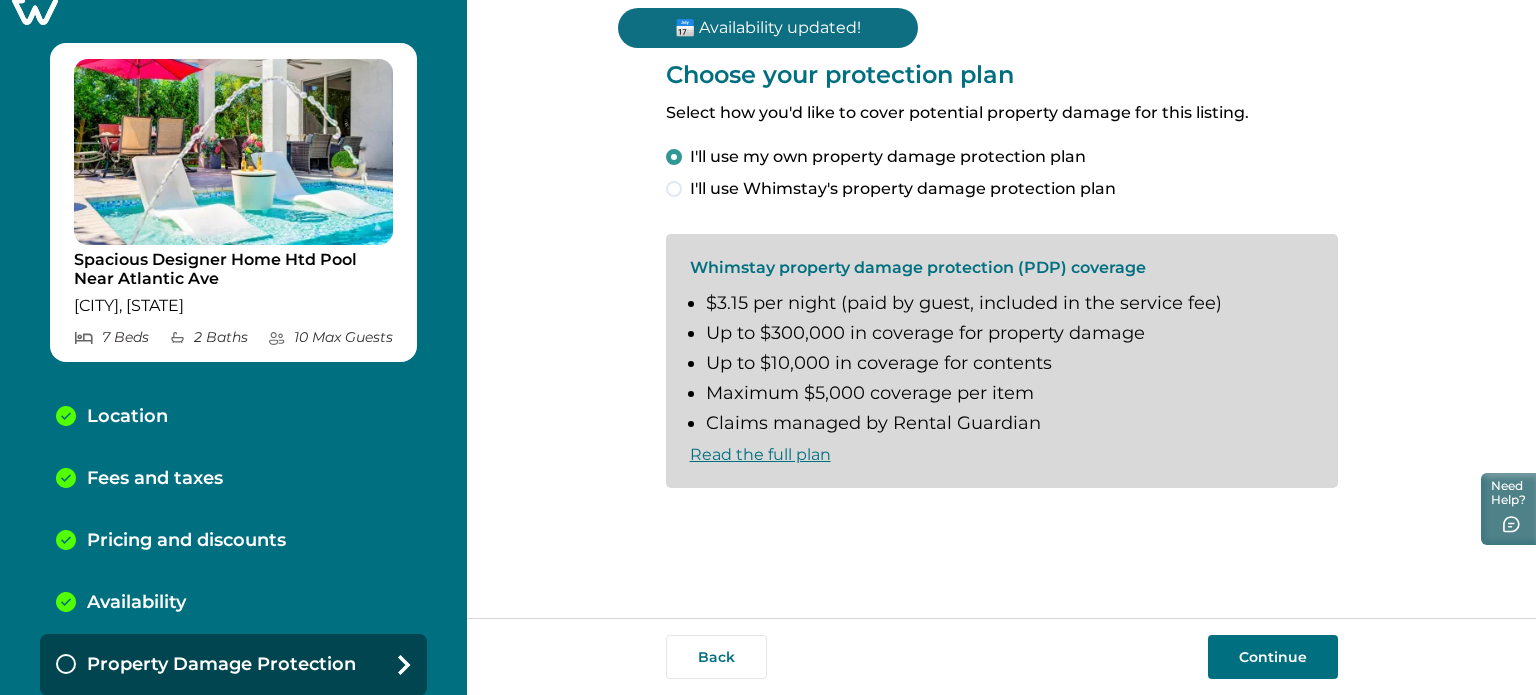 click on "Continue" at bounding box center (1273, 657) 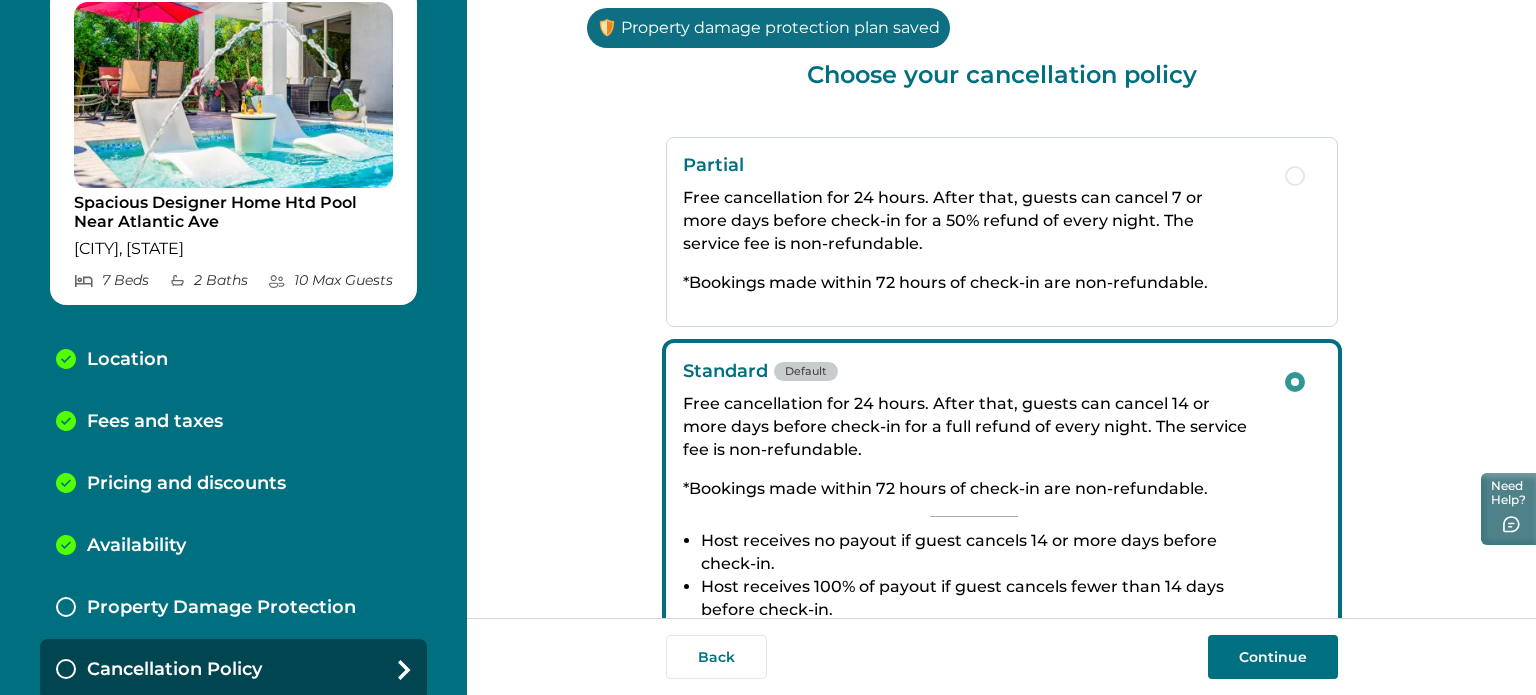 scroll, scrollTop: 87, scrollLeft: 0, axis: vertical 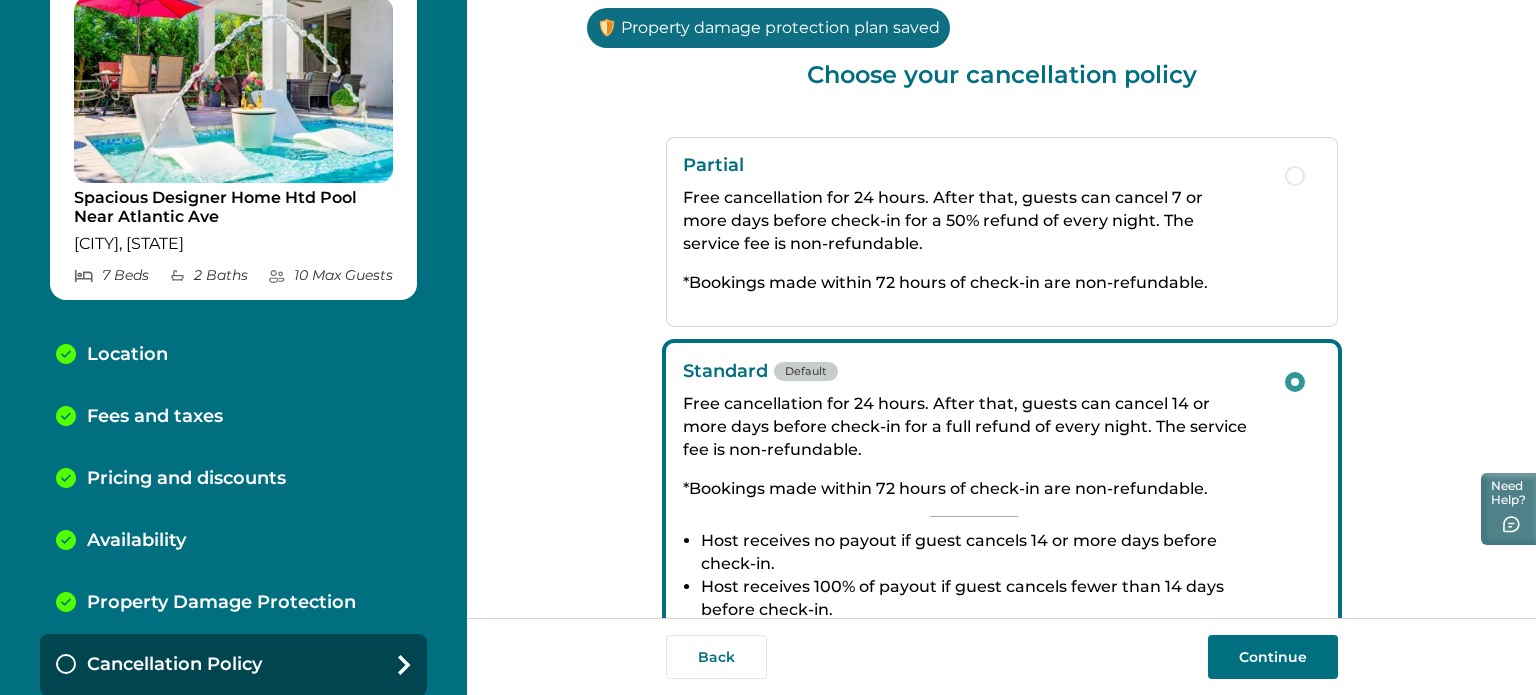 click on "Continue" at bounding box center [1273, 657] 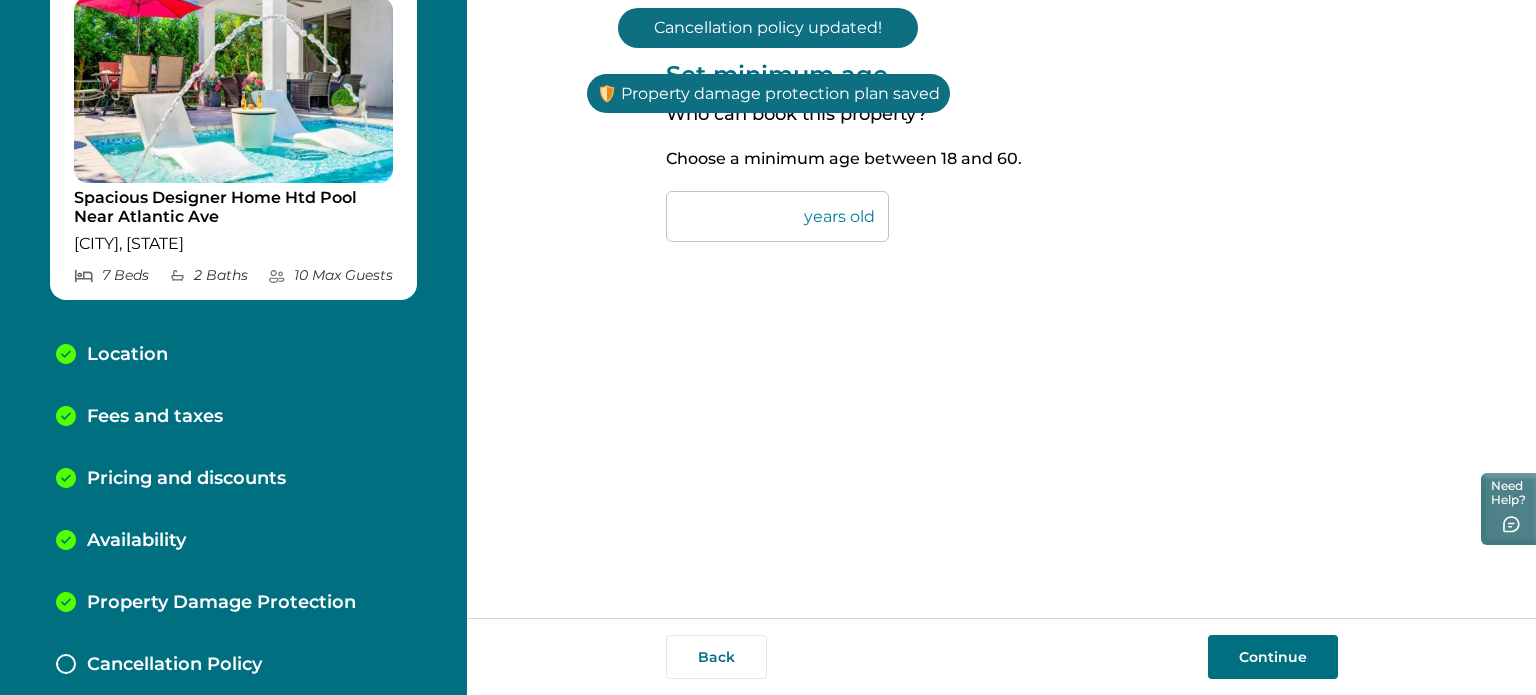 scroll, scrollTop: 149, scrollLeft: 0, axis: vertical 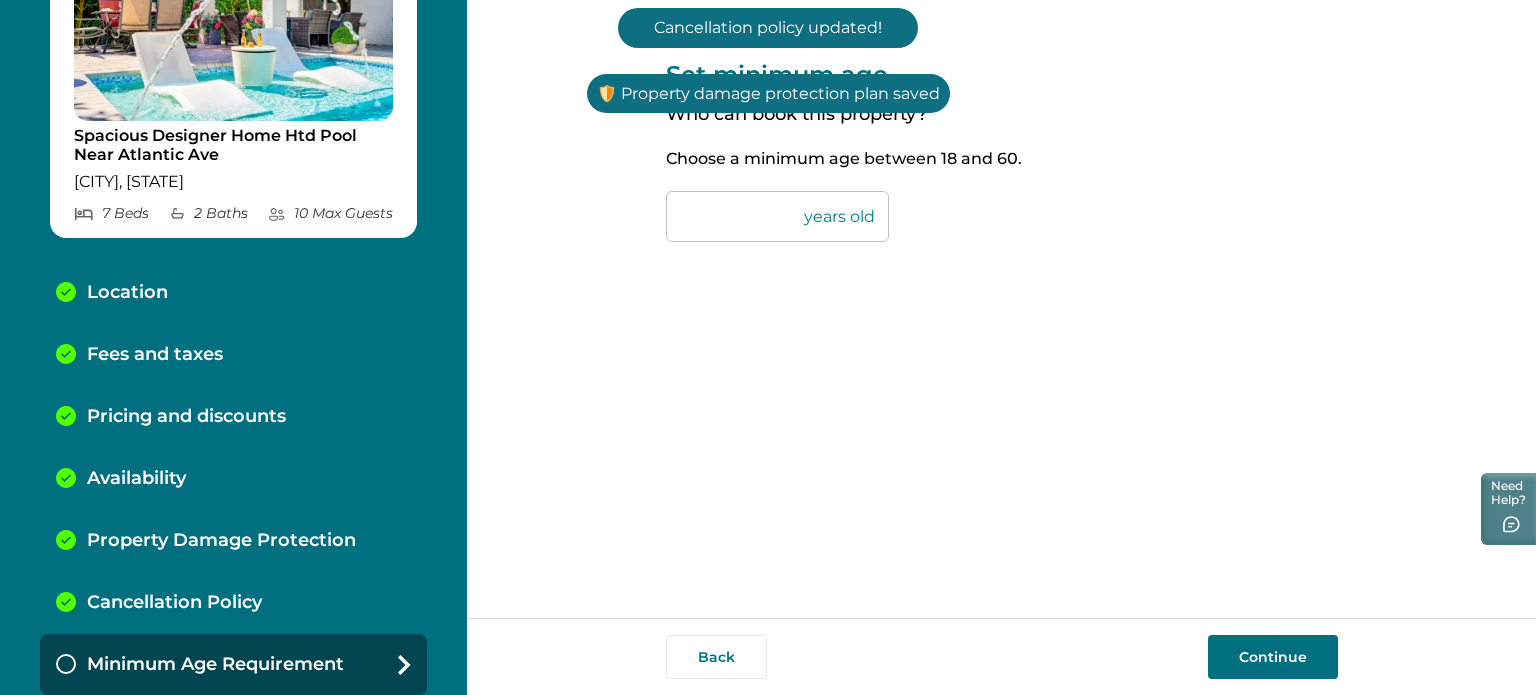 click on "Continue" at bounding box center (1273, 657) 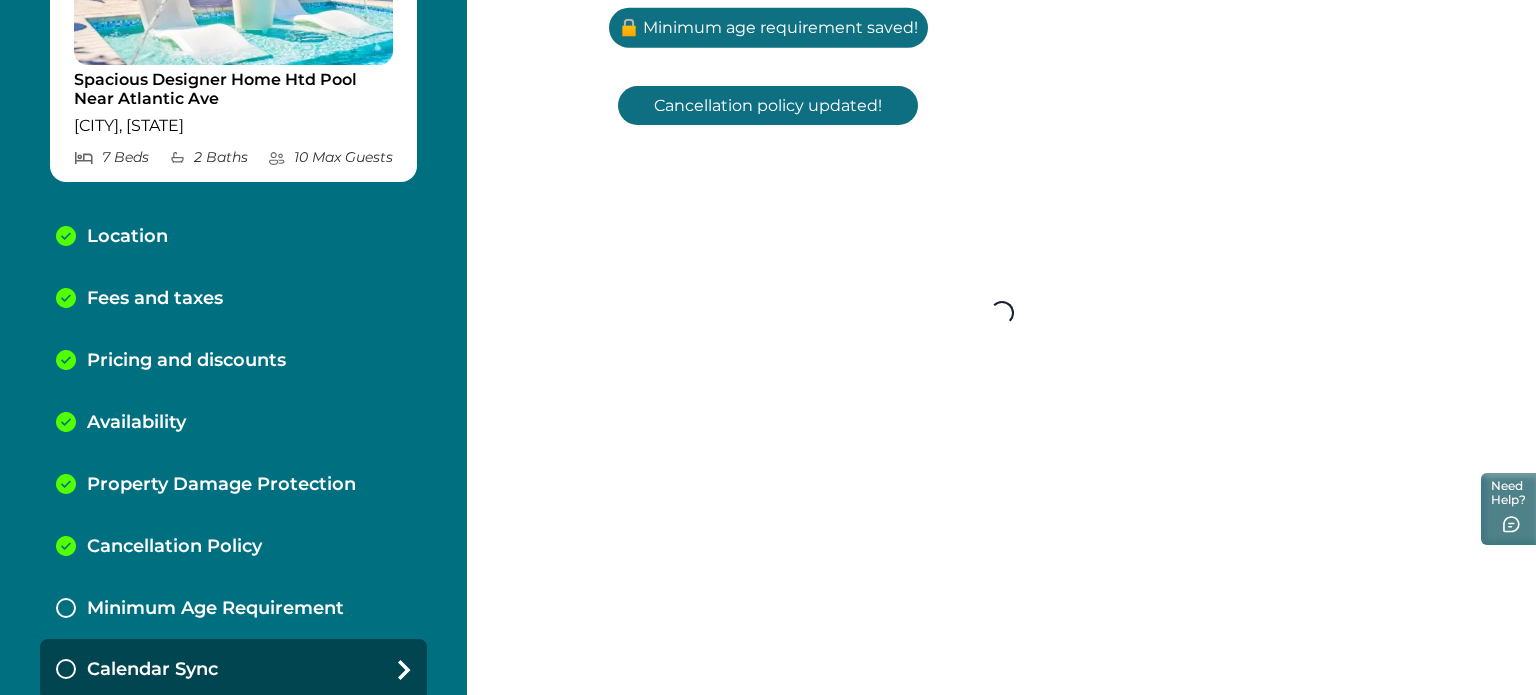 scroll, scrollTop: 211, scrollLeft: 0, axis: vertical 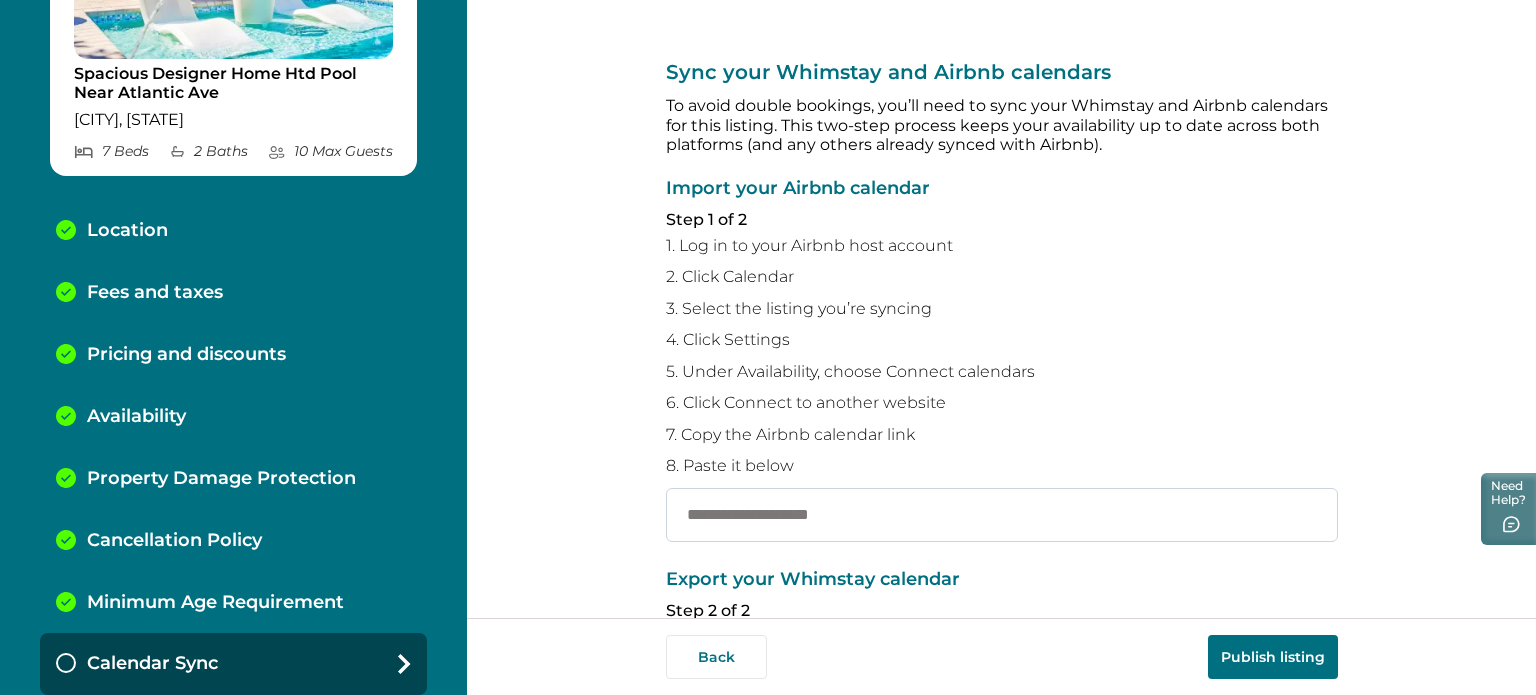 click at bounding box center (1002, 515) 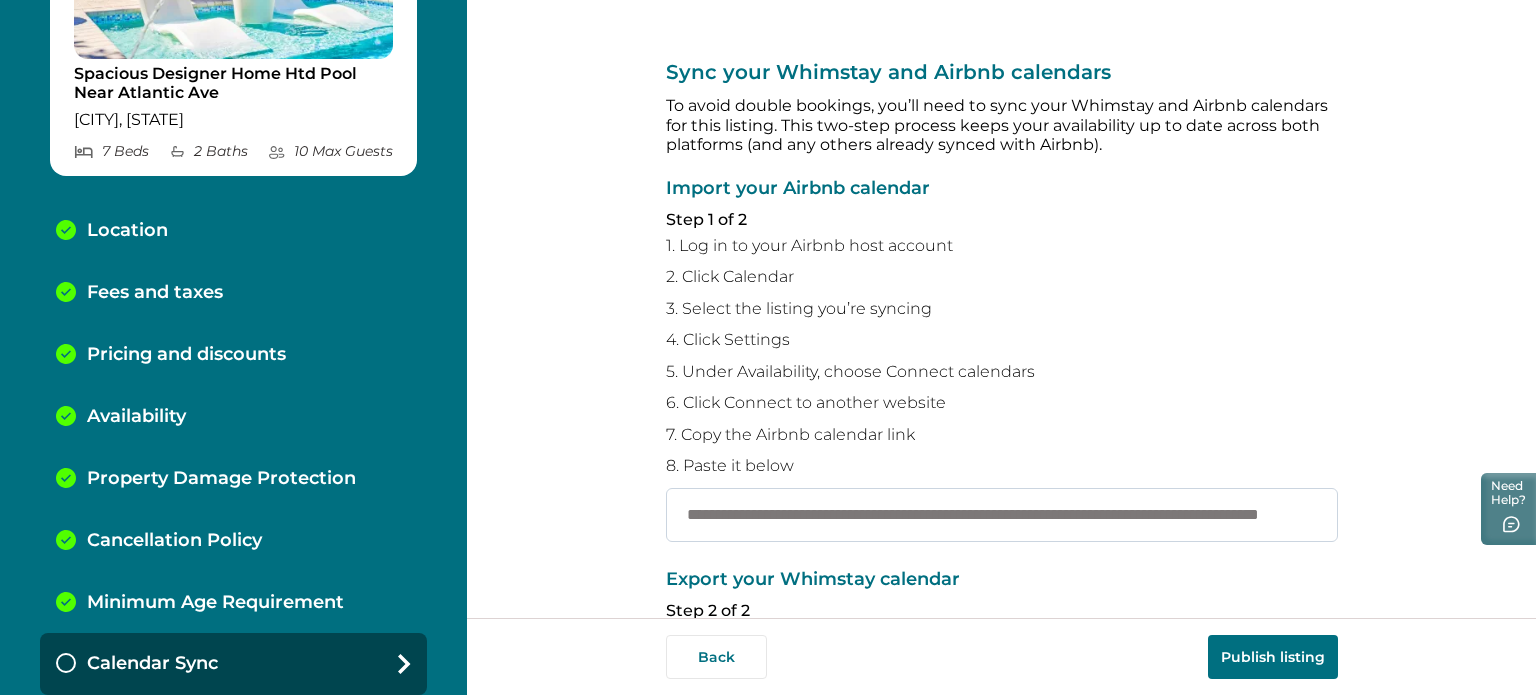 scroll, scrollTop: 0, scrollLeft: 208, axis: horizontal 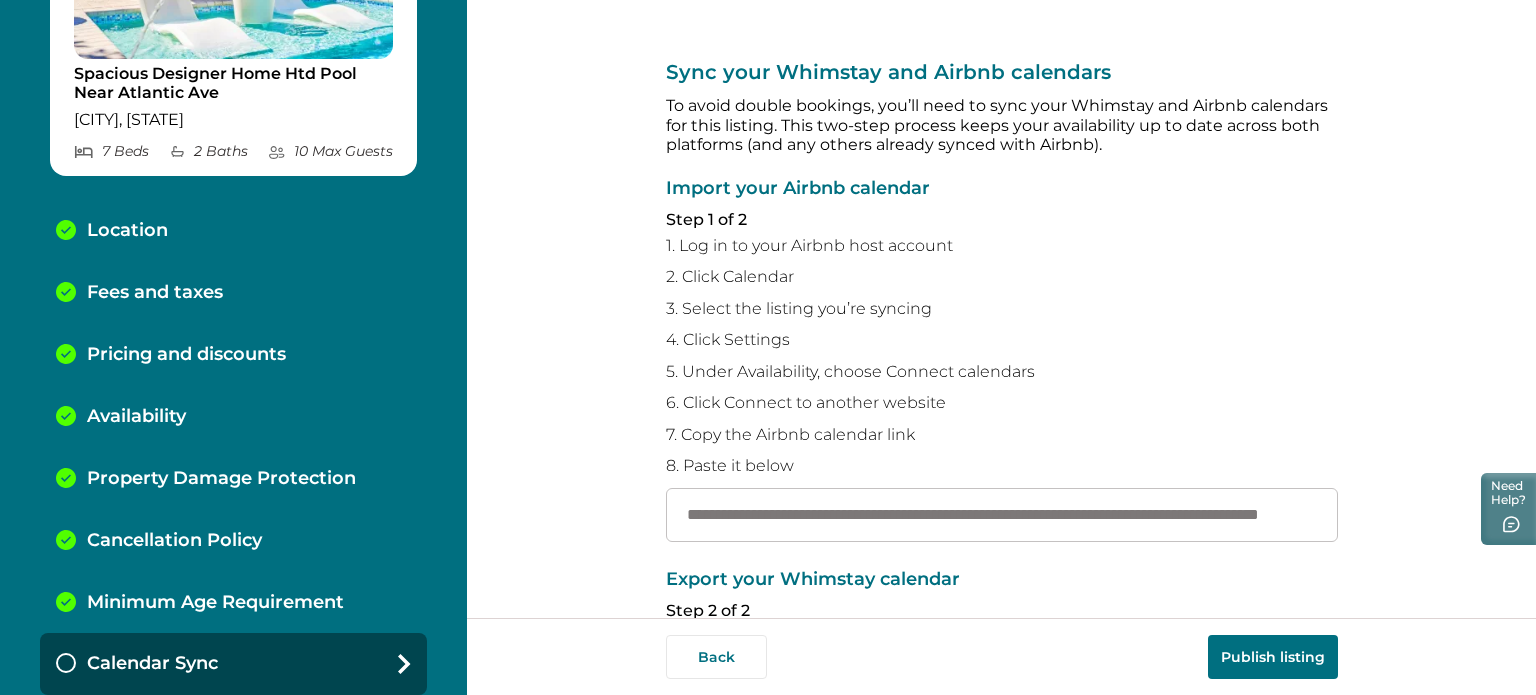 type on "**********" 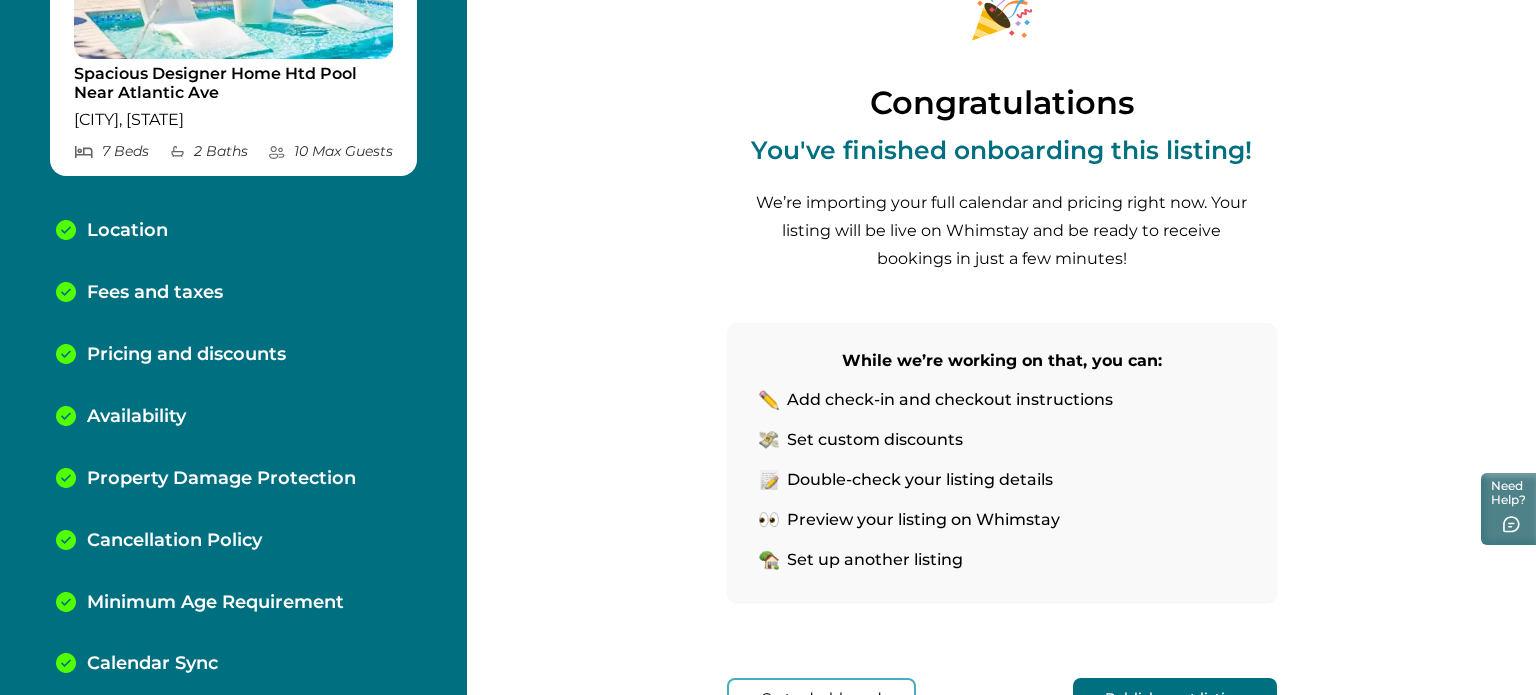 scroll, scrollTop: 232, scrollLeft: 0, axis: vertical 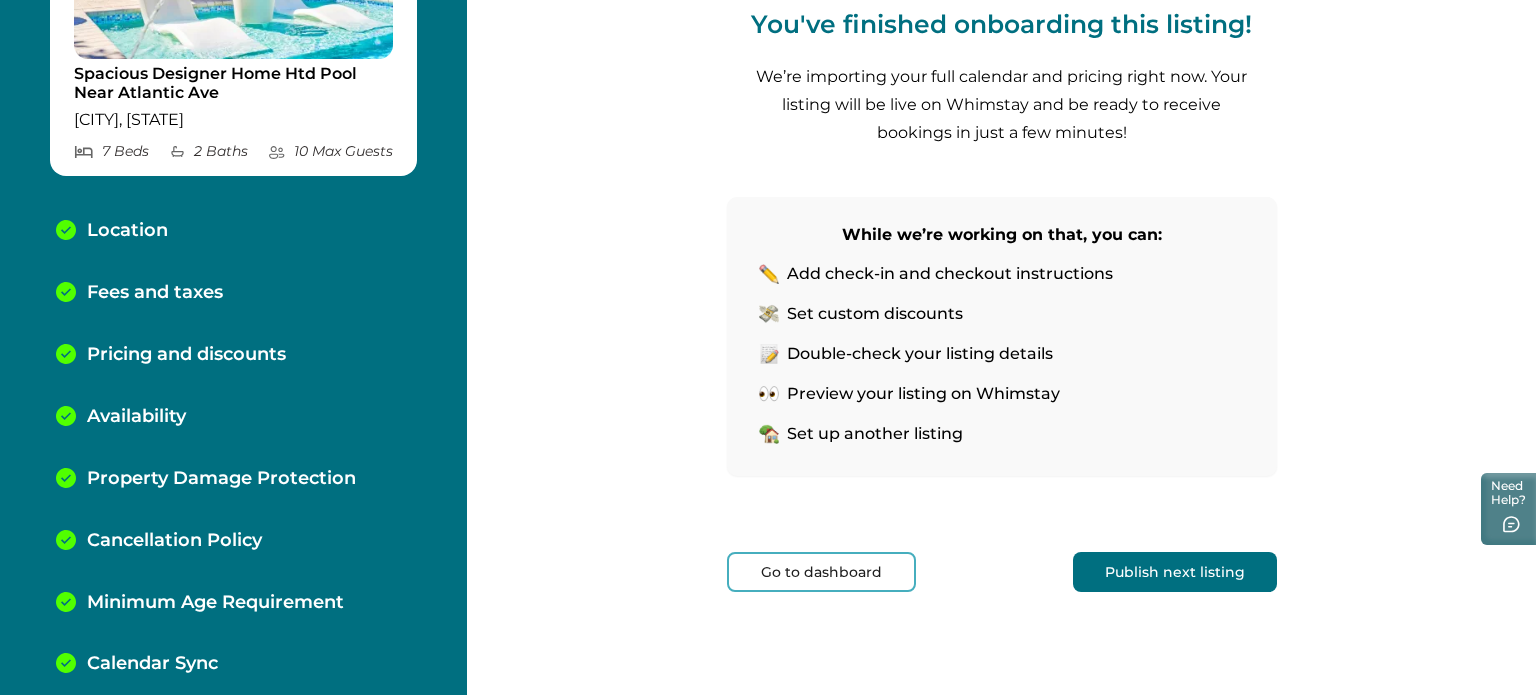 click on "Publish next listing" at bounding box center (1175, 572) 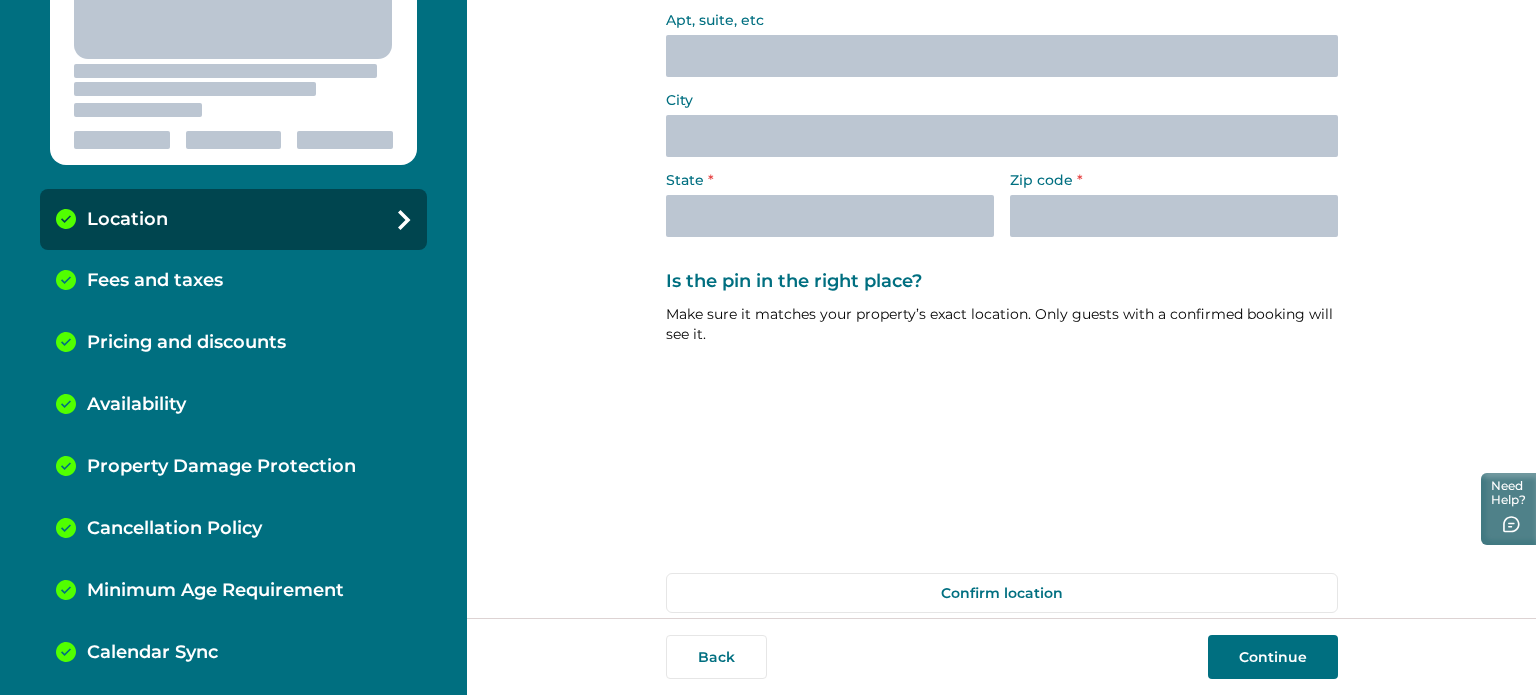 scroll, scrollTop: 61, scrollLeft: 0, axis: vertical 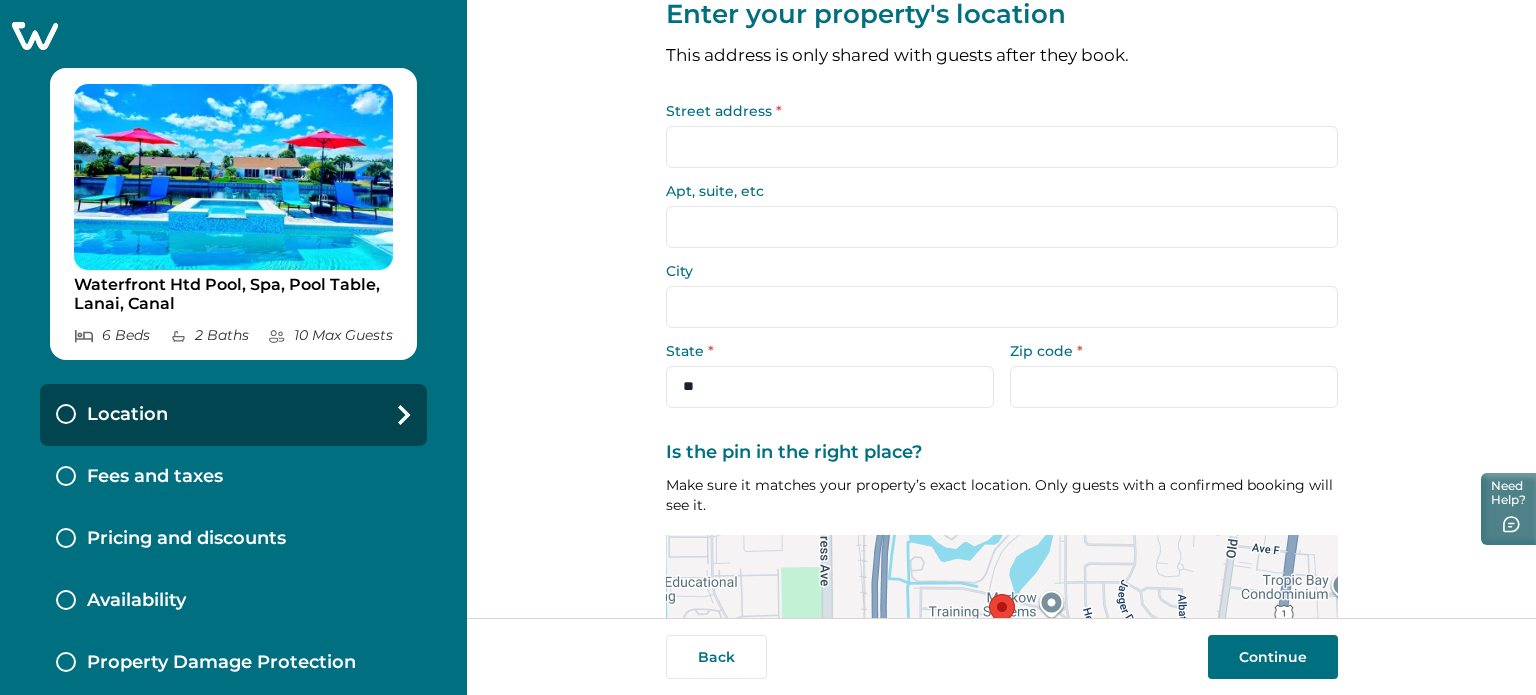 click at bounding box center (233, 36) 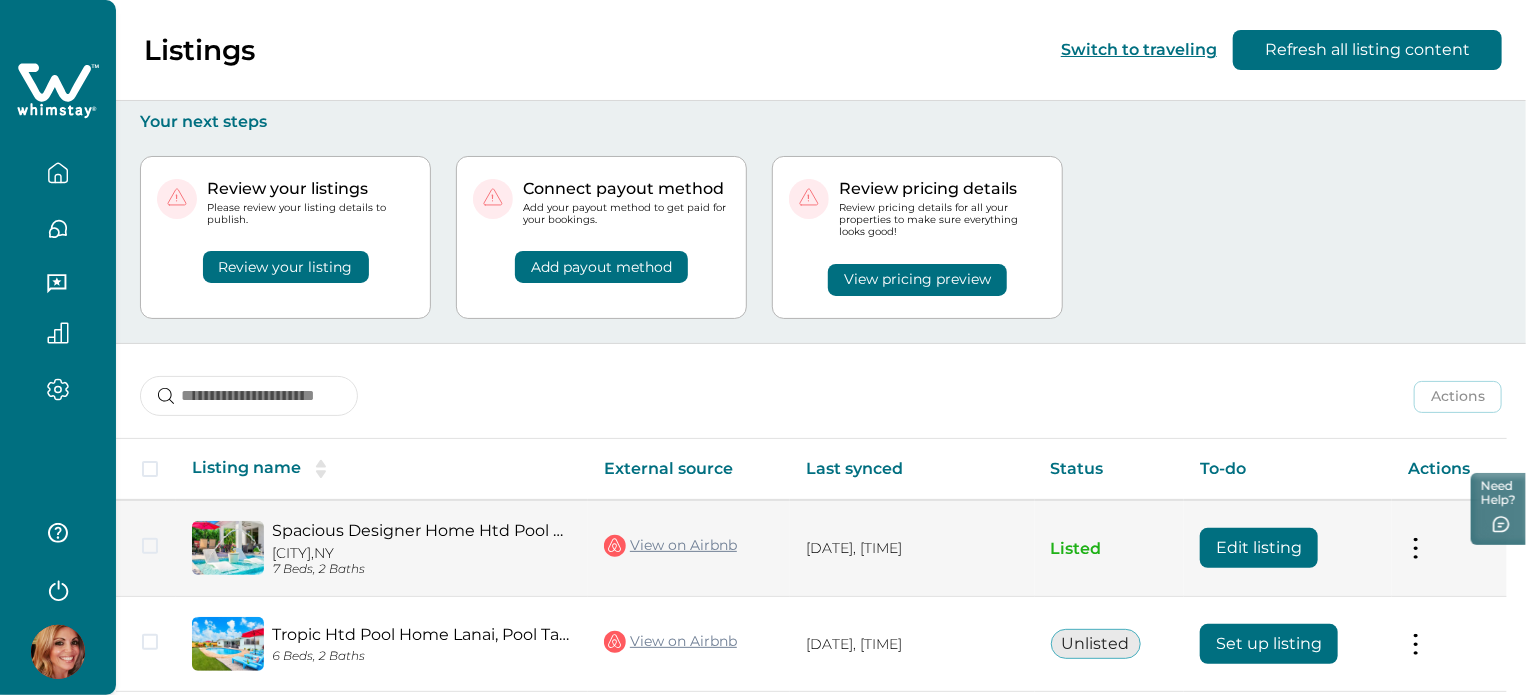 click on "Edit listing" at bounding box center [1259, 548] 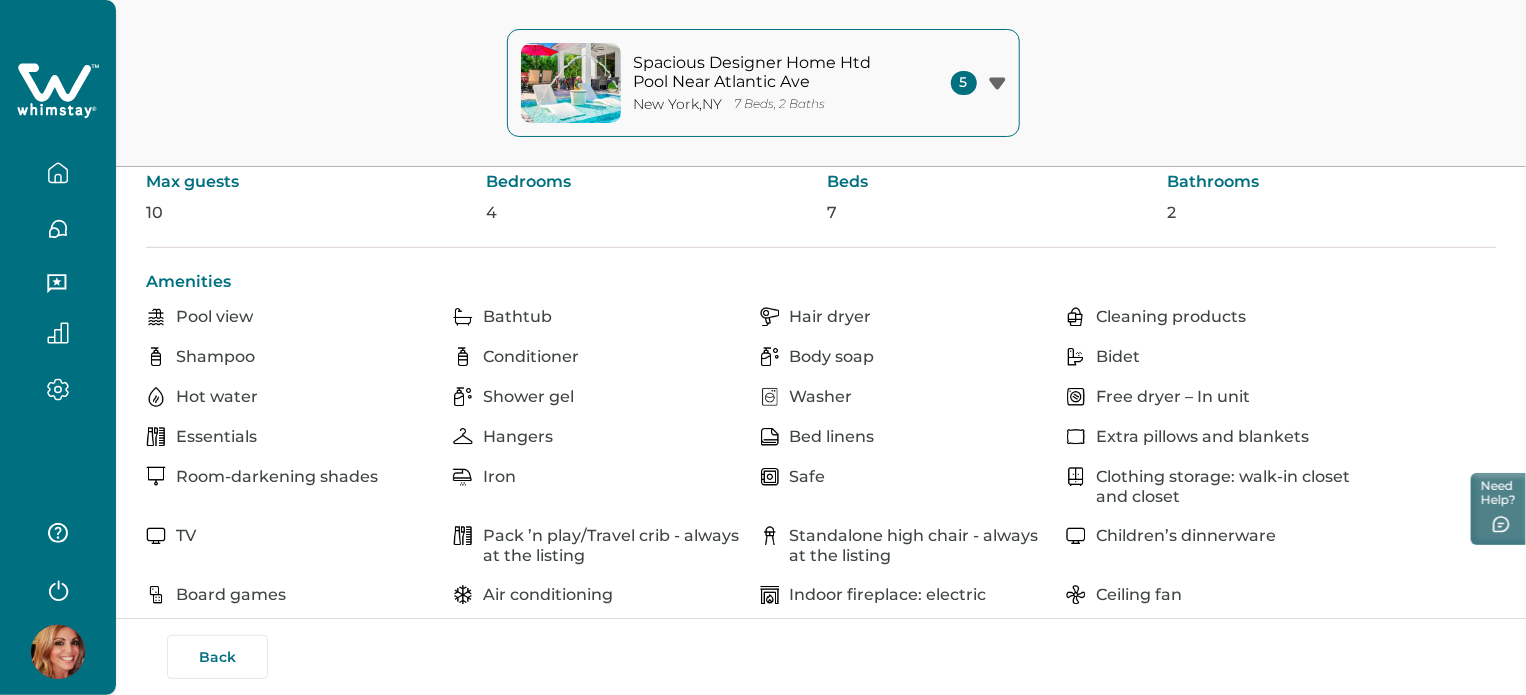 scroll, scrollTop: 0, scrollLeft: 0, axis: both 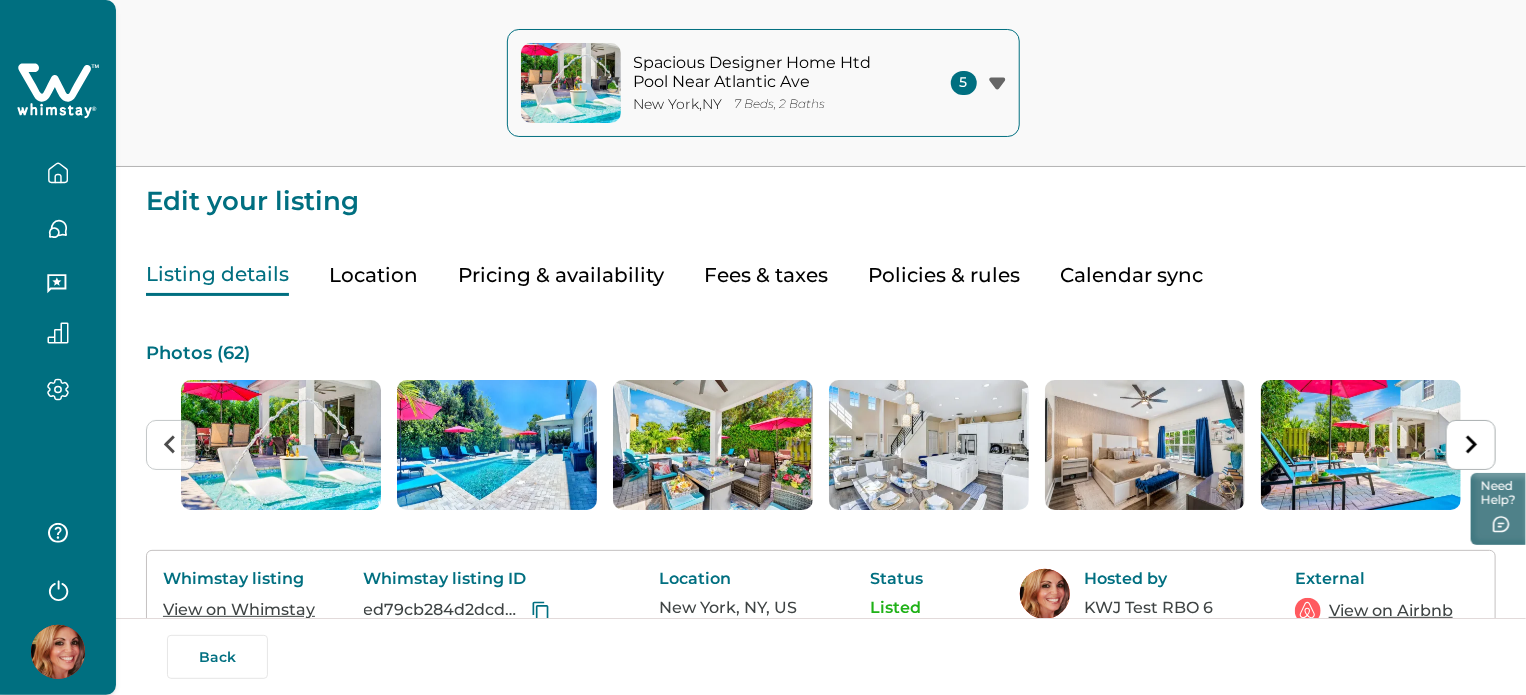 click on "Location" at bounding box center [373, 275] 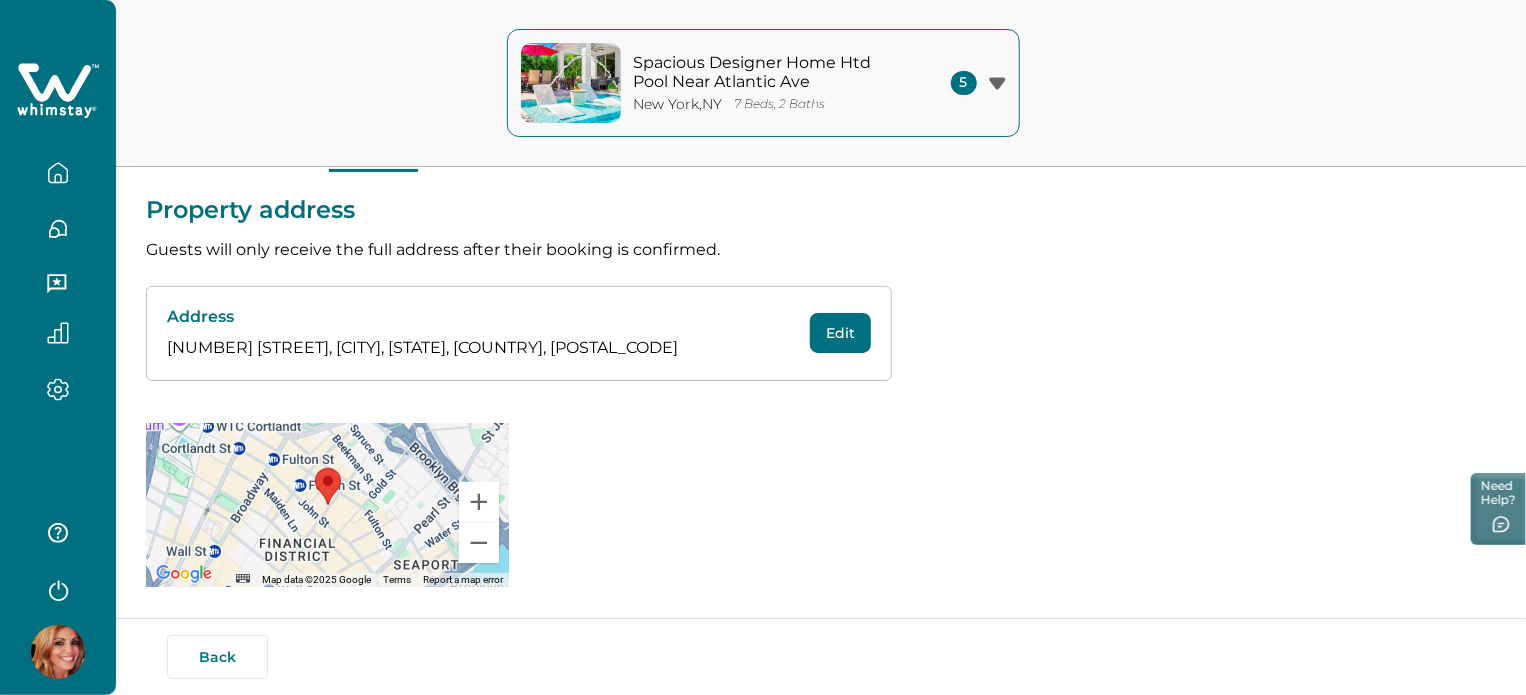 scroll, scrollTop: 127, scrollLeft: 0, axis: vertical 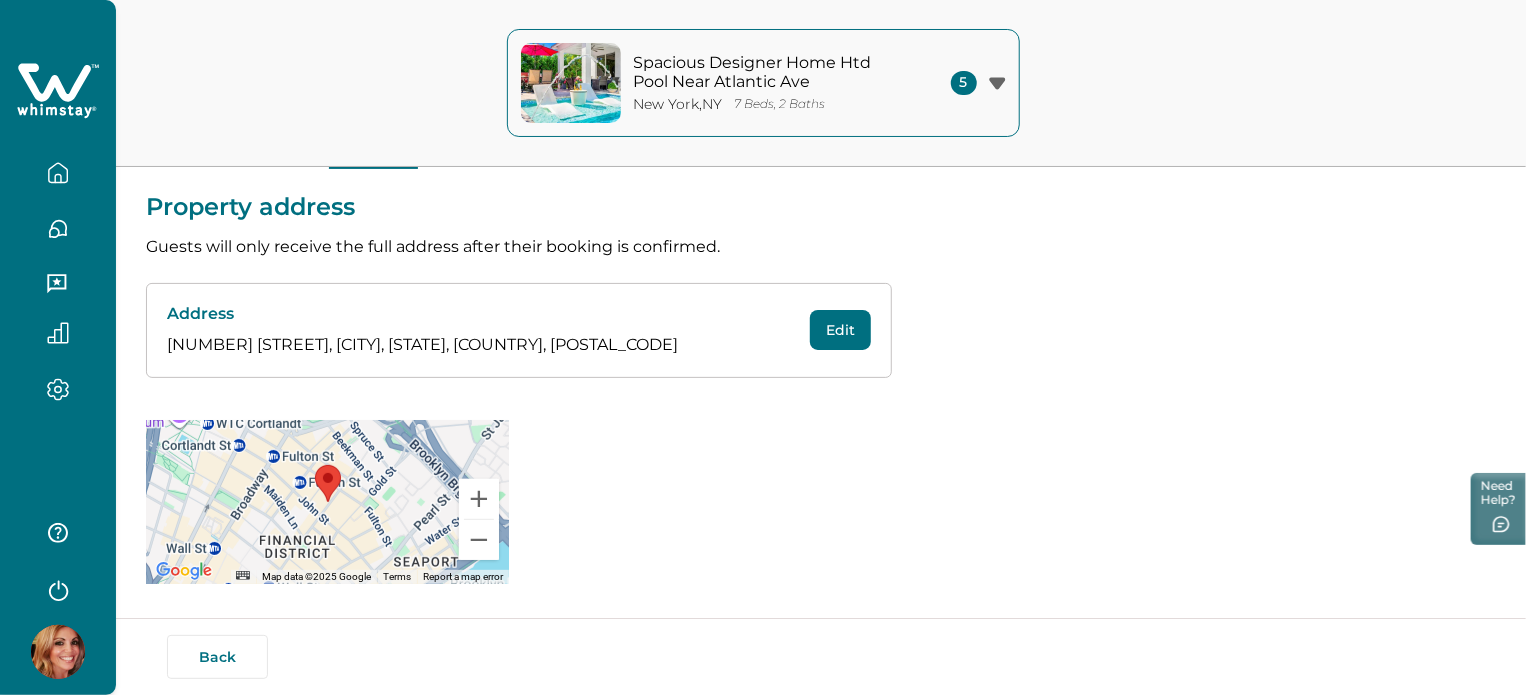 click on "Edit" at bounding box center (840, 330) 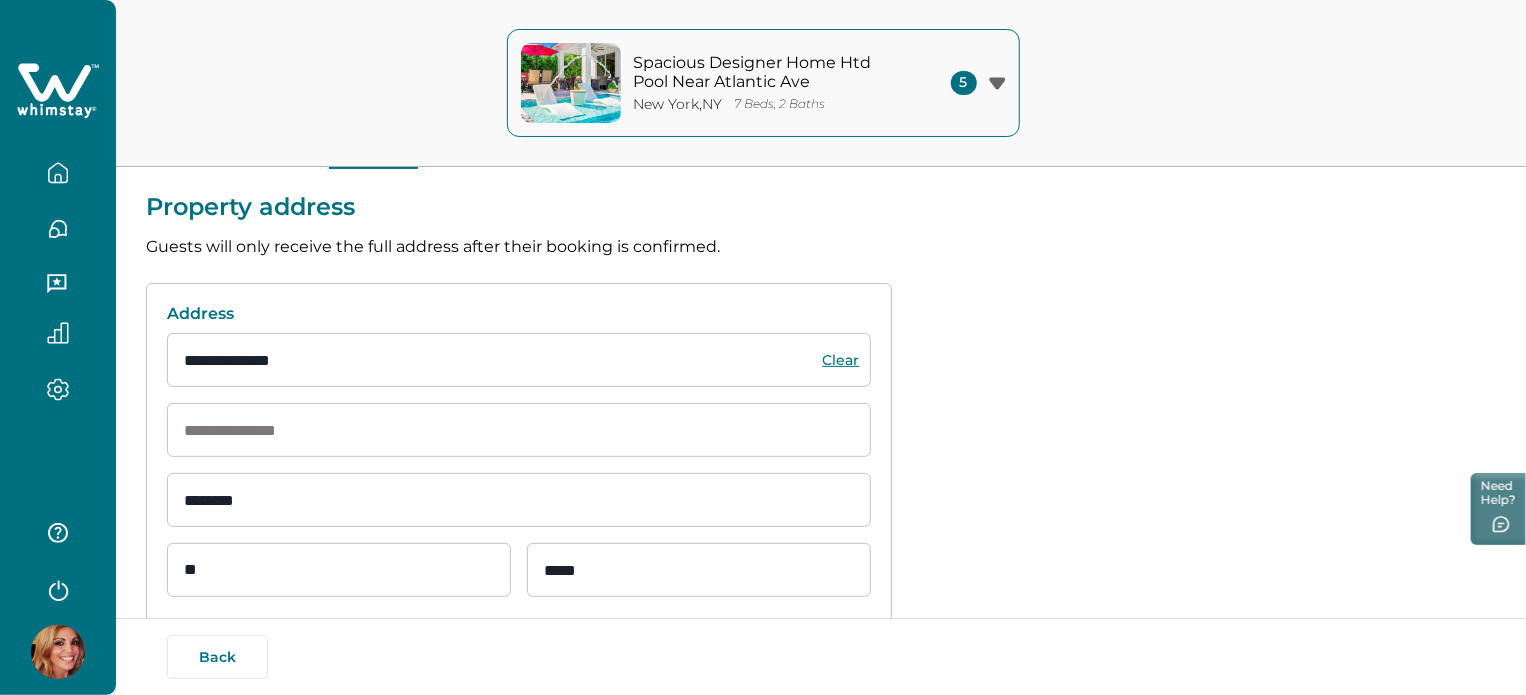 click on "Clear" at bounding box center [841, 360] 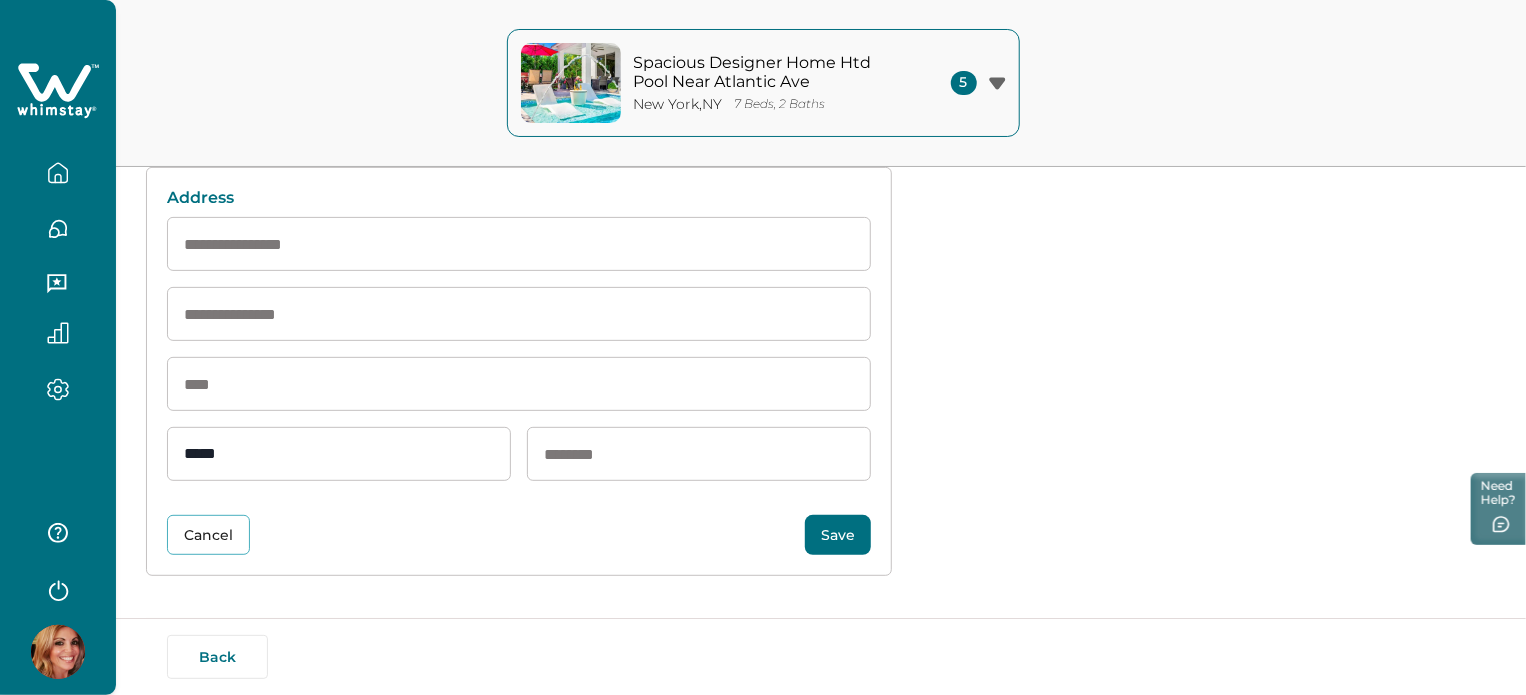 scroll, scrollTop: 427, scrollLeft: 0, axis: vertical 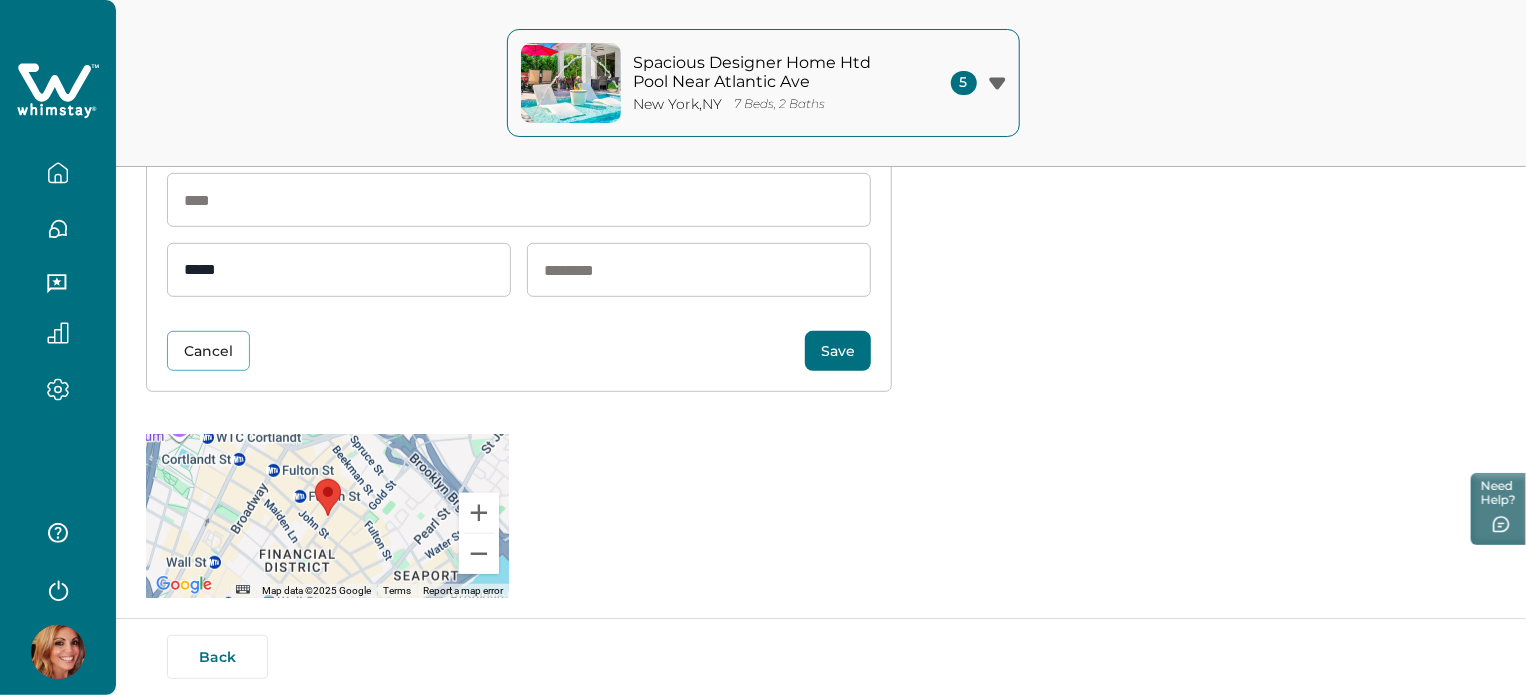 click on "Save" at bounding box center (838, 351) 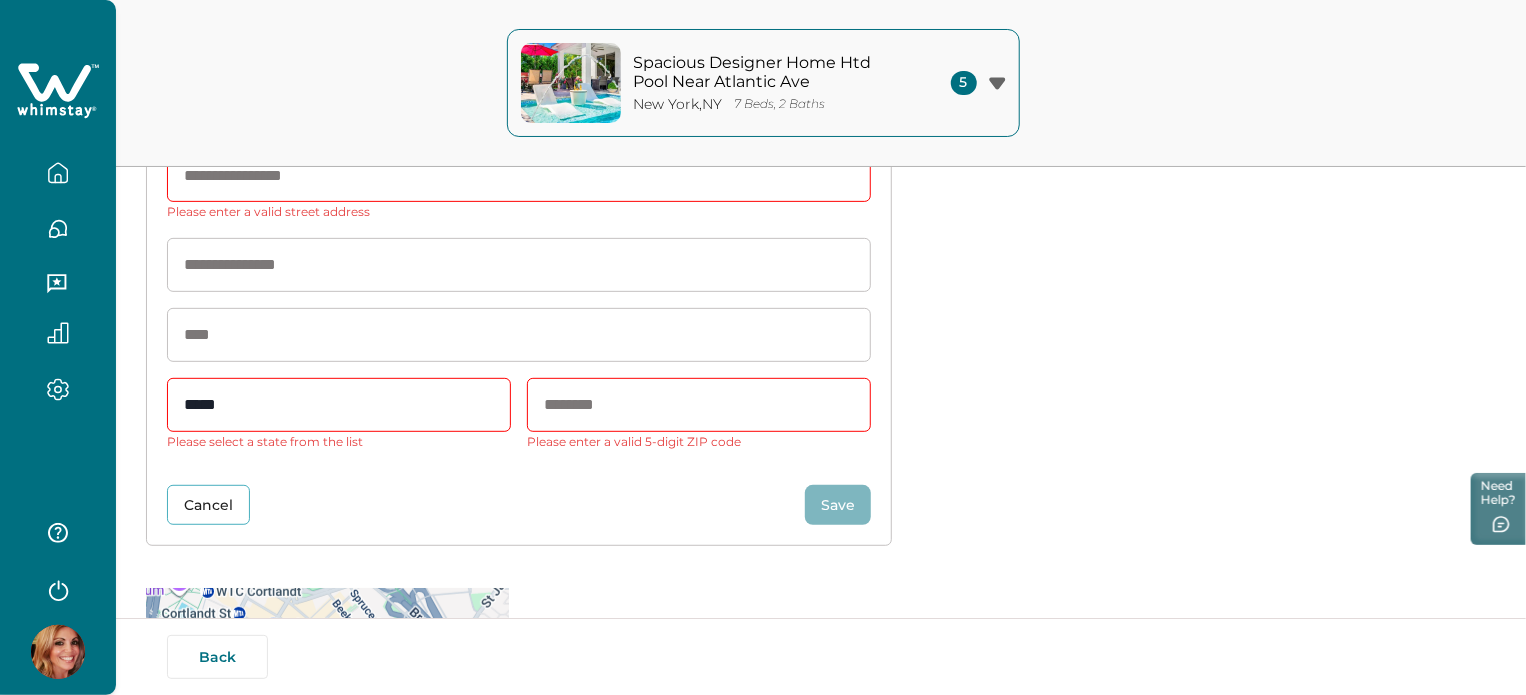 scroll, scrollTop: 227, scrollLeft: 0, axis: vertical 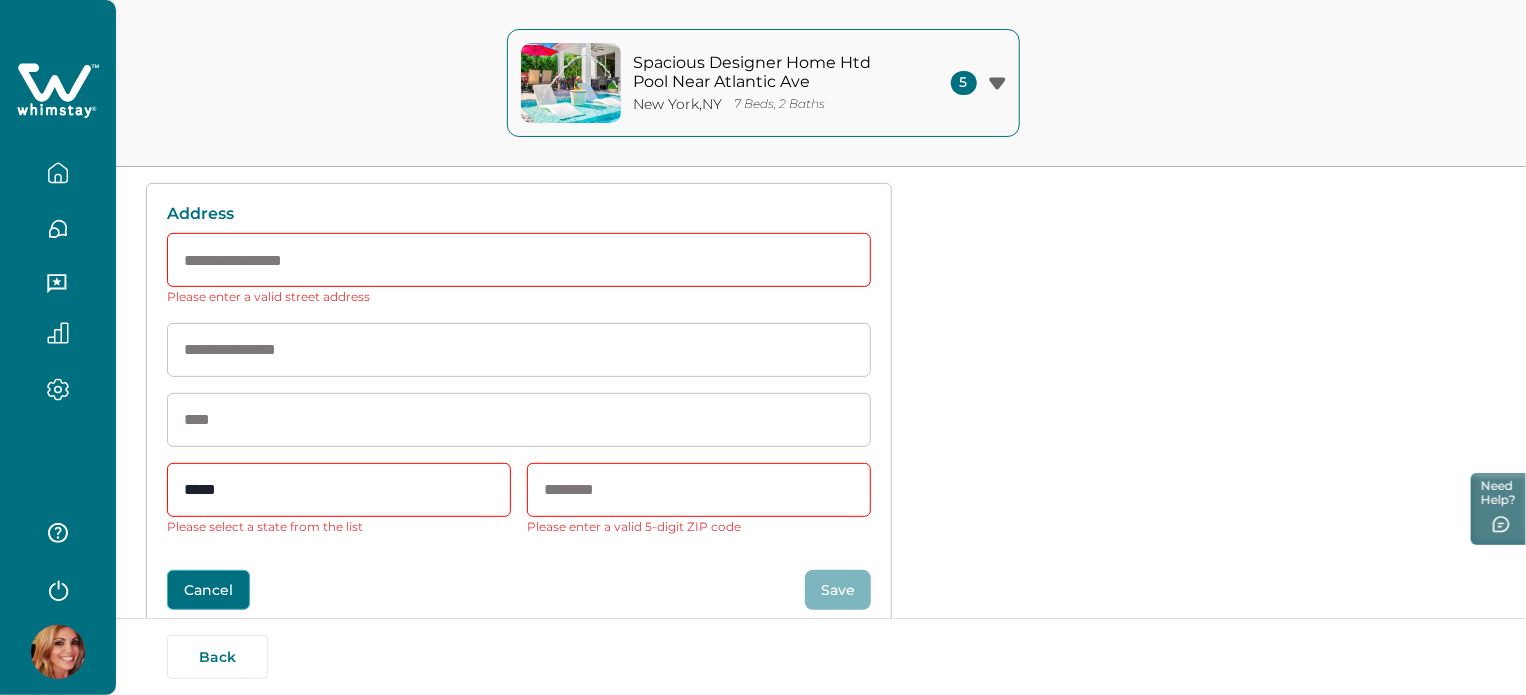 click on "Cancel" at bounding box center [208, 590] 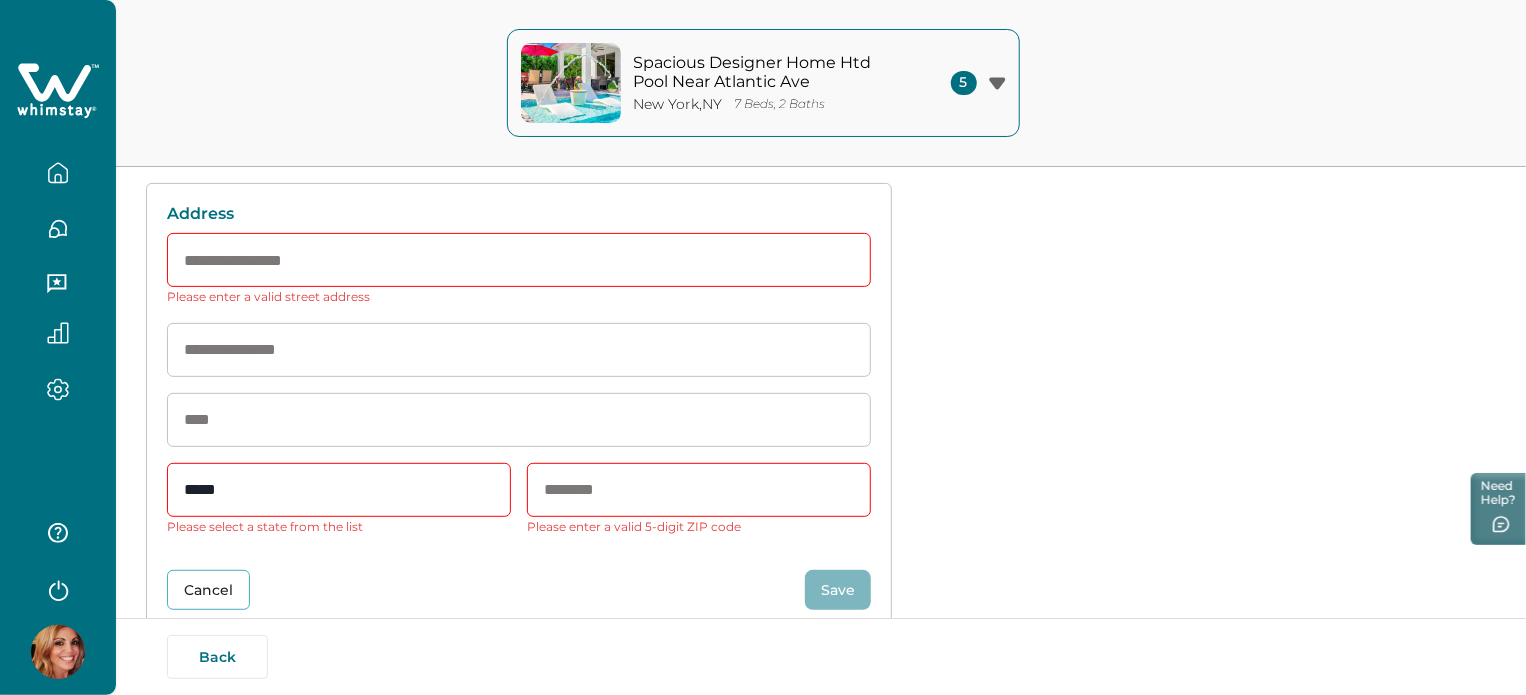 scroll, scrollTop: 127, scrollLeft: 0, axis: vertical 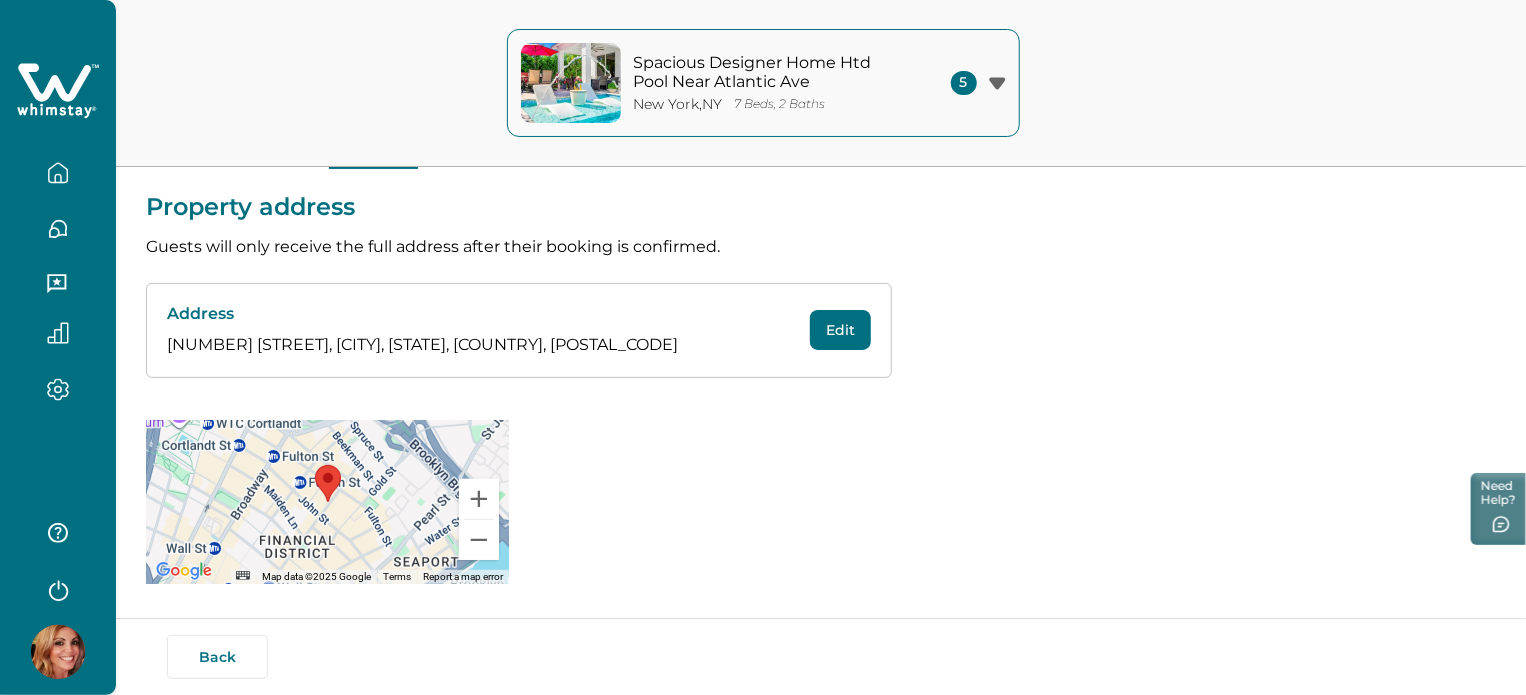 click on "Edit" at bounding box center [840, 330] 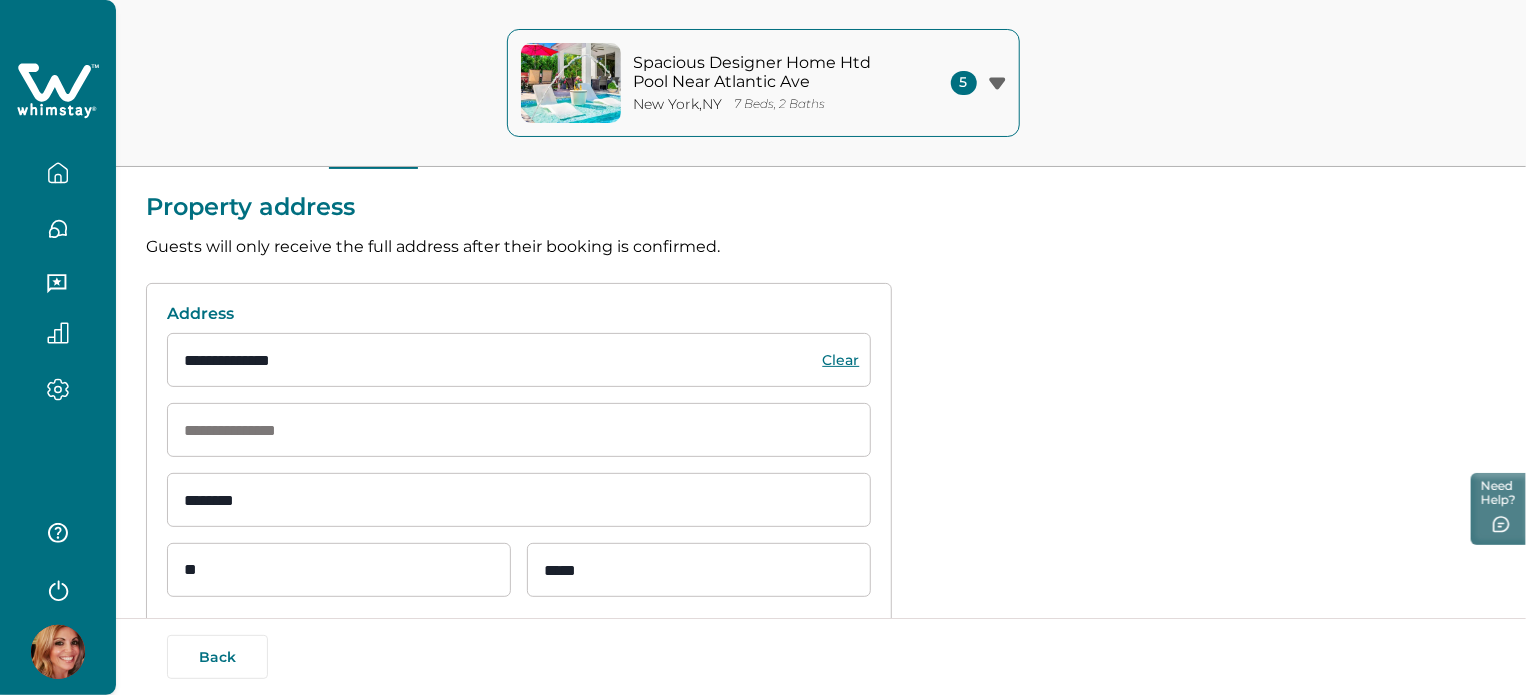 click on "**********" at bounding box center [821, 533] 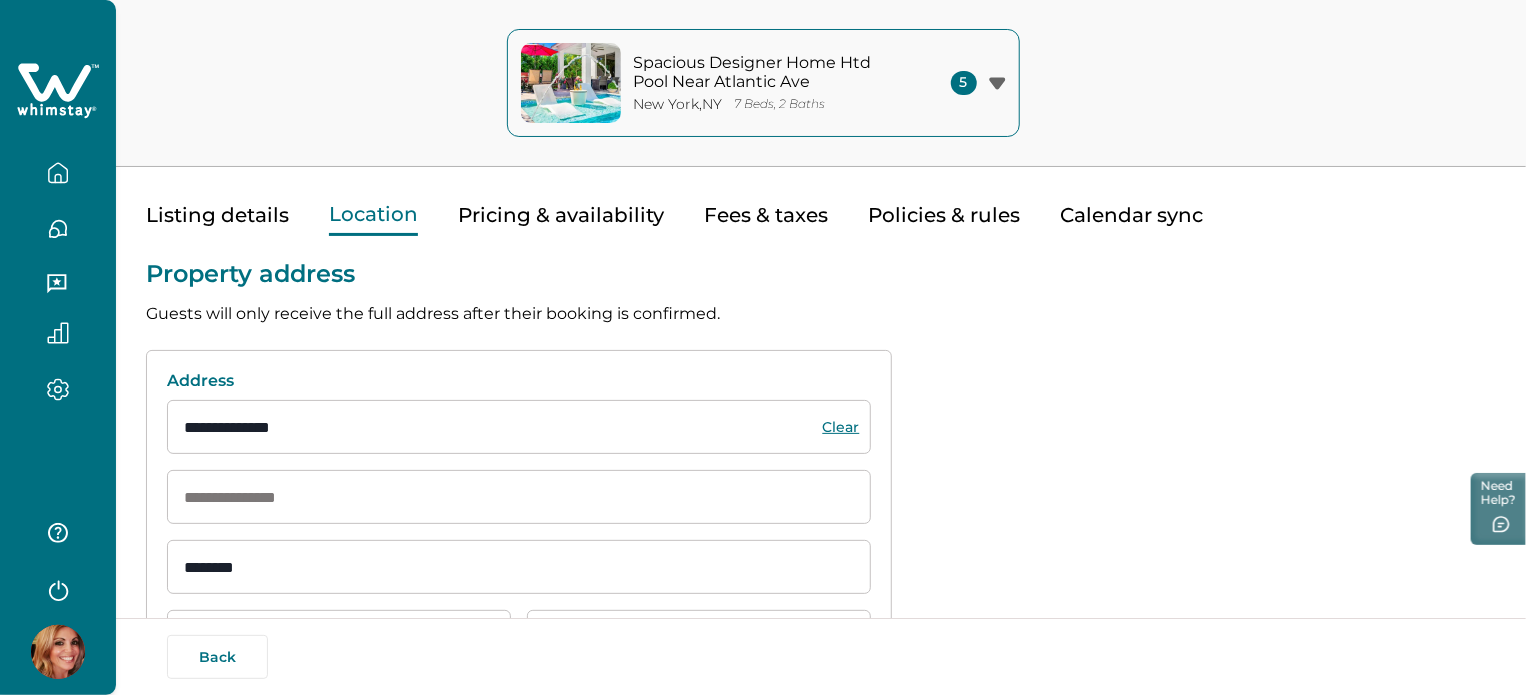 scroll, scrollTop: 27, scrollLeft: 0, axis: vertical 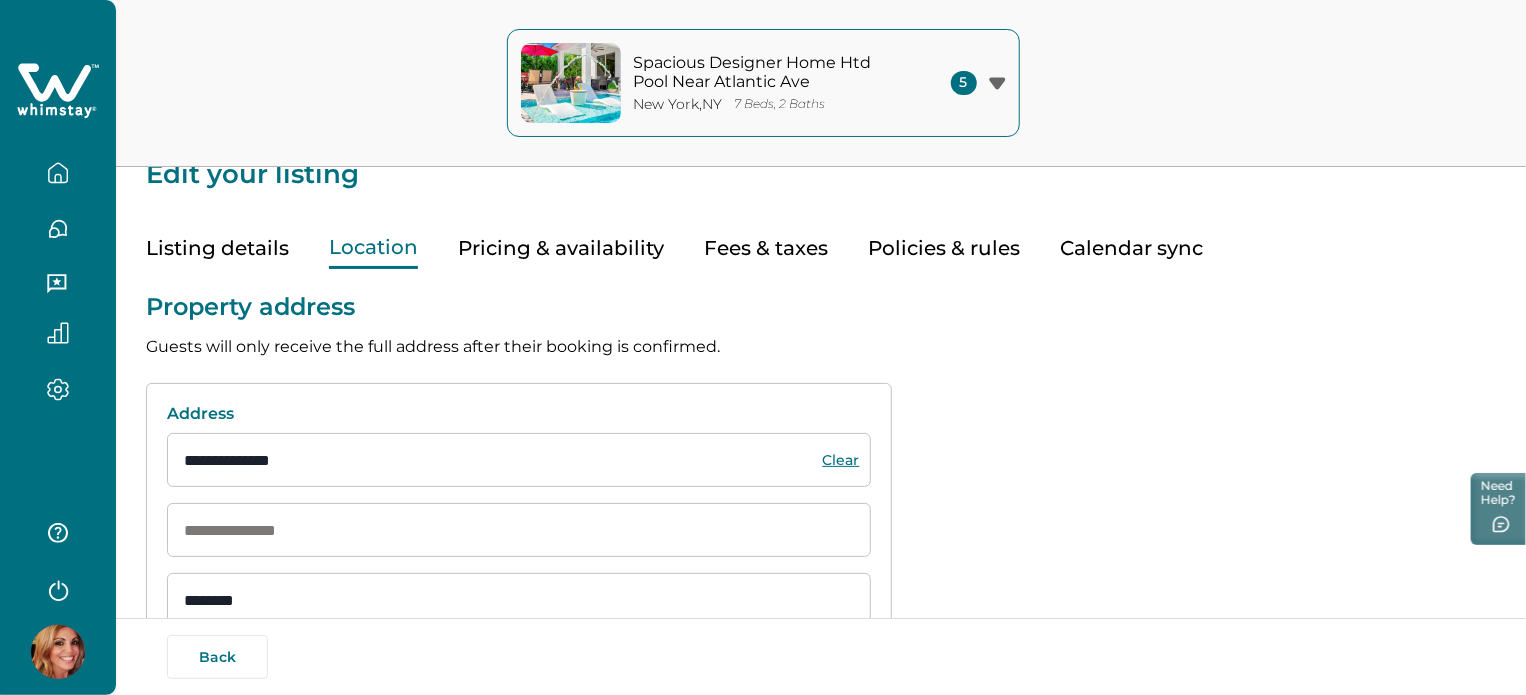 click on "Pricing & availability" at bounding box center [561, 248] 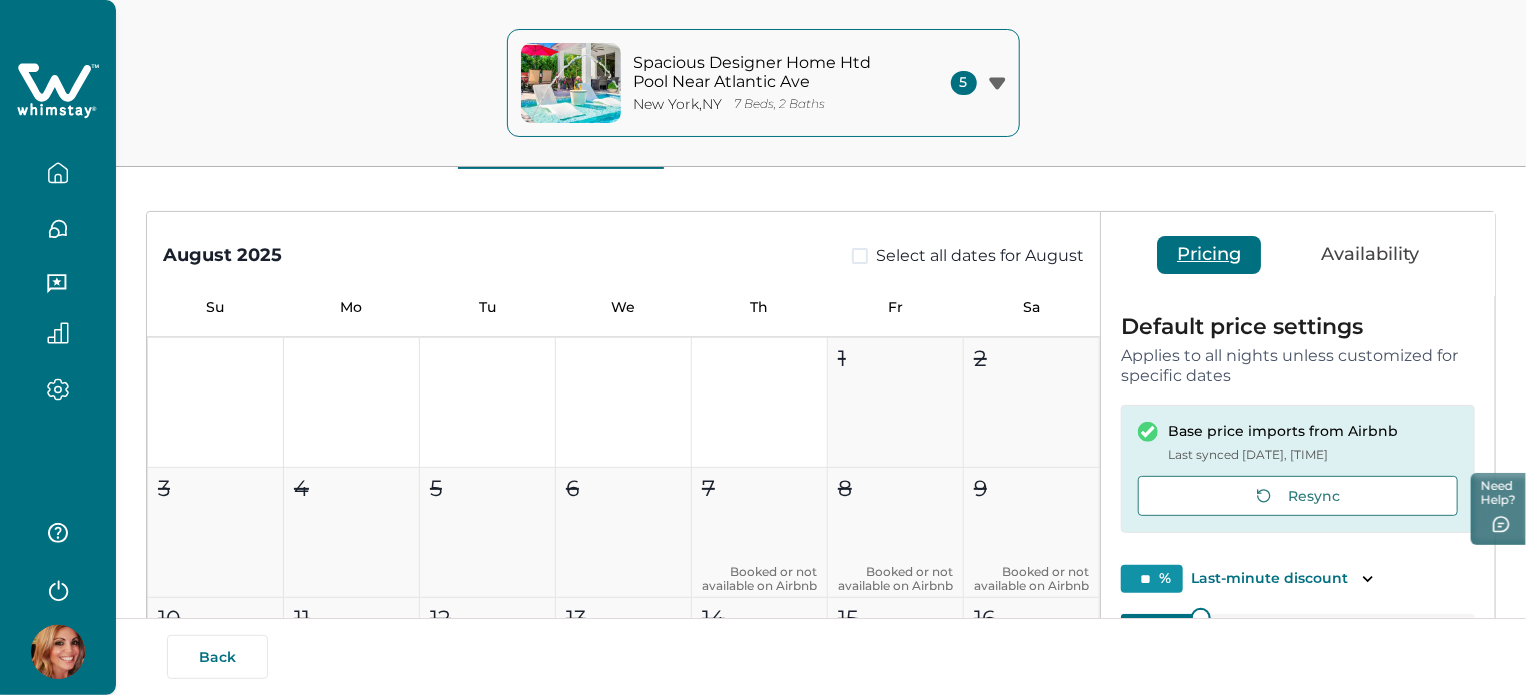 scroll, scrollTop: 227, scrollLeft: 0, axis: vertical 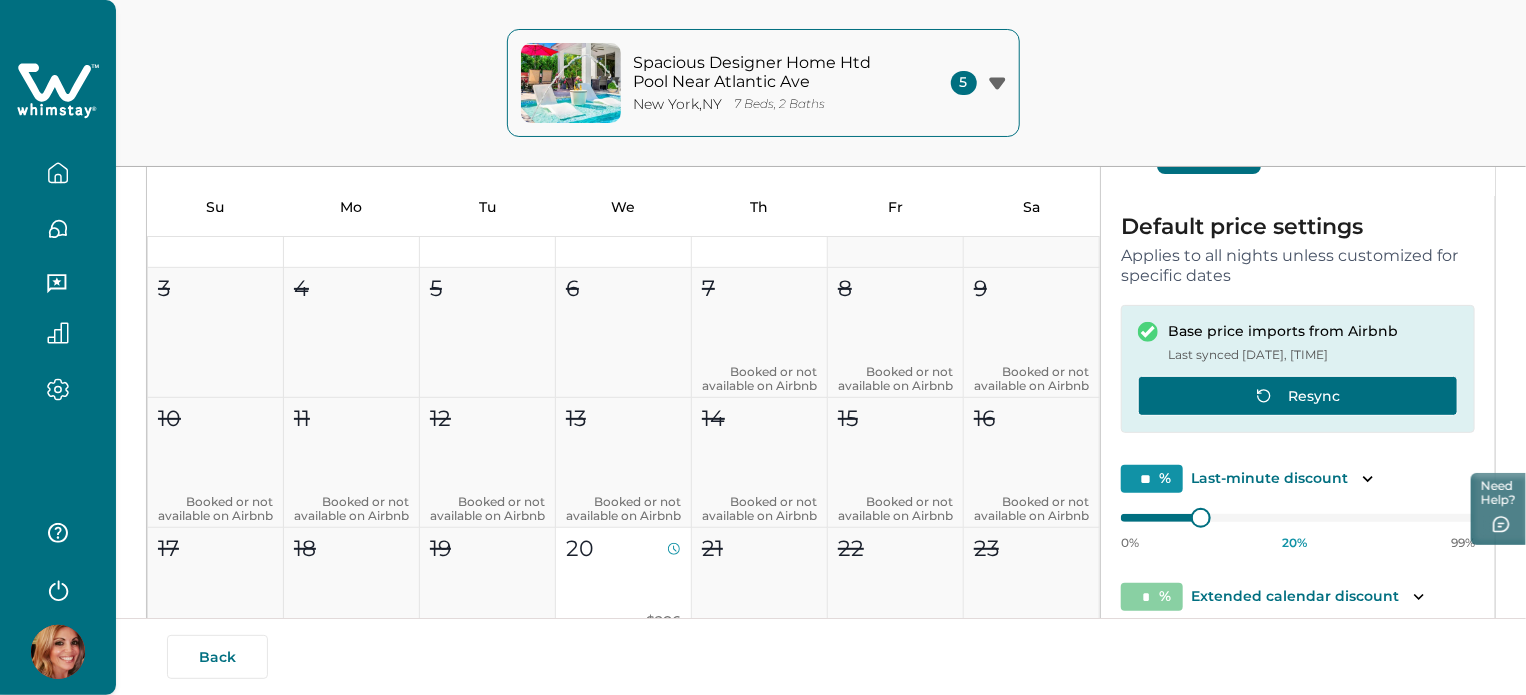click on "Resync" at bounding box center [1298, 396] 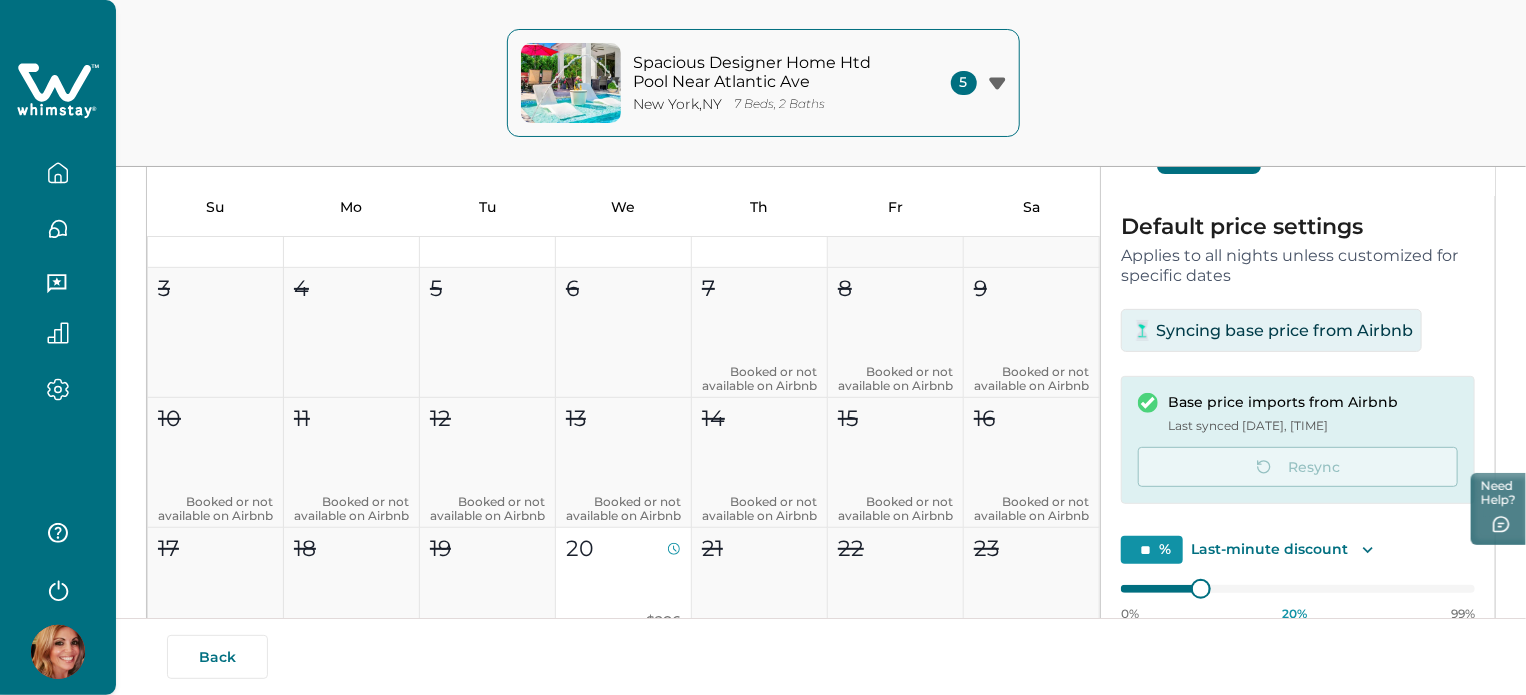 click 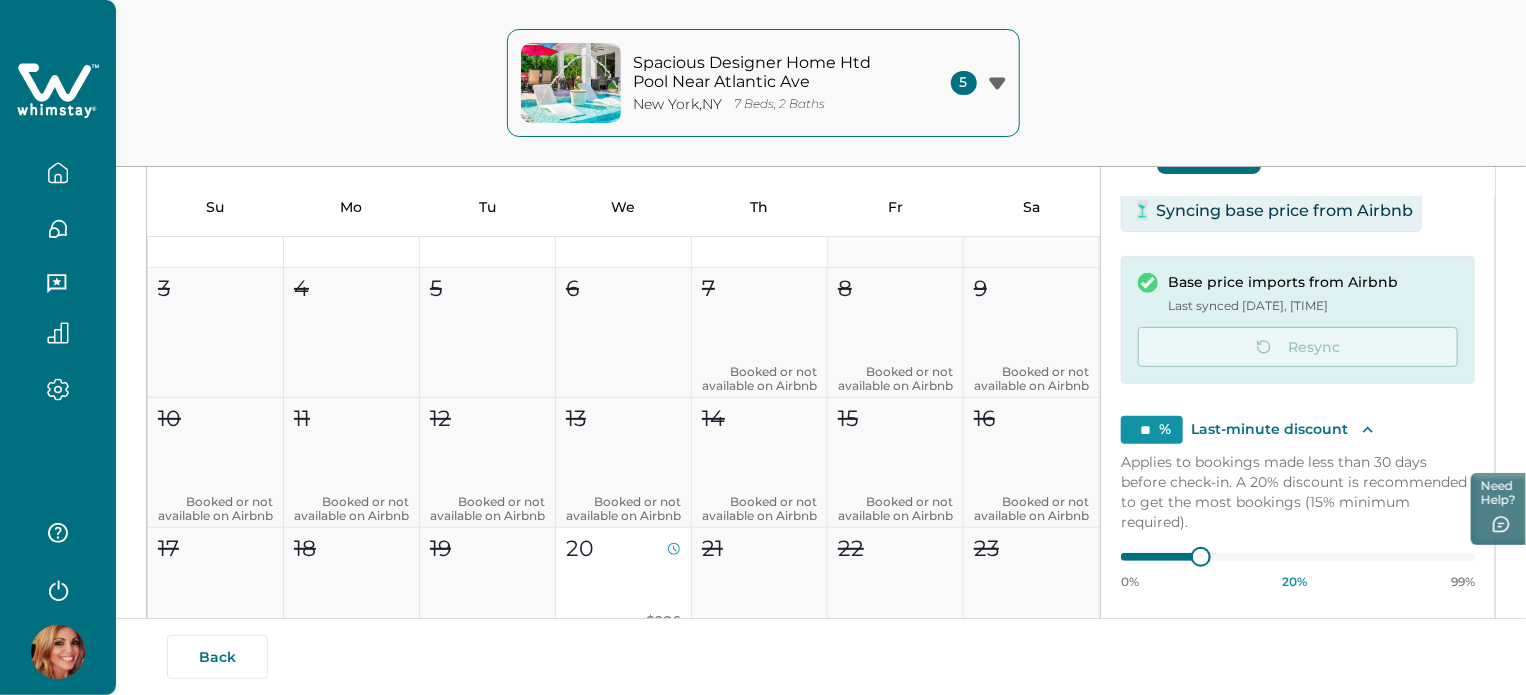 scroll, scrollTop: 192, scrollLeft: 0, axis: vertical 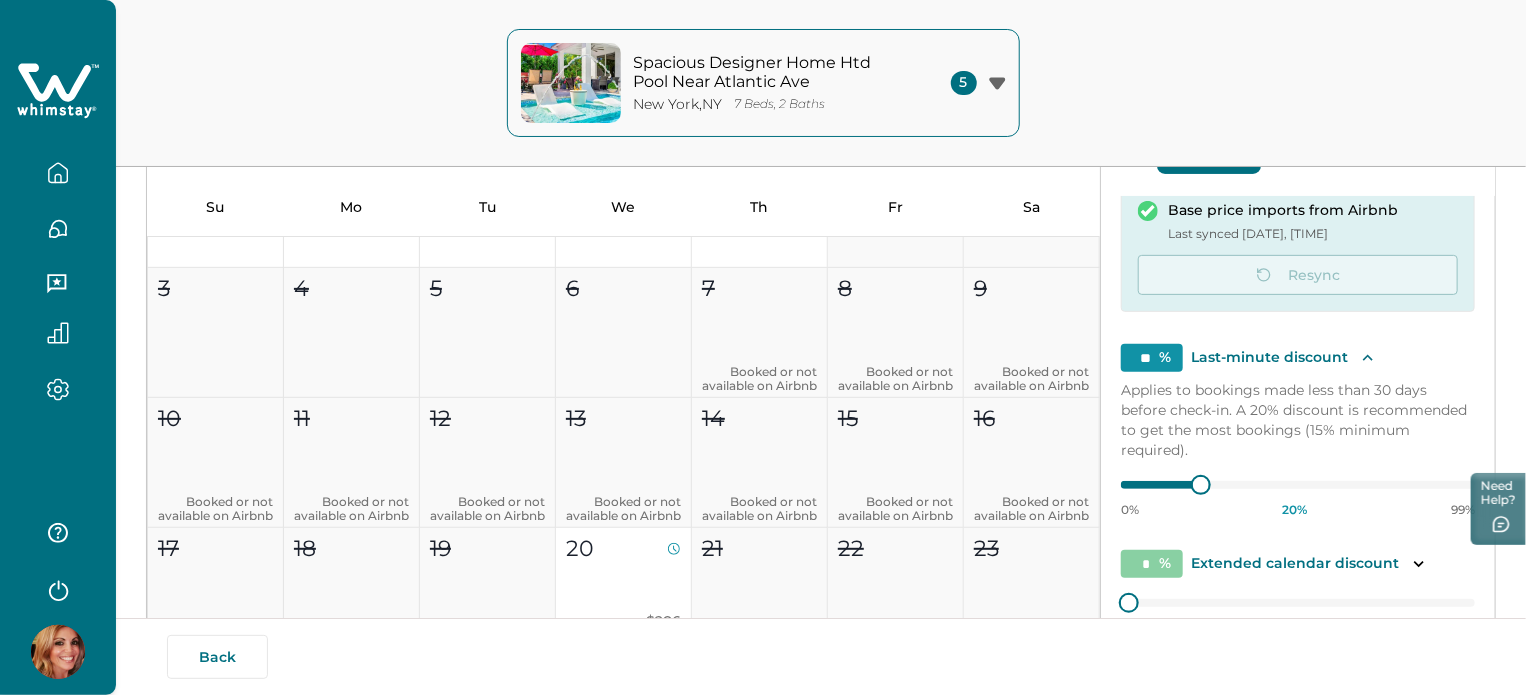 click on "Extended calendar discount" at bounding box center [1295, 564] 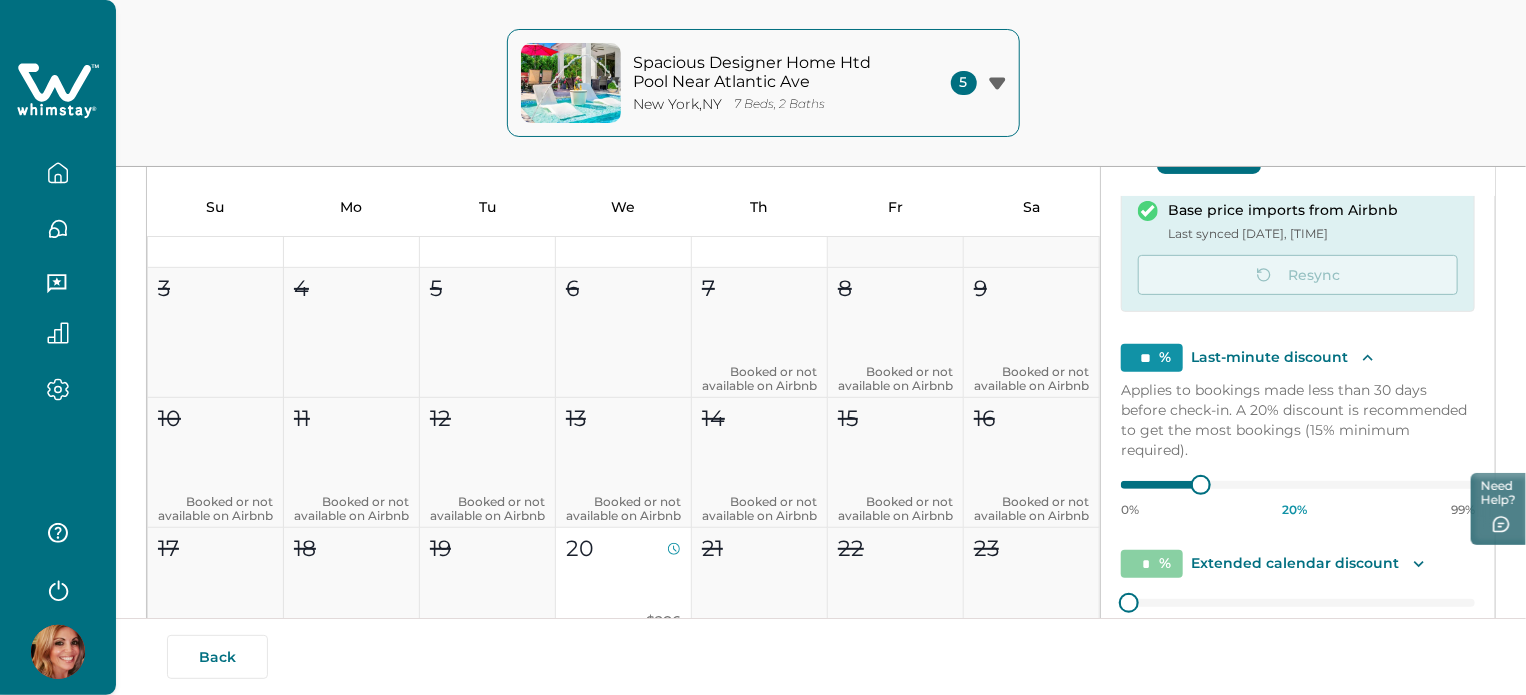 click 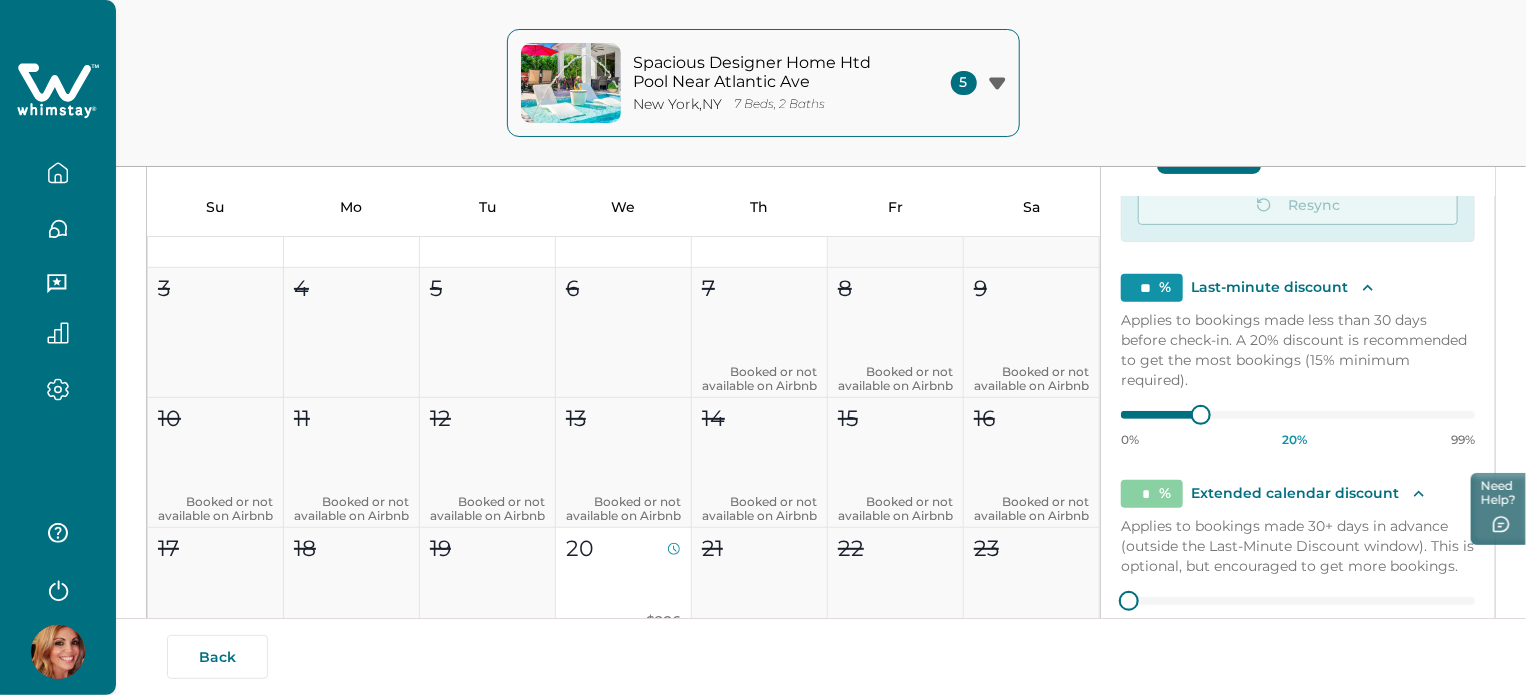 scroll, scrollTop: 280, scrollLeft: 0, axis: vertical 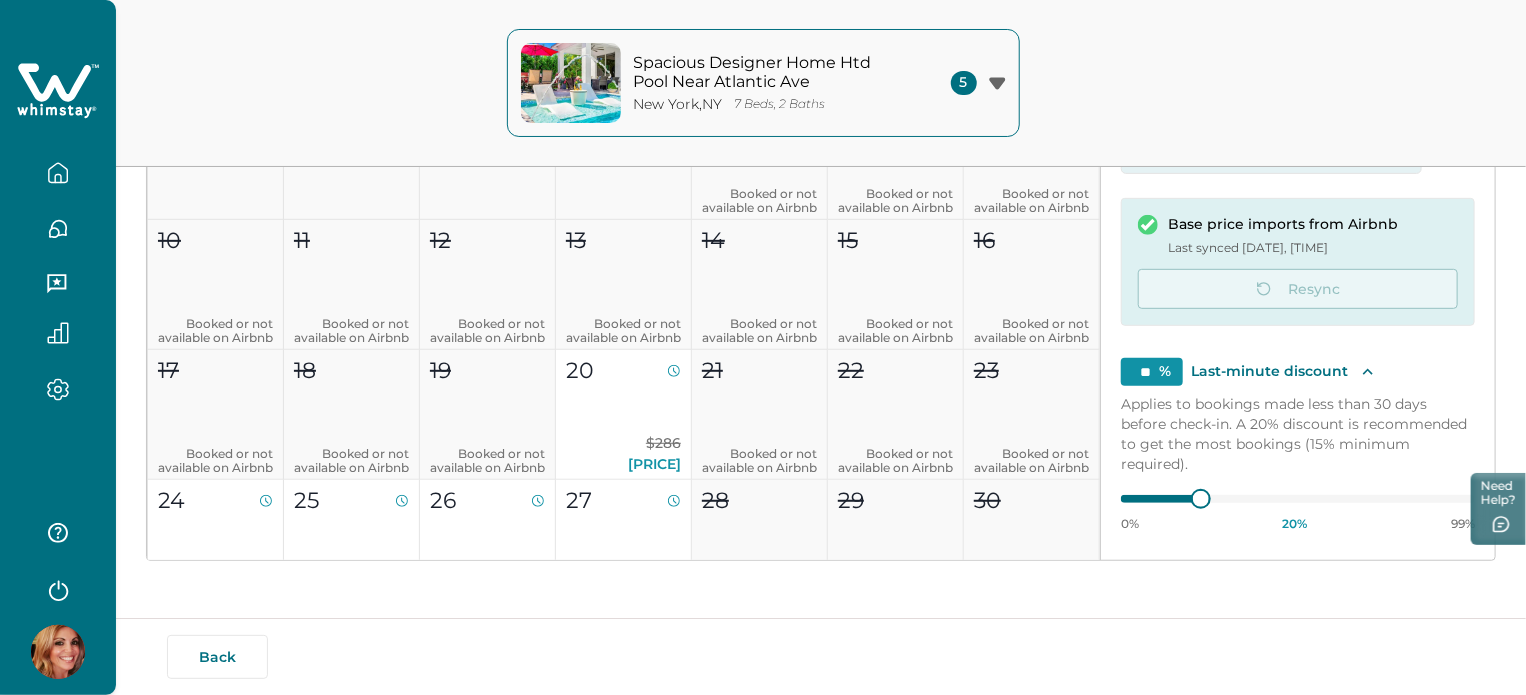 click on "** % Last-minute discount" at bounding box center (1298, 372) 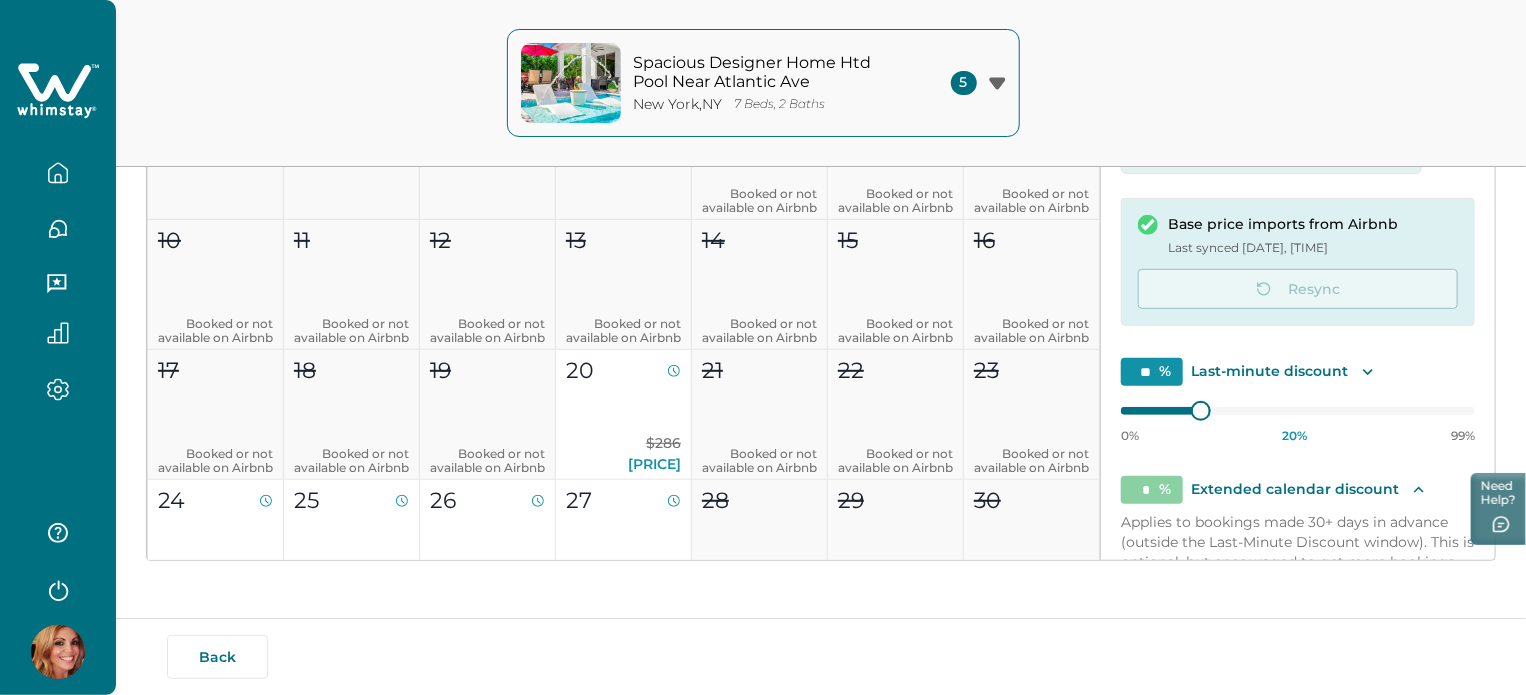 click 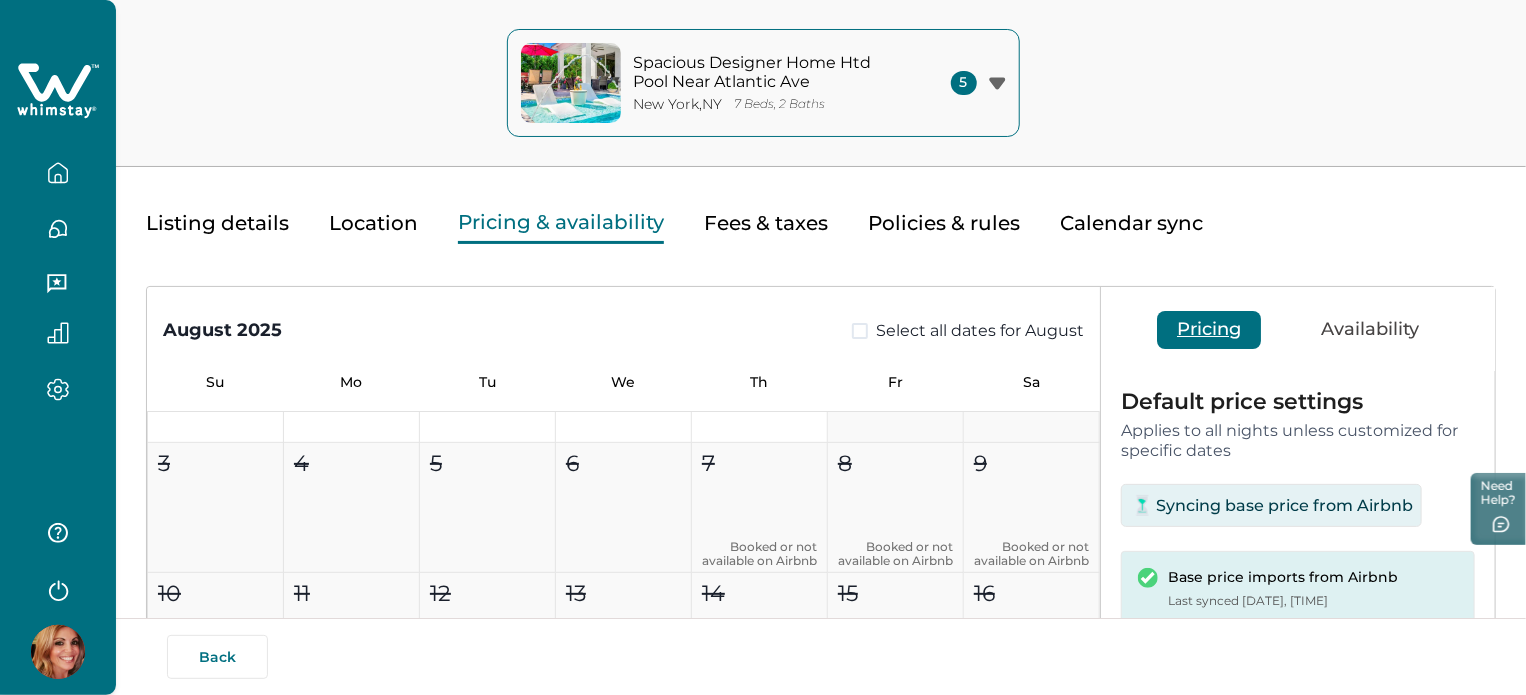 scroll, scrollTop: 0, scrollLeft: 0, axis: both 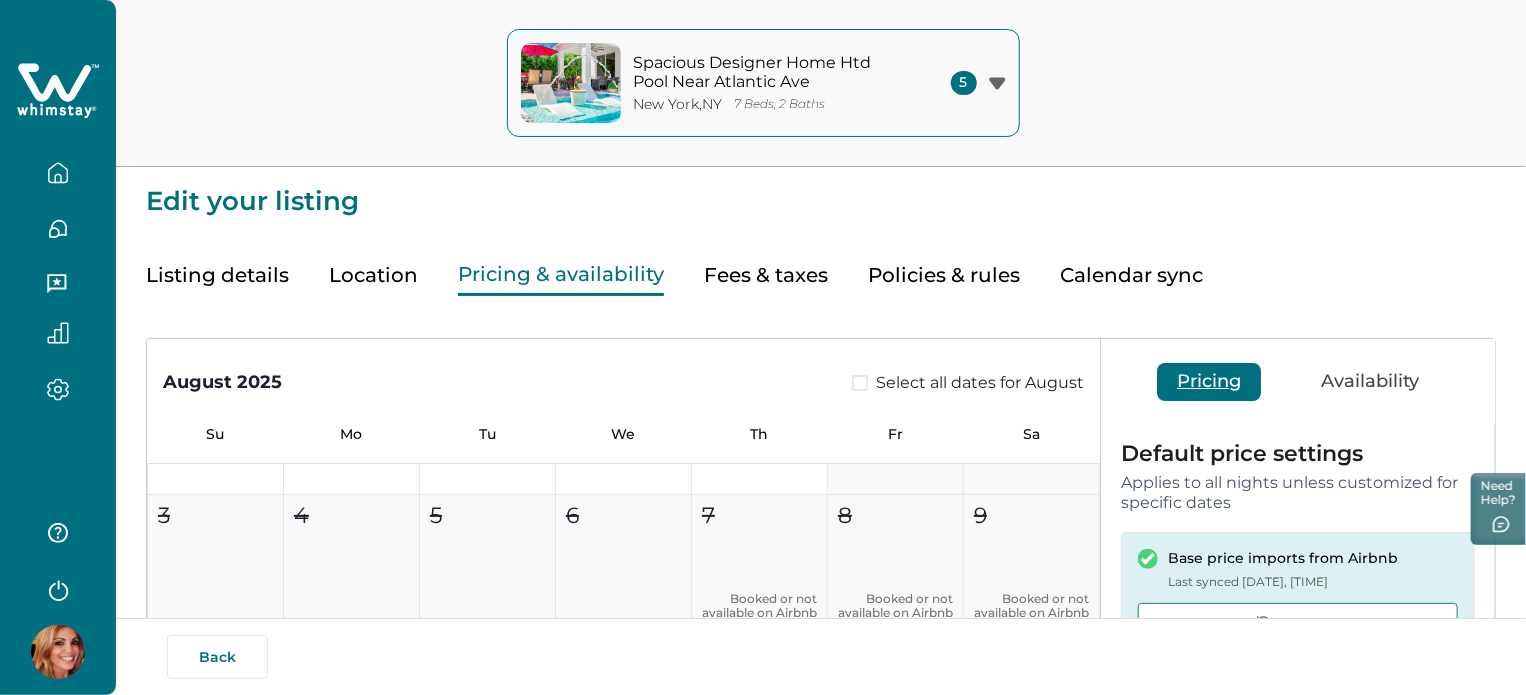 click on "Listing details Location Pricing & availability Fees & taxes Policies & rules Calendar sync" at bounding box center [821, 255] 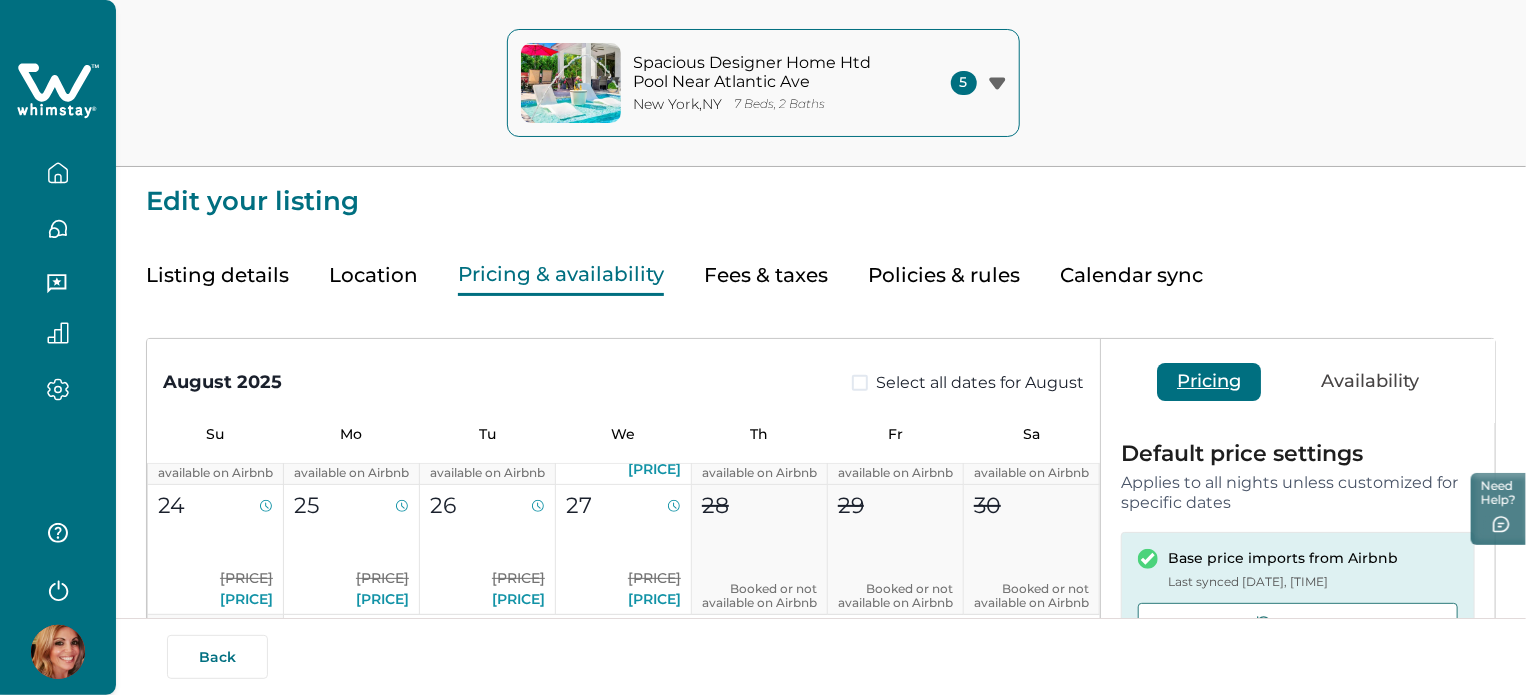 scroll, scrollTop: 900, scrollLeft: 0, axis: vertical 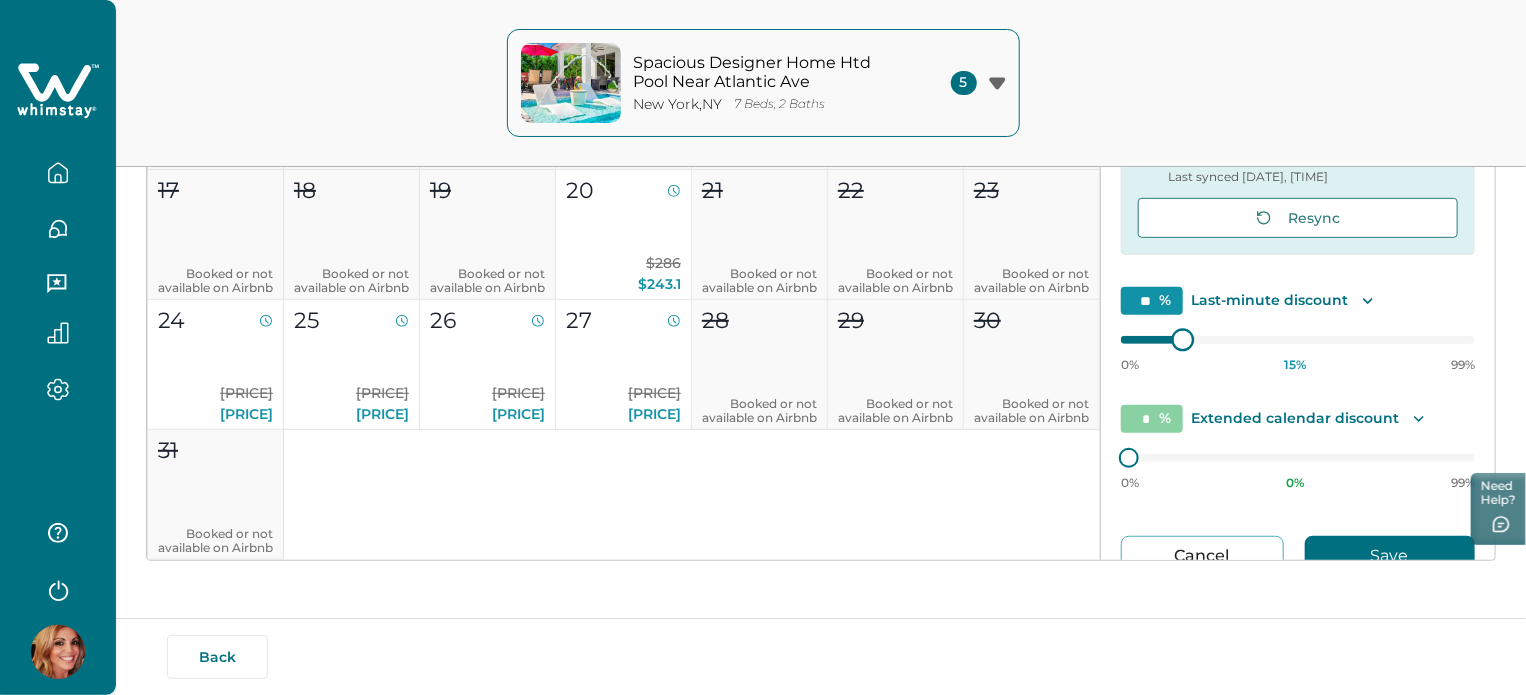 click on "[MONTH] [YEAR] Select all dates for   [MONTH] Su Mo Tu We Th Fr Sa 1 2 3 4 5 6 7 Booked or not available on Airbnb 8 Booked or not available on Airbnb 9 Booked or not available on Airbnb 10 Booked or not available on Airbnb 11 Booked or not available on Airbnb 12 Booked or not available on Airbnb 13 Booked or not available on Airbnb 14 Booked or not available on Airbnb 15 Booked or not available on Airbnb 16 Booked or not available on Airbnb 17 Booked or not available on Airbnb 18 Booked or not available on Airbnb 19 Booked or not available on Airbnb 20 $286 $243.1 21 Booked or not available on Airbnb 22 Booked or not available on Airbnb 23 Booked or not available on Airbnb 24 $326 $277.1 25 $326 $277.1 26 $326 $277.1 27 $326 $277.1 28 Booked or not available on Airbnb 29 Booked or not available on Airbnb 30 Booked or not available on Airbnb 31 Booked or not available on Airbnb Last Minute Discount (20%) Extended Calendar Discount (15%) Booked or not available [MONTH] [YEAR] Select all dates for   [MONTH] Su Mo" at bounding box center [821, 247] 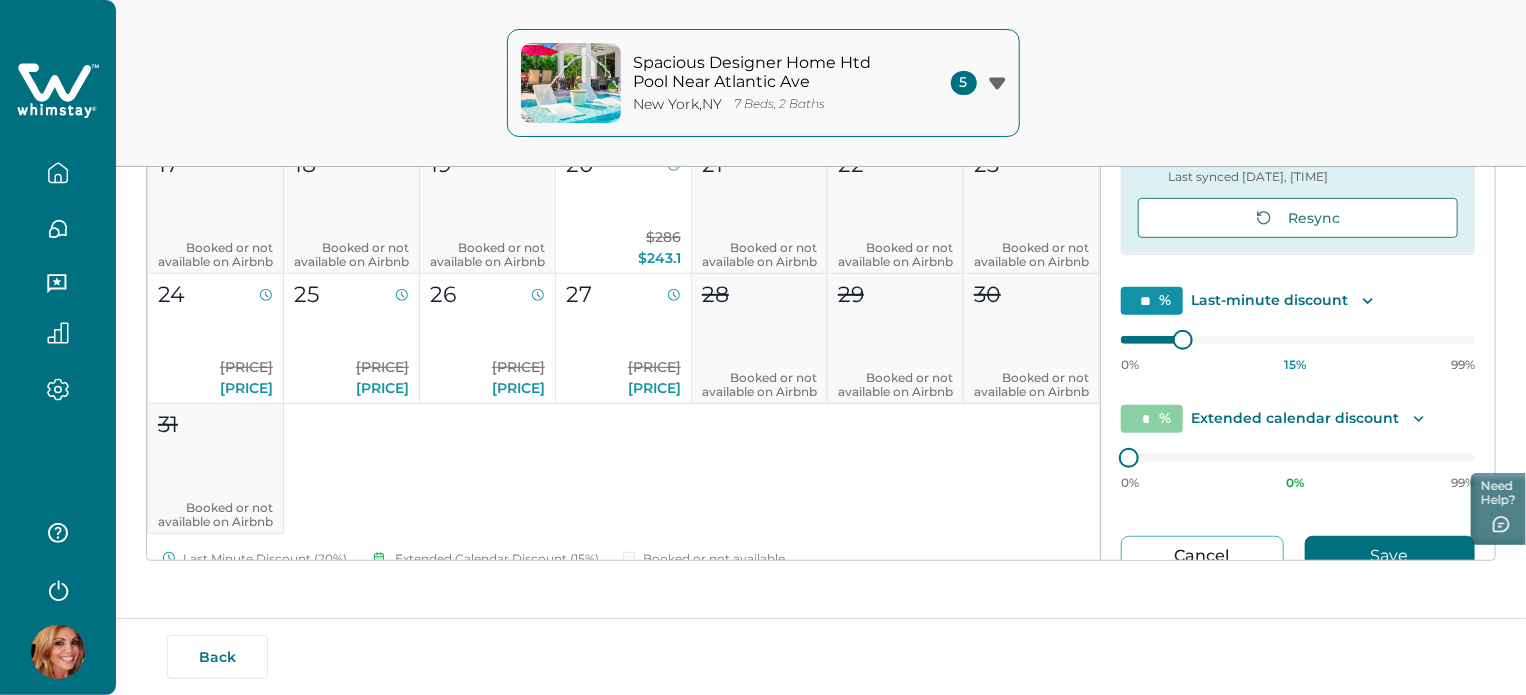 scroll, scrollTop: 303, scrollLeft: 0, axis: vertical 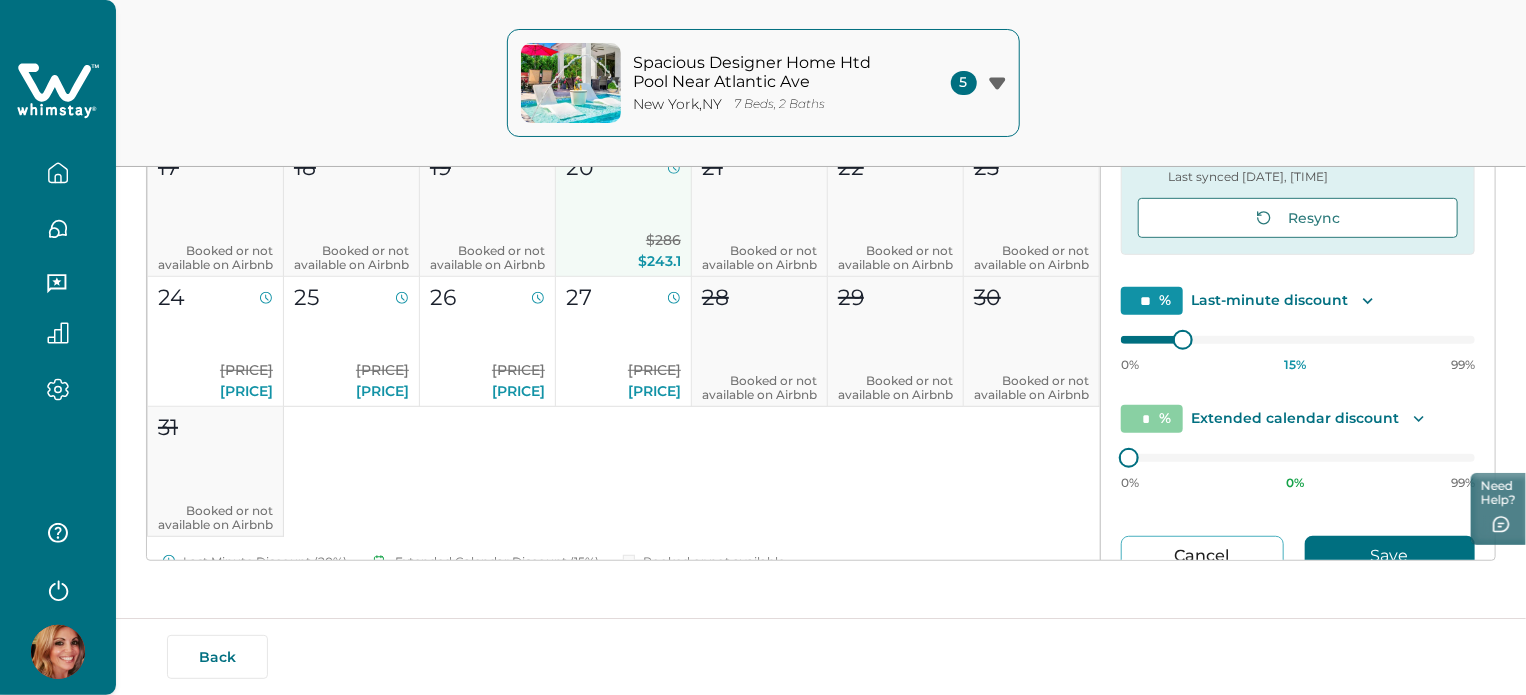 click on "[NUMBER] [PRICE]" at bounding box center [624, 212] 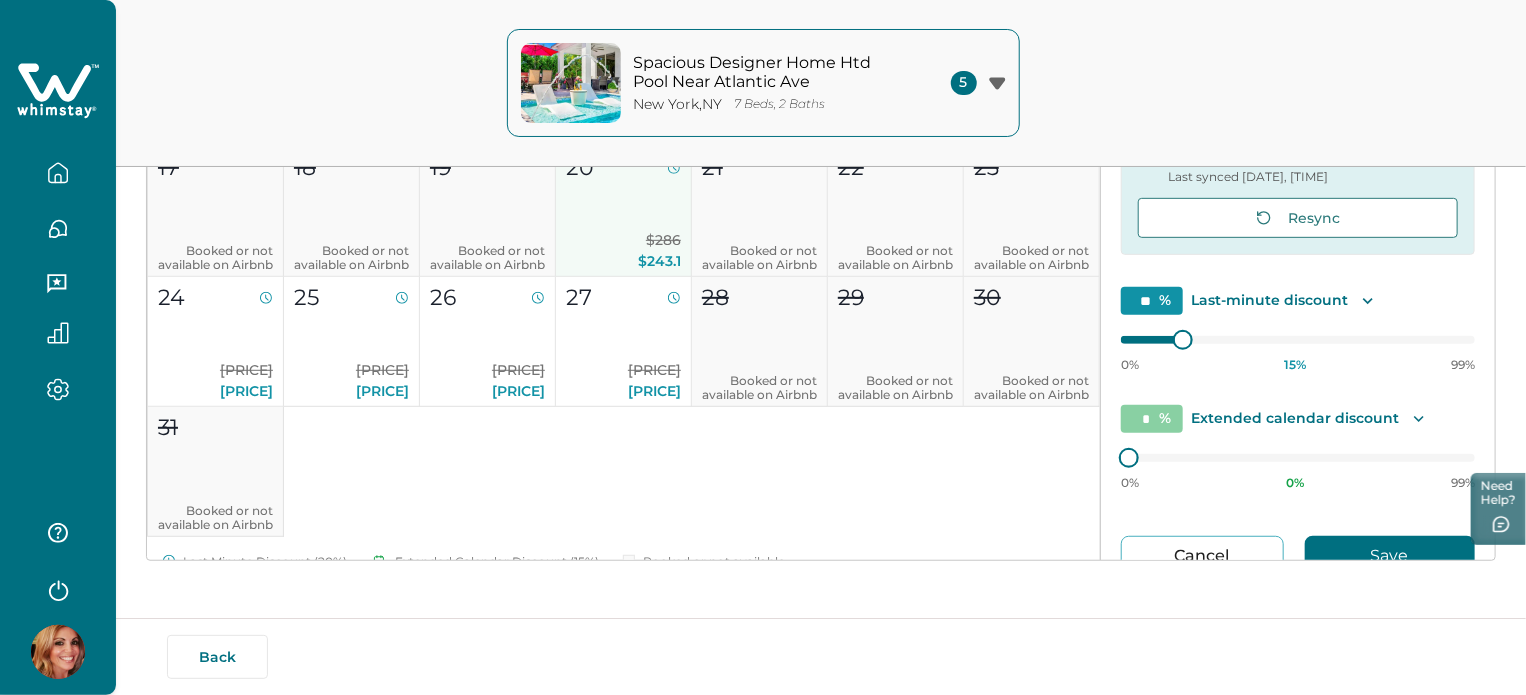 type on "**" 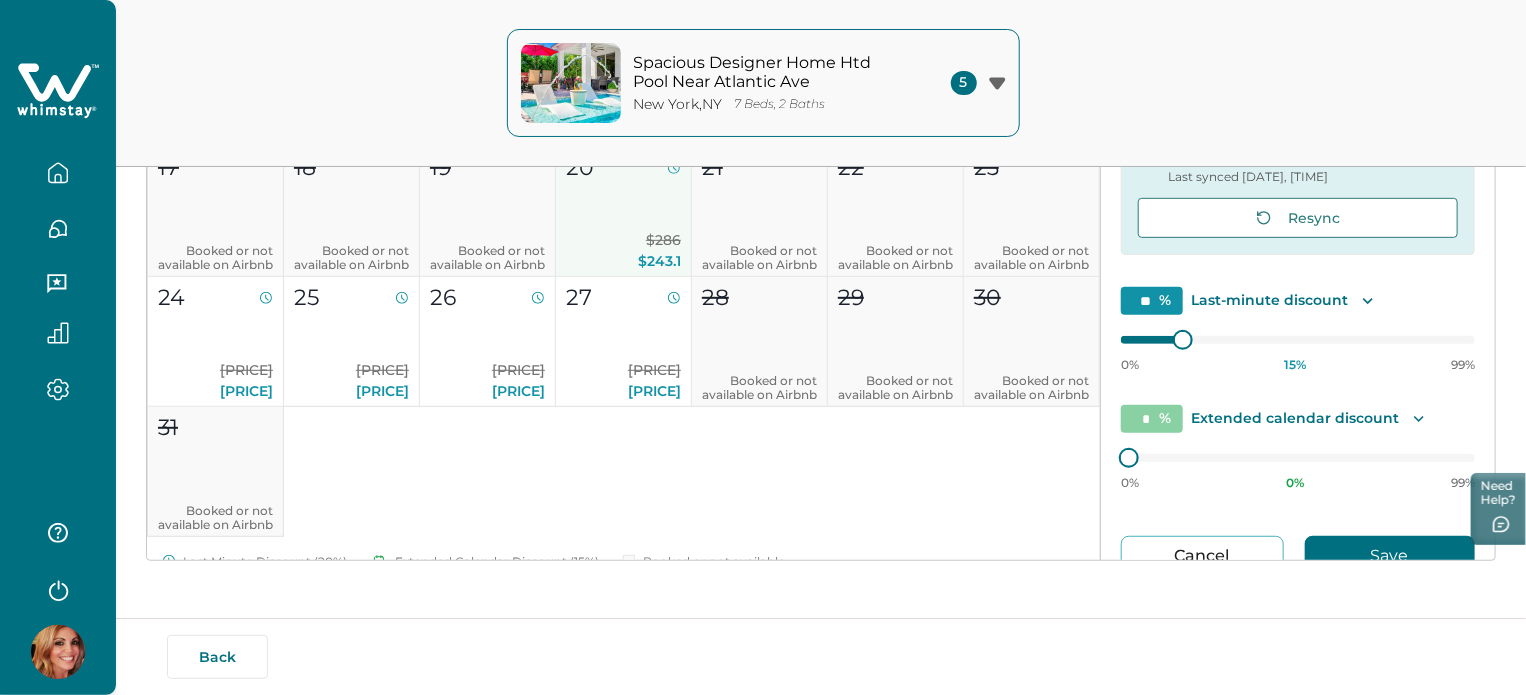 type on "**" 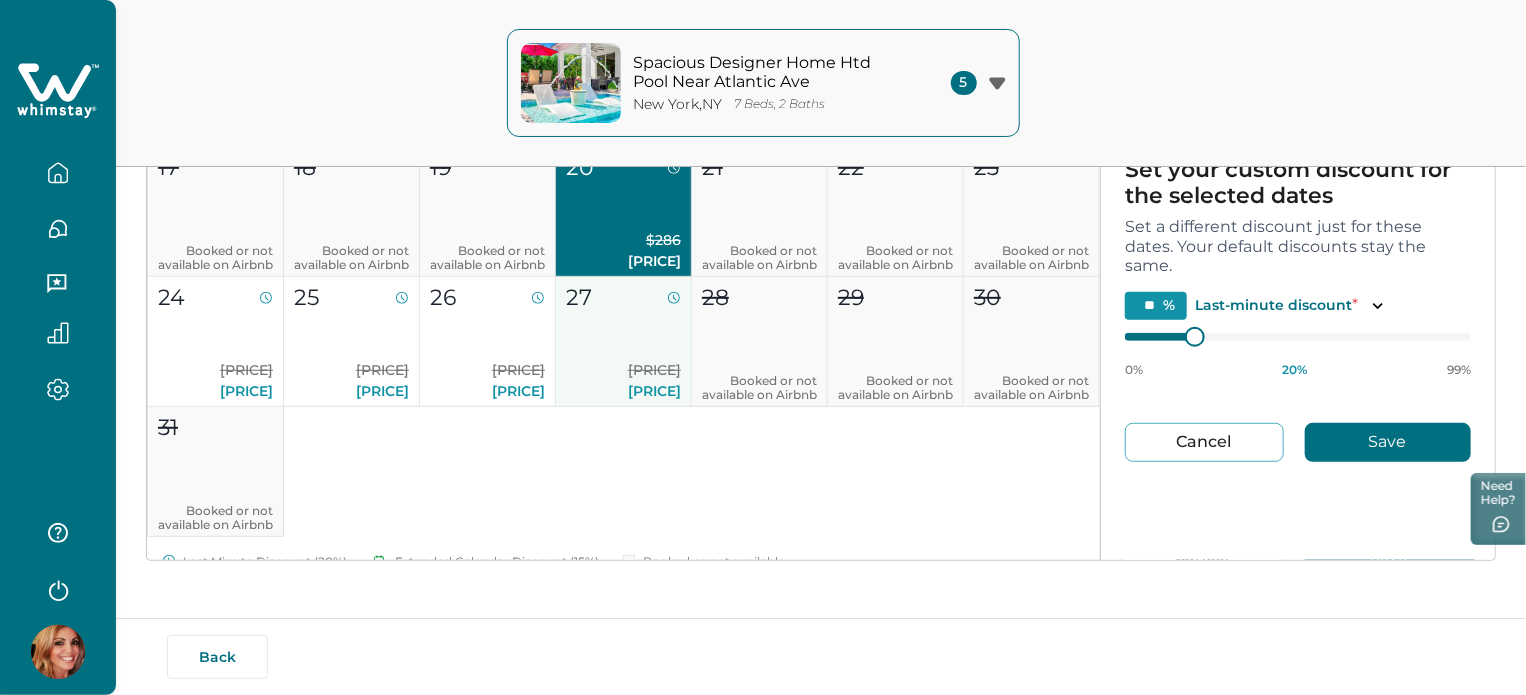 click on "[NUMBER] [PRICE] [PRICE]" at bounding box center [624, 342] 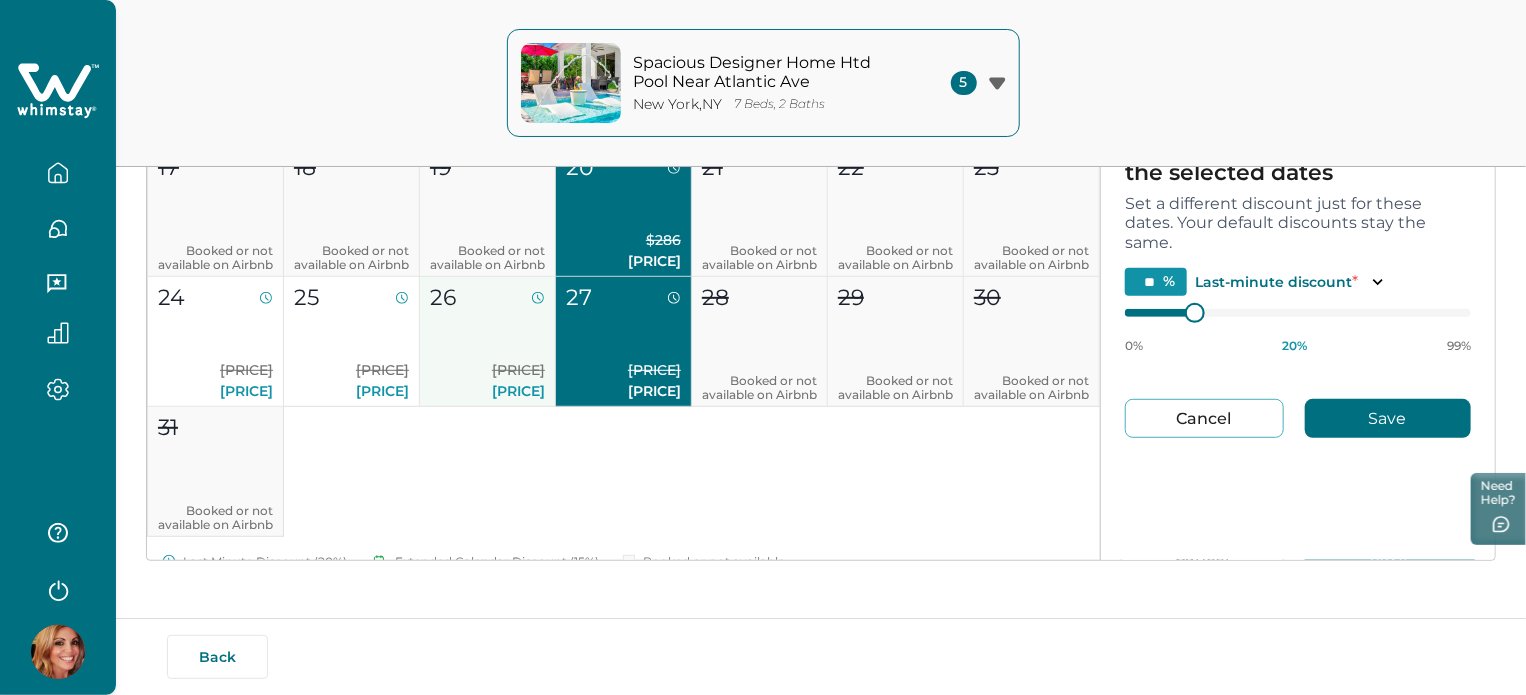 click on "26 $326 $260.8" at bounding box center [488, 342] 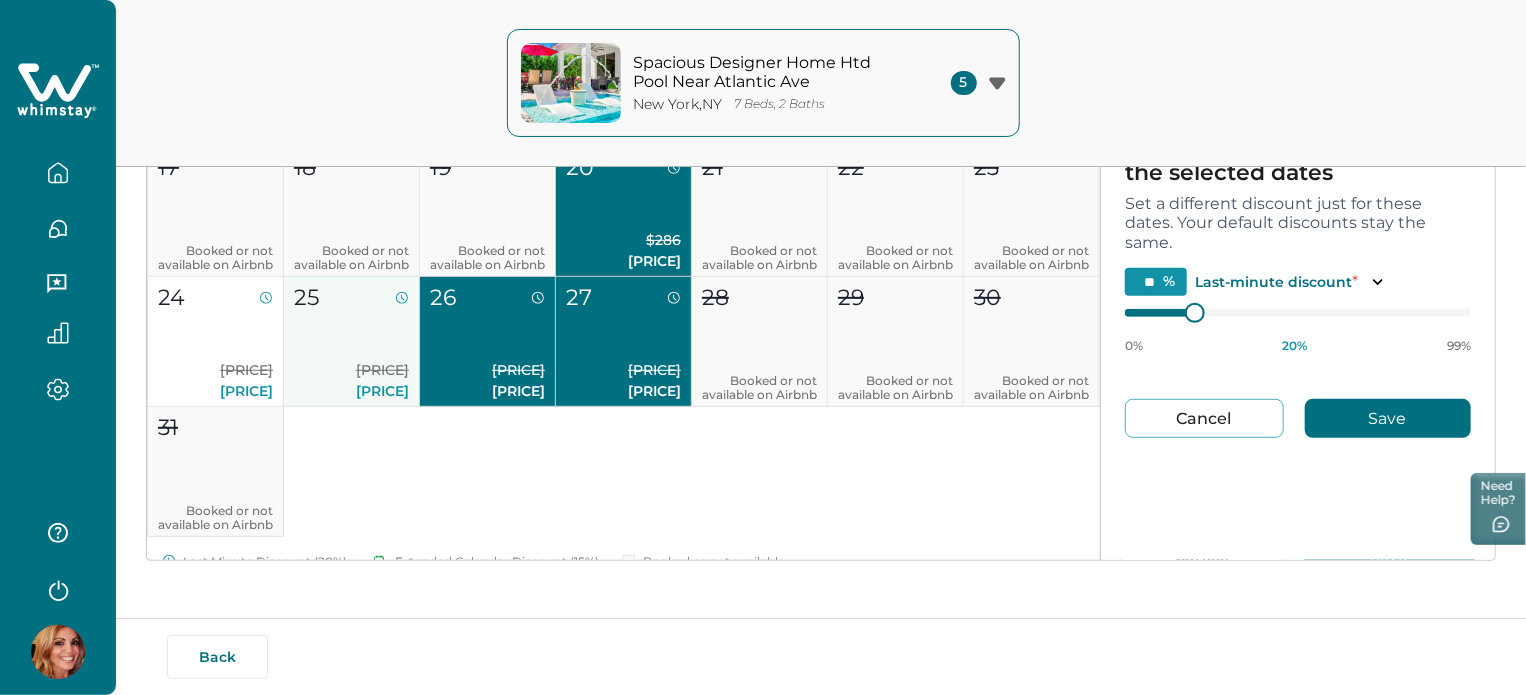 click on "25 $326 $260.8" at bounding box center (352, 342) 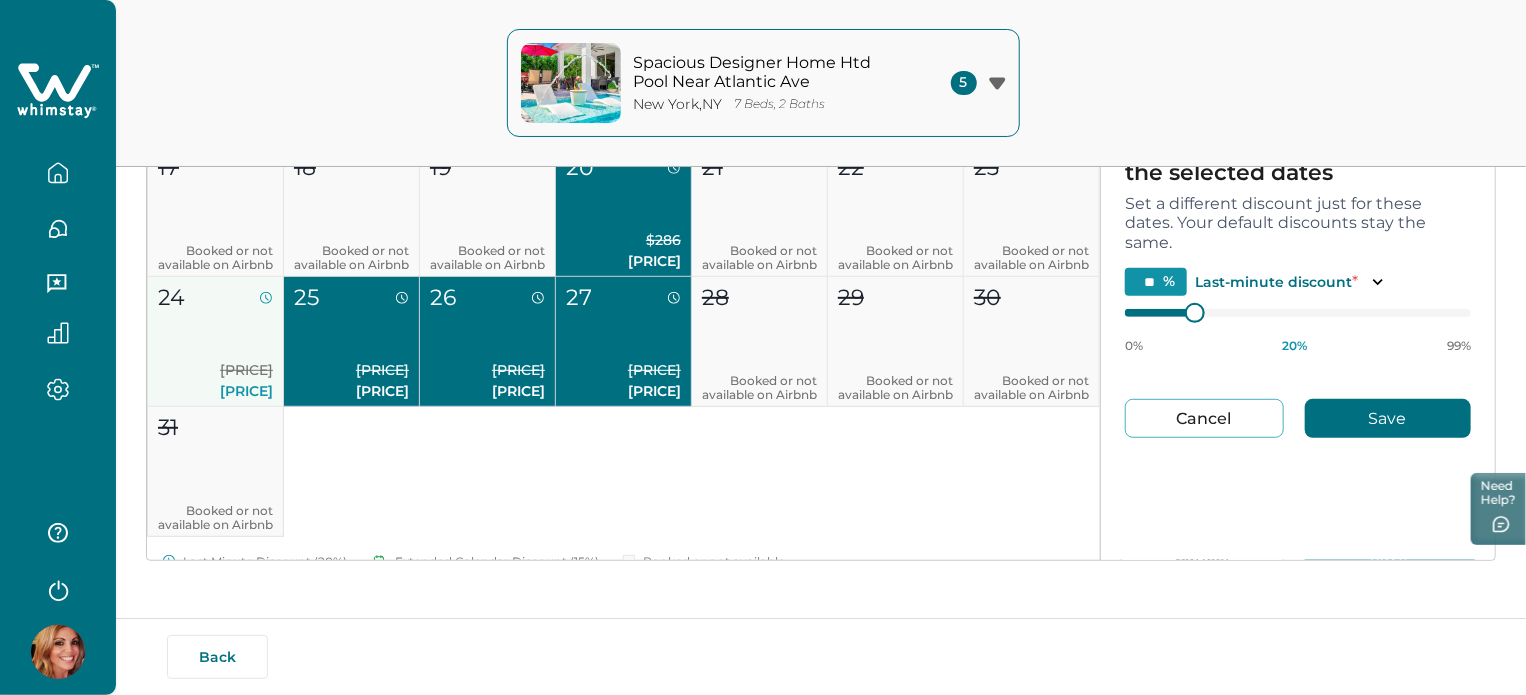 click on "[NUMBER] [PRICE] [PRICE]" at bounding box center [216, 342] 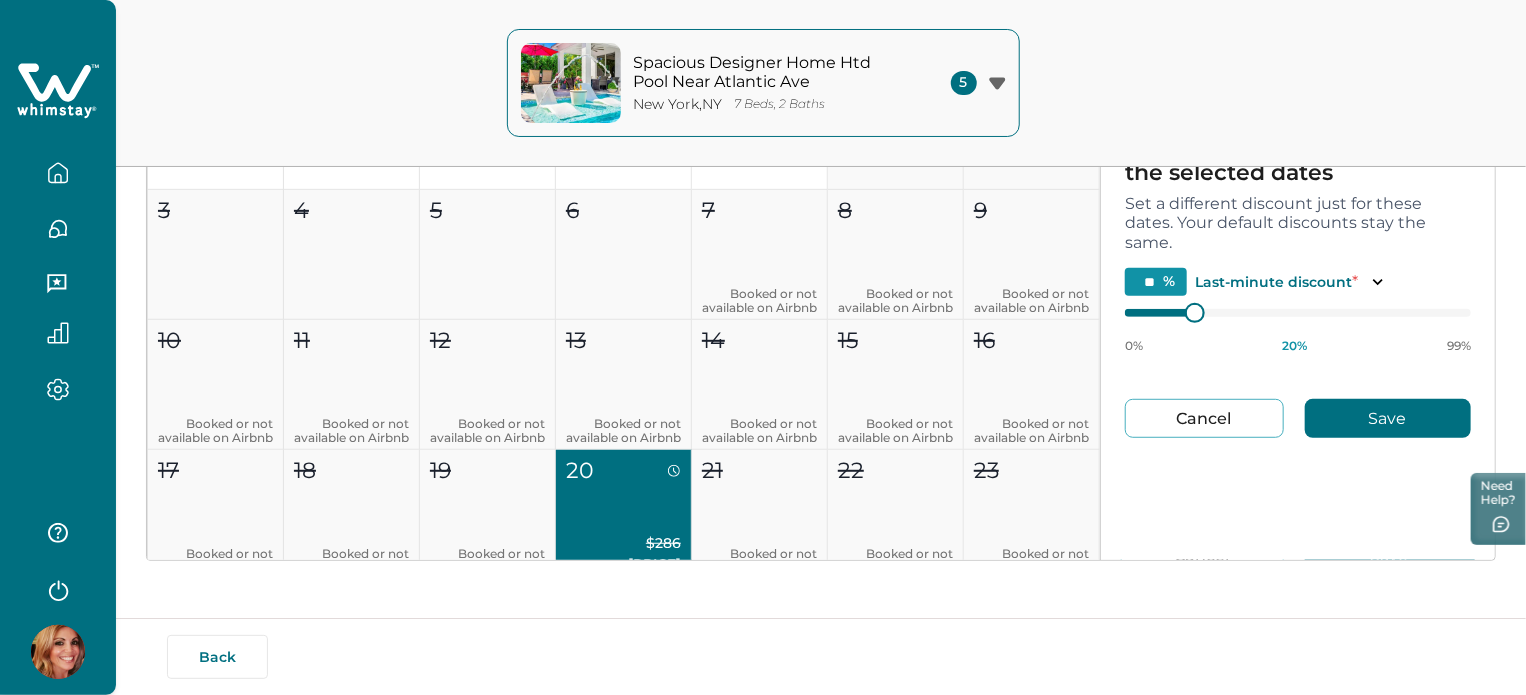 scroll, scrollTop: 0, scrollLeft: 0, axis: both 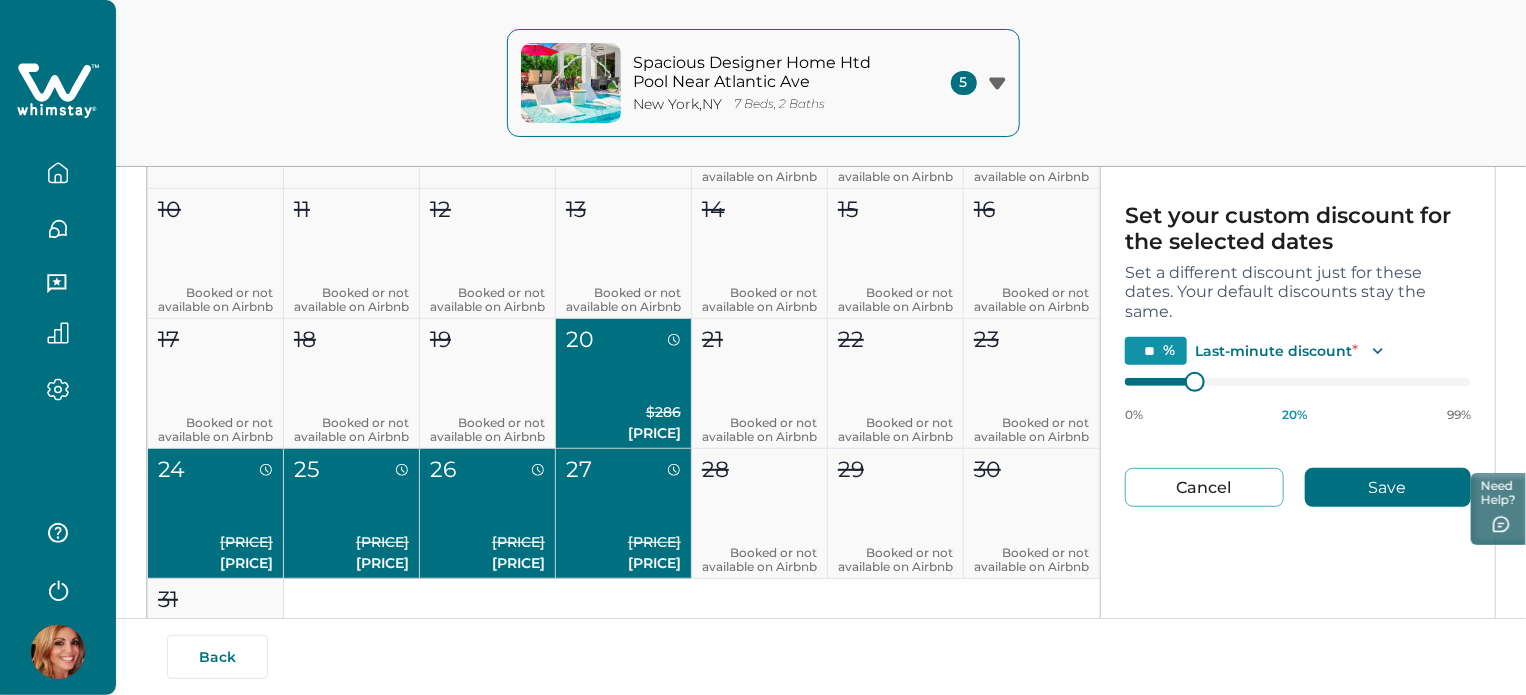 click 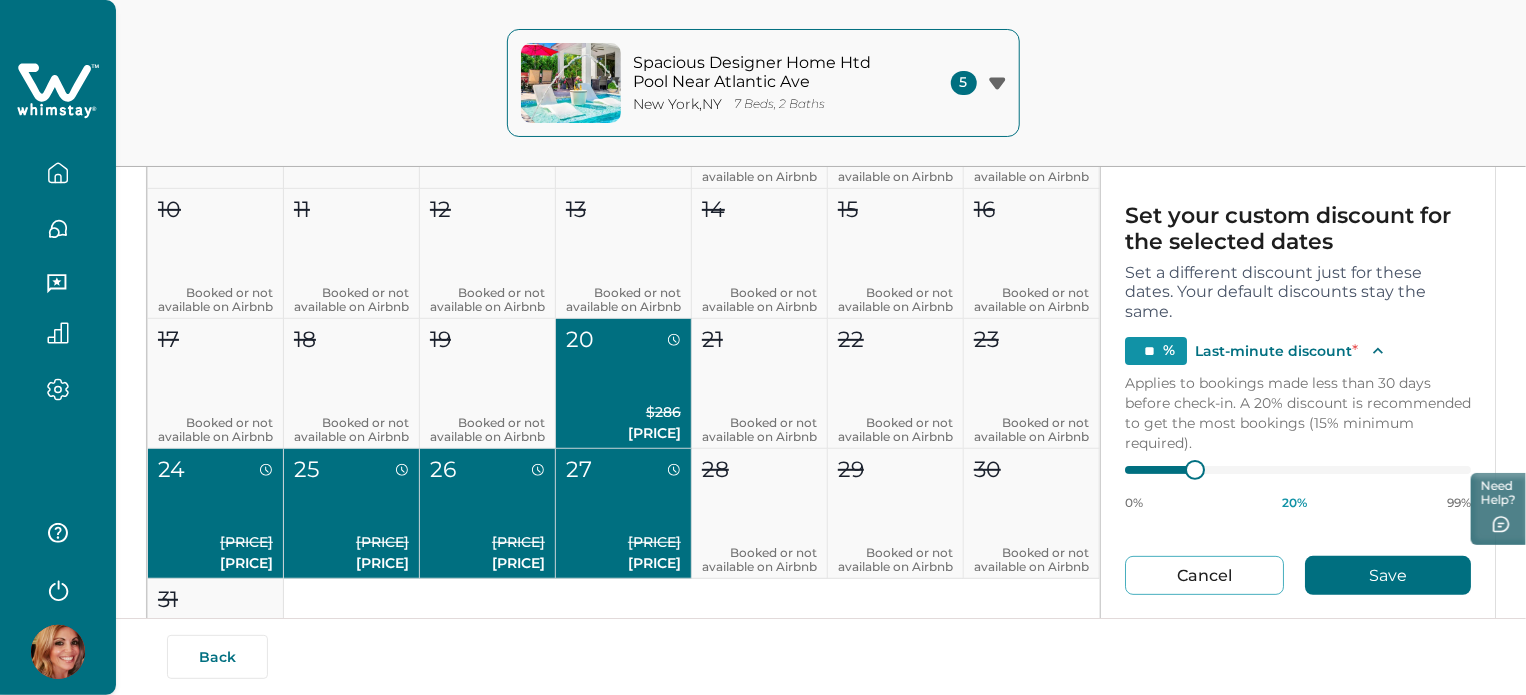 type on "**" 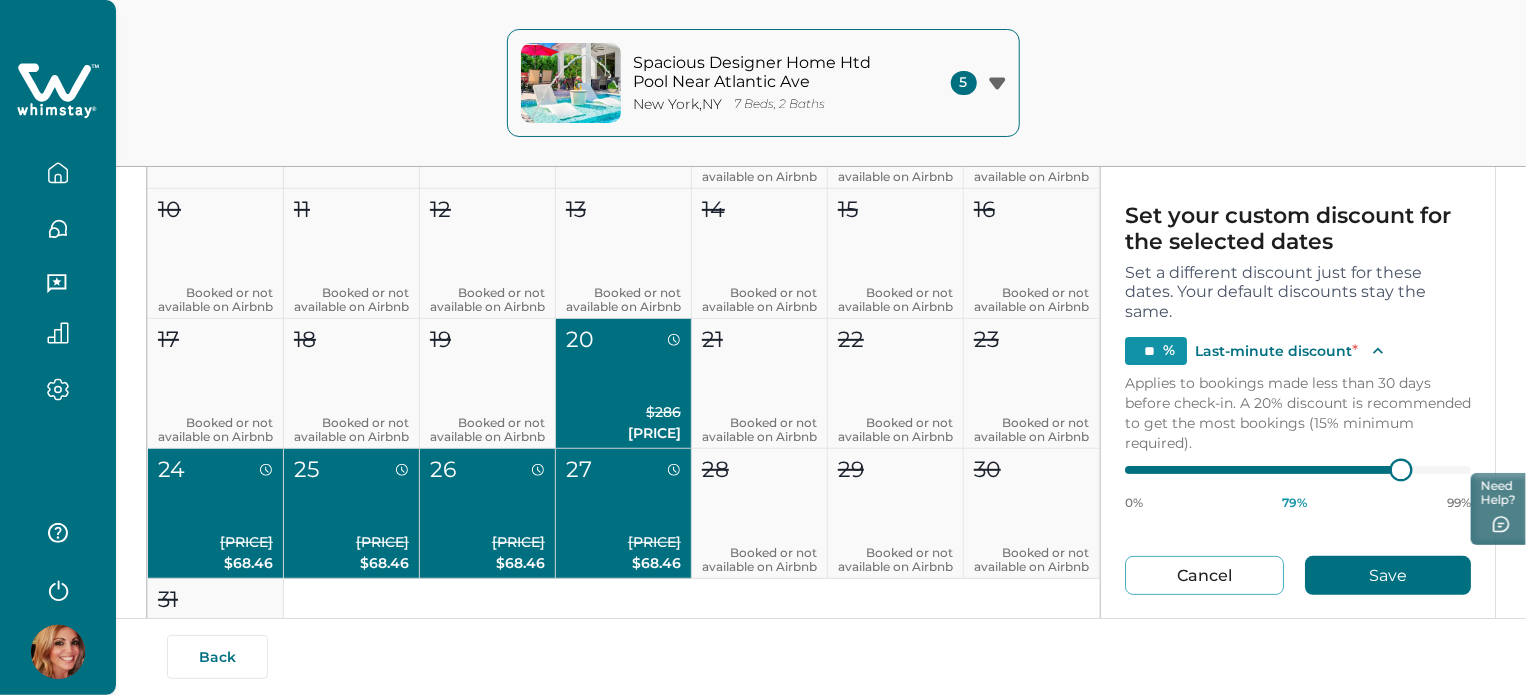 type on "**" 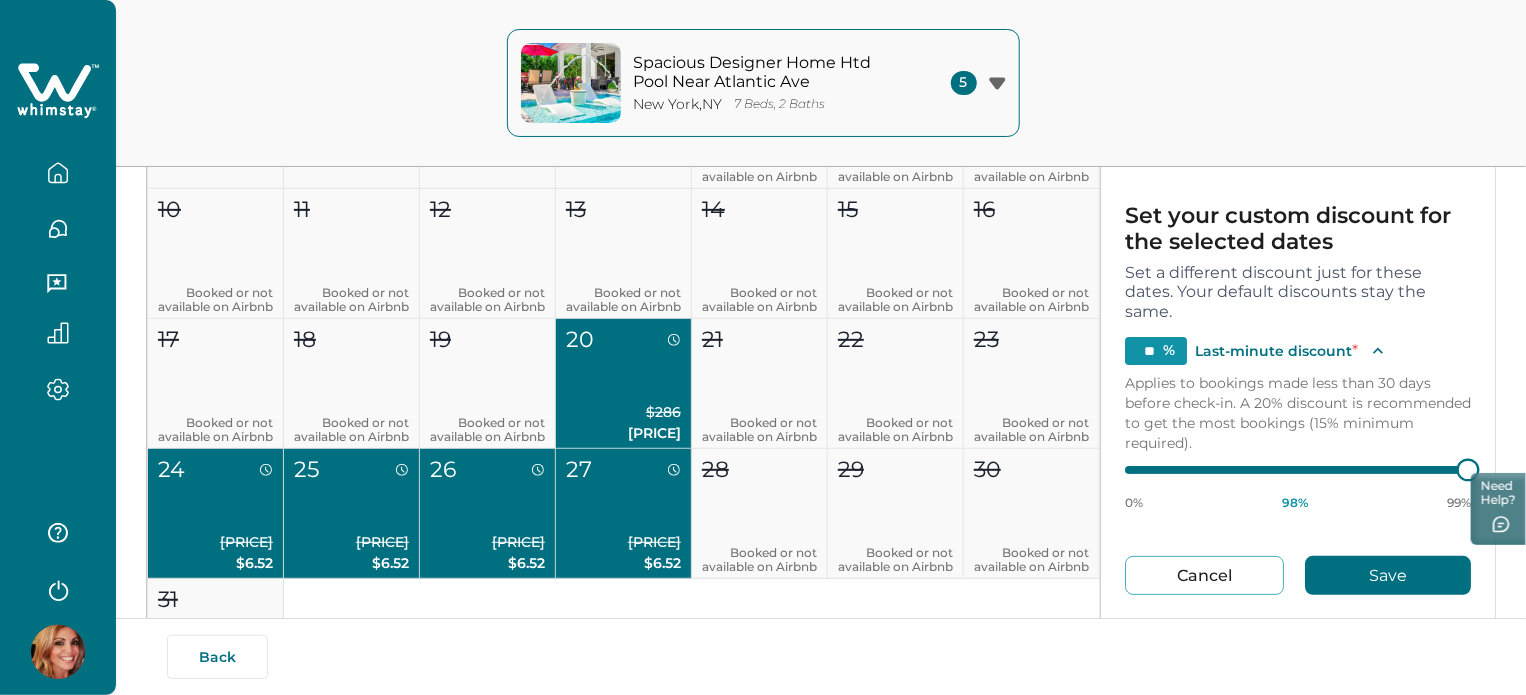 type on "**" 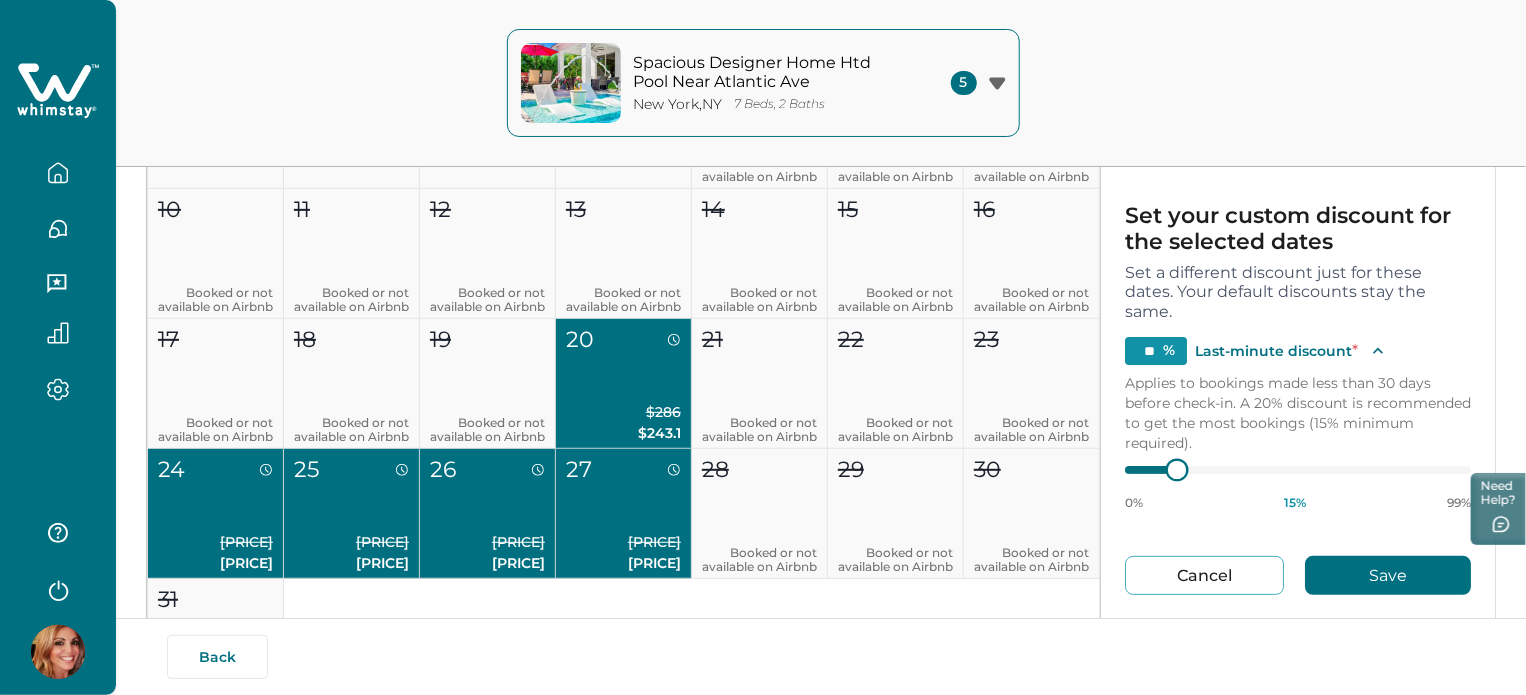 type on "**" 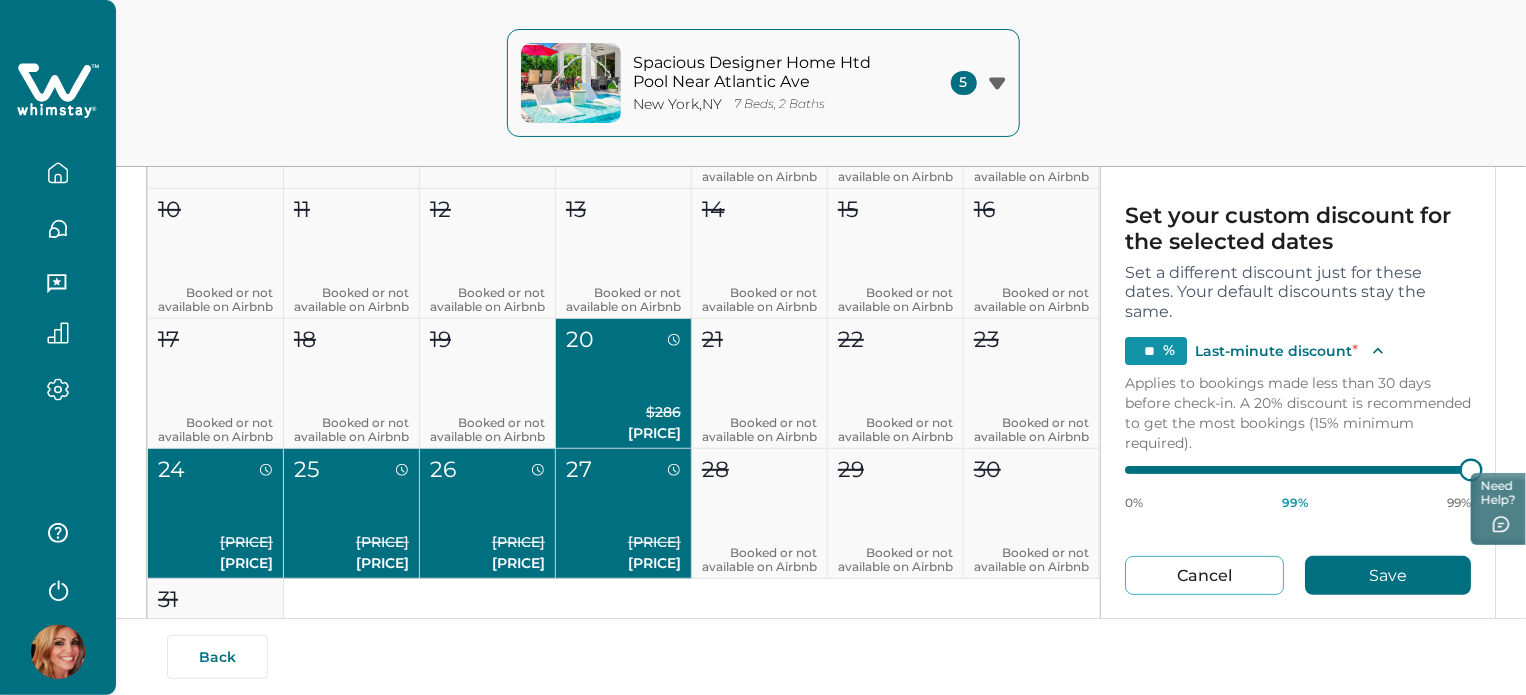 type on "**" 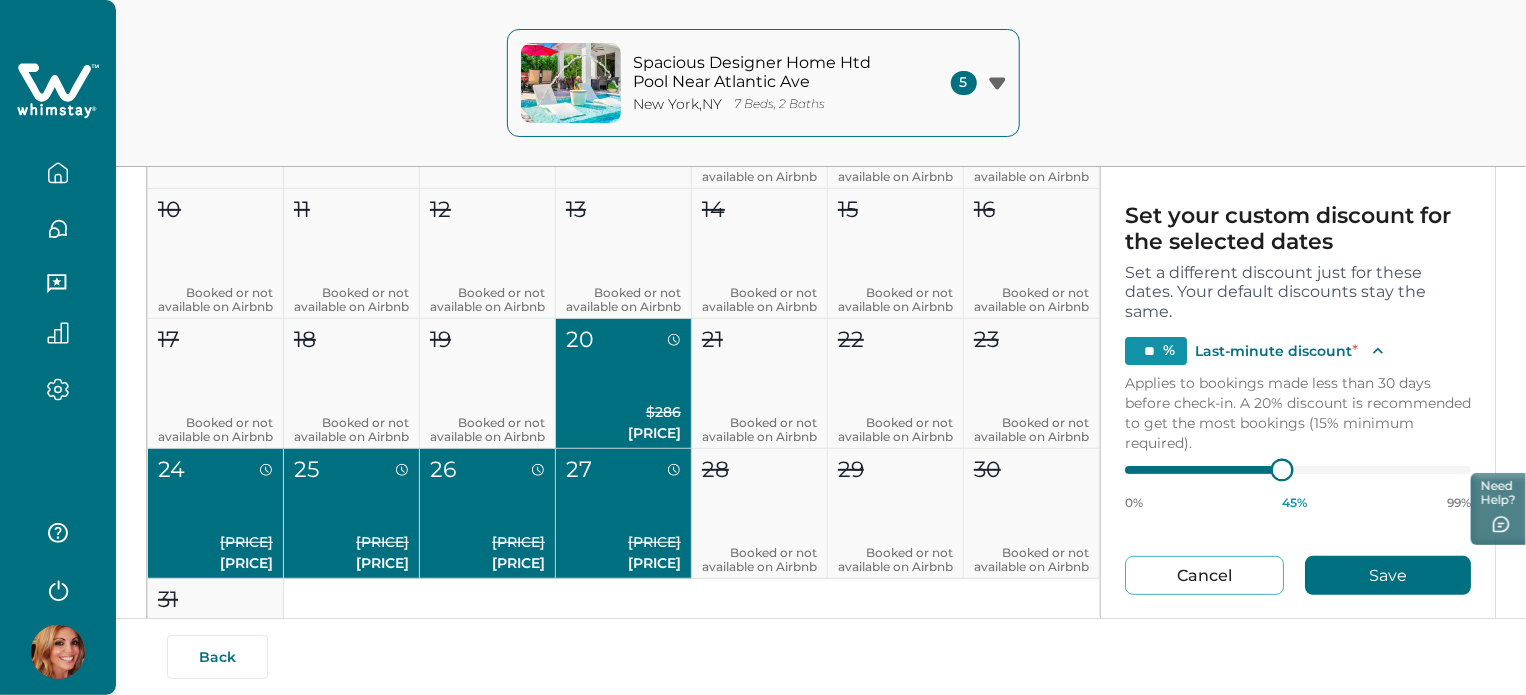 type on "**" 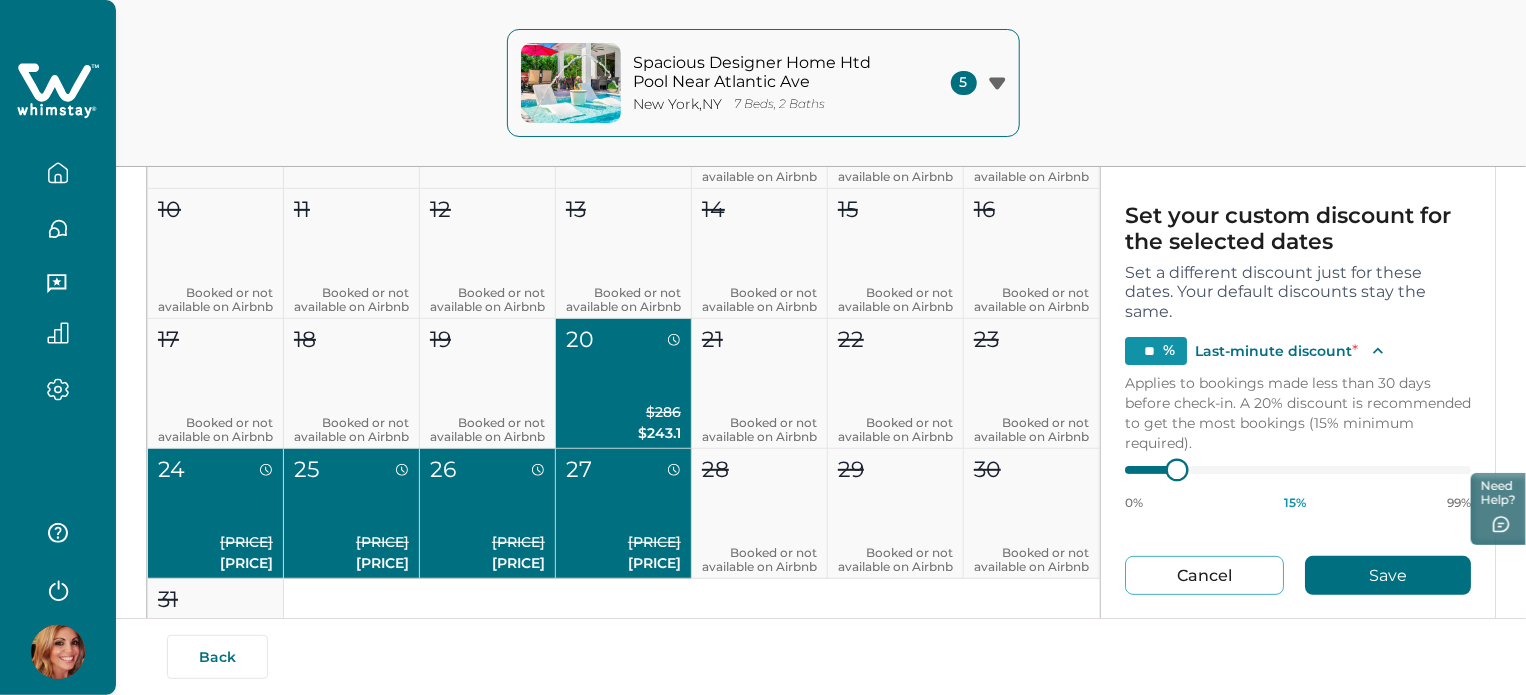 type on "**" 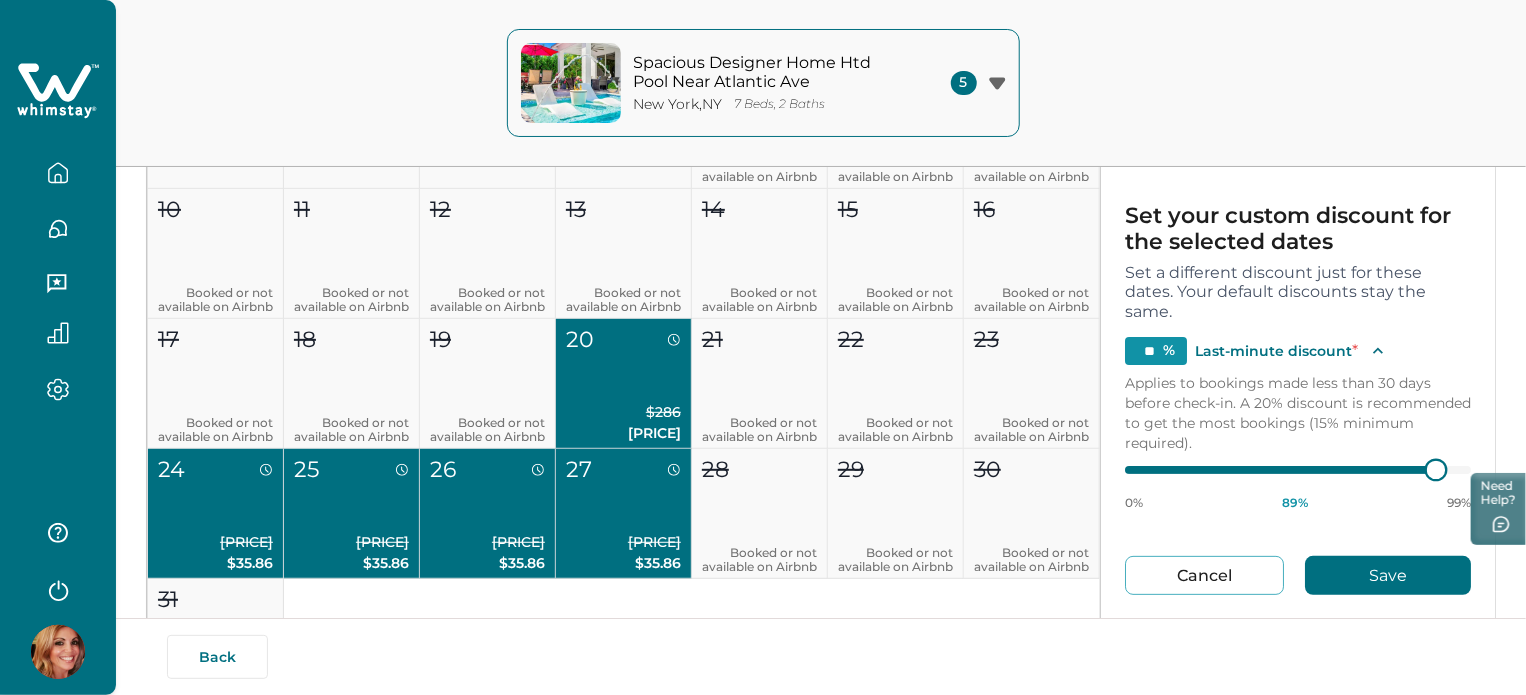 type on "**" 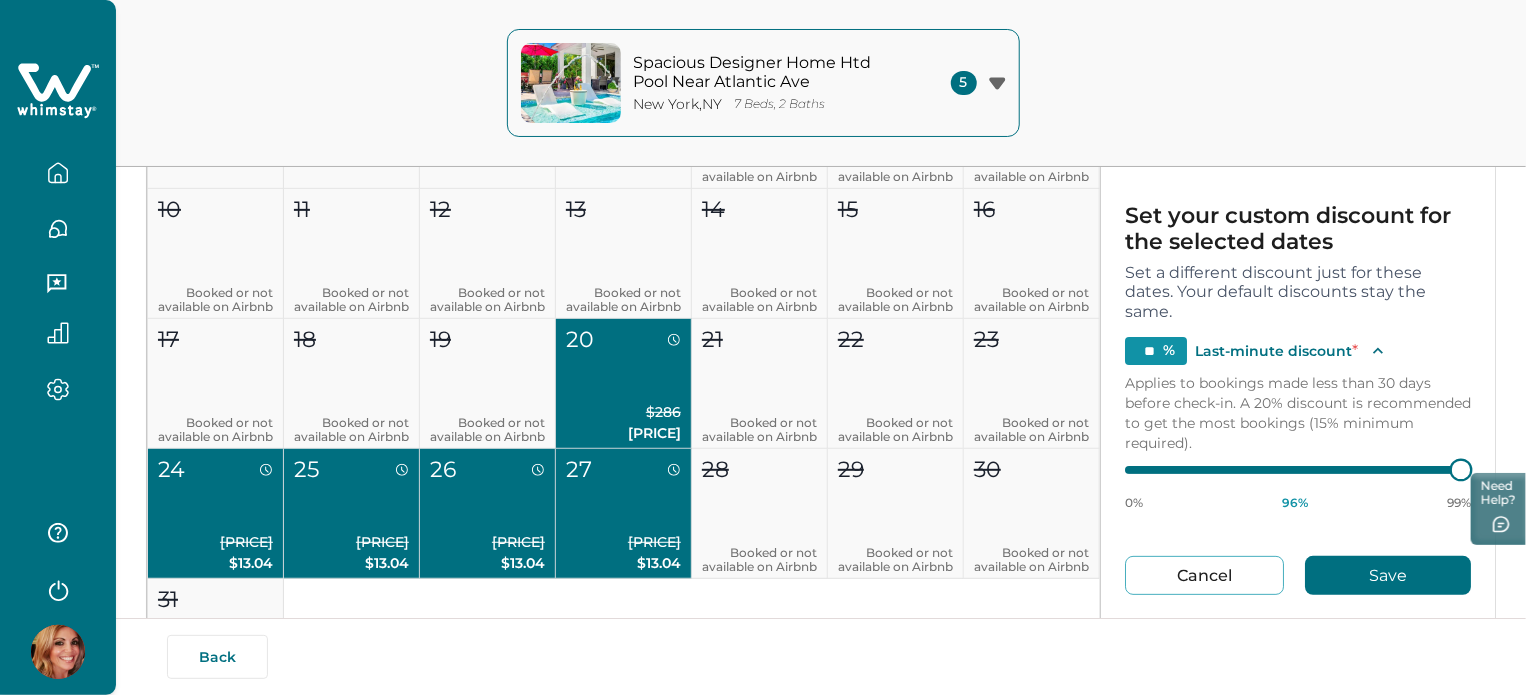 type on "**" 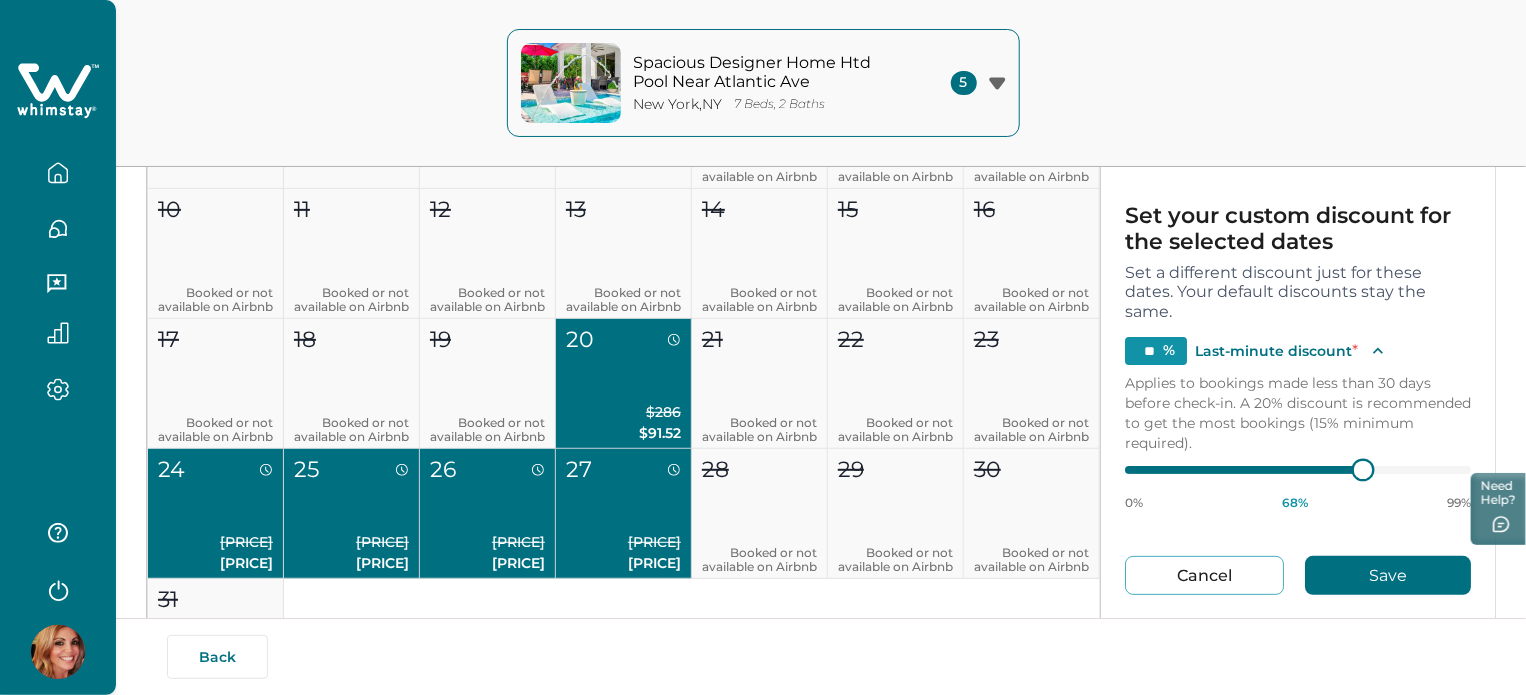 type on "**" 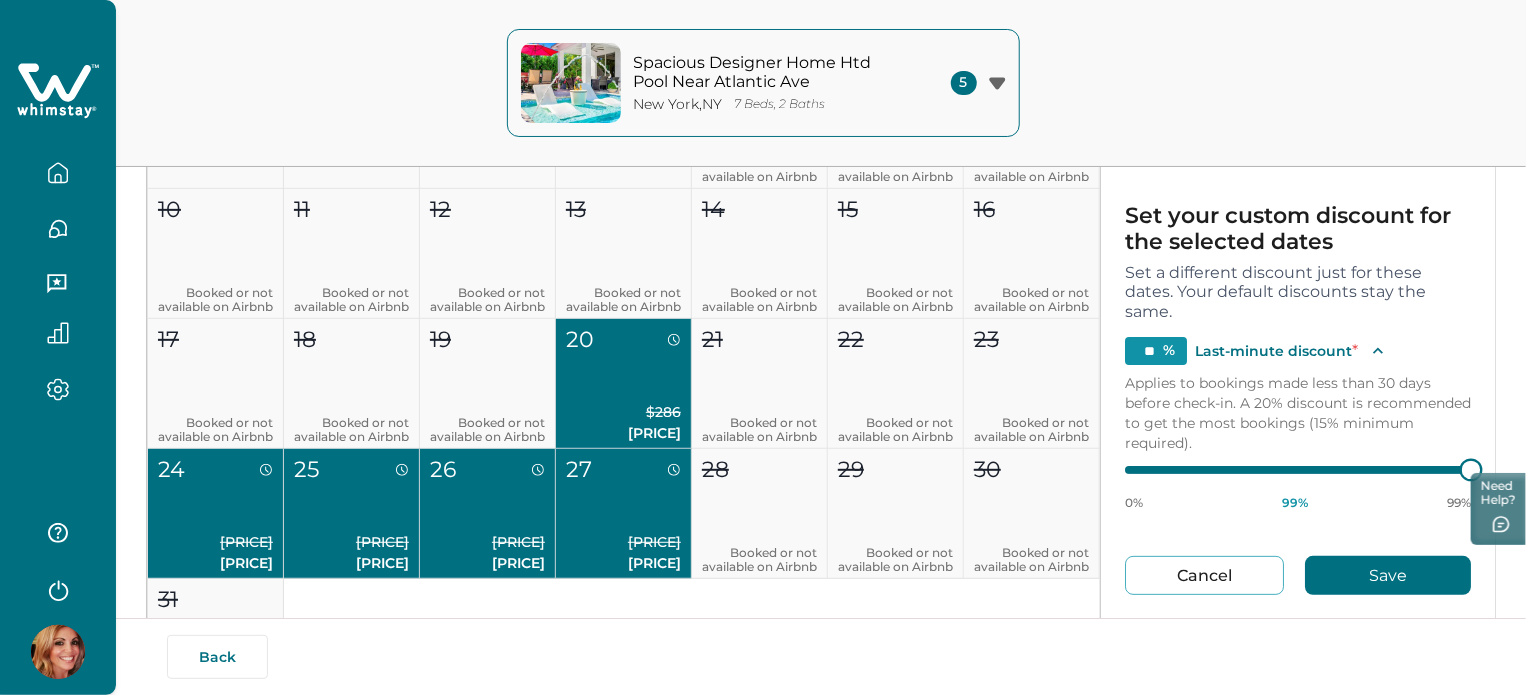type on "**" 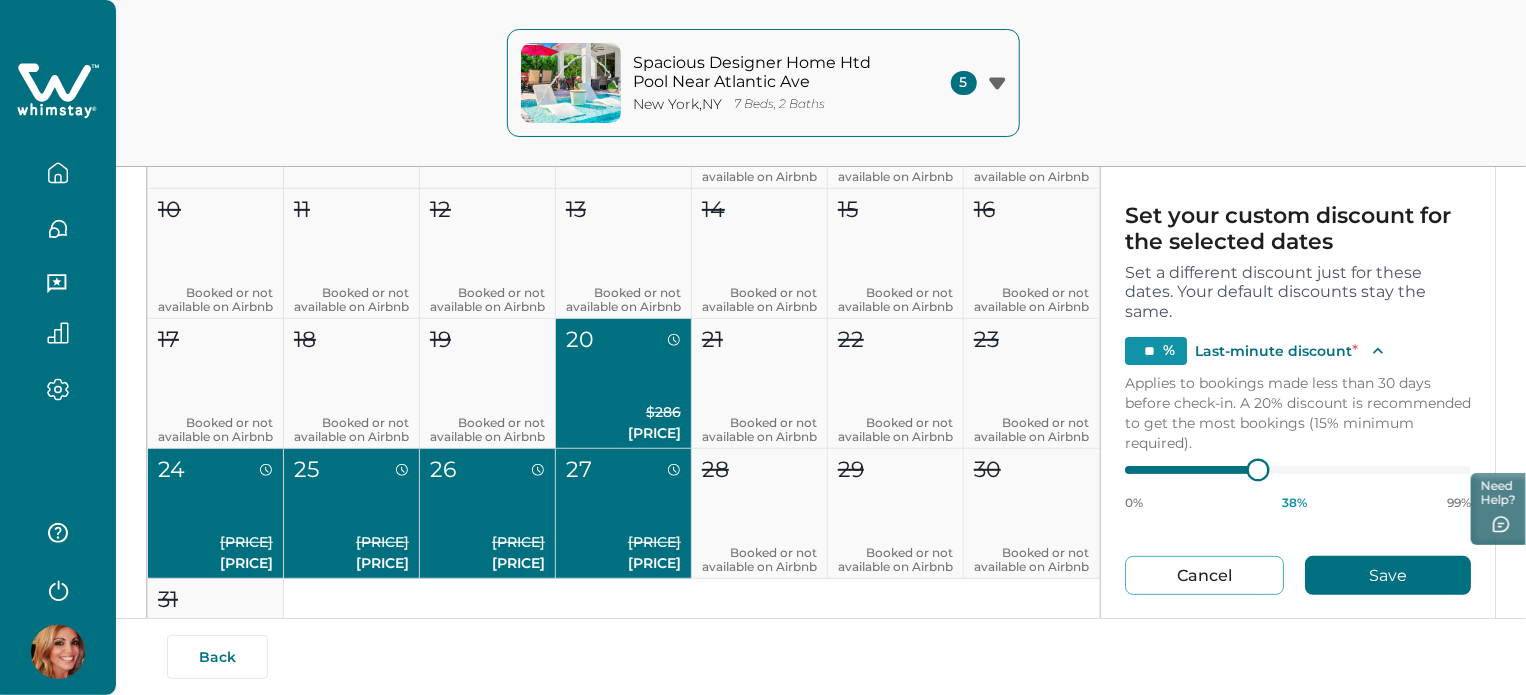 type on "**" 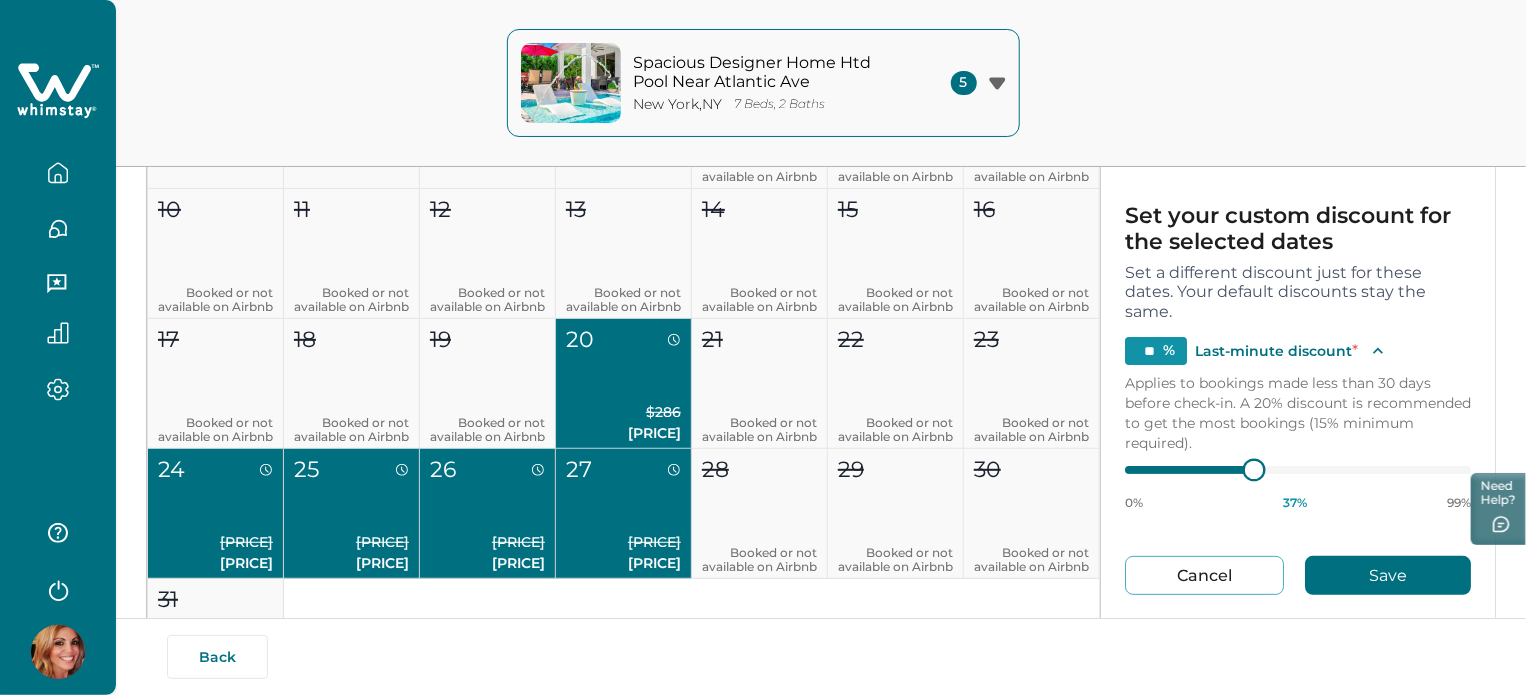 type on "**" 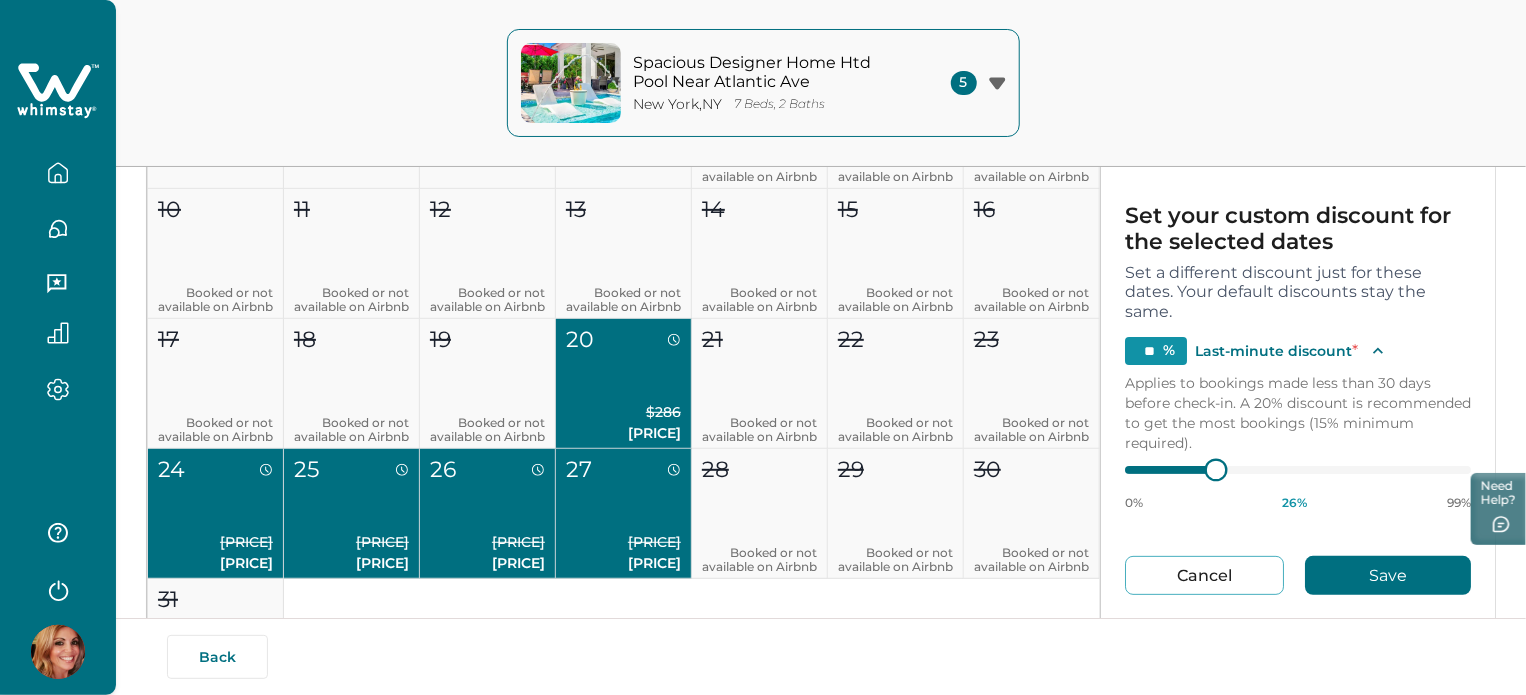 type on "**" 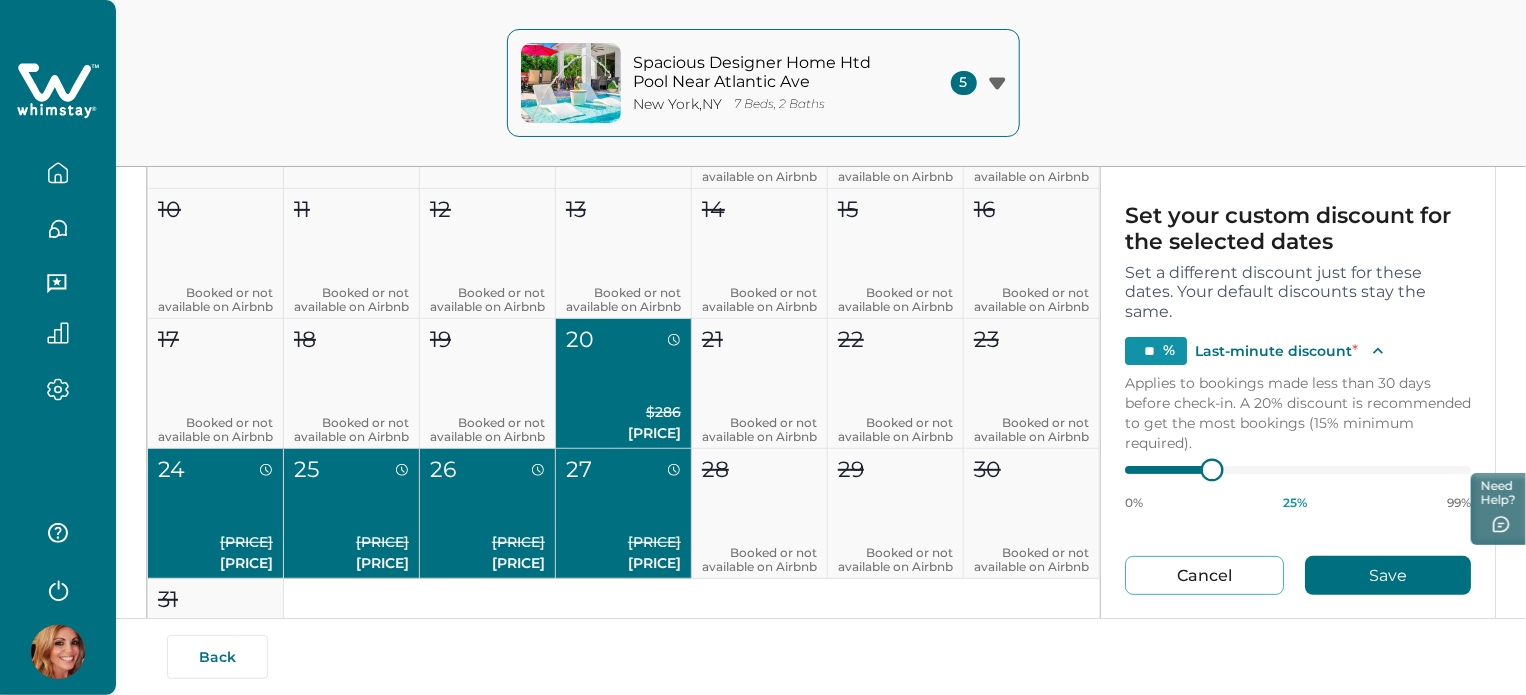 type on "**" 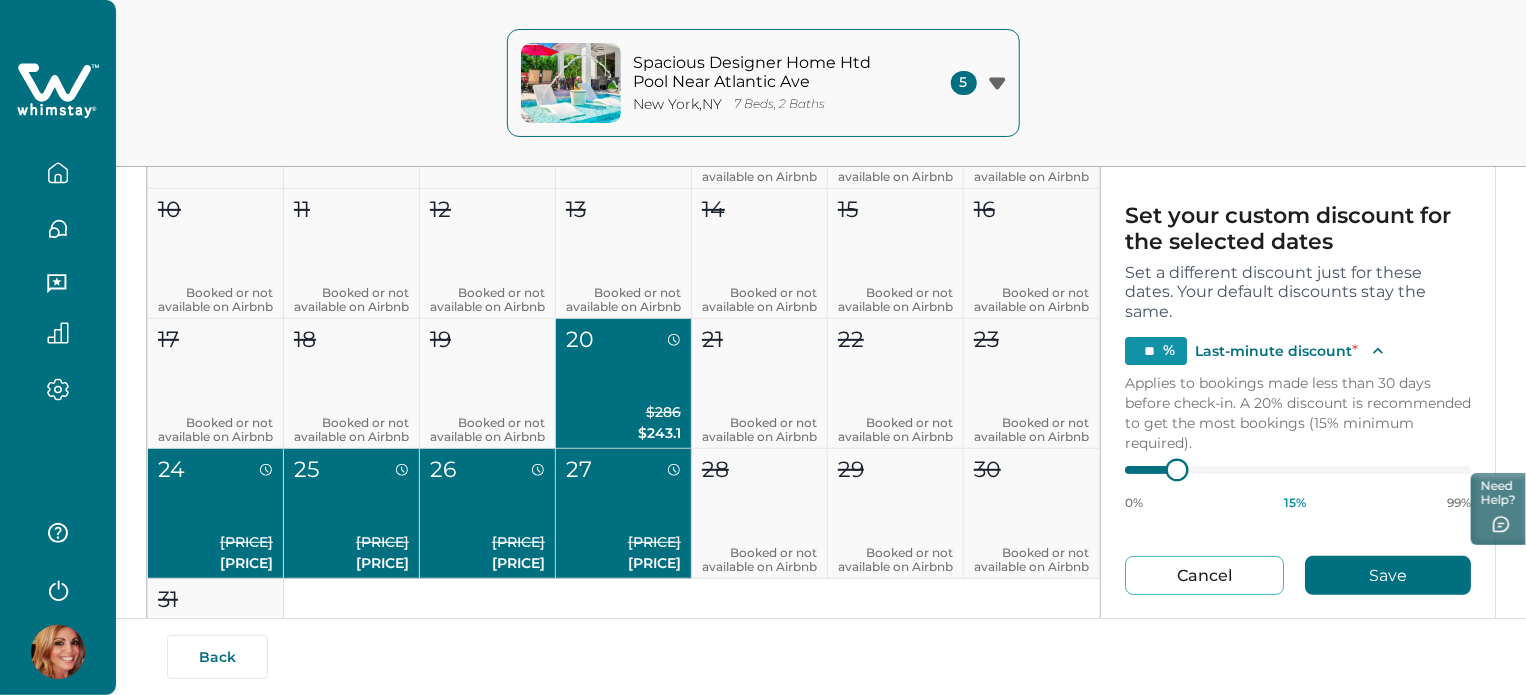 click on "Custom discounts Set your custom discount for the selected dates Set a different discount just for these dates. Your default discounts stay the same. ** % Last-minute discount * Applies to bookings made less than 30 days before check-in. A 20% discount is recommended to get the most bookings (15% minimum required). 0% 15 % 99% Cancel Save" at bounding box center [1298, 374] 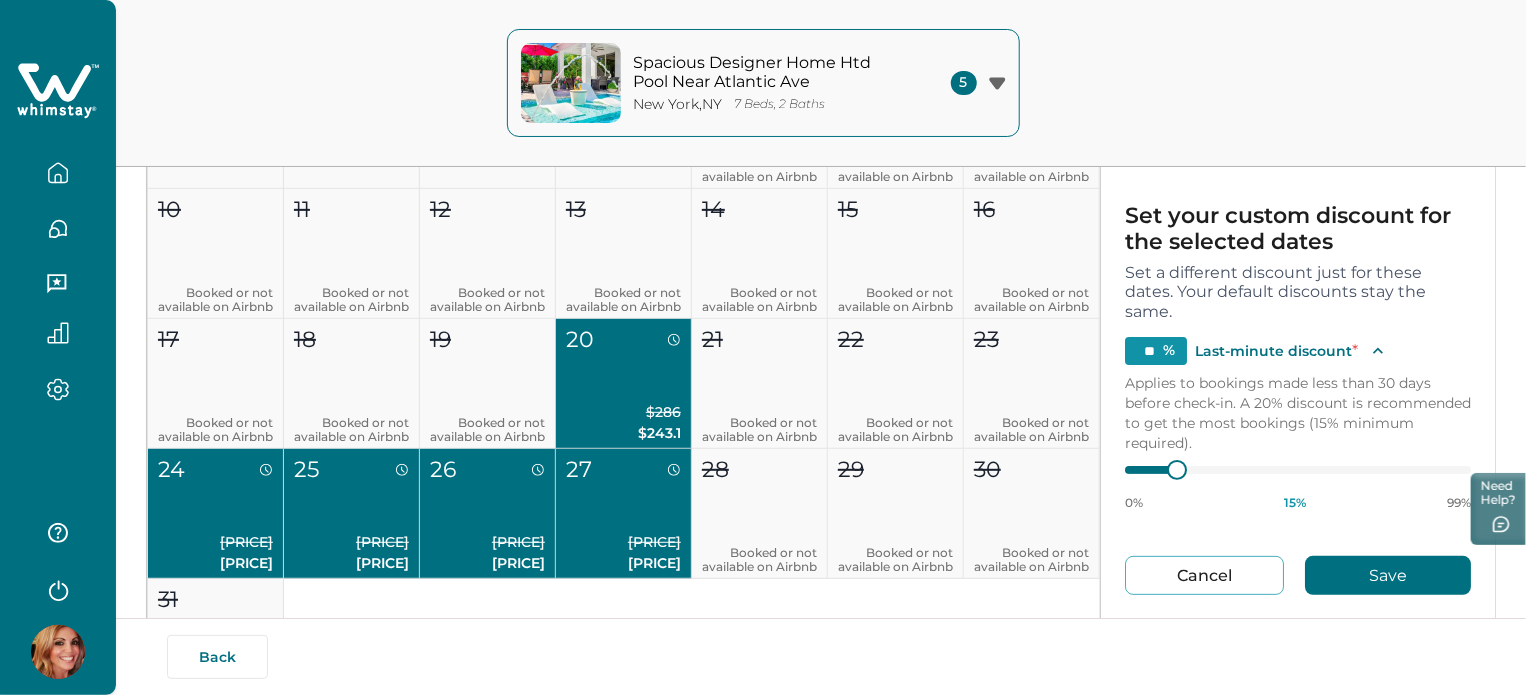 click on "Cancel" at bounding box center [1204, 575] 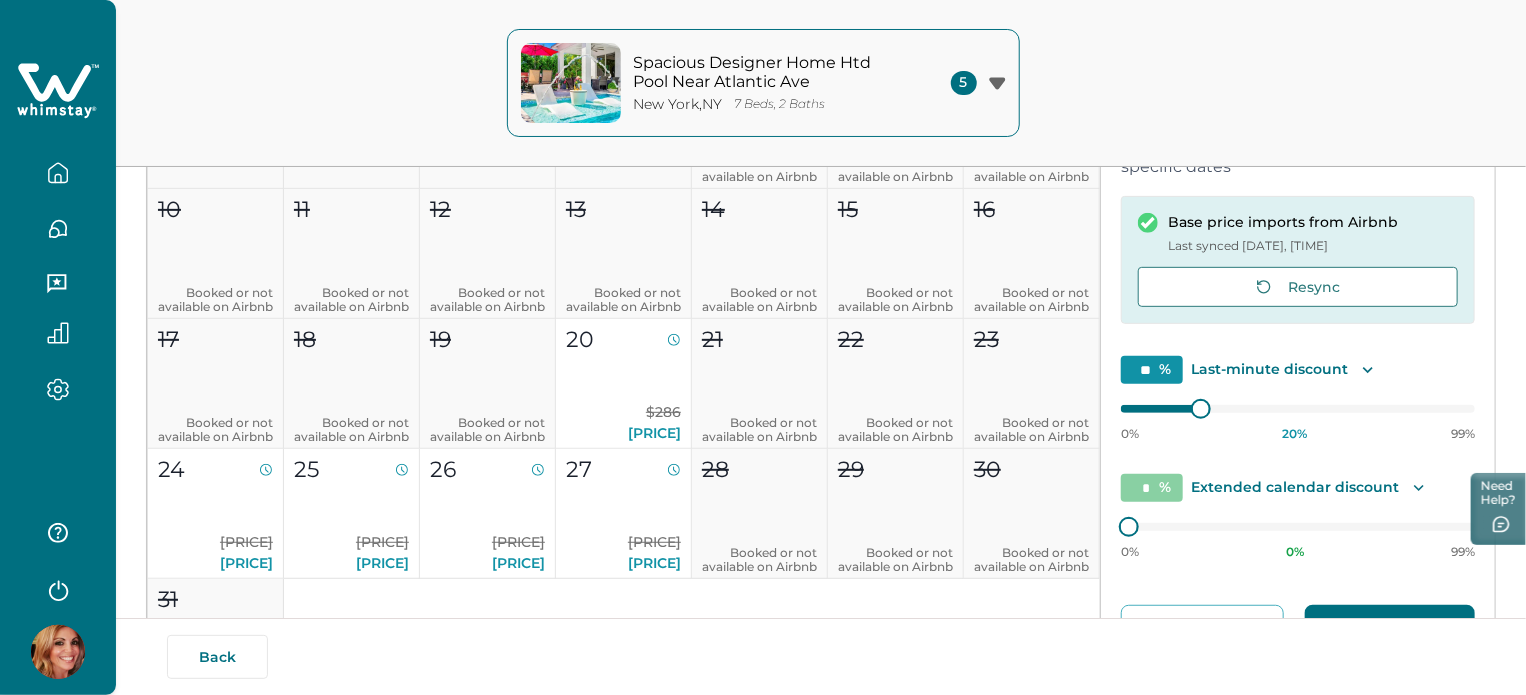 scroll, scrollTop: 118, scrollLeft: 0, axis: vertical 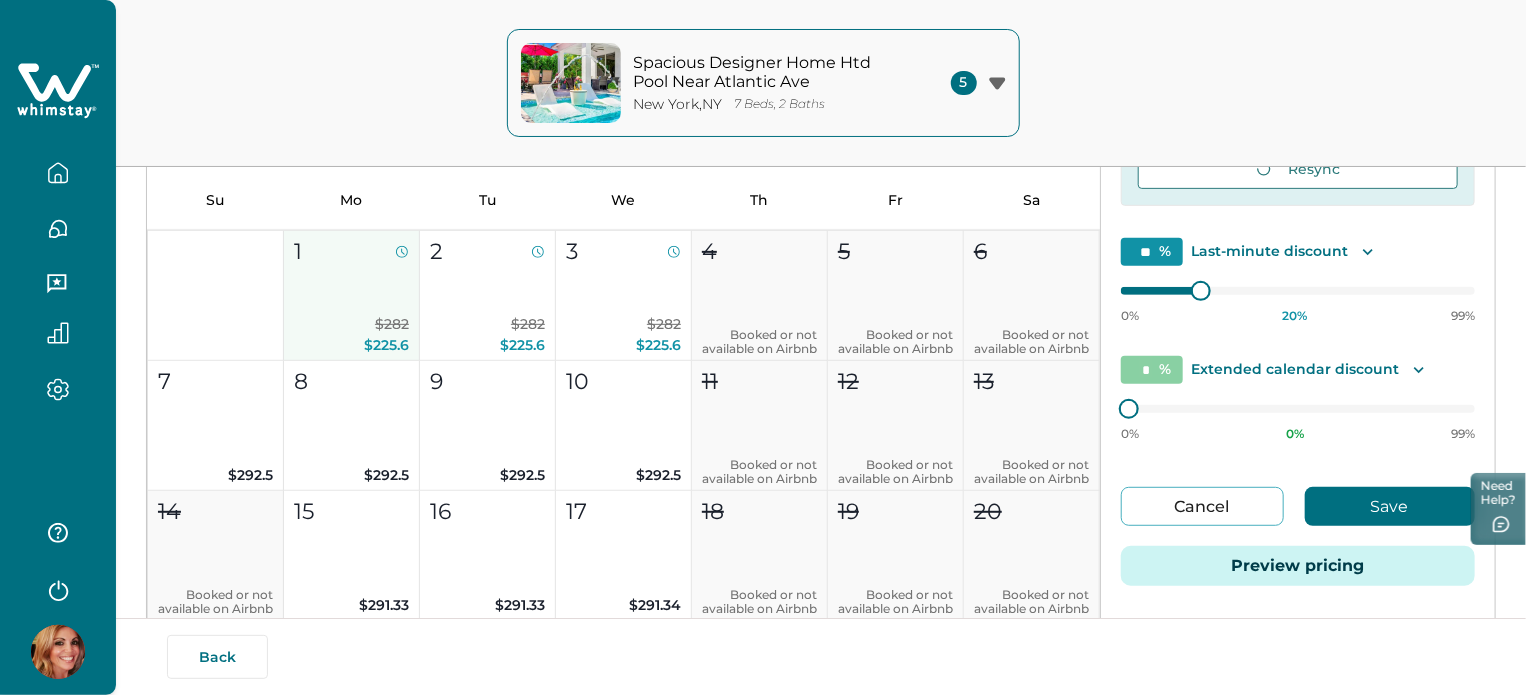 click on "[PRICE] [PRICE]" at bounding box center [351, 335] 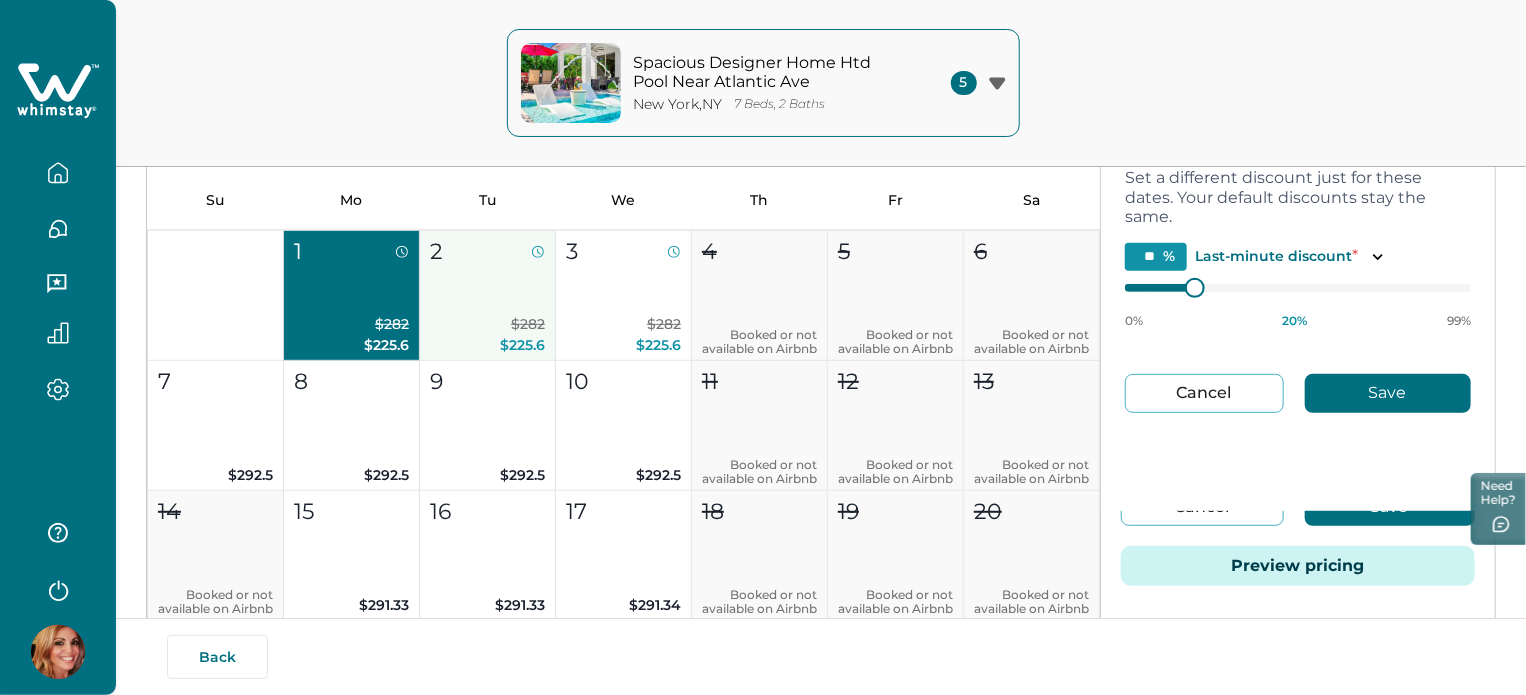 click on "[PRICE] [PRICE]" at bounding box center (487, 335) 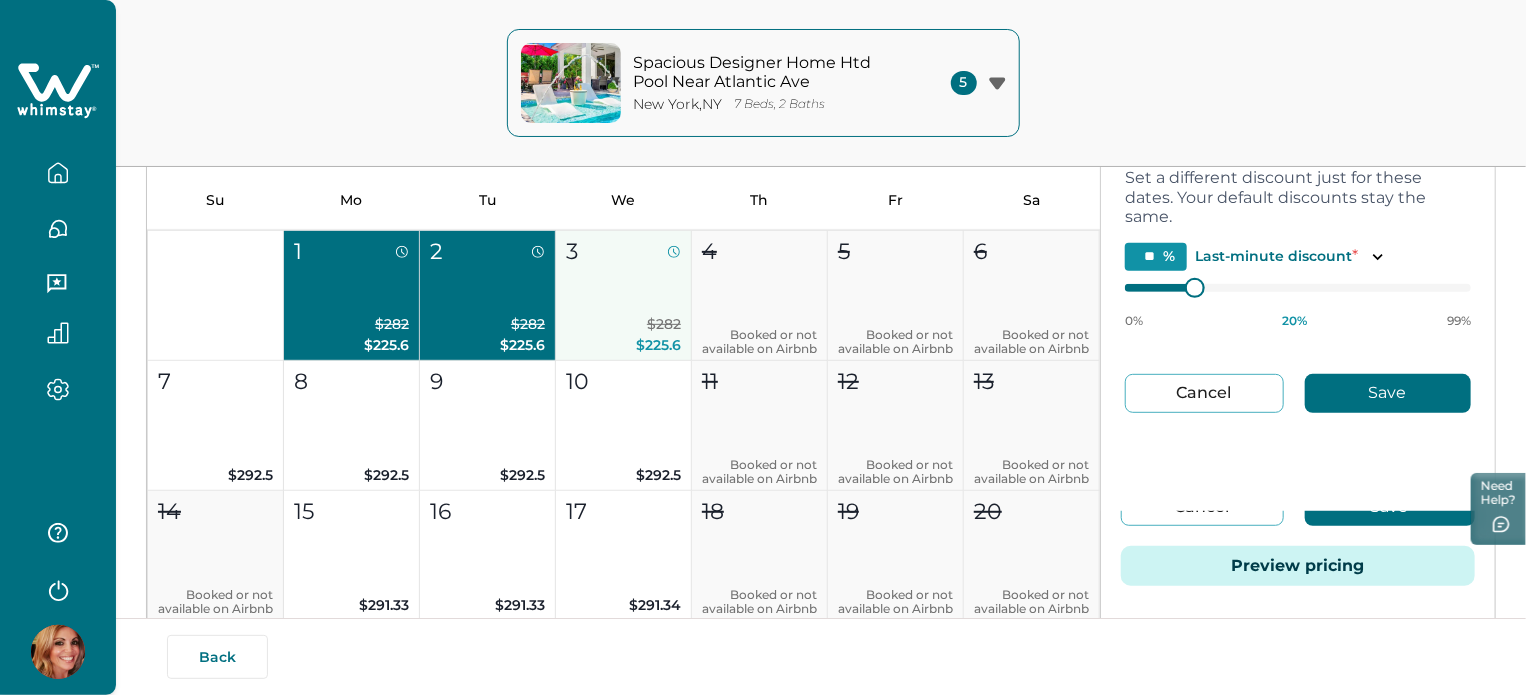 click on "[PRICE] [PRICE]" at bounding box center [623, 335] 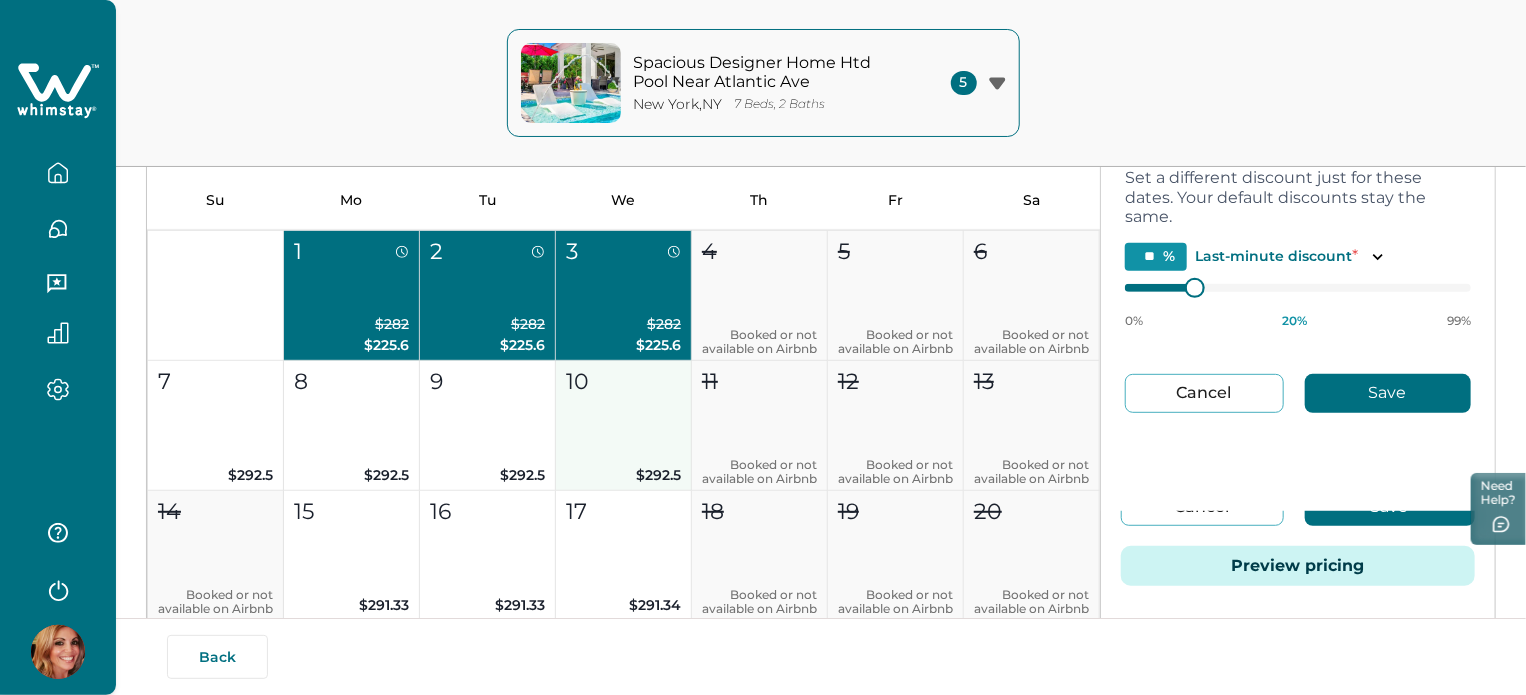 click on "[NUMBER] [PRICE]" at bounding box center [624, 426] 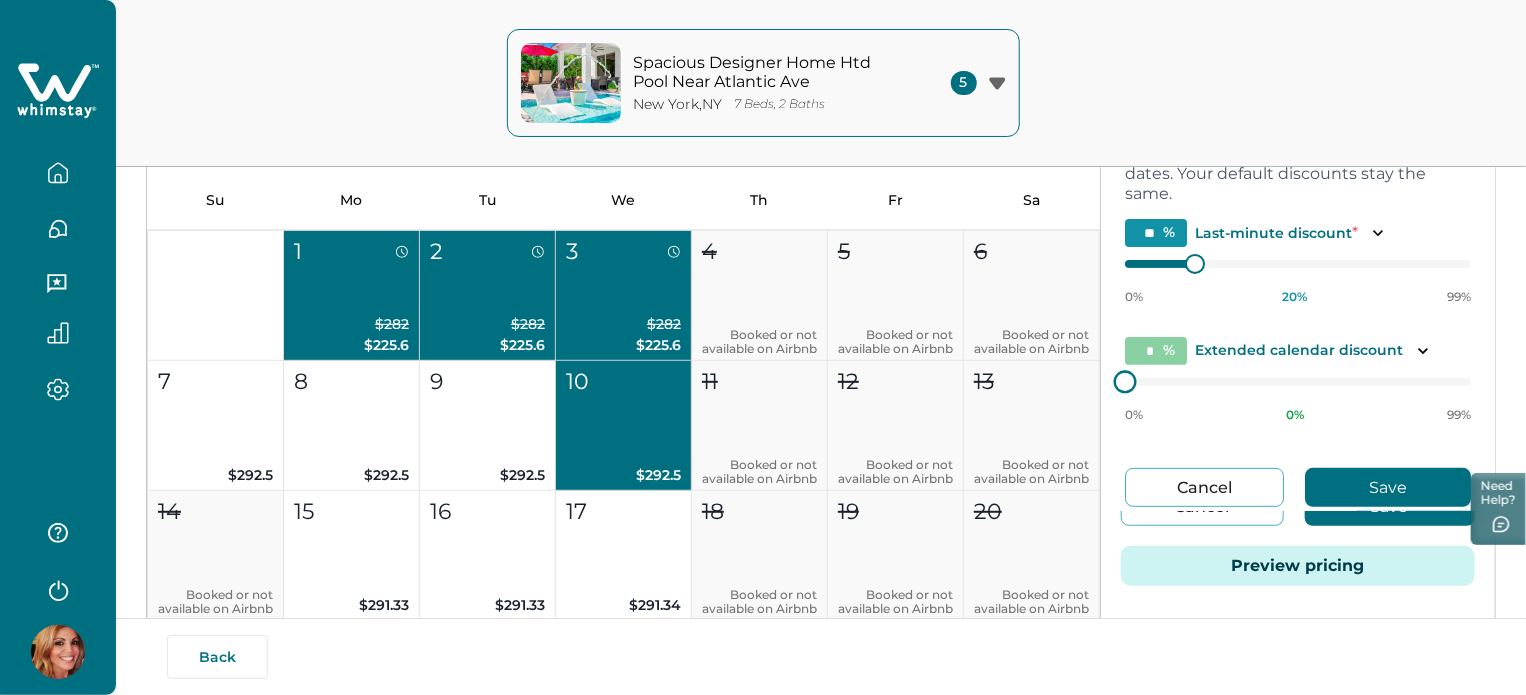 type on "**" 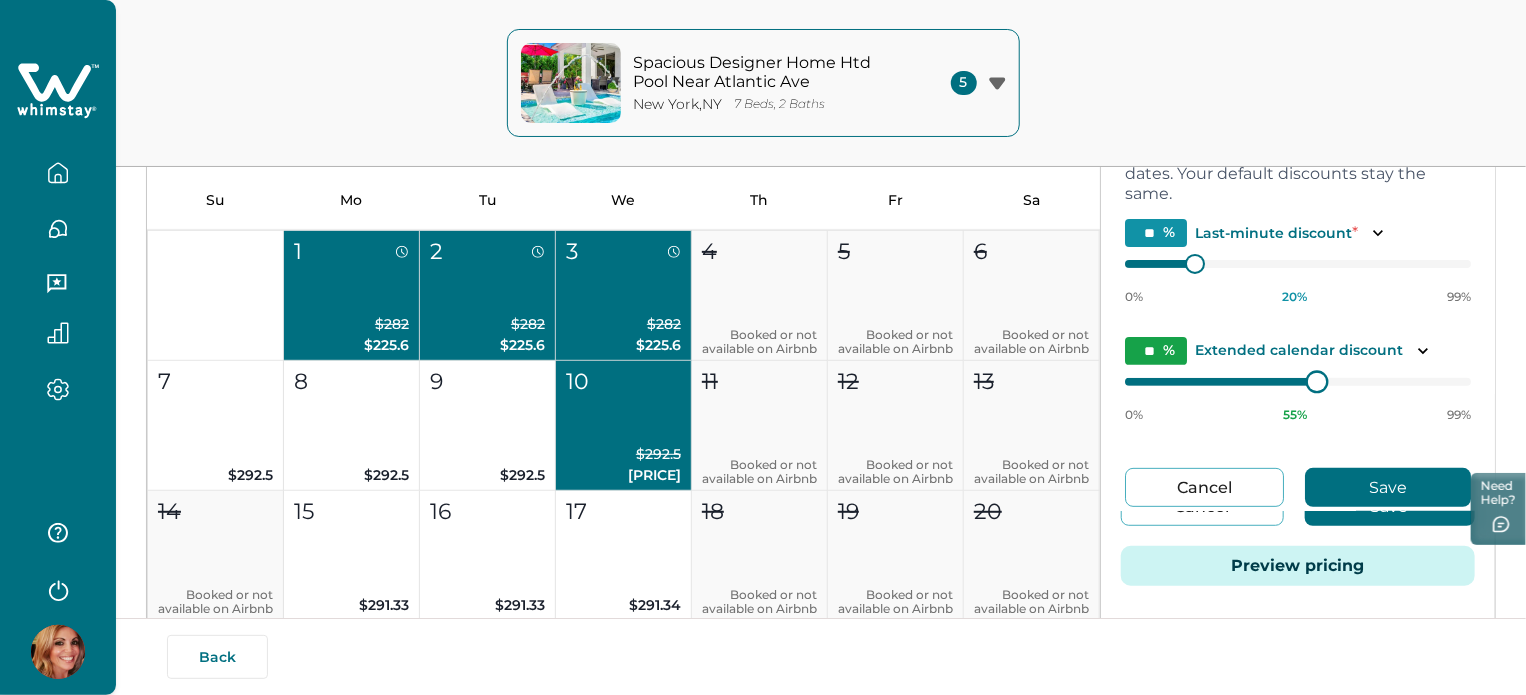 type on "**" 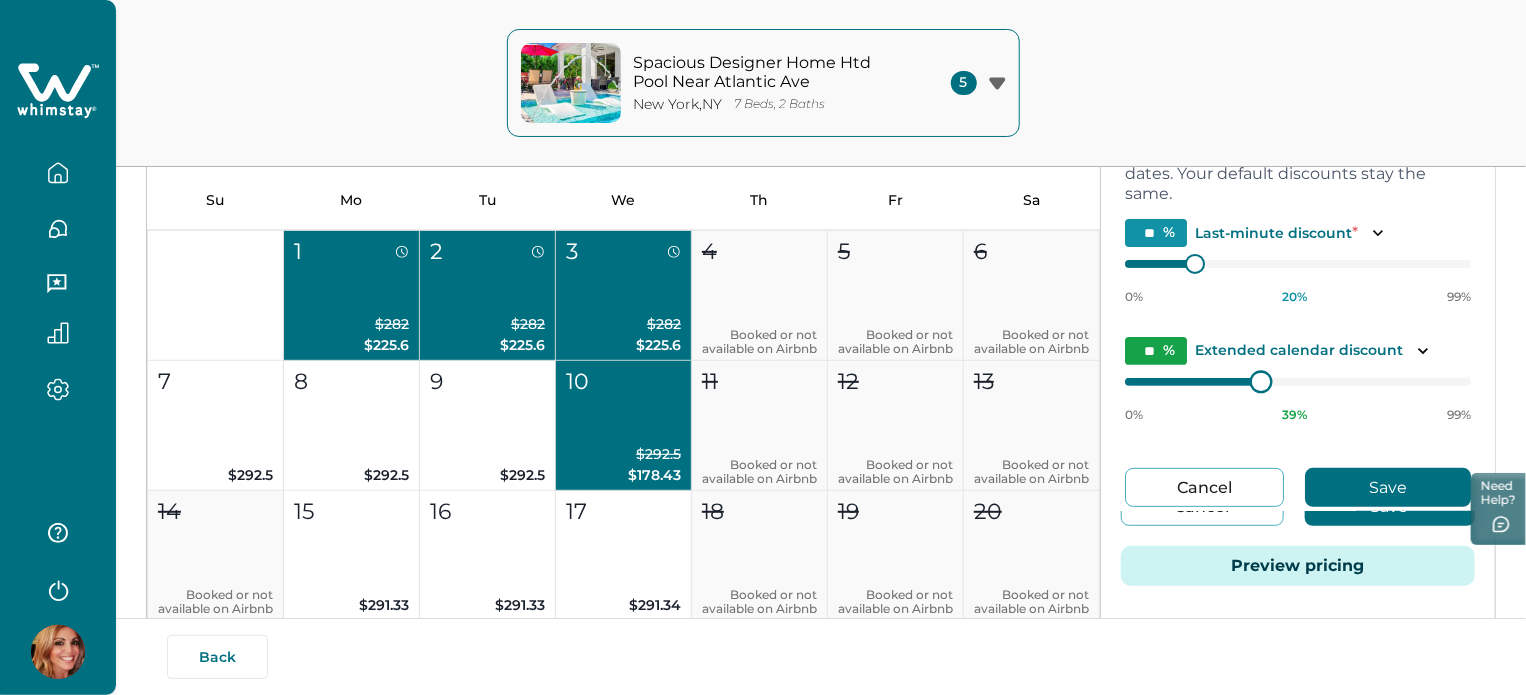 type on "**" 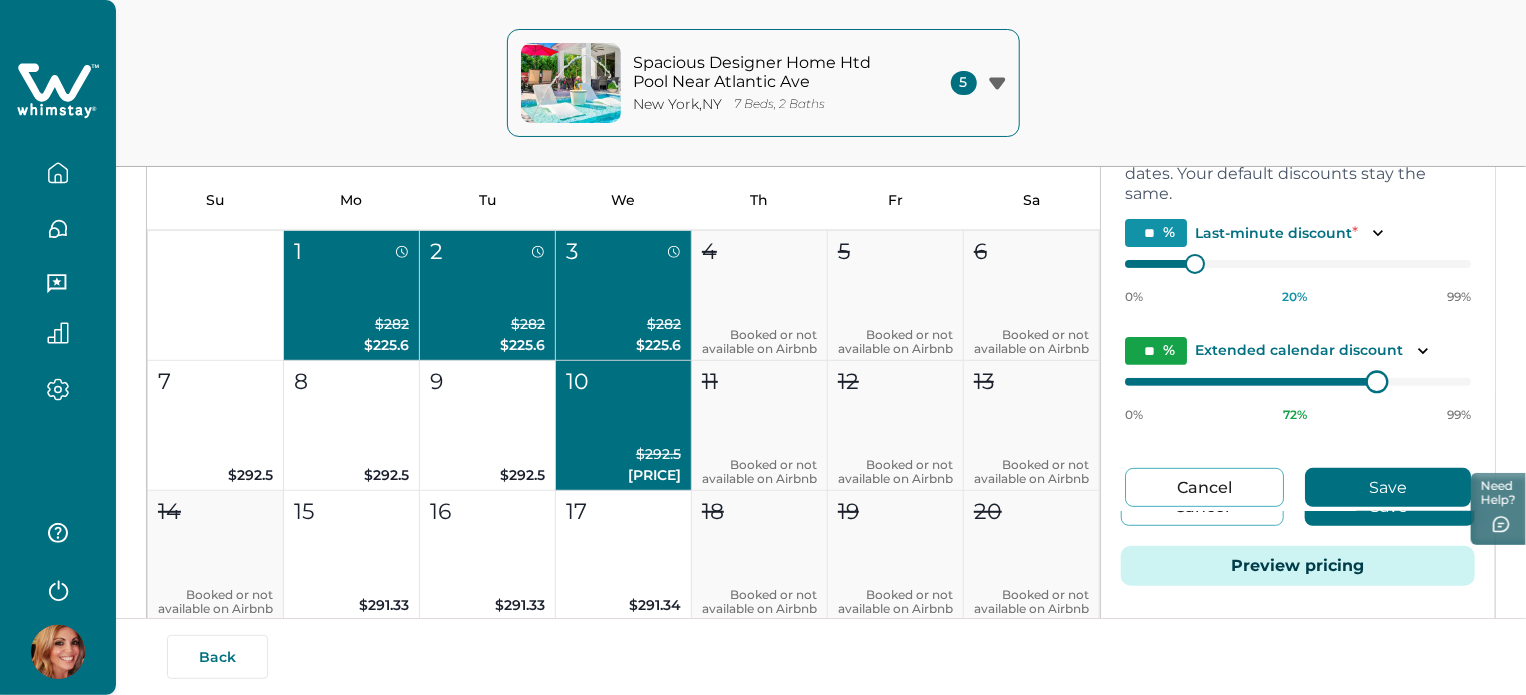type on "**" 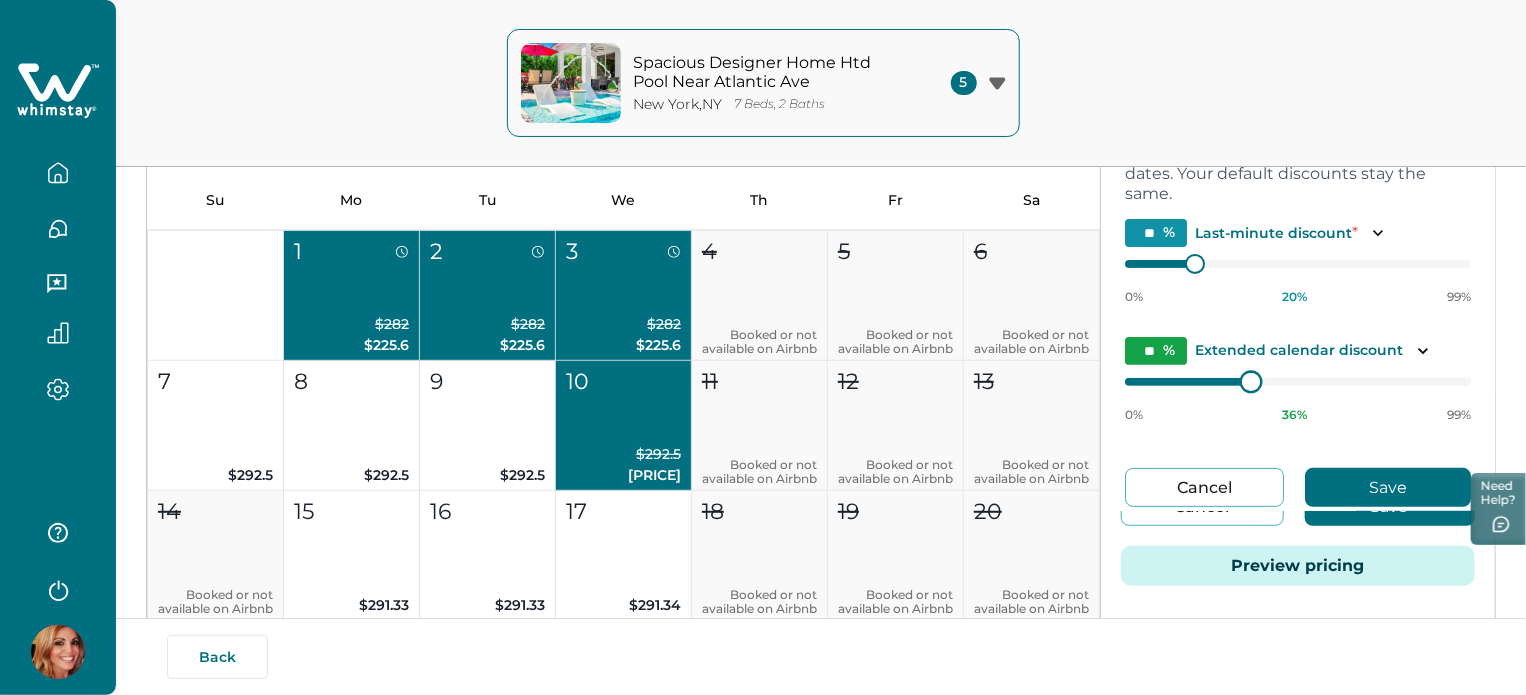 type on "**" 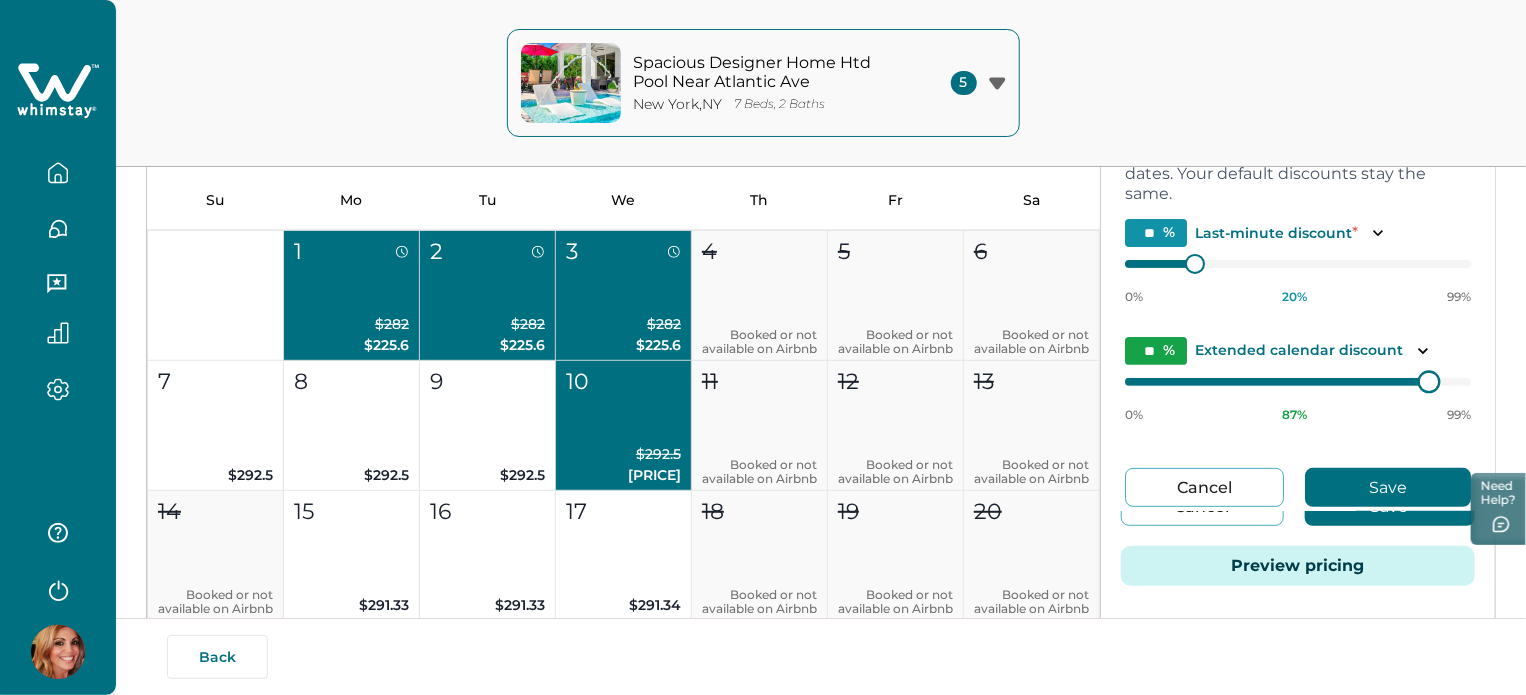 type on "**" 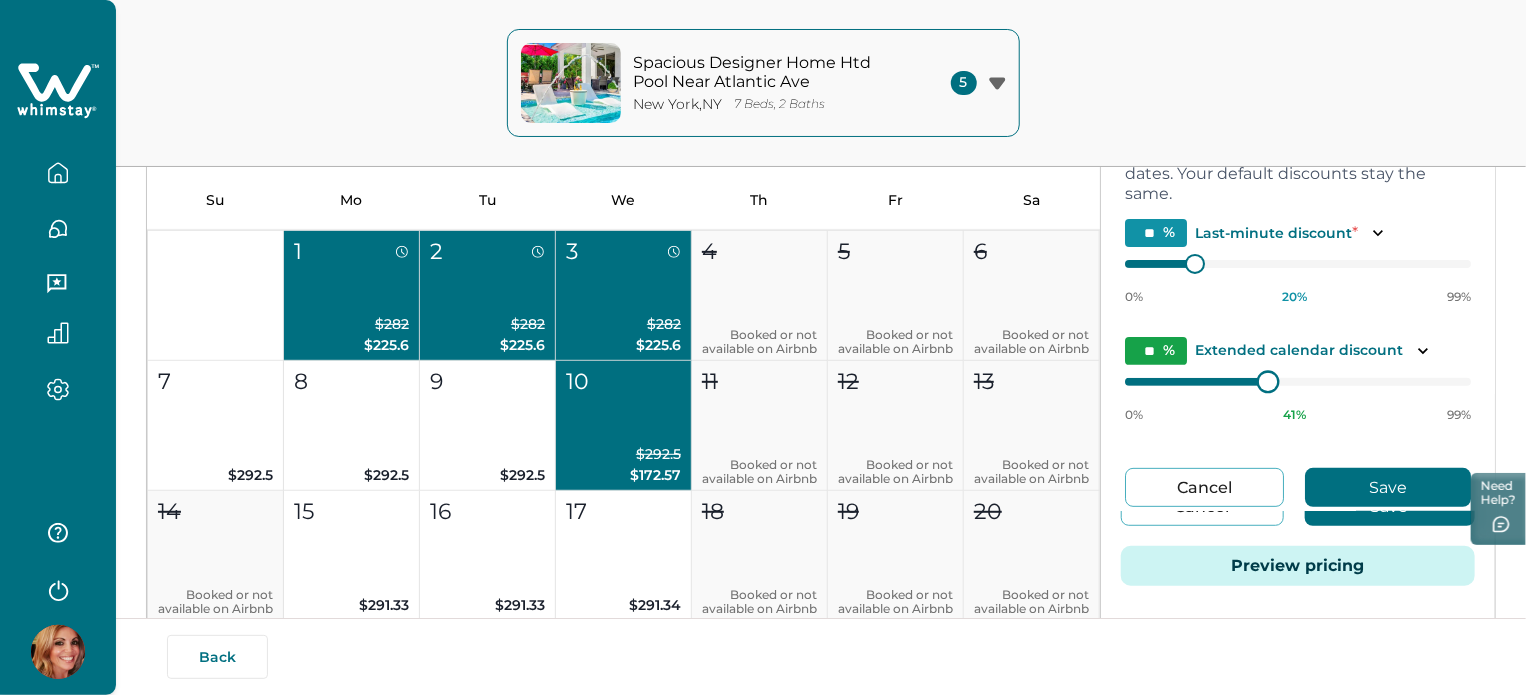 type on "**" 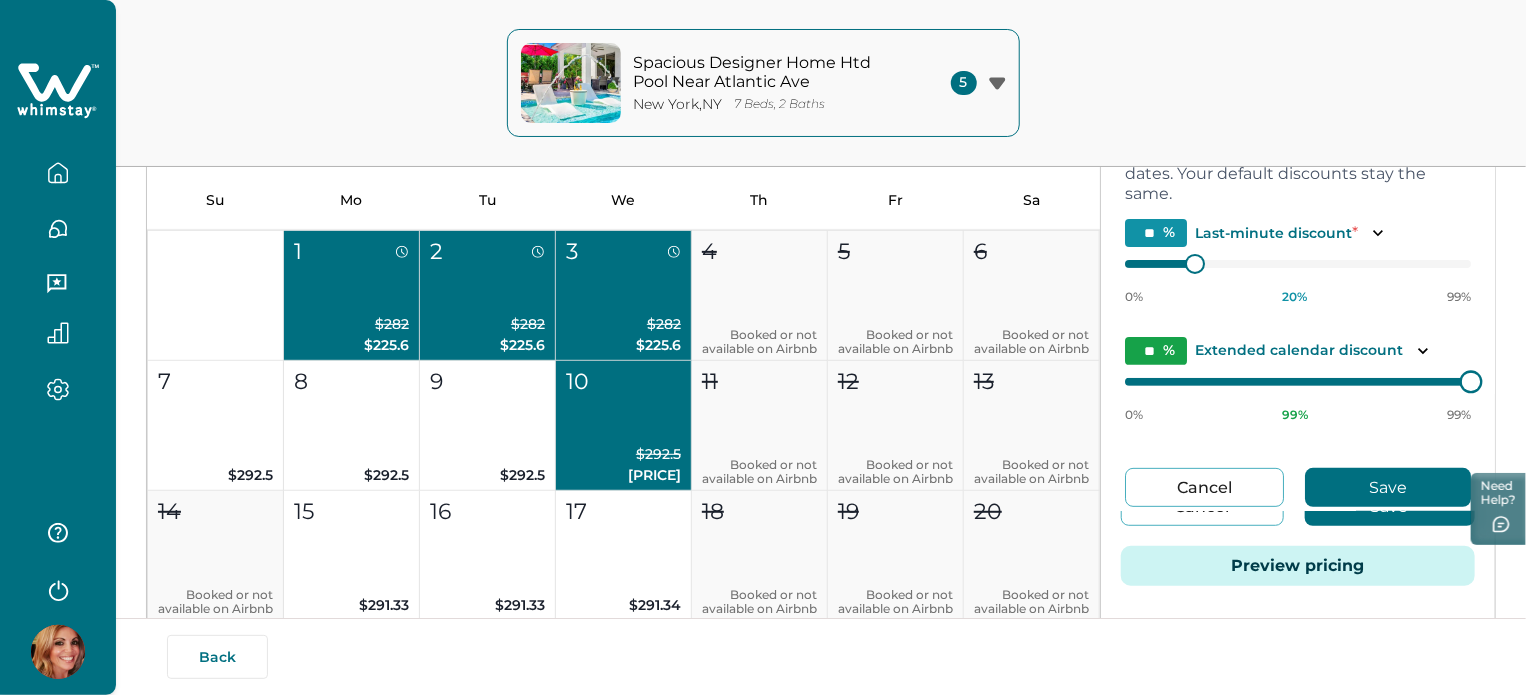 type on "**" 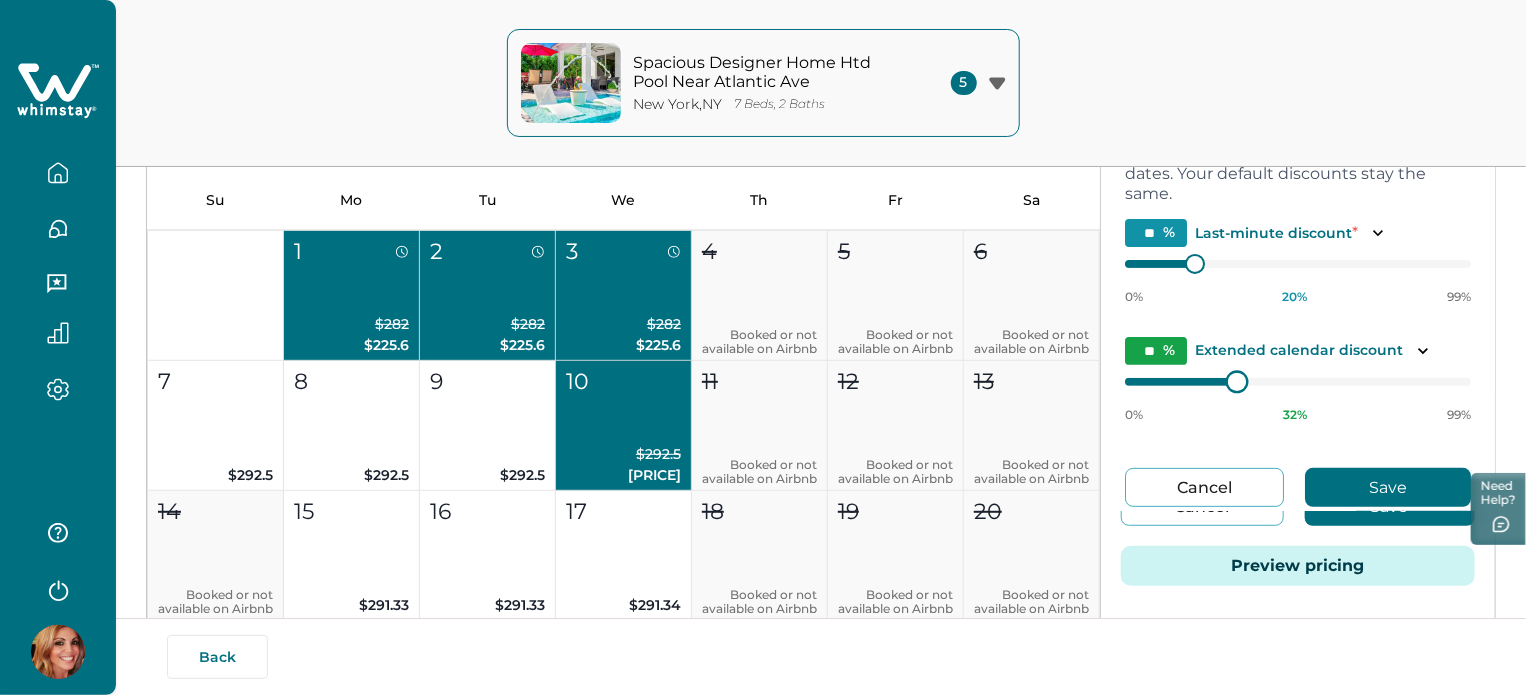type on "**" 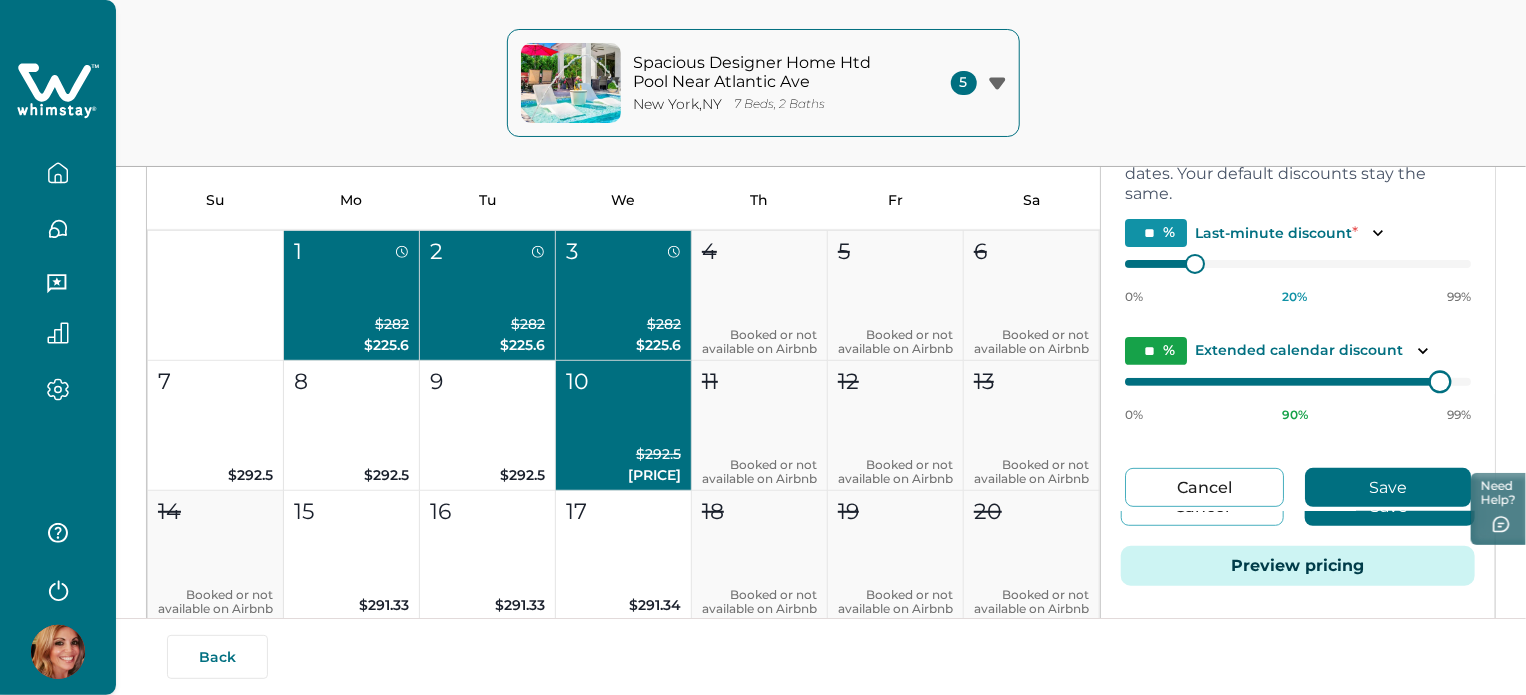 type on "**" 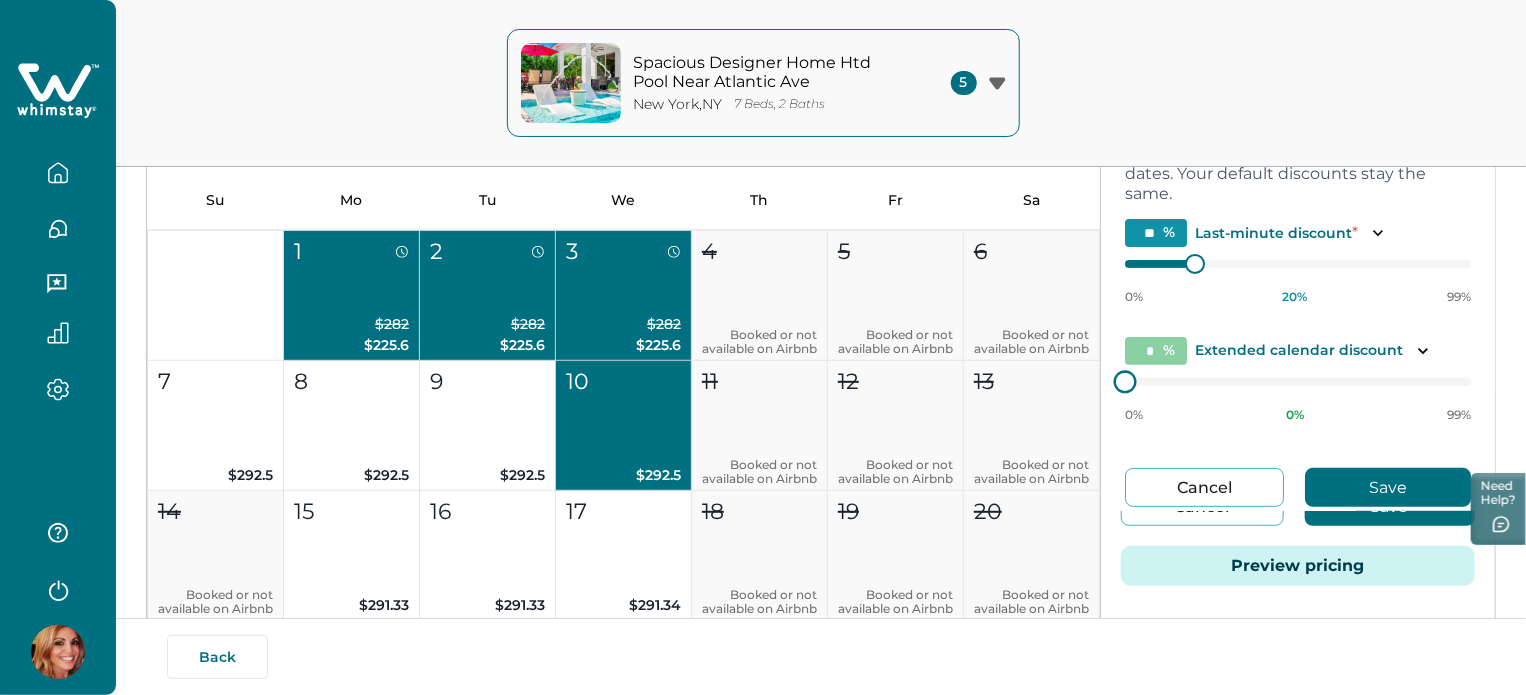 type on "**" 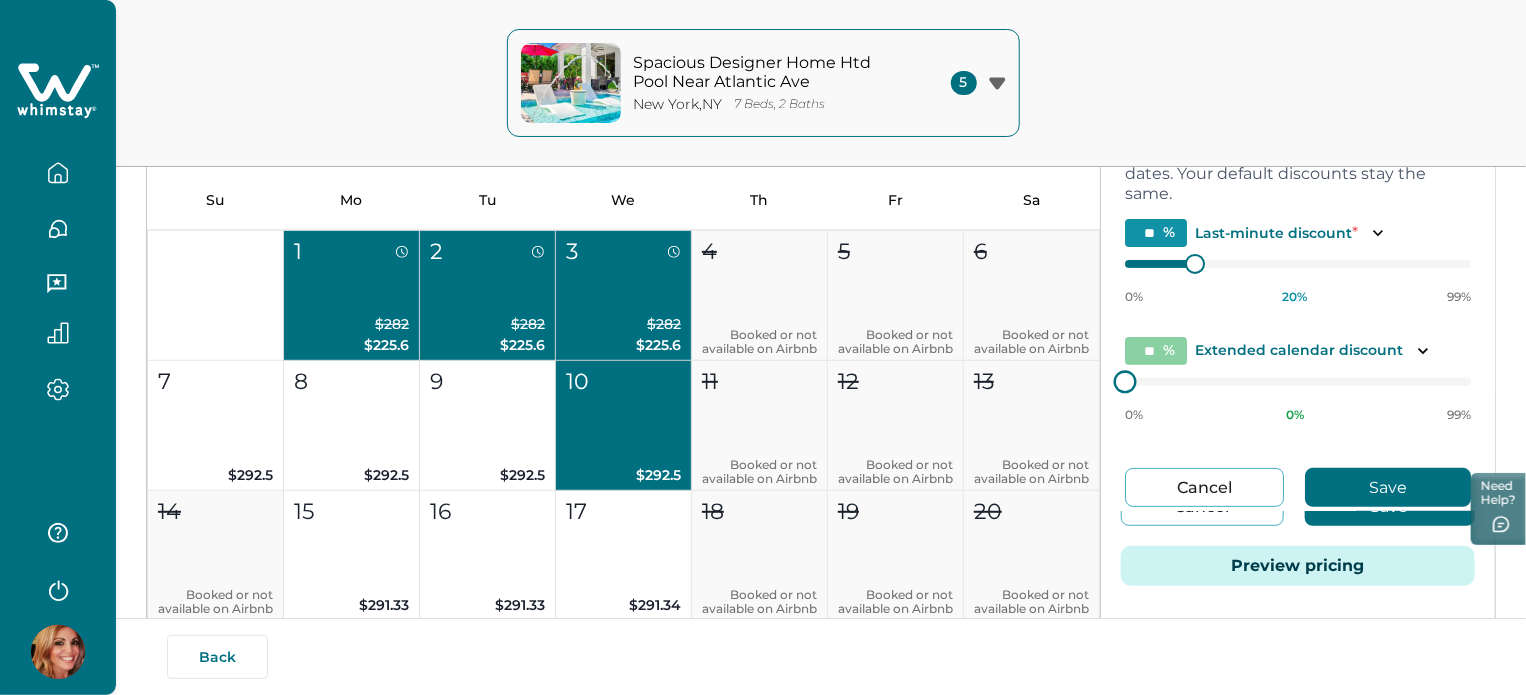 type on "**" 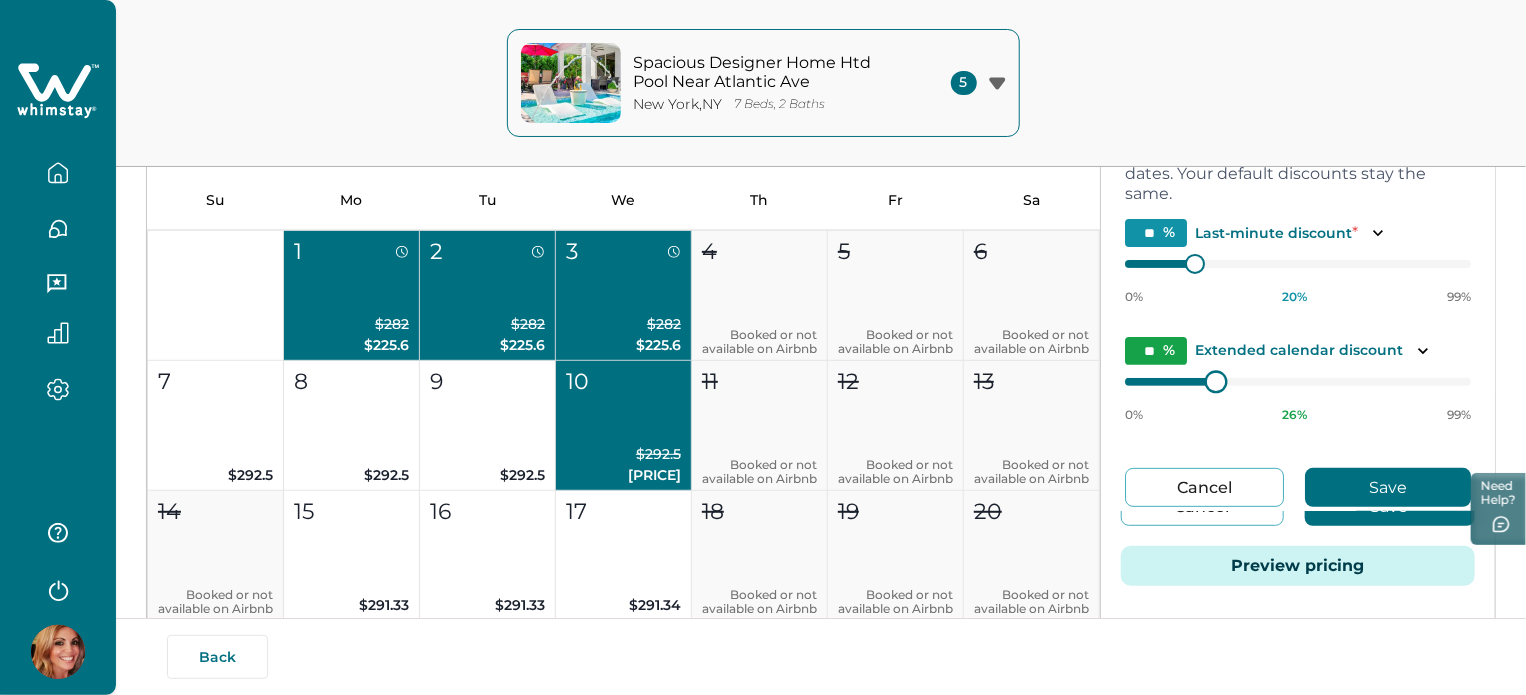 type on "**" 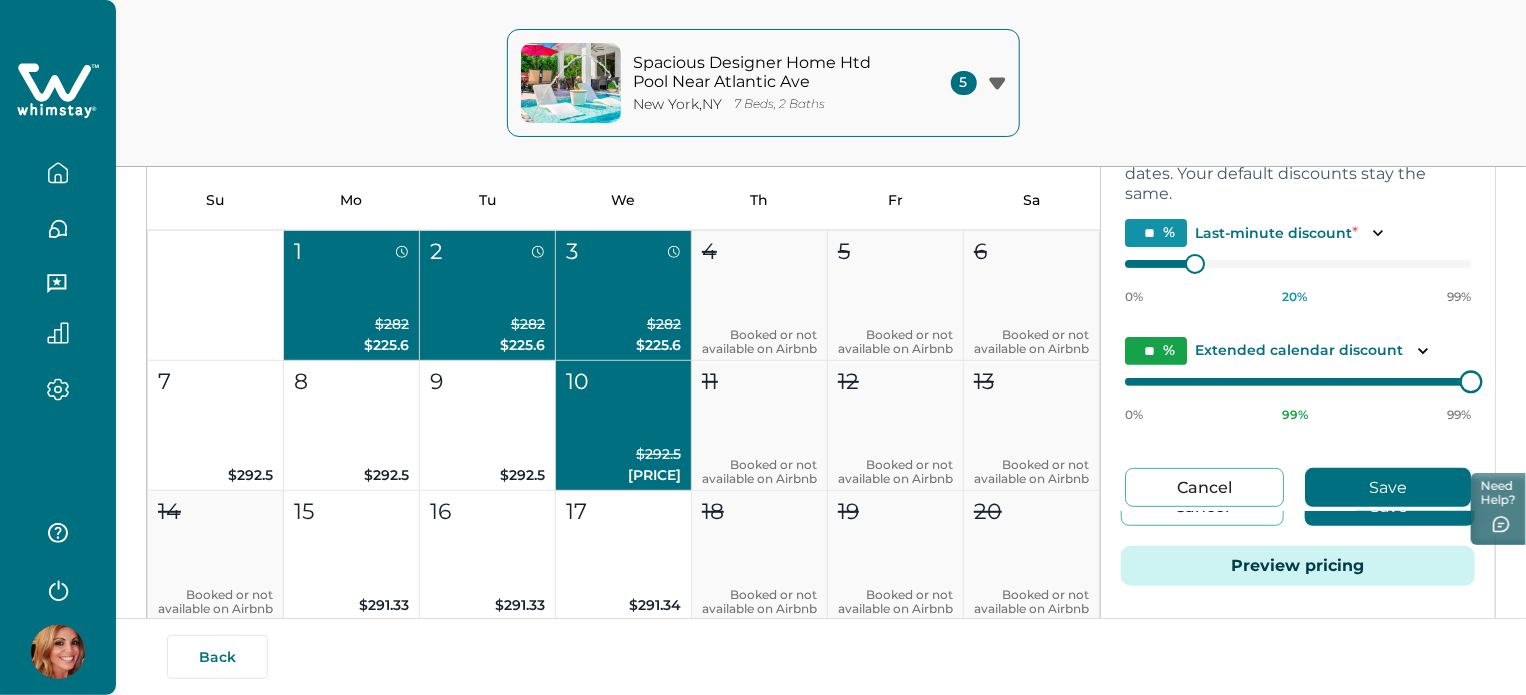 type on "**" 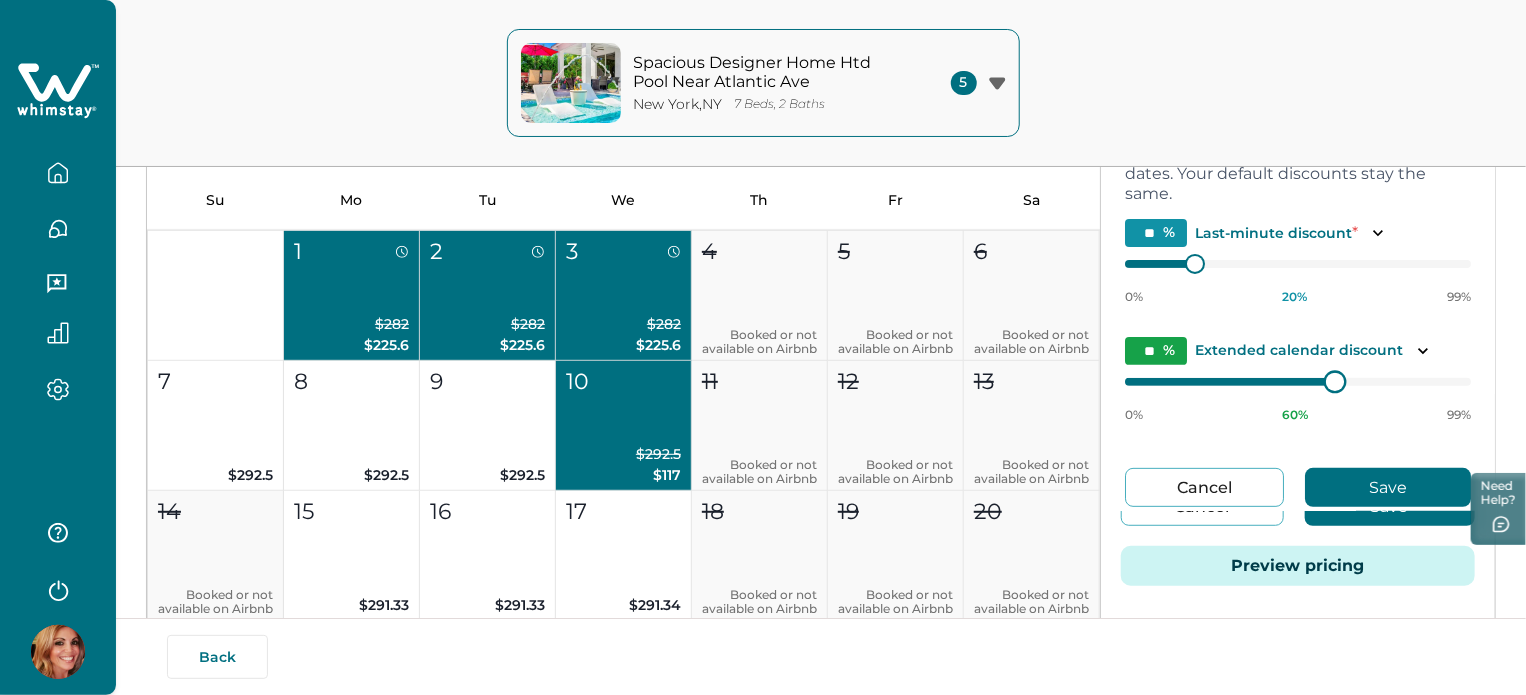 type on "**" 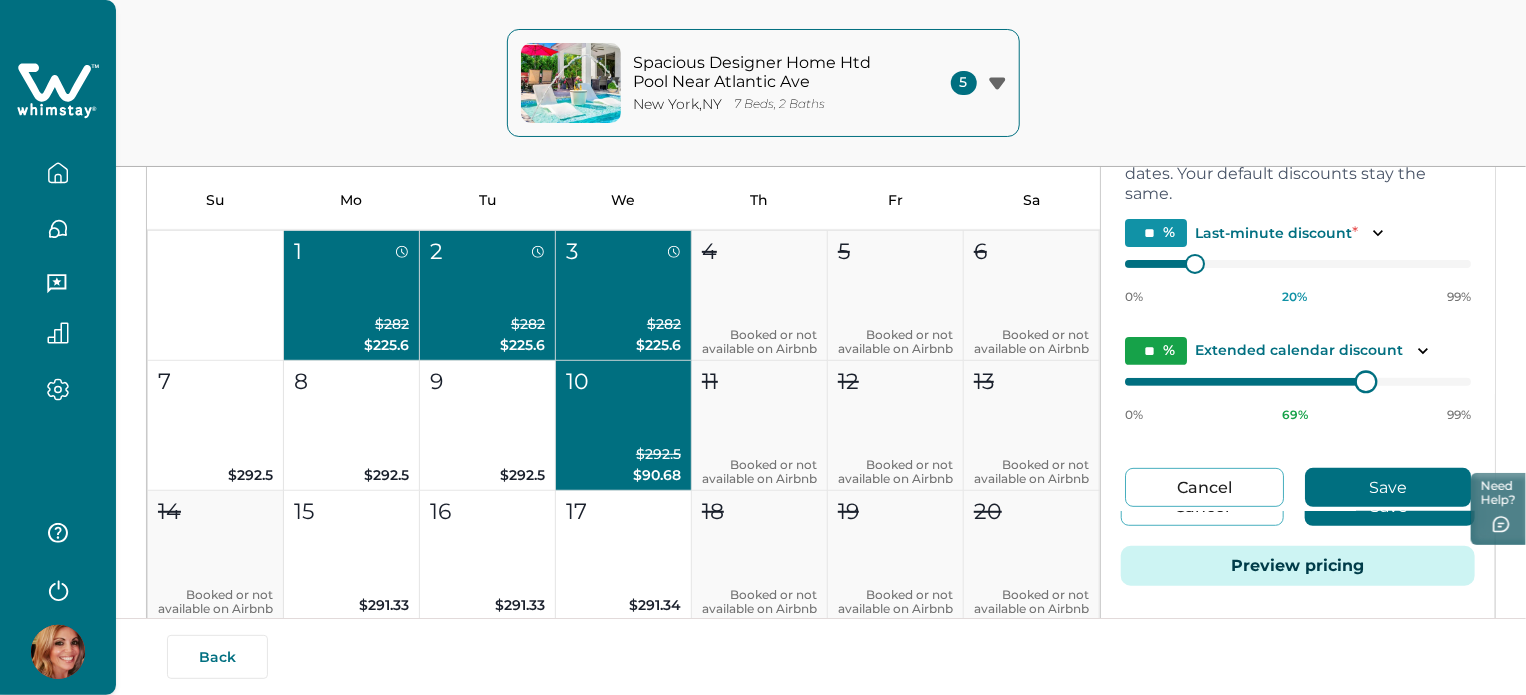 type on "**" 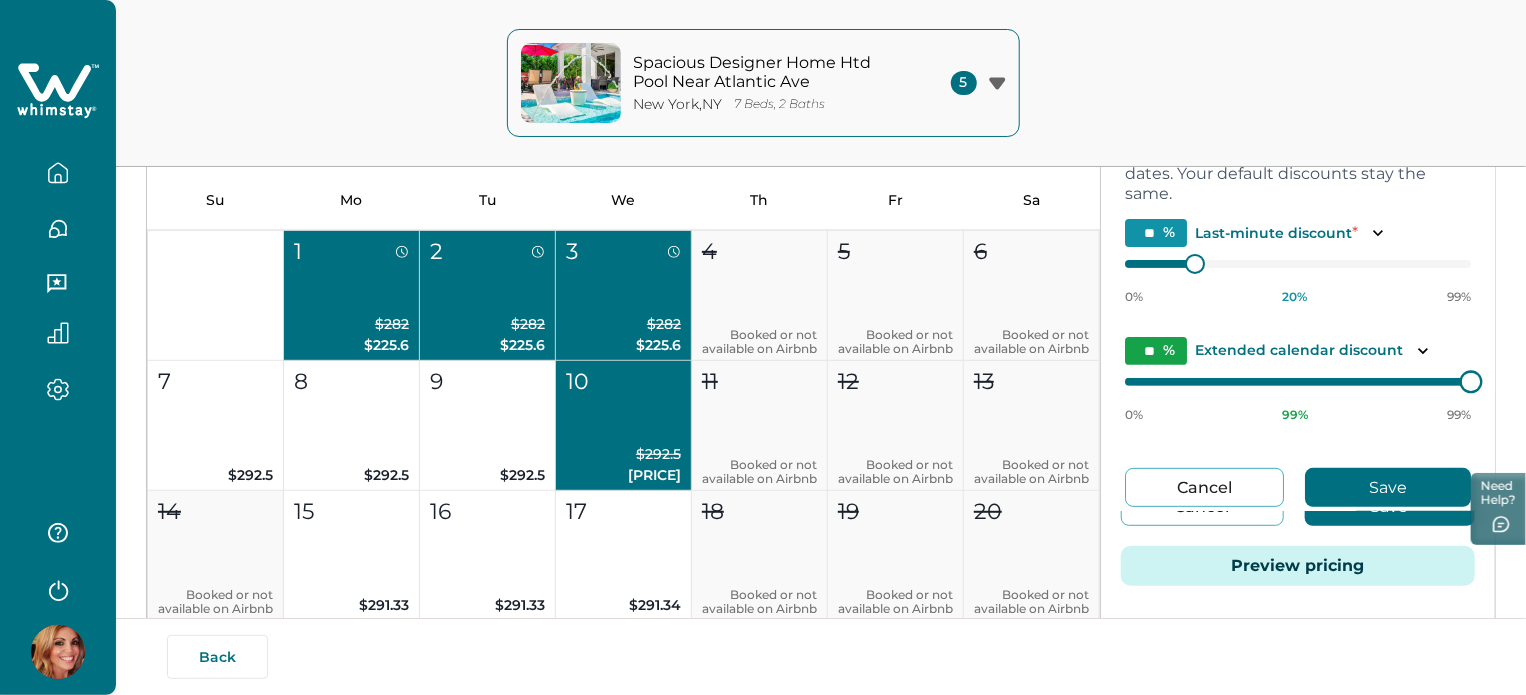 type on "**" 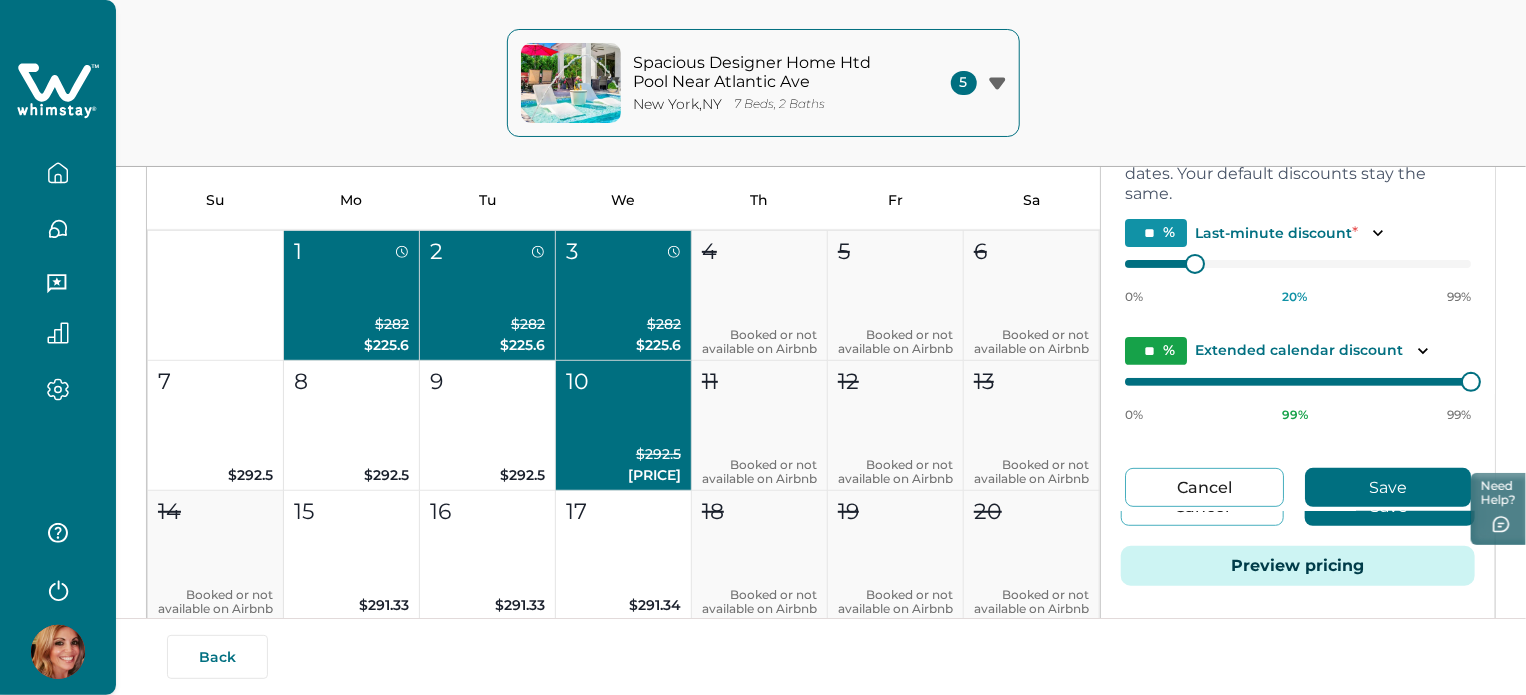 type on "**" 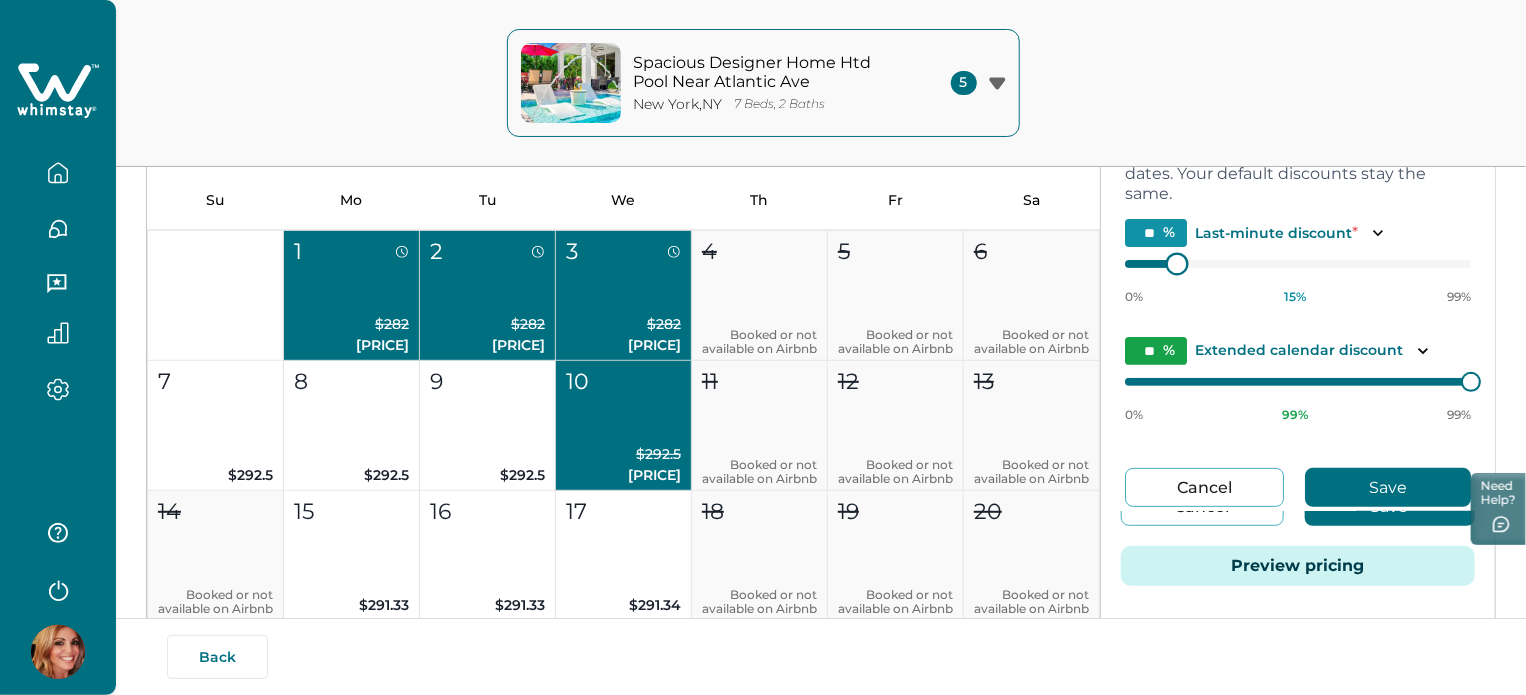 type on "**" 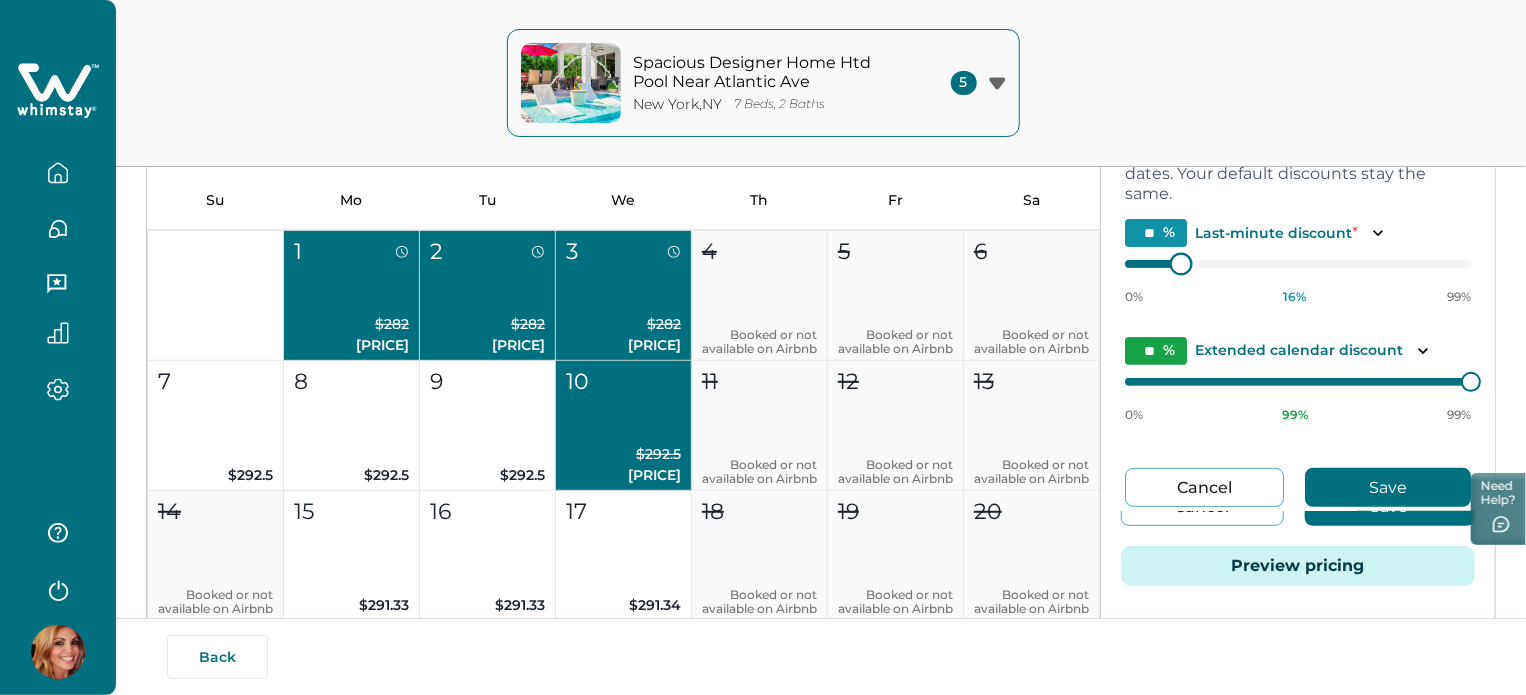 type on "**" 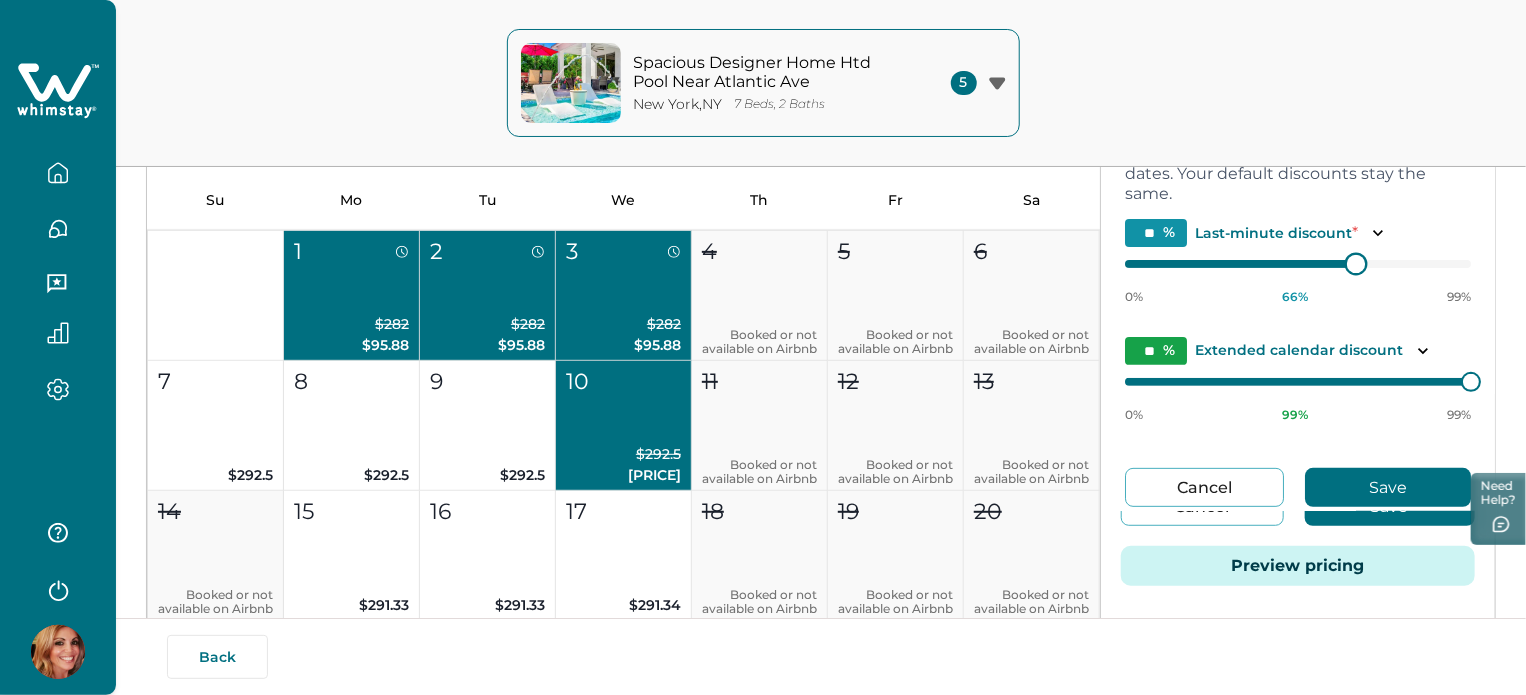type on "**" 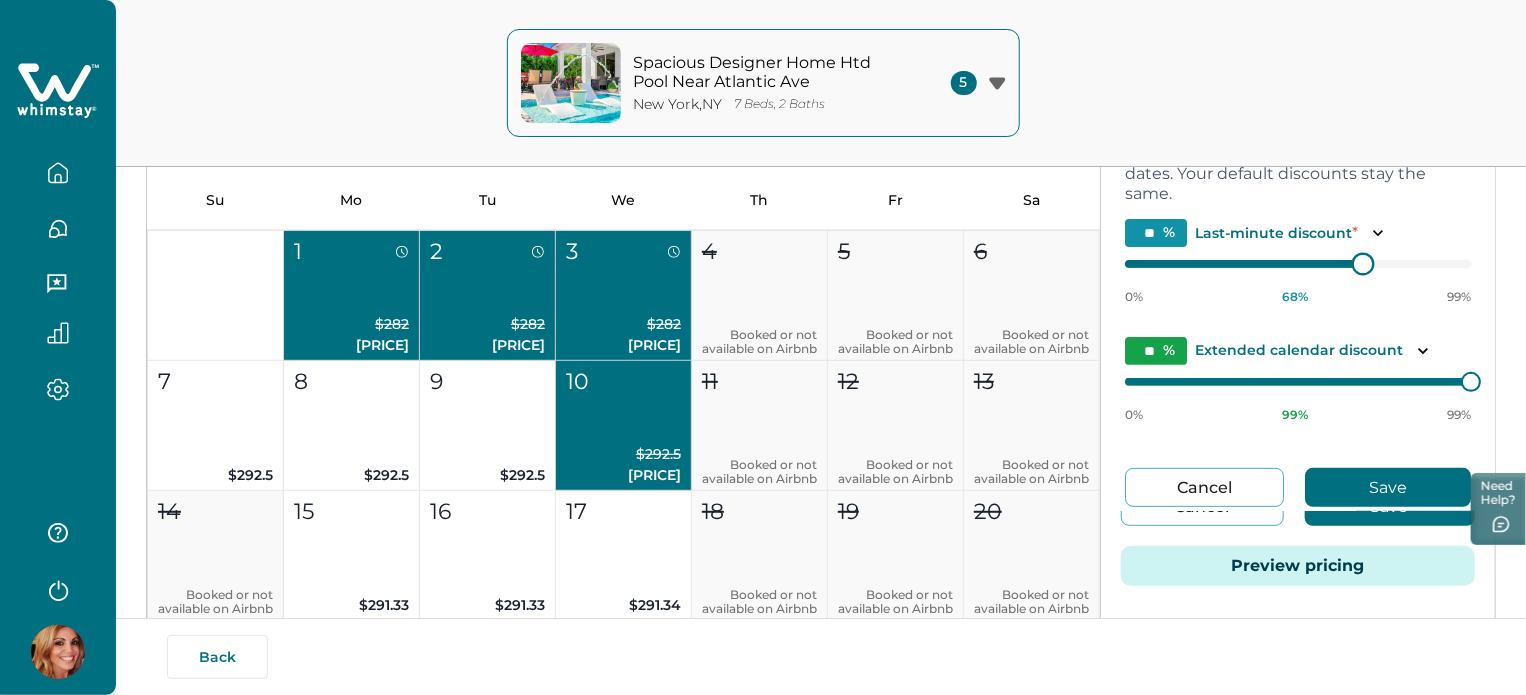type on "**" 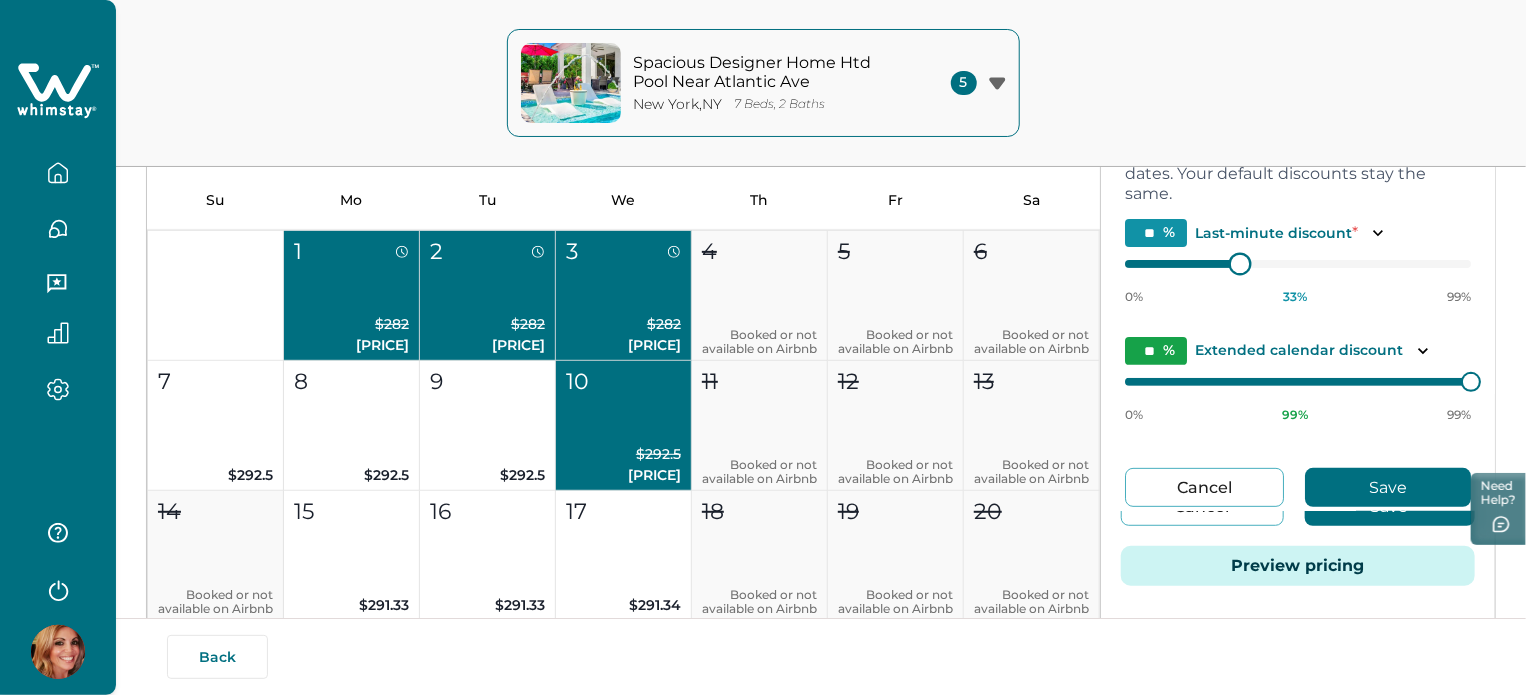 click on "0% 33 % 99%" at bounding box center (1298, 280) 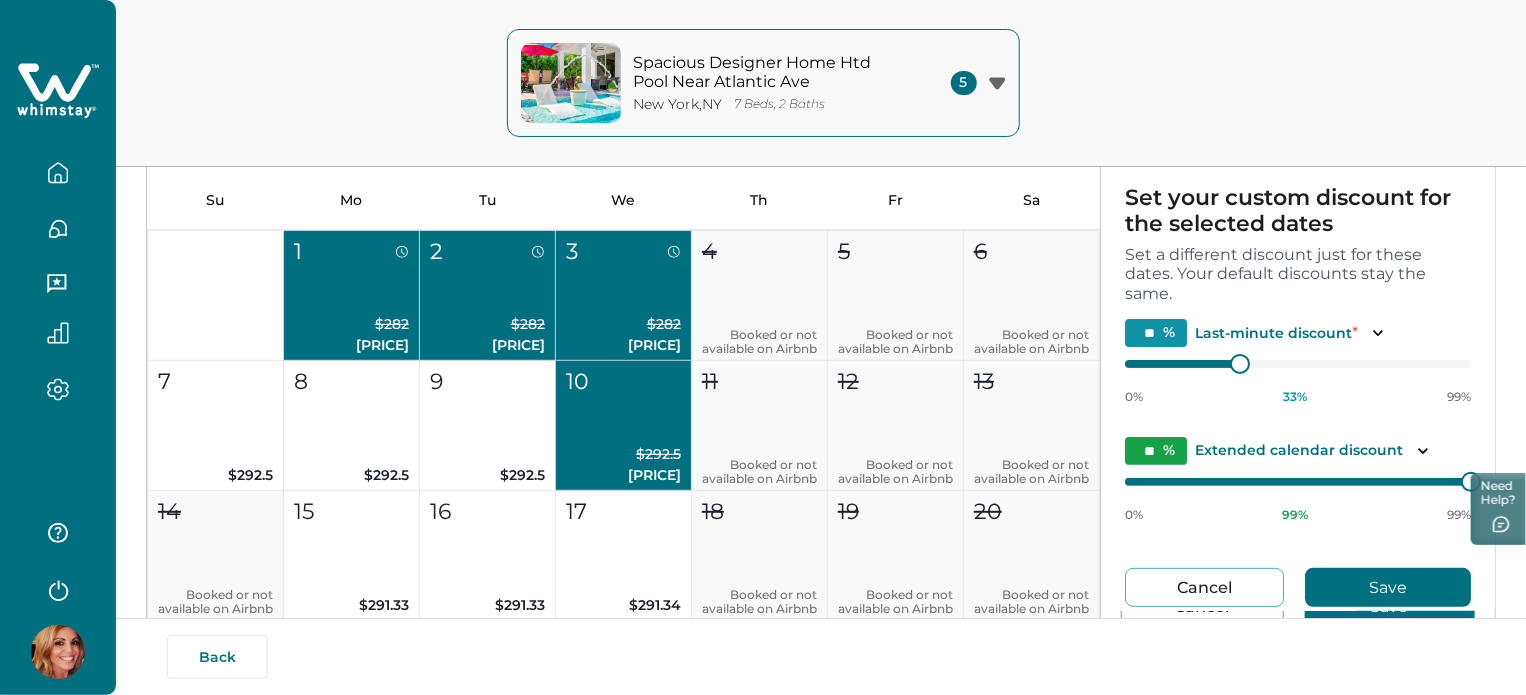 scroll, scrollTop: 0, scrollLeft: 0, axis: both 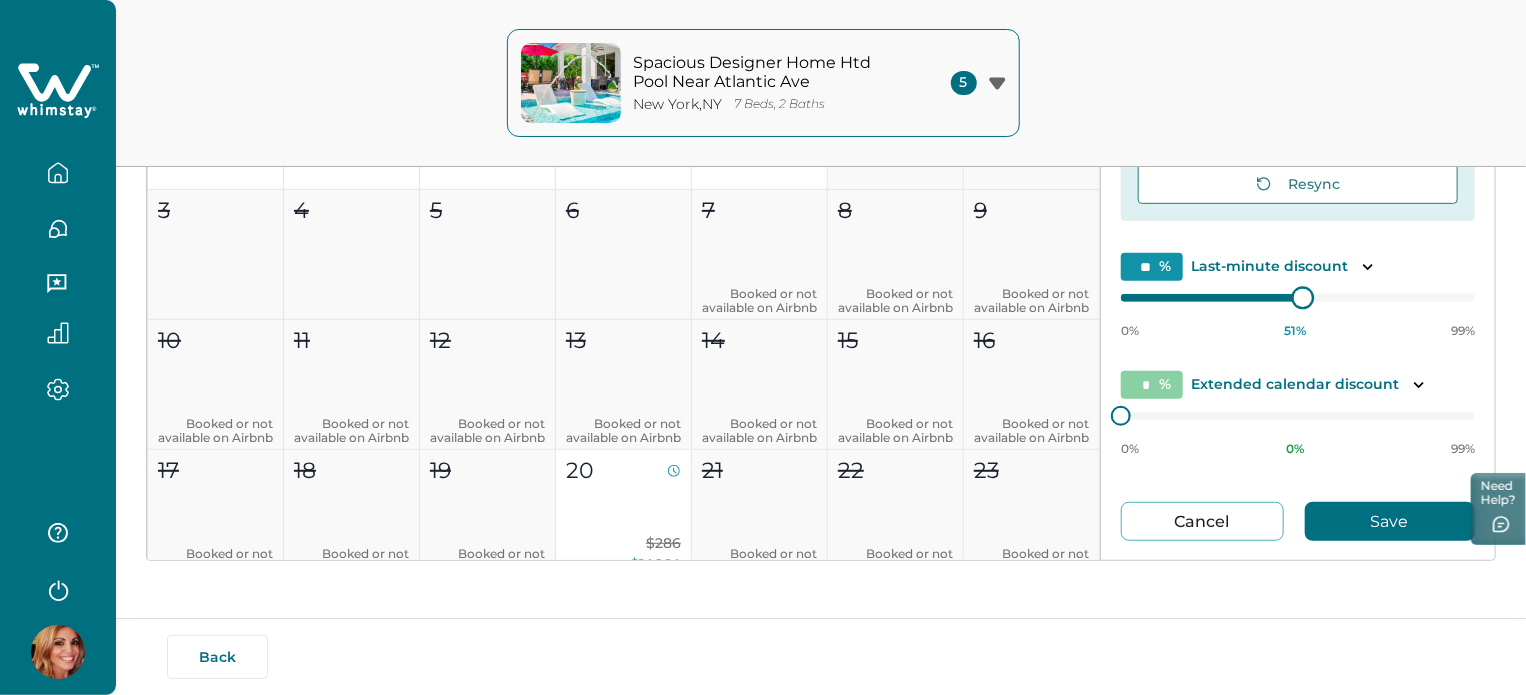 click on "0% 51 % 99%" at bounding box center (1298, 314) 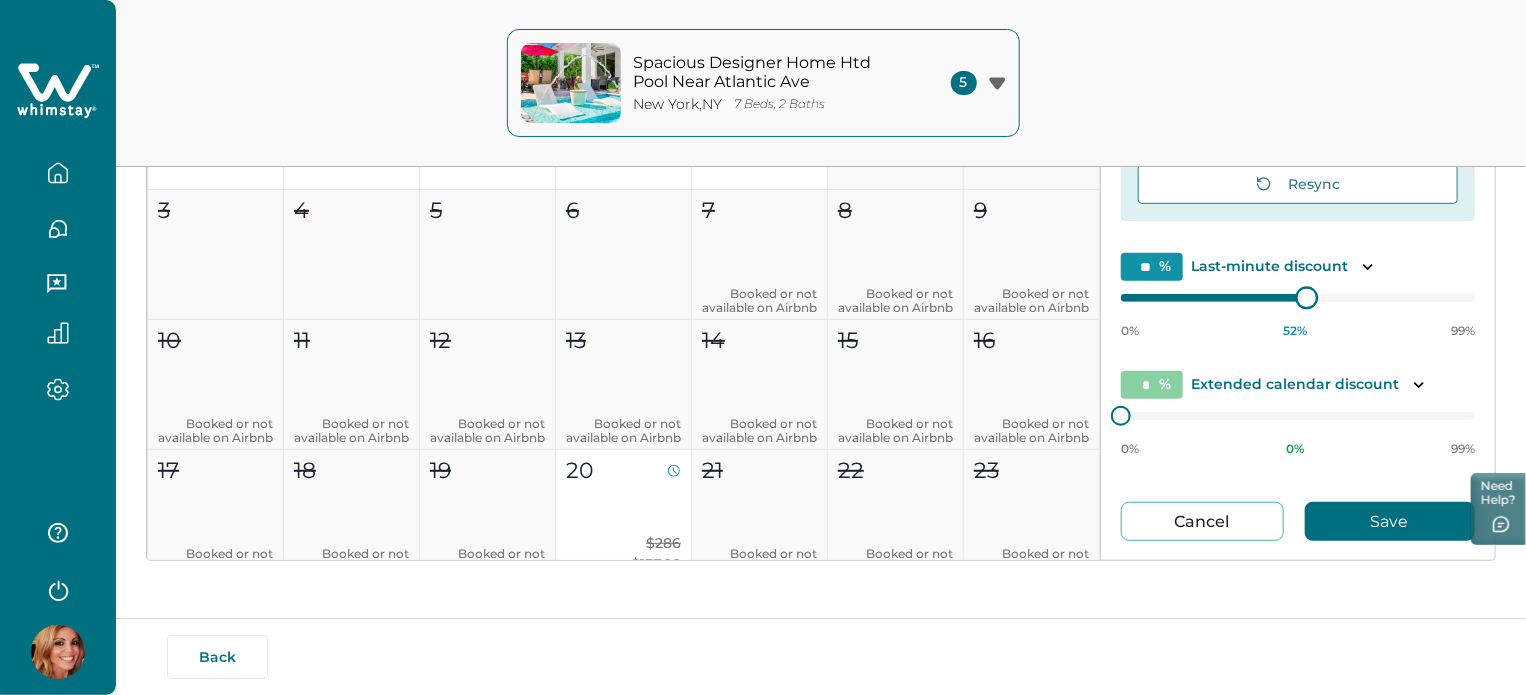 click at bounding box center [1307, 298] 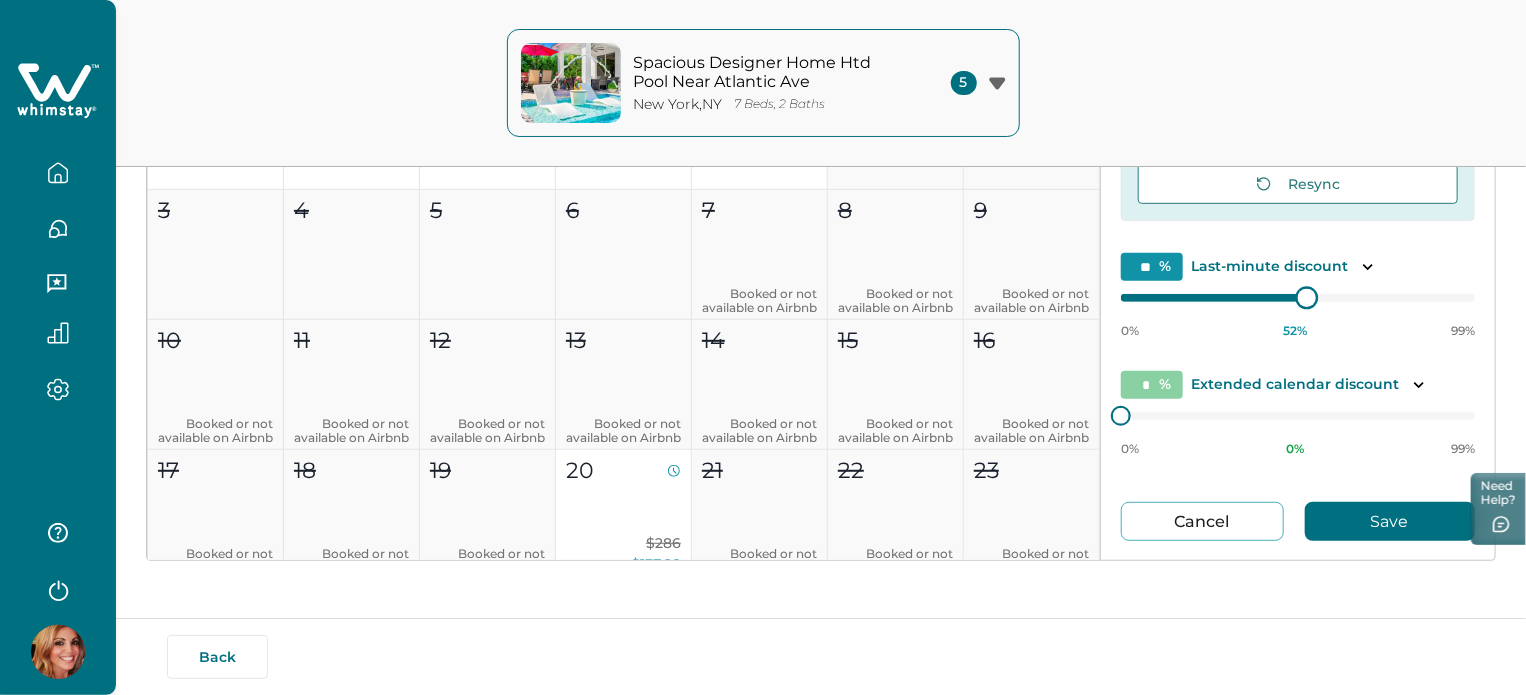 type on "**" 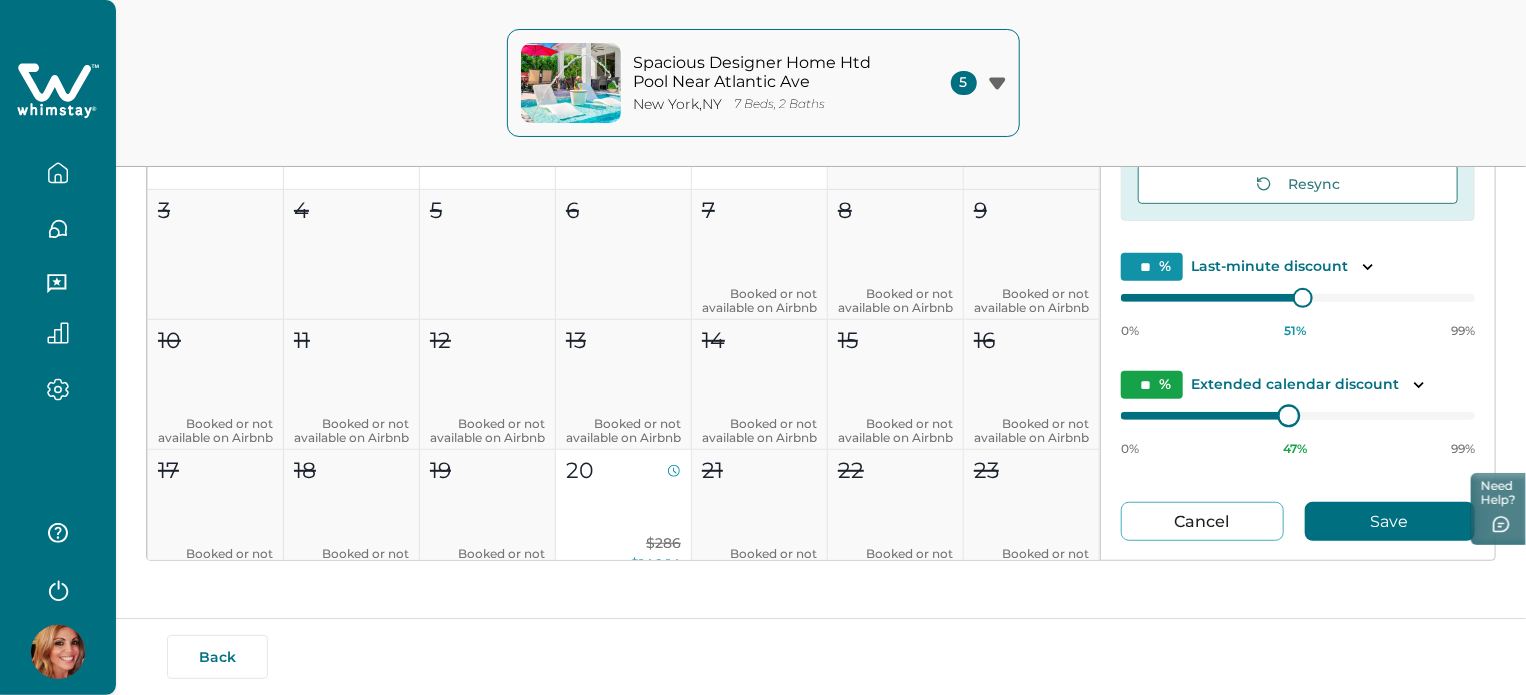 click at bounding box center (1289, 416) 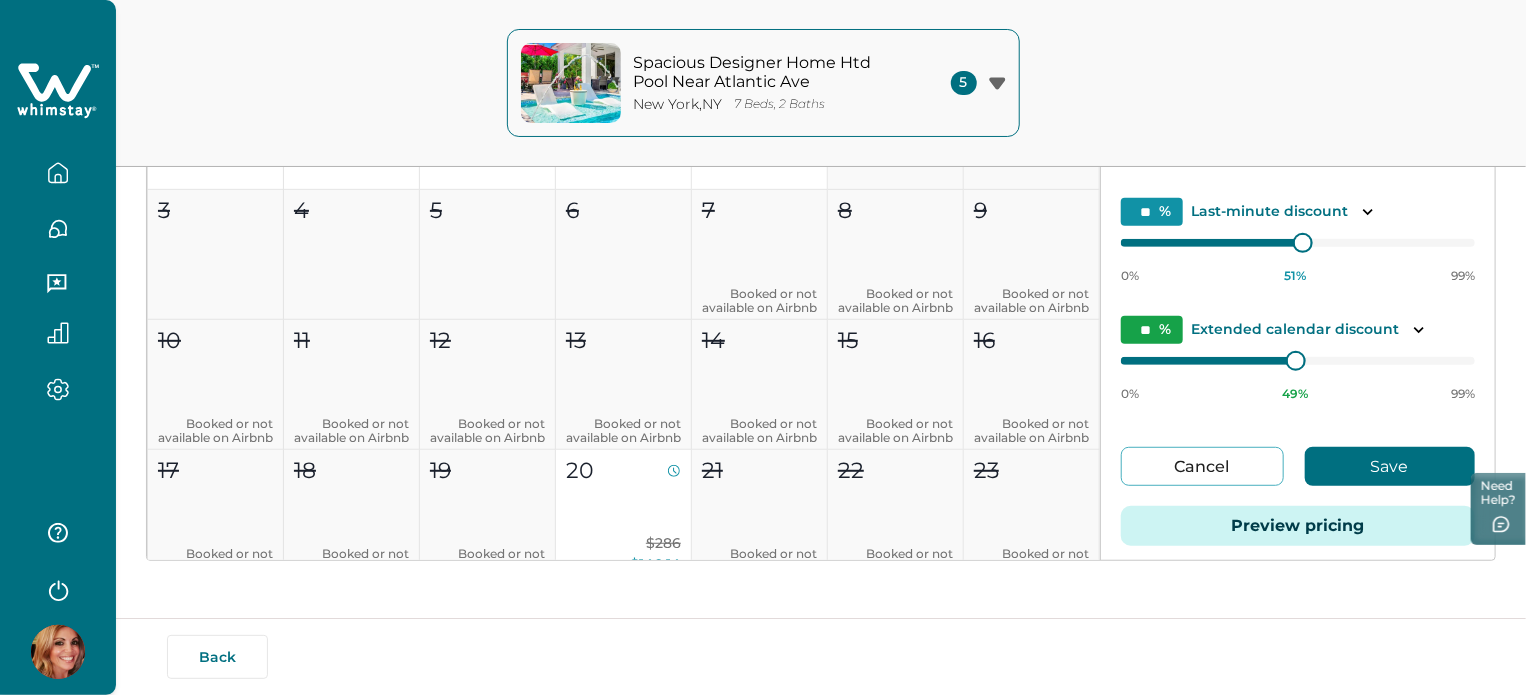 scroll, scrollTop: 118, scrollLeft: 0, axis: vertical 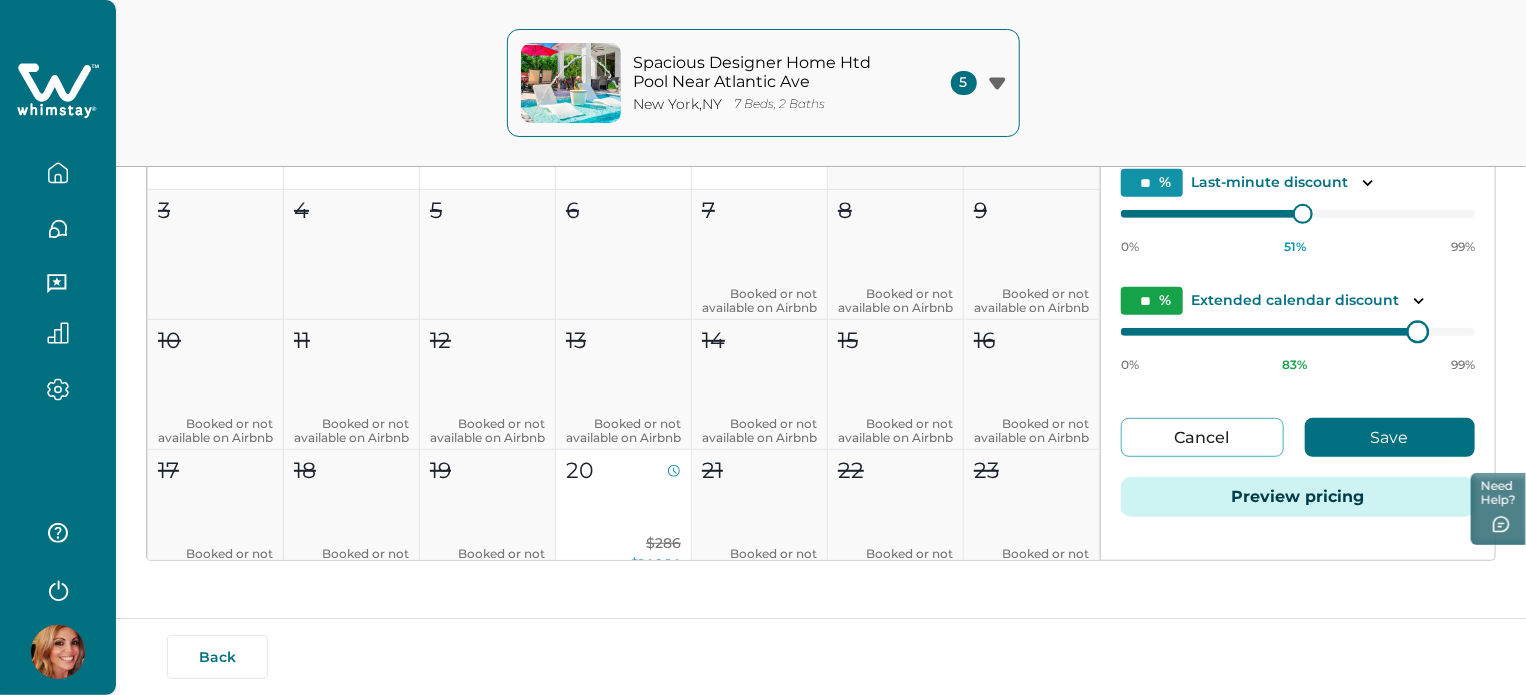 type on "**" 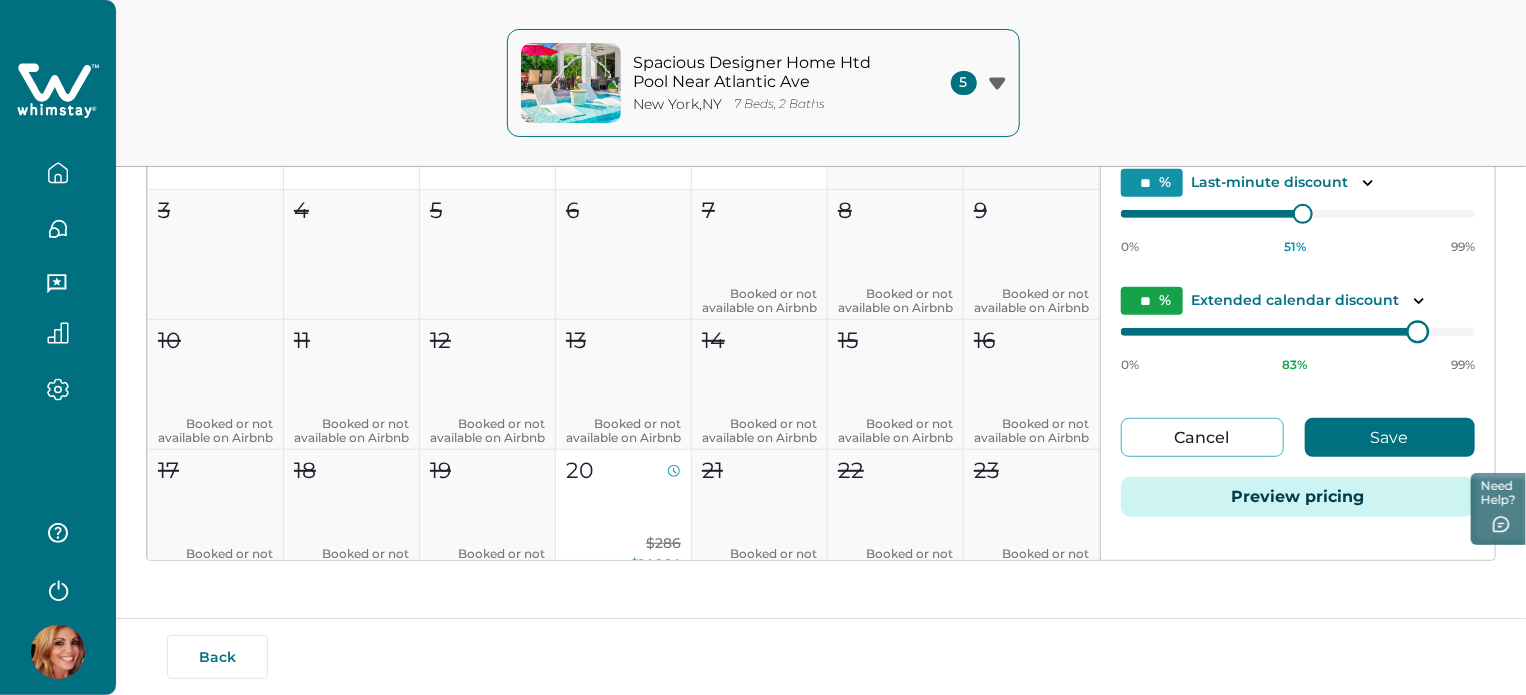 click on "0% 83 % 99%" at bounding box center [1298, 348] 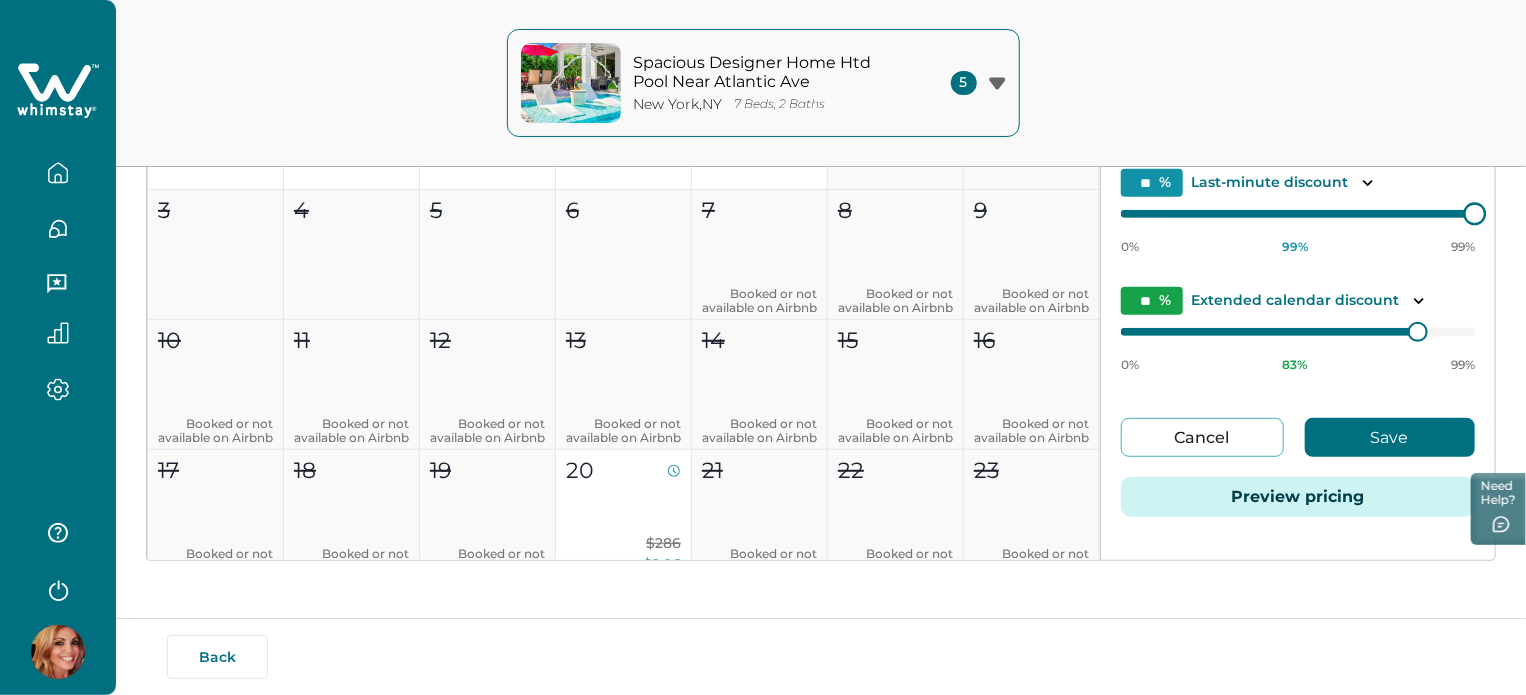 click on "August 2025 Select all dates for   August Su Mo Tu We Th Fr Sa 1 2 3 4 5 6 7 Booked or not available on Airbnb 8 Booked or not available on Airbnb 9 Booked or not available on Airbnb 10 Booked or not available on Airbnb 11 Booked or not available on Airbnb 12 Booked or not available on Airbnb 13 Booked or not available on Airbnb 14 Booked or not available on Airbnb 15 Booked or not available on Airbnb 16 Booked or not available on Airbnb 17 Booked or not available on Airbnb 18 Booked or not available on Airbnb 19 Booked or not available on Airbnb 20 $286 $2.86 21 Booked or not available on Airbnb 22 Booked or not available on Airbnb 23 Booked or not available on Airbnb 24 $326 $3.26 25 $326 $3.26 26 $326 $3.26 27 $326 $3.26 28 Booked or not available on Airbnb 29 Booked or not available on Airbnb 30 Booked or not available on Airbnb 31 Booked or not available on Airbnb Last Minute Discount (20%) Extended Calendar Discount (15%) Booked or not available September 2025 Select all dates for   September Su Mo Tu 1" at bounding box center [821, 247] 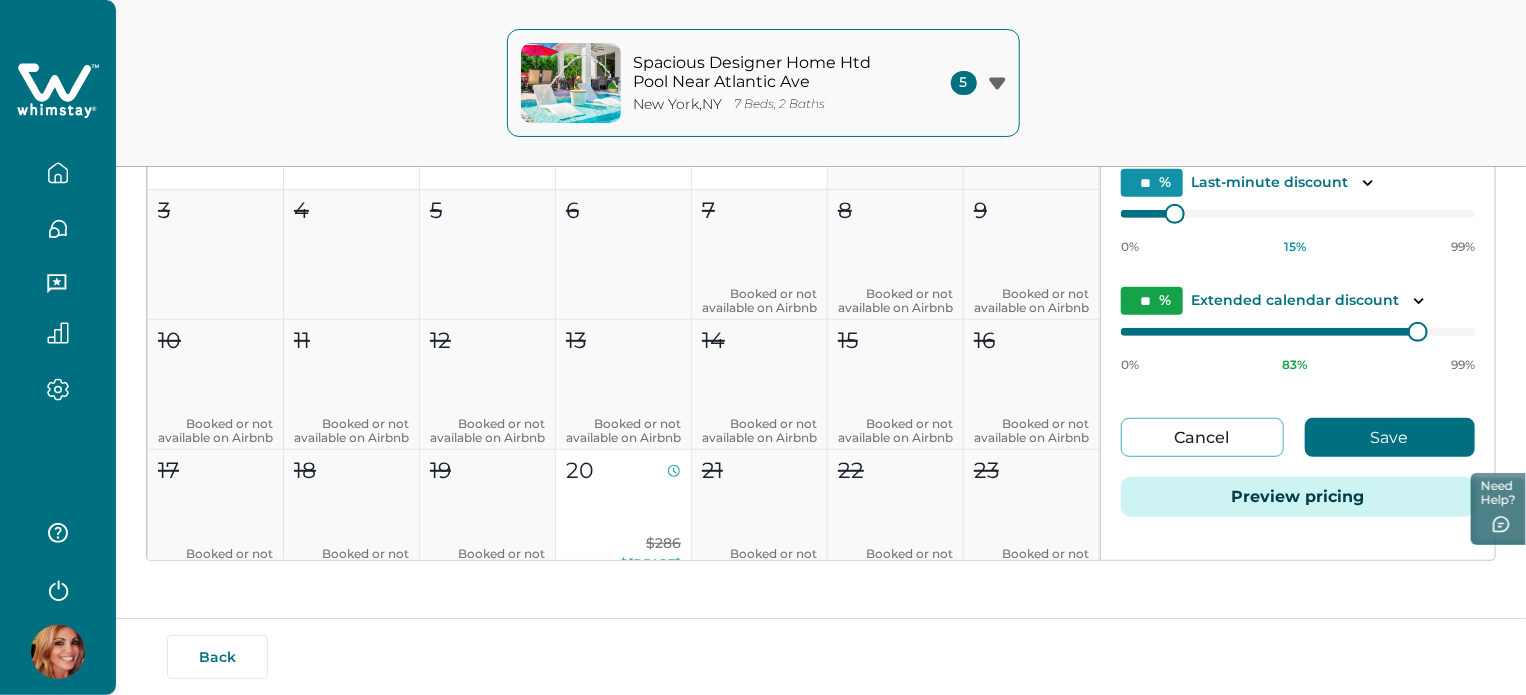 type on "**" 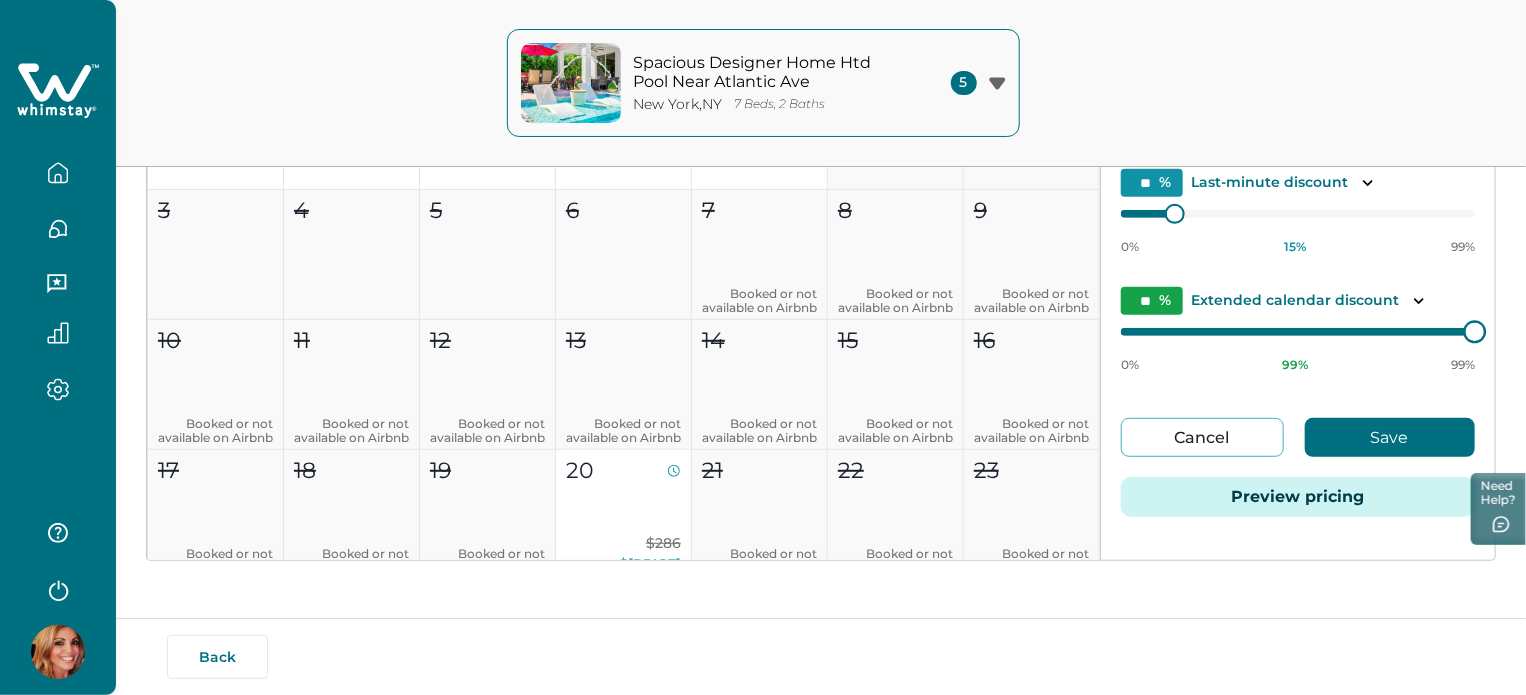 type on "*" 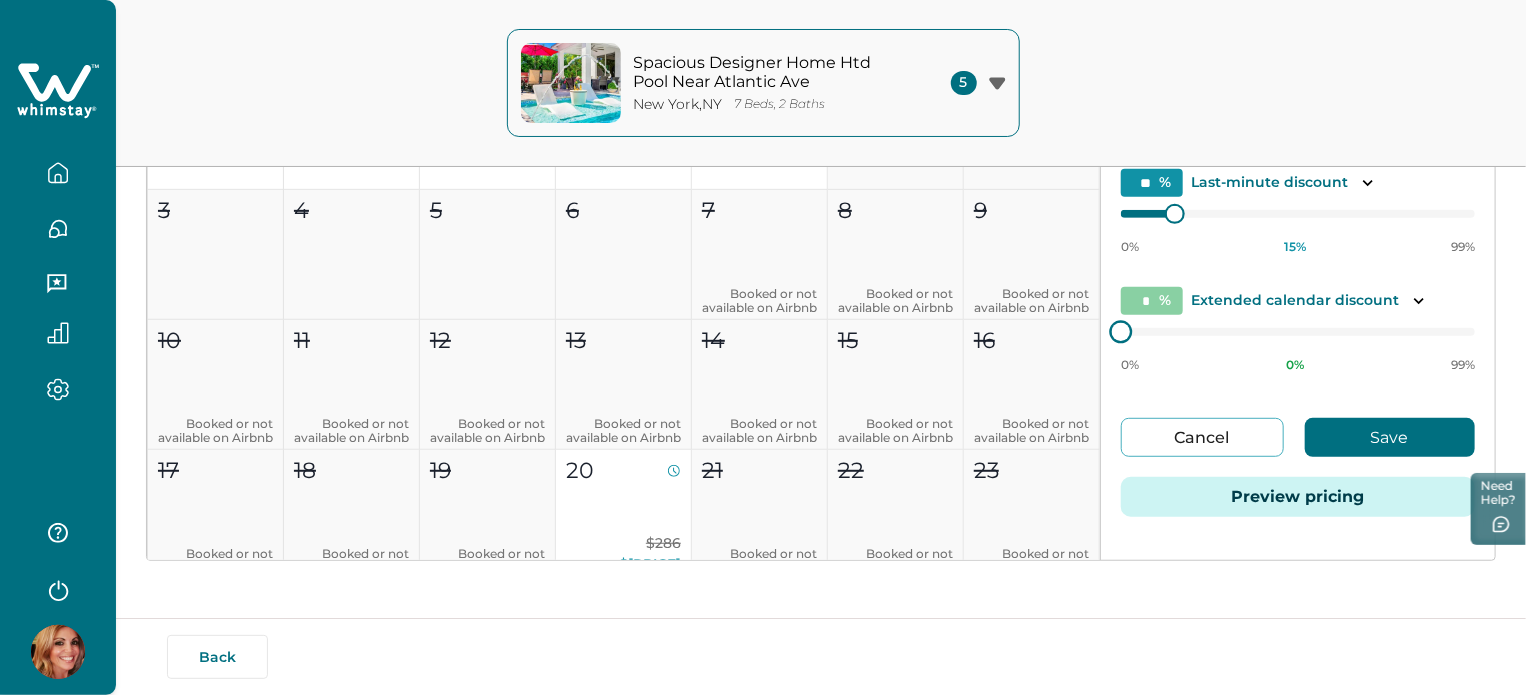 click on "[MONTH] [YEAR] Select all dates for   [MONTH] Su Mo Tu We Th Fr Sa 1 2 3 4 5 6 7 Booked or not available on Airbnb 8 Booked or not available on Airbnb 9 Booked or not available on Airbnb 10 Booked or not available on Airbnb 11 Booked or not available on Airbnb 12 Booked or not available on Airbnb 13 Booked or not available on Airbnb 14 Booked or not available on Airbnb 15 Booked or not available on Airbnb 16 Booked or not available on Airbnb 17 Booked or not available on Airbnb 18 Booked or not available on Airbnb 19 Booked or not available on Airbnb 20 $286 $243.1 21 Booked or not available on Airbnb 22 Booked or not available on Airbnb 23 Booked or not available on Airbnb 24 $326 $277.1 25 $326 $277.1 26 $326 $277.1 27 $326 $277.1 28 Booked or not available on Airbnb 29 Booked or not available on Airbnb 30 Booked or not available on Airbnb 31 Booked or not available on Airbnb Last Minute Discount (20%) Extended Calendar Discount (15%) Booked or not available [MONTH] [YEAR] Select all dates for   [MONTH] Su Mo" at bounding box center [821, 247] 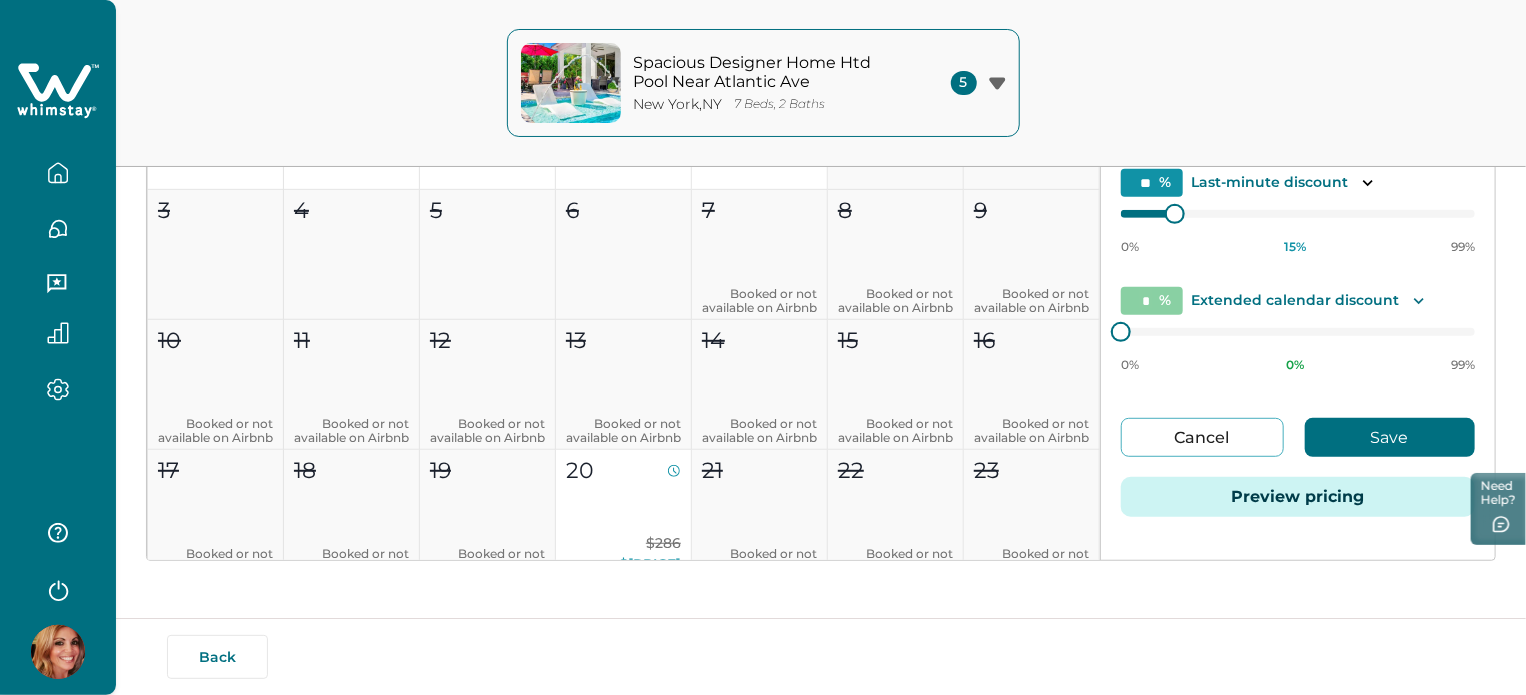 click 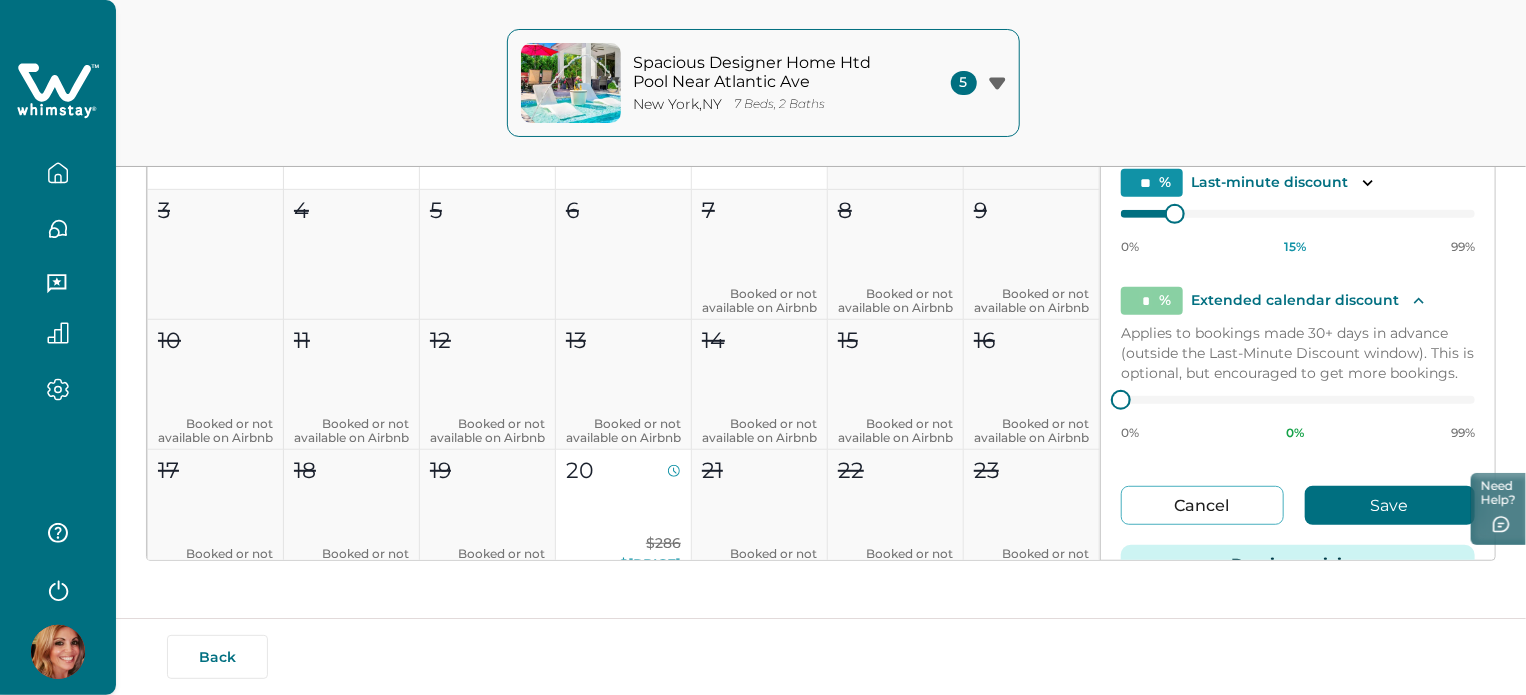 click 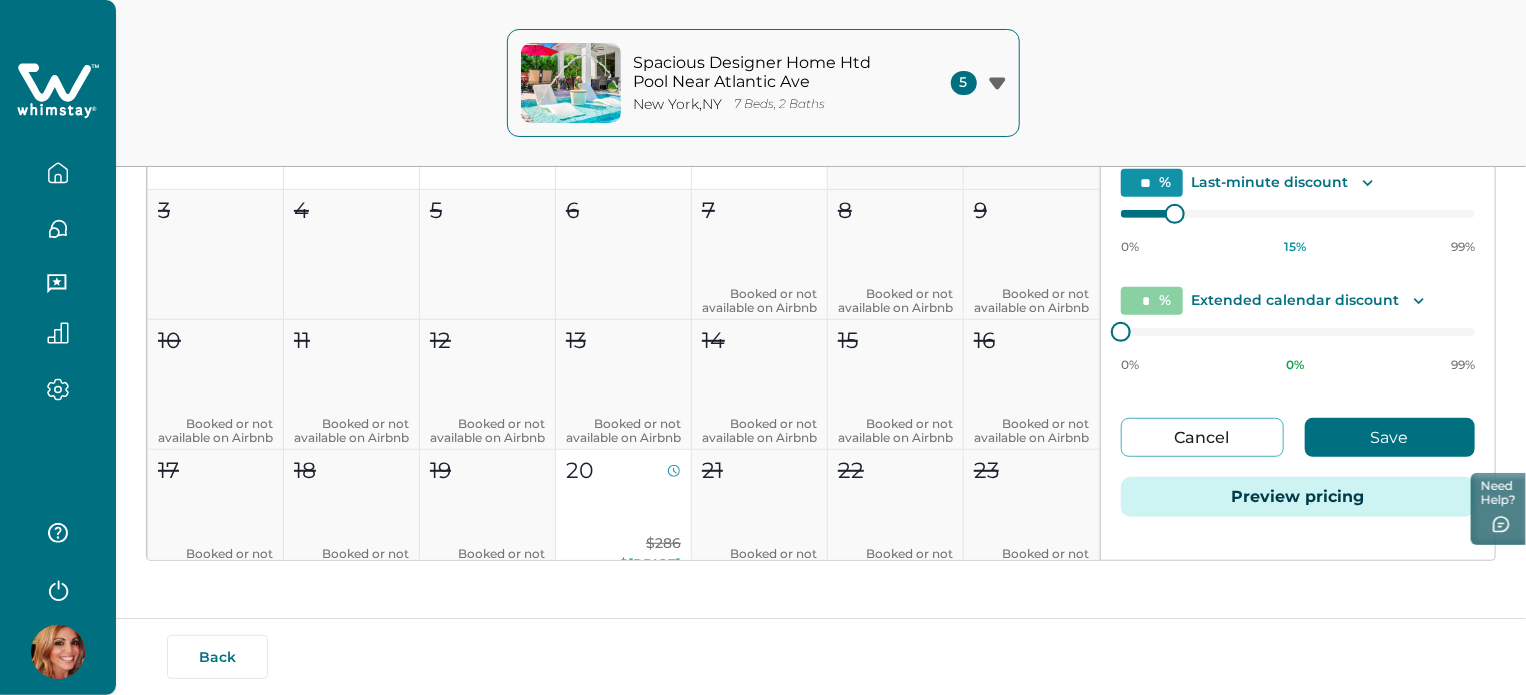 click 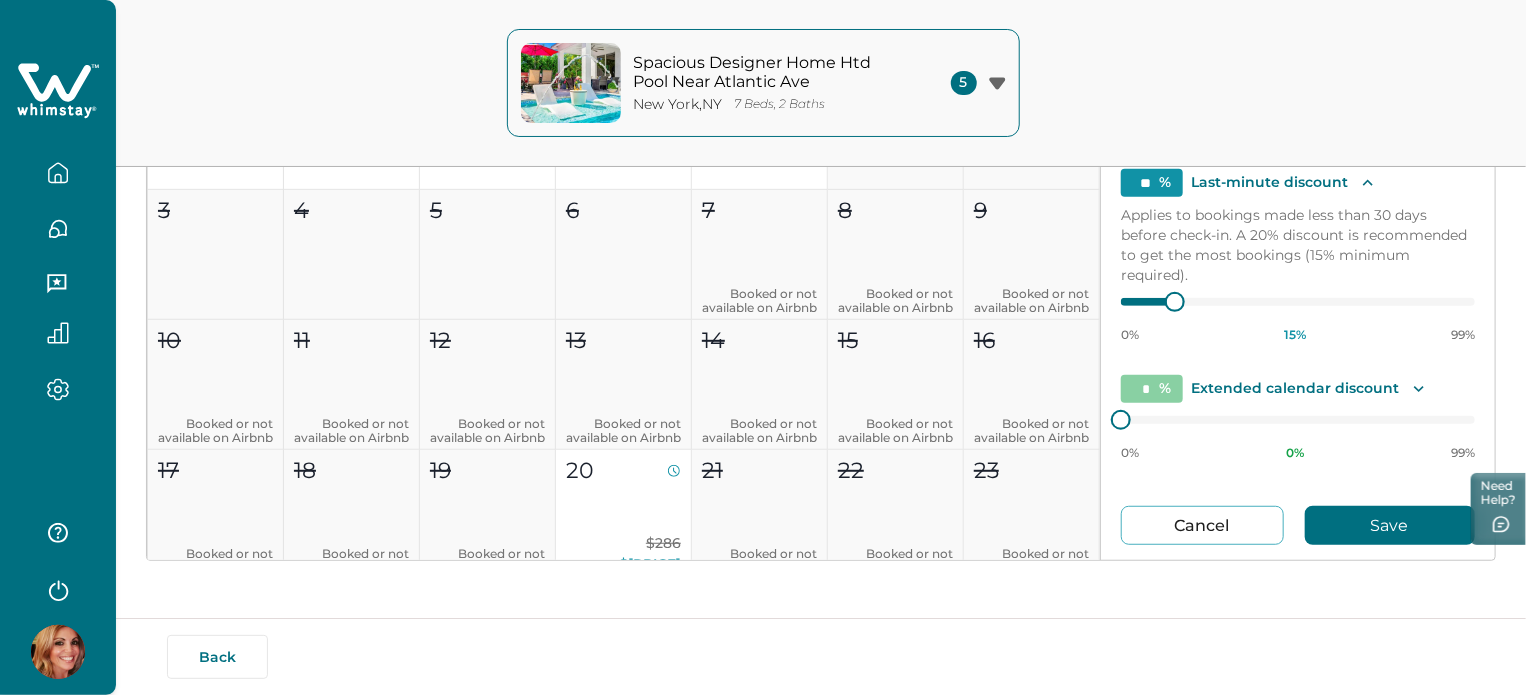 click 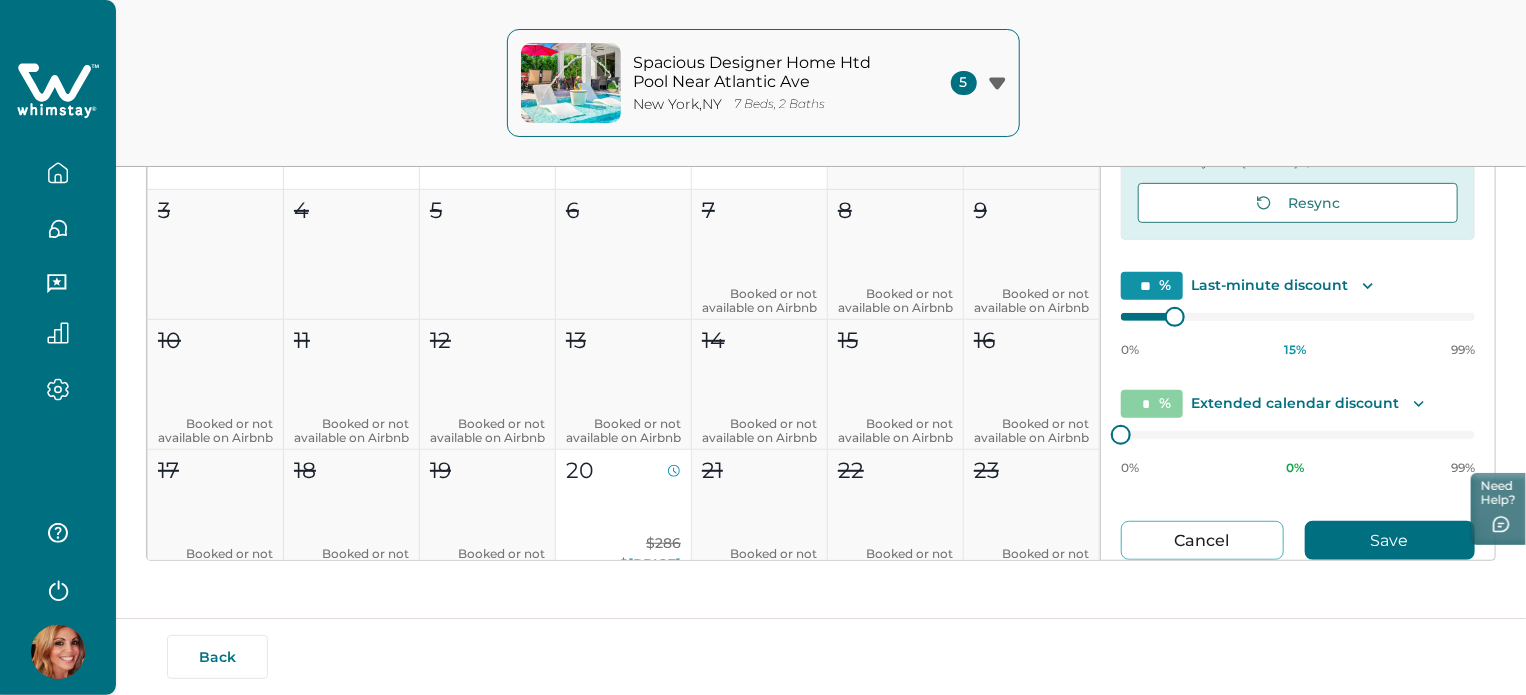 scroll, scrollTop: 0, scrollLeft: 0, axis: both 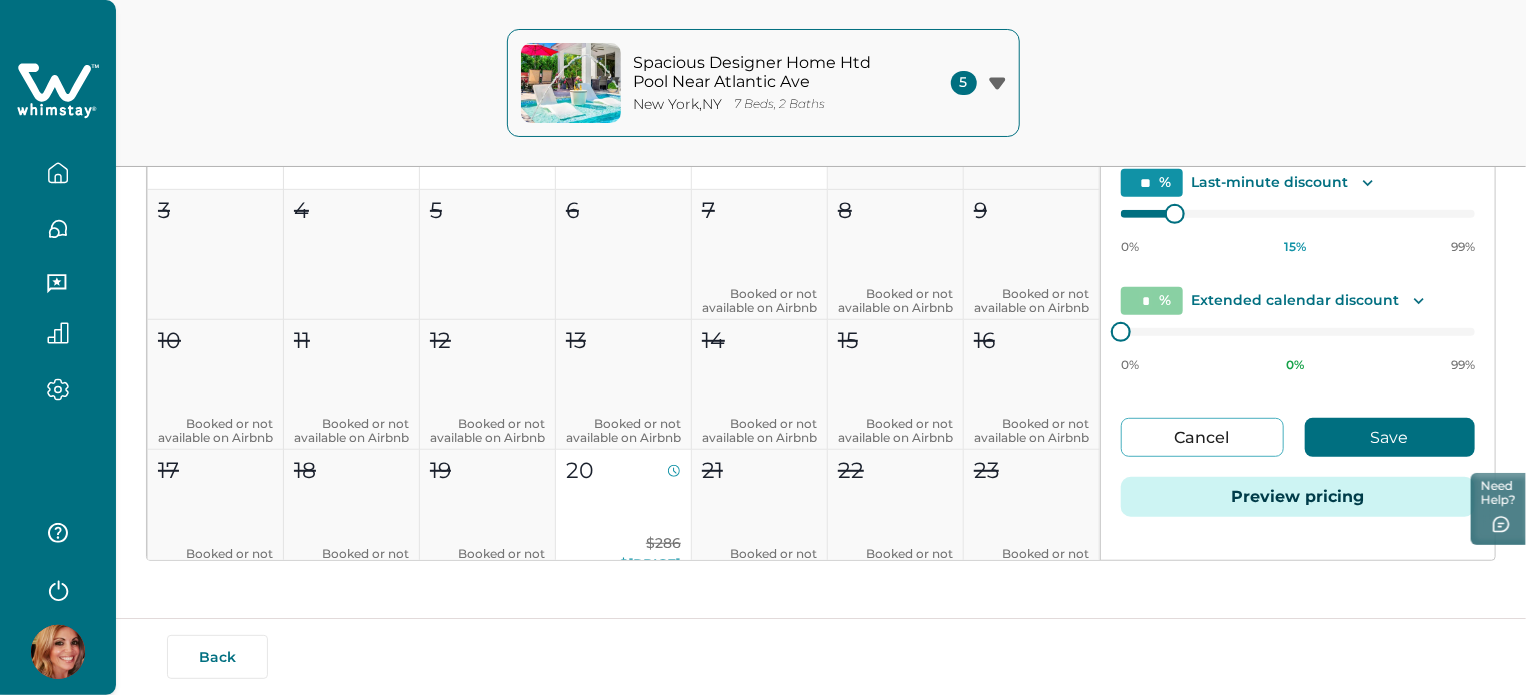 click on "Cancel" at bounding box center [1202, 437] 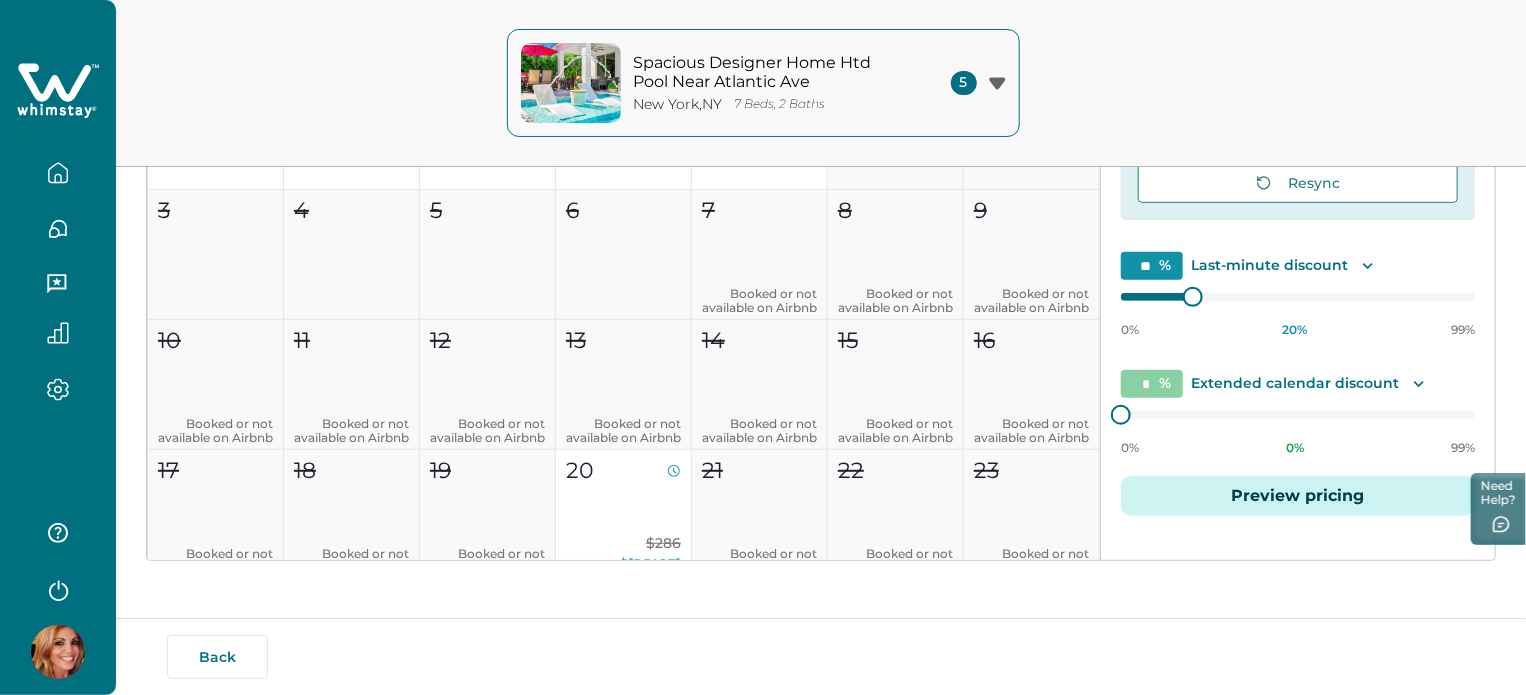 type on "**" 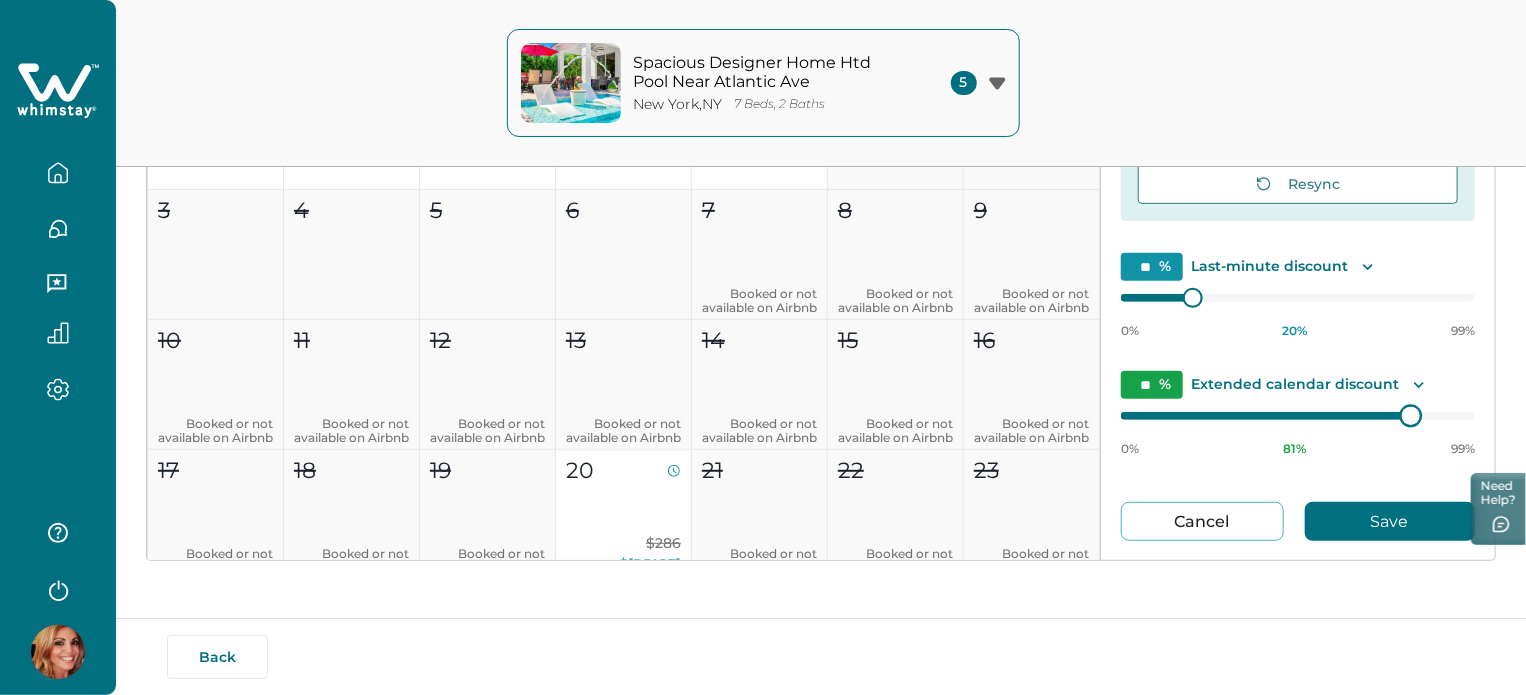 scroll, scrollTop: 118, scrollLeft: 0, axis: vertical 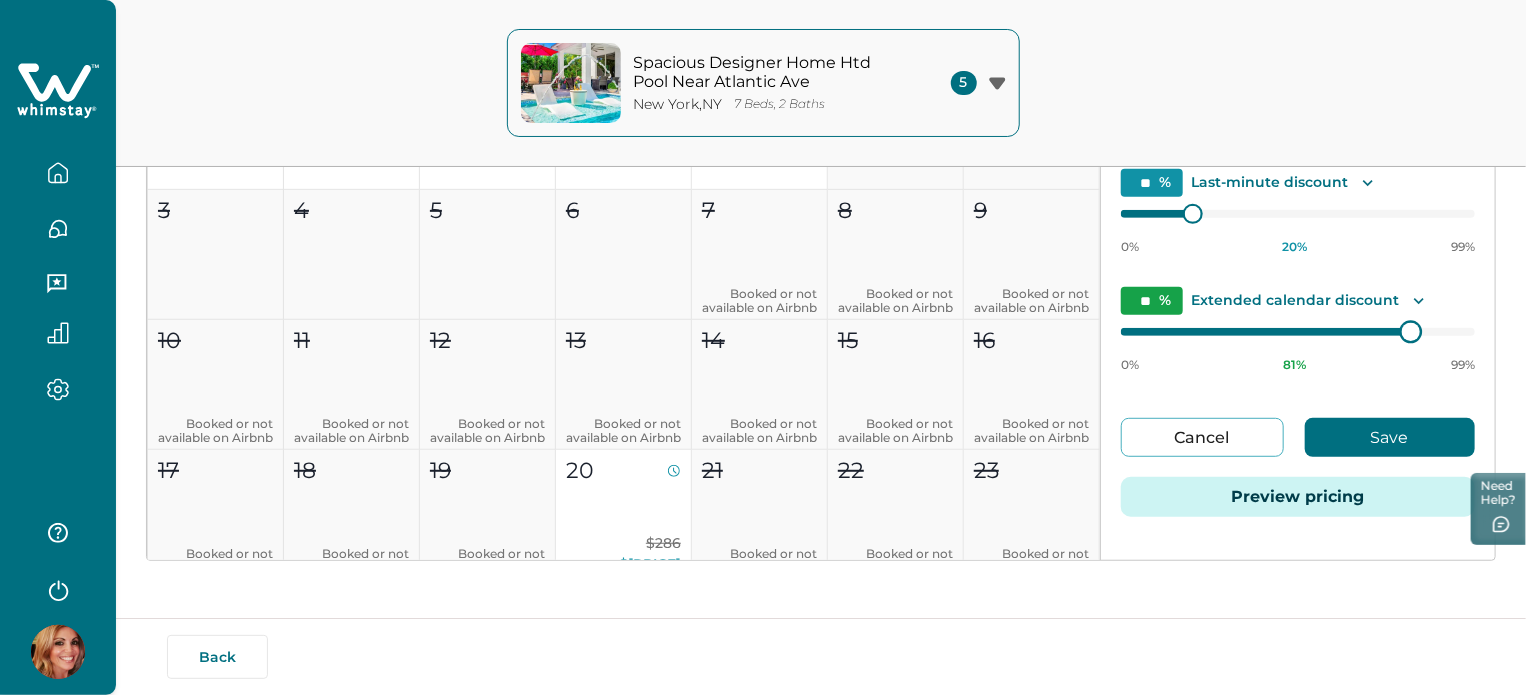 type on "**" 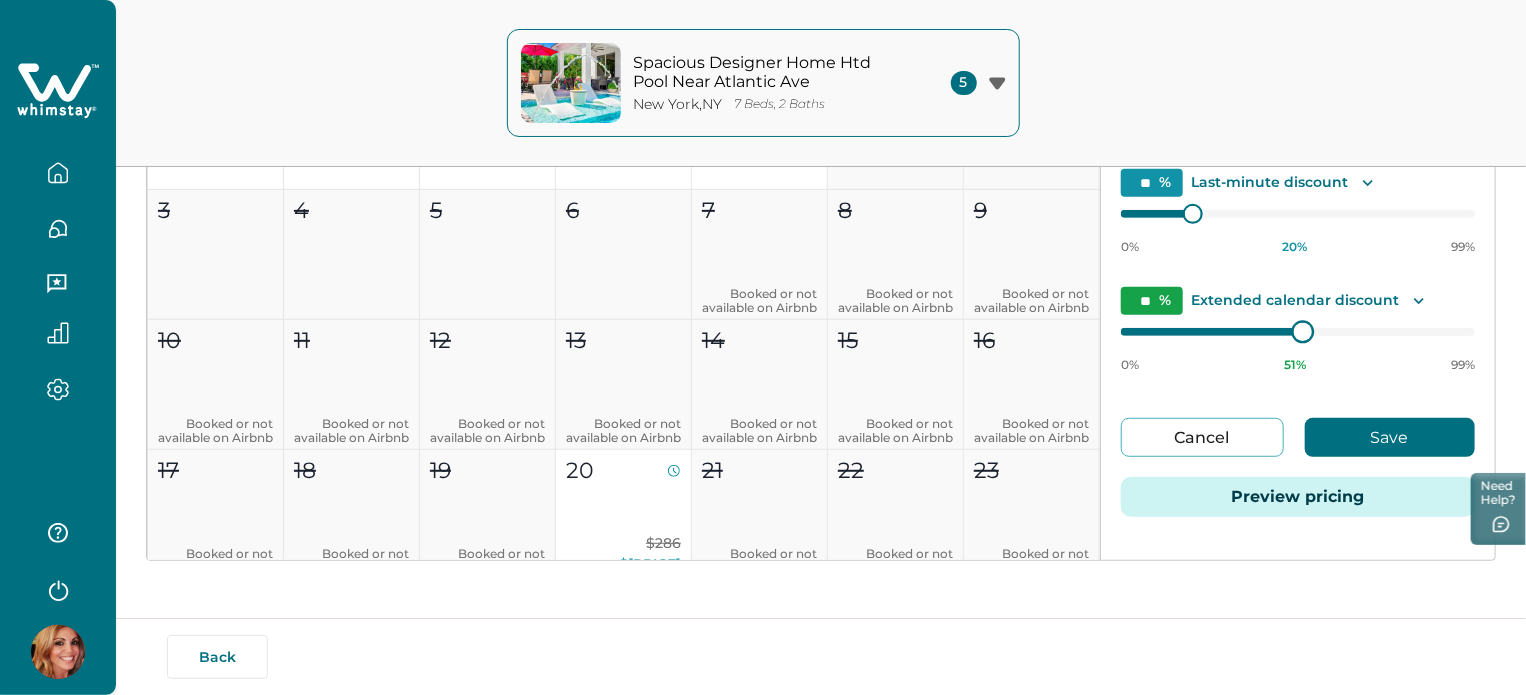 click on "Default price settings Applies to all nights unless customized for specific dates Base price imports from Airbnb Last synced   Aug 7, 10:51 AM Resync ** % Last-minute discount 0% 20 % 99% ** % Extended calendar discount 0% 51 % 99% Cancel Save Preview pricing" at bounding box center (1298, 230) 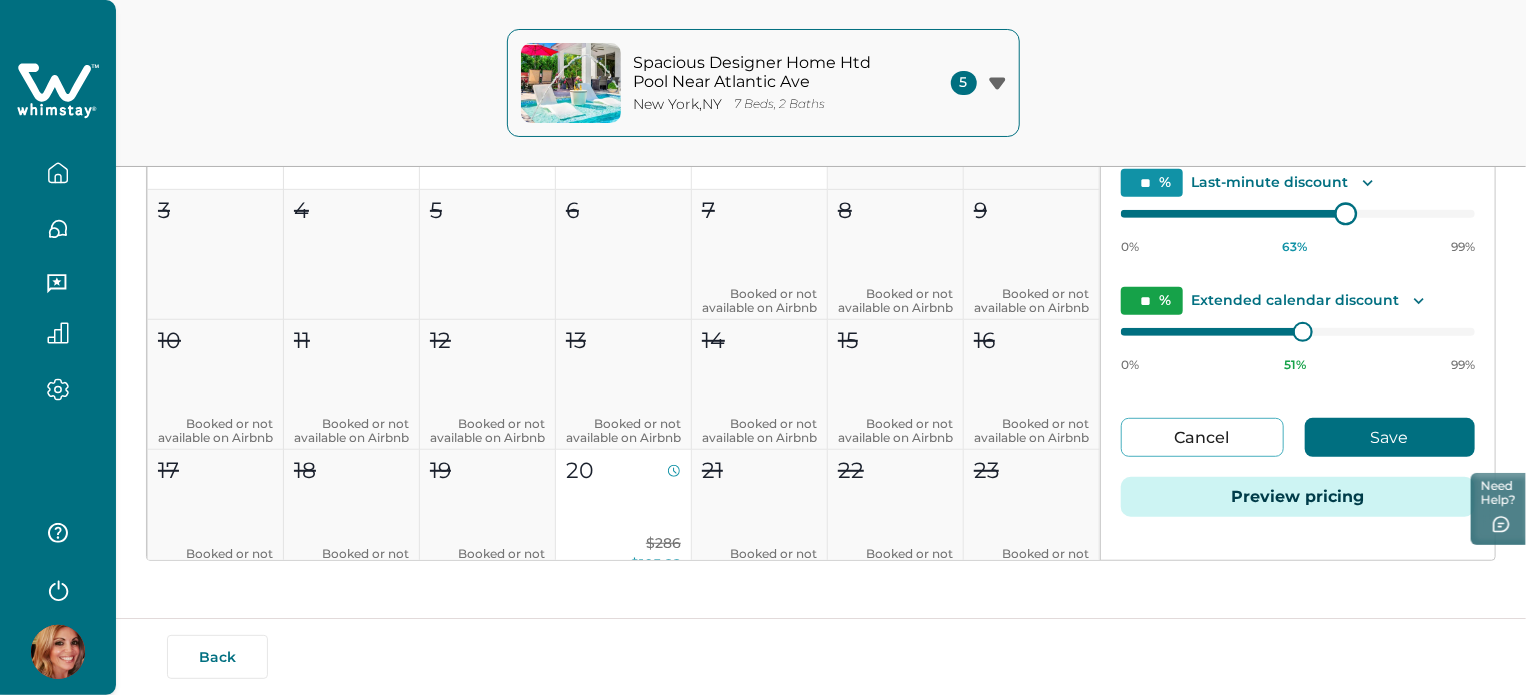 click on "Default price settings Applies to all nights unless customized for specific dates Base price imports from Airbnb Last synced   Aug 7, 10:51 AM Resync ** % Last-minute discount 0% 63 % 99% ** % Extended calendar discount 0% 51 % 99% Cancel Save Preview pricing" at bounding box center [1298, 230] 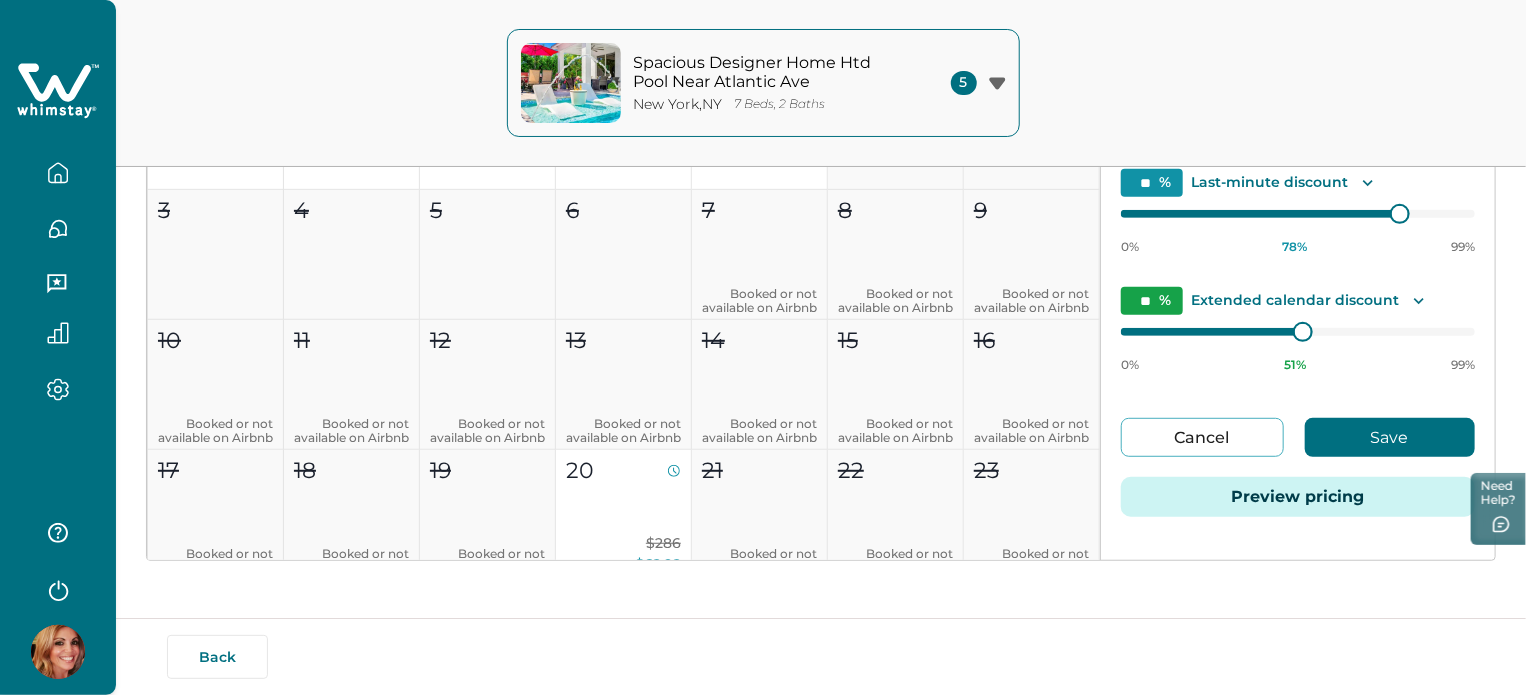 scroll, scrollTop: 0, scrollLeft: 0, axis: both 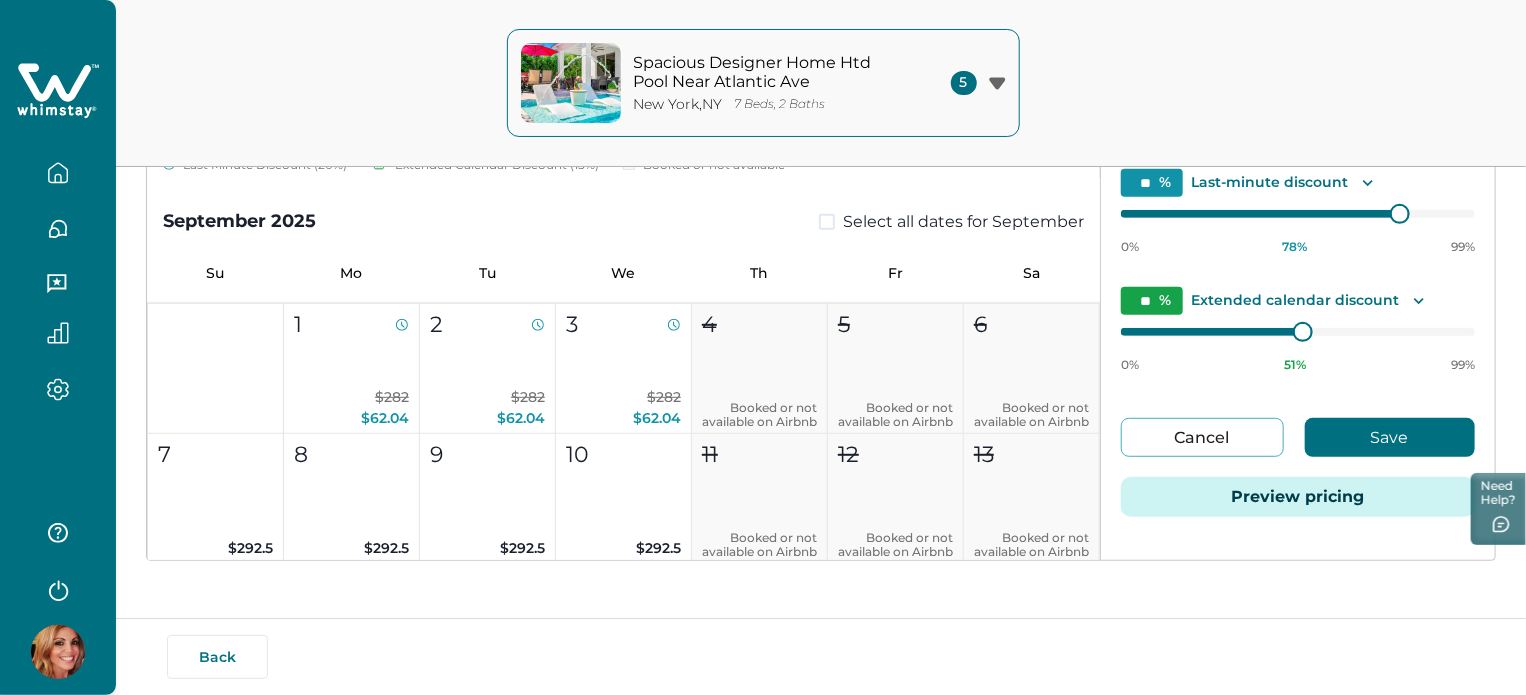 click on "Cancel" at bounding box center (1202, 437) 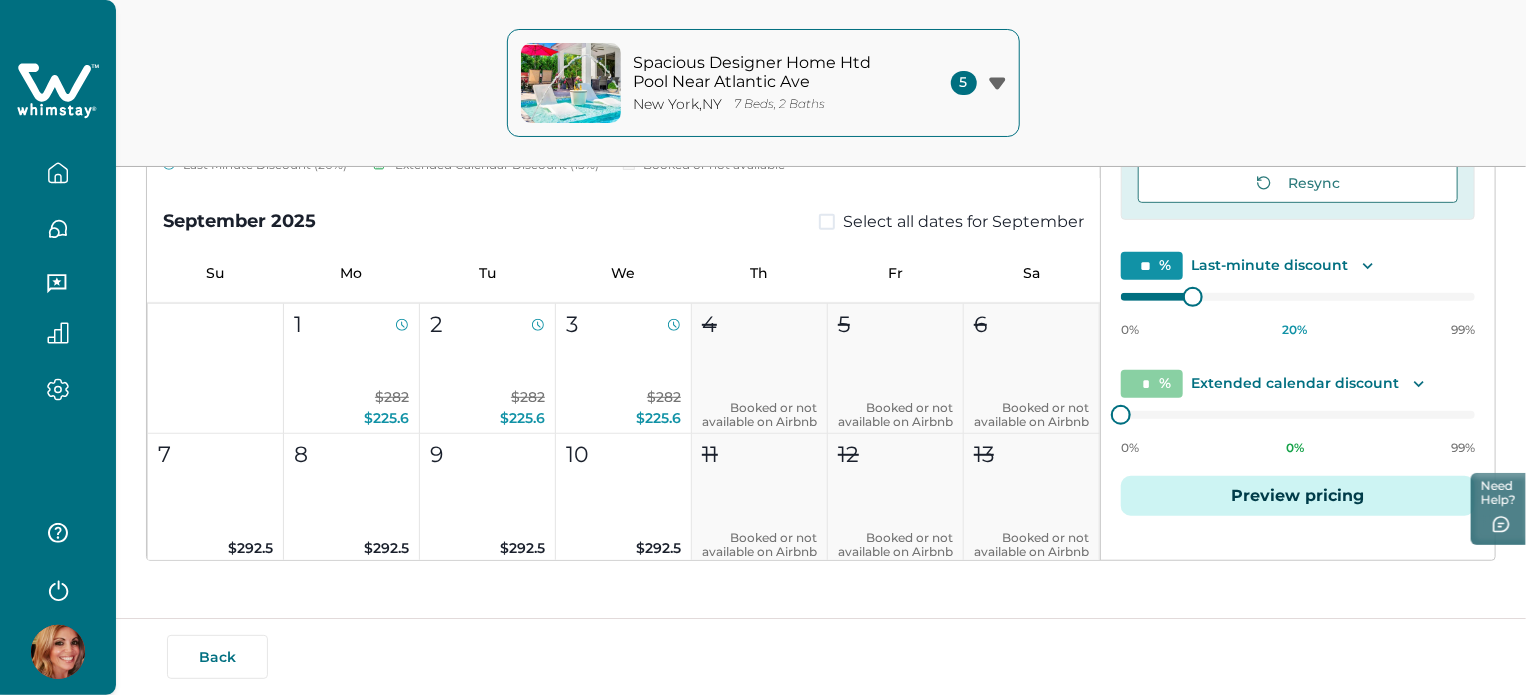 scroll, scrollTop: 34, scrollLeft: 0, axis: vertical 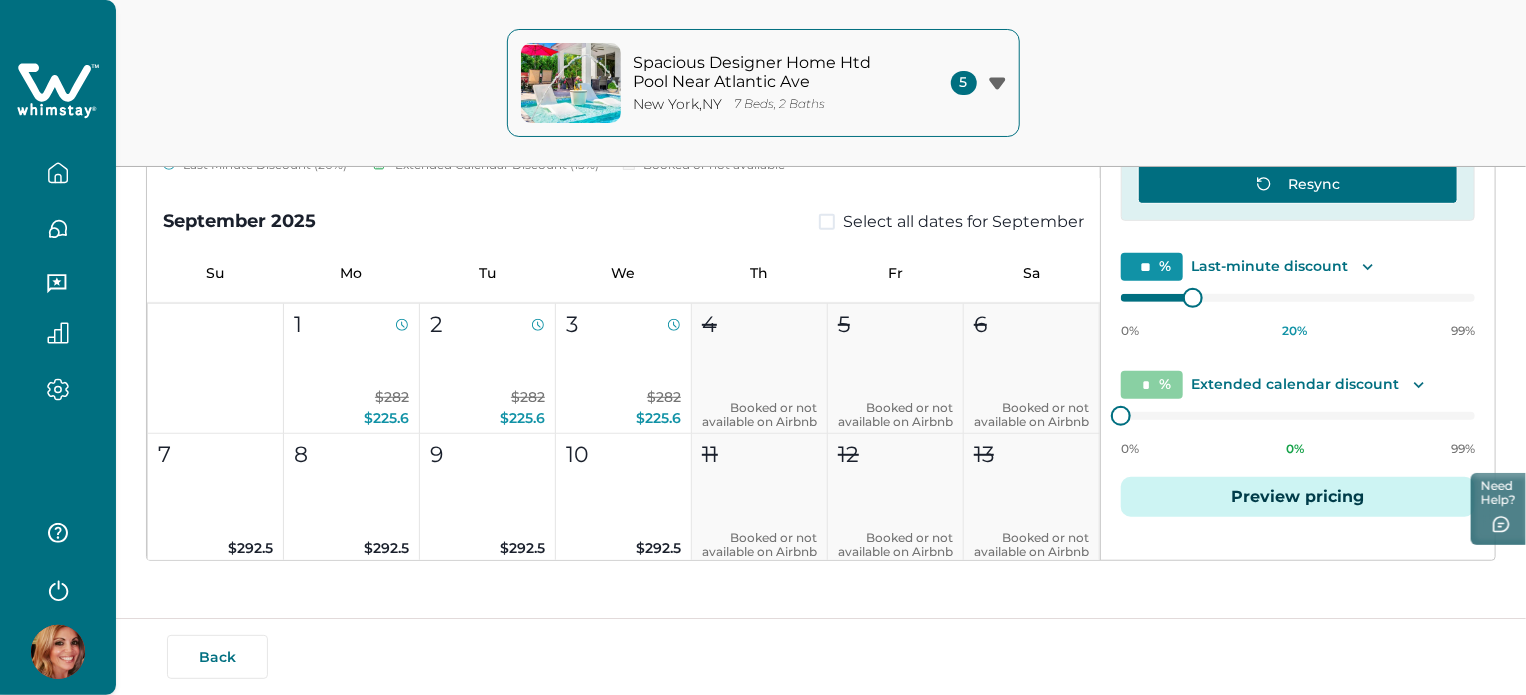 drag, startPoint x: 1348, startPoint y: 22, endPoint x: 1212, endPoint y: 169, distance: 200.26233 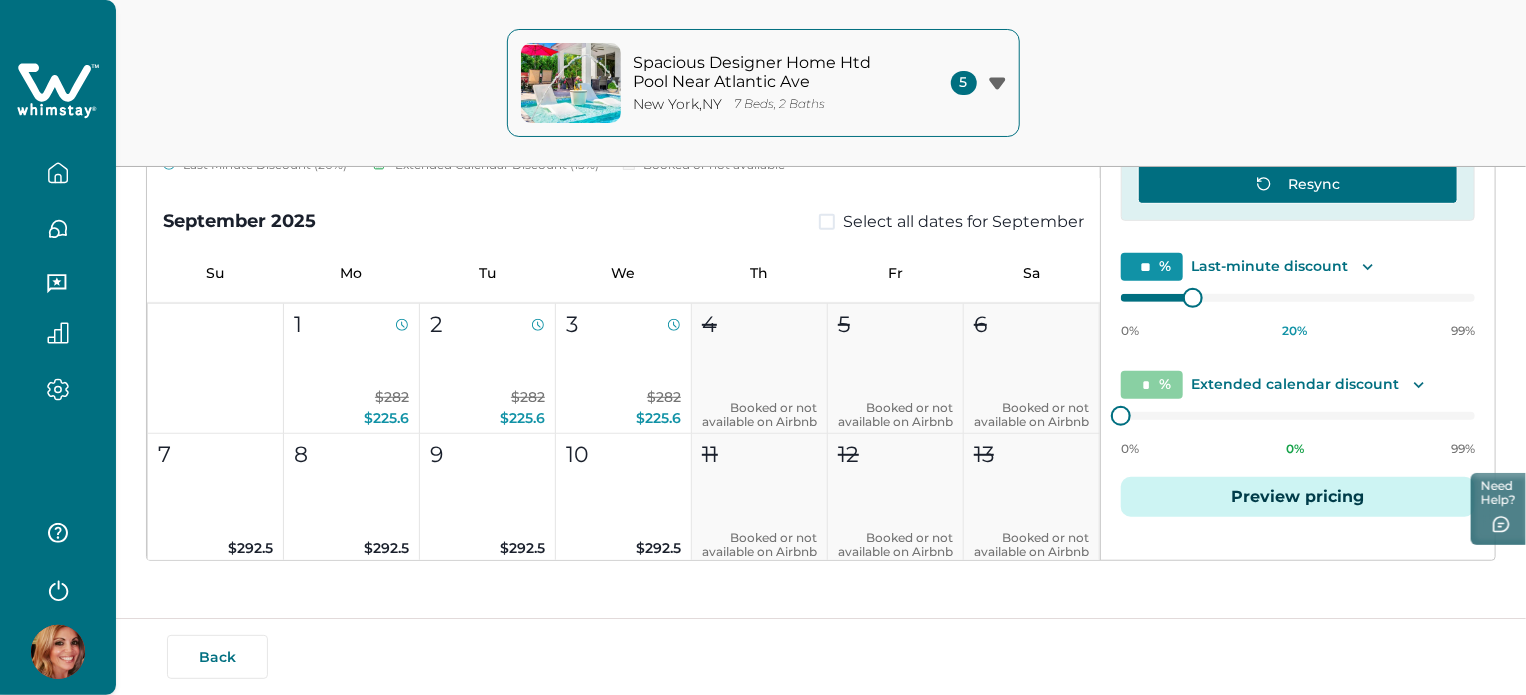click on "Spacious Designer Home Htd Pool Near Atlantic Ave New York ,  NY 7 Beds, 2 Baths 5 Spacious Designer Home Htd Pool Near Atlantic Ave New York ,  NY Waterfront Htd Pool, Spa, Pool Table, Lanai, Canal Waterfront Heated Pool, Pergola, Air Hockey, Dock New York ,  NY Chic 4BR Htd Pool, 5 min to beach, PAC-MAN, Games Heated Pool, Tiki Hut, Huge Yard, Bar, Walk 2 Ave Load More" at bounding box center [763, 83] 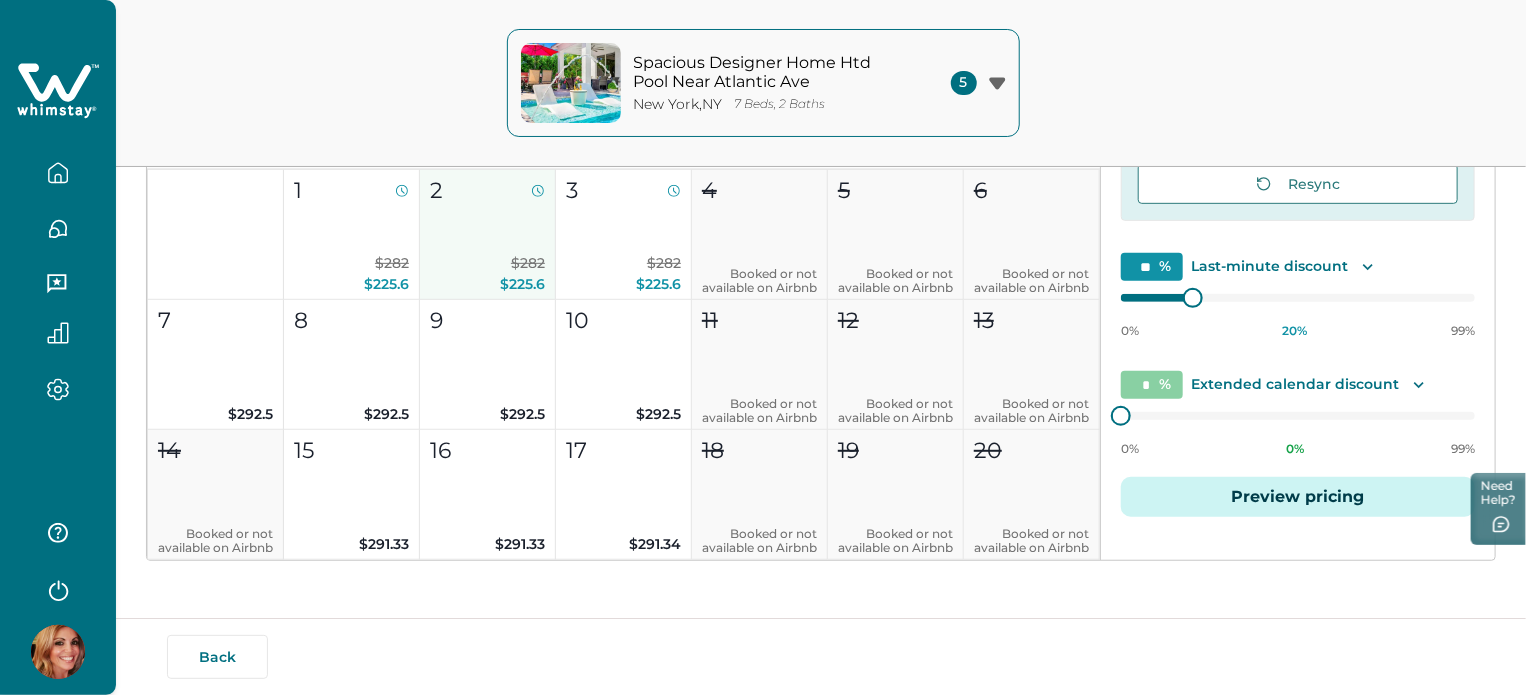 scroll, scrollTop: 800, scrollLeft: 0, axis: vertical 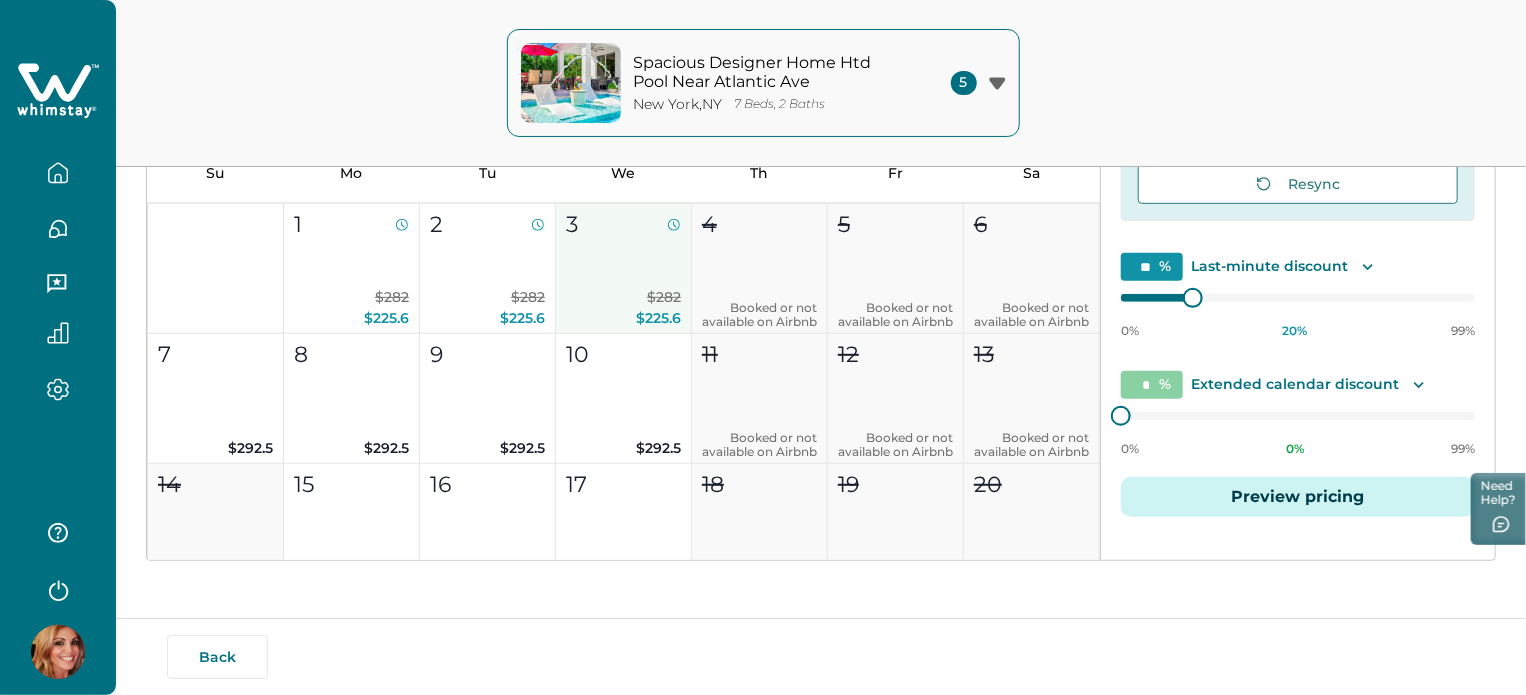 type 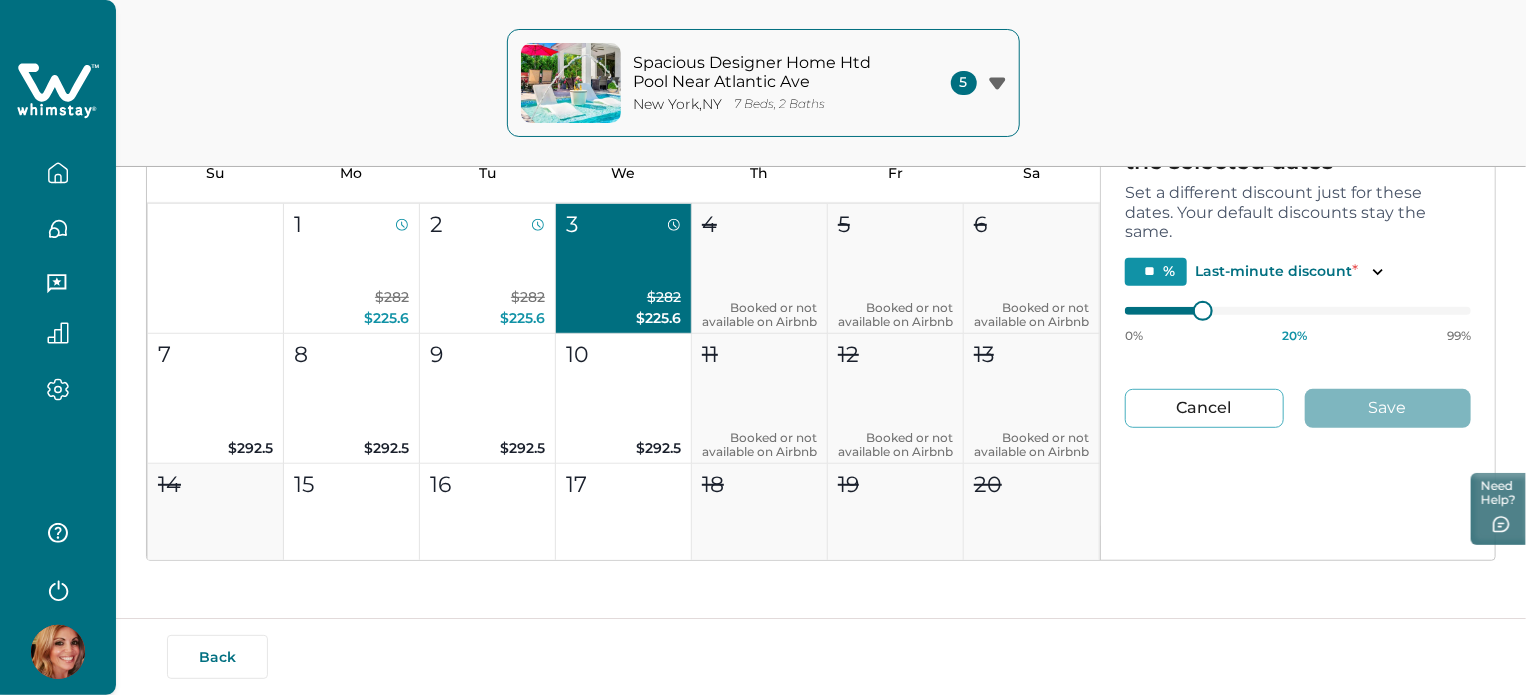 type on "**" 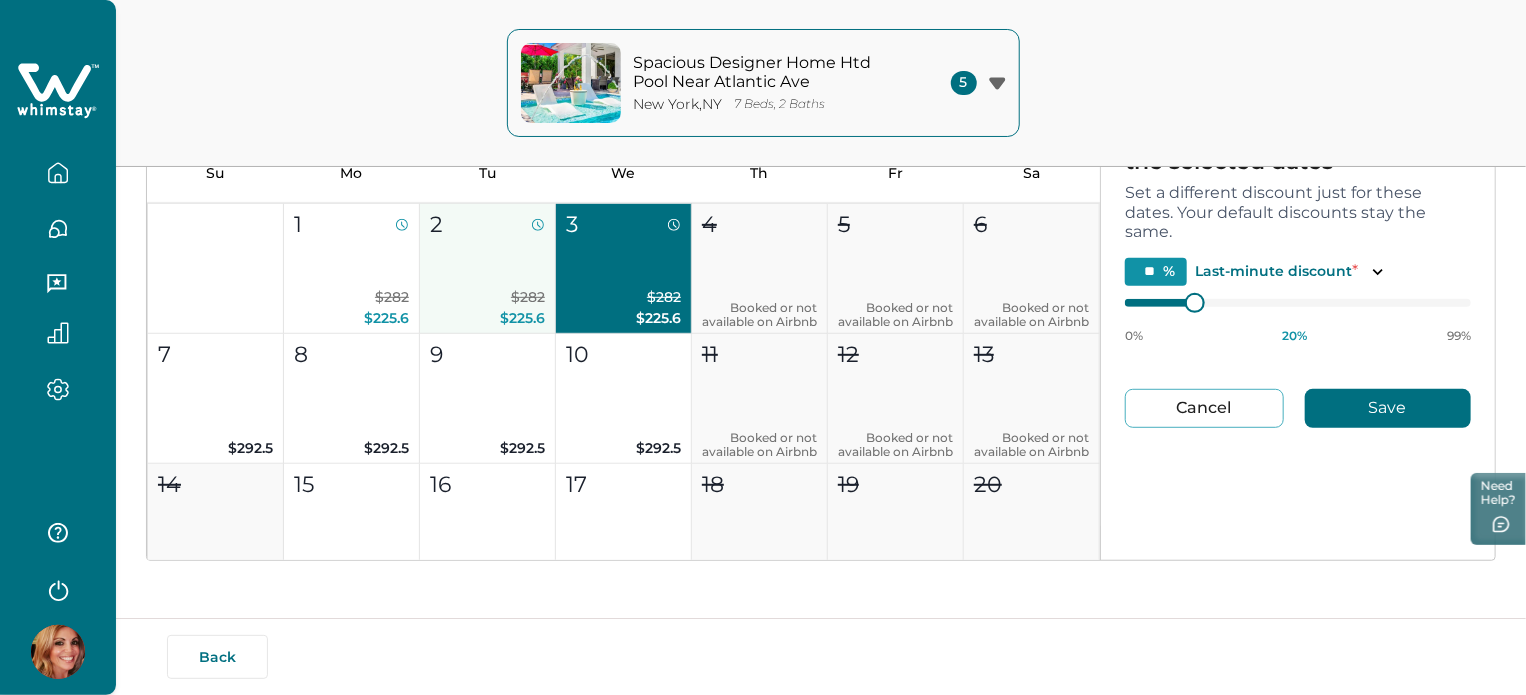 type 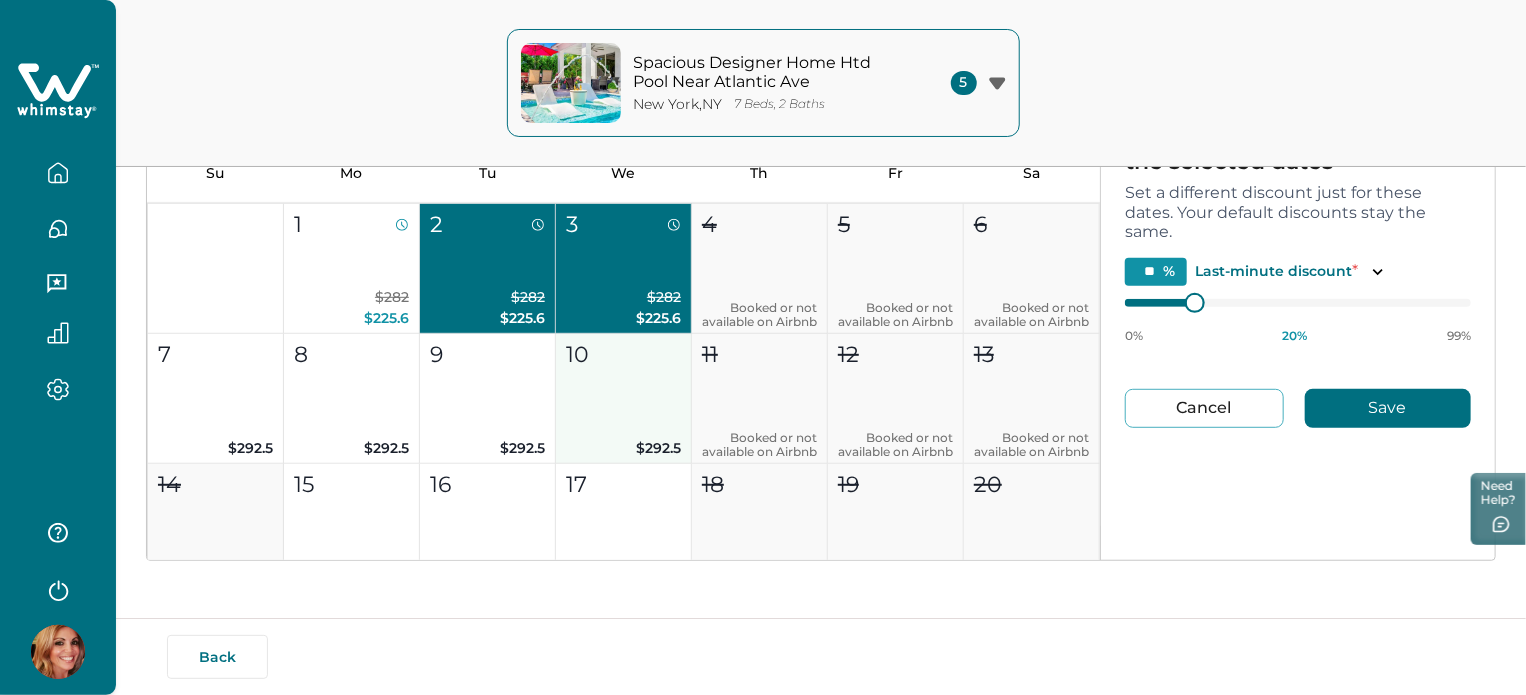 type 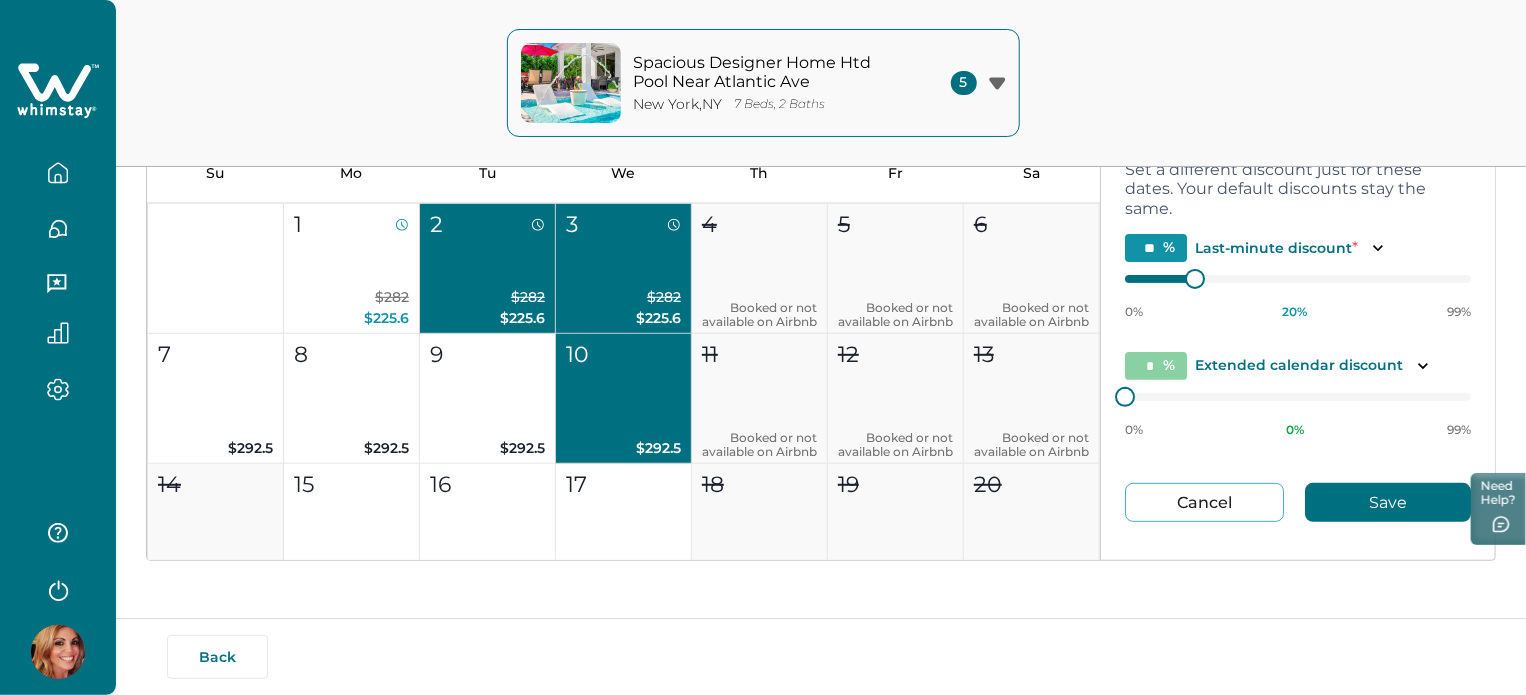 scroll, scrollTop: 40, scrollLeft: 0, axis: vertical 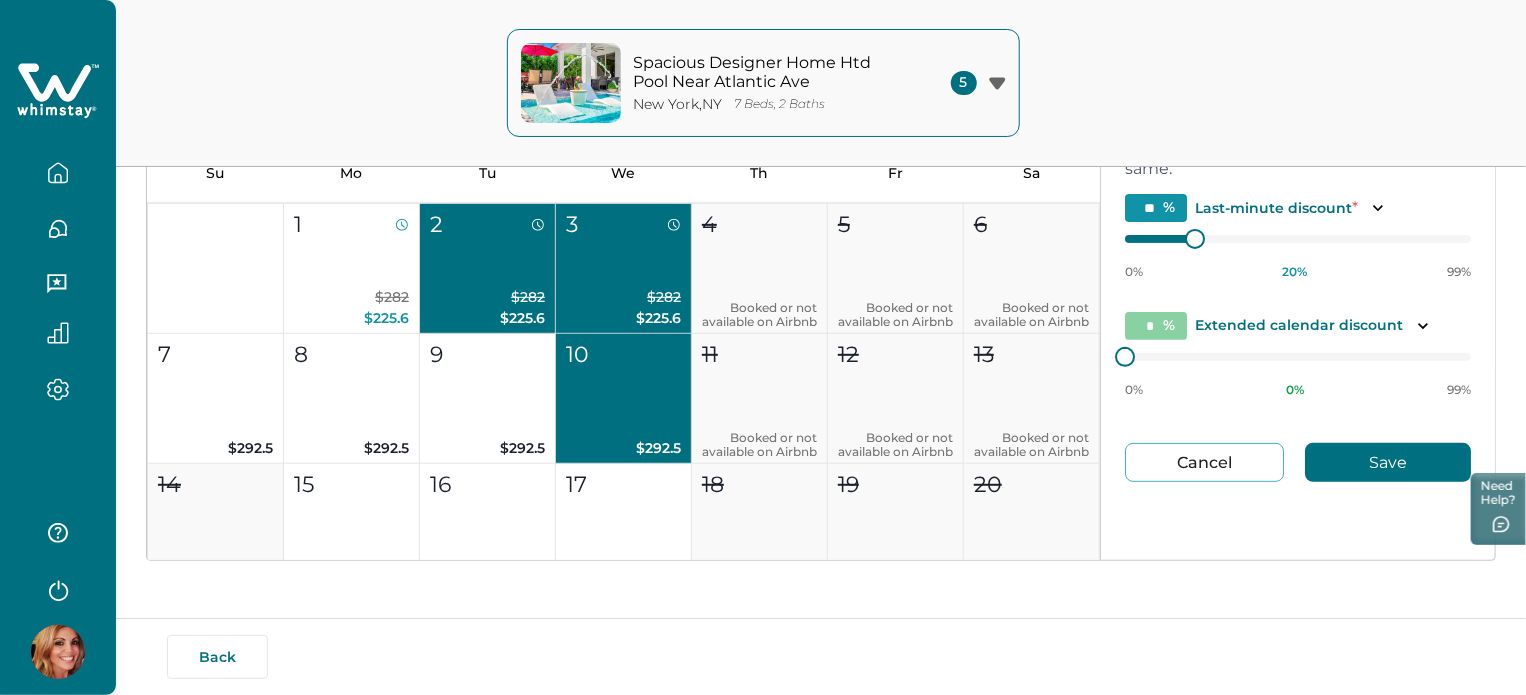type on "**" 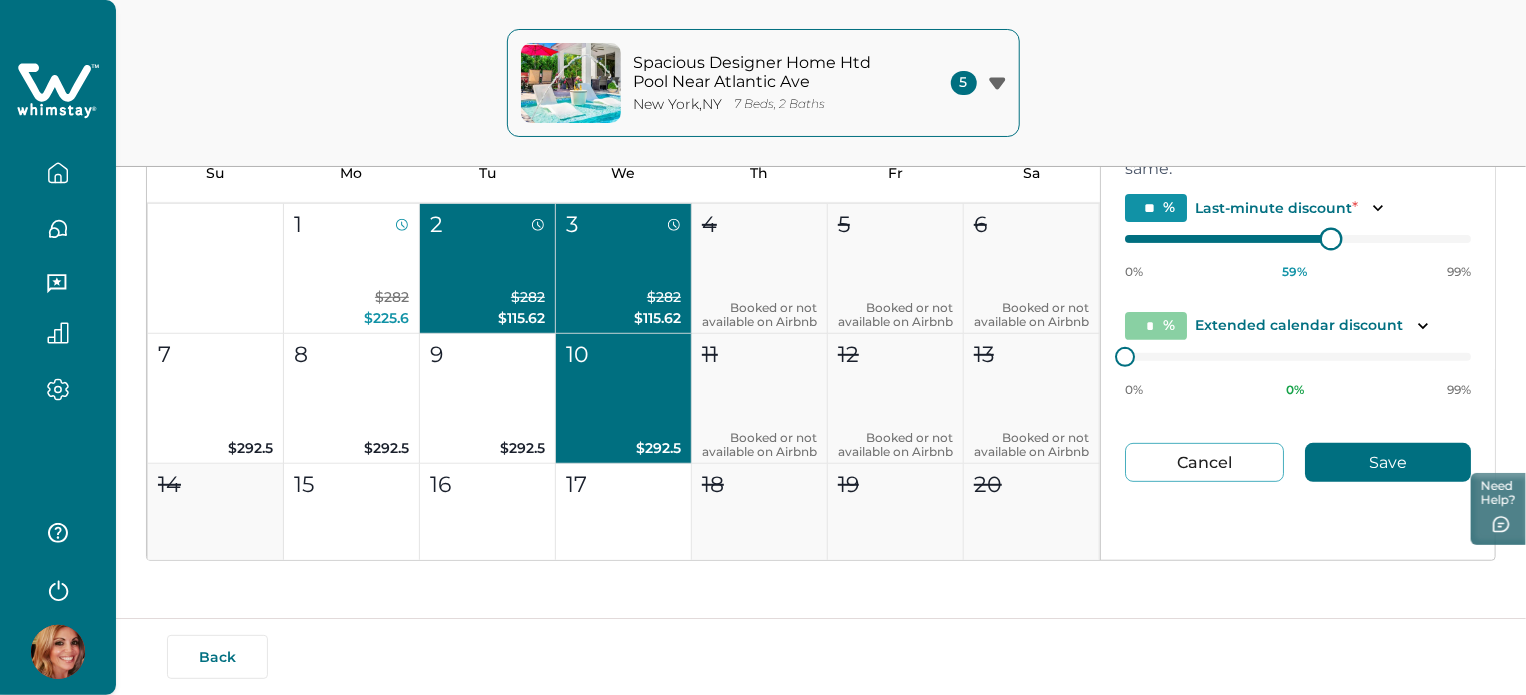type on "**" 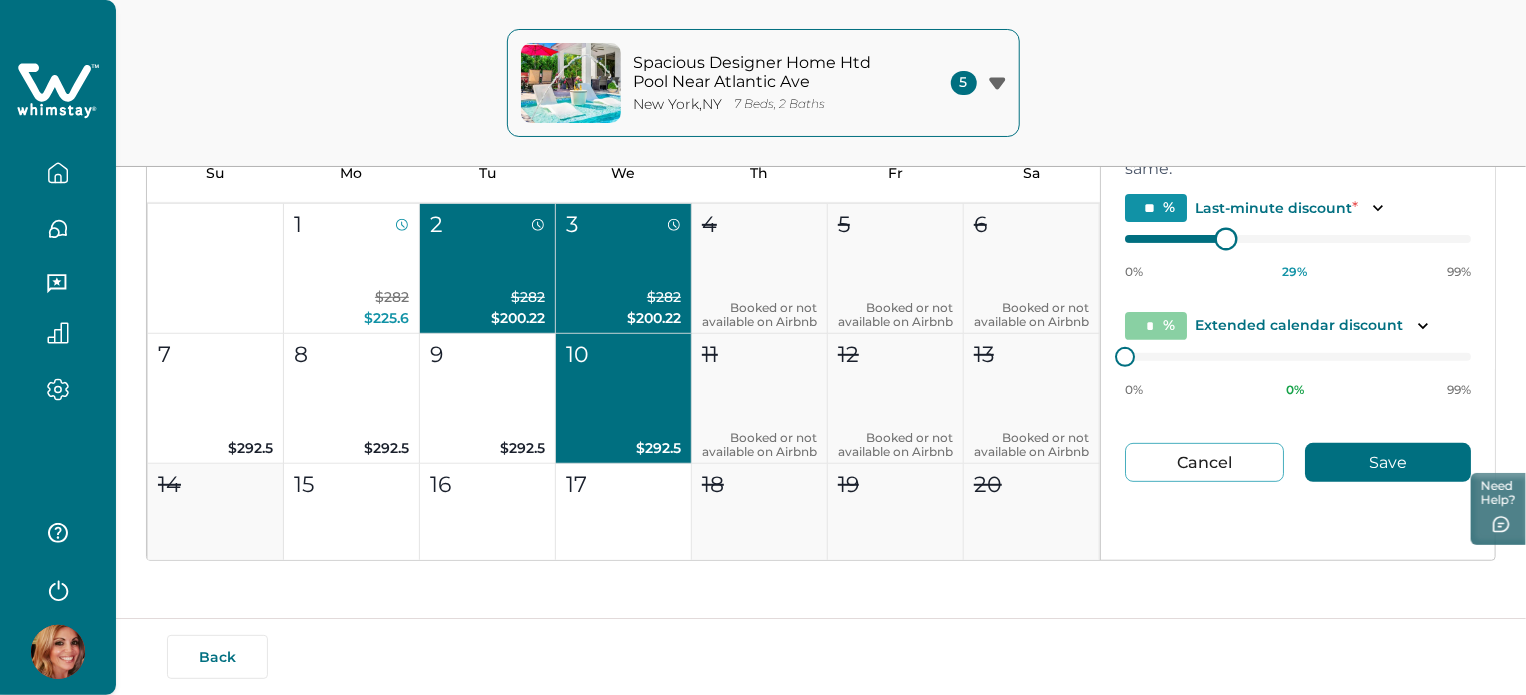 type on "**" 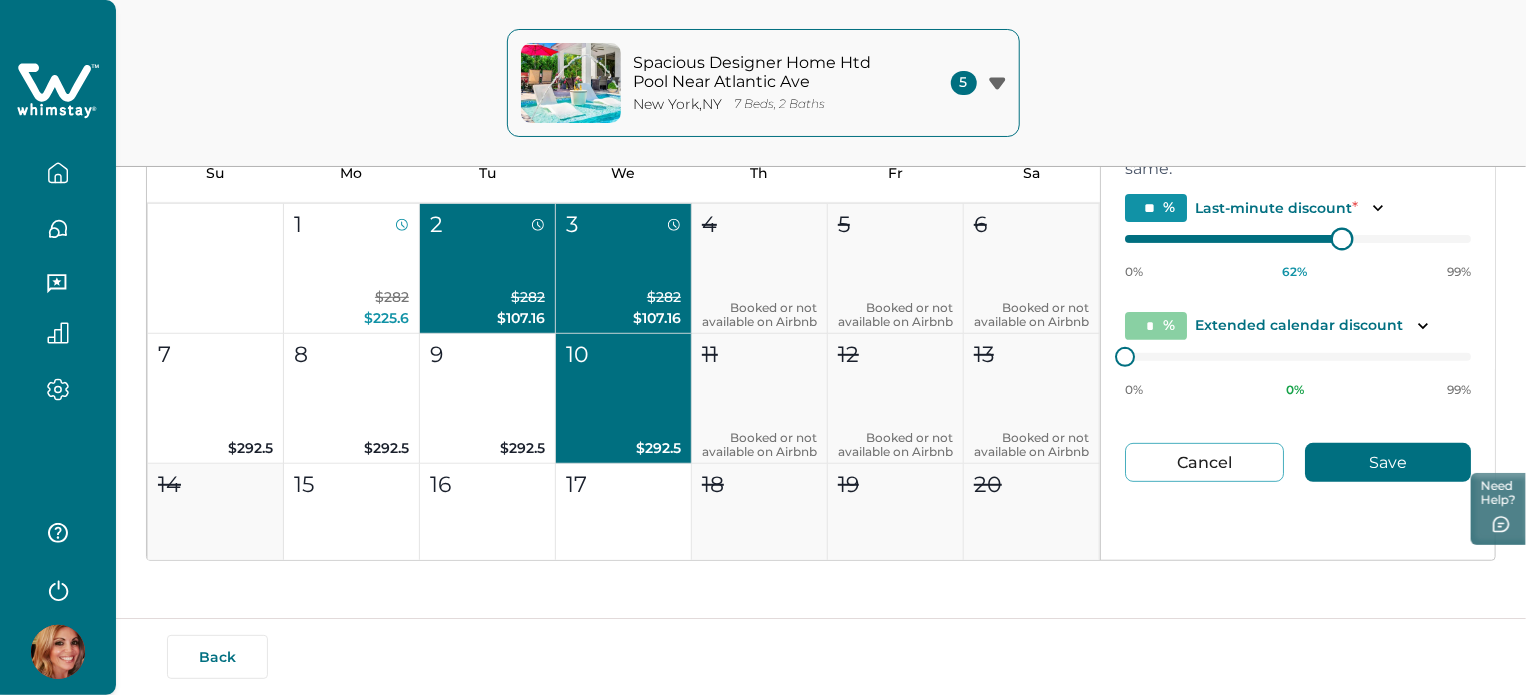 type on "**" 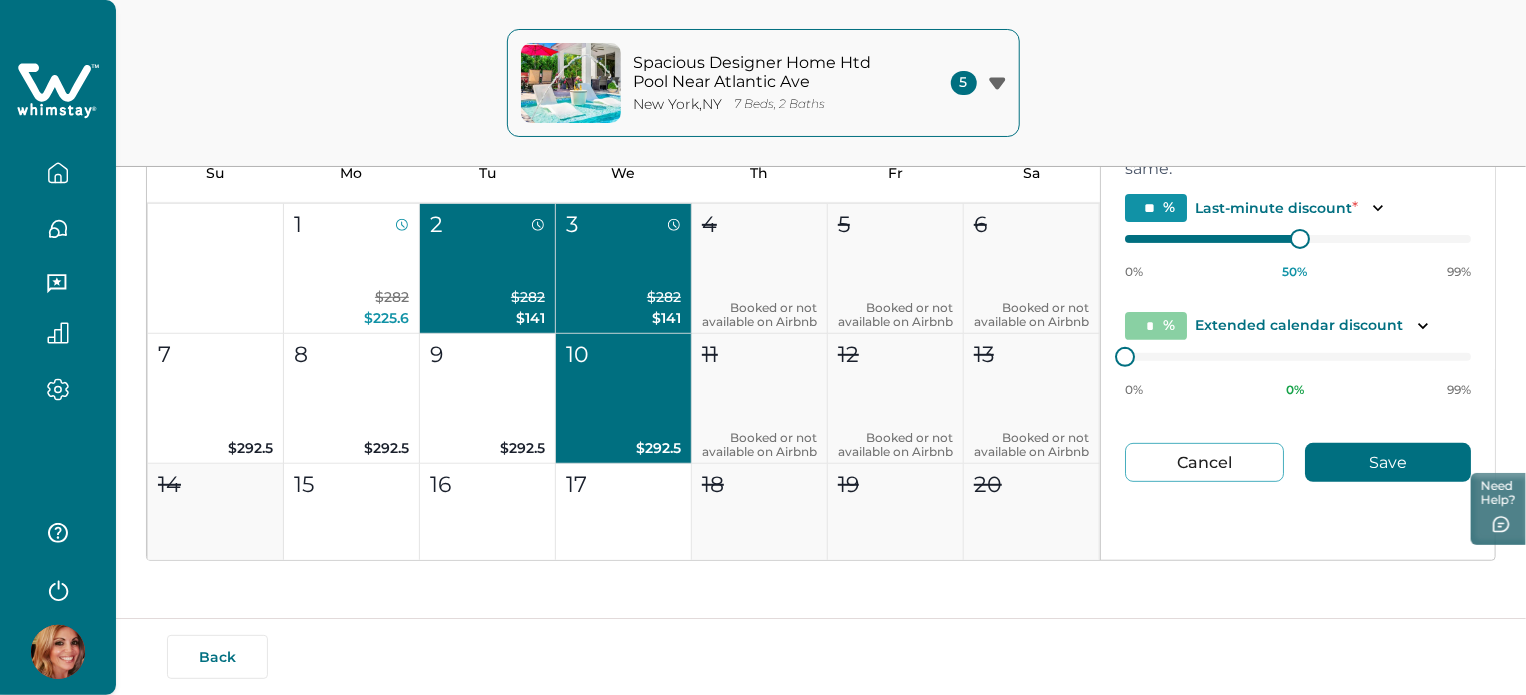 type on "**" 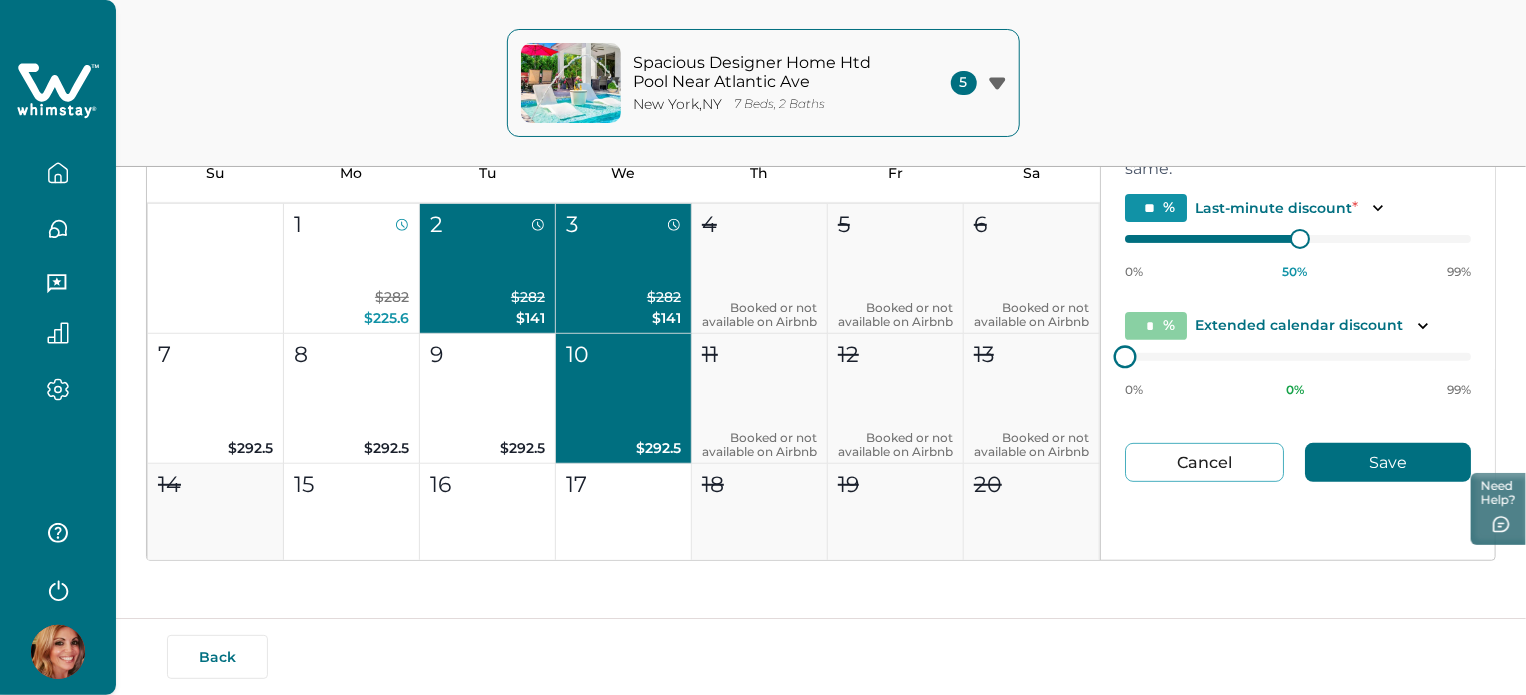 type on "**" 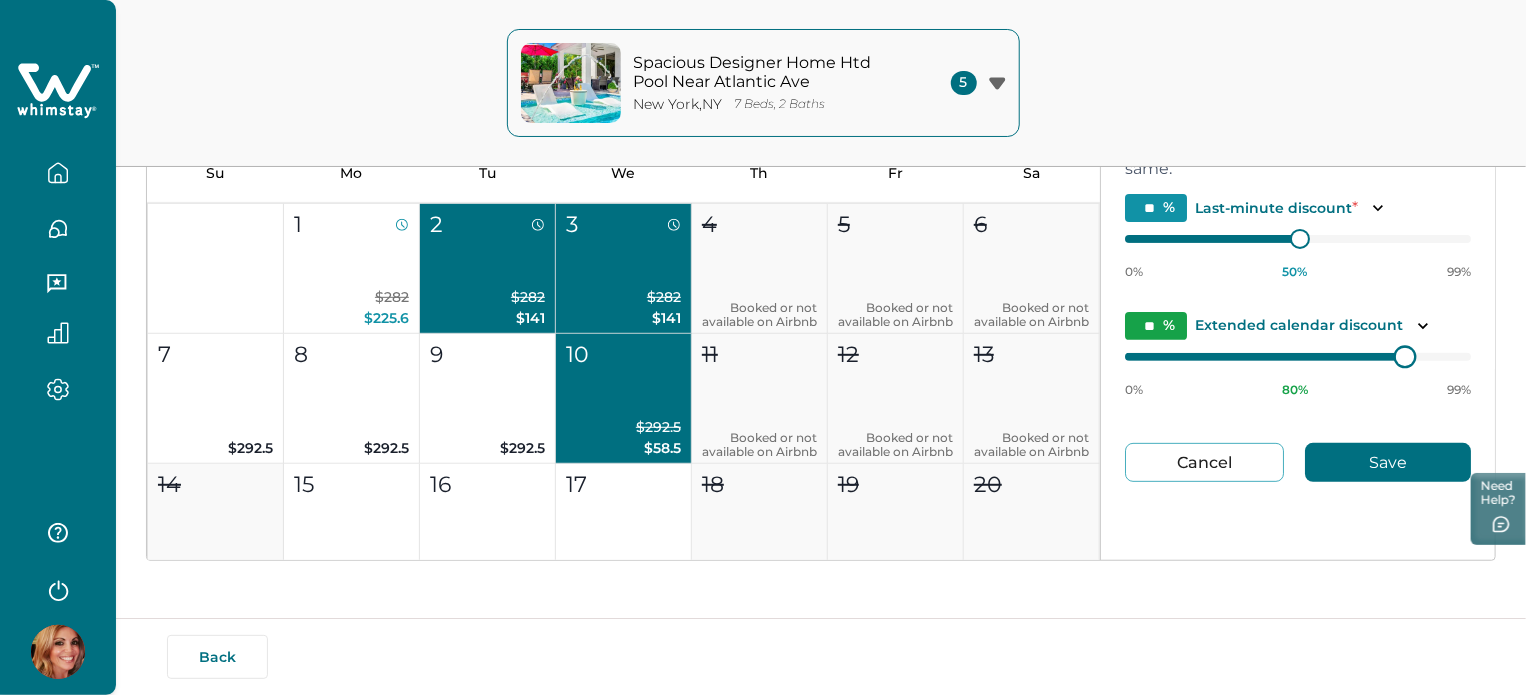 type on "**" 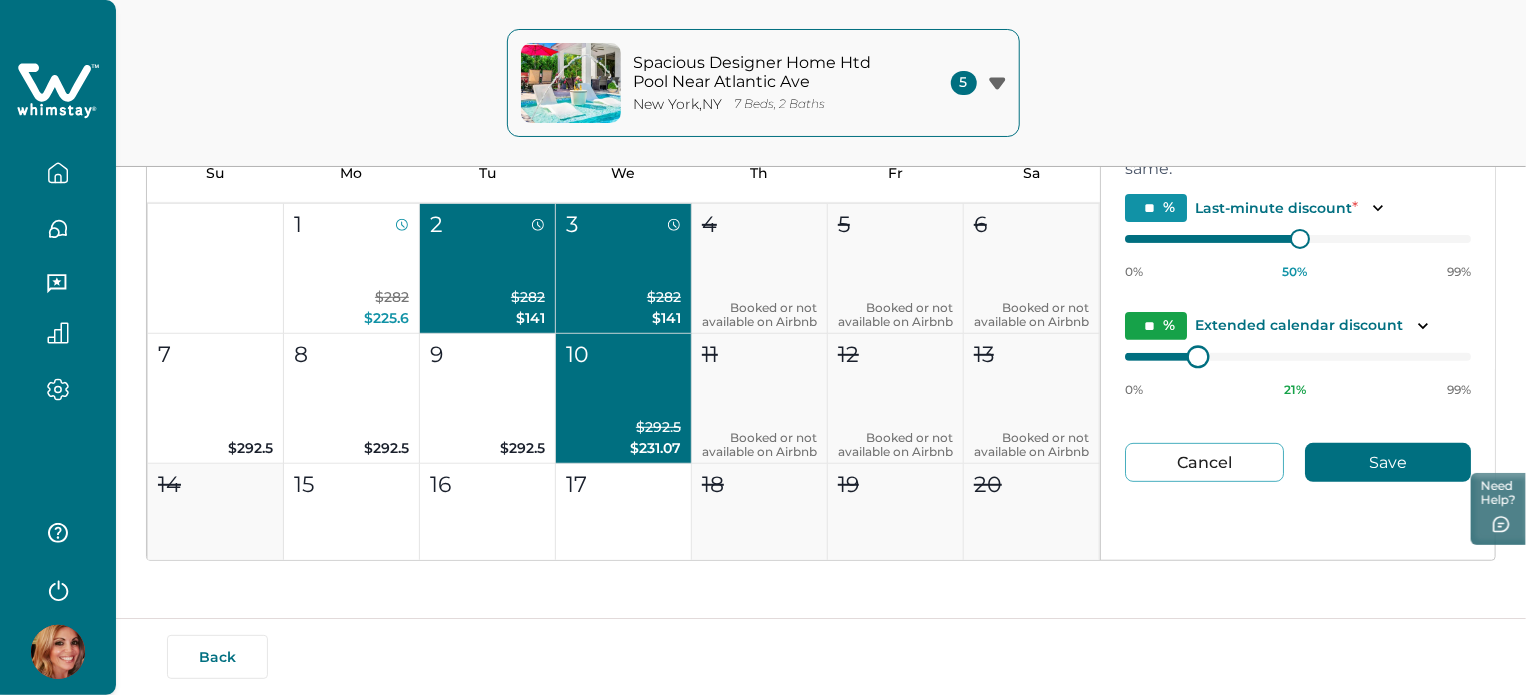 type on "**" 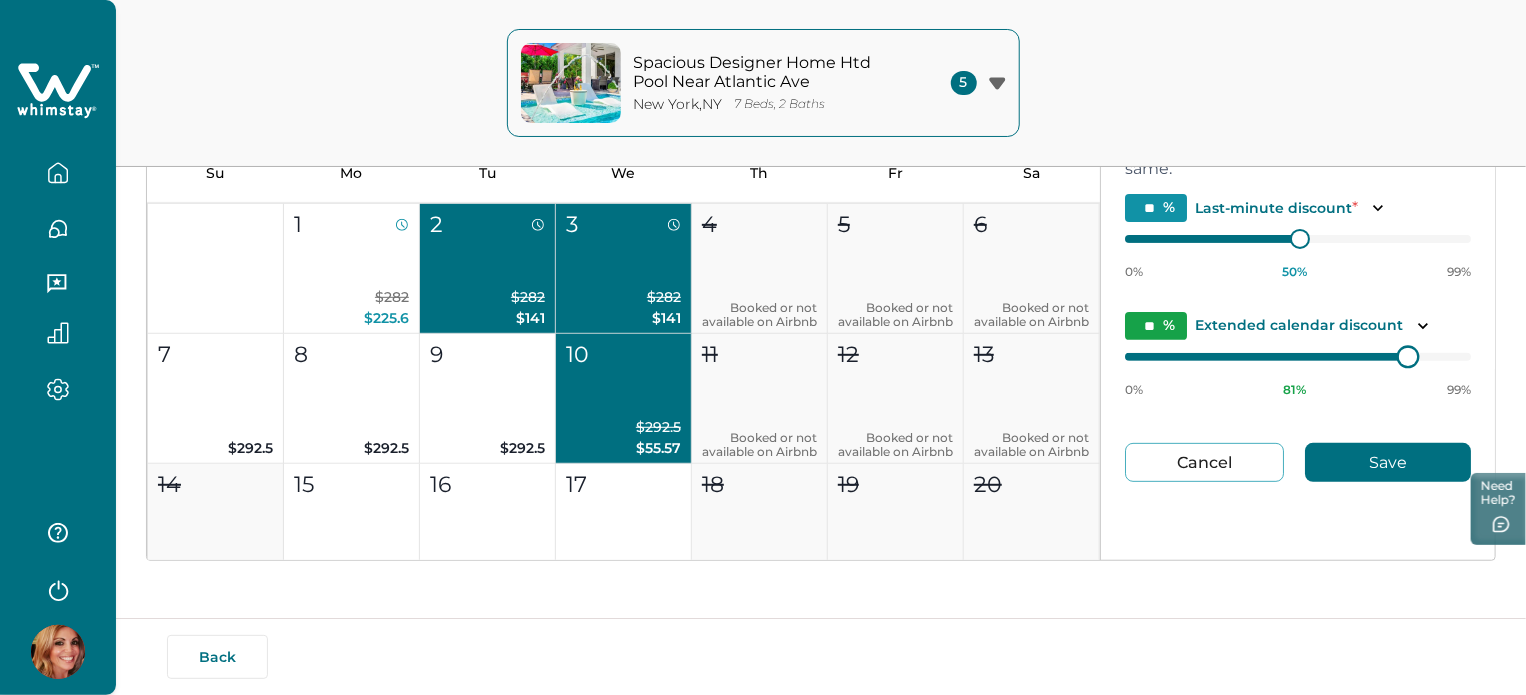 type on "**" 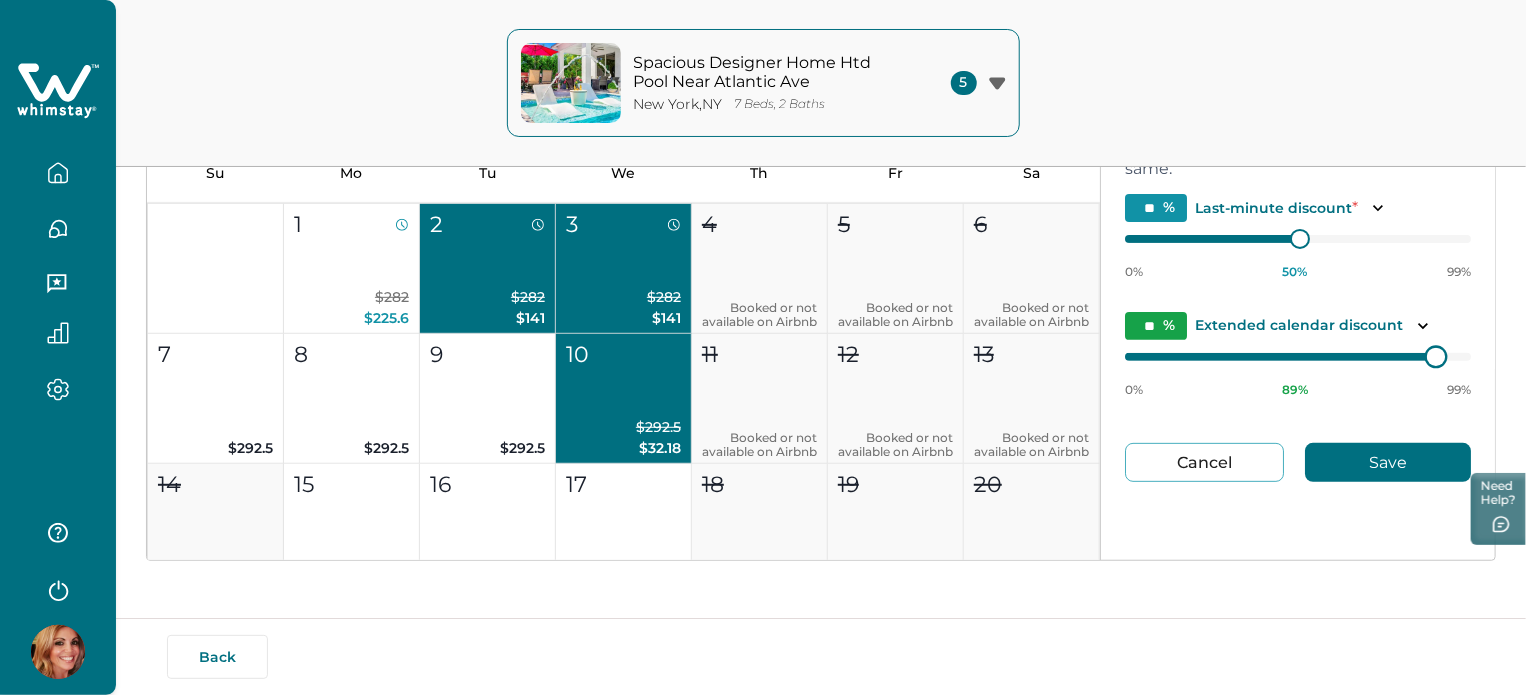 type on "**" 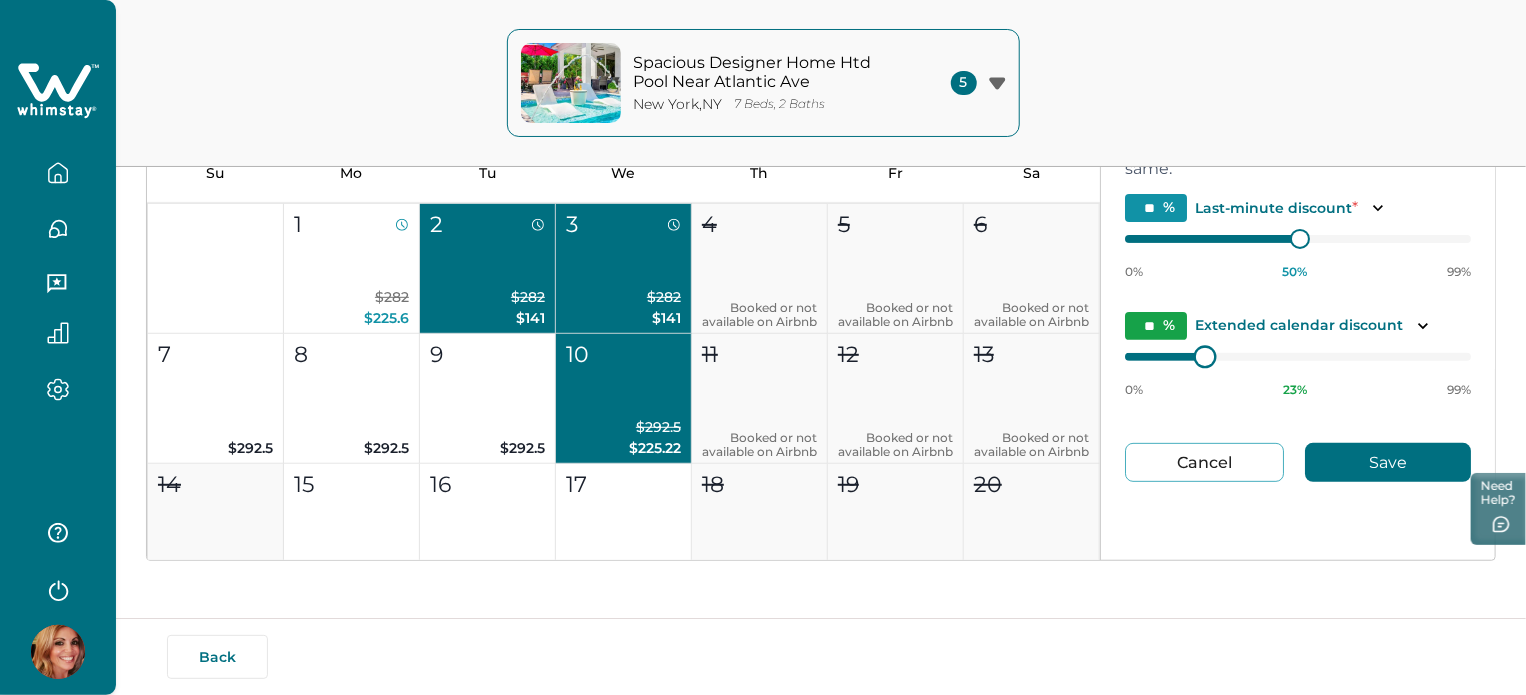click on "0% 23 % 99%" at bounding box center [1298, 373] 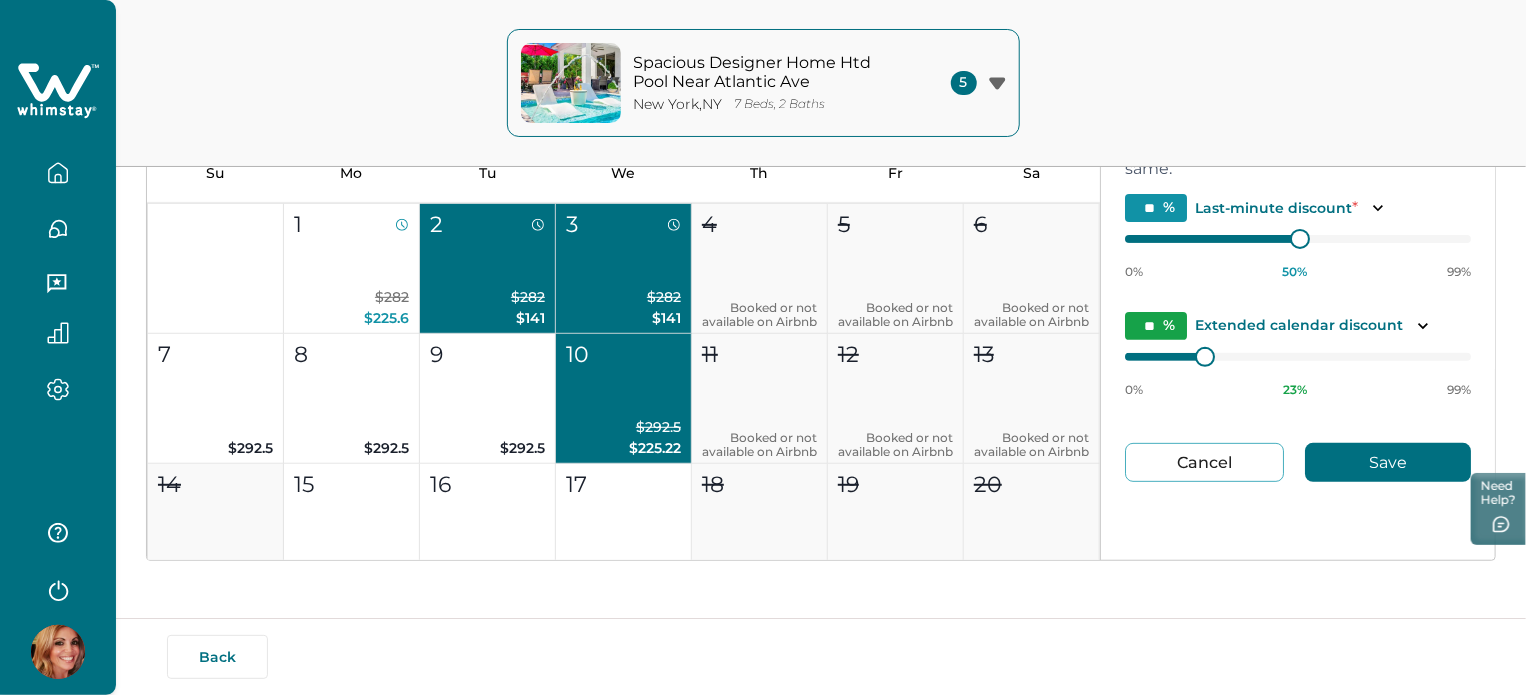 scroll, scrollTop: 0, scrollLeft: 0, axis: both 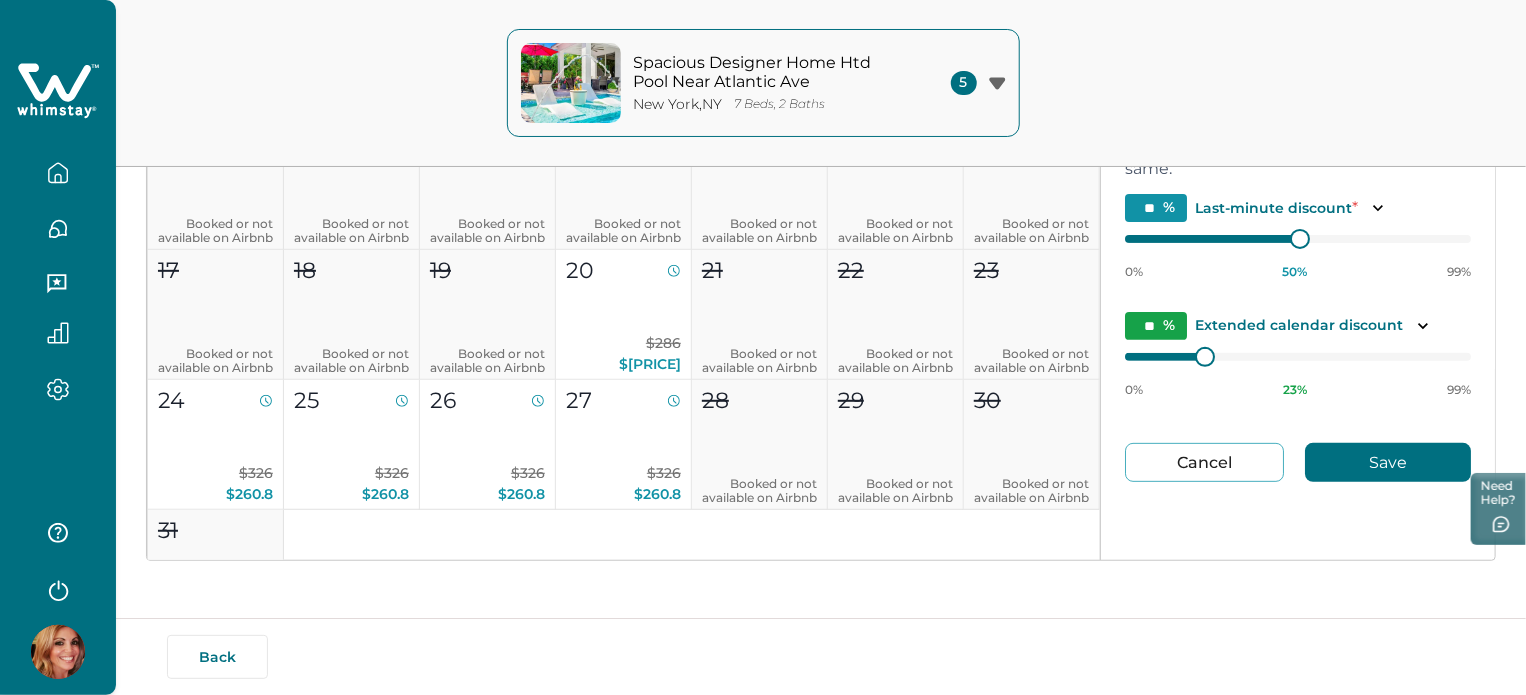 click on "Cancel" at bounding box center [1204, 462] 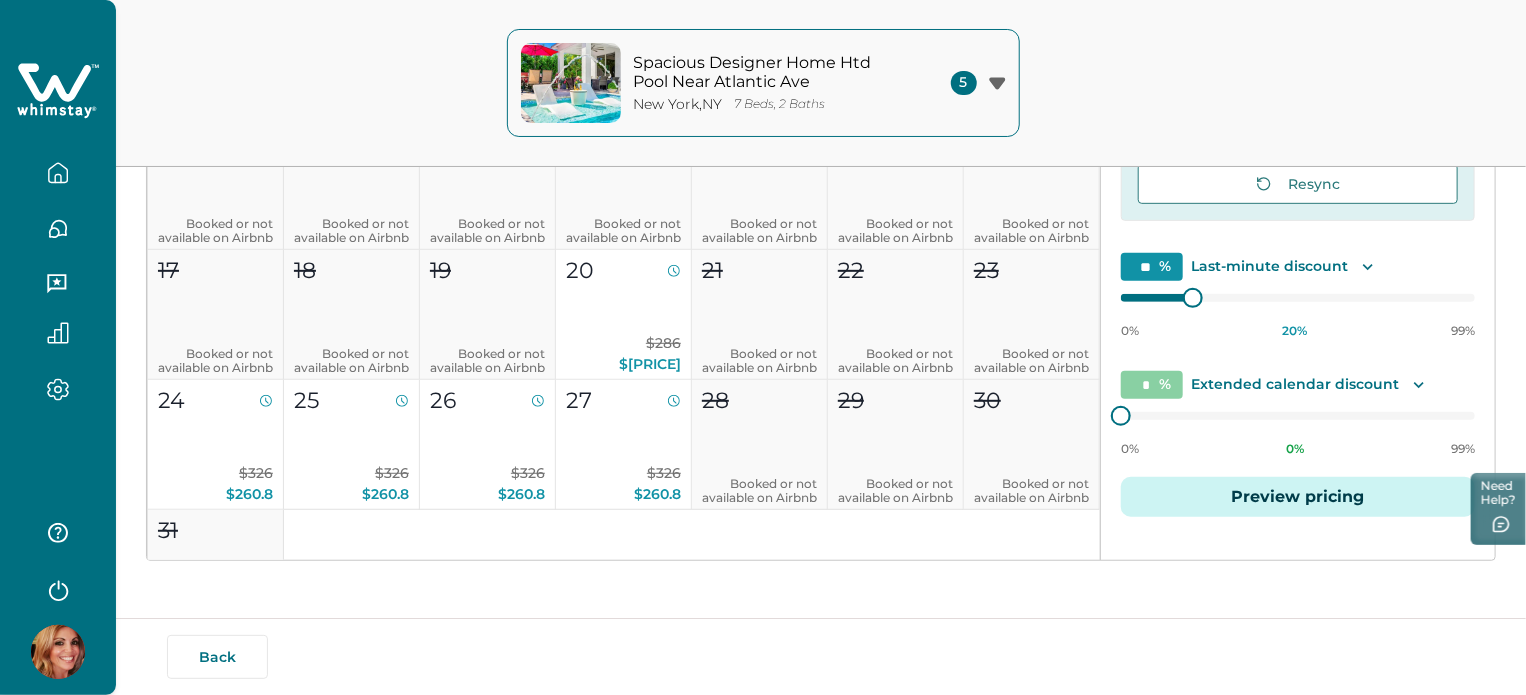 scroll, scrollTop: 0, scrollLeft: 0, axis: both 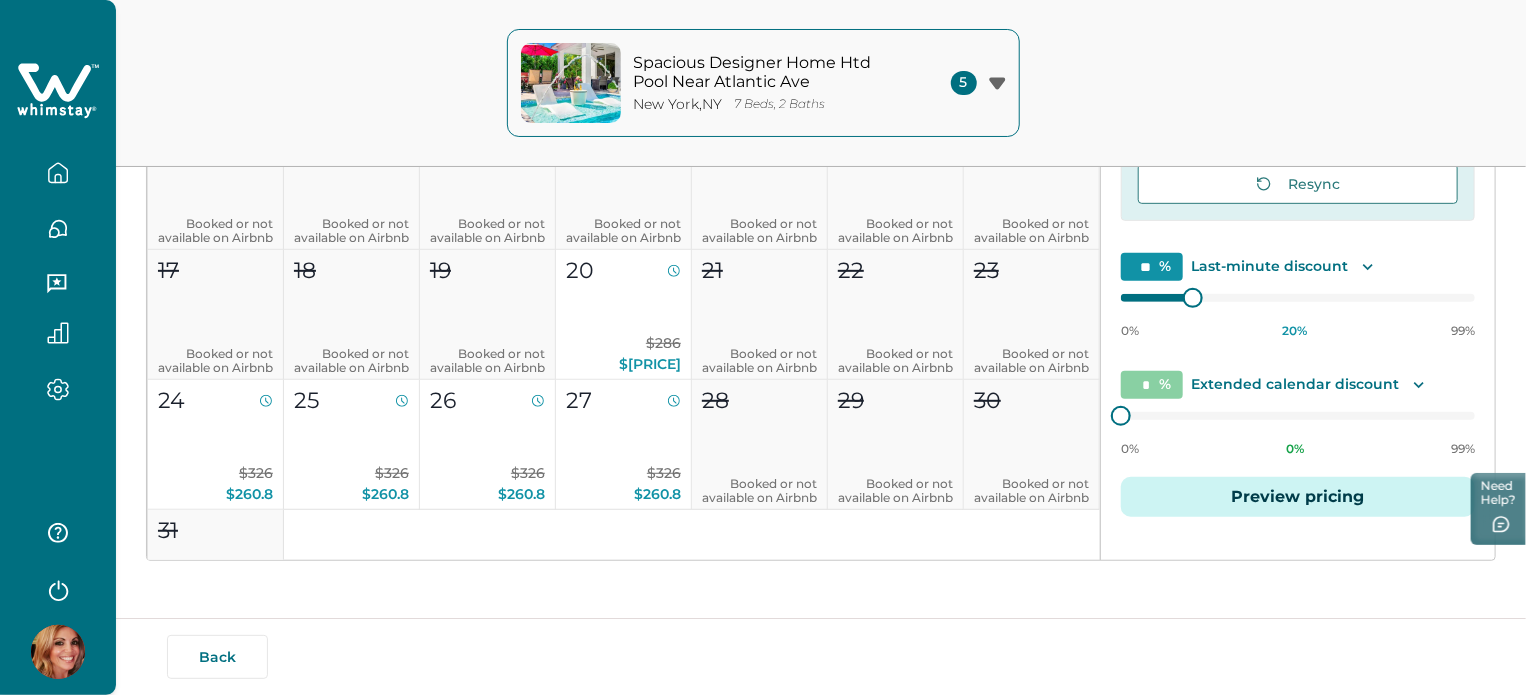 click on "Spacious Designer Home Htd Pool Near Atlantic Ave New York ,  NY 7 Beds, 2 Baths 5 Spacious Designer Home Htd Pool Near Atlantic Ave New York ,  NY Waterfront Htd Pool, Spa, Pool Table, Lanai, Canal Waterfront Heated Pool, Pergola, Air Hockey, Dock New York ,  NY Chic 4BR Htd Pool, 5 min to beach, PAC-MAN, Games Heated Pool, Tiki Hut, Huge Yard, Bar, Walk 2 Ave Load More" at bounding box center [763, 83] 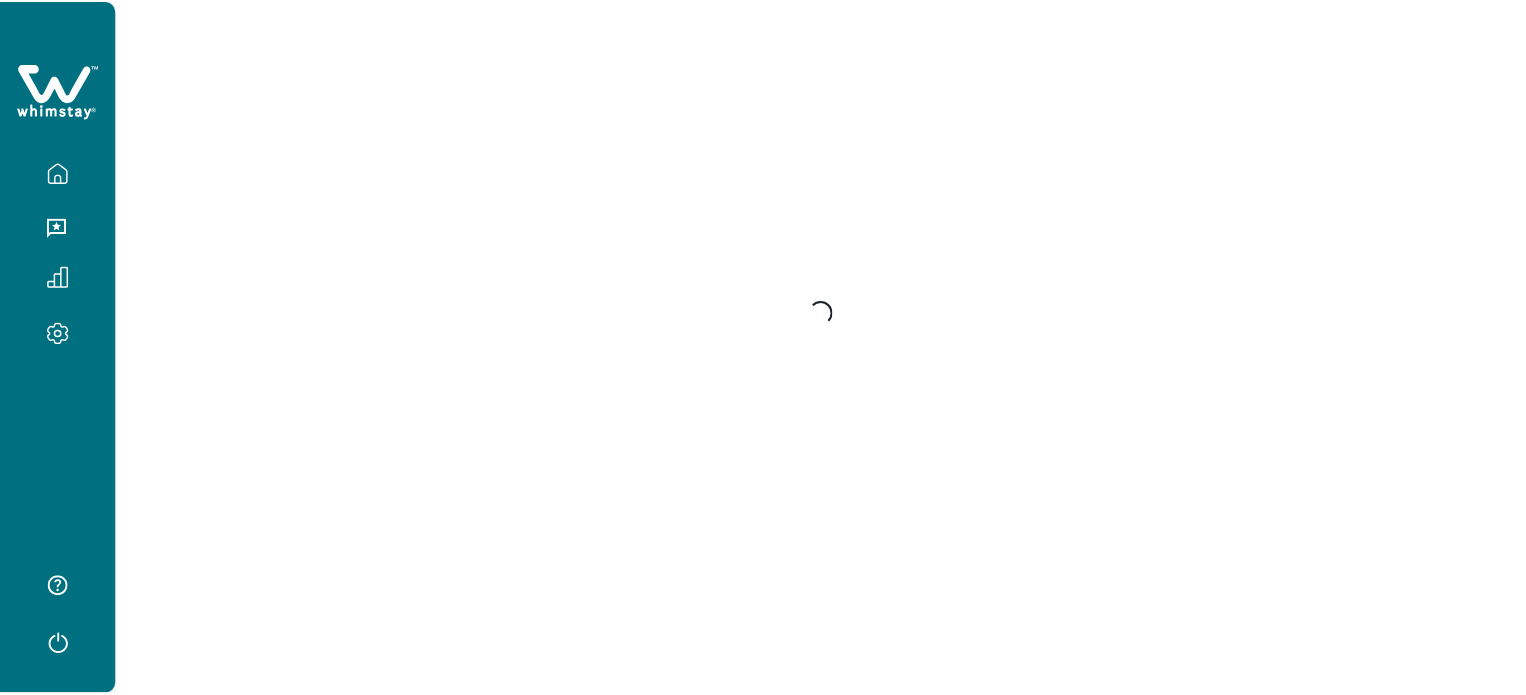 scroll, scrollTop: 0, scrollLeft: 0, axis: both 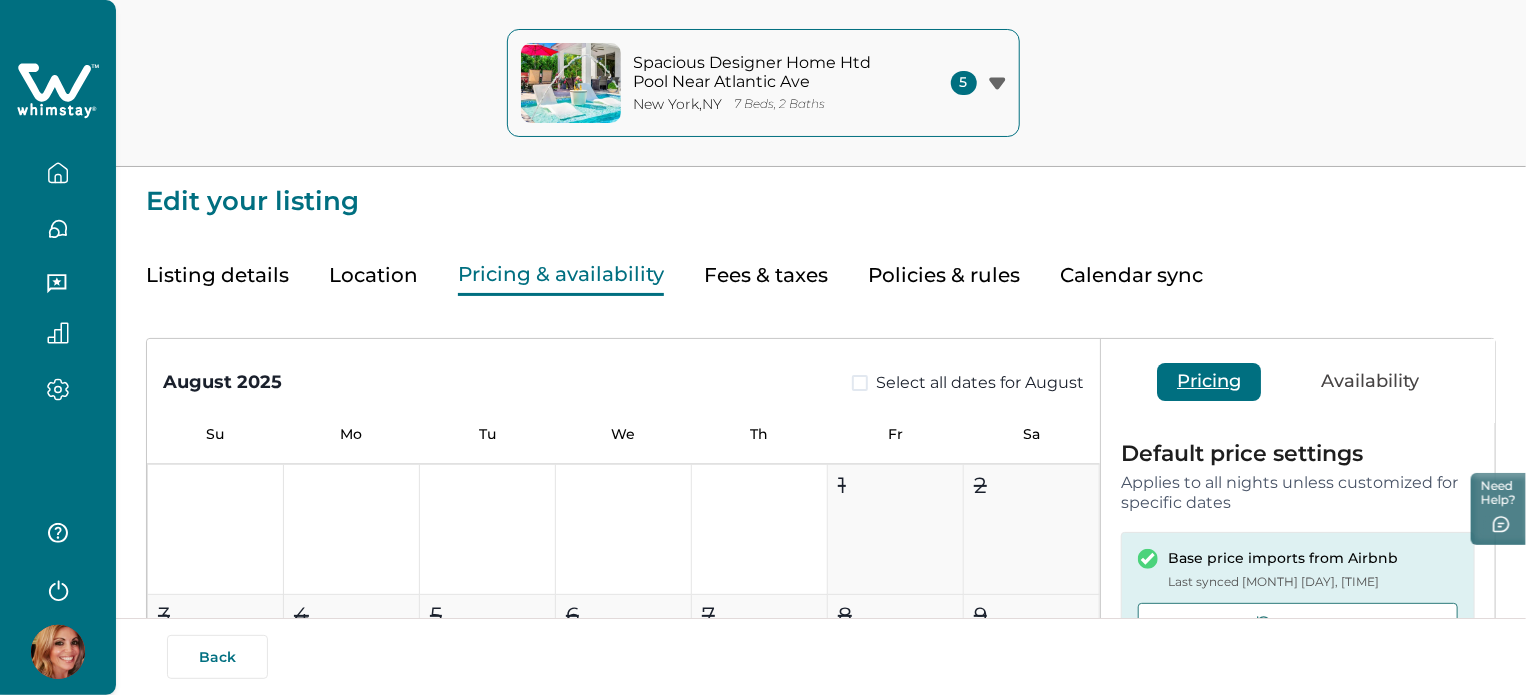 type on "**" 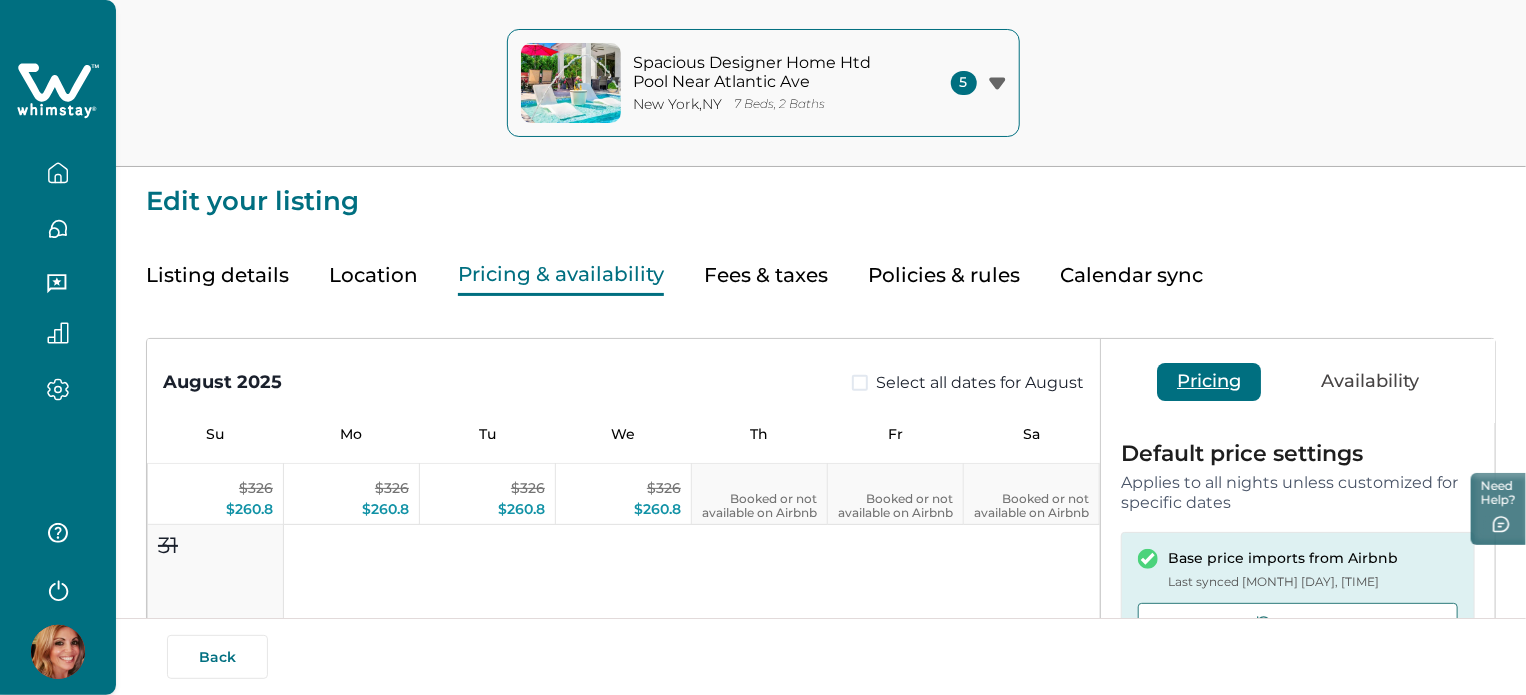 scroll, scrollTop: 600, scrollLeft: 0, axis: vertical 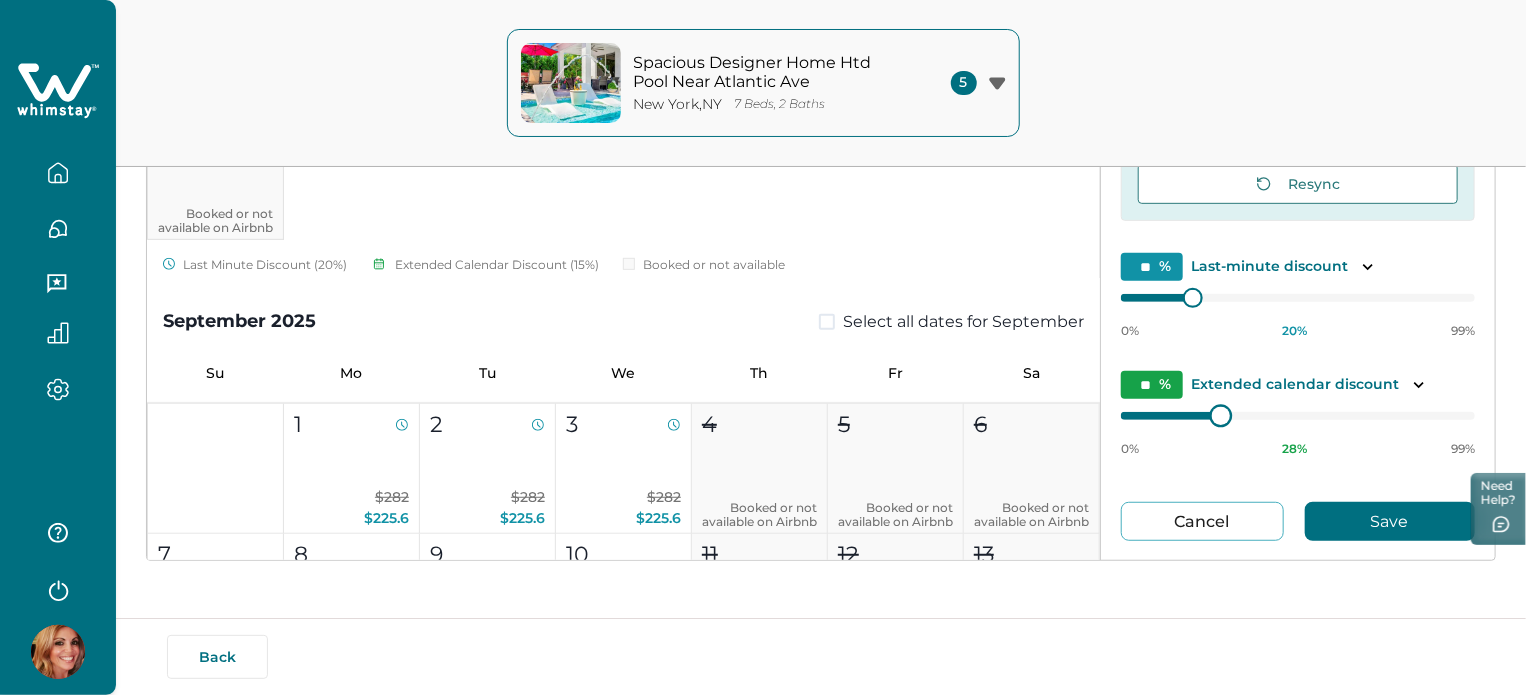 type on "**" 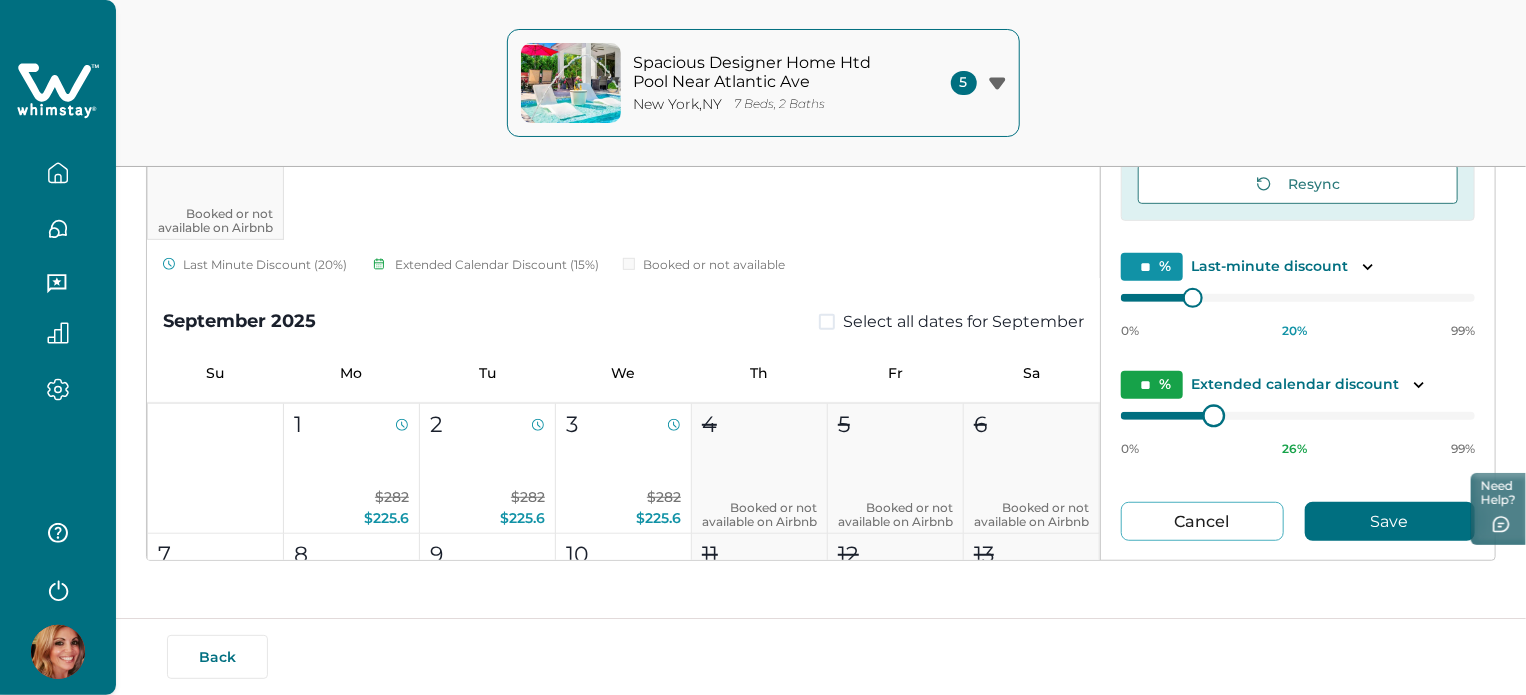 click at bounding box center [1214, 416] 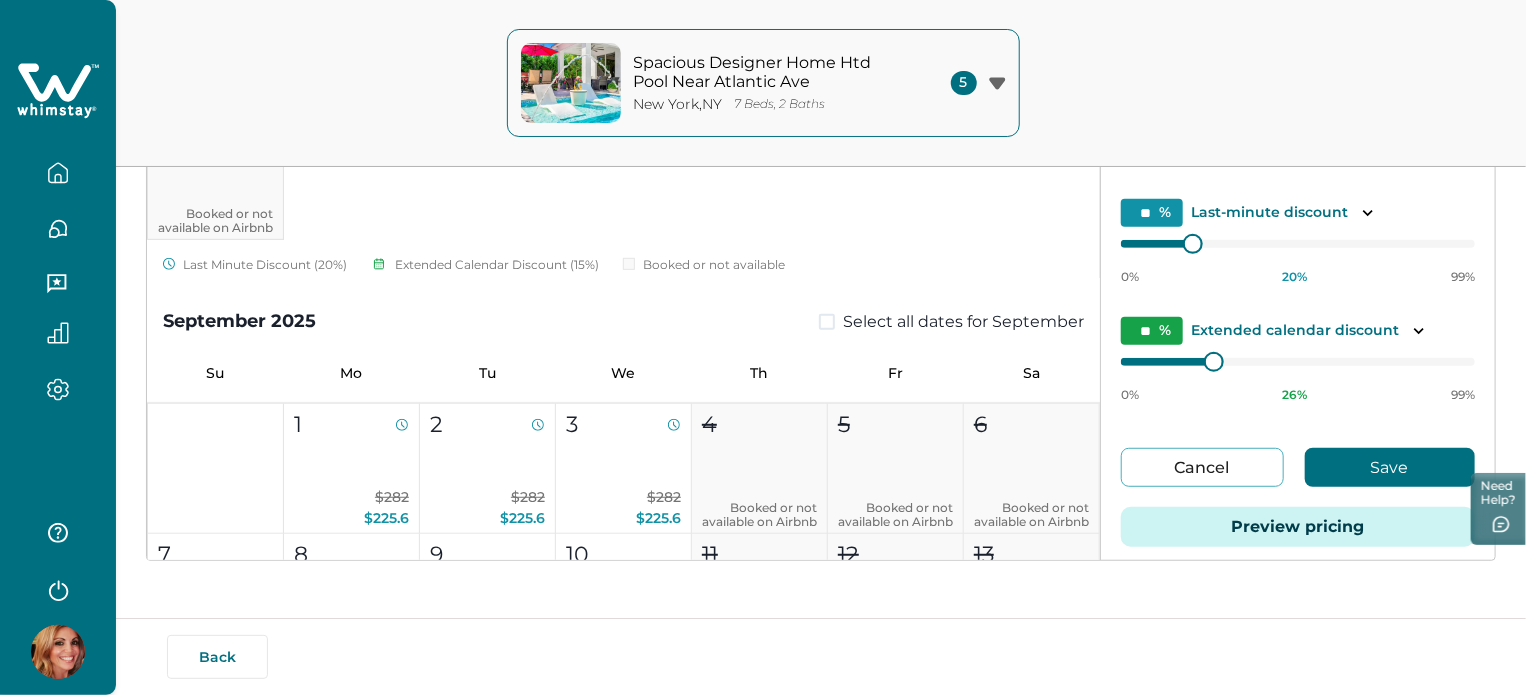 scroll, scrollTop: 118, scrollLeft: 0, axis: vertical 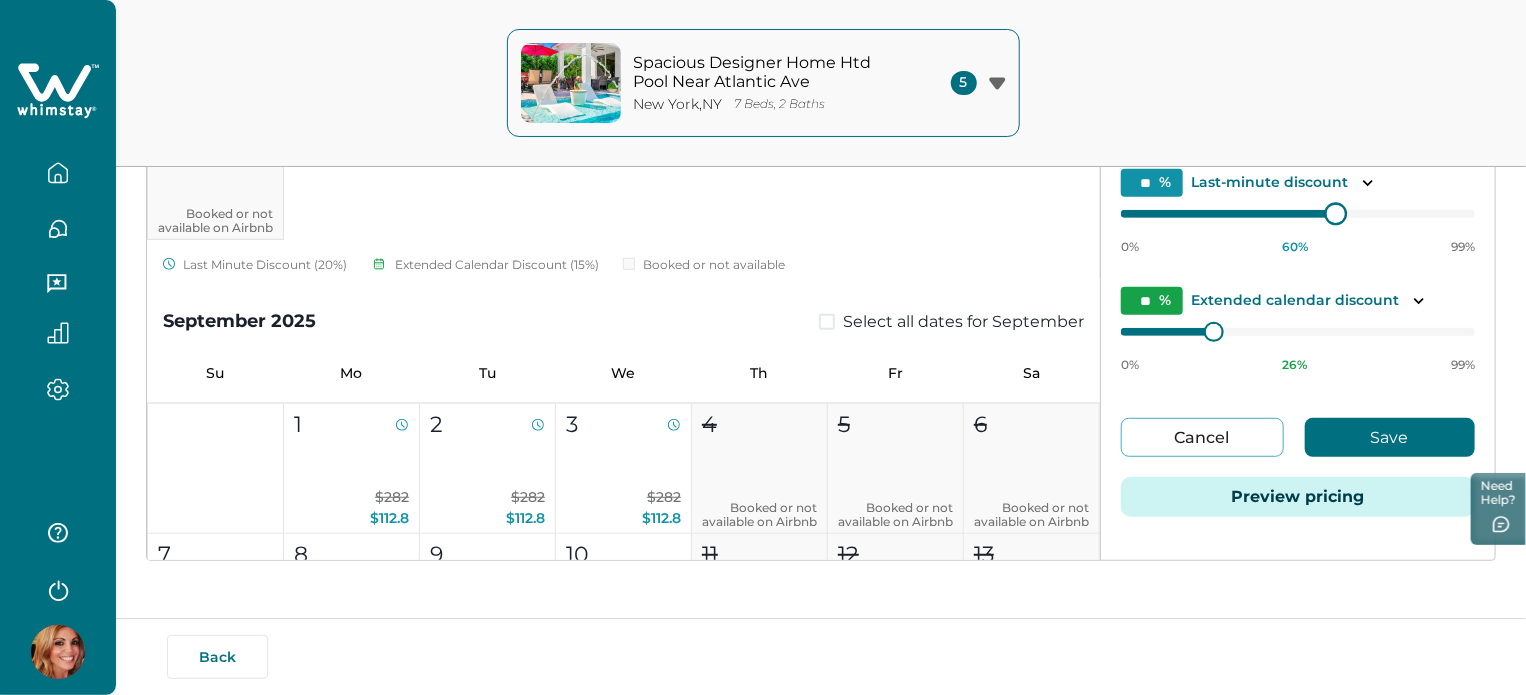 type on "**" 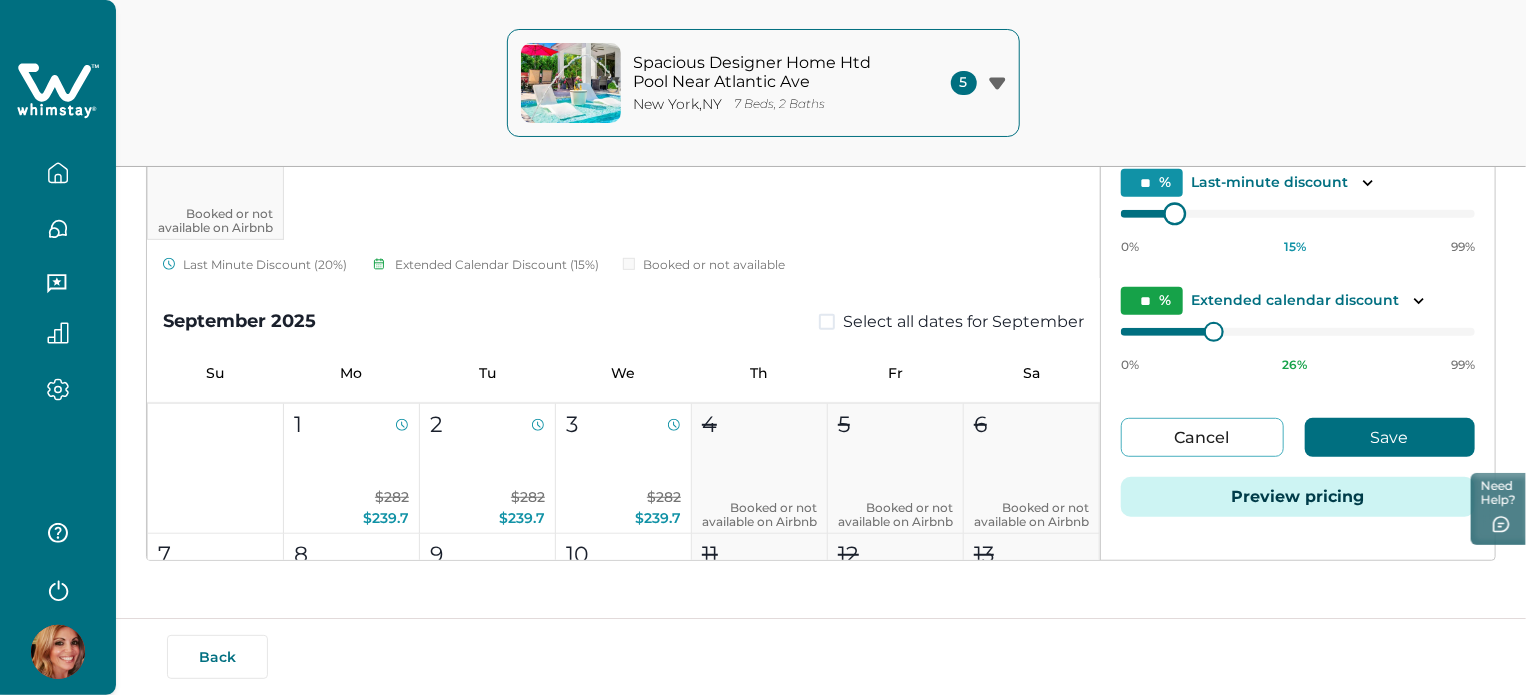 click on "0% 15 % 99%" at bounding box center [1298, 230] 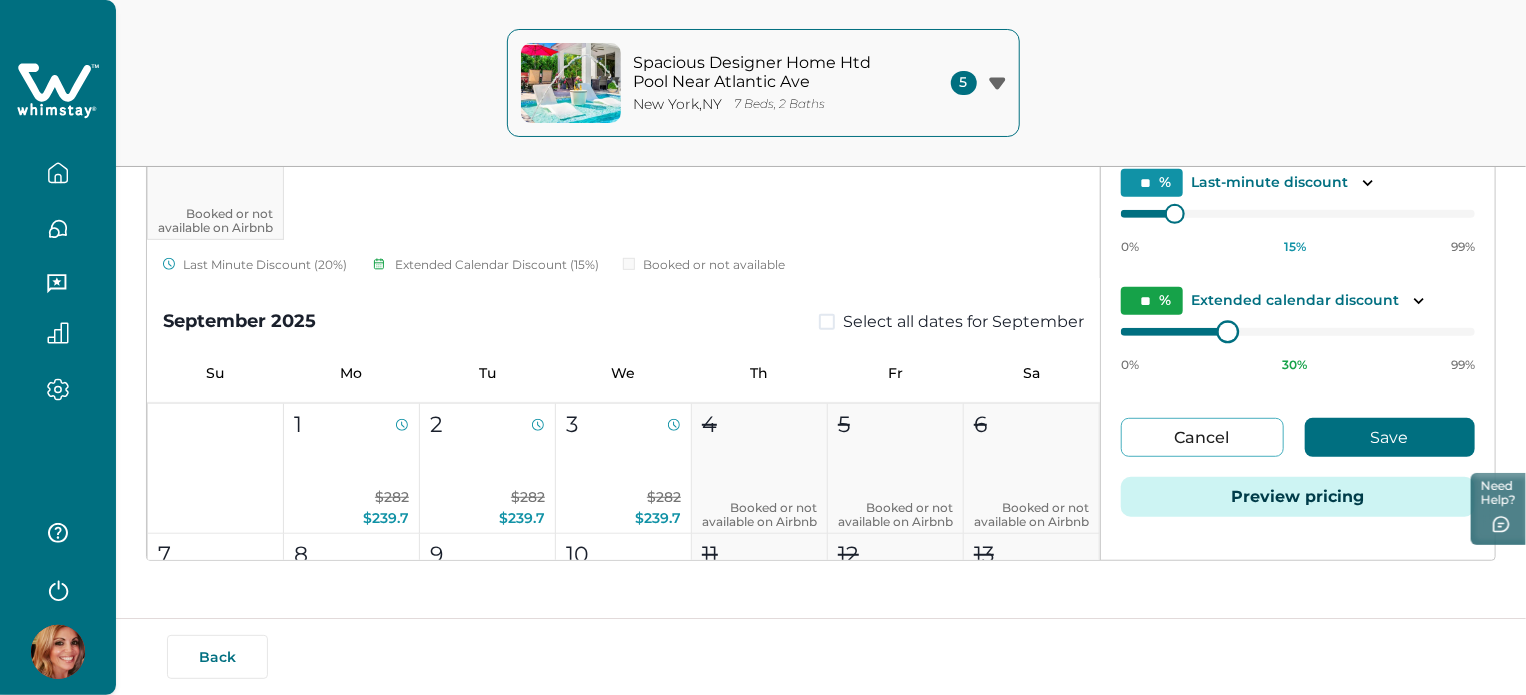 type on "**" 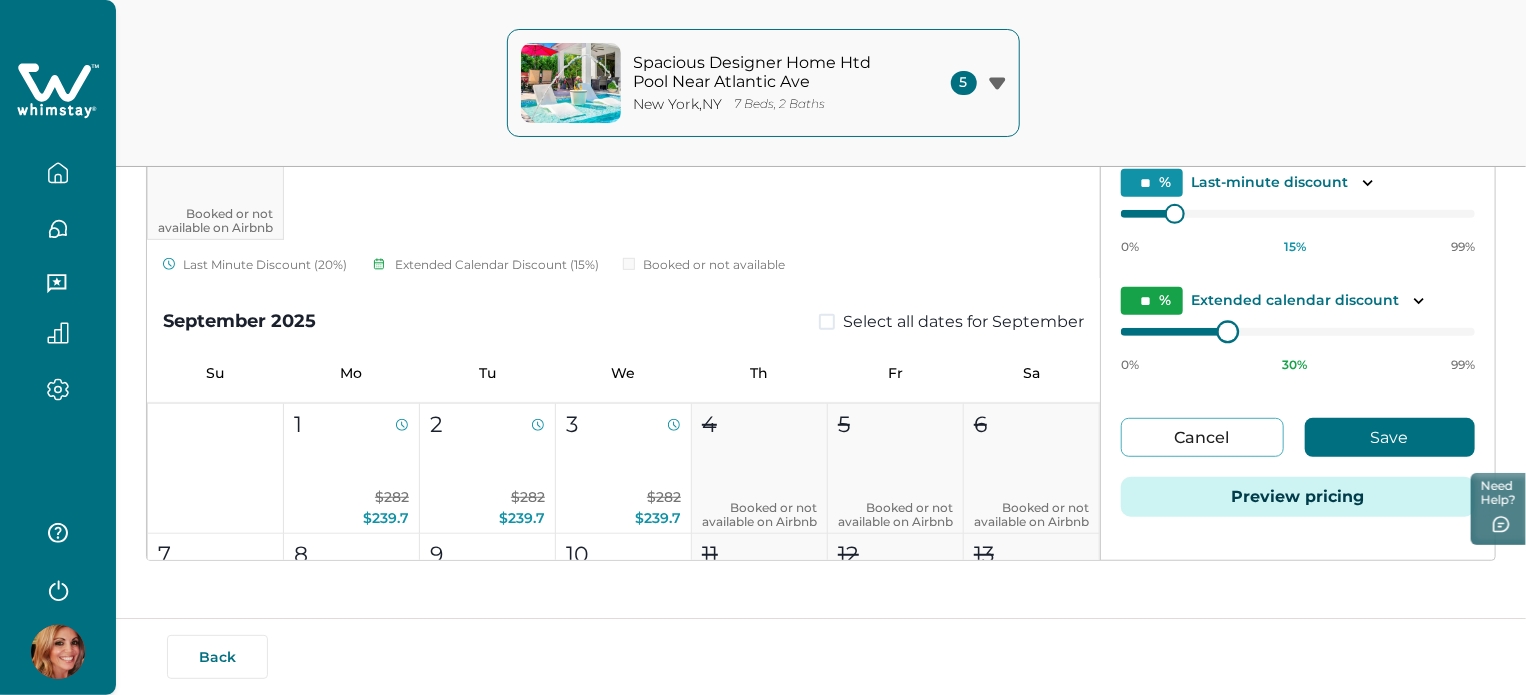 click on "0% 30 % 99%" at bounding box center (1298, 348) 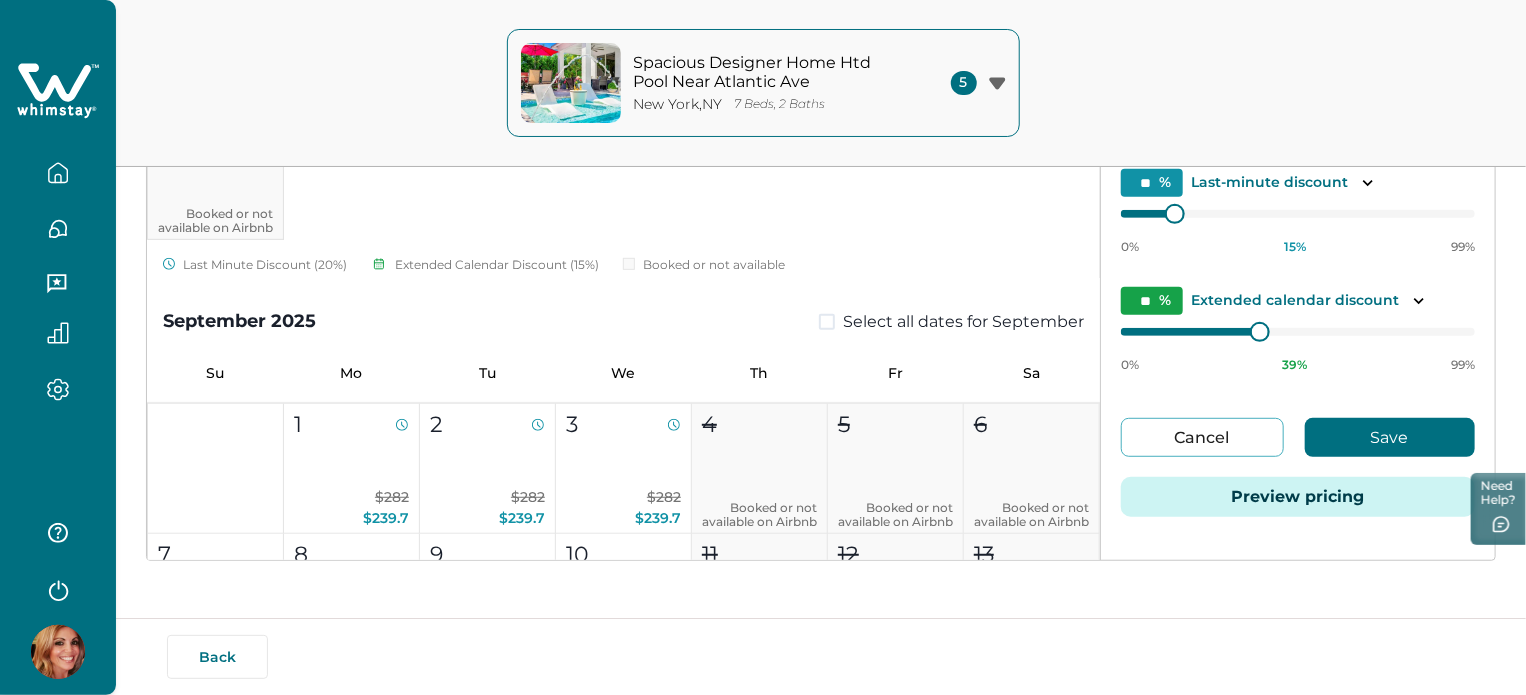 click on "0% 39 % 99%" at bounding box center [1298, 365] 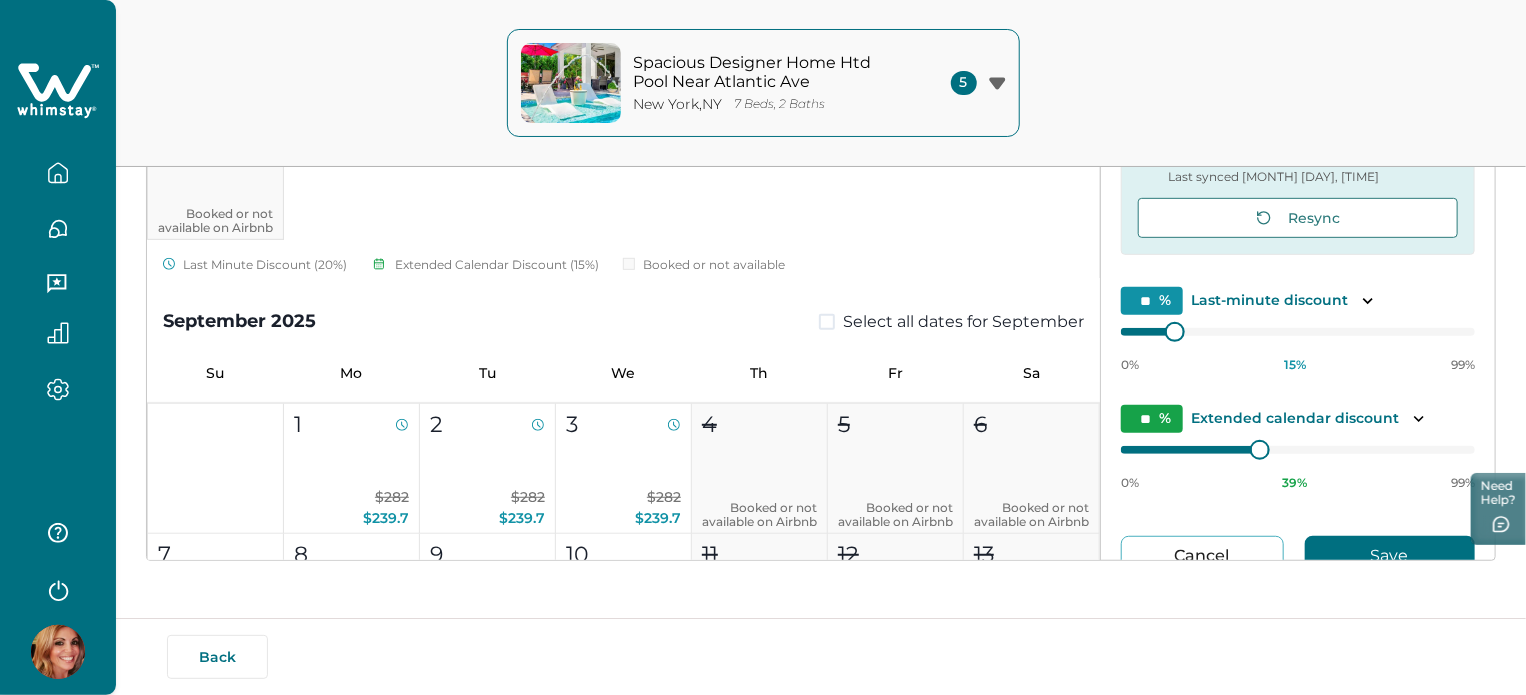 scroll, scrollTop: 0, scrollLeft: 0, axis: both 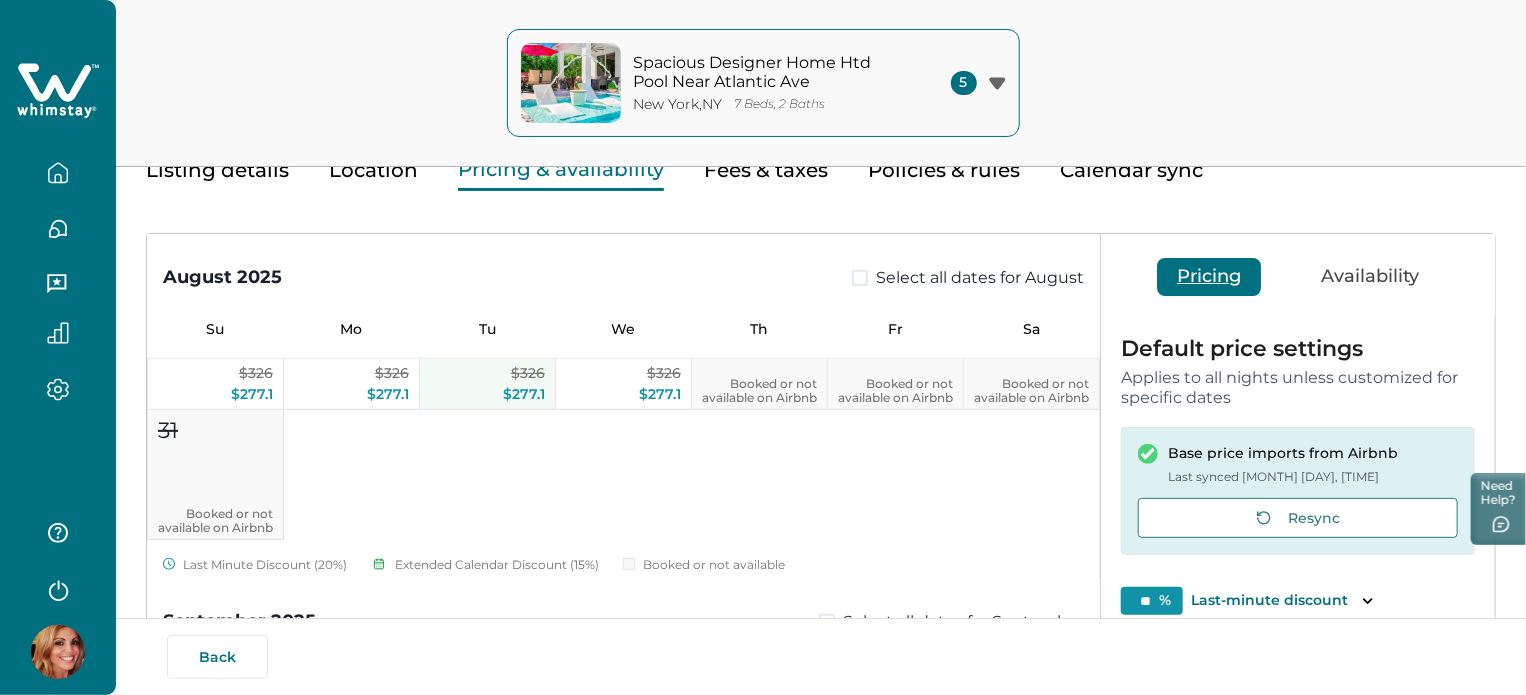 click on "[PRICE]" at bounding box center [524, 394] 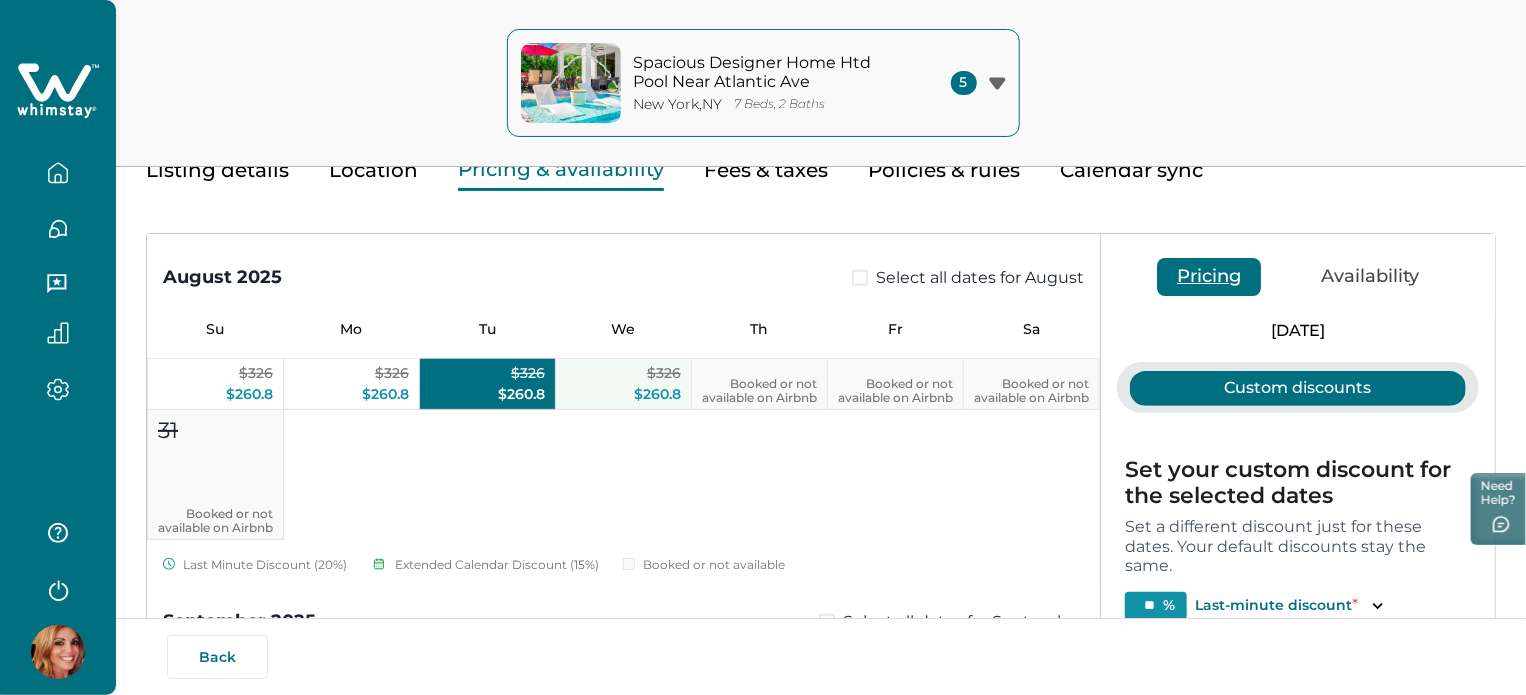 type 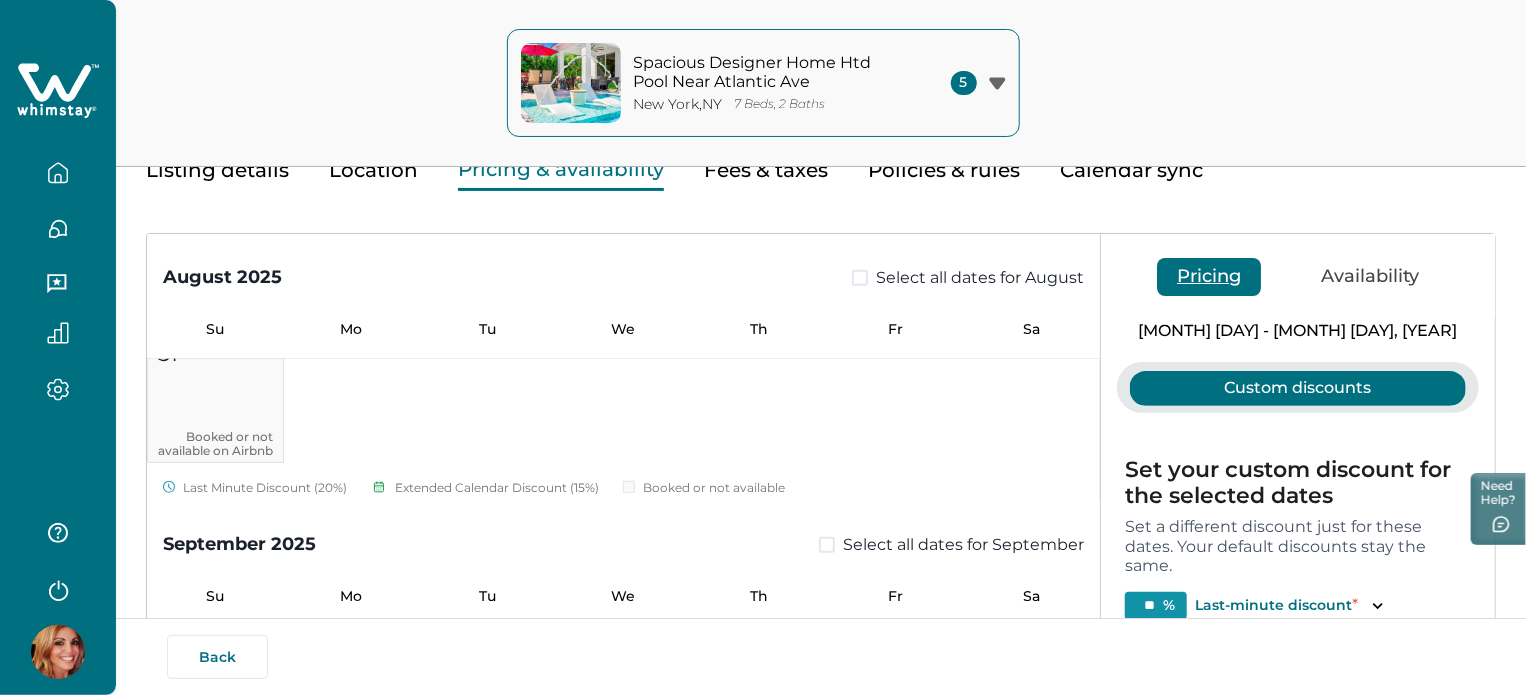 scroll, scrollTop: 800, scrollLeft: 0, axis: vertical 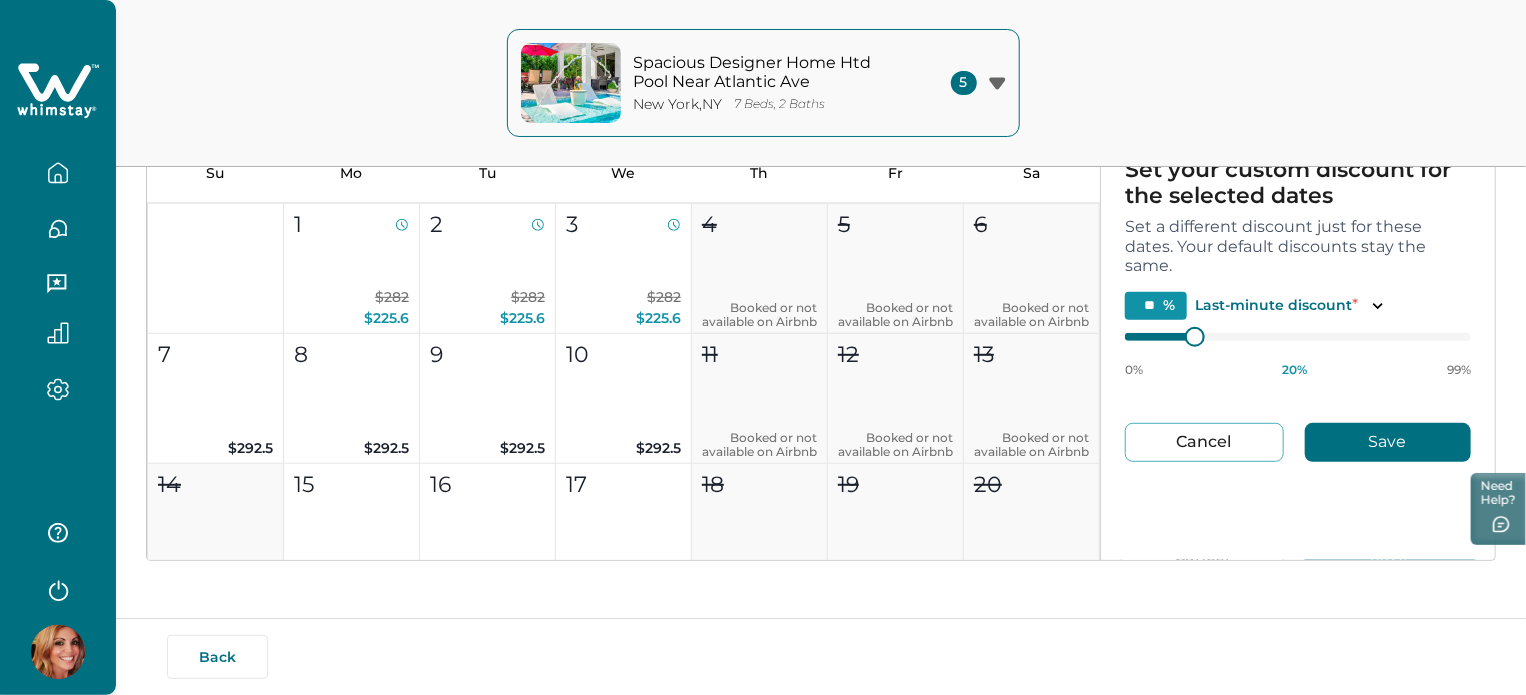 type on "**" 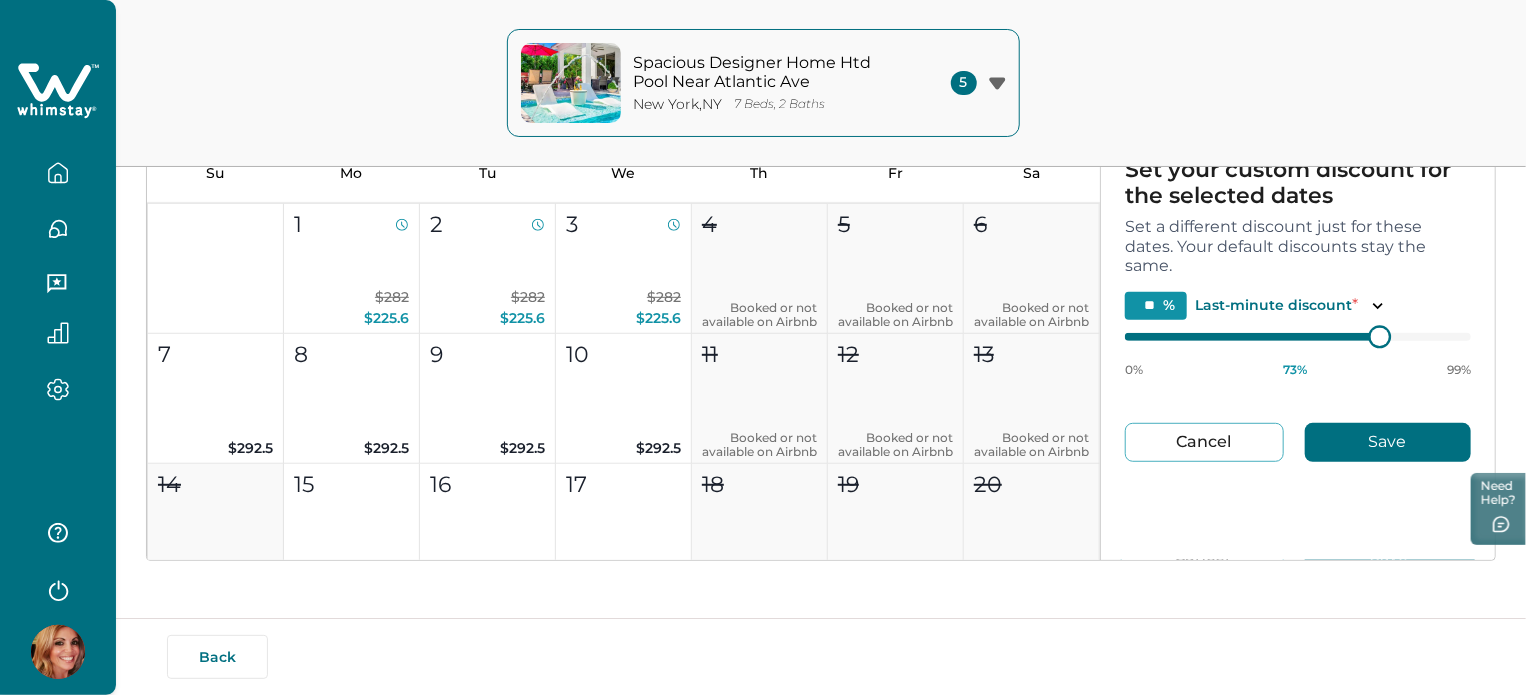 type on "**" 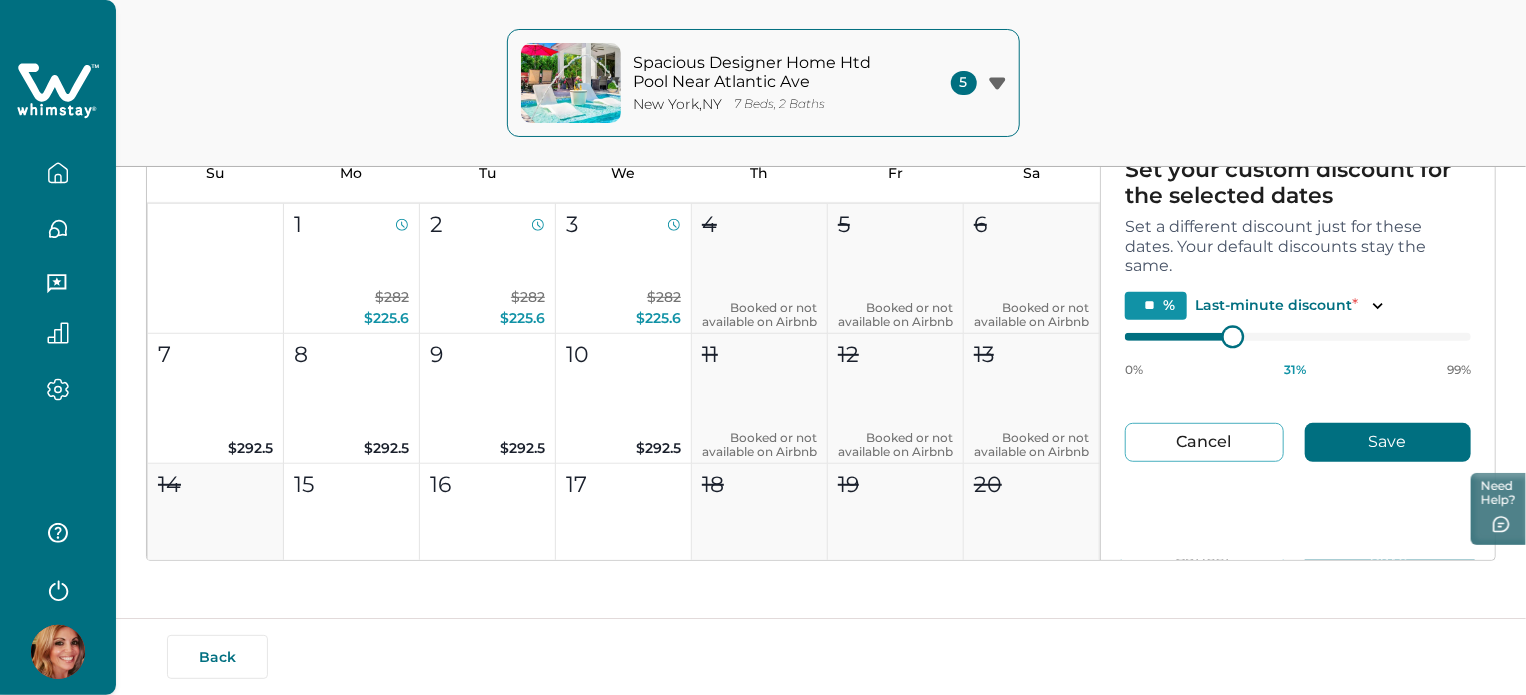 click on "0% 31 % 99%" at bounding box center (1298, 353) 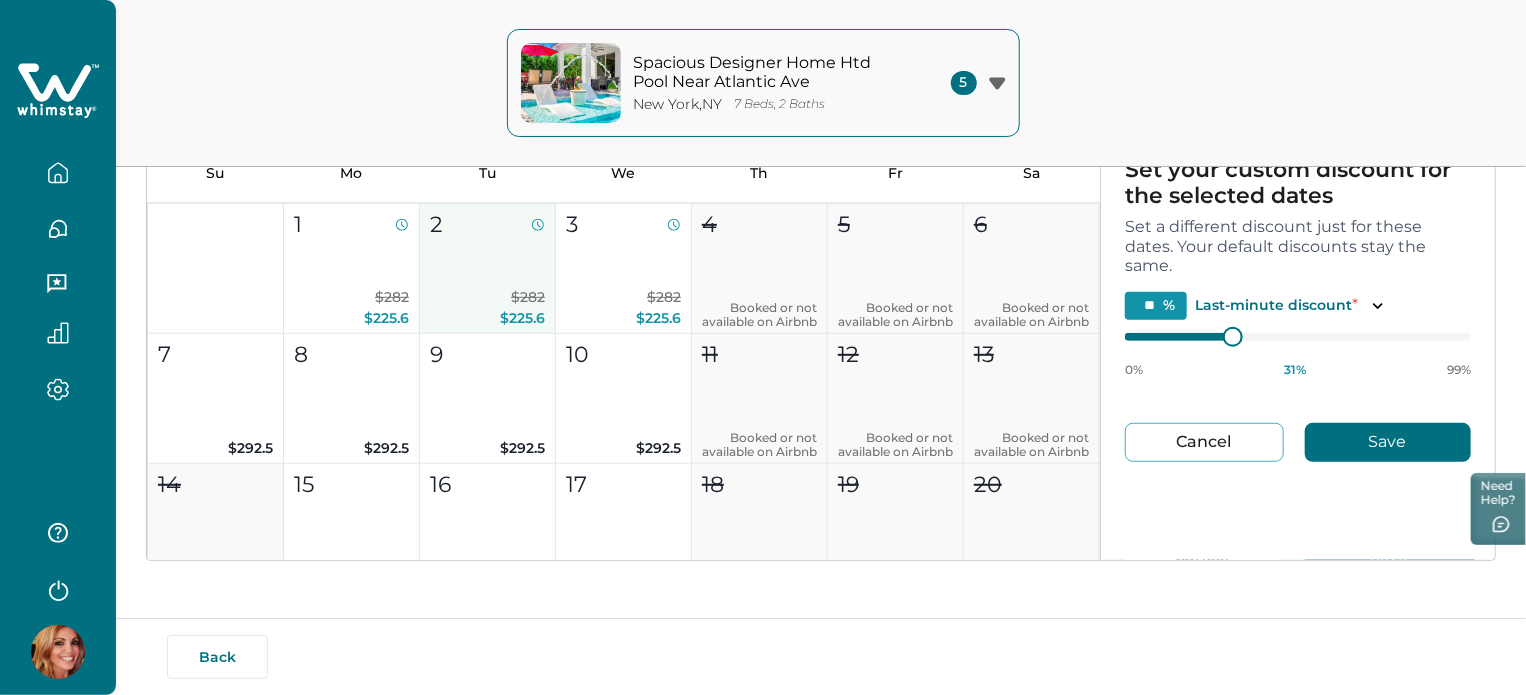 click on "[PRICE] [PRICE]" at bounding box center (487, 308) 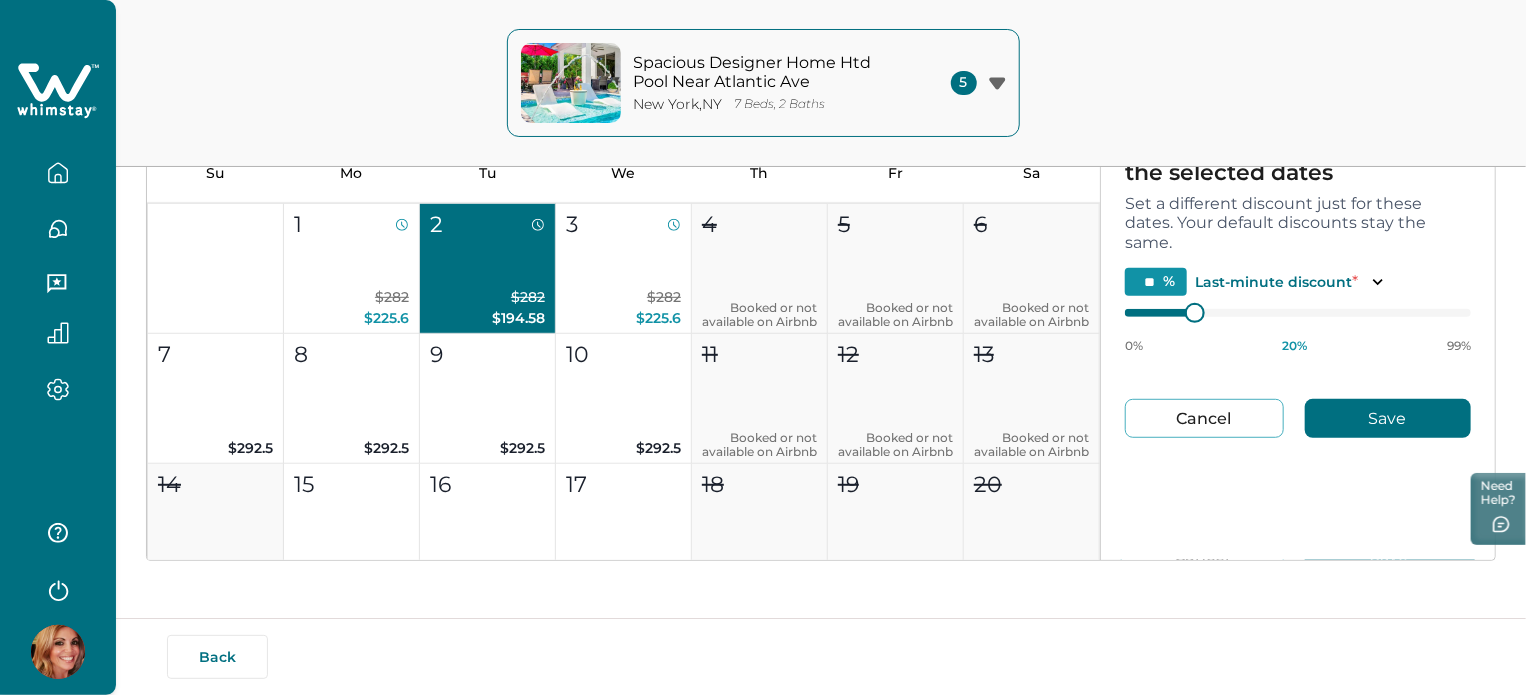 type on "**" 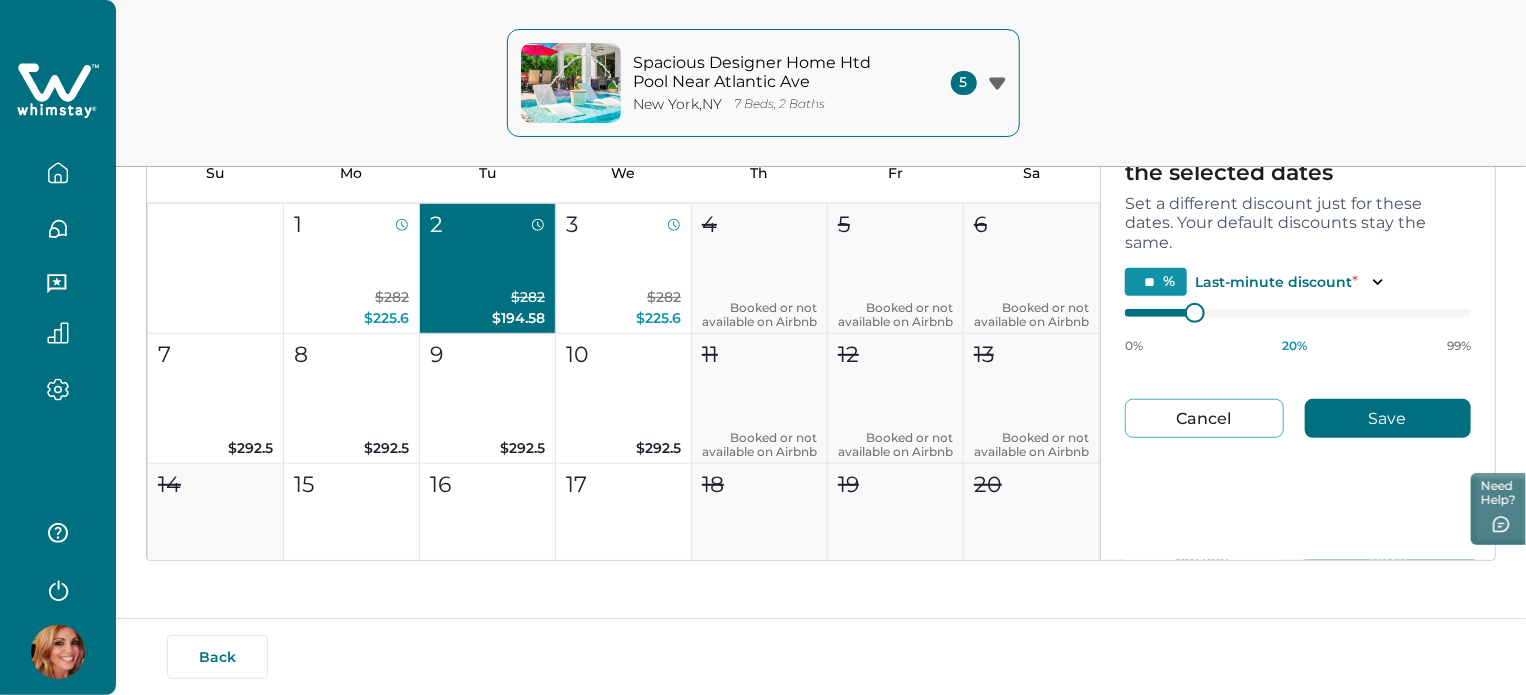 type on "**" 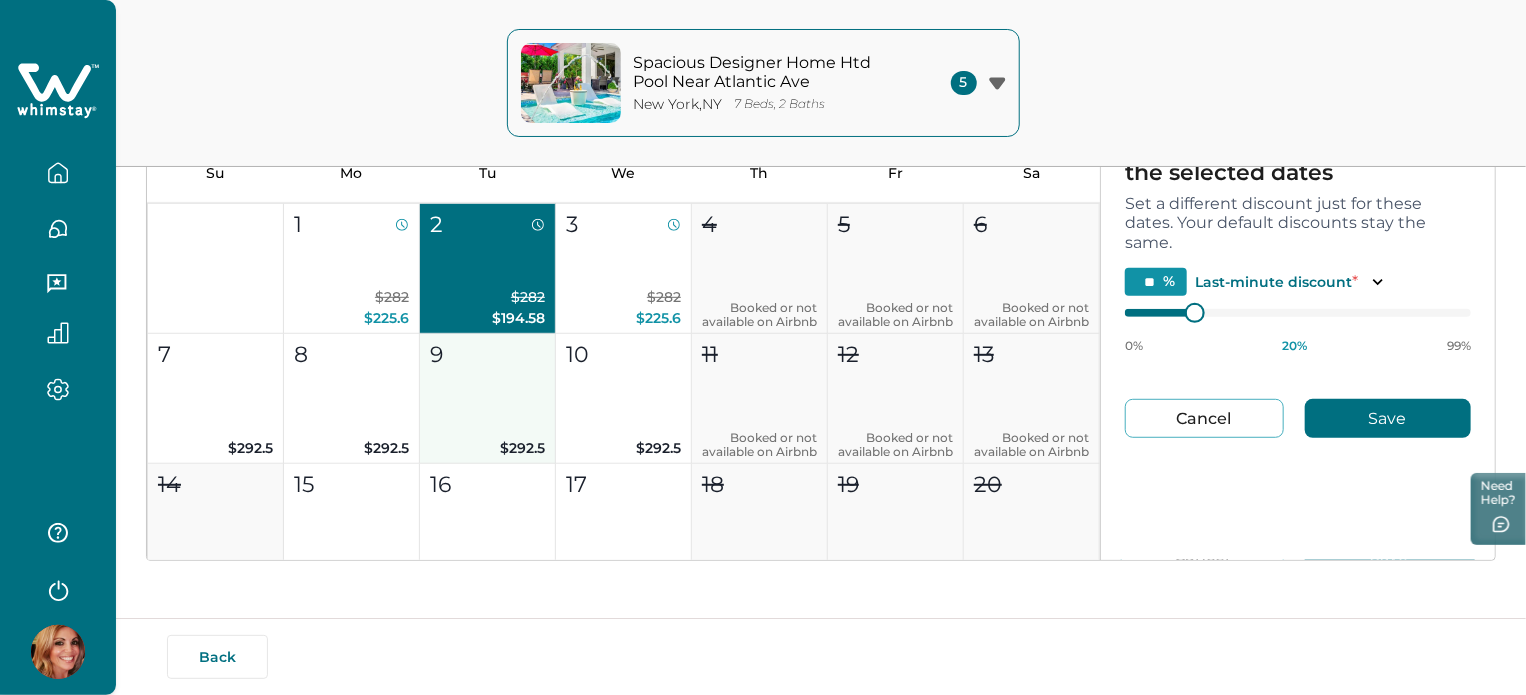 click on "9 $292.5" at bounding box center [488, 399] 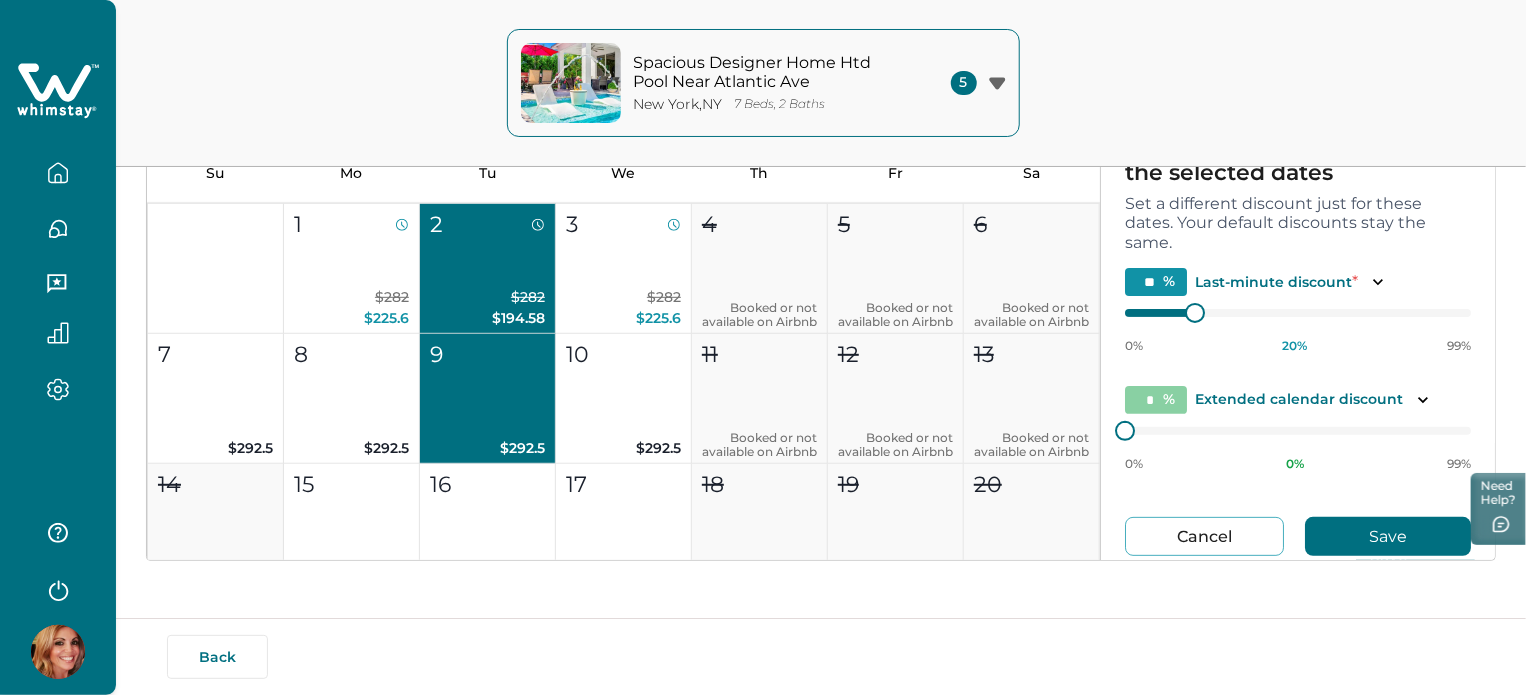 type 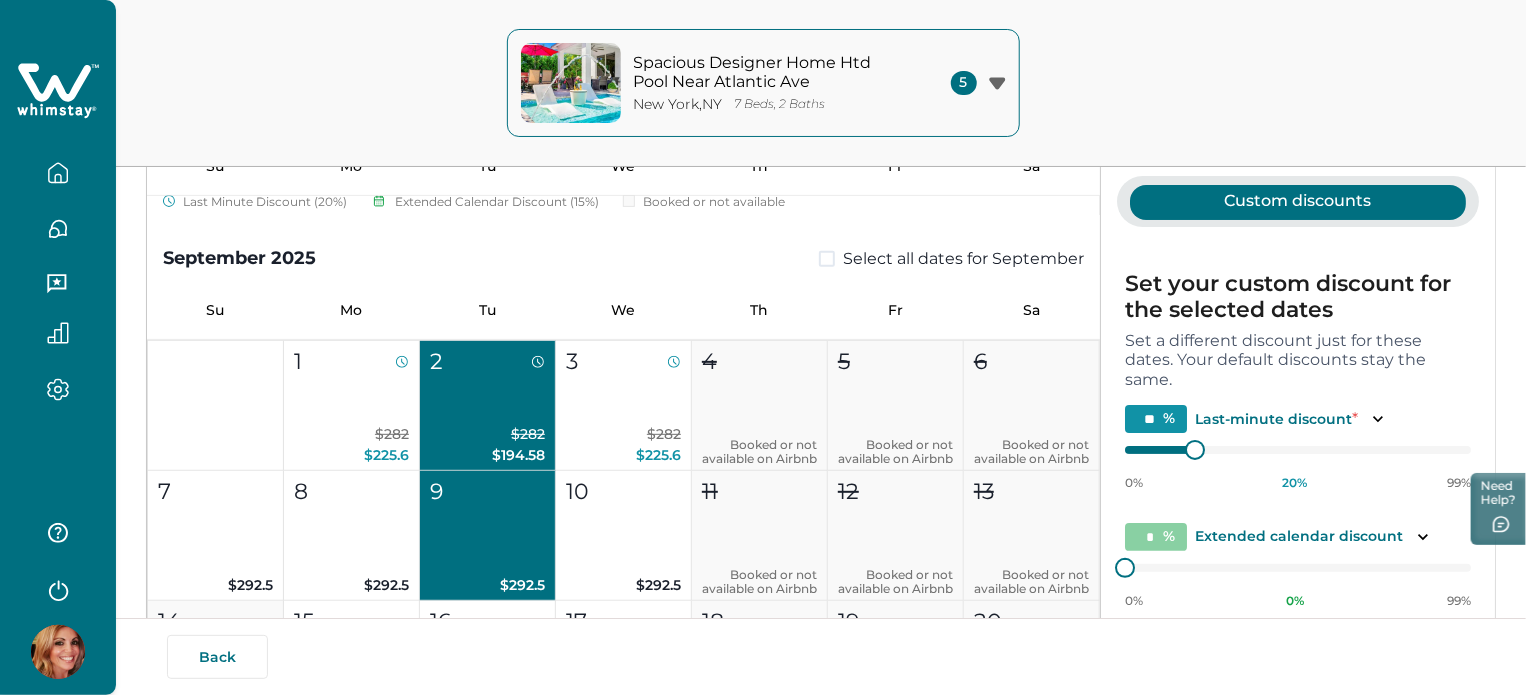 scroll, scrollTop: 105, scrollLeft: 0, axis: vertical 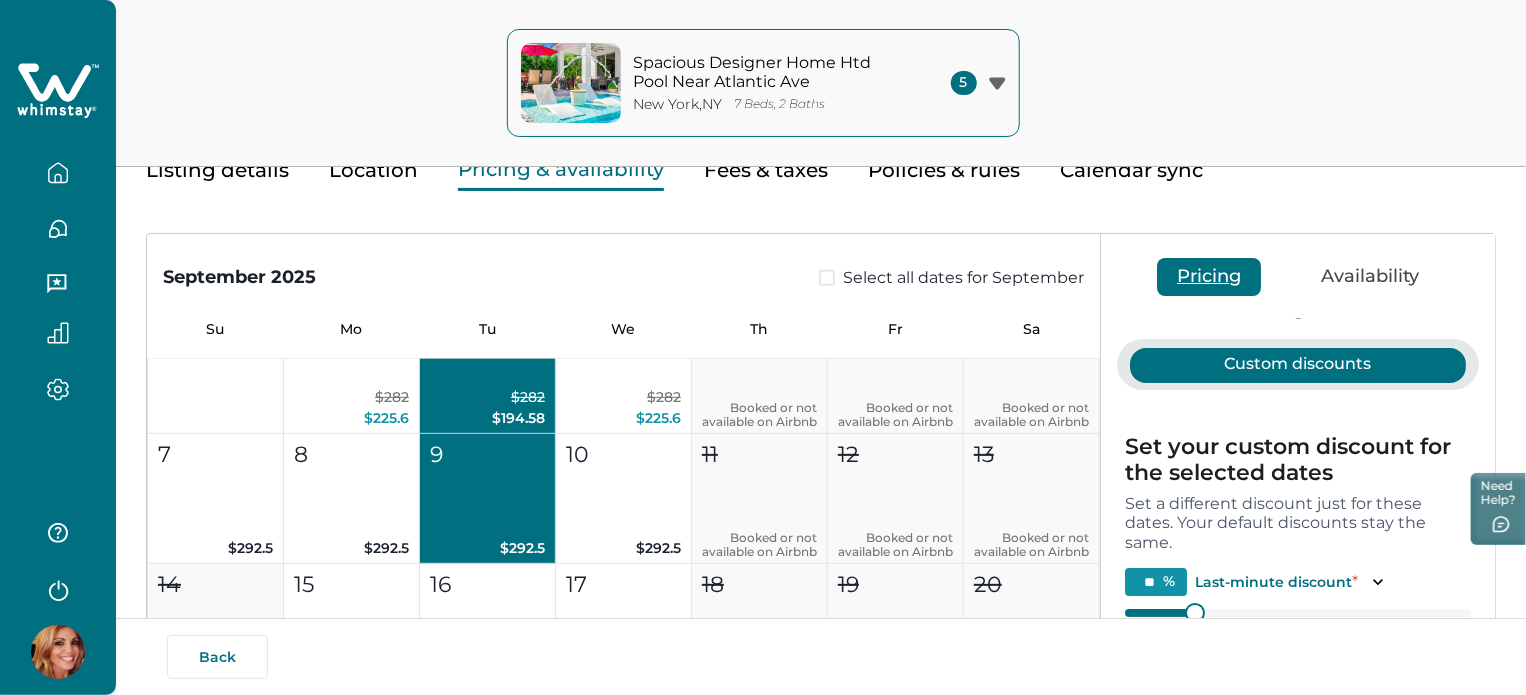 click on "Availability" at bounding box center (1370, 277) 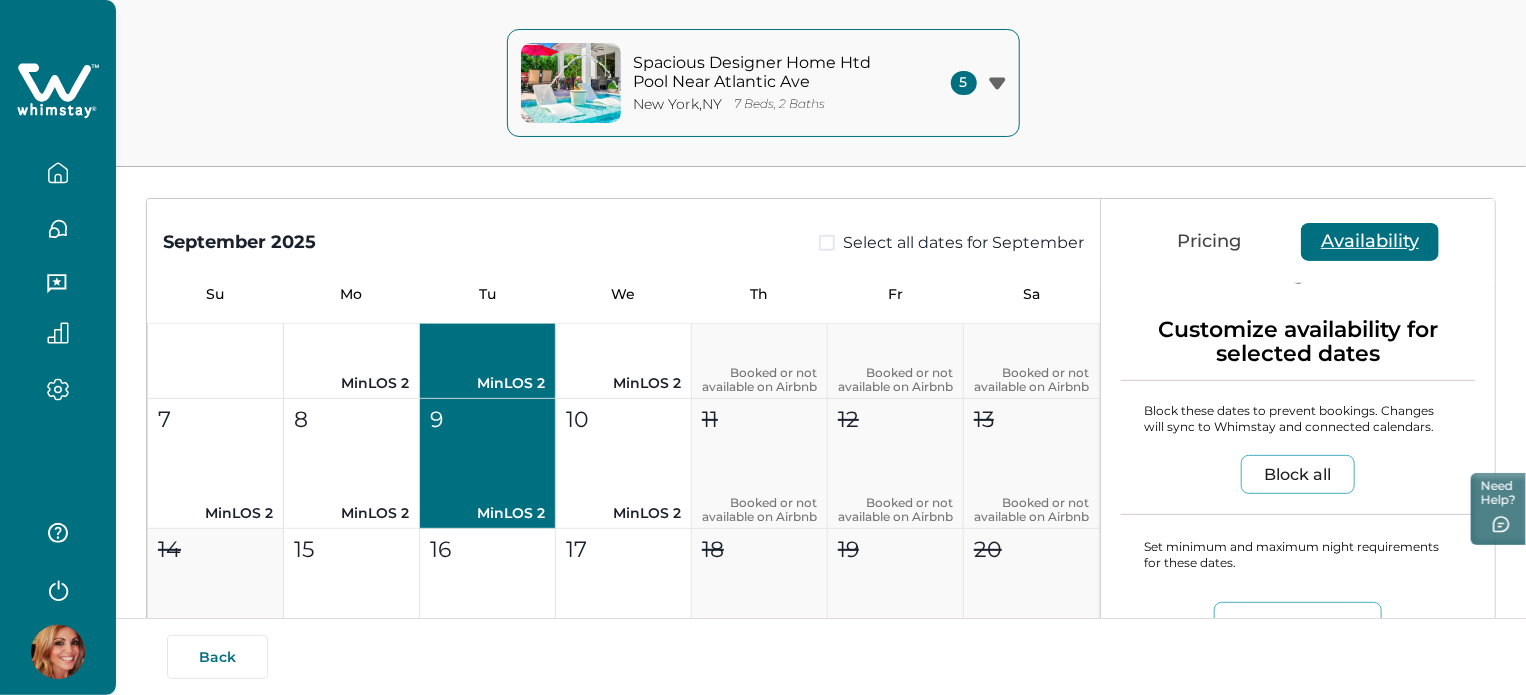 scroll, scrollTop: 105, scrollLeft: 0, axis: vertical 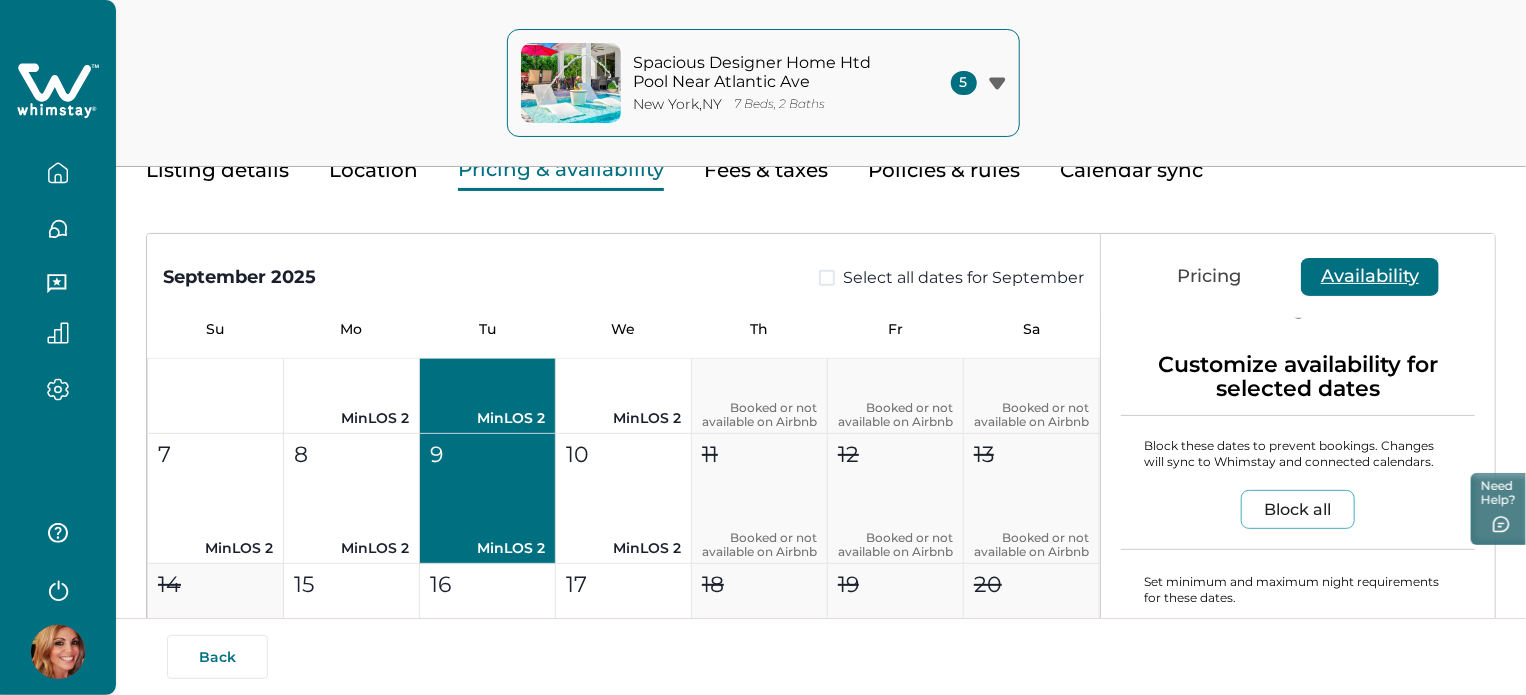 type 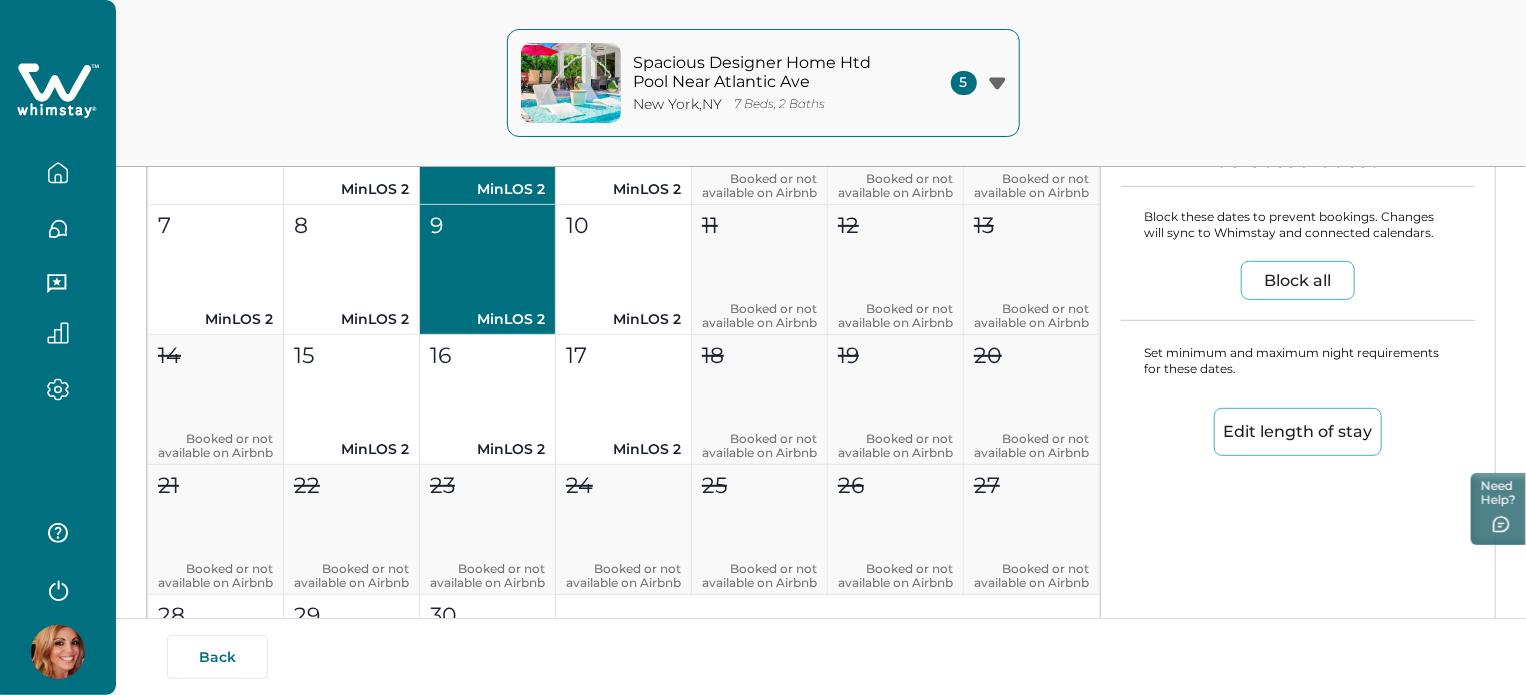 scroll, scrollTop: 305, scrollLeft: 0, axis: vertical 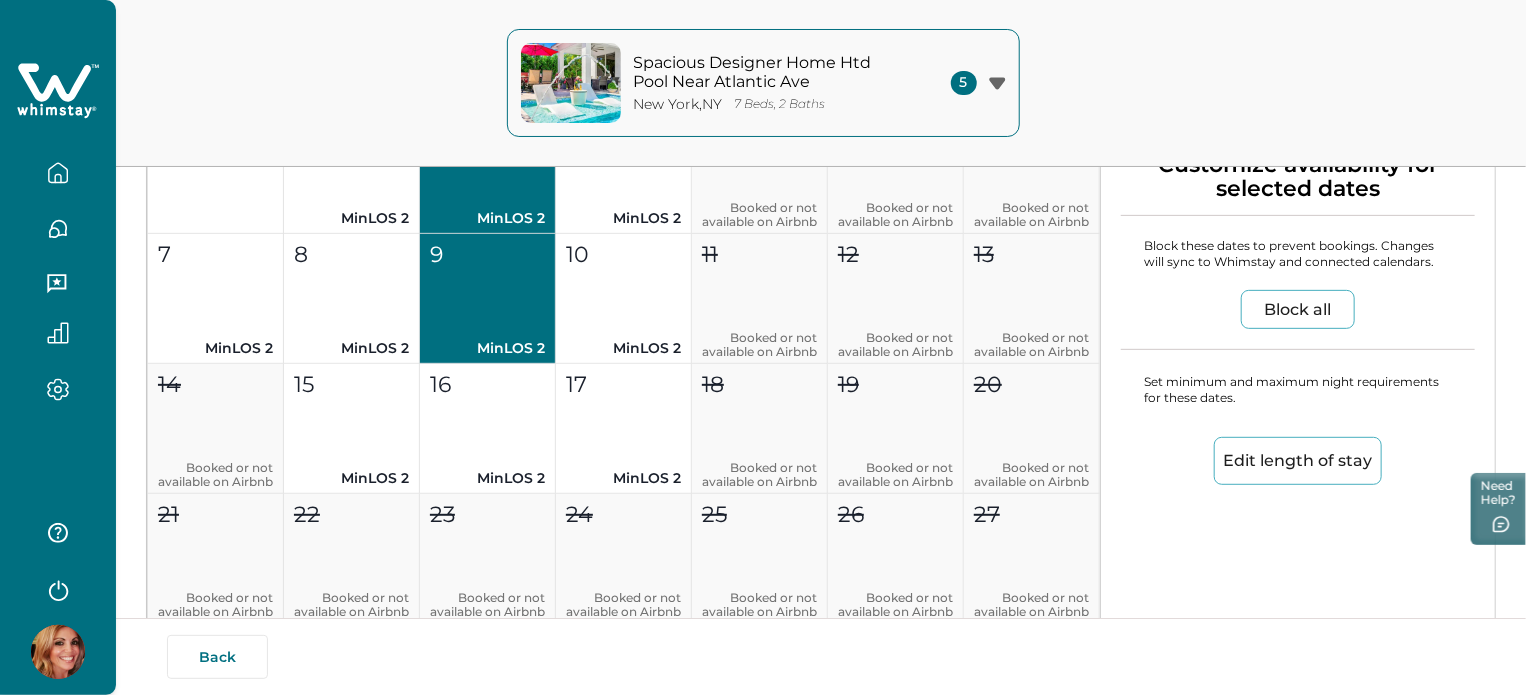 click on "Edit length of stay" at bounding box center [1298, 461] 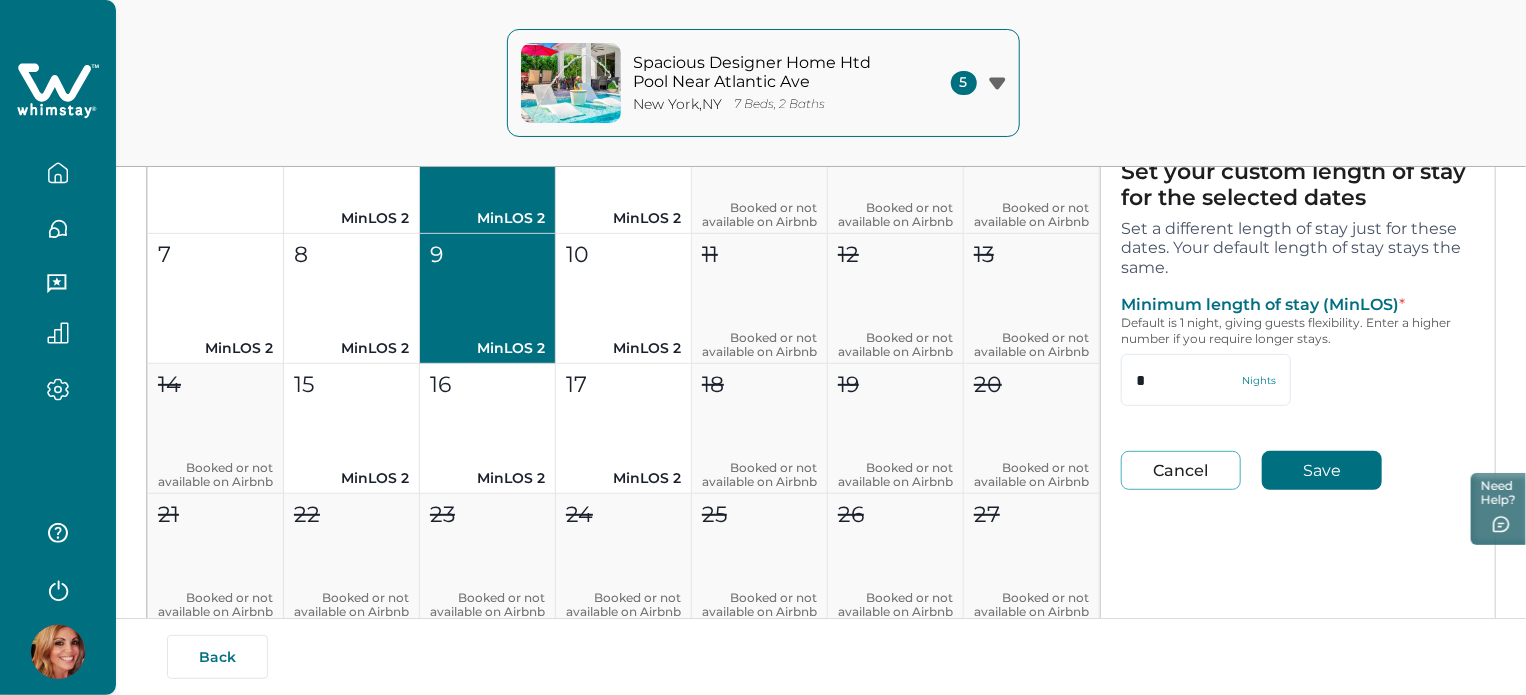 click on "August 2025 Select all dates for   August Su Mo Tu We Th Fr Sa 1 2 3 4 5 6 7 Booked or not available on Airbnb 8 Booked or not available on Airbnb 9 Booked or not available on Airbnb 10 Booked or not available on Airbnb 11 Booked or not available on Airbnb 12 Booked or not available on Airbnb 13 Booked or not available on Airbnb 14 Booked or not available on Airbnb 15 Booked or not available on Airbnb 16 Booked or not available on Airbnb 17 Booked or not available on Airbnb 18 Booked or not available on Airbnb 19 Booked or not available on Airbnb 20 MinLOS 1 21 Booked or not available on Airbnb 22 Booked or not available on Airbnb 23 Booked or not available on Airbnb 24 MinLOS 2 25 MinLOS 2 26 MinLOS 2 27 MinLOS 2 28 Booked or not available on Airbnb 29 Booked or not available on Airbnb 30 Booked or not available on Airbnb 31 Booked or not available on Airbnb Last Minute Discount (20%) Extended Calendar Discount (15%) Booked or not available September 2025 Select all dates for   September Su Mo Tu We Th Fr Sa" at bounding box center [821, 347] 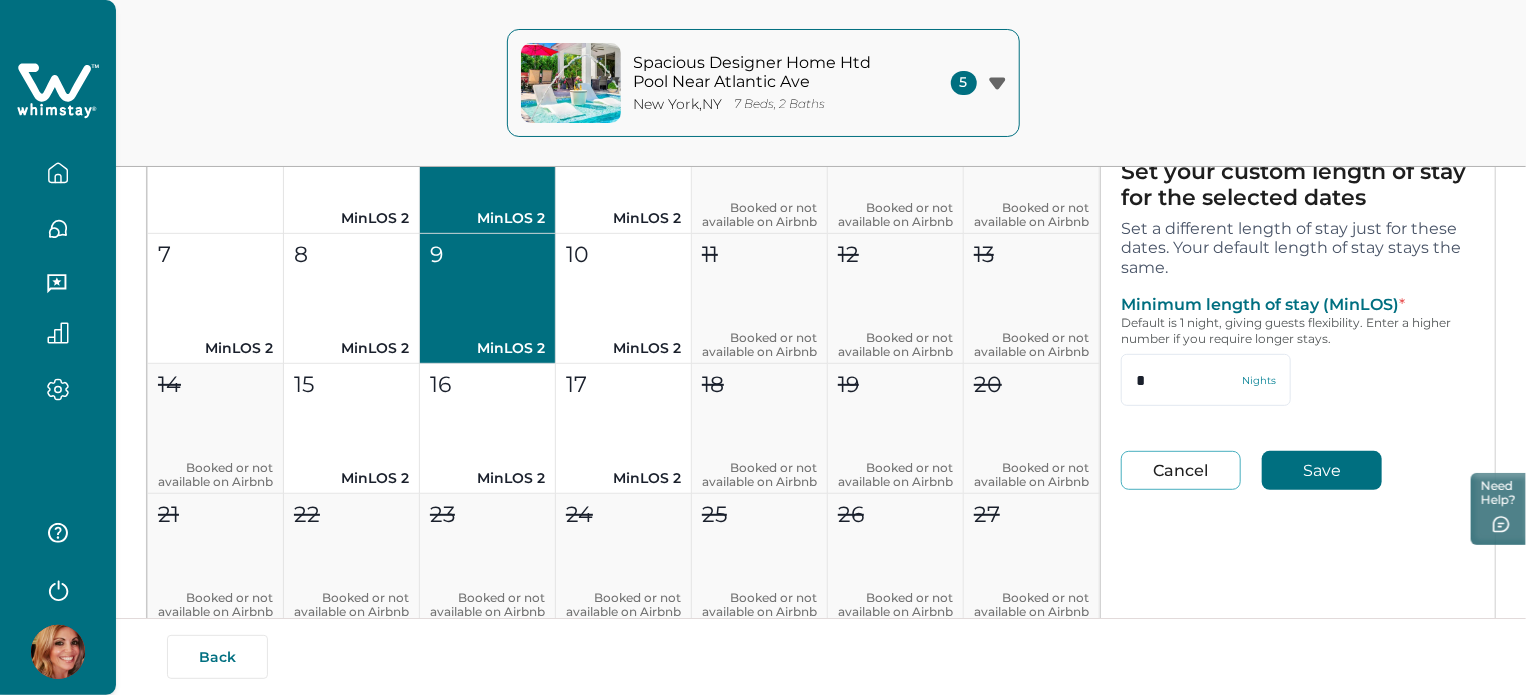 type on "**" 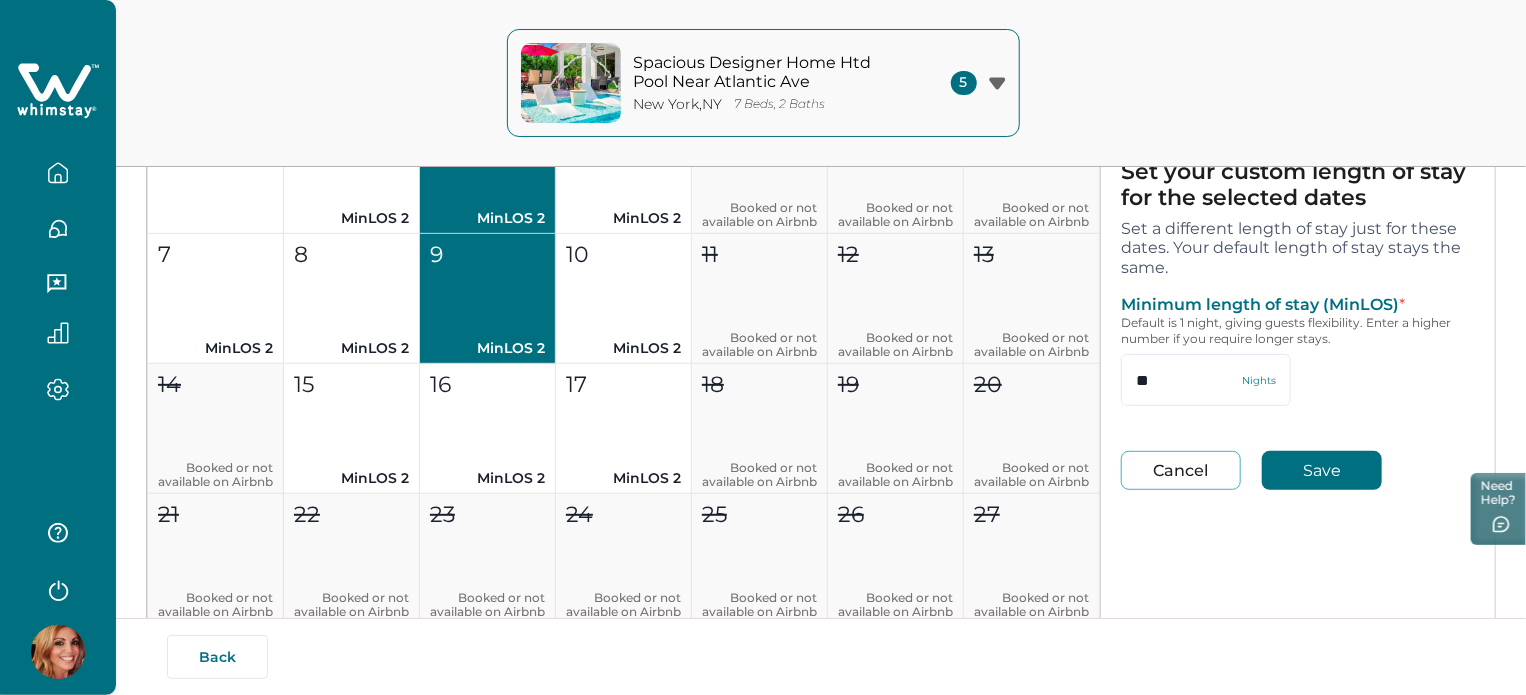 type on "**" 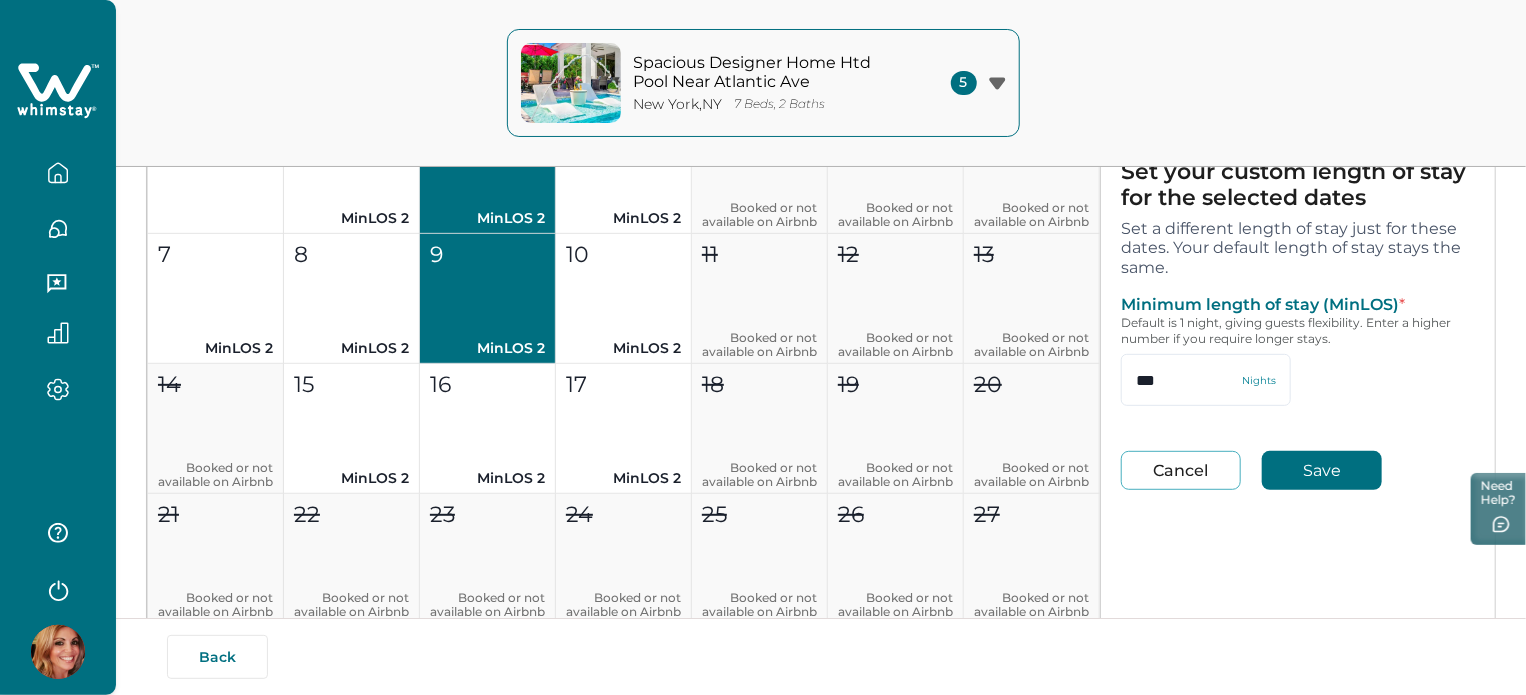 type on "***" 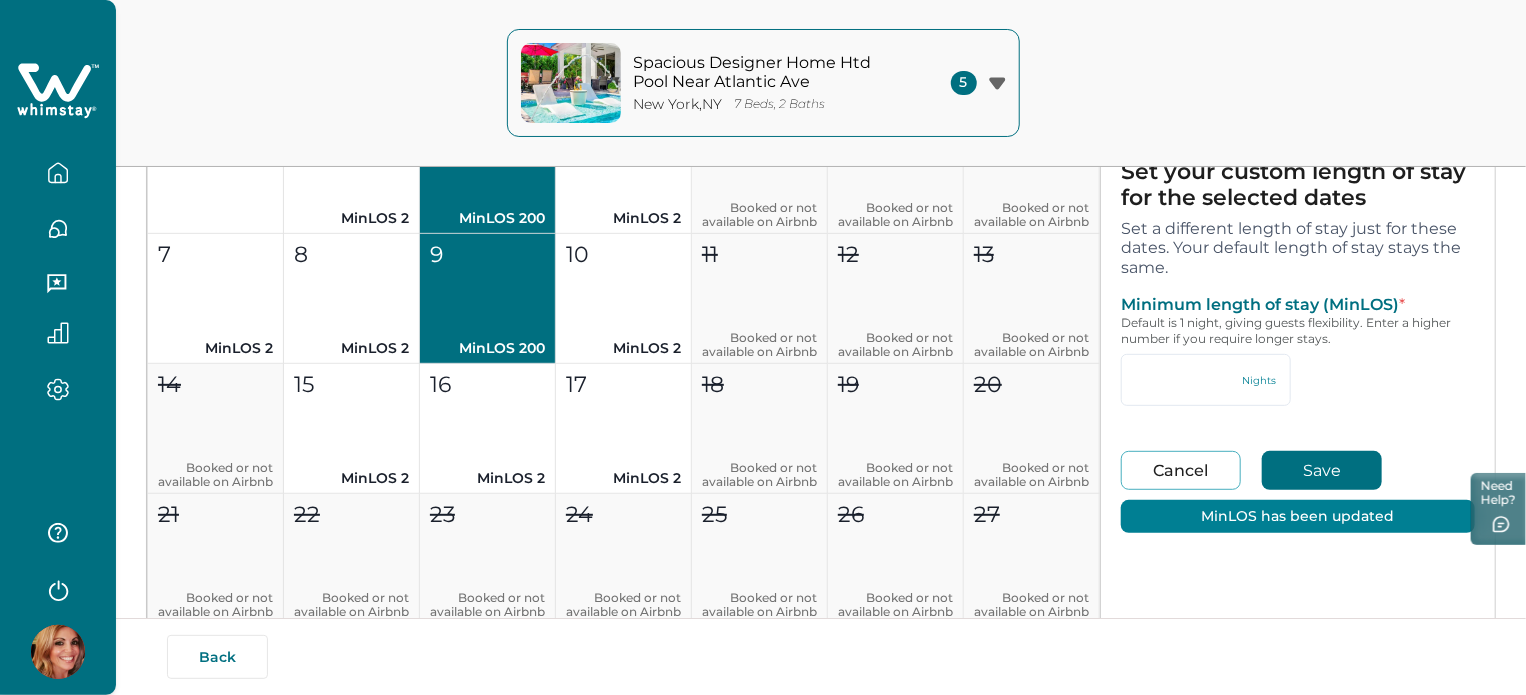 type on "***" 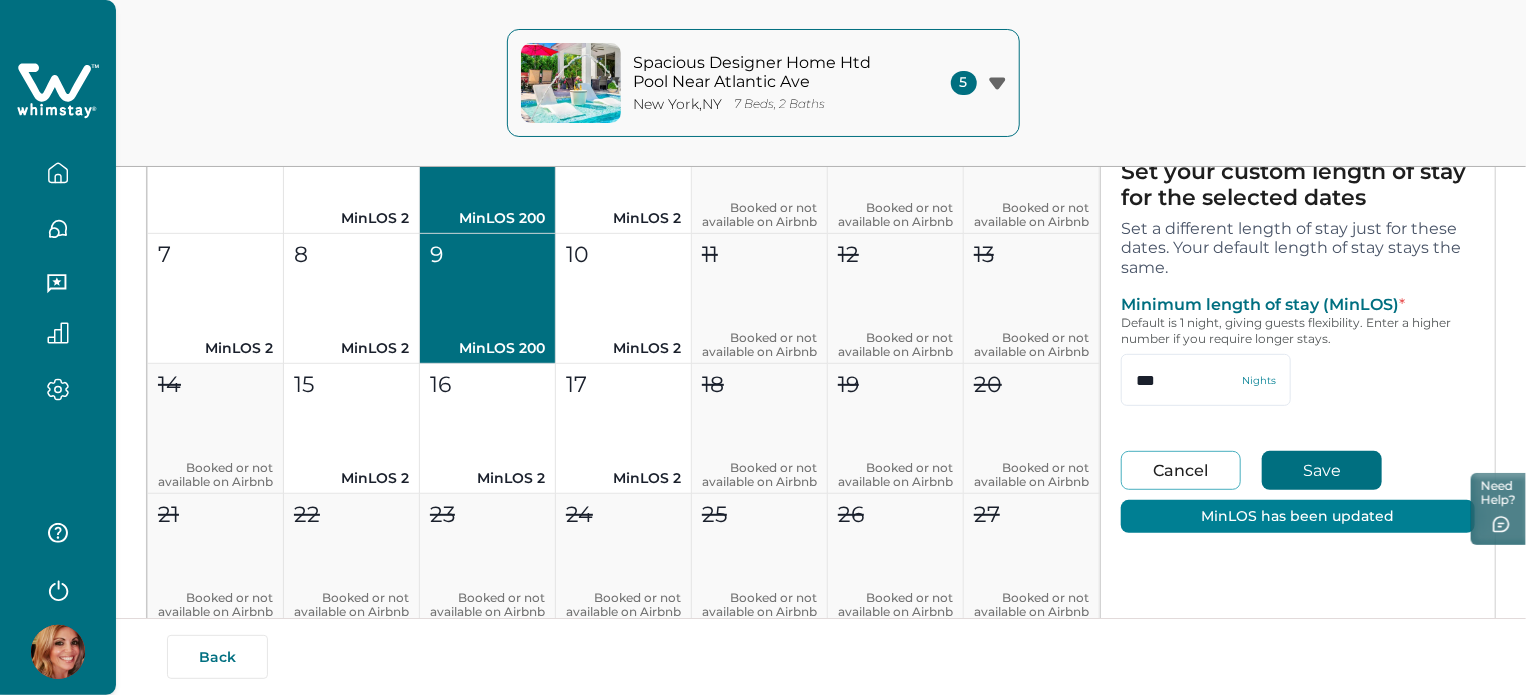 type on "*" 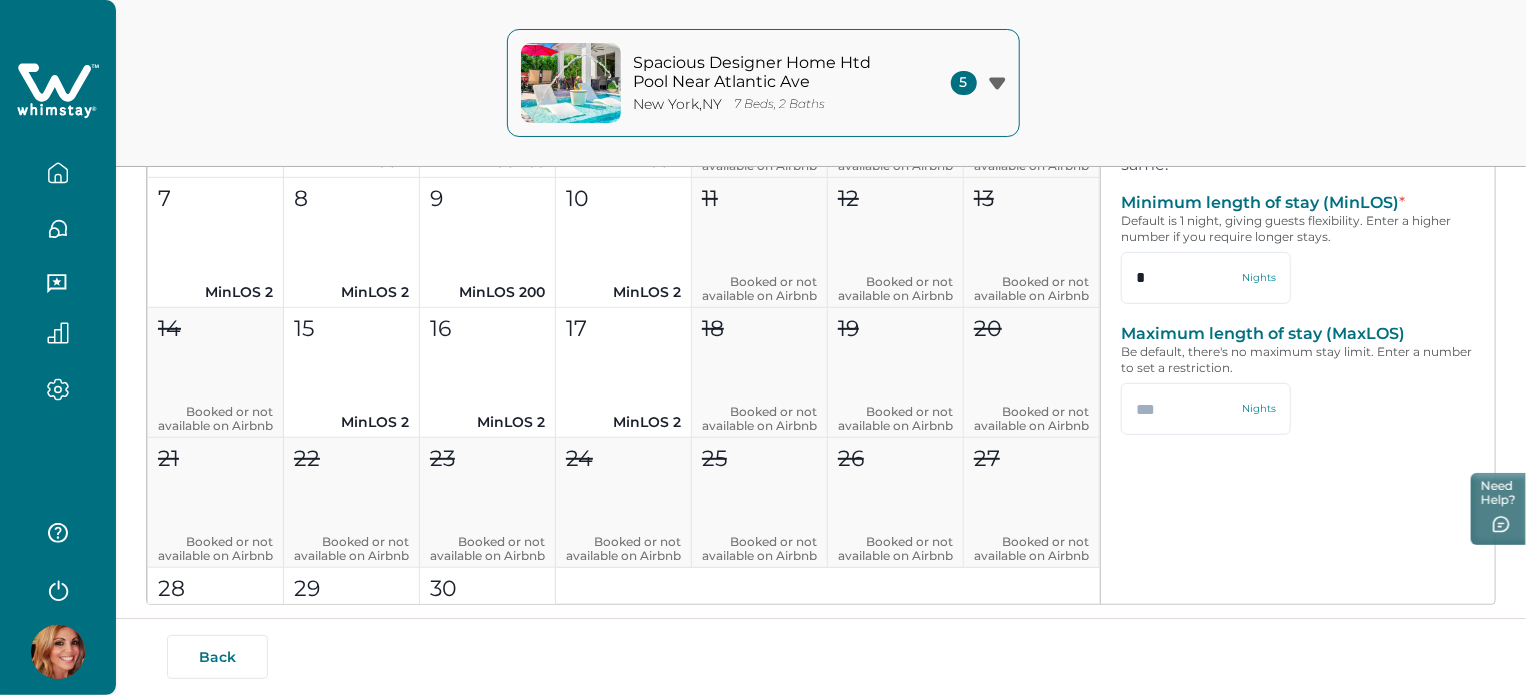 scroll, scrollTop: 405, scrollLeft: 0, axis: vertical 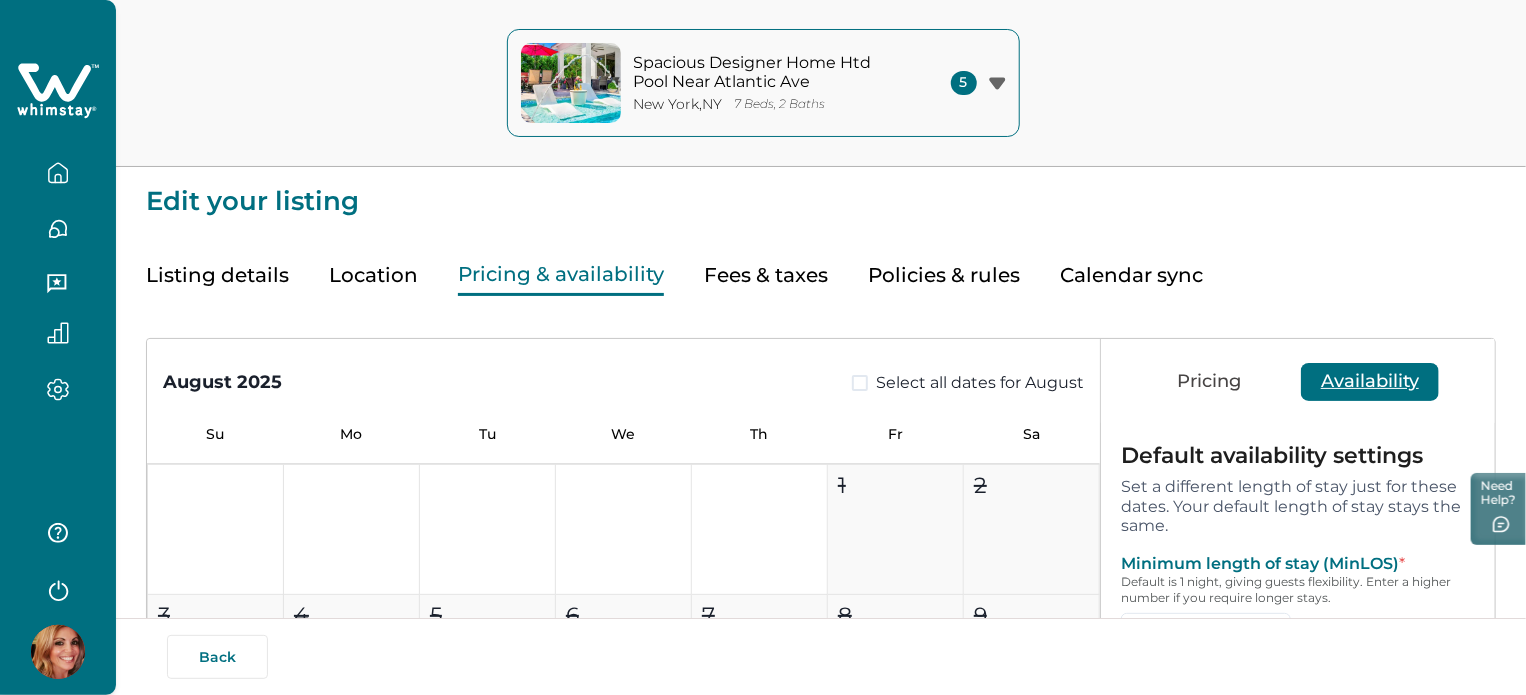 click on "Pricing" at bounding box center [1209, 382] 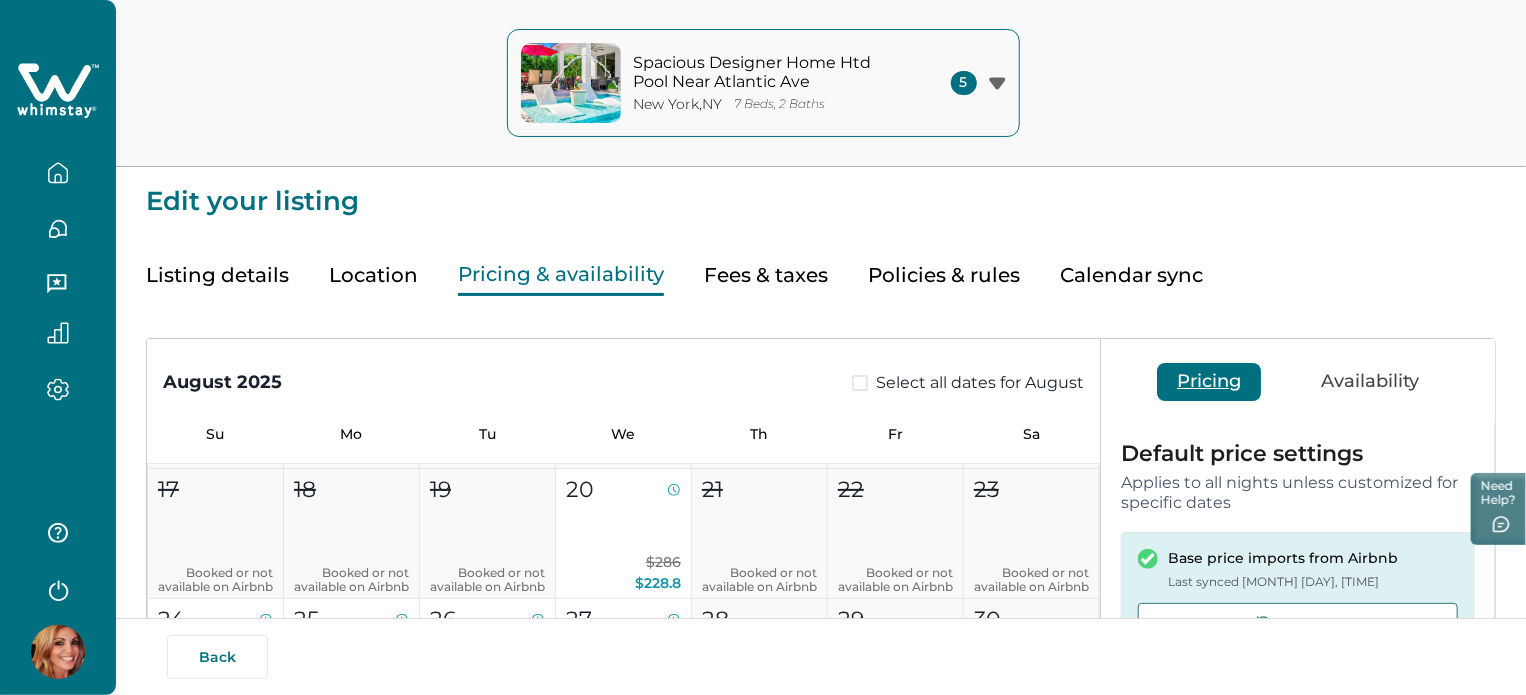 scroll, scrollTop: 400, scrollLeft: 0, axis: vertical 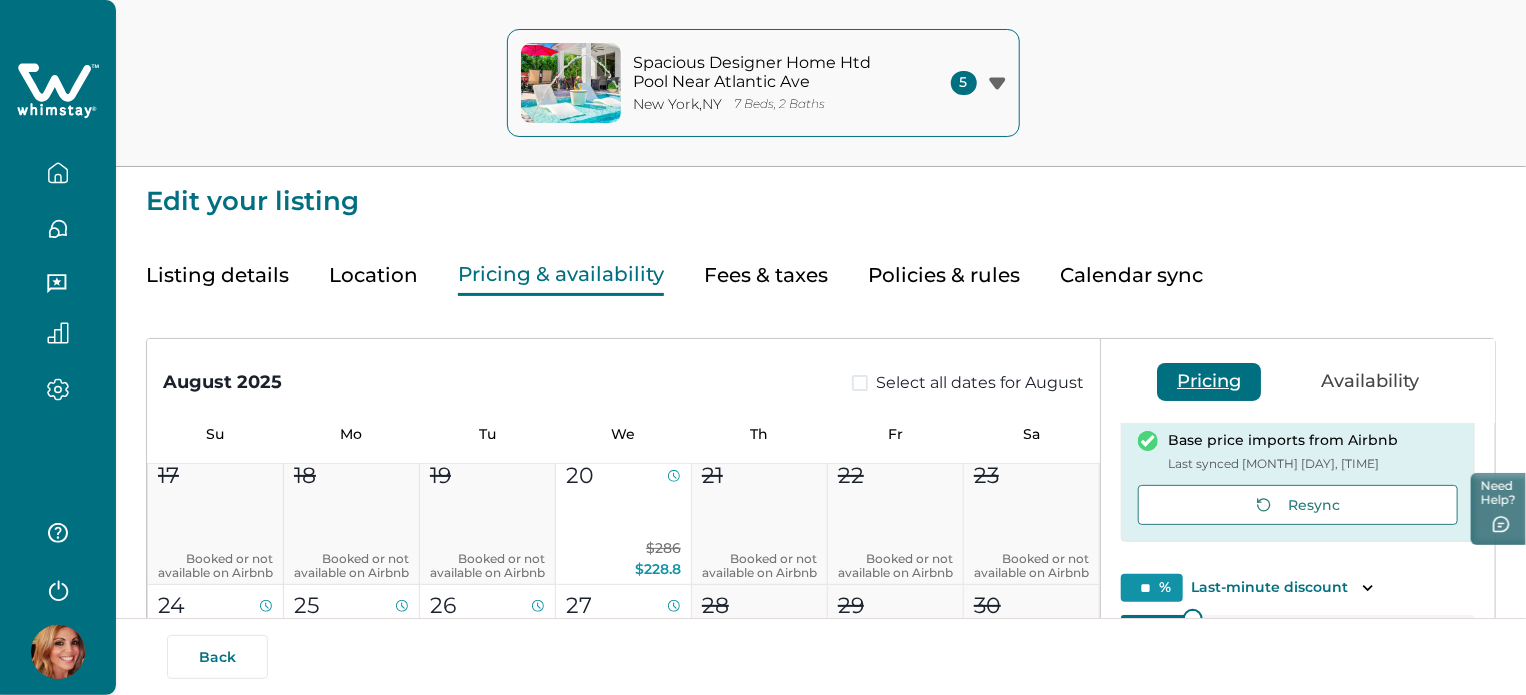 type 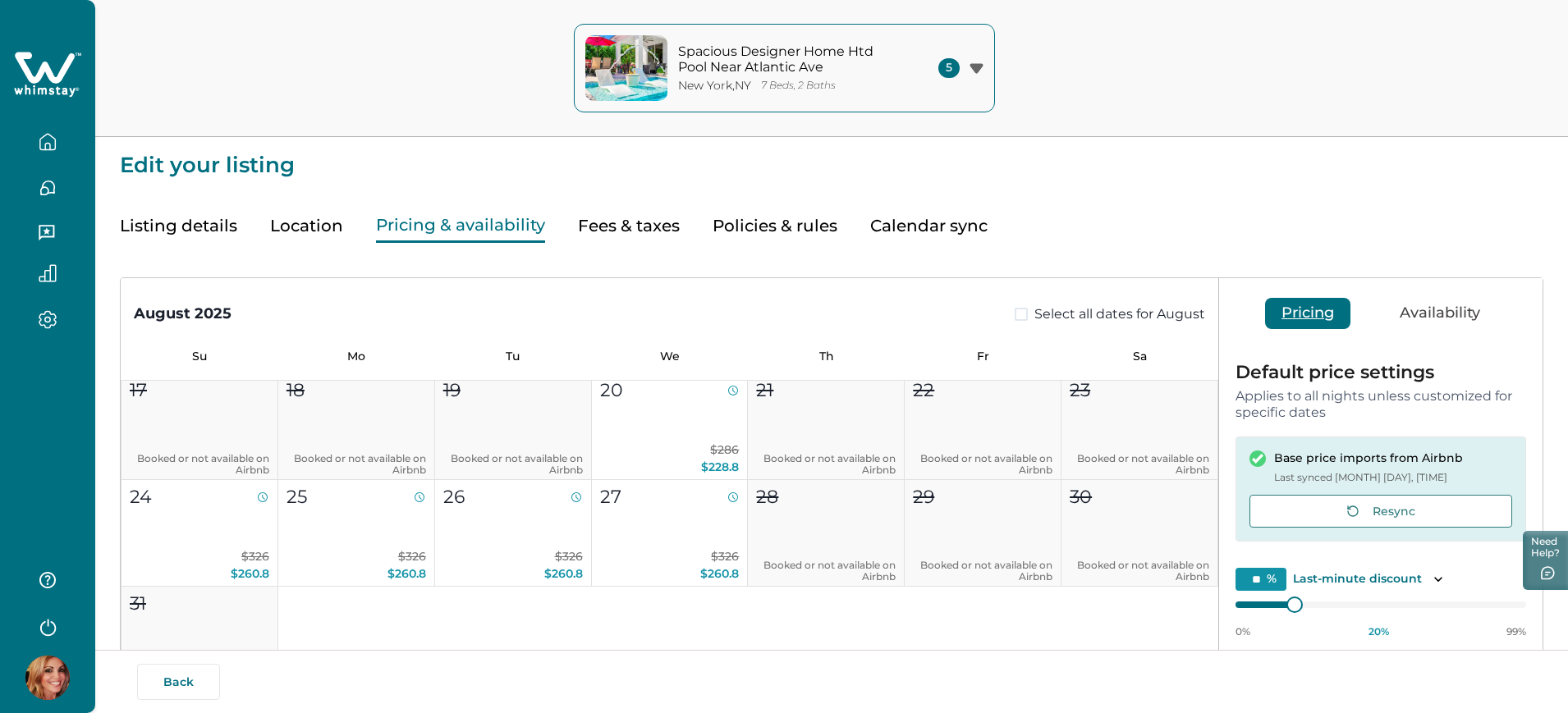 scroll, scrollTop: 328, scrollLeft: 0, axis: vertical 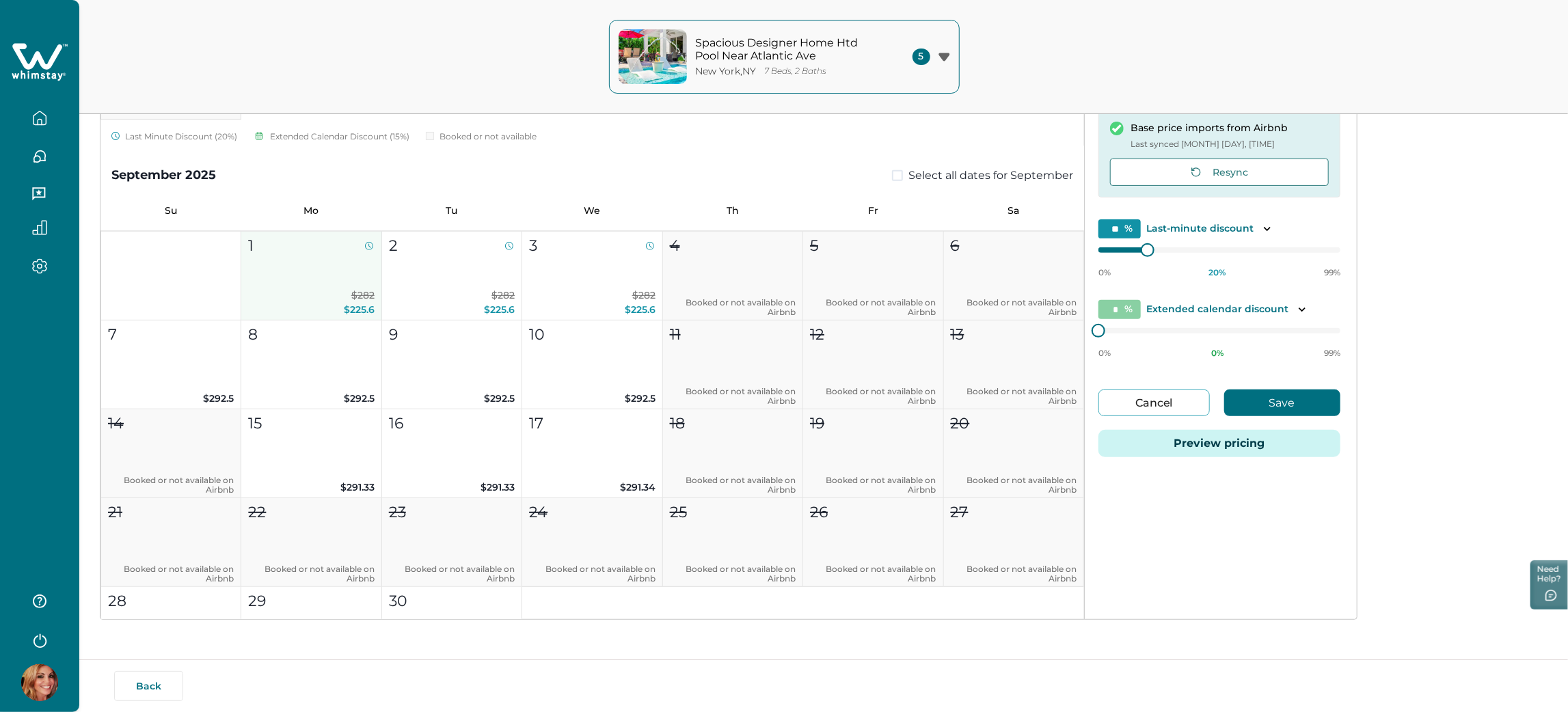 click on "[PRICE] [PRICE]" at bounding box center [311, 303] 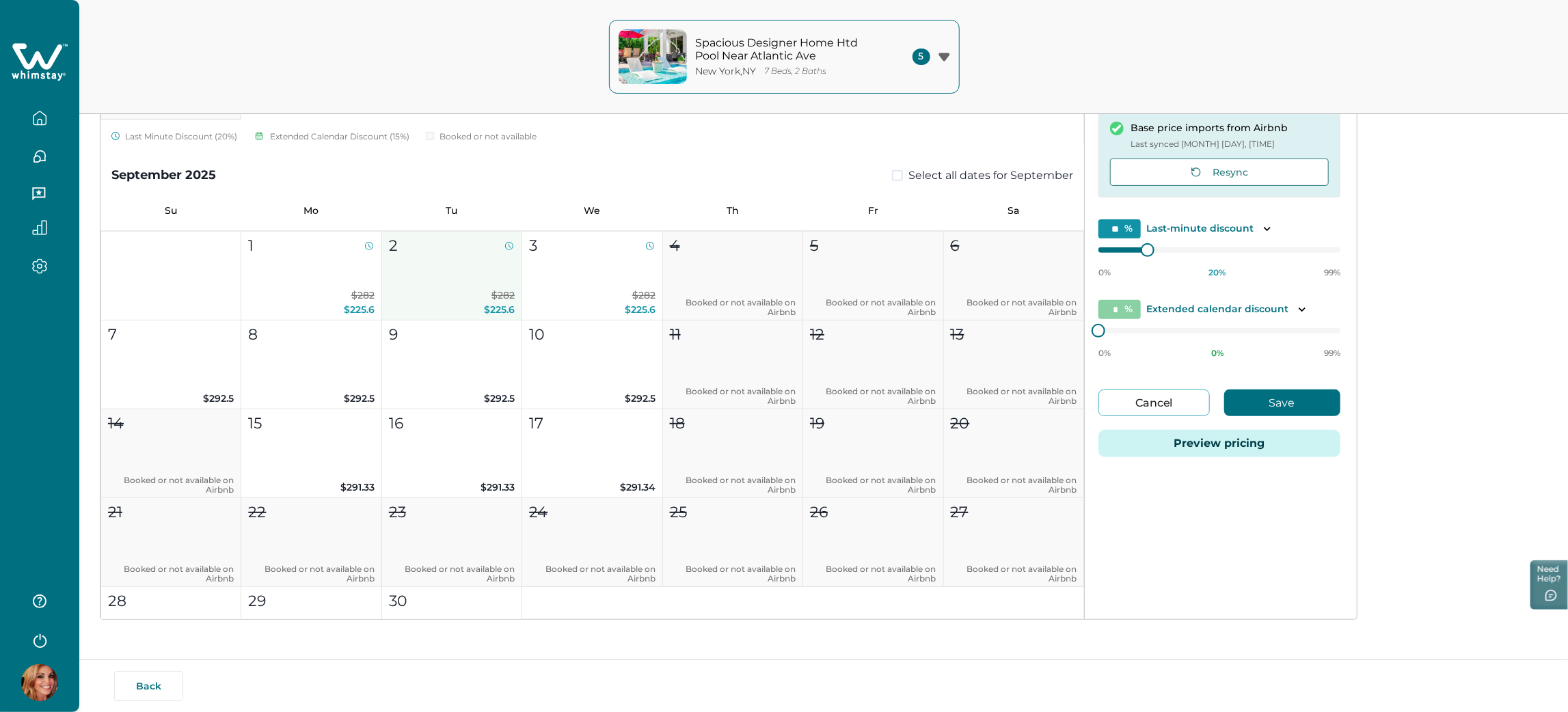 type on "**" 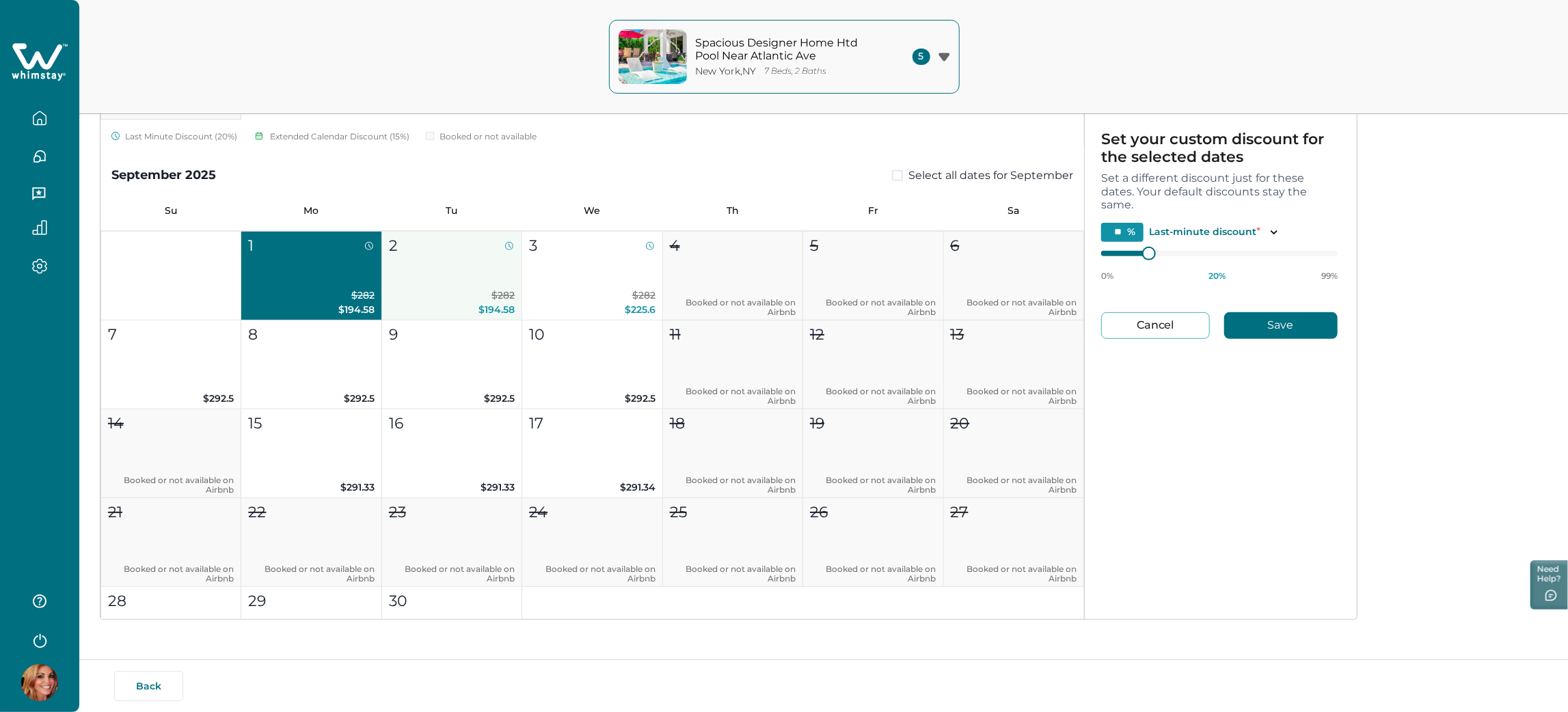 click on "$282 $194.58" at bounding box center [452, 303] 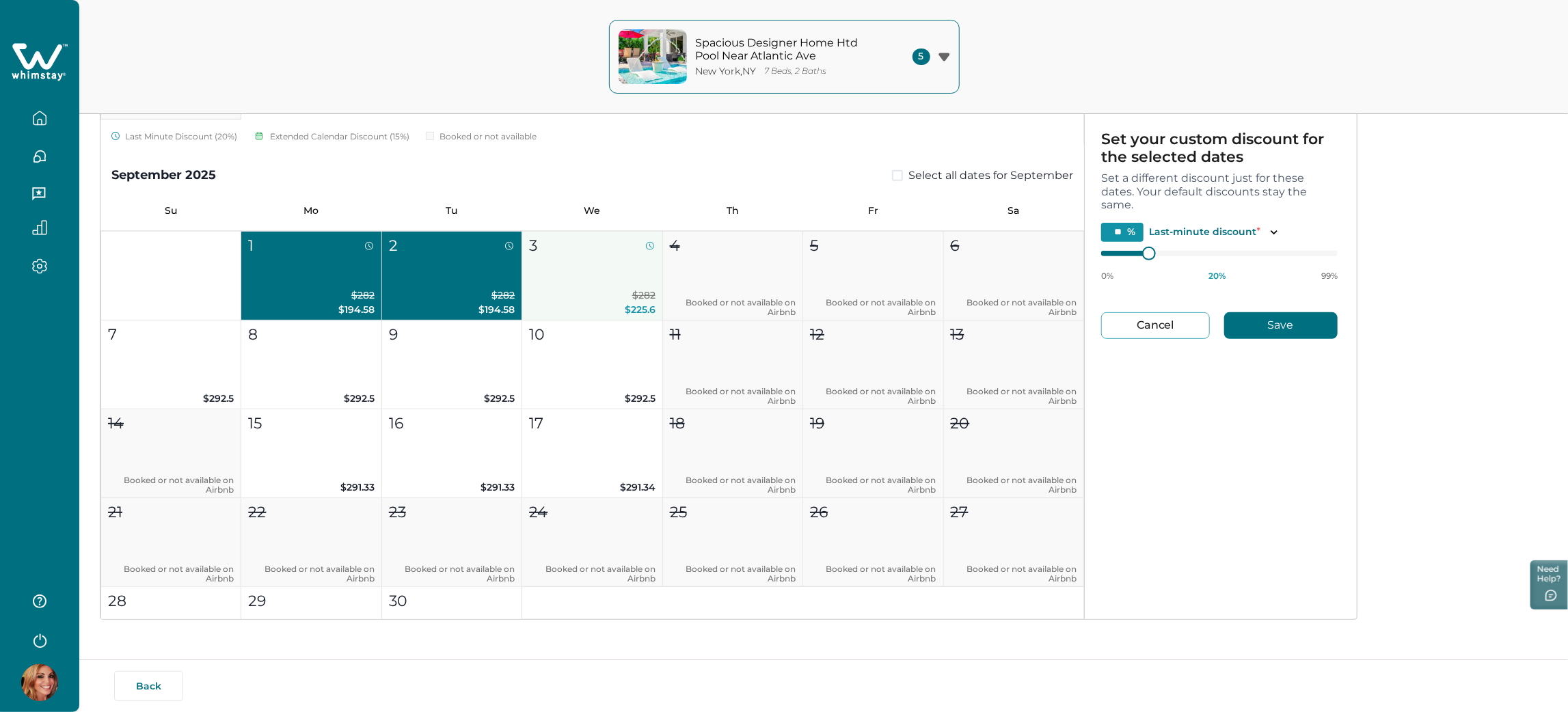 type 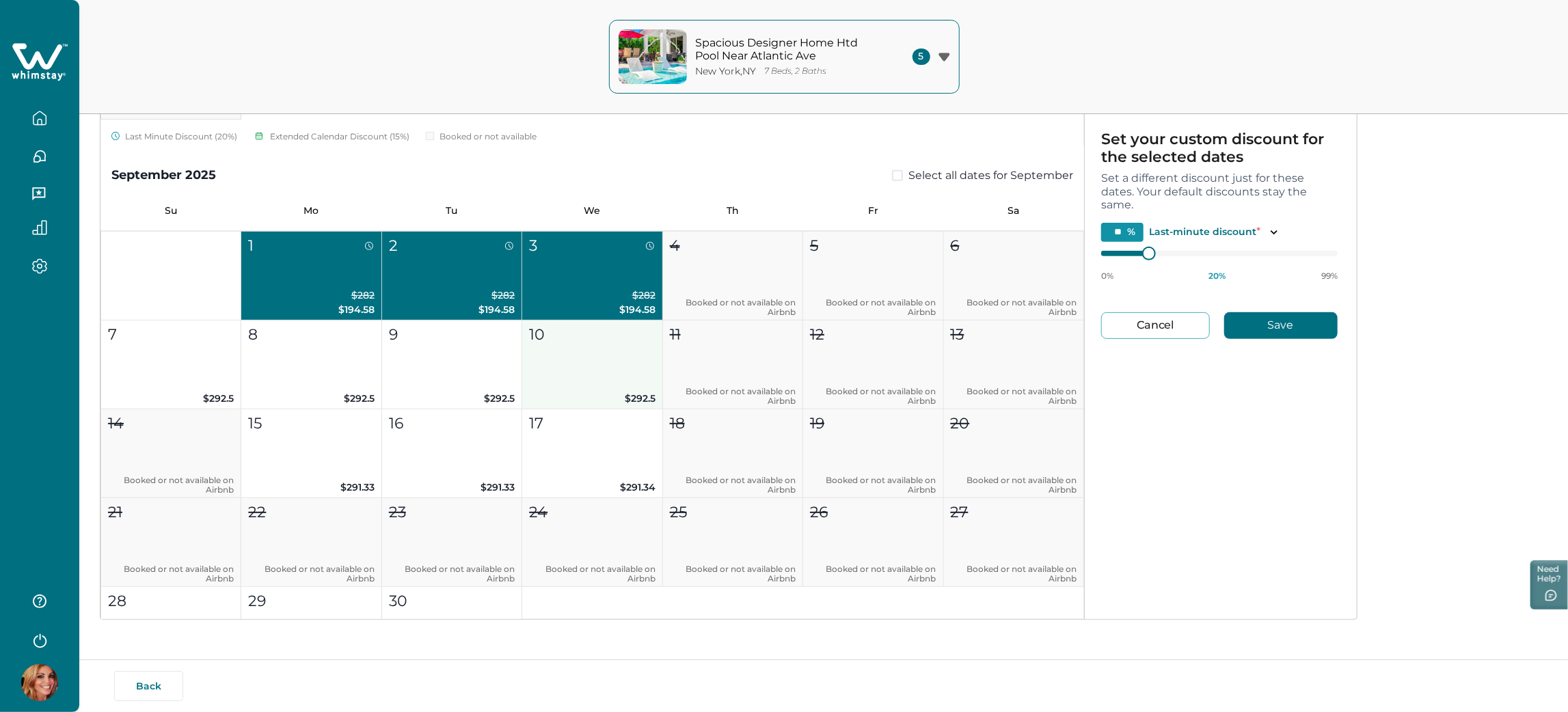 type 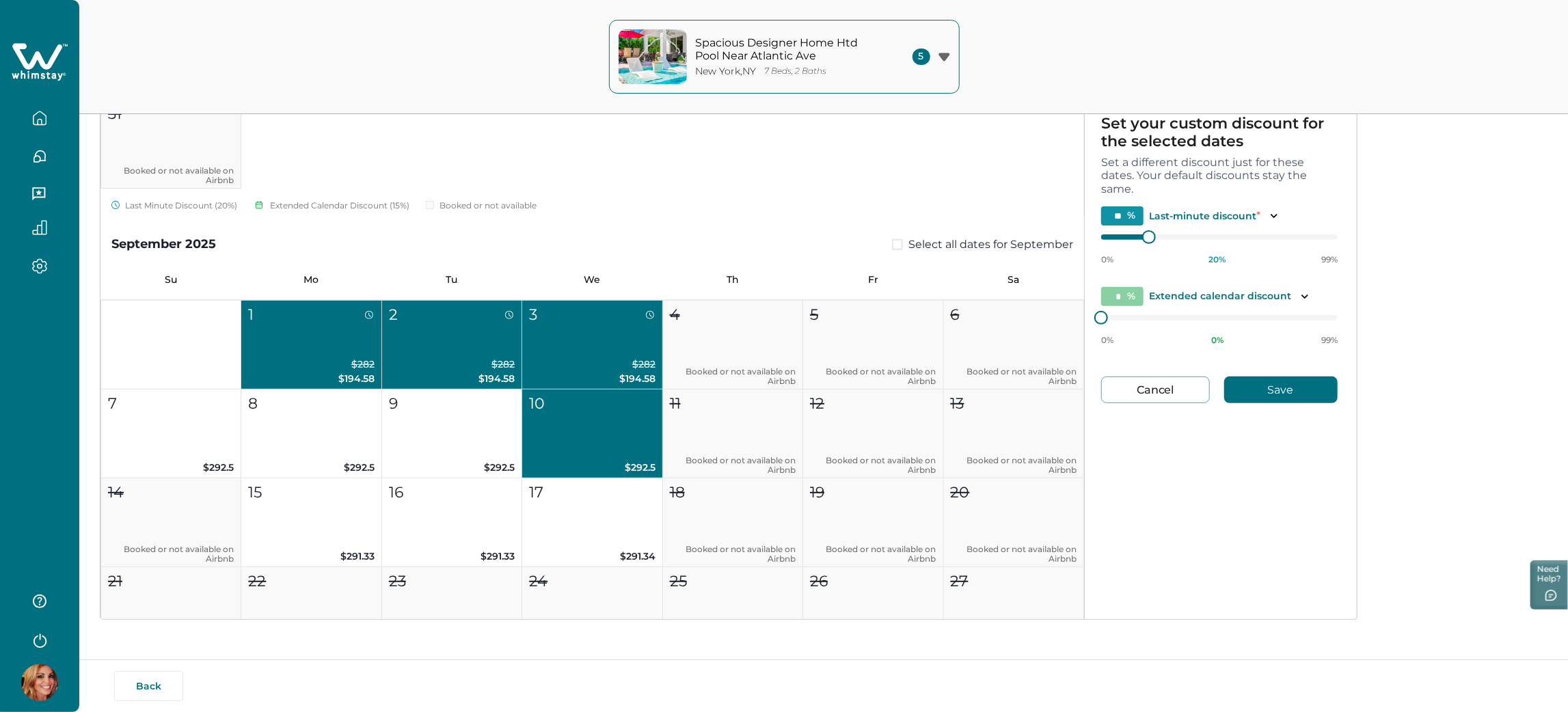scroll, scrollTop: 408, scrollLeft: 0, axis: vertical 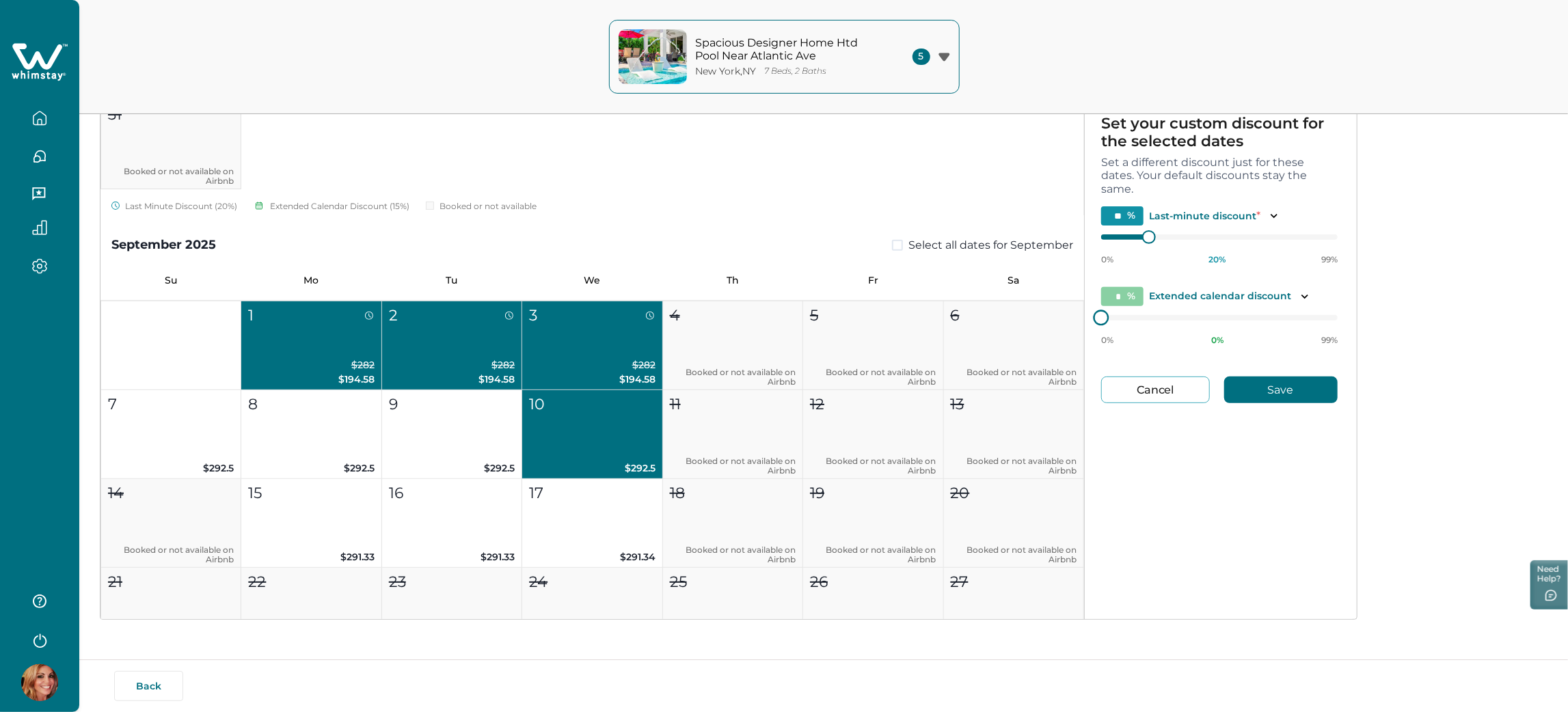 type on "**" 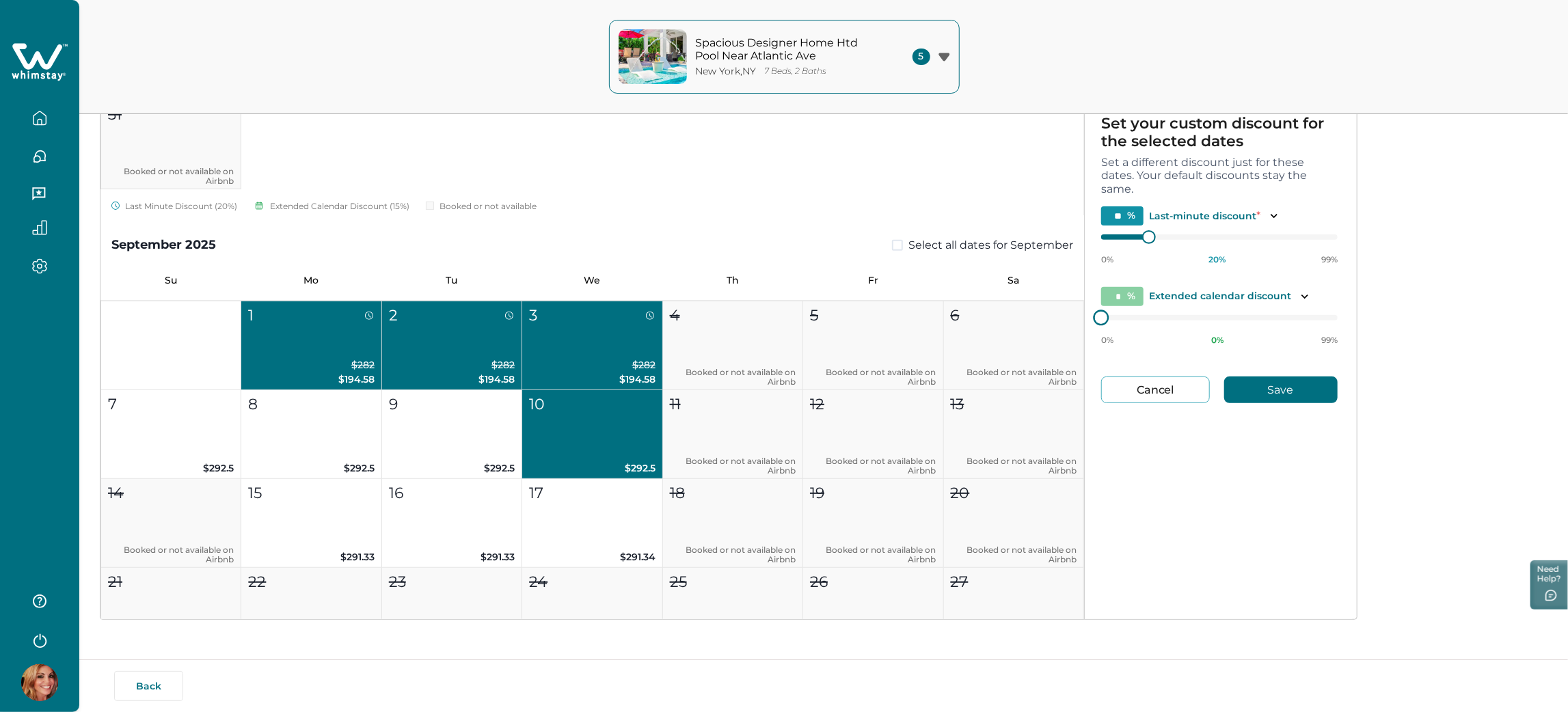 type on "**" 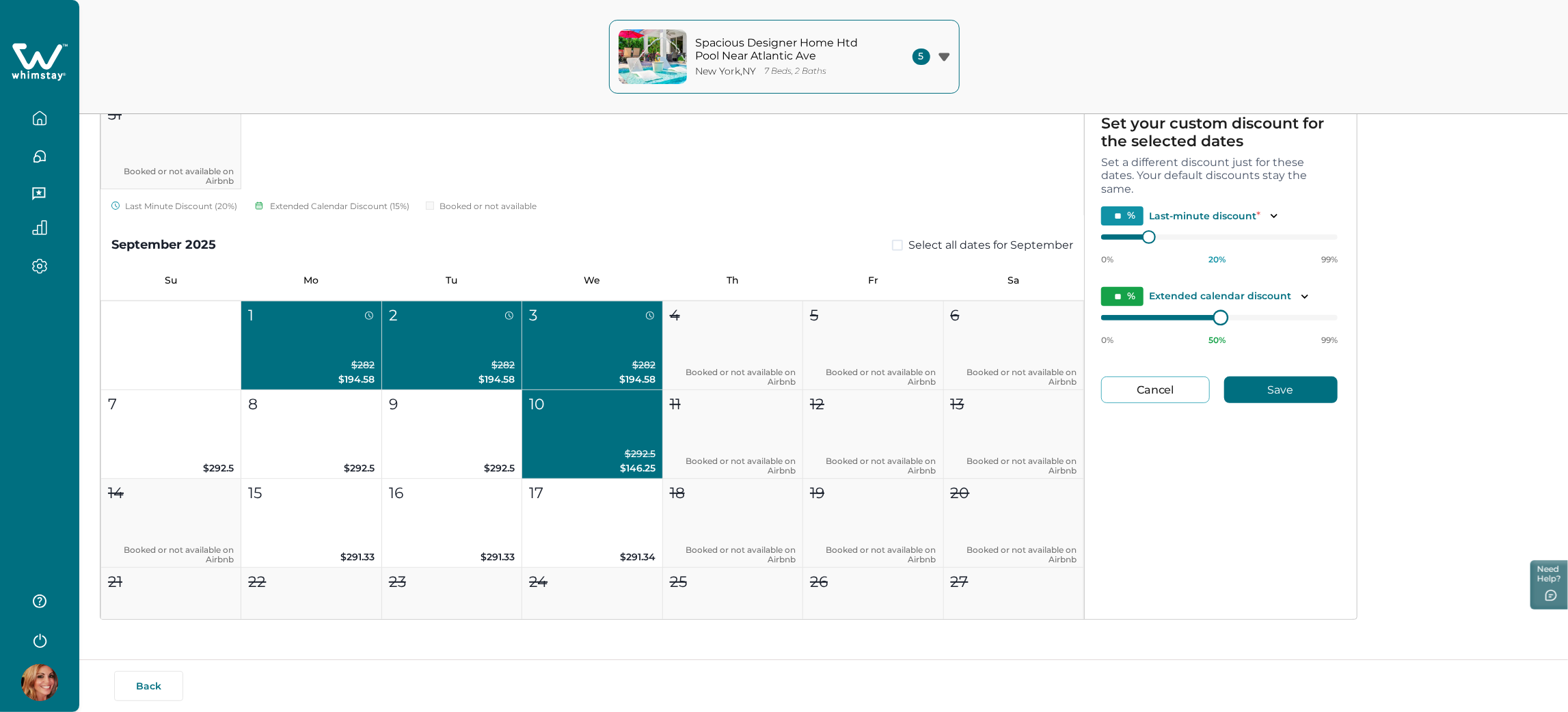 type on "**" 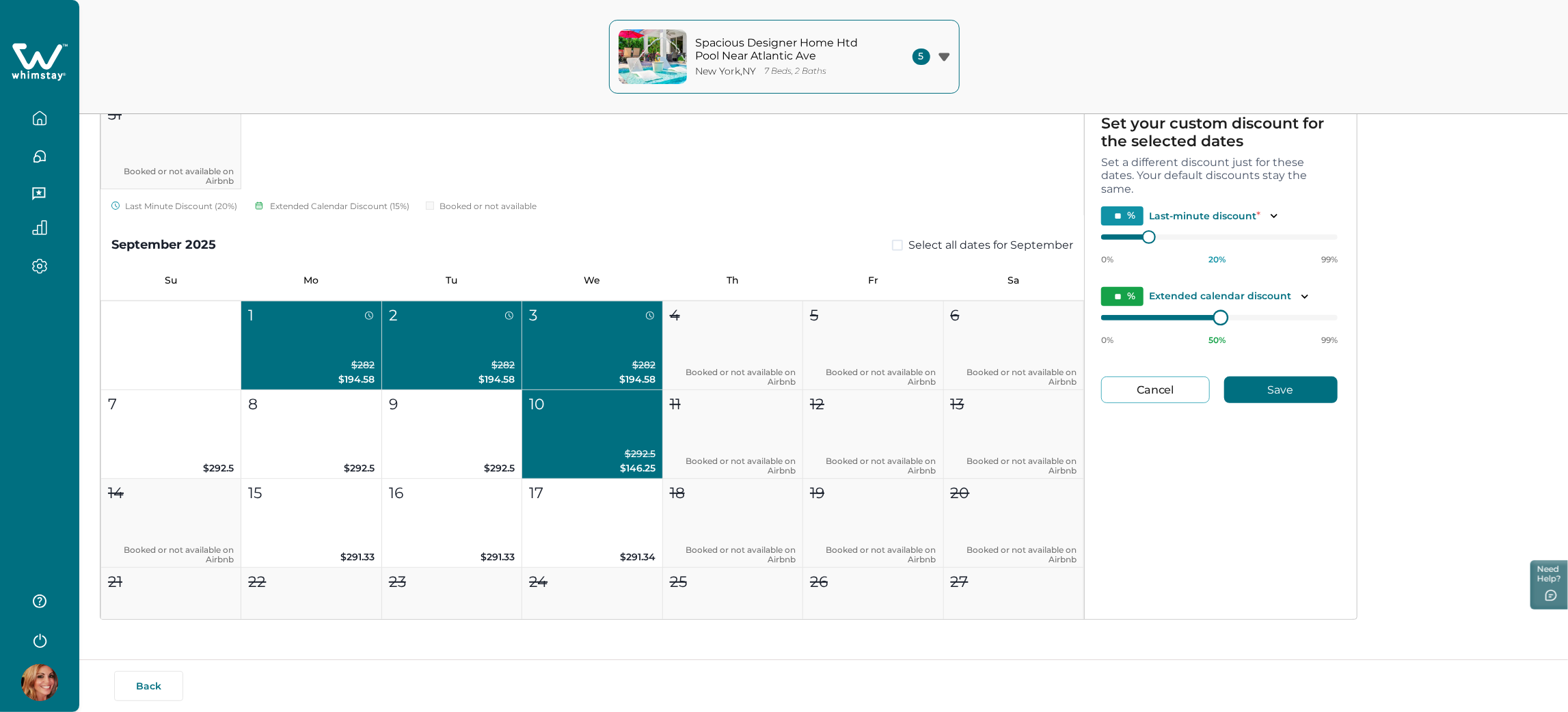 type on "**" 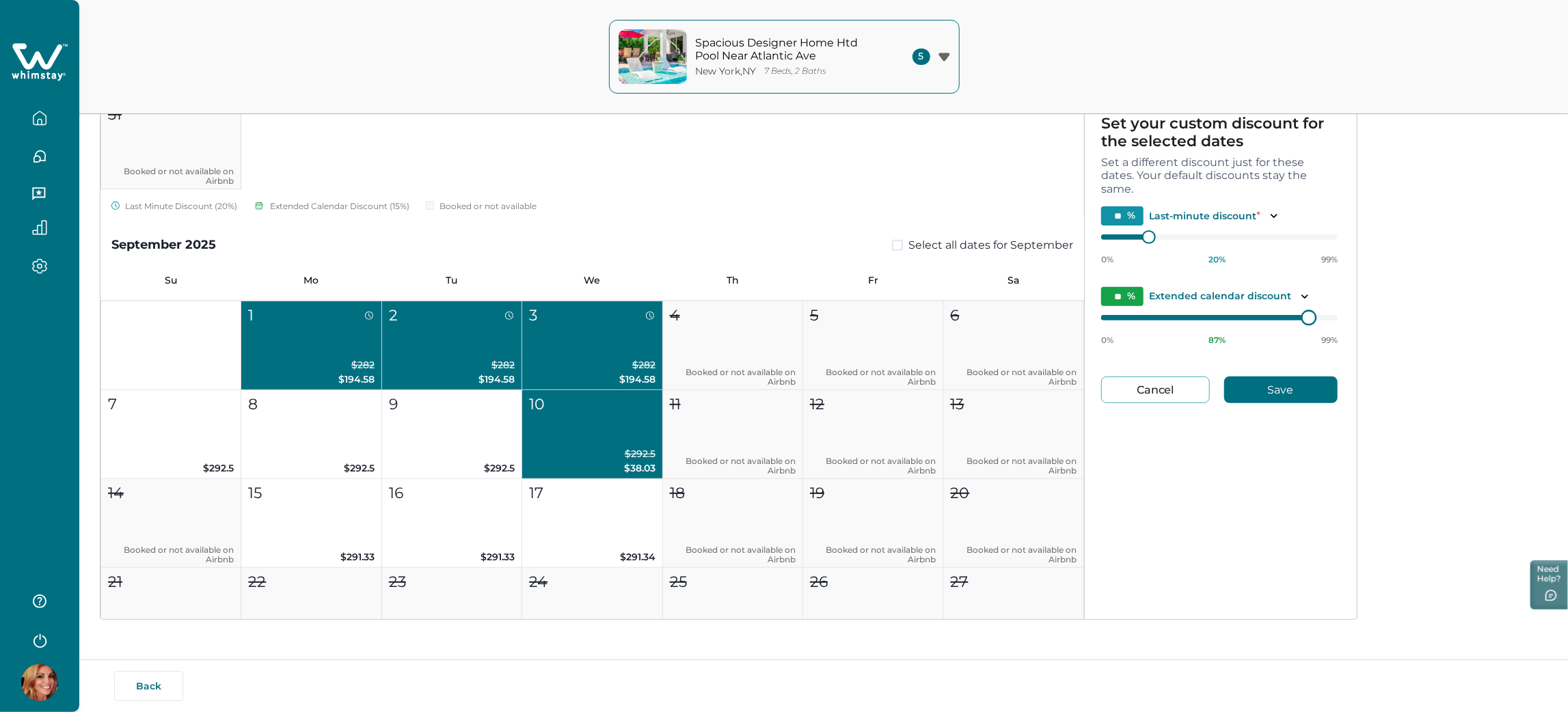 type on "**" 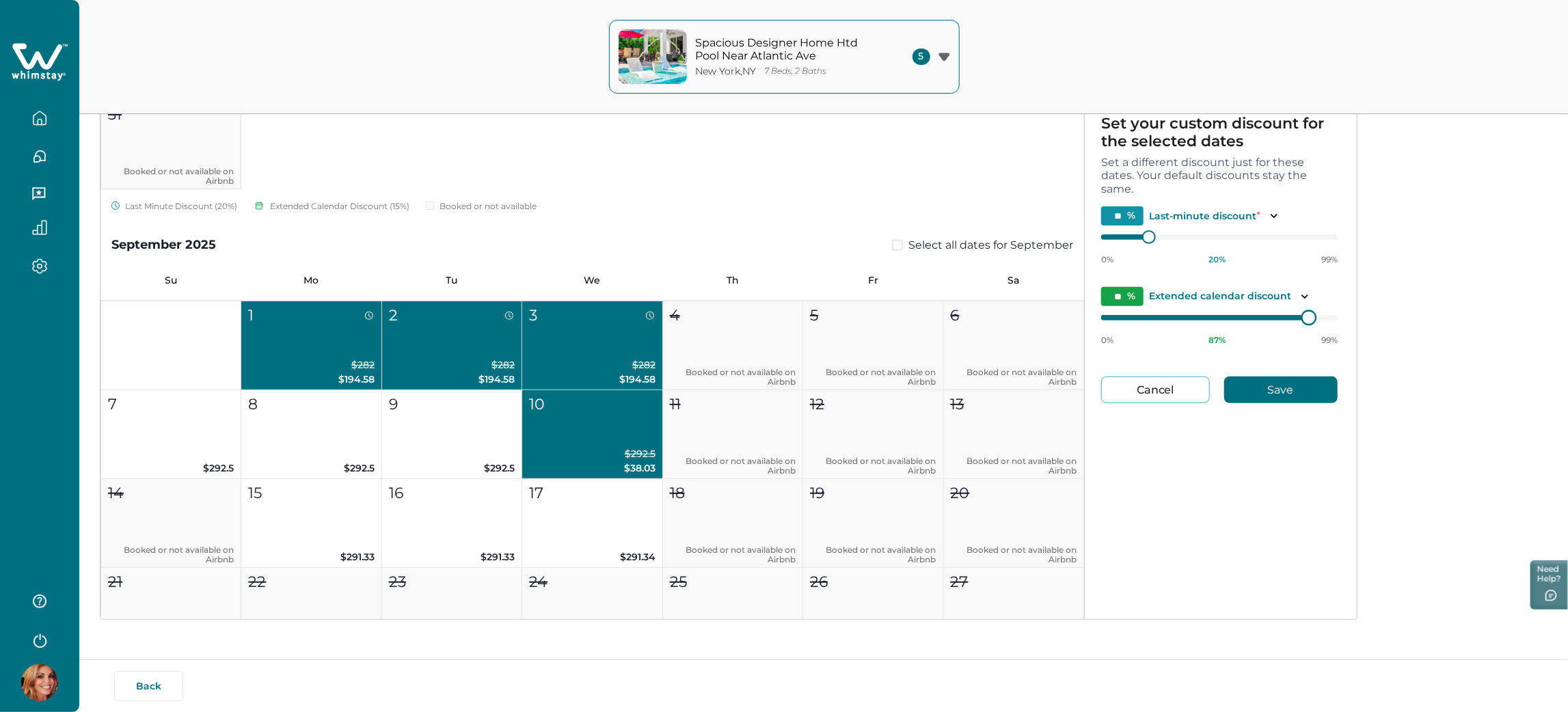type on "**" 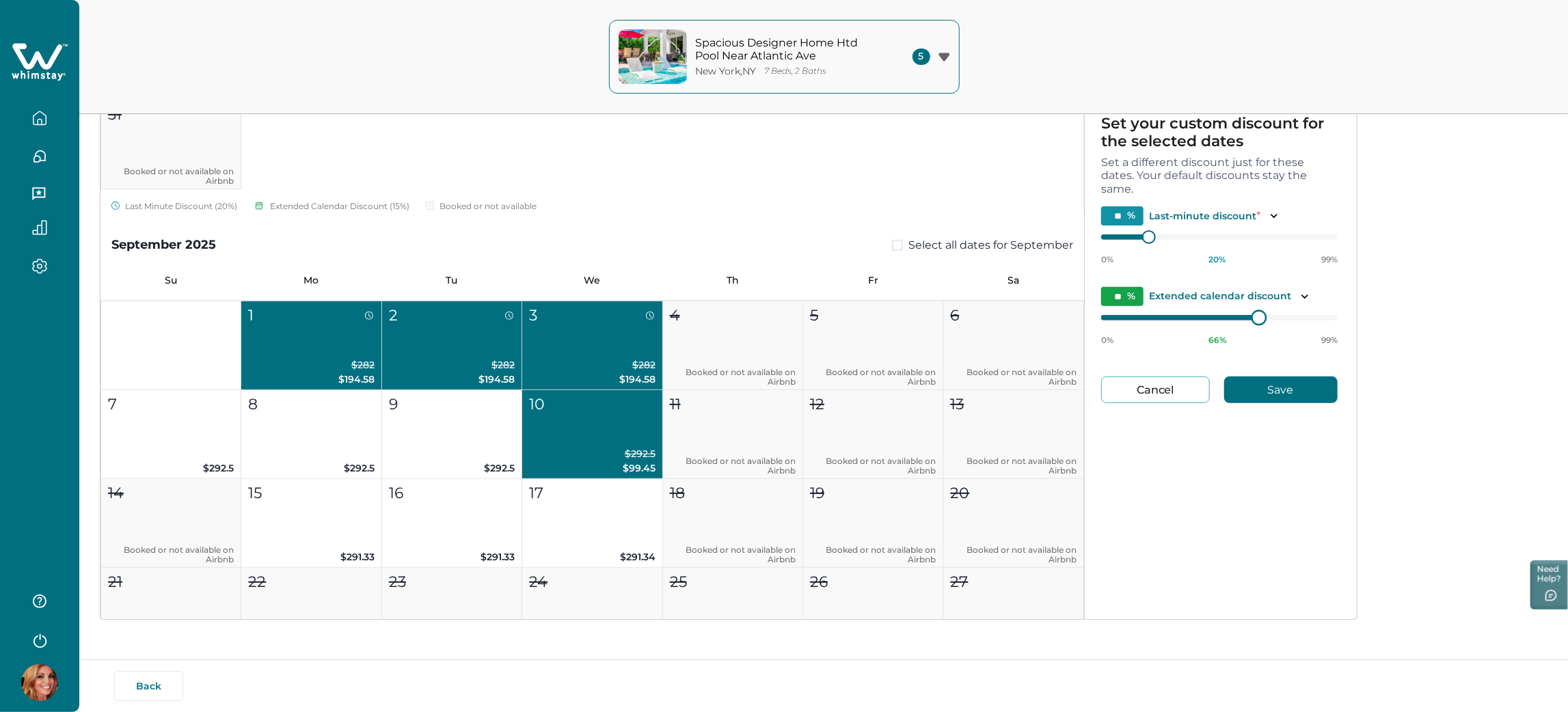 type on "**" 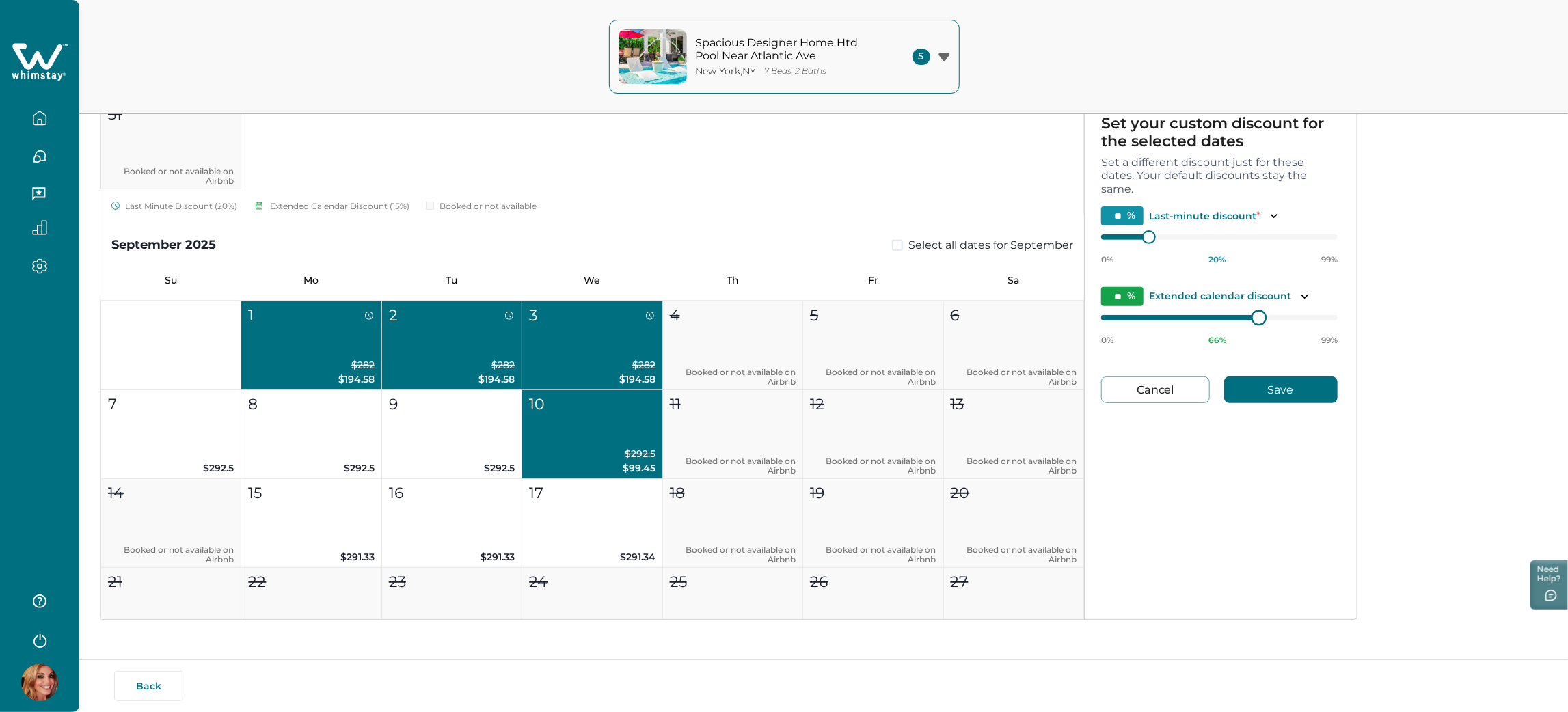 type on "**" 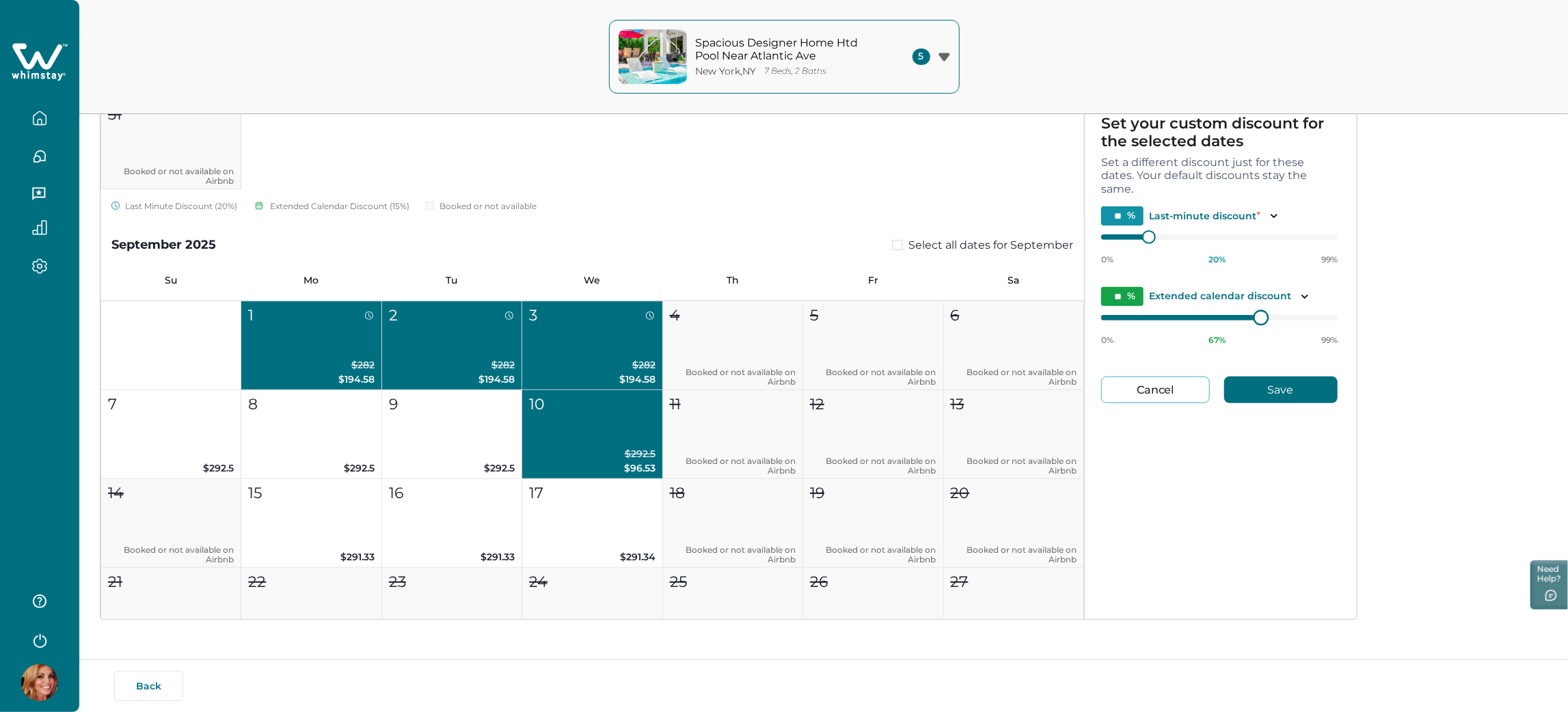 type on "**" 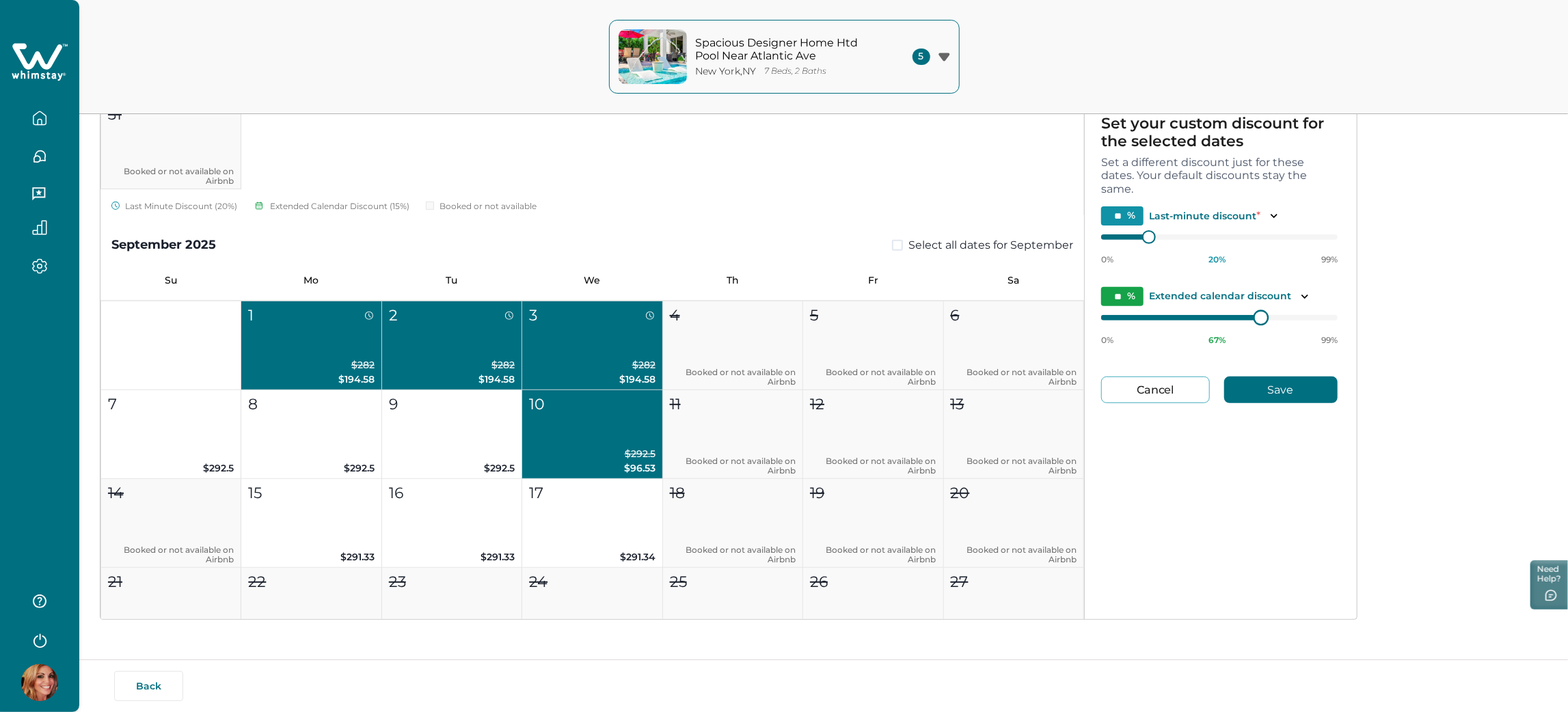 type on "**" 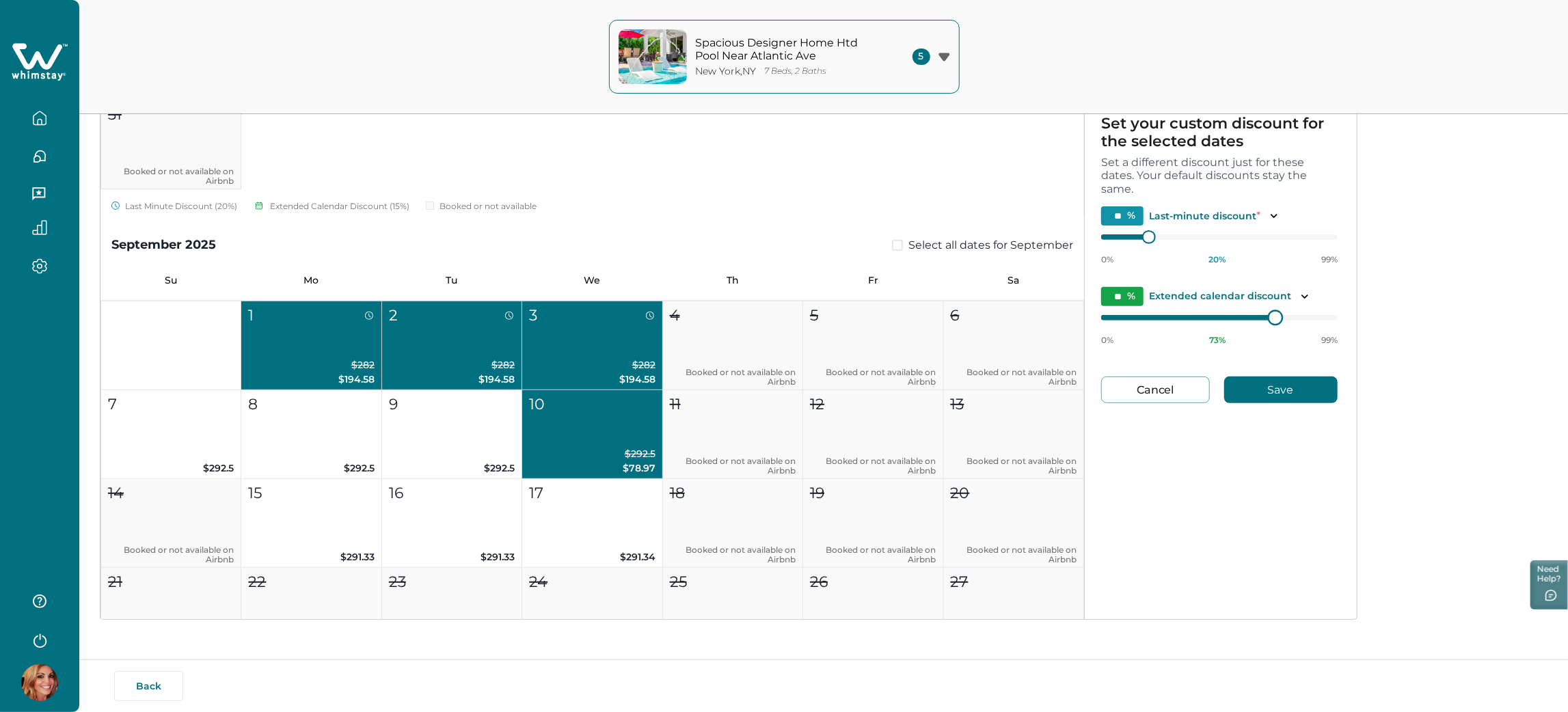 type on "**" 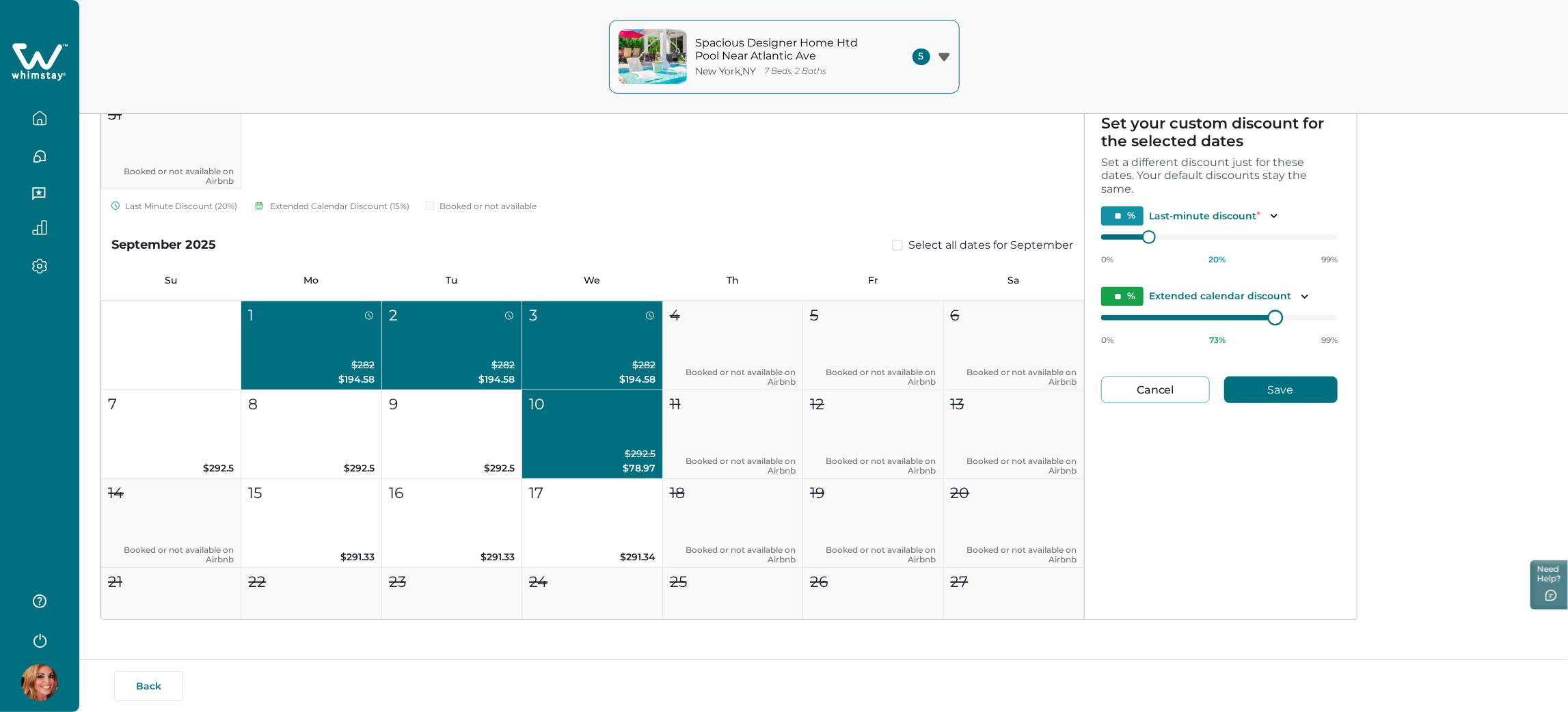 type on "**" 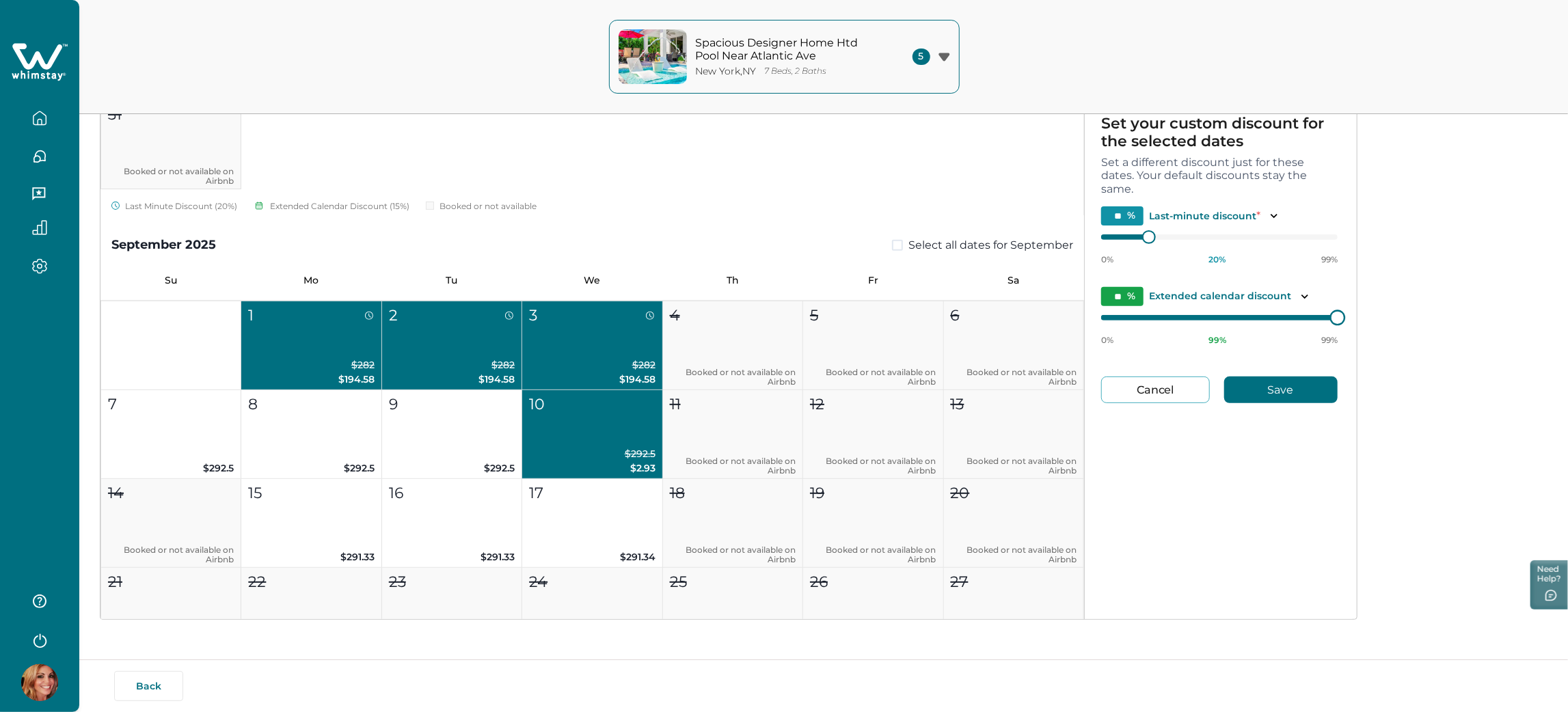 type on "**" 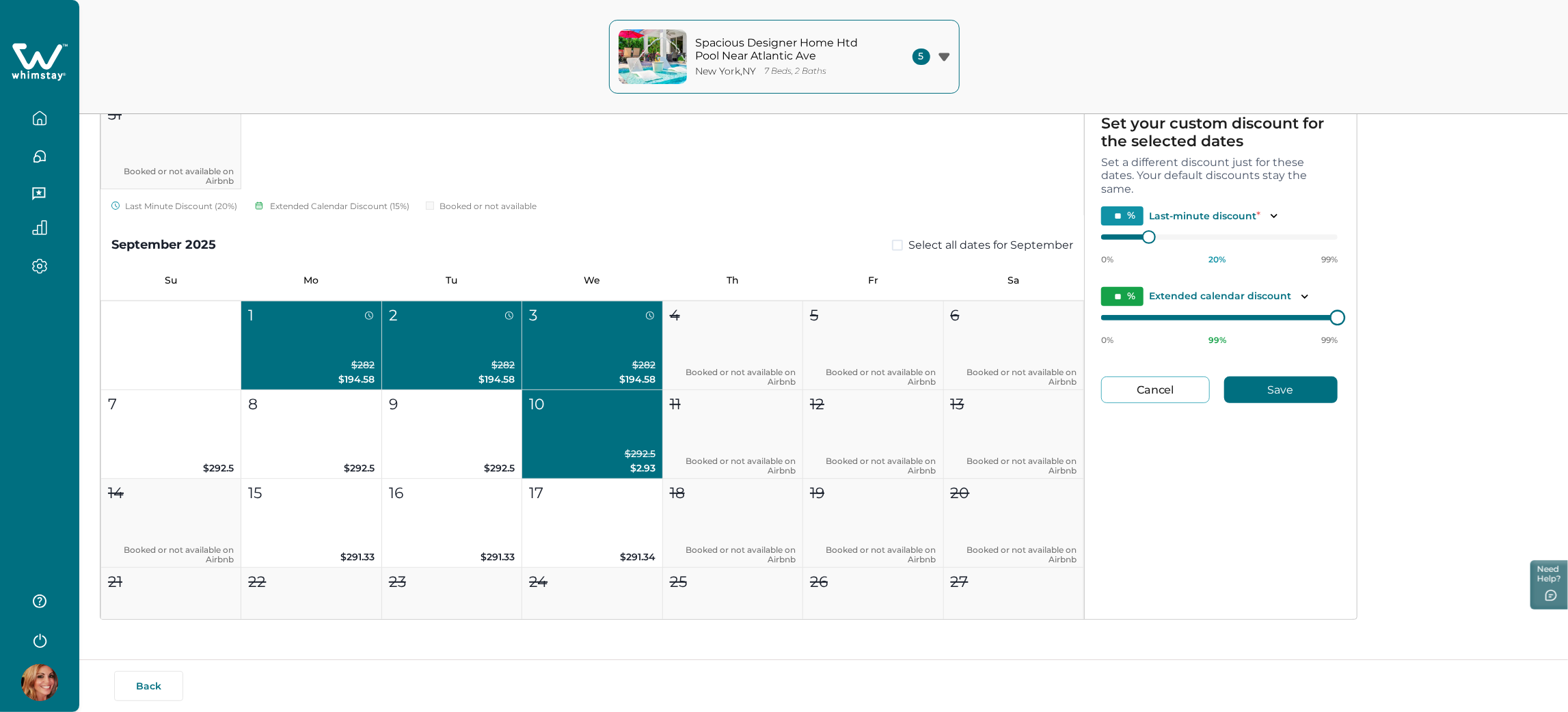 type on "**" 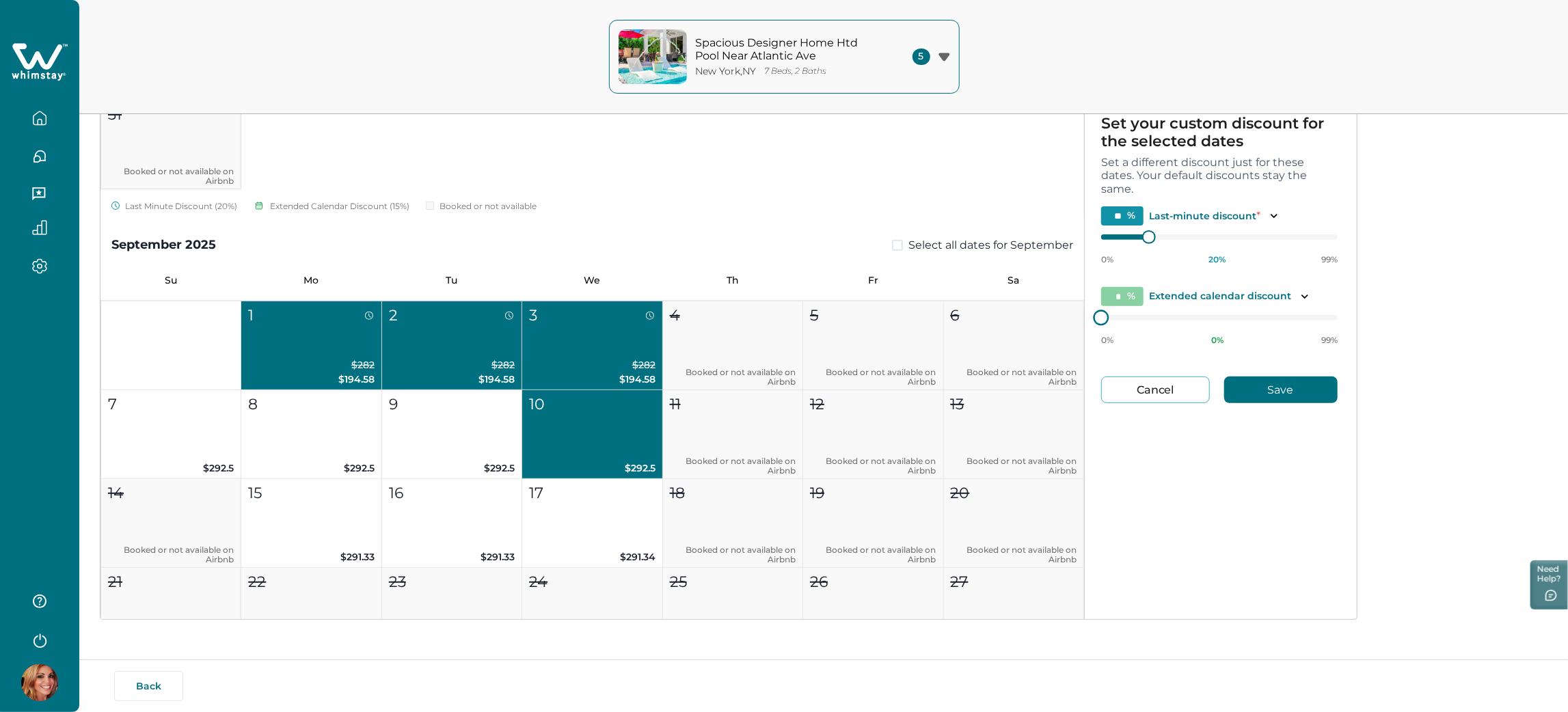 type on "**" 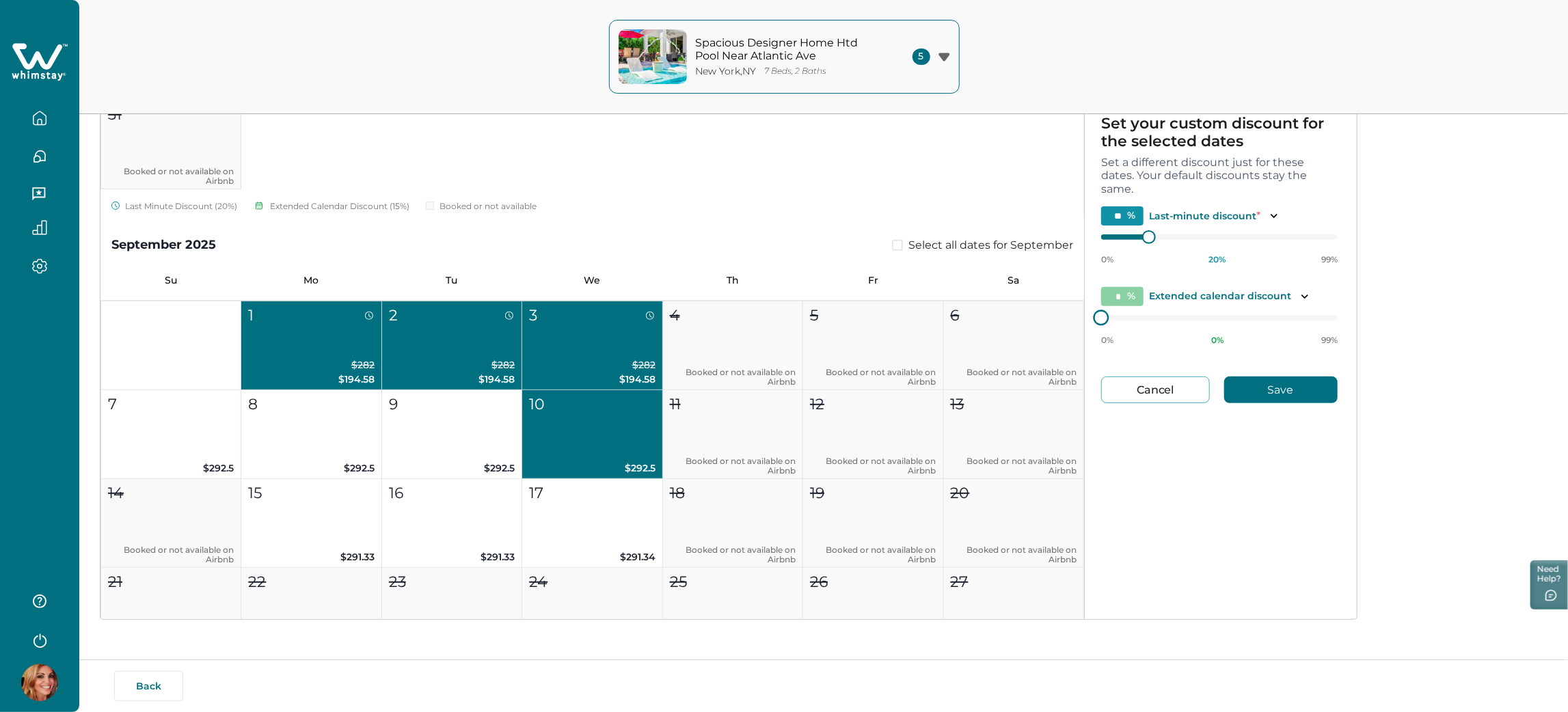 type on "**" 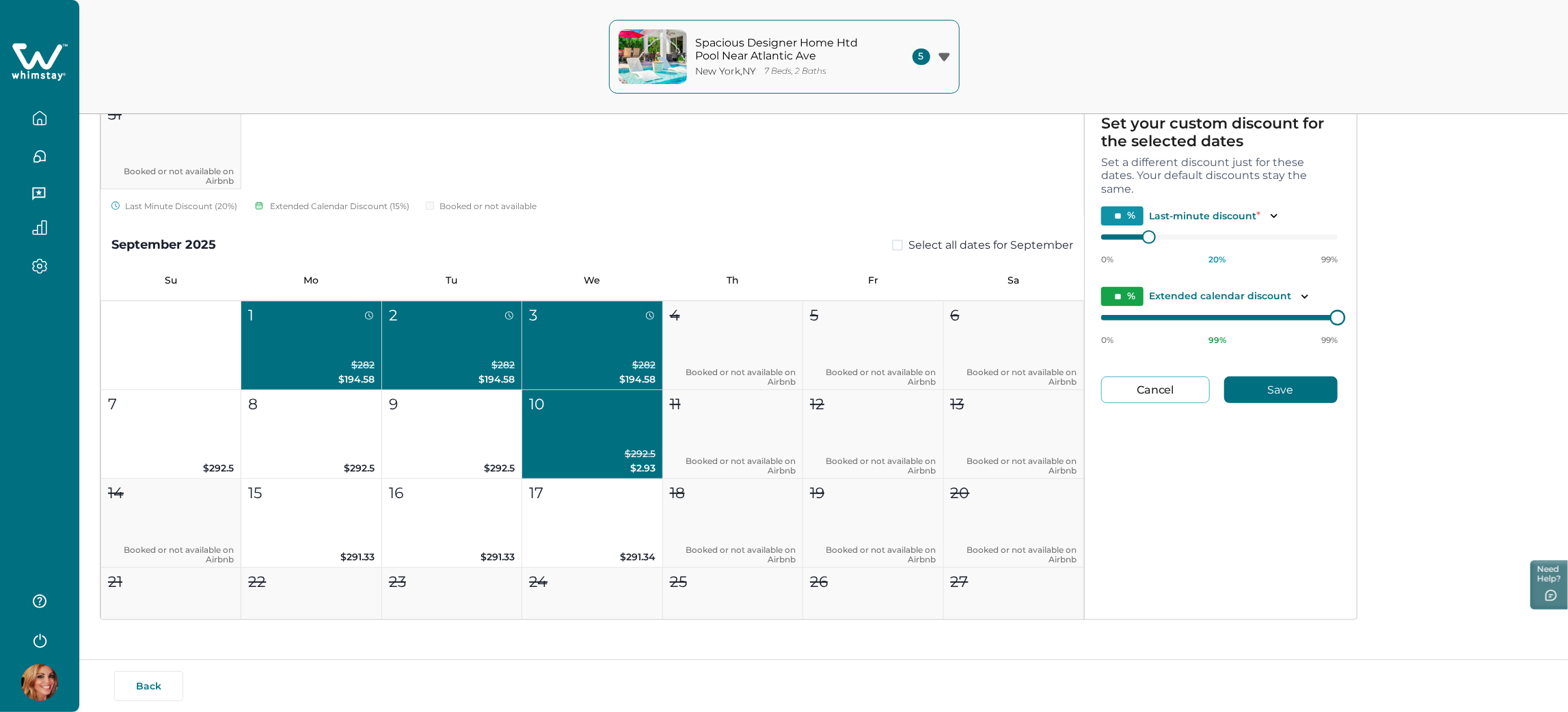 type on "*" 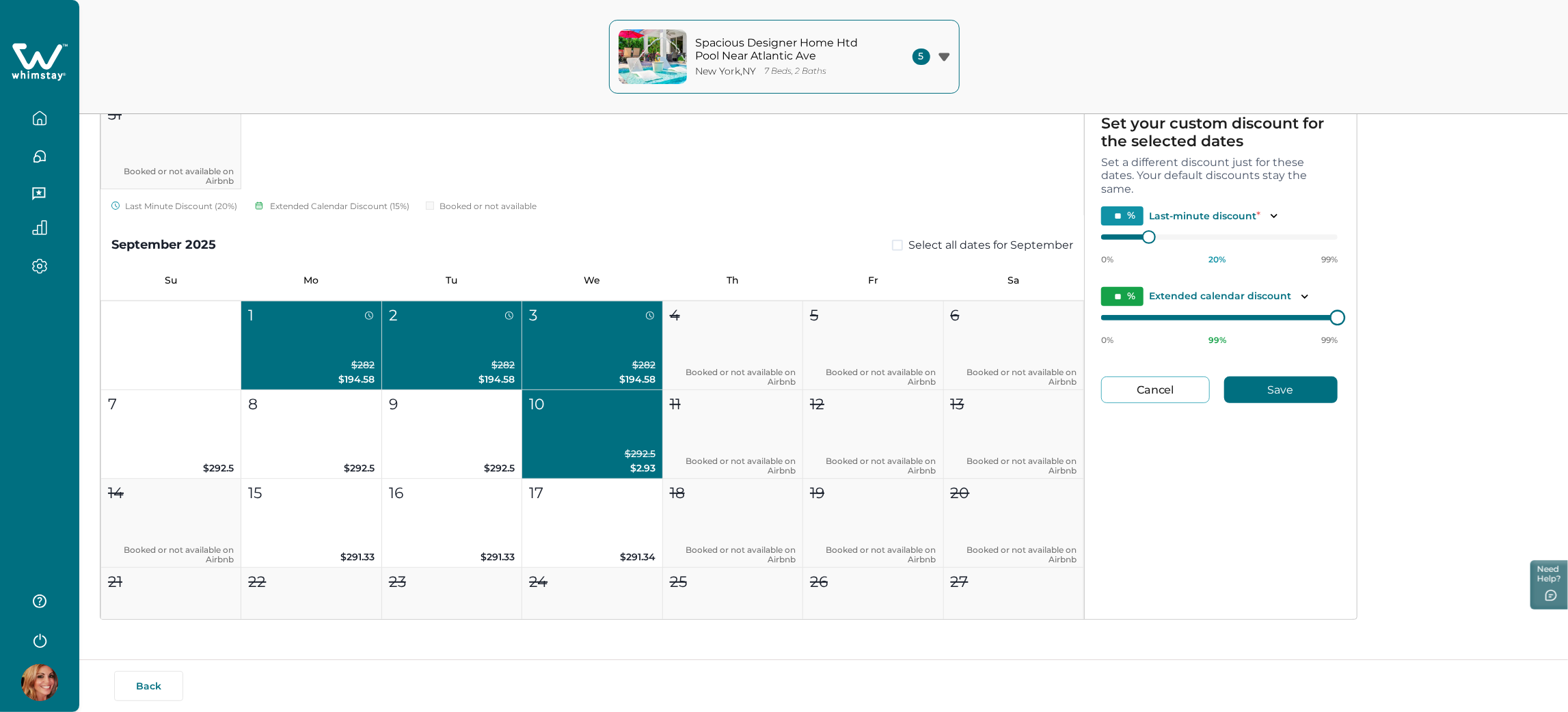 type on "*" 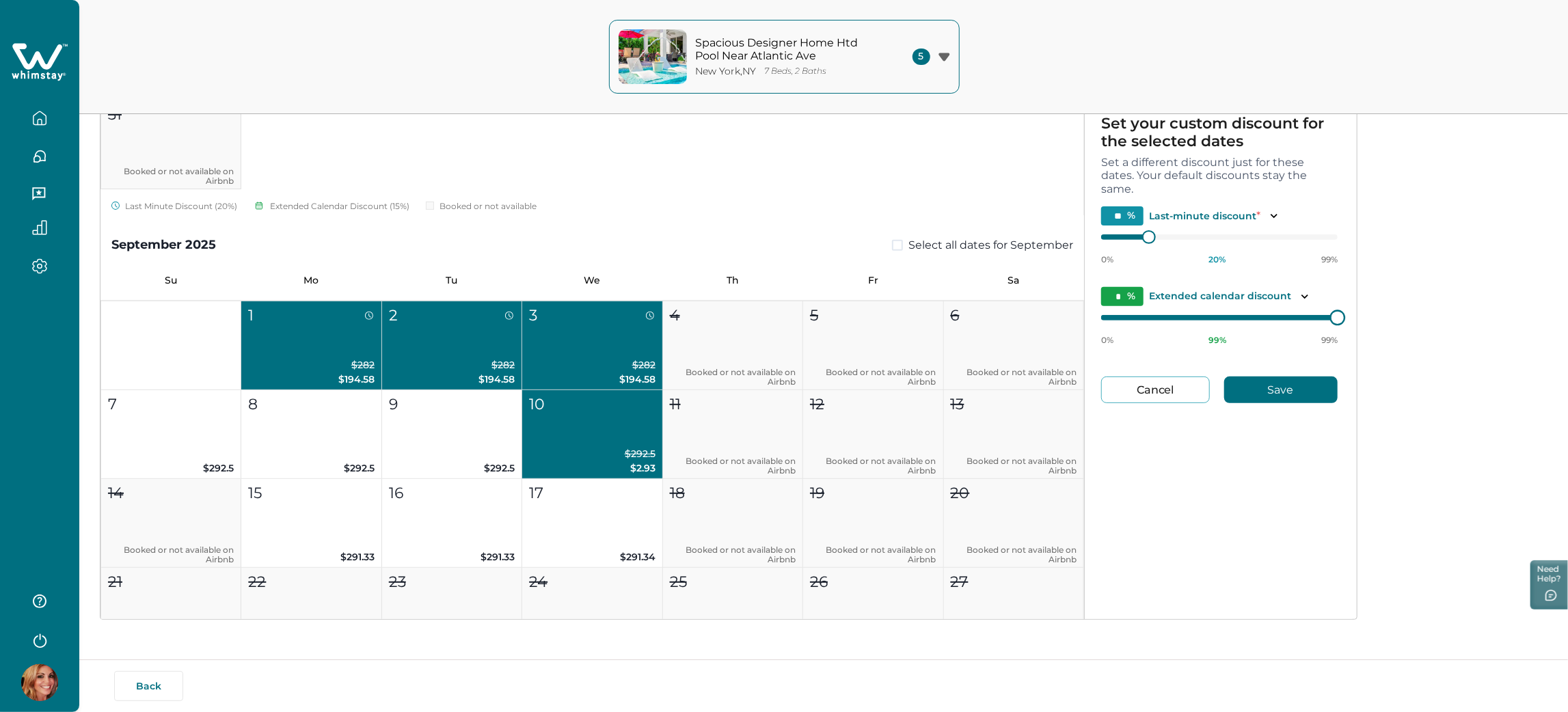 type on "**" 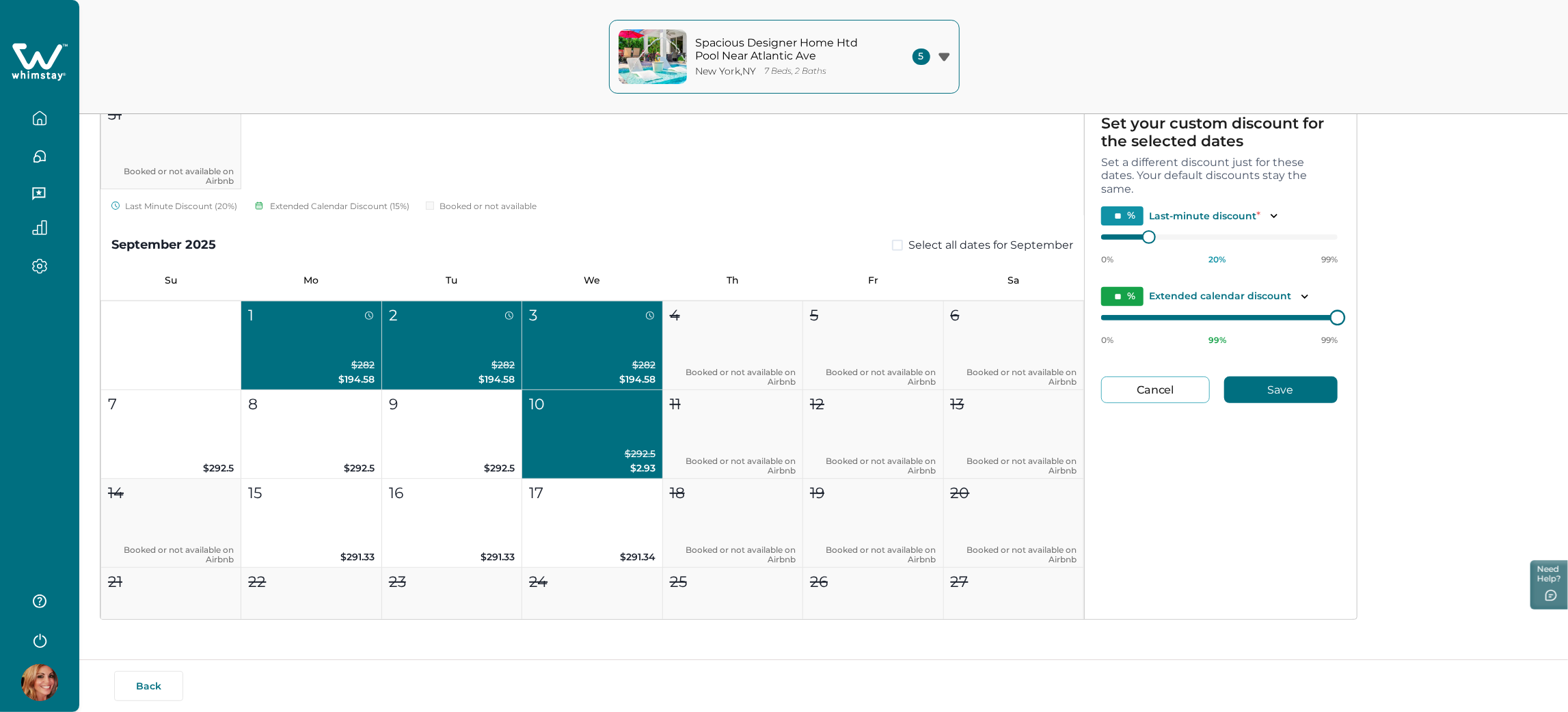 type on "*" 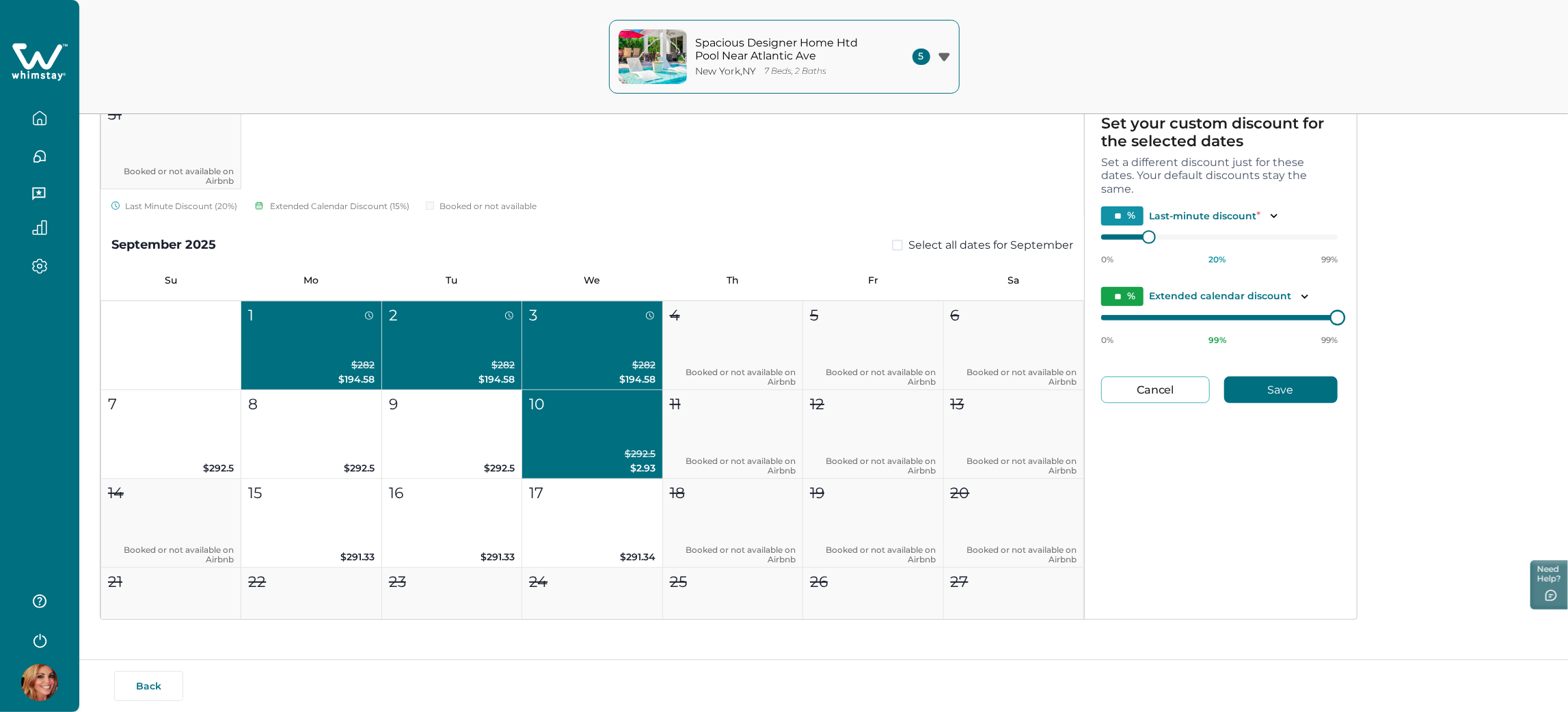 type on "*" 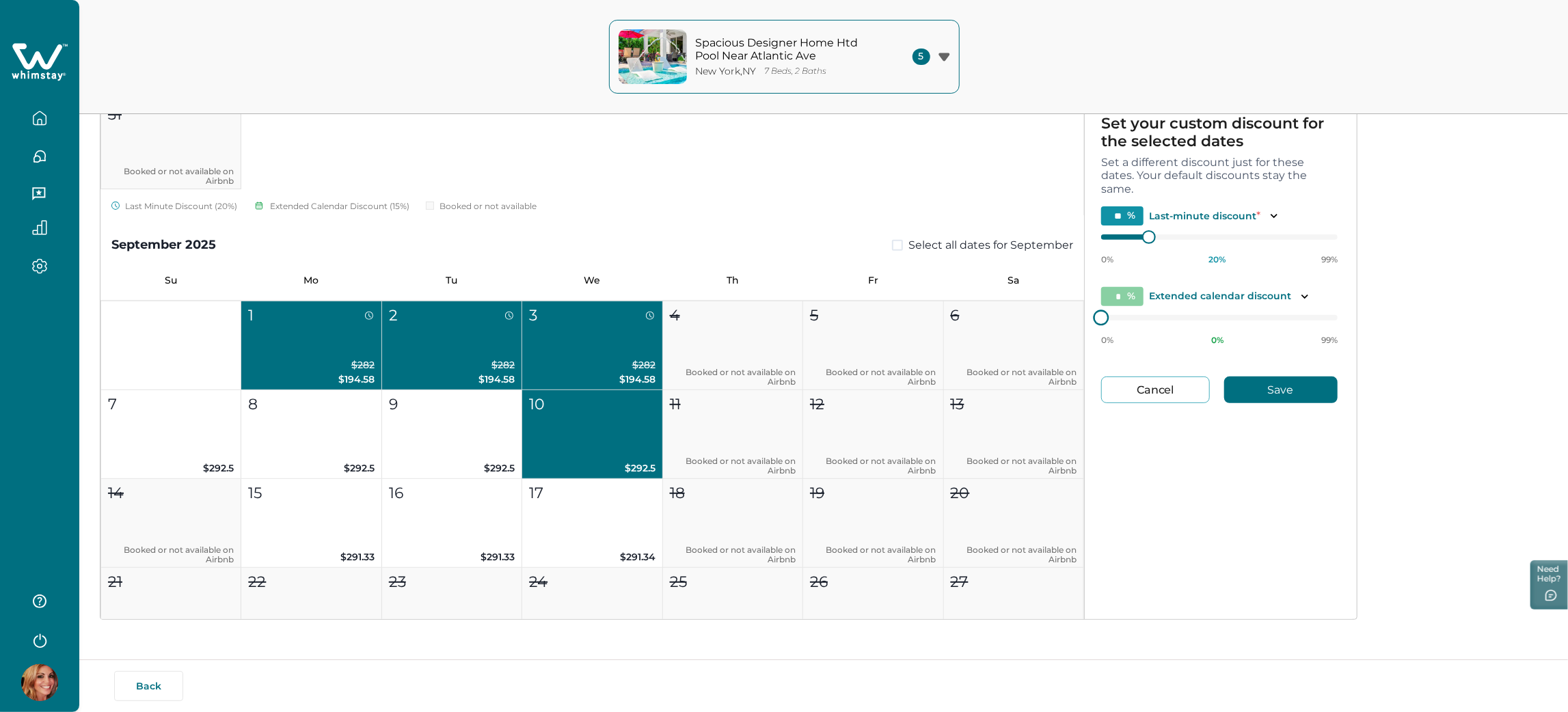 type on "*" 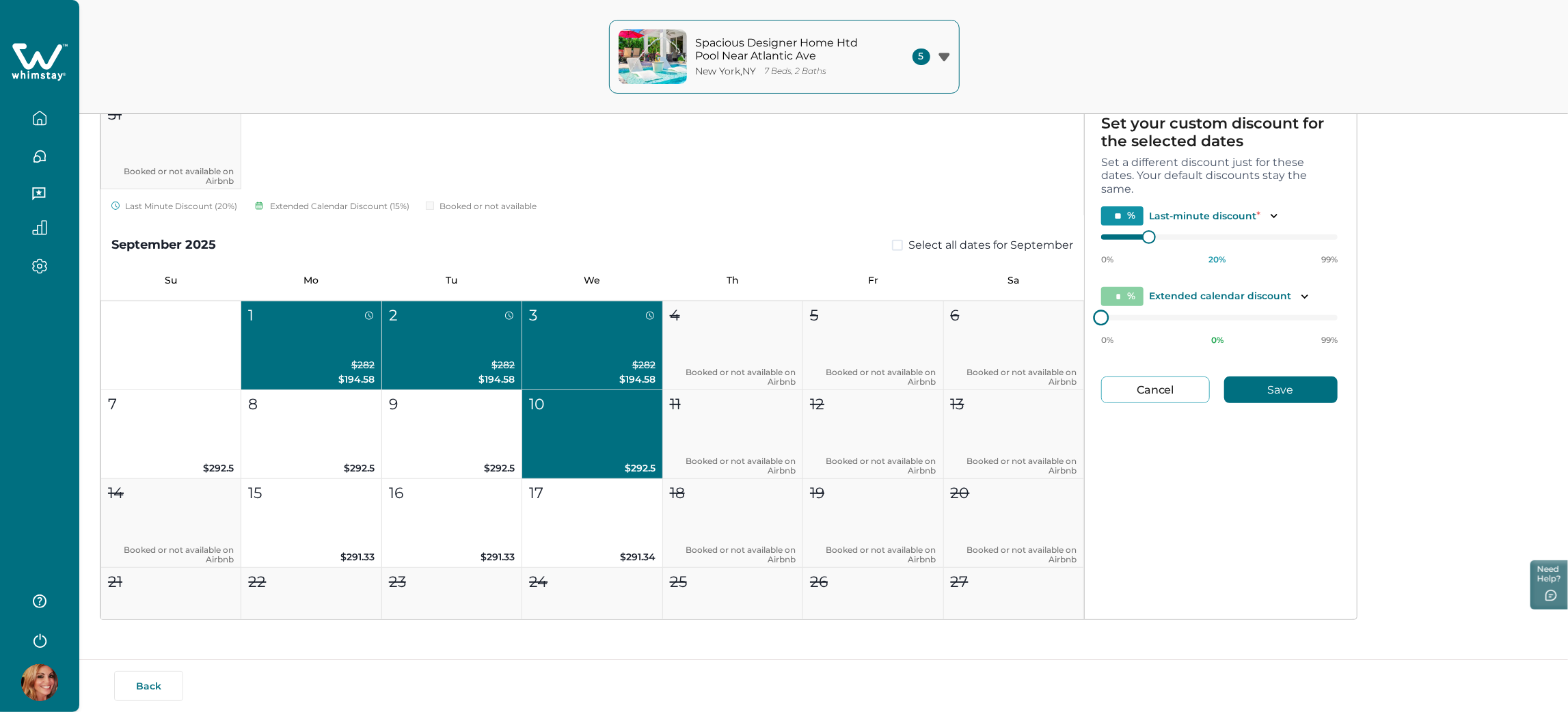 type on "*" 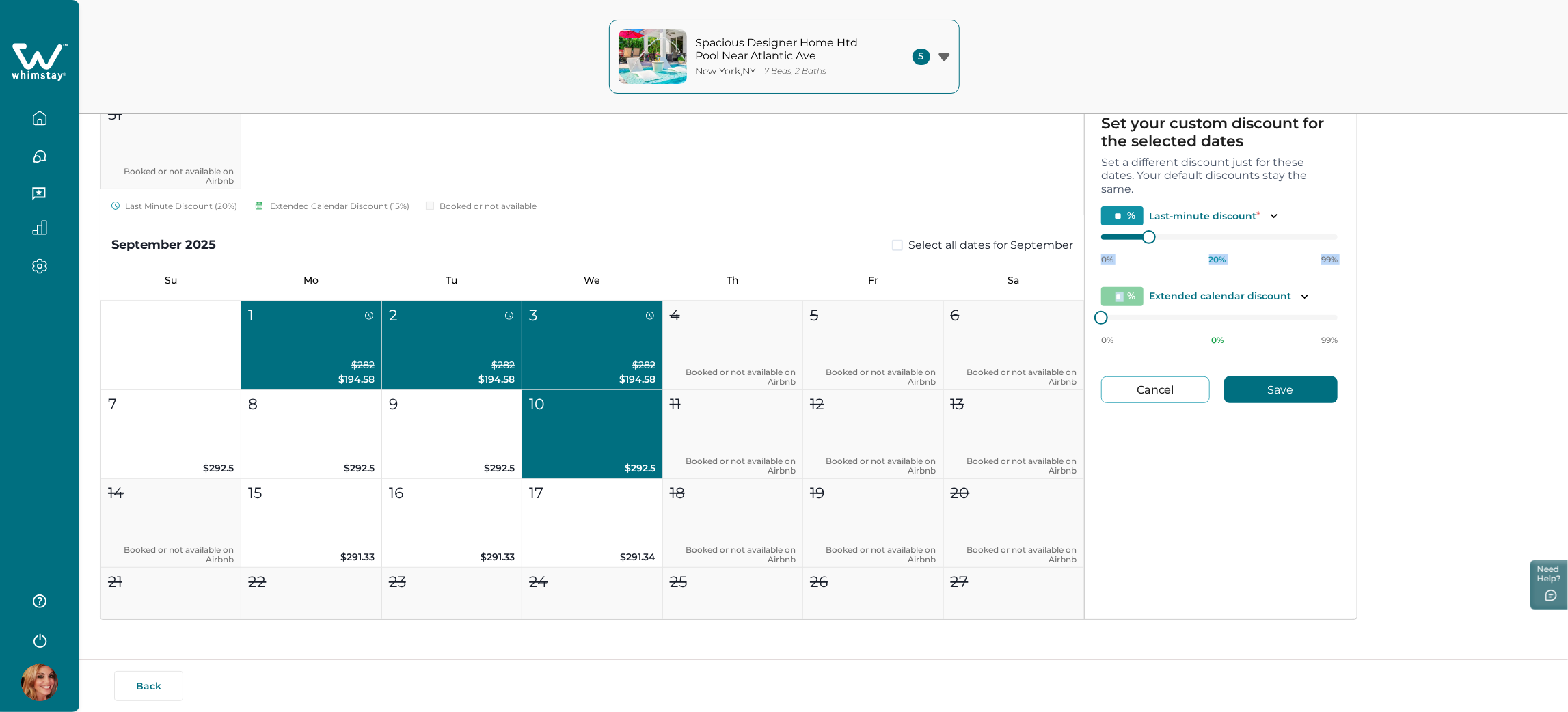 drag, startPoint x: 1150, startPoint y: 227, endPoint x: 1135, endPoint y: 270, distance: 45.54119 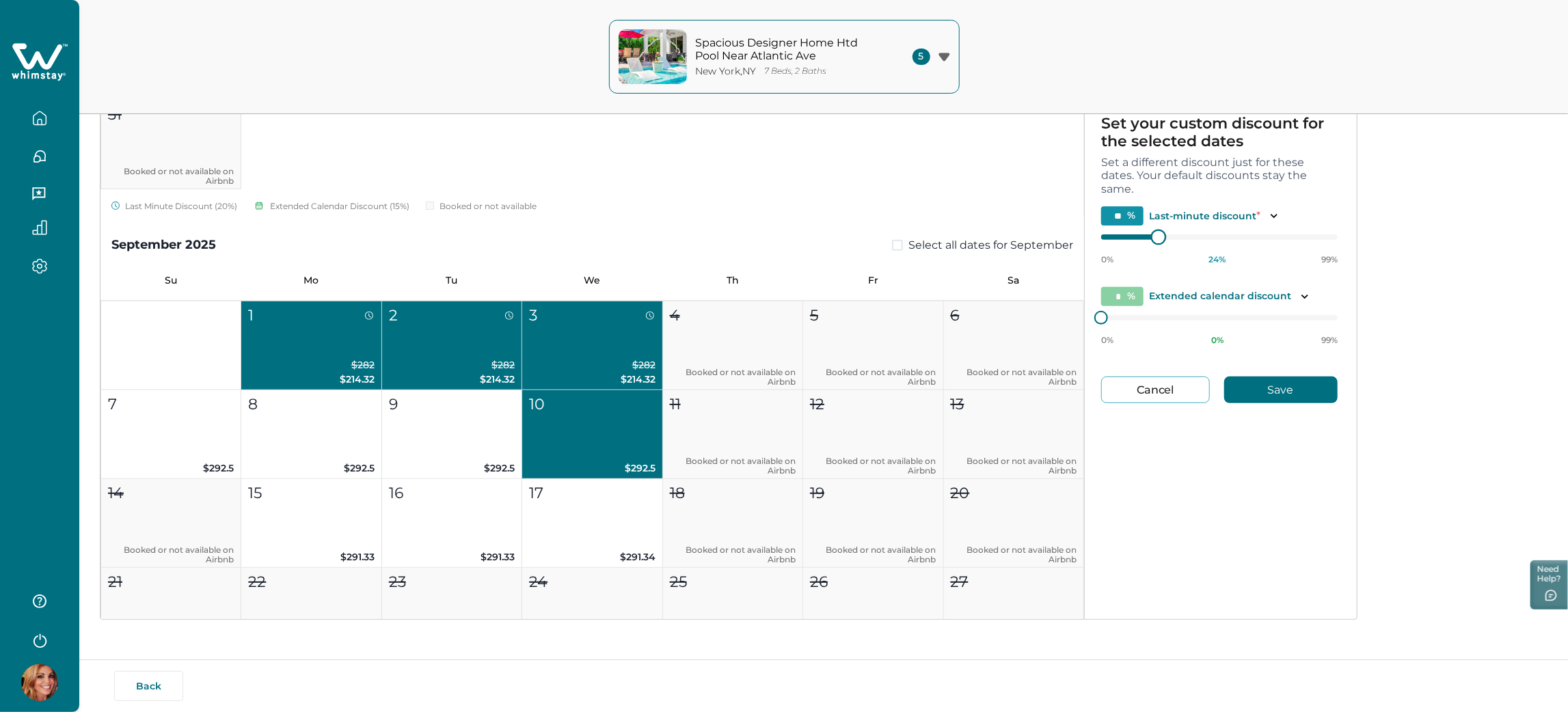 type on "**" 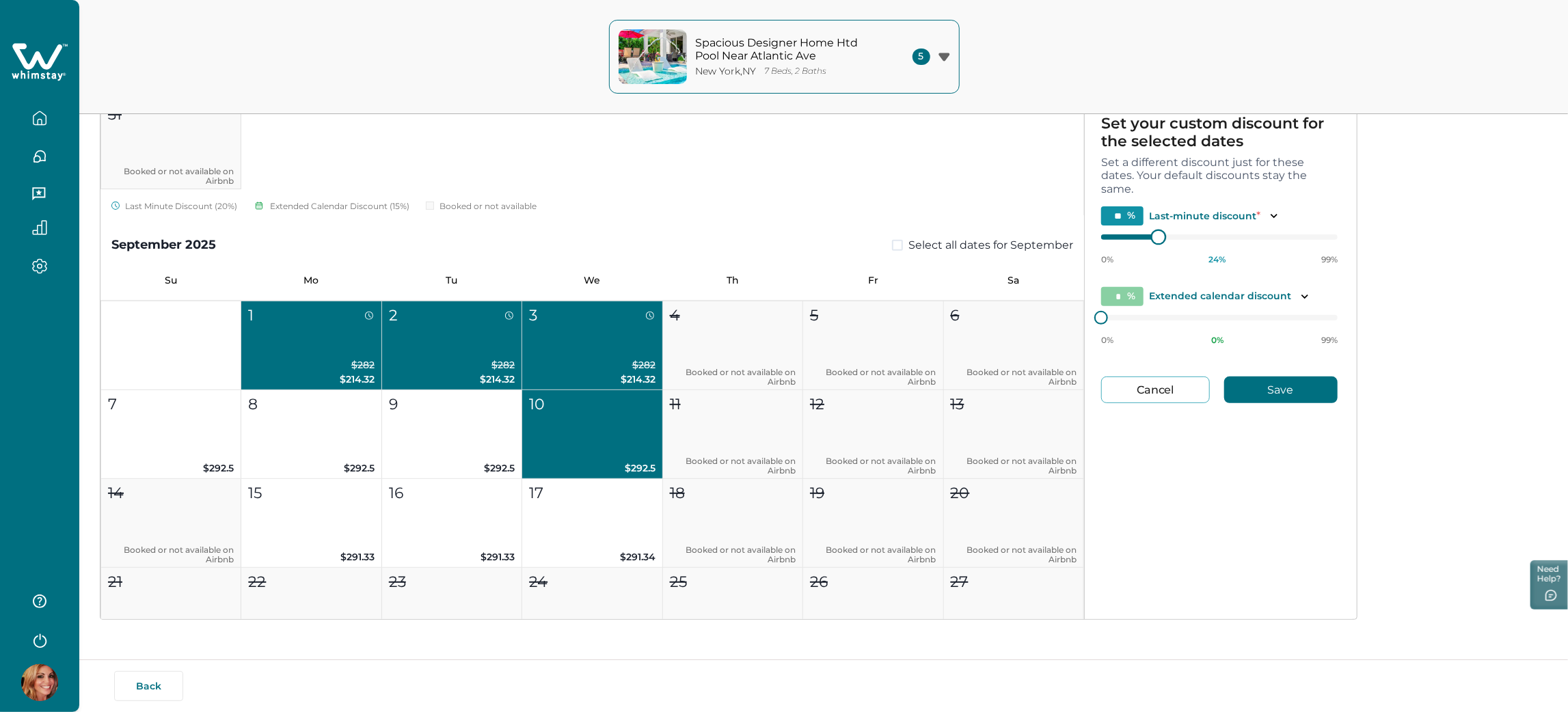 type on "**" 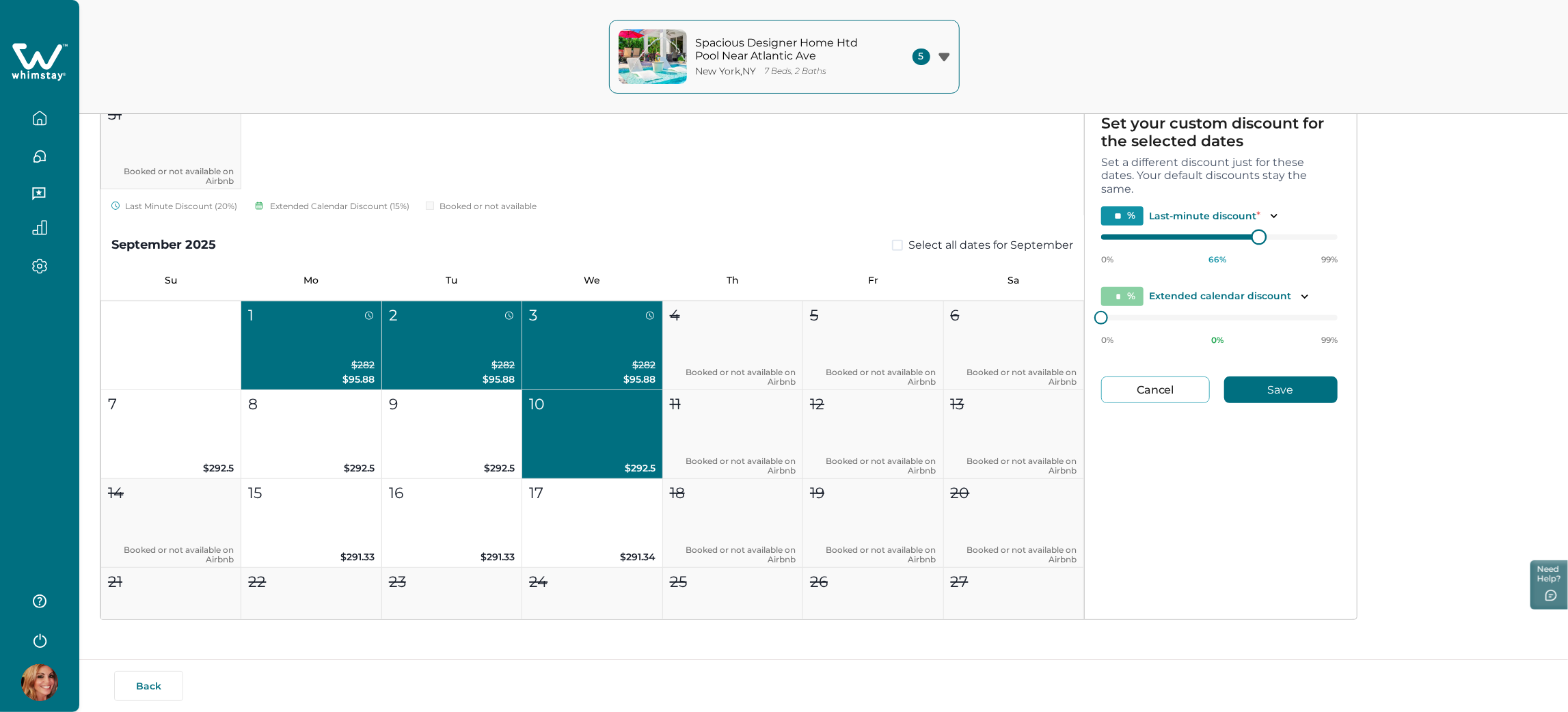 type on "**" 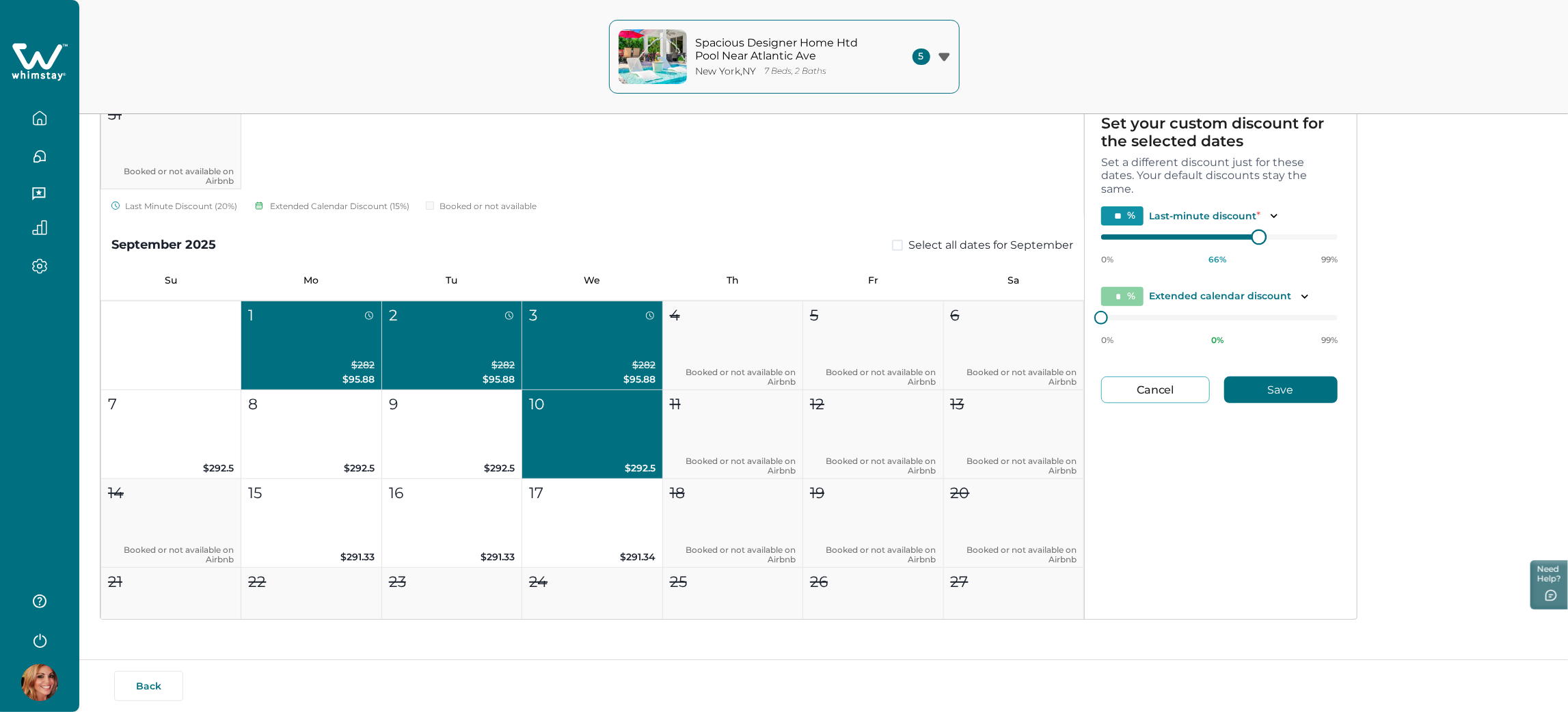 type on "**" 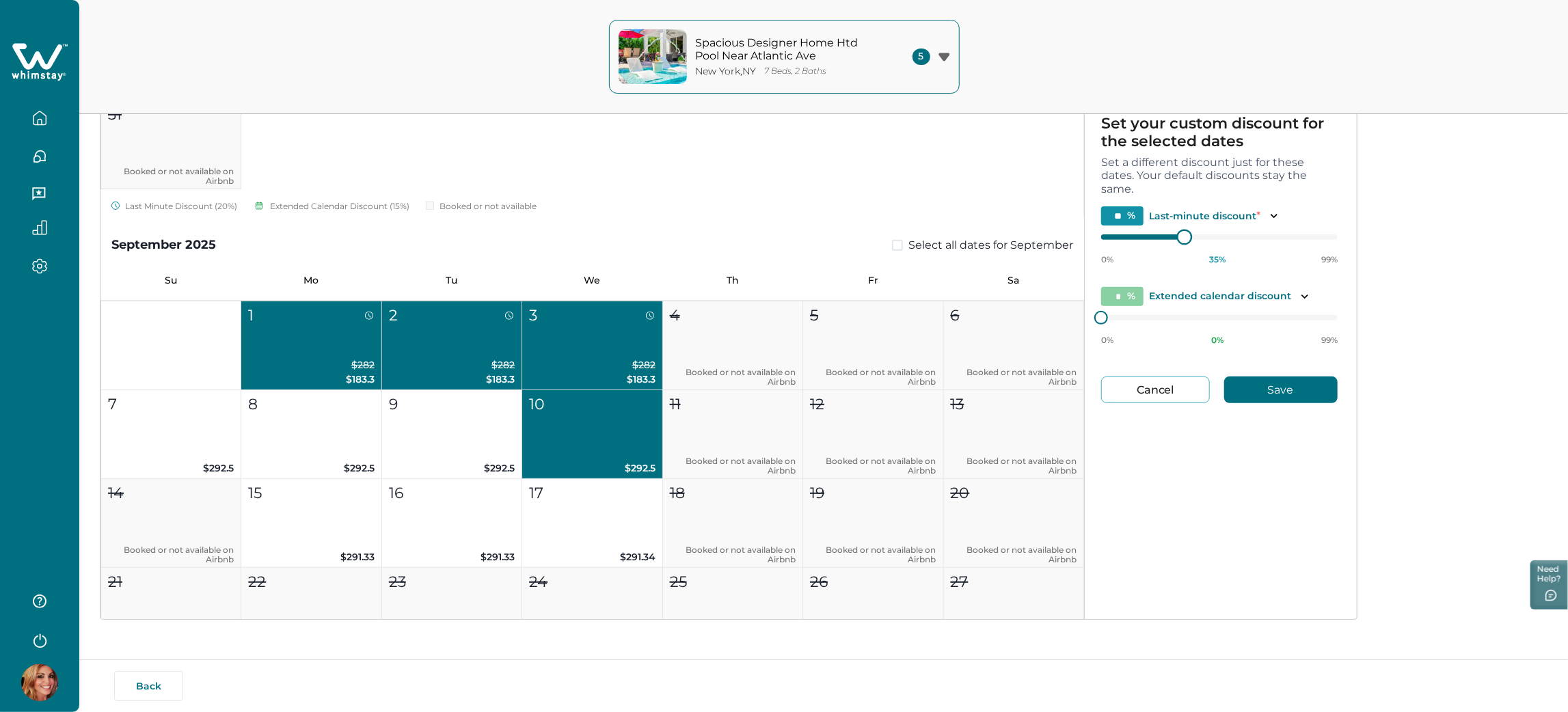 type on "**" 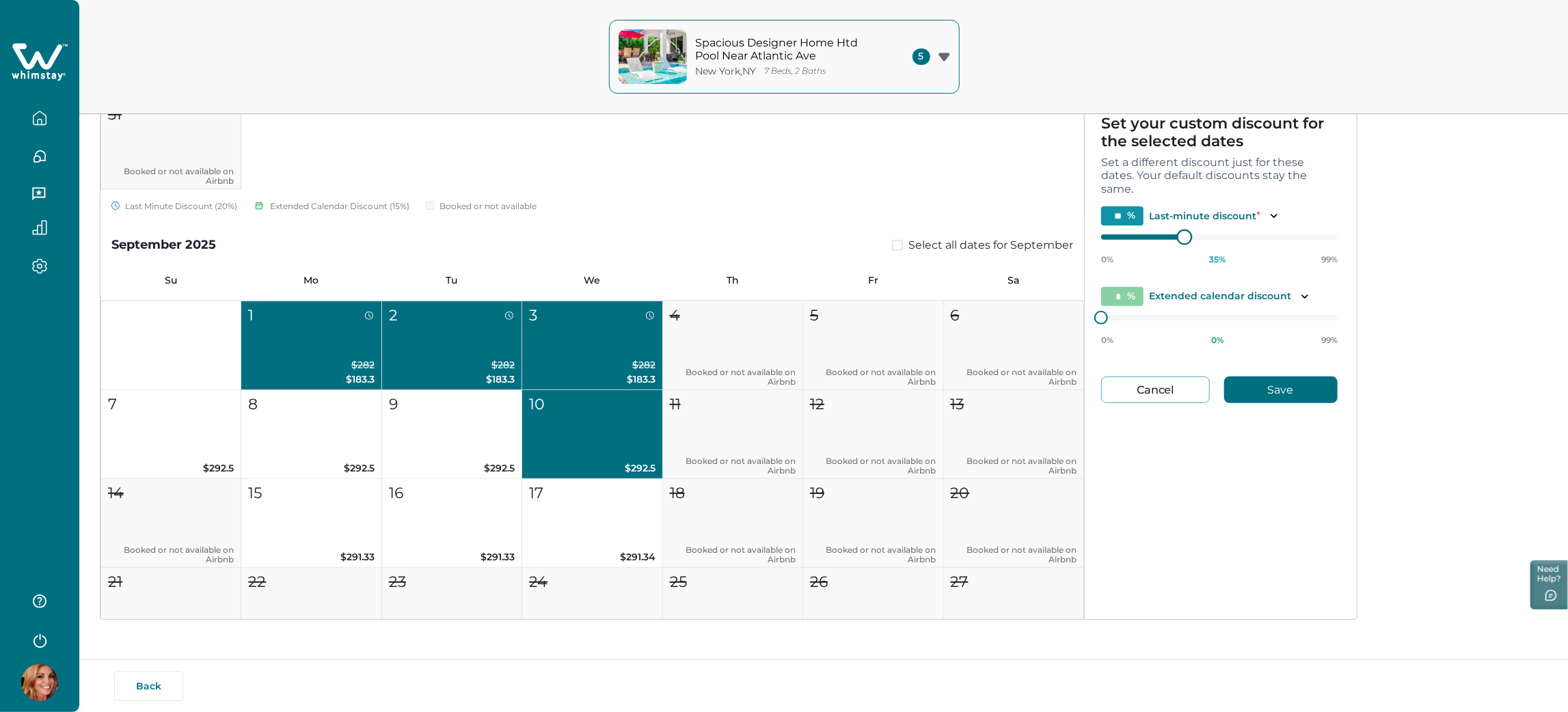 type on "**" 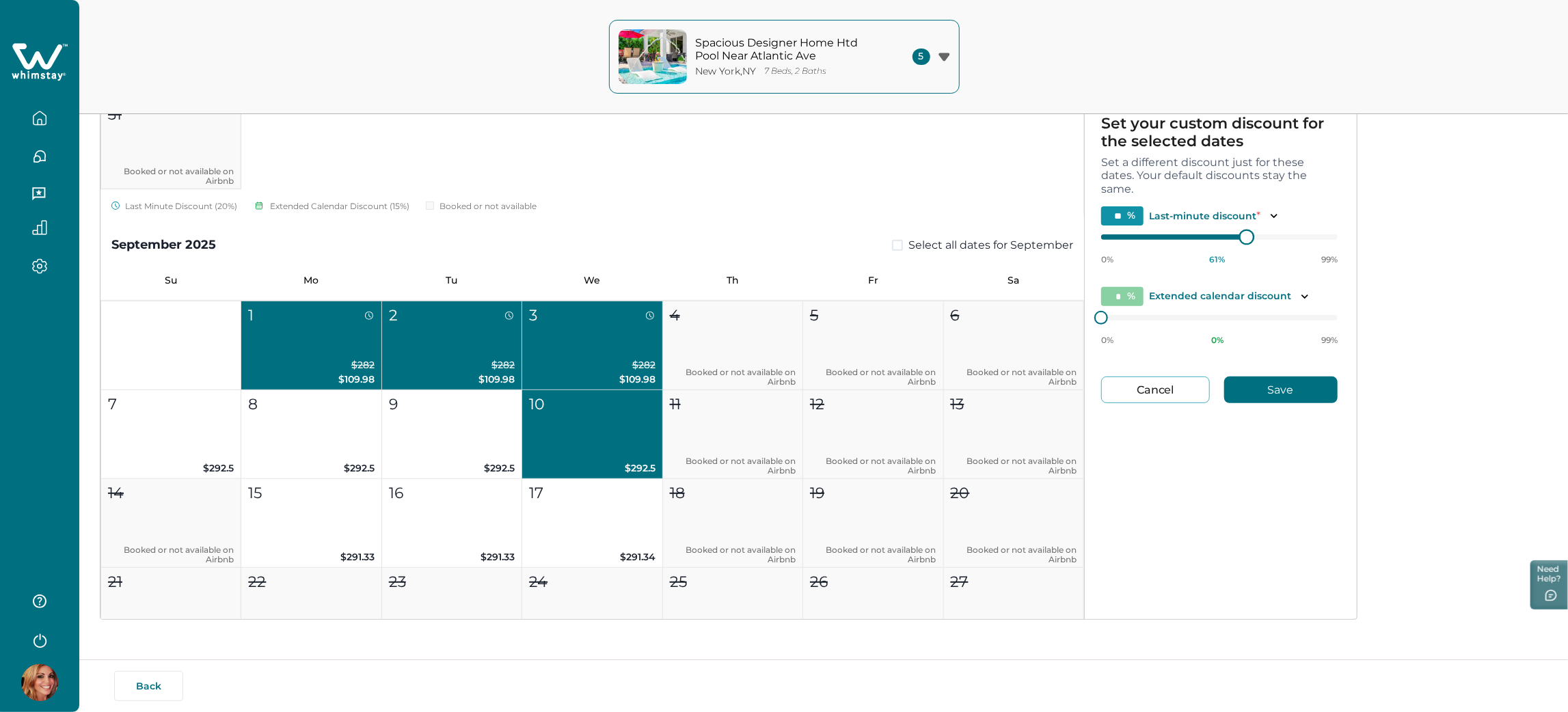 type on "**" 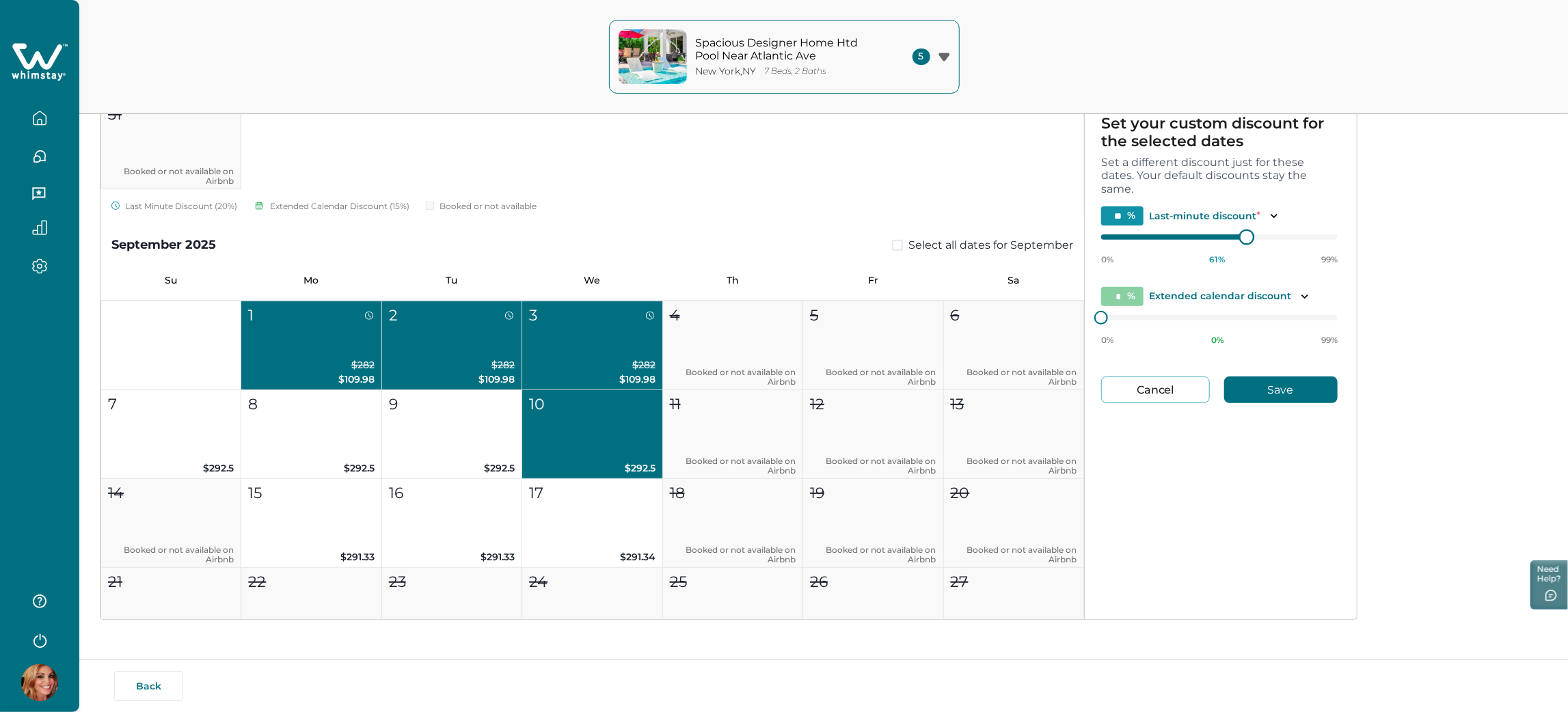 type on "**" 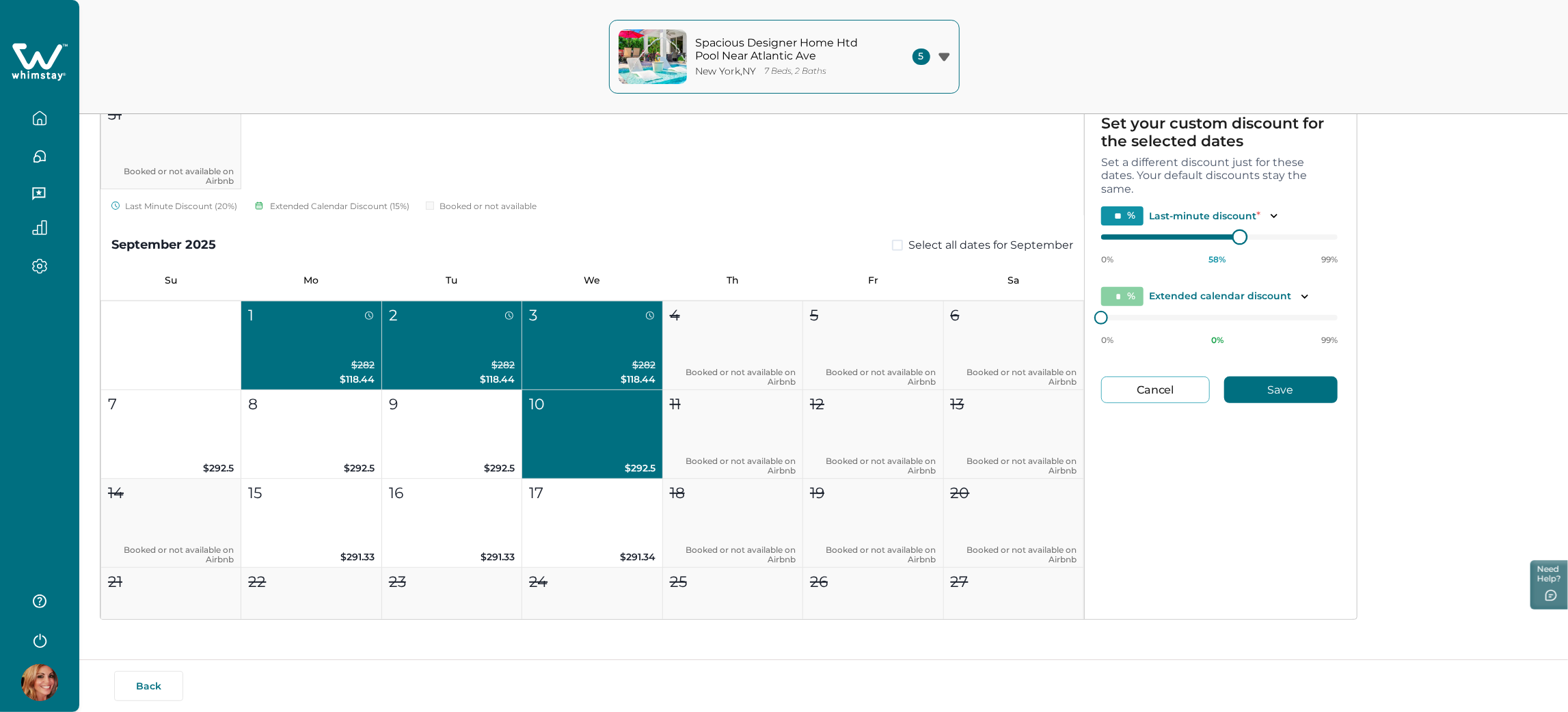 type on "**" 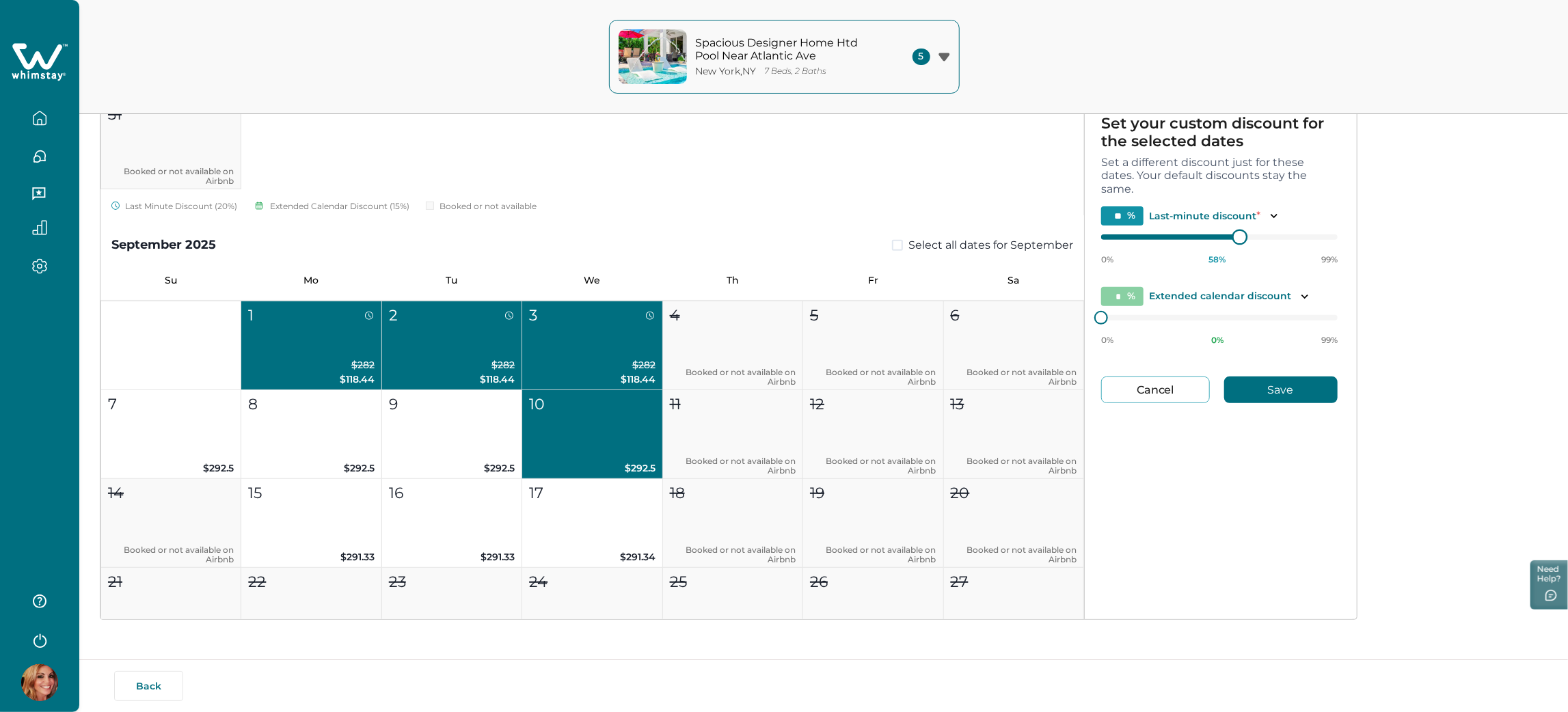type on "**" 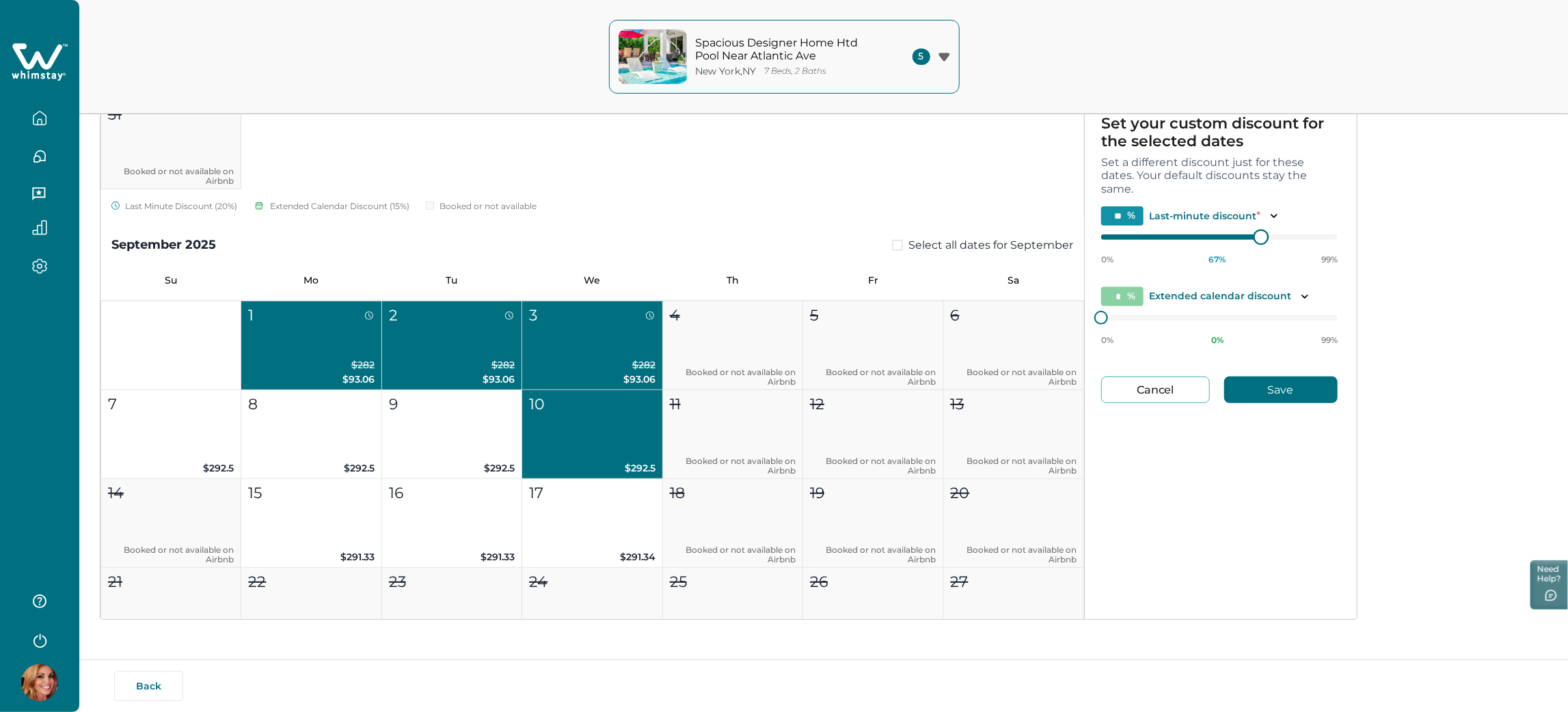 type on "**" 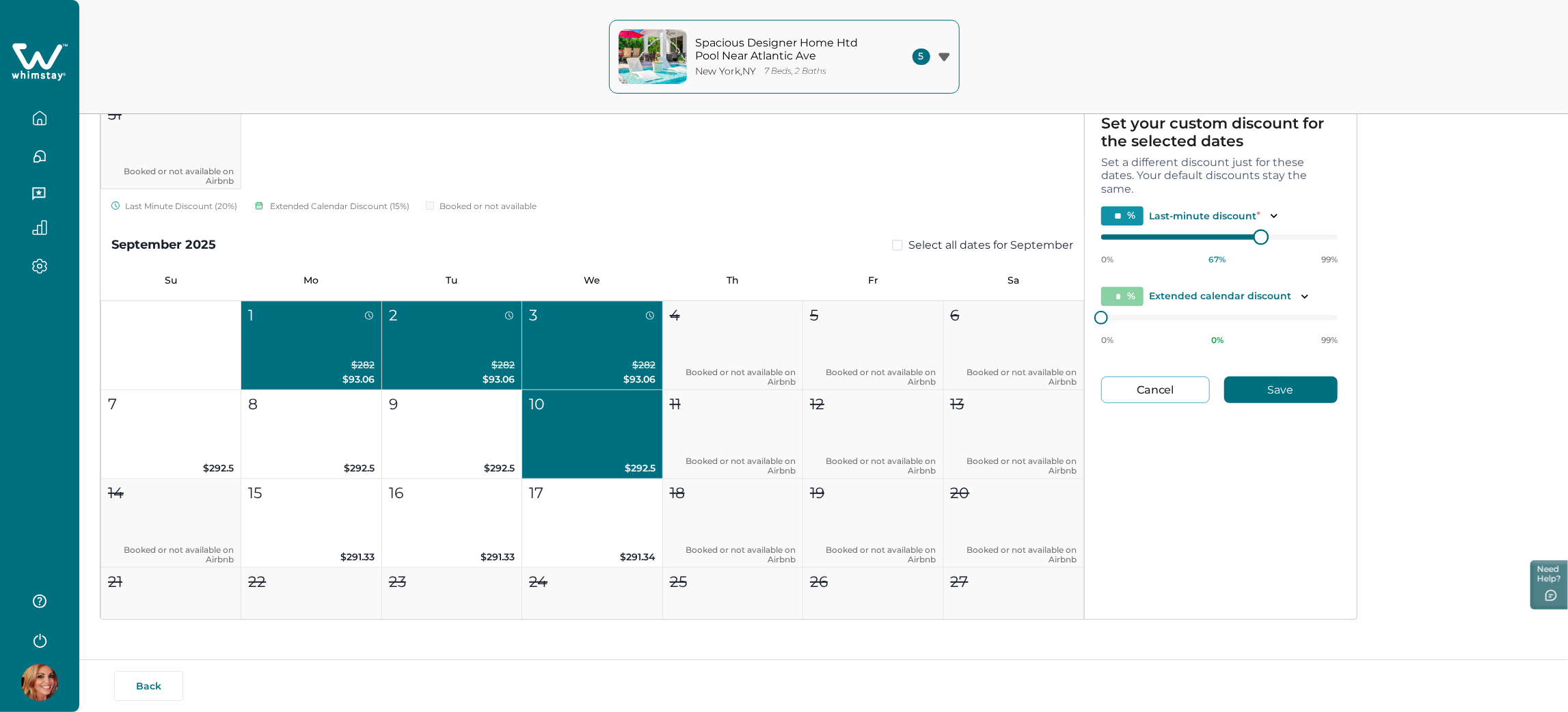 type on "**" 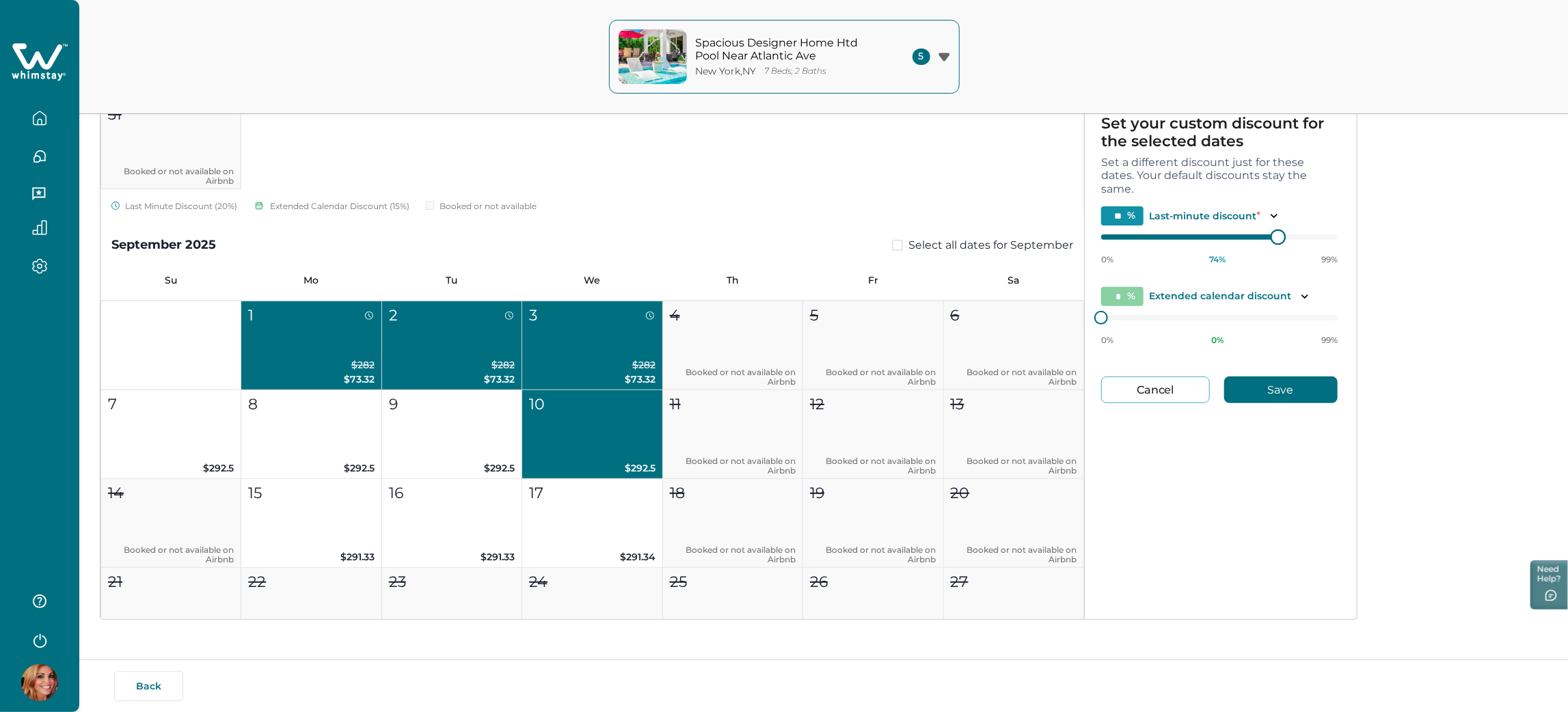 type on "**" 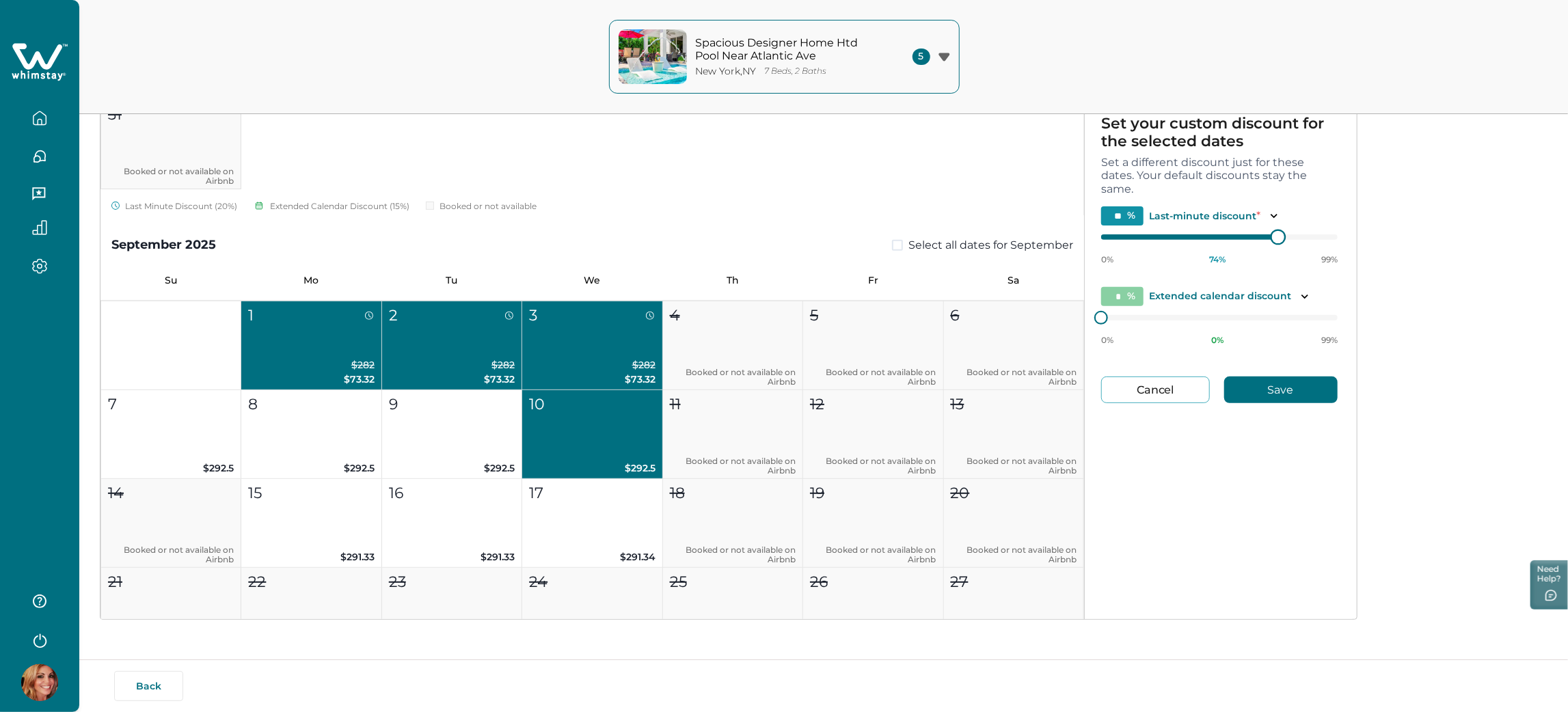 type on "**" 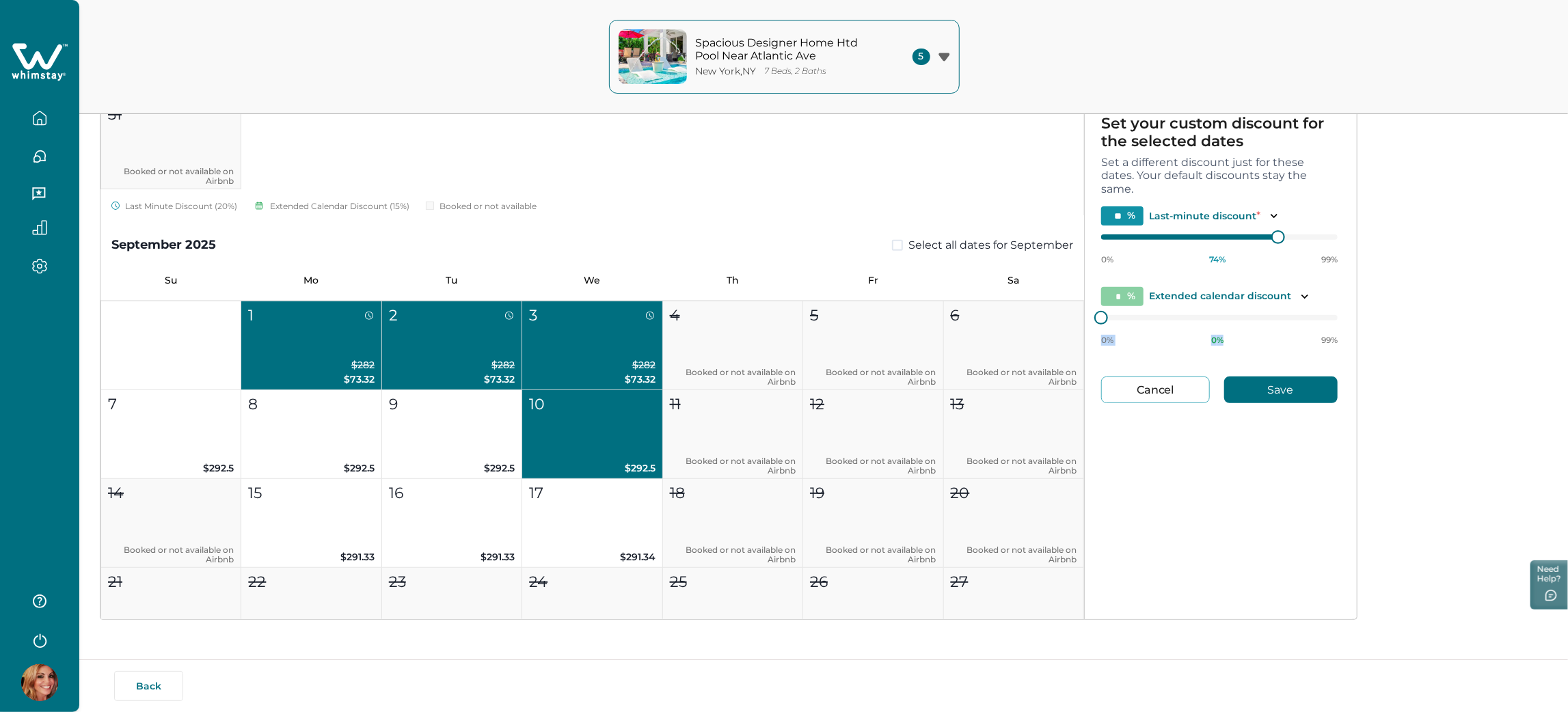 drag, startPoint x: 1104, startPoint y: 324, endPoint x: 1257, endPoint y: 344, distance: 154 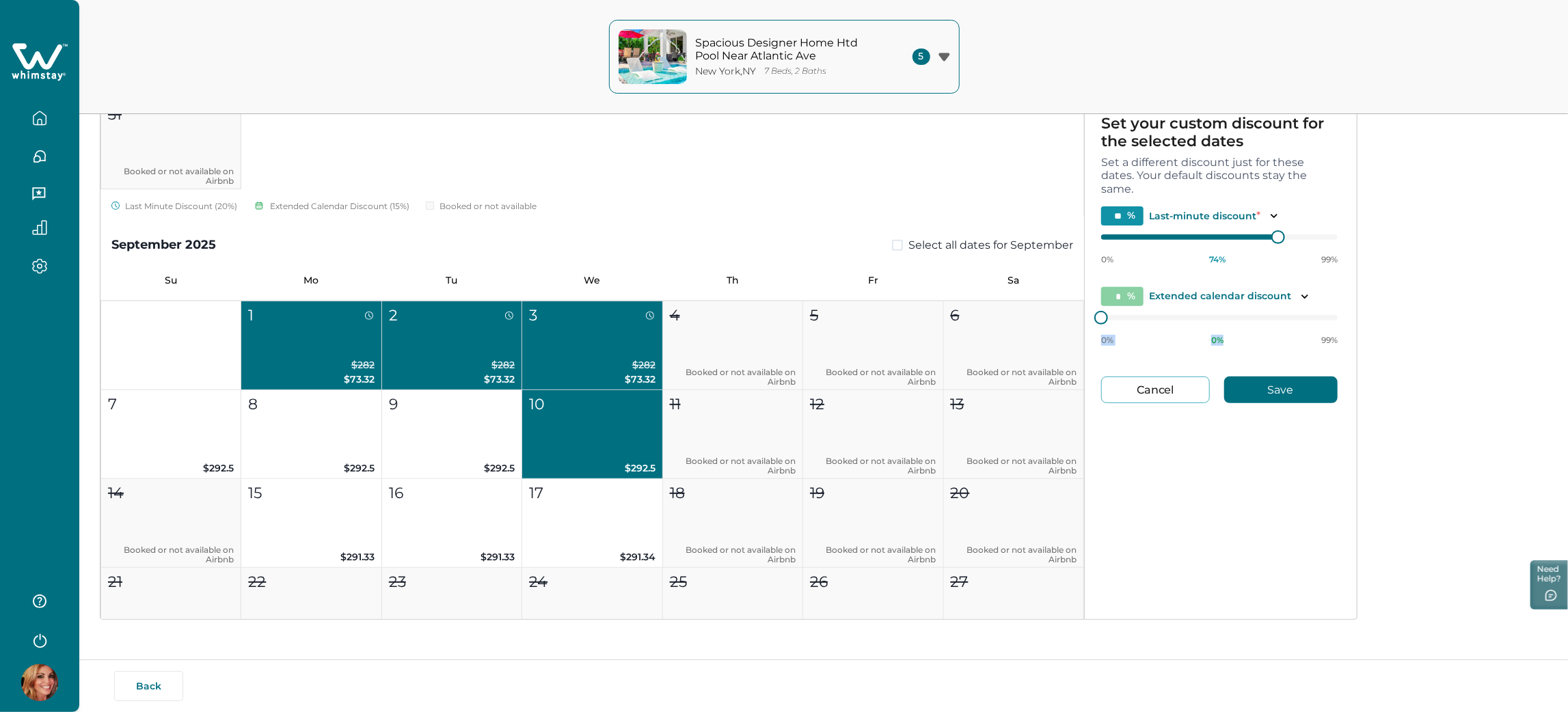 click on "Set your custom discount for the selected dates Set a different discount just for these dates. Your default discounts stay the same. ** % Last-minute discount * 0% 74 % 99% * % Extended calendar discount 0% 0 % 99% Cancel Save" at bounding box center (1219, 259) 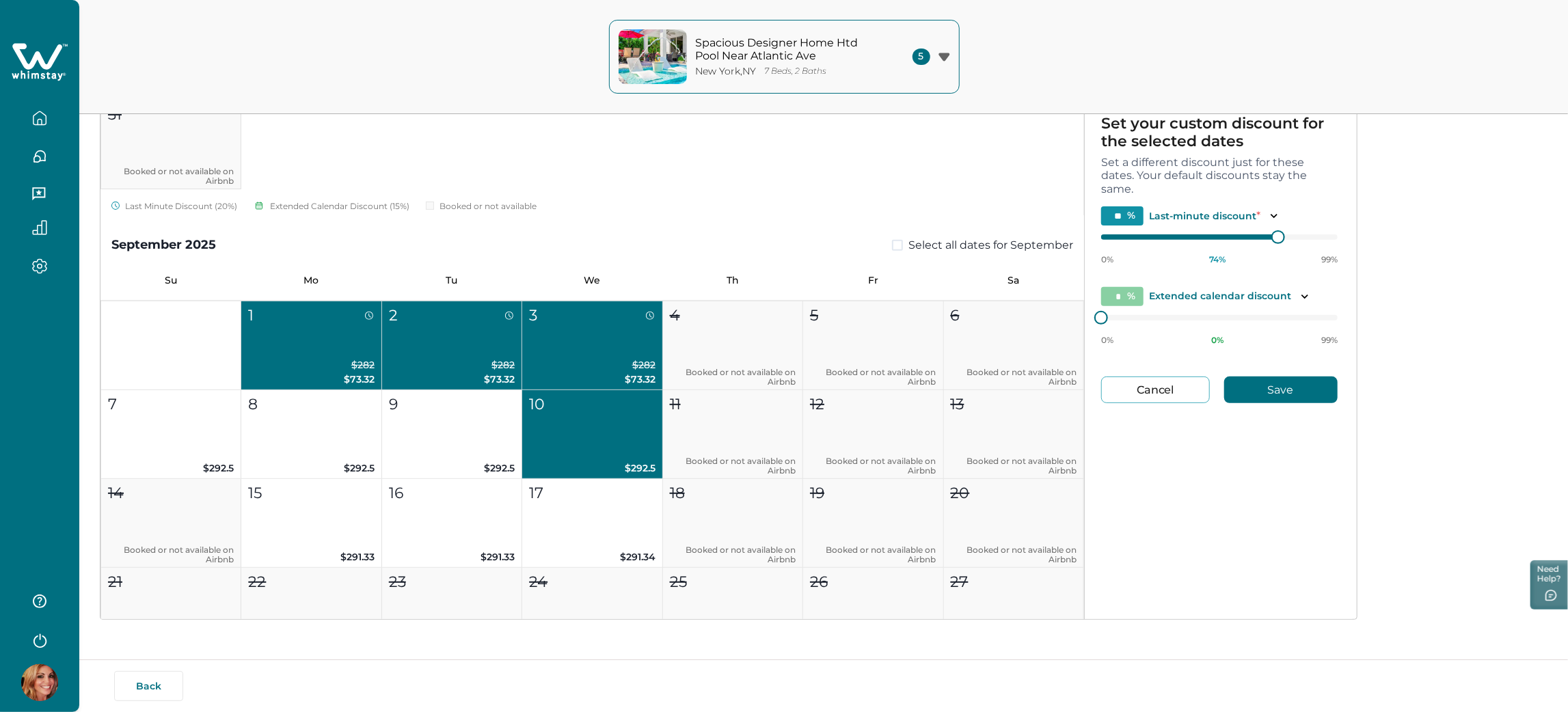 click on "0% 0 % 99%" at bounding box center [1219, 329] 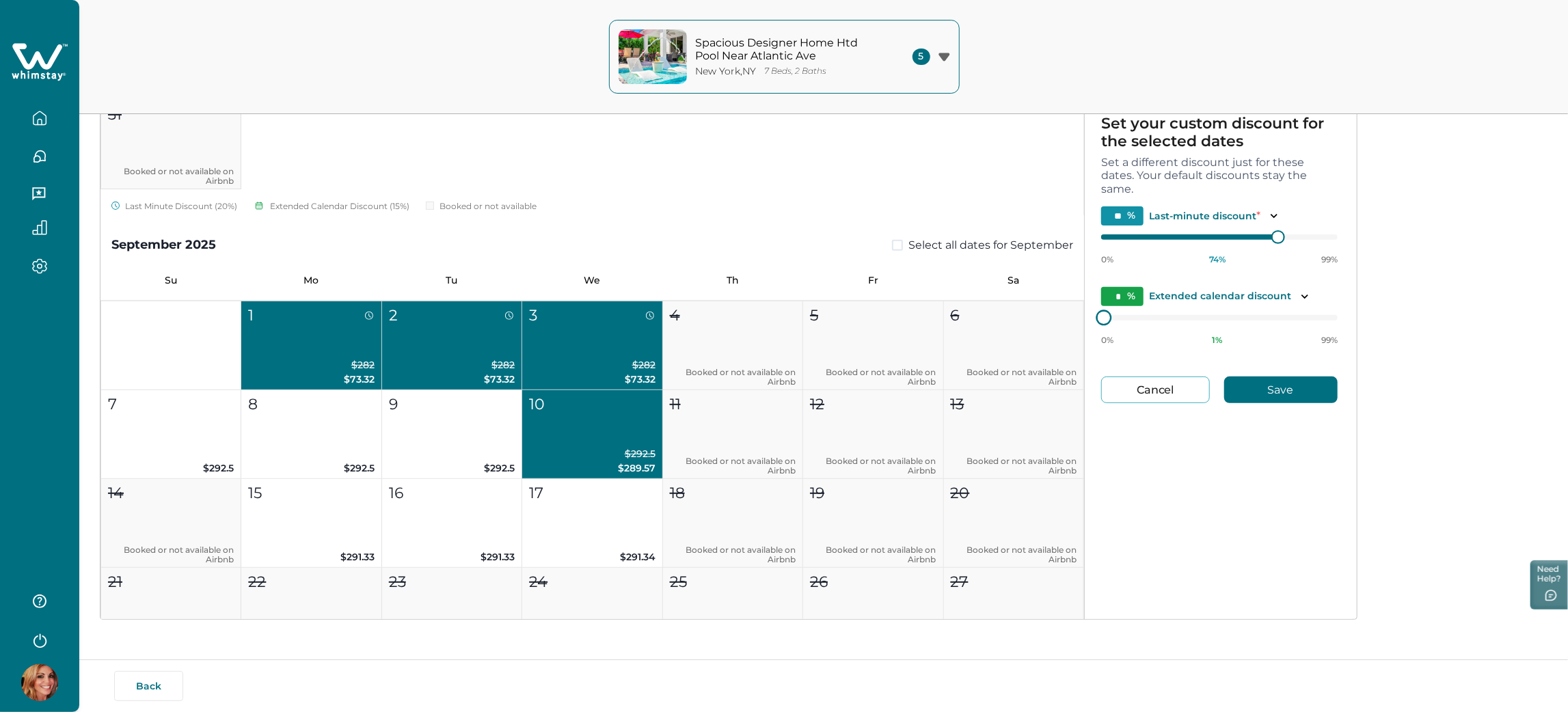 type on "**" 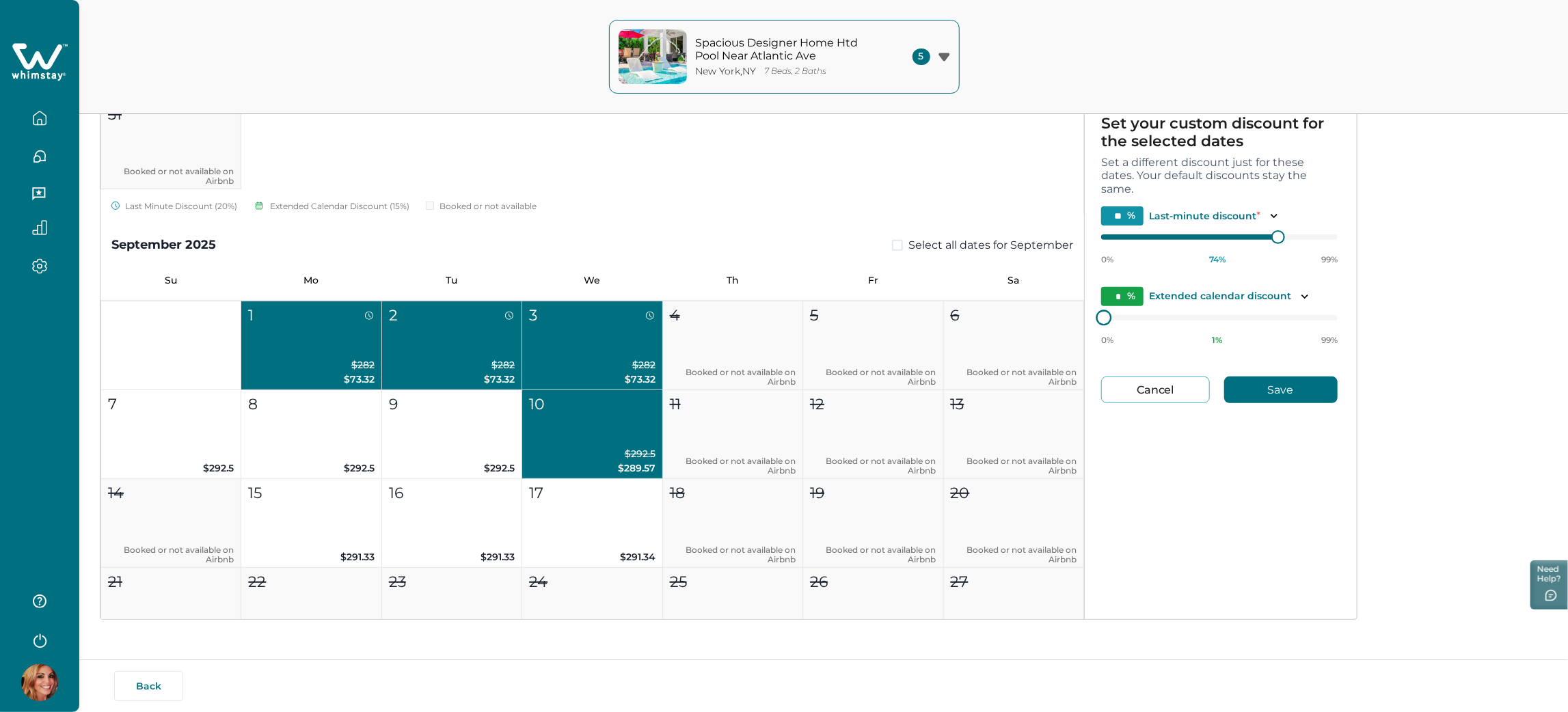 type on "**" 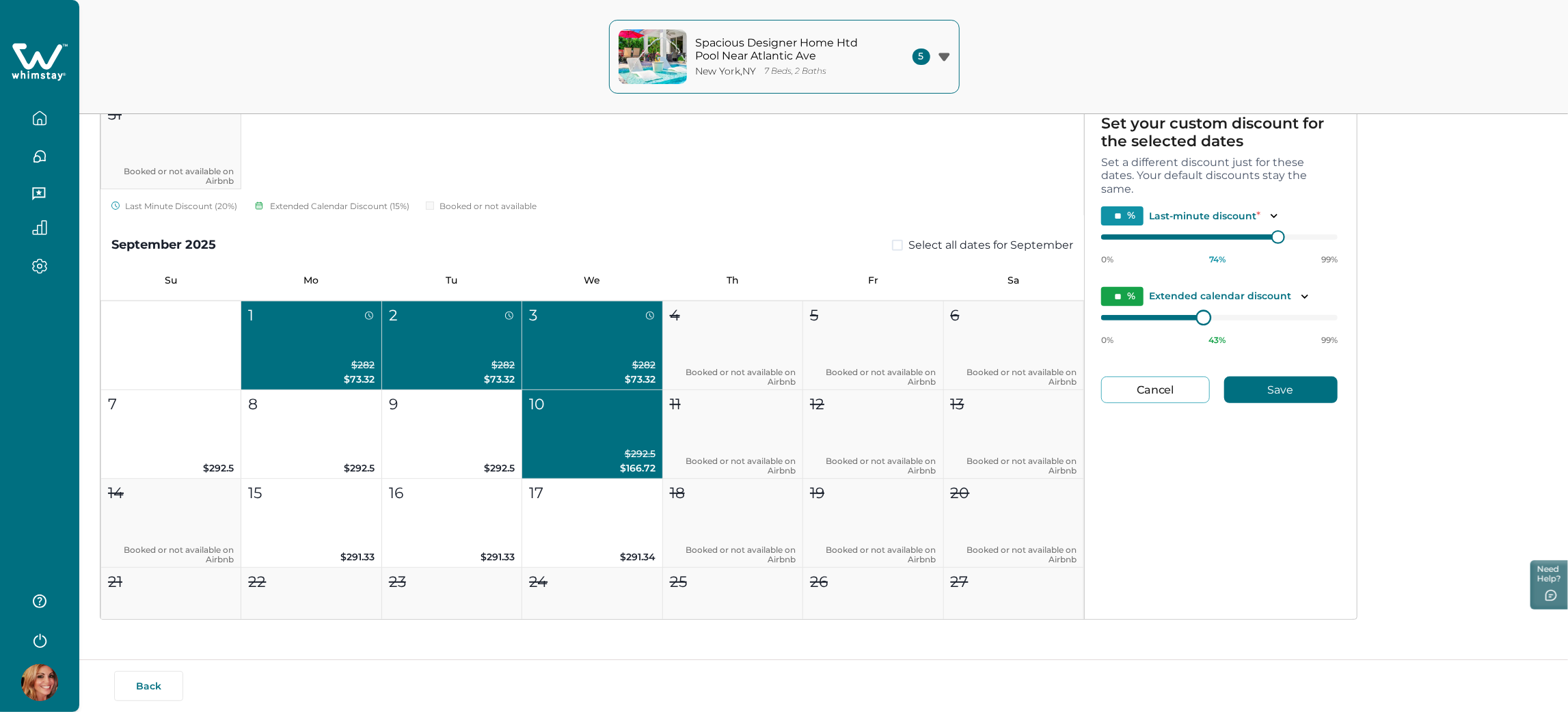 type on "**" 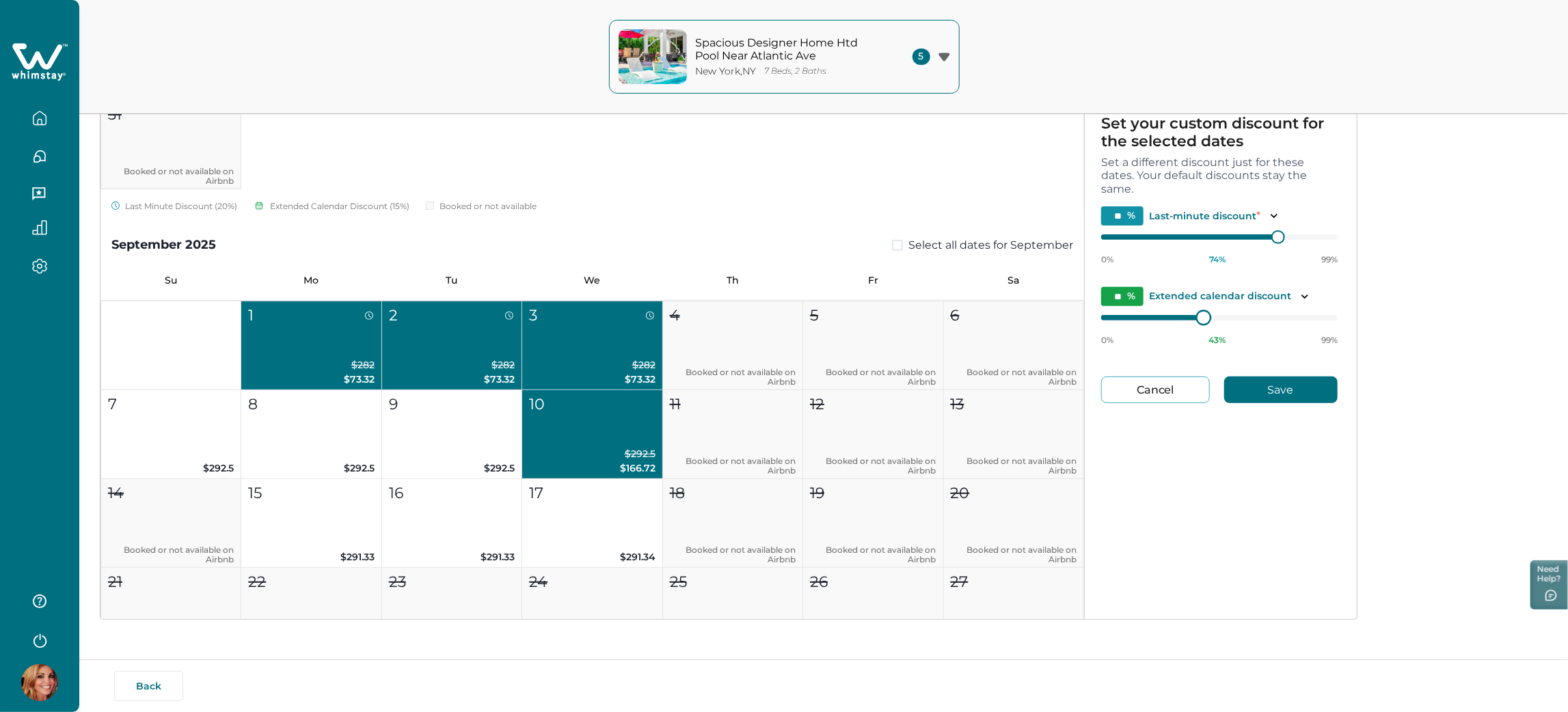 type on "**" 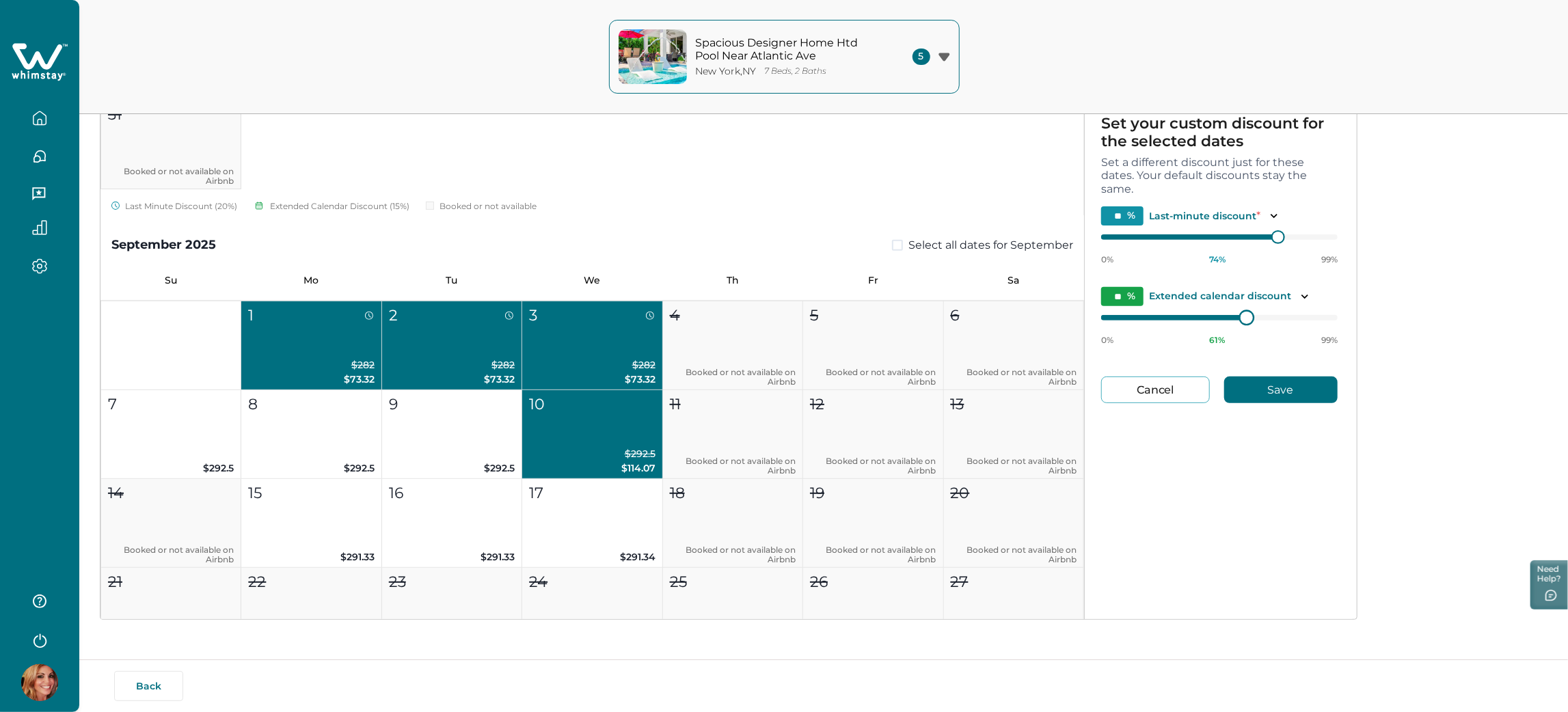 click at bounding box center (1247, 318) 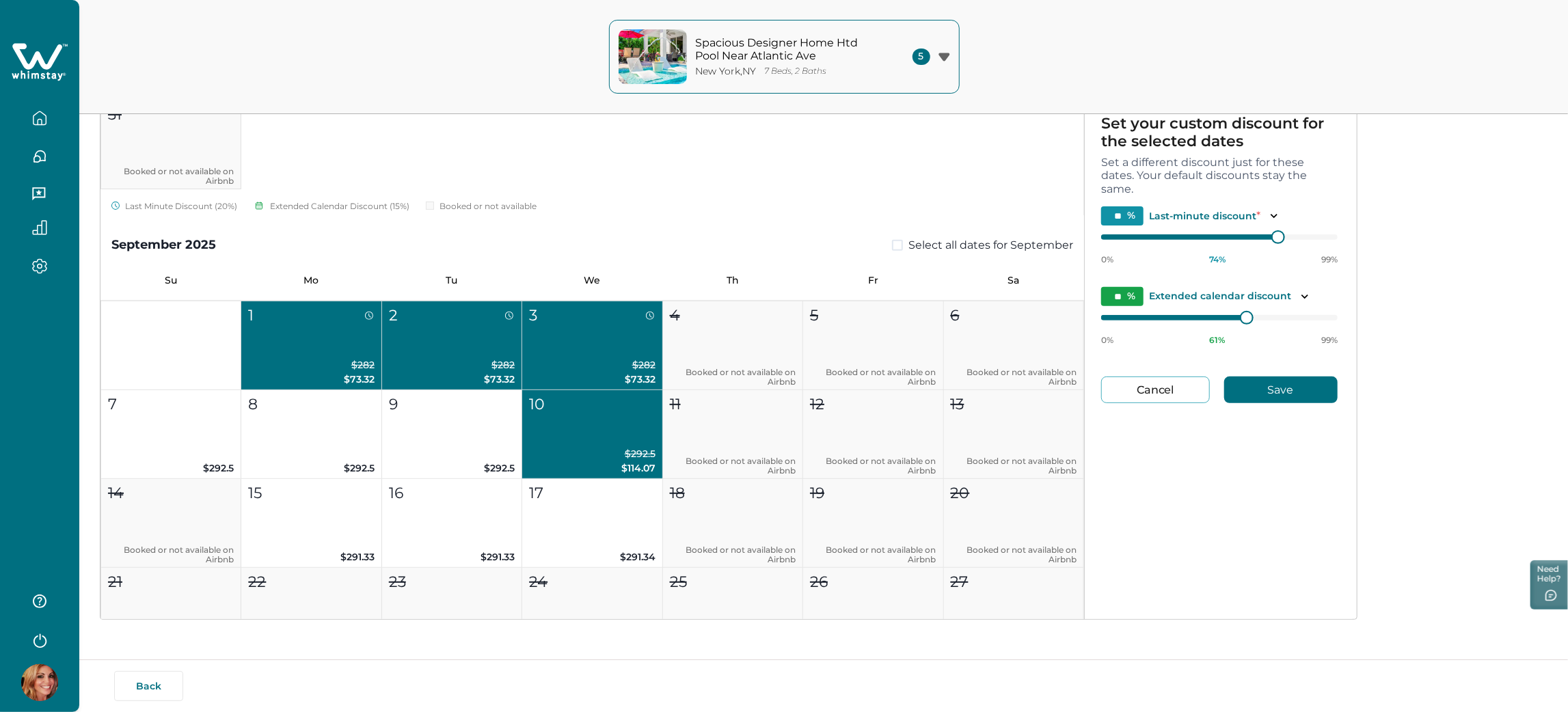click on "Save" at bounding box center [1281, 389] 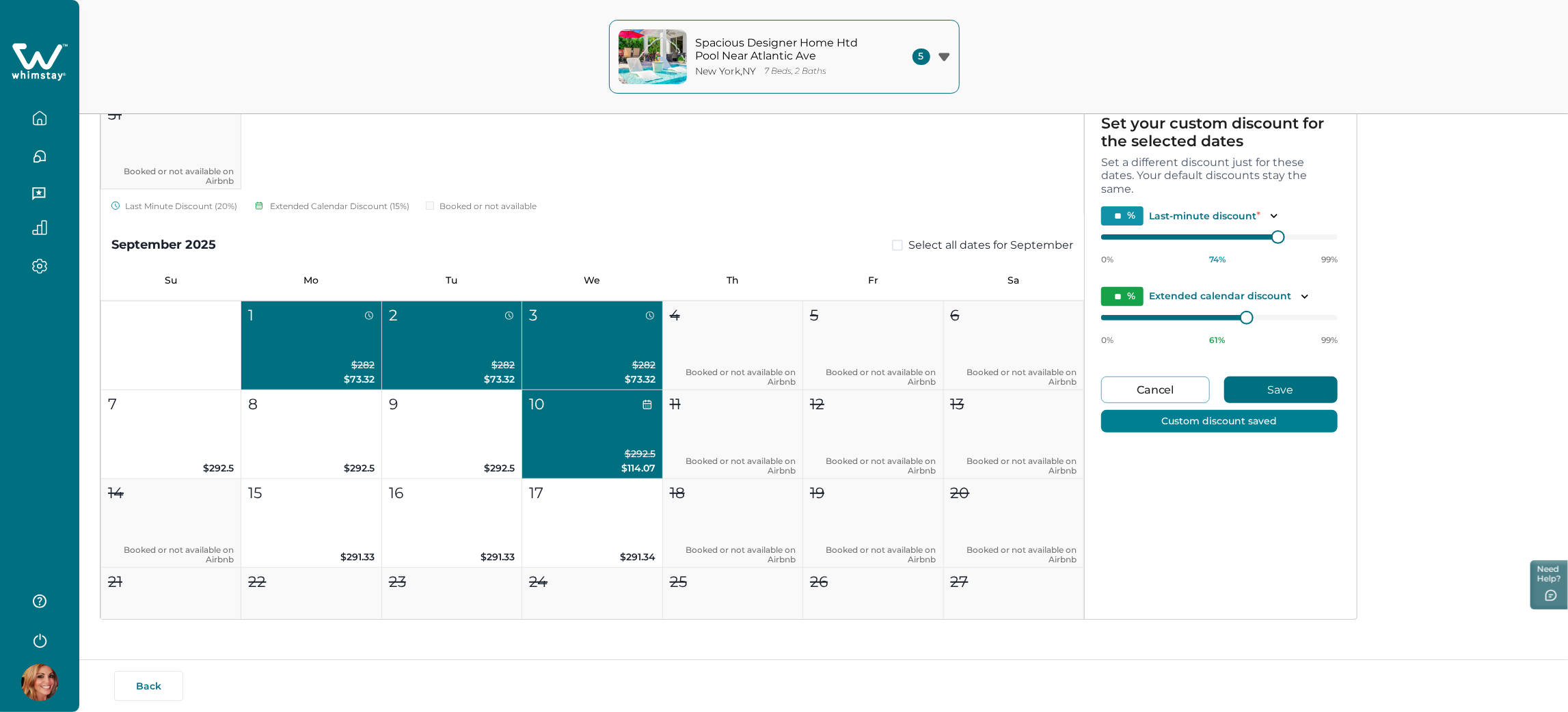 type on "**" 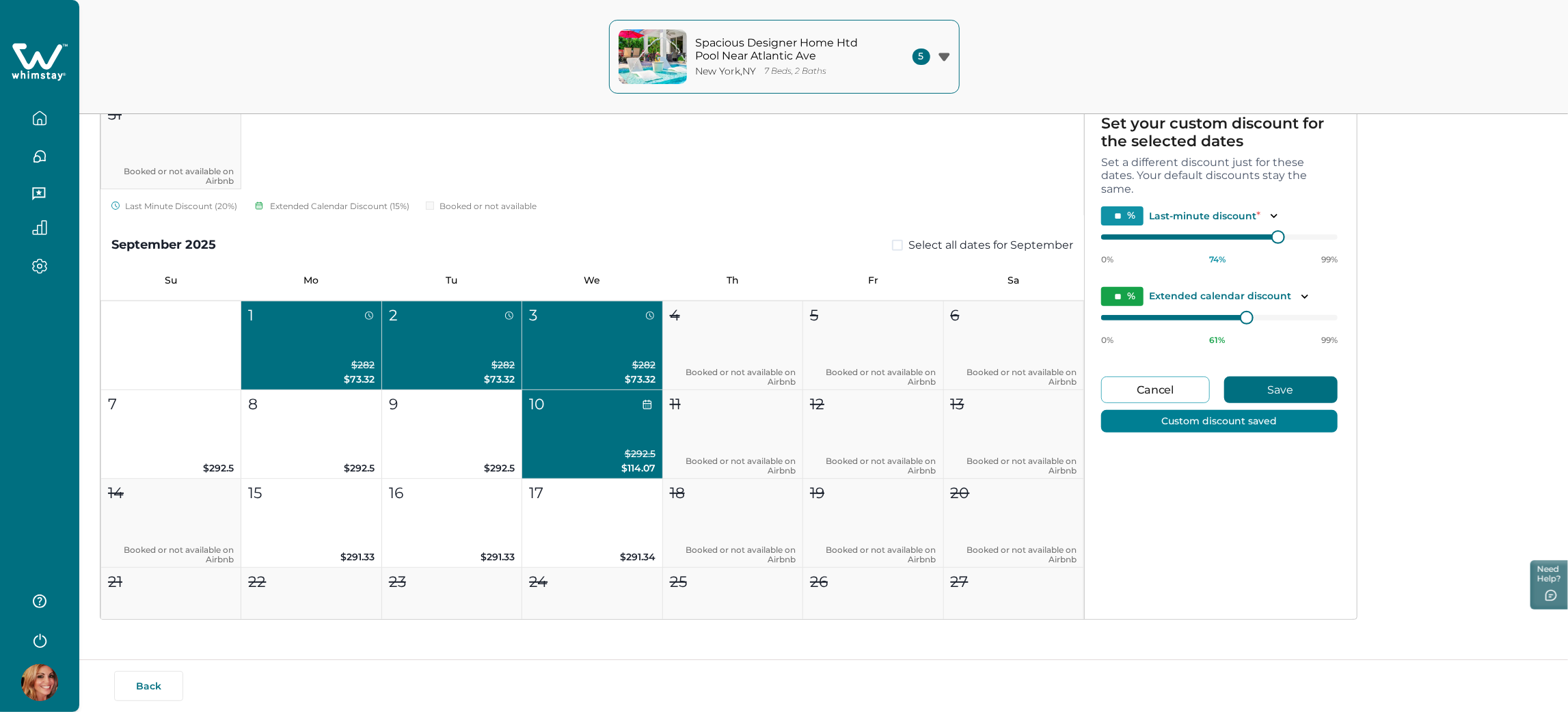 type on "**" 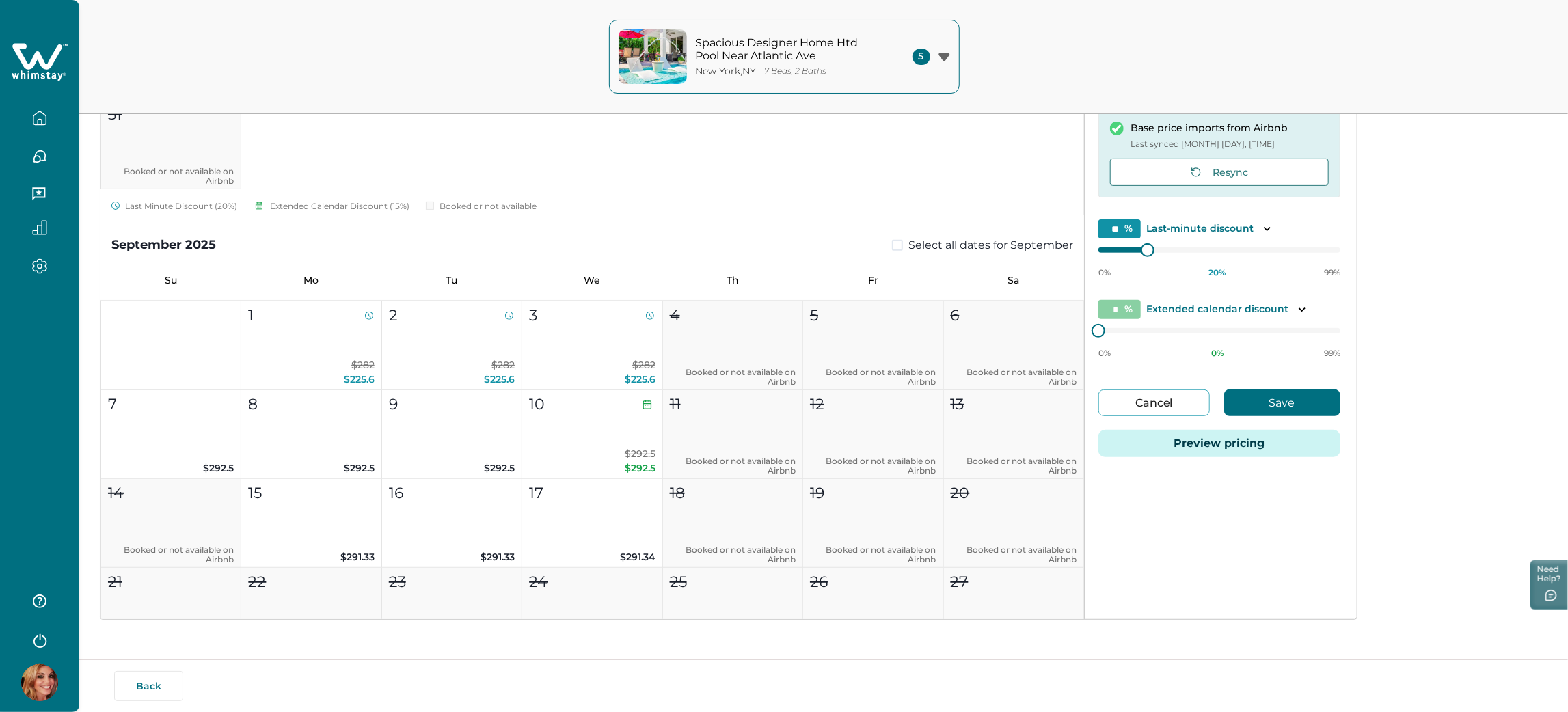 click on "* % Extended calendar discount 0% 0 % 99%" at bounding box center (1219, 329) 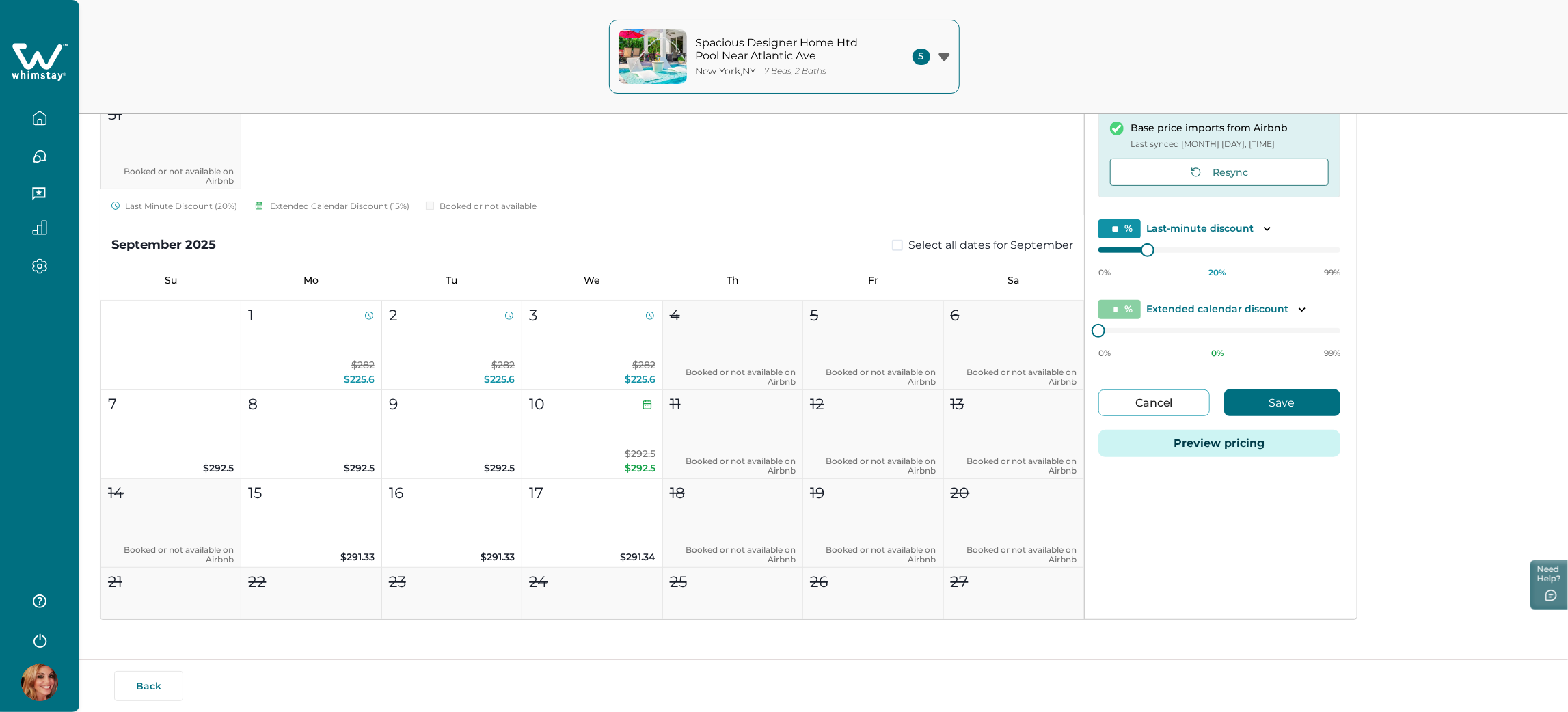 type on "*" 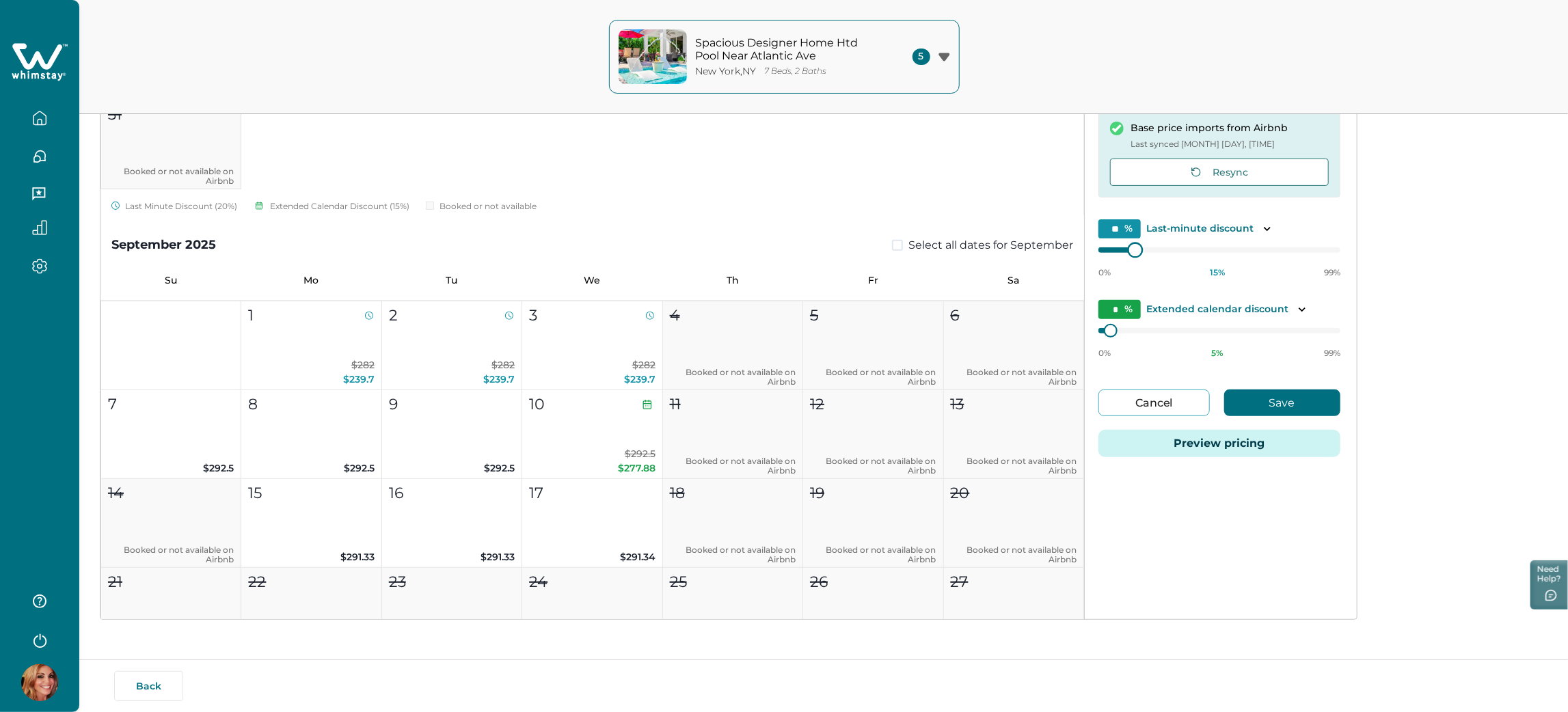 type on "**" 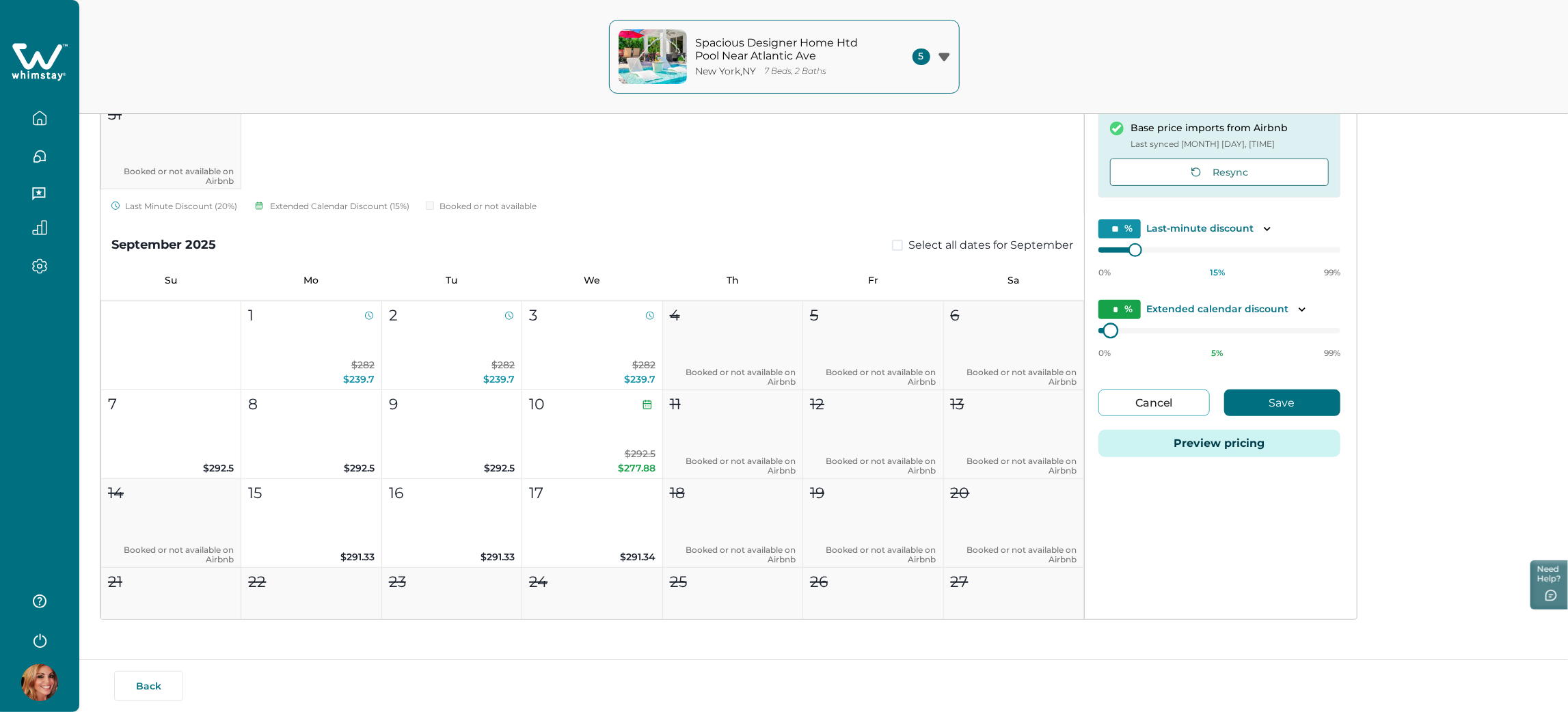 click at bounding box center (1111, 331) 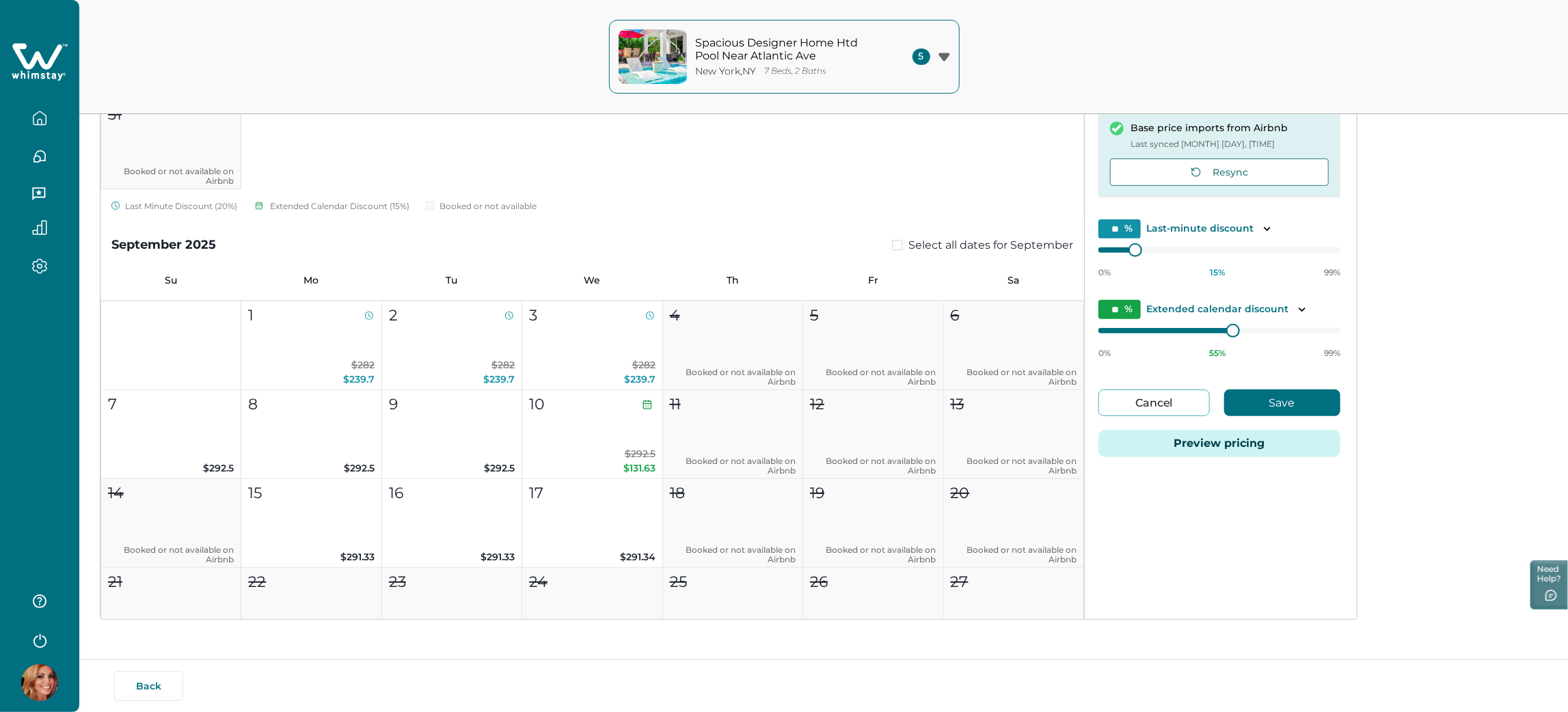 click on "Save" at bounding box center [1282, 402] 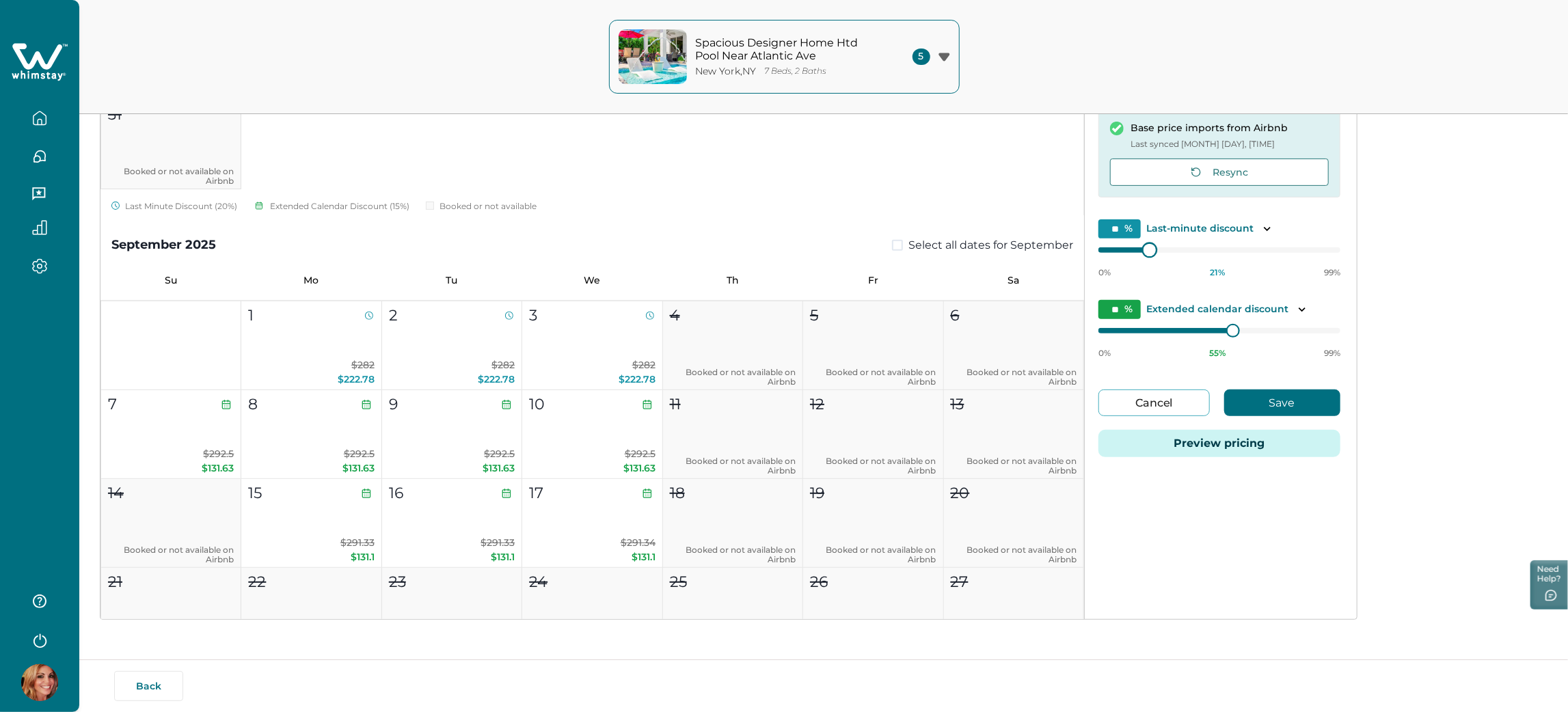 click on "Default price settings Applies to all nights unless customized for specific dates Base price imports from Airbnb Last synced   Aug 7, 10:51 AM Resync ** % Last-minute discount 0% 21 % 99% ** % Extended calendar discount 0% 55 % 99% Cancel Save Preview pricing" at bounding box center [1219, 261] 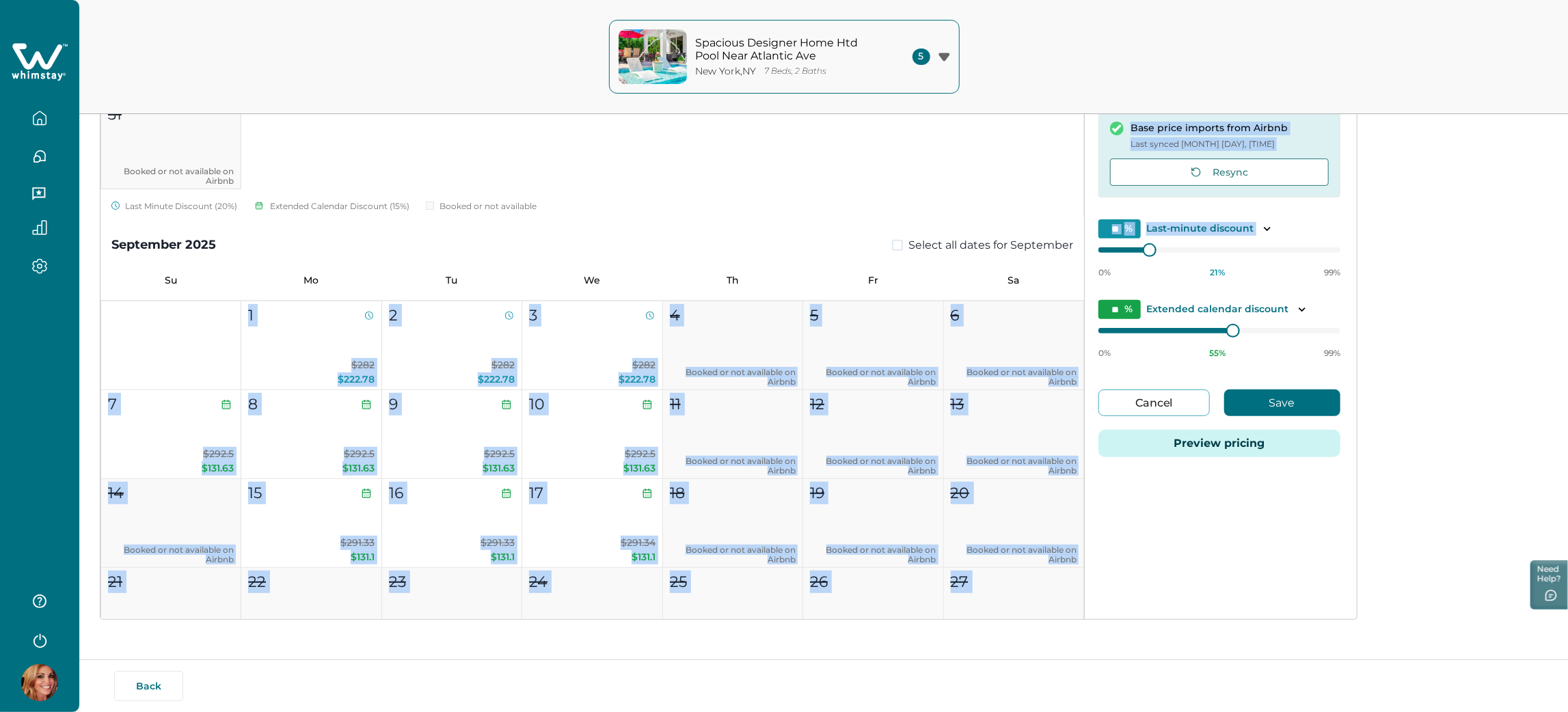 drag, startPoint x: 1151, startPoint y: 241, endPoint x: 1071, endPoint y: 273, distance: 86.16264 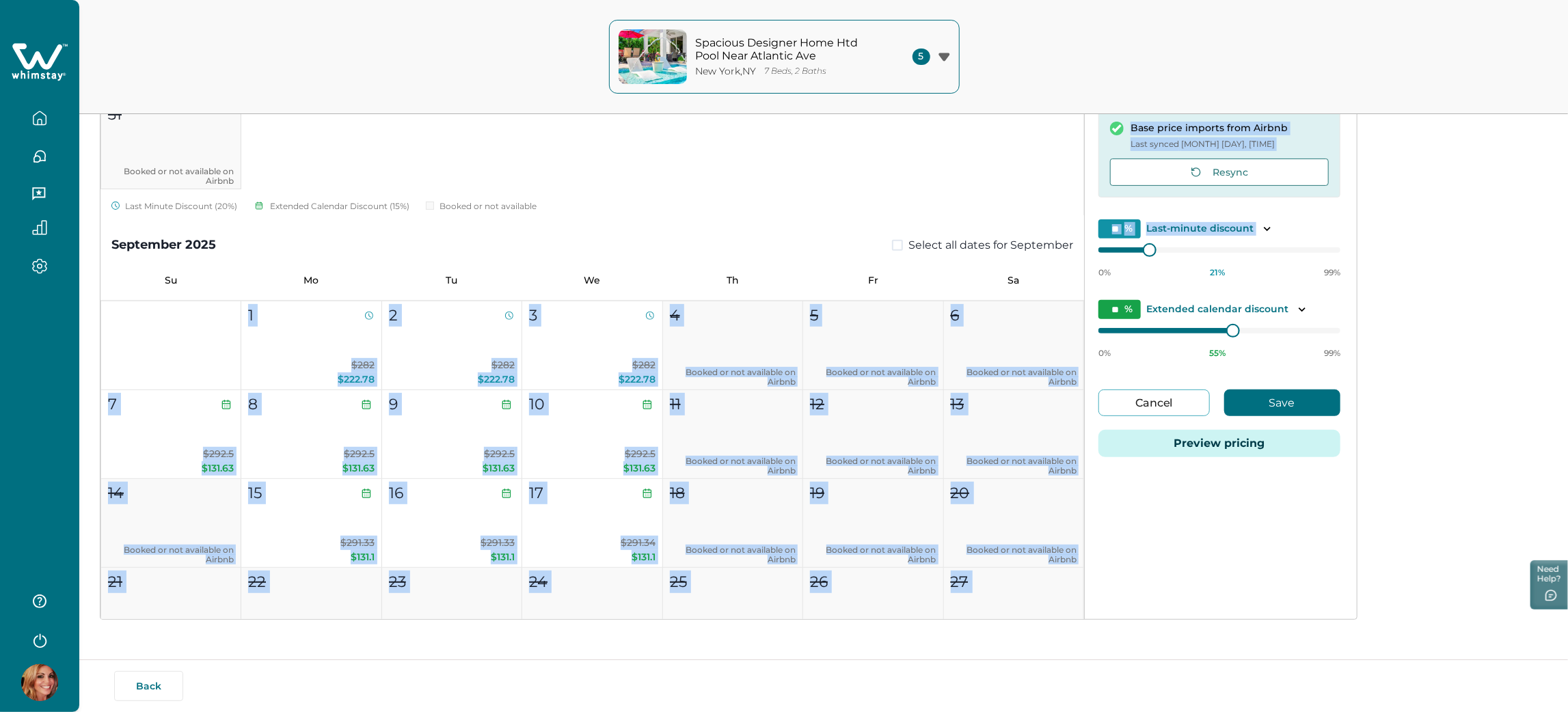 click on "August 2025 Select all dates for   August Su Mo Tu We Th Fr Sa 1 2 3 4 5 6 7 Booked or not available on Airbnb 8 Booked or not available on Airbnb 9 Booked or not available on Airbnb 10 Booked or not available on Airbnb 11 Booked or not available on Airbnb 12 Booked or not available on Airbnb 13 Booked or not available on Airbnb 14 Booked or not available on Airbnb 15 Booked or not available on Airbnb 16 Booked or not available on Airbnb 17 Booked or not available on Airbnb 18 Booked or not available on Airbnb 19 Booked or not available on Airbnb 20 $286 $225.94 21 Booked or not available on Airbnb 22 Booked or not available on Airbnb 23 Booked or not available on Airbnb 24 $326 $257.54 25 $326 $257.54 26 $326 $257.54 27 $326 $257.54 28 Booked or not available on Airbnb 29 Booked or not available on Airbnb 30 Booked or not available on Airbnb 31 Booked or not available on Airbnb Last Minute Discount (20%) Extended Calendar Discount (15%) Booked or not available September 2025 Select all dates for   September" at bounding box center (729, 299) 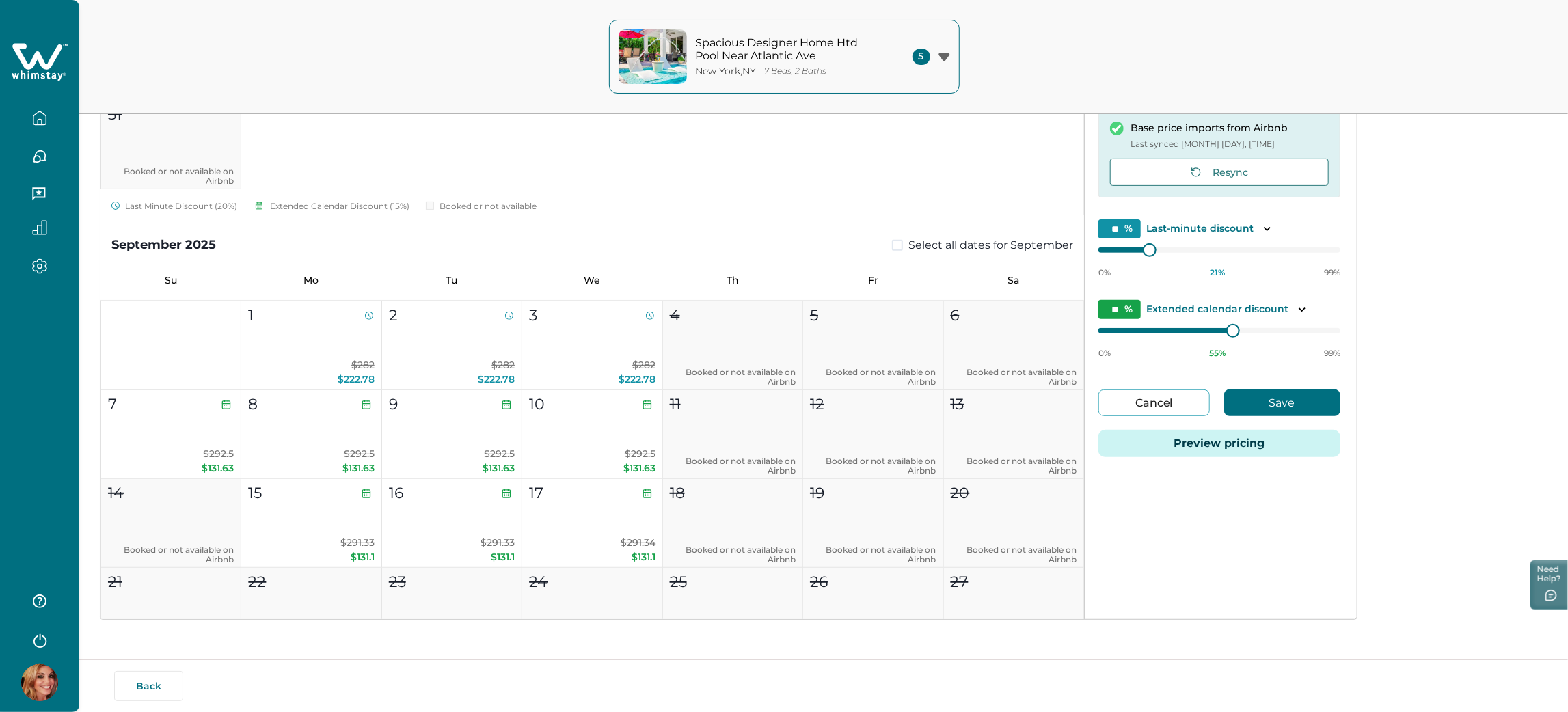 click on "Default price settings Applies to all nights unless customized for specific dates Base price imports from Airbnb Last synced   Aug 7, 10:51 AM Resync ** % Last-minute discount 0% 21 % 99% ** % Extended calendar discount 0% 55 % 99% Cancel Save Preview pricing" at bounding box center (1219, 261) 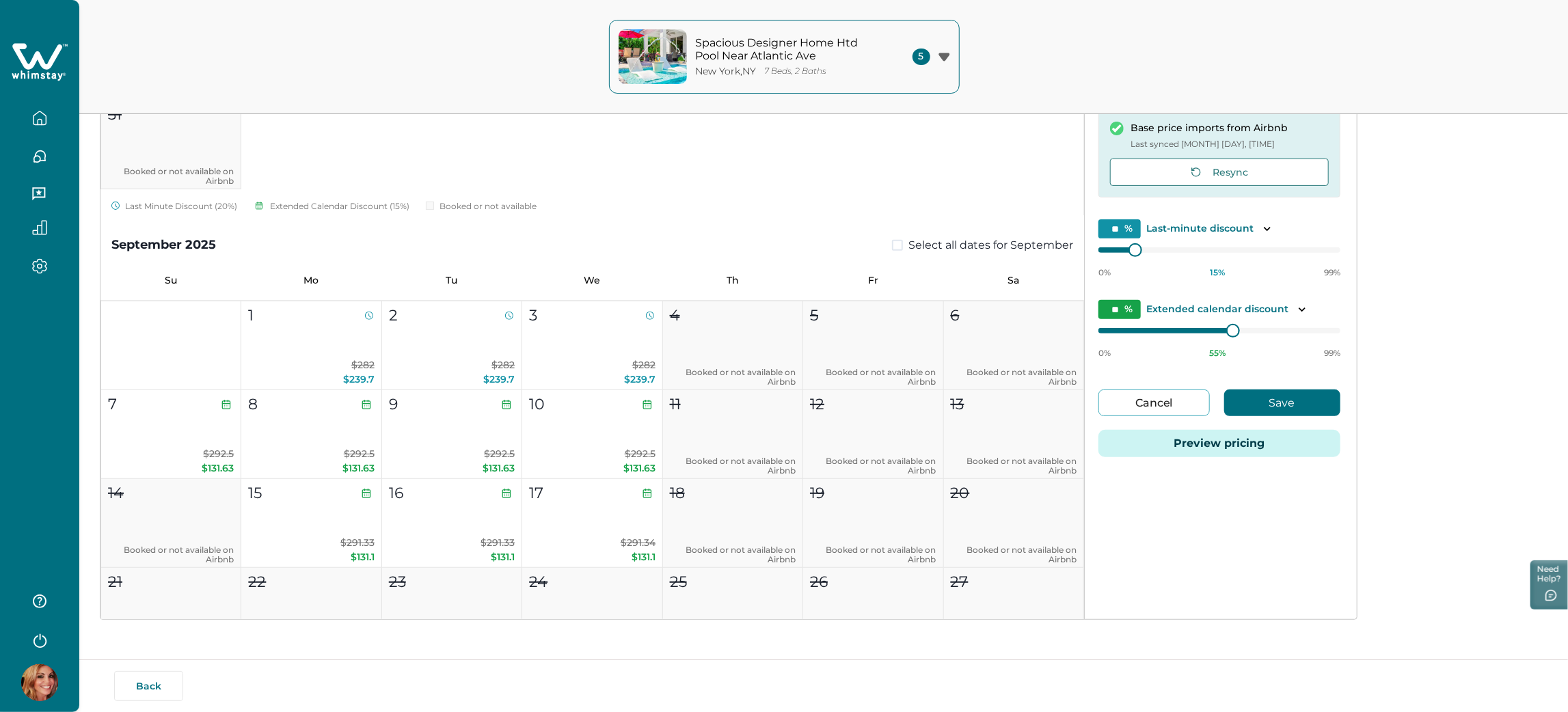 type on "**" 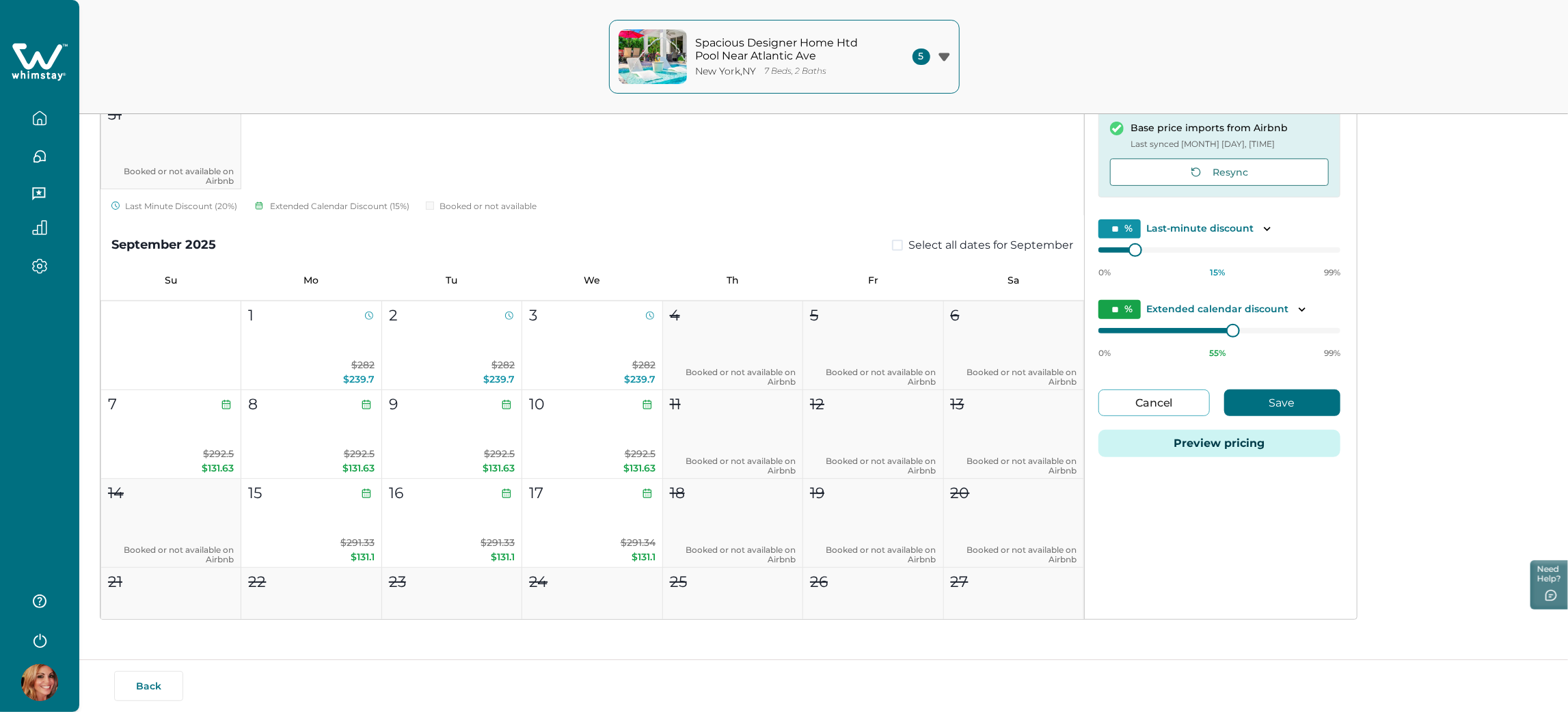 drag, startPoint x: 1228, startPoint y: 319, endPoint x: 1295, endPoint y: 329, distance: 67.74216 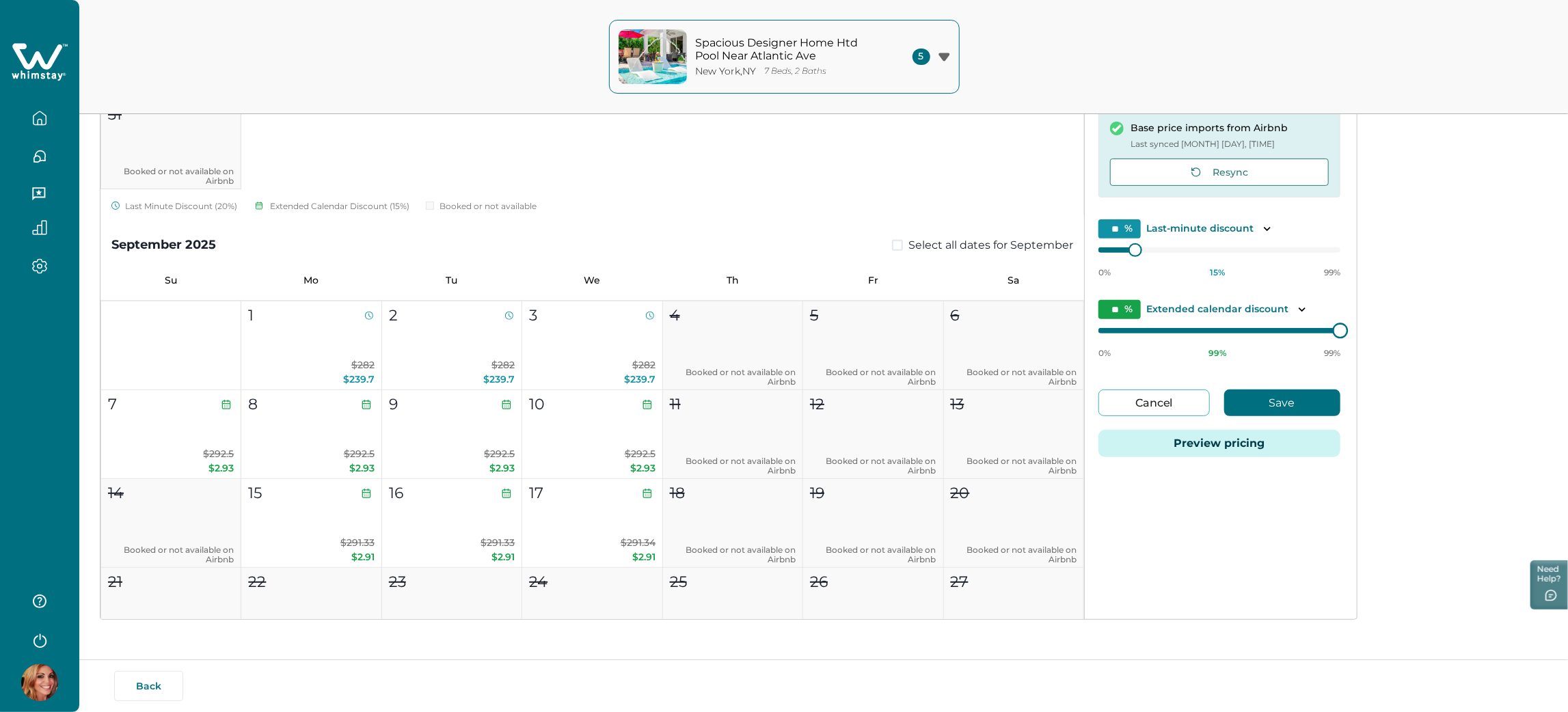type on "*" 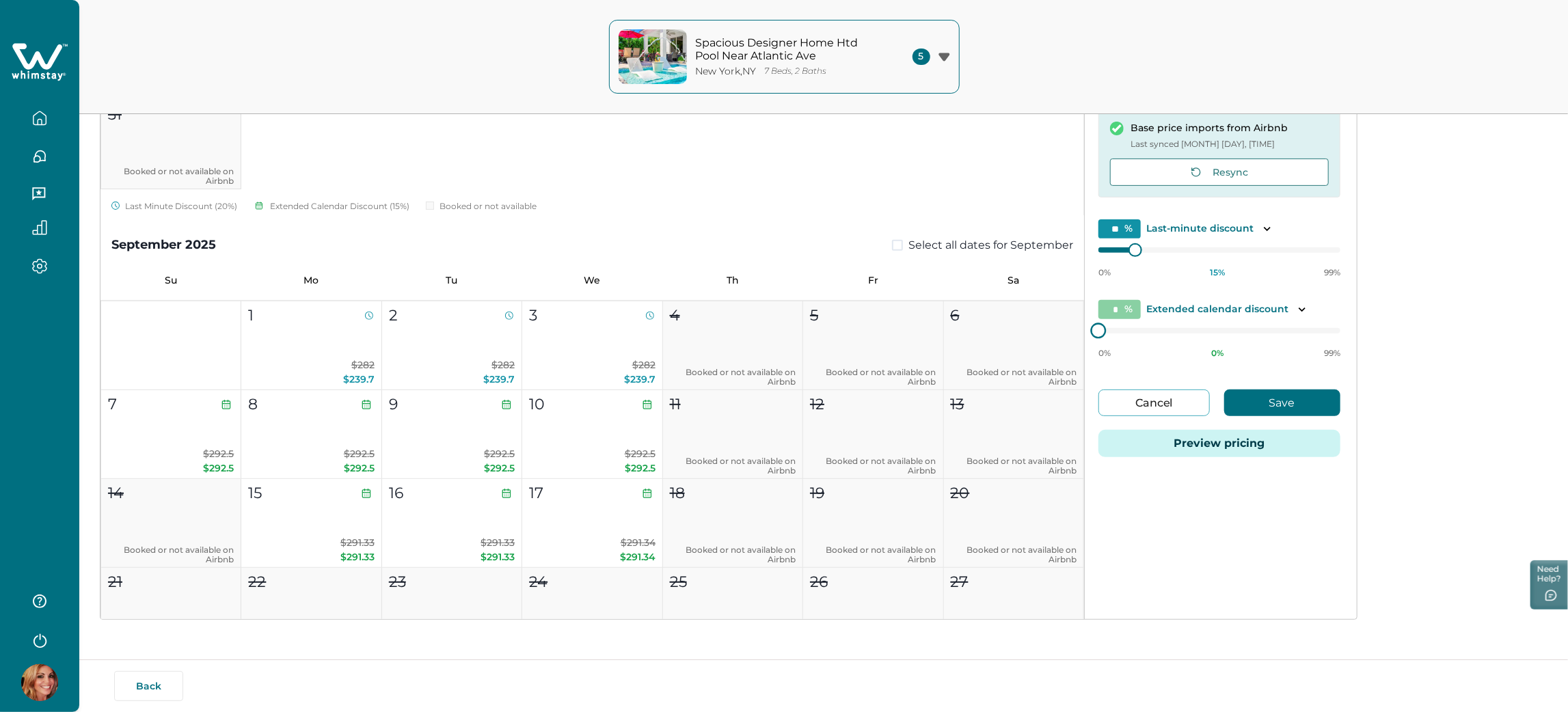 click on "[MONTH] [YEAR] Select all dates for   [MONTH] Su Mo Tu We Th Fr Sa 1 2 3 4 5 6 7 Booked or not available on Airbnb 8 Booked or not available on Airbnb 9 Booked or not available on Airbnb 10 Booked or not available on Airbnb 11 Booked or not available on Airbnb 12 Booked or not available on Airbnb 13 Booked or not available on Airbnb 14 Booked or not available on Airbnb 15 Booked or not available on Airbnb 16 Booked or not available on Airbnb 17 Booked or not available on Airbnb 18 Booked or not available on Airbnb 19 Booked or not available on Airbnb 20 $286 $243.1 21 Booked or not available on Airbnb 22 Booked or not available on Airbnb 23 Booked or not available on Airbnb 24 $326 $277.1 25 $326 $277.1 26 $326 $277.1 27 $326 $277.1 28 Booked or not available on Airbnb 29 Booked or not available on Airbnb 30 Booked or not available on Airbnb 31 Booked or not available on Airbnb Last Minute Discount (20%) Extended Calendar Discount (15%) Booked or not available [MONTH] [YEAR] Select all dates for   [MONTH] Su Mo" at bounding box center [729, 299] 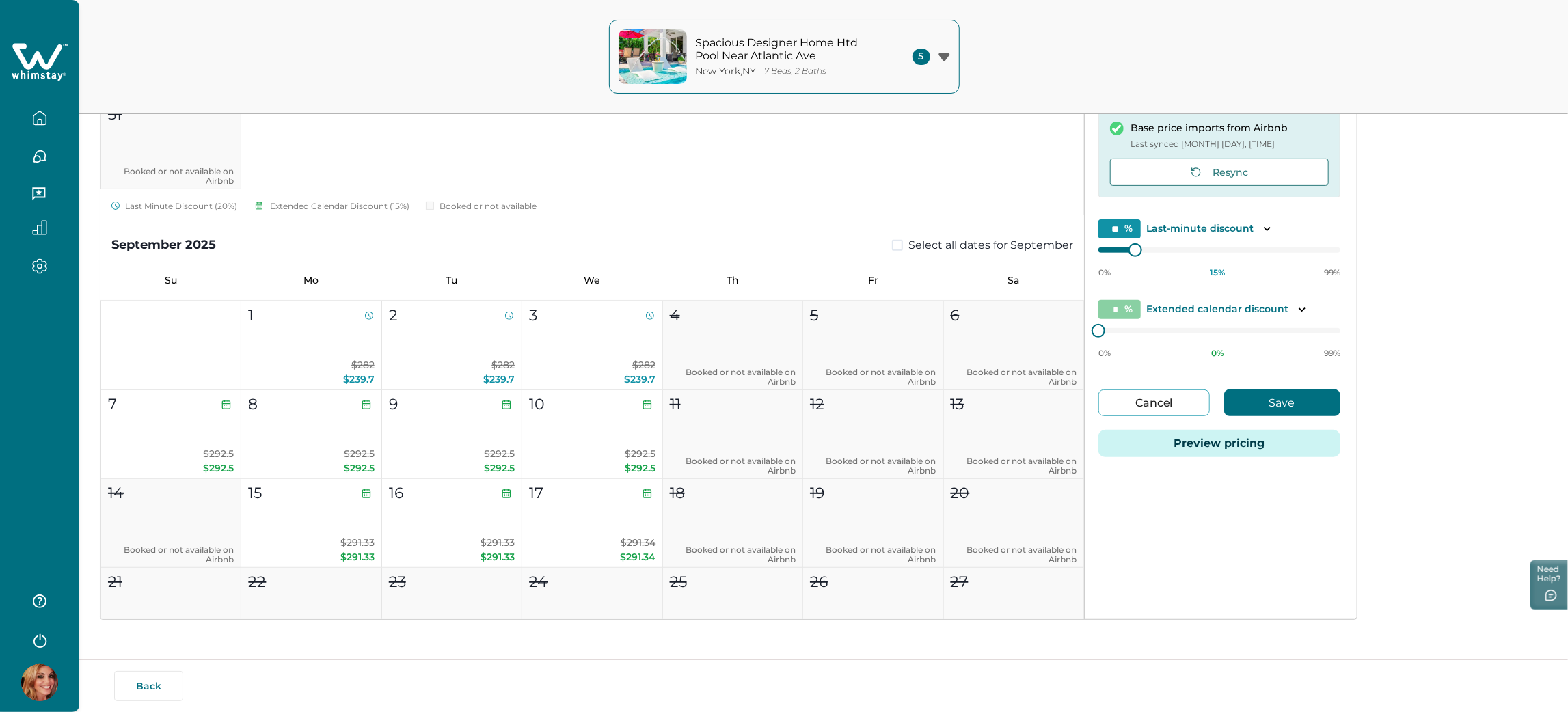 click on "0% 15 % 99%" at bounding box center [1219, 261] 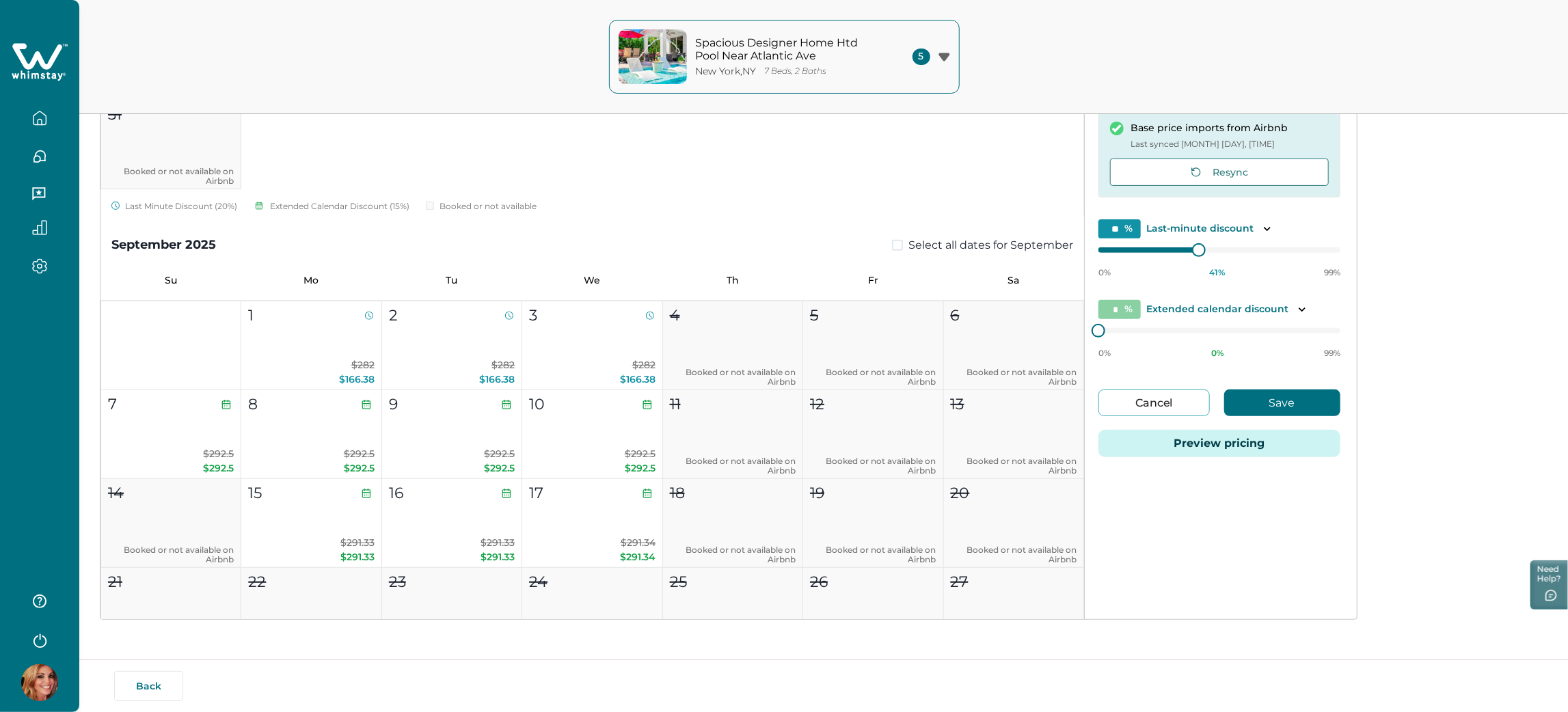 click on "Save" at bounding box center (1282, 402) 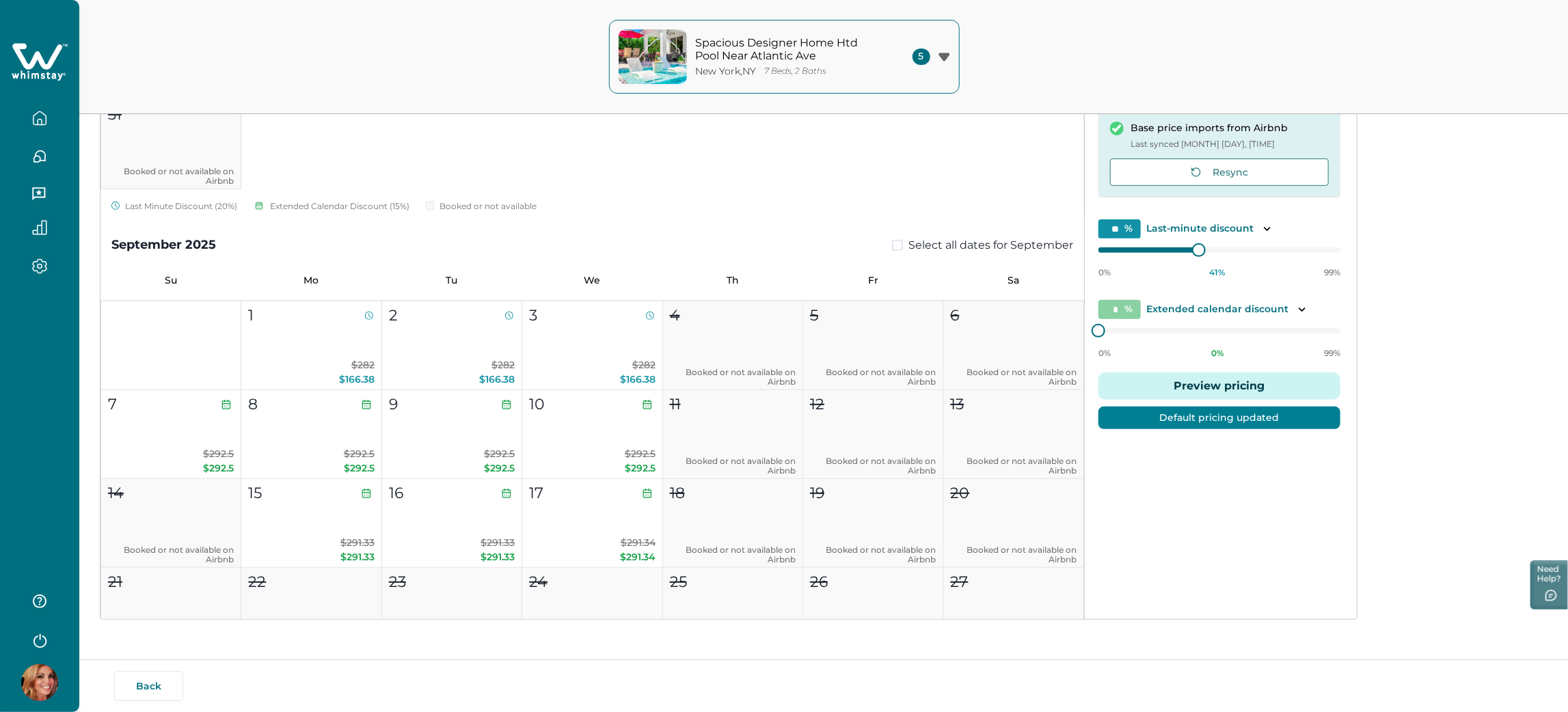 click on "August 2025 Select all dates for   August Su Mo Tu We Th Fr Sa 1 2 3 4 5 6 7 Booked or not available on Airbnb 8 Booked or not available on Airbnb 9 Booked or not available on Airbnb 10 Booked or not available on Airbnb 11 Booked or not available on Airbnb 12 Booked or not available on Airbnb 13 Booked or not available on Airbnb 14 Booked or not available on Airbnb 15 Booked or not available on Airbnb 16 Booked or not available on Airbnb 17 Booked or not available on Airbnb 18 Booked or not available on Airbnb 19 Booked or not available on Airbnb 20 $286 $168.74 21 Booked or not available on Airbnb 22 Booked or not available on Airbnb 23 Booked or not available on Airbnb 24 $326 $192.34 25 $326 $192.34 26 $326 $192.34 27 $326 $192.34 28 Booked or not available on Airbnb 29 Booked or not available on Airbnb 30 Booked or not available on Airbnb 31 Booked or not available on Airbnb Last Minute Discount (20%) Extended Calendar Discount (15%) Booked or not available September 2025 Select all dates for   September" at bounding box center [729, 299] 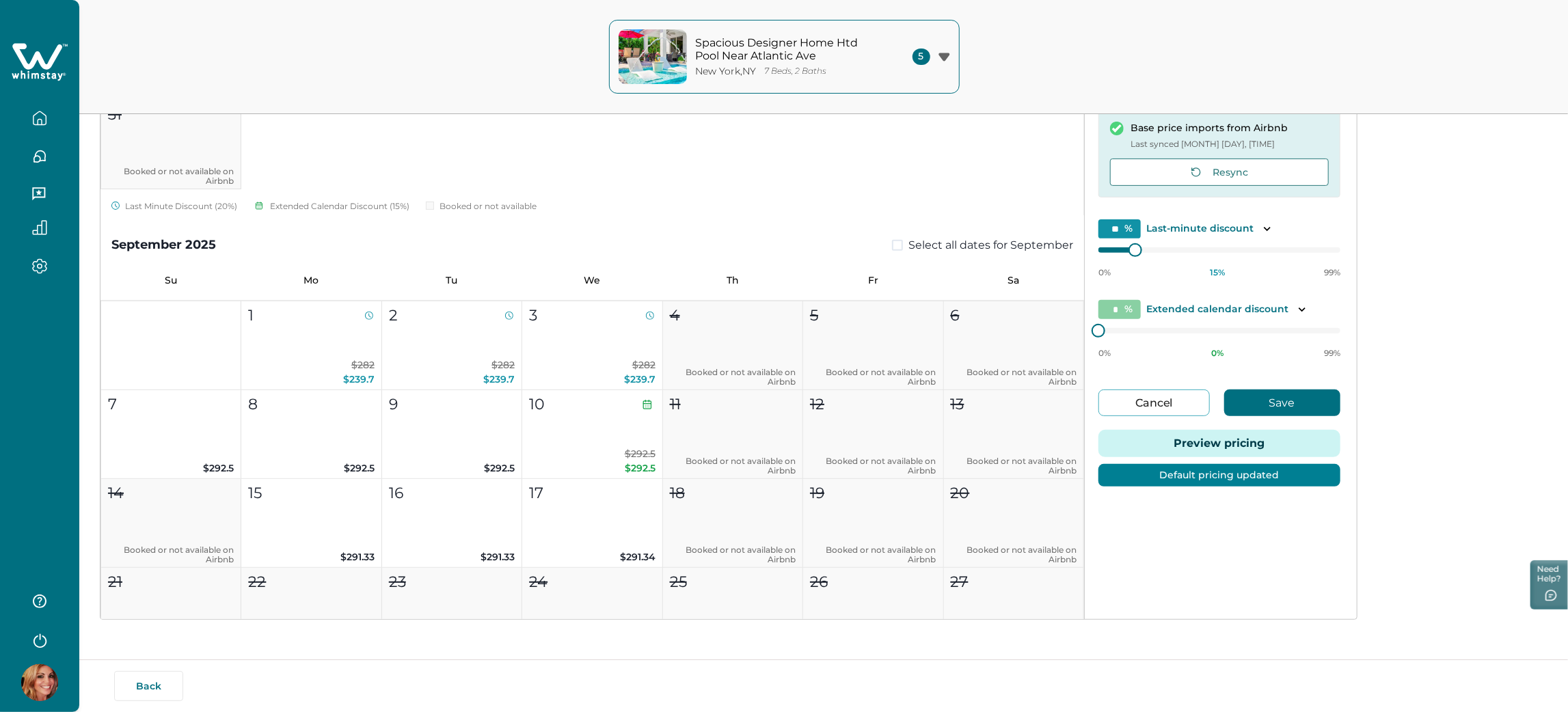 type on "**" 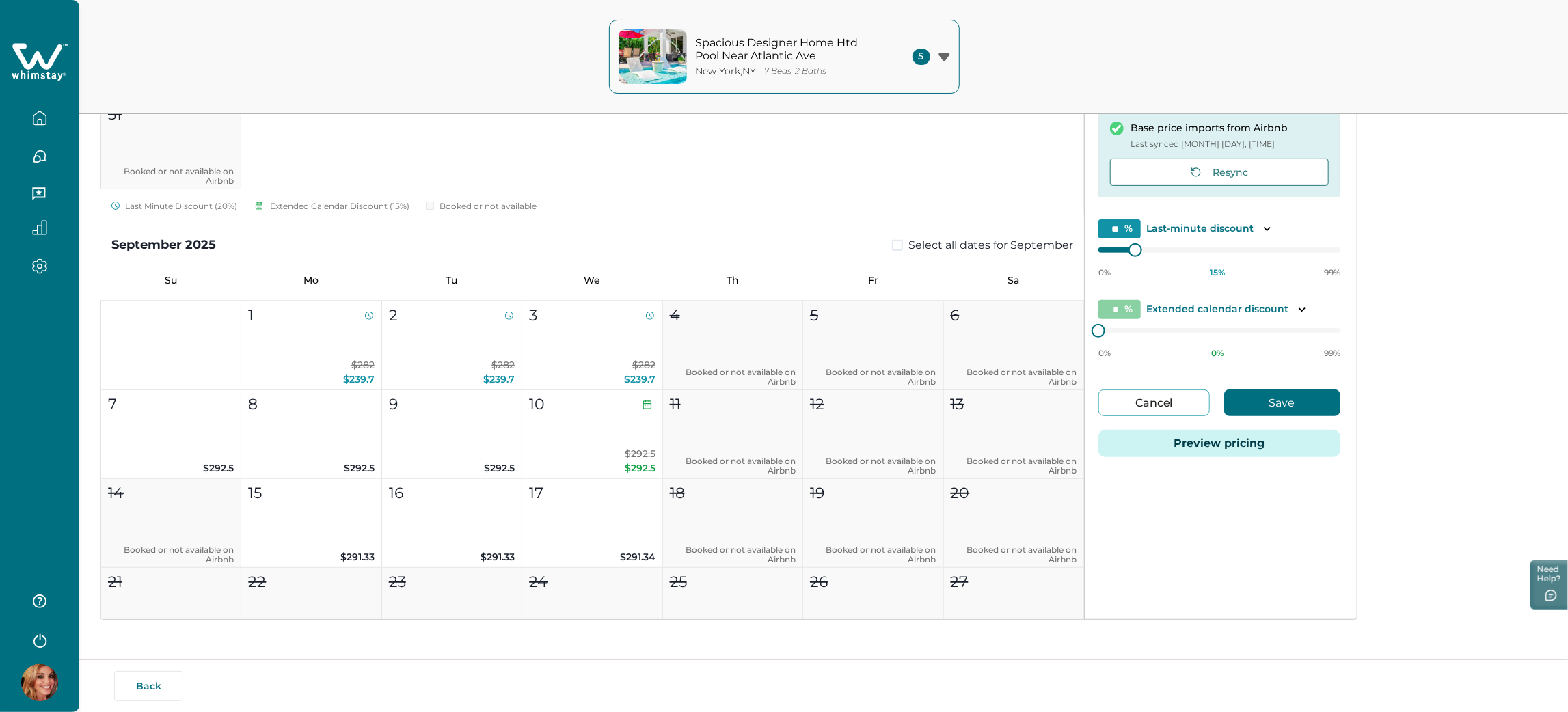 click on "Save" at bounding box center (1282, 402) 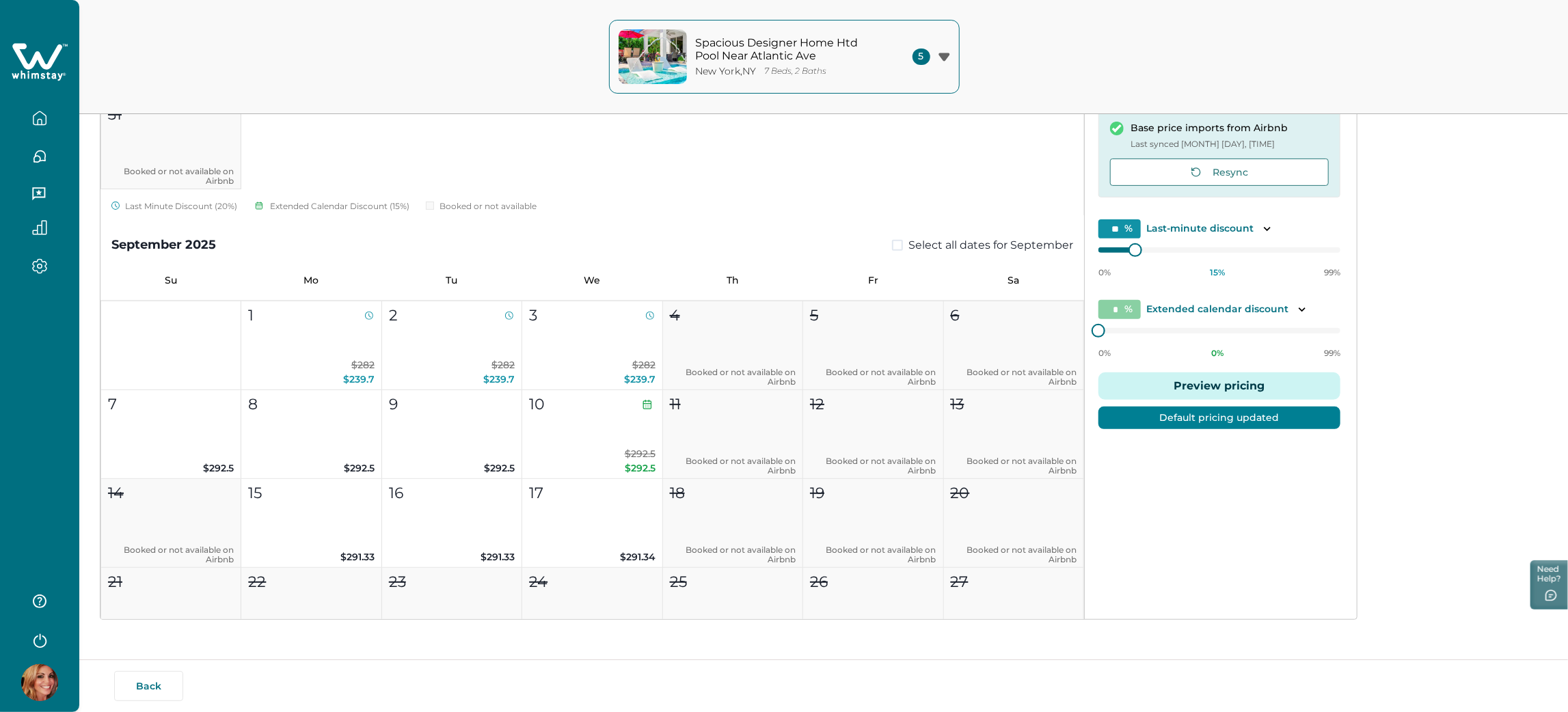 click on "[MONTH] [YEAR] Select all dates for   [MONTH] Su Mo Tu We Th Fr Sa 1 2 3 4 5 6 7 Booked or not available on Airbnb 8 Booked or not available on Airbnb 9 Booked or not available on Airbnb 10 Booked or not available on Airbnb 11 Booked or not available on Airbnb 12 Booked or not available on Airbnb 13 Booked or not available on Airbnb 14 Booked or not available on Airbnb 15 Booked or not available on Airbnb 16 Booked or not available on Airbnb 17 Booked or not available on Airbnb 18 Booked or not available on Airbnb 19 Booked or not available on Airbnb 20 $286 $243.1 21 Booked or not available on Airbnb 22 Booked or not available on Airbnb 23 Booked or not available on Airbnb 24 $326 $277.1 25 $326 $277.1 26 $326 $277.1 27 $326 $277.1 28 Booked or not available on Airbnb 29 Booked or not available on Airbnb 30 Booked or not available on Airbnb 31 Booked or not available on Airbnb Last Minute Discount (20%) Extended Calendar Discount (15%) Booked or not available [MONTH] [YEAR] Select all dates for   [MONTH] Su Mo" at bounding box center [729, 299] 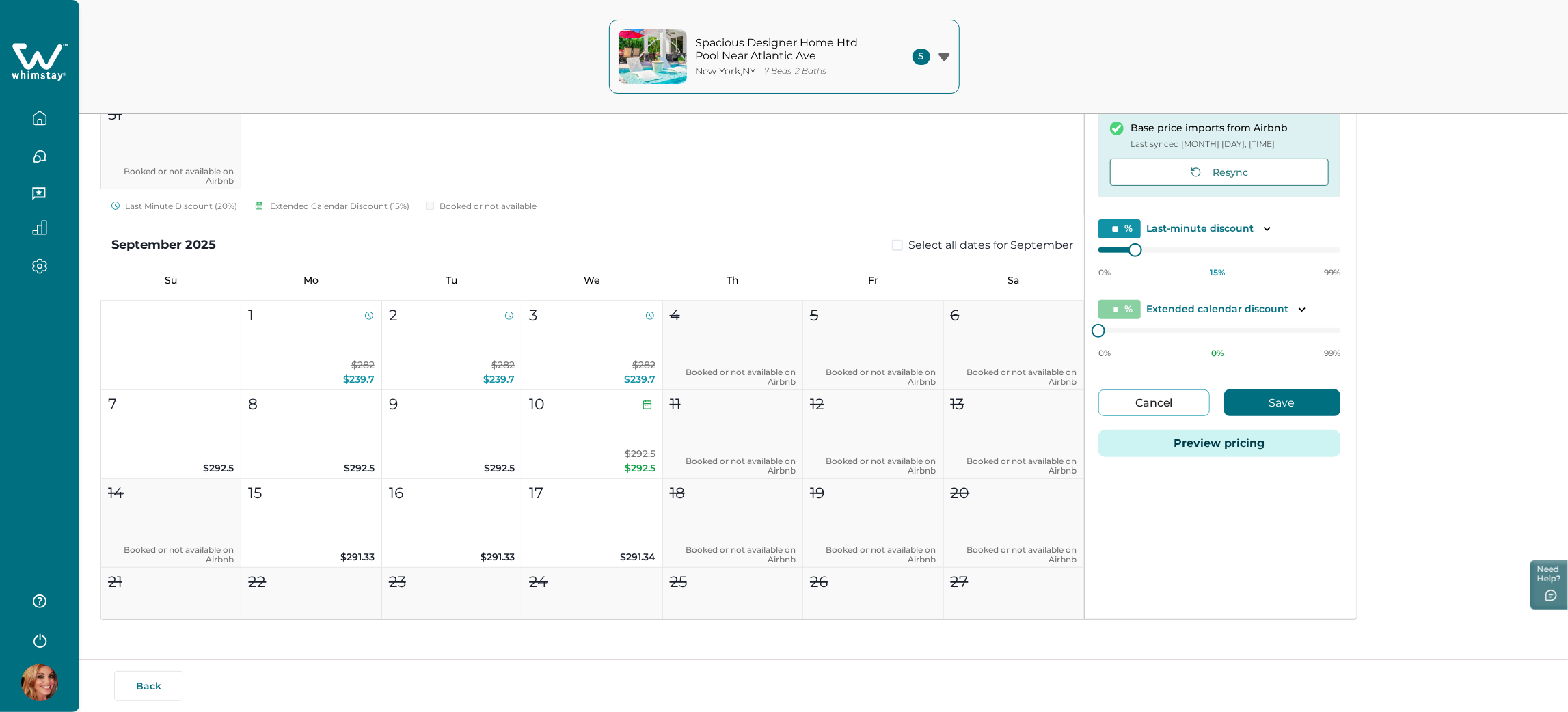 type on "*" 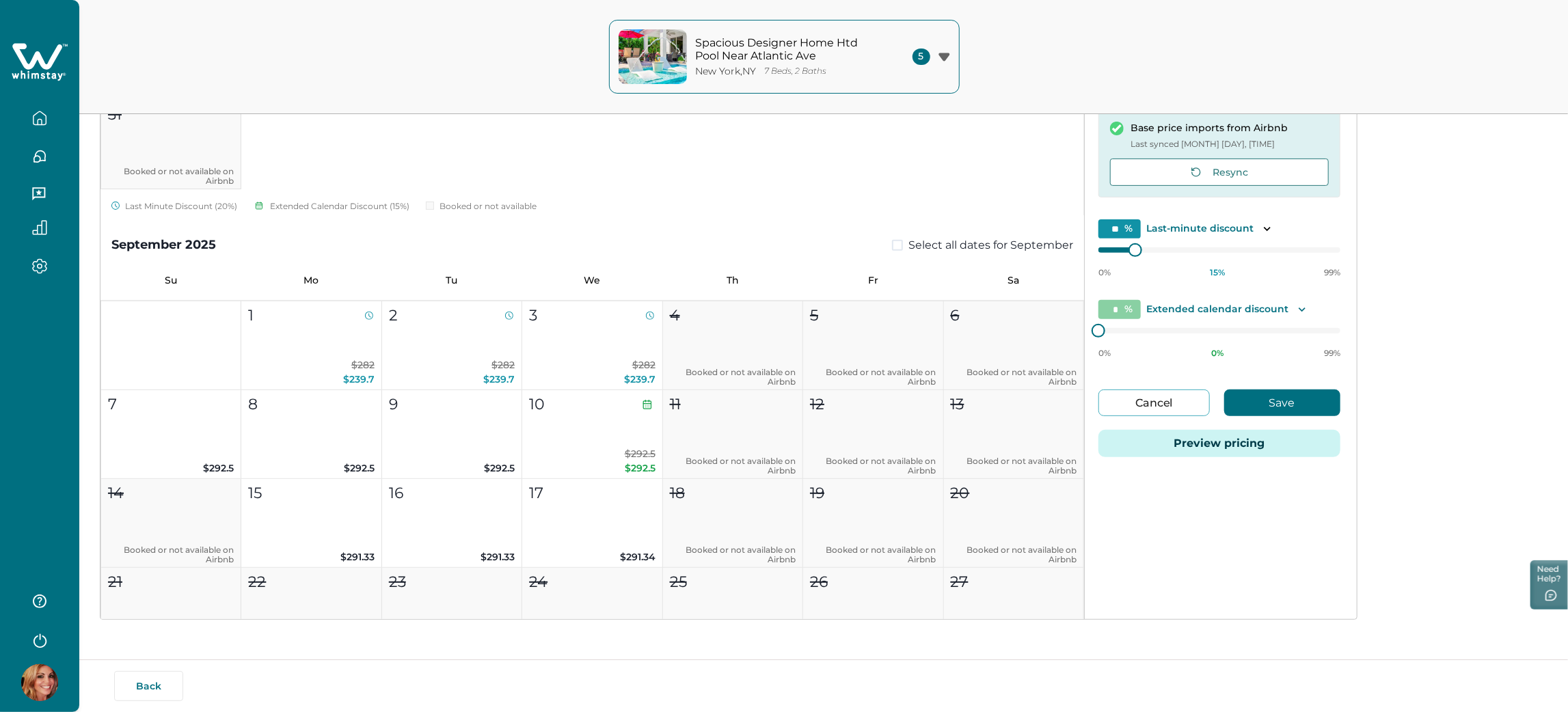 click 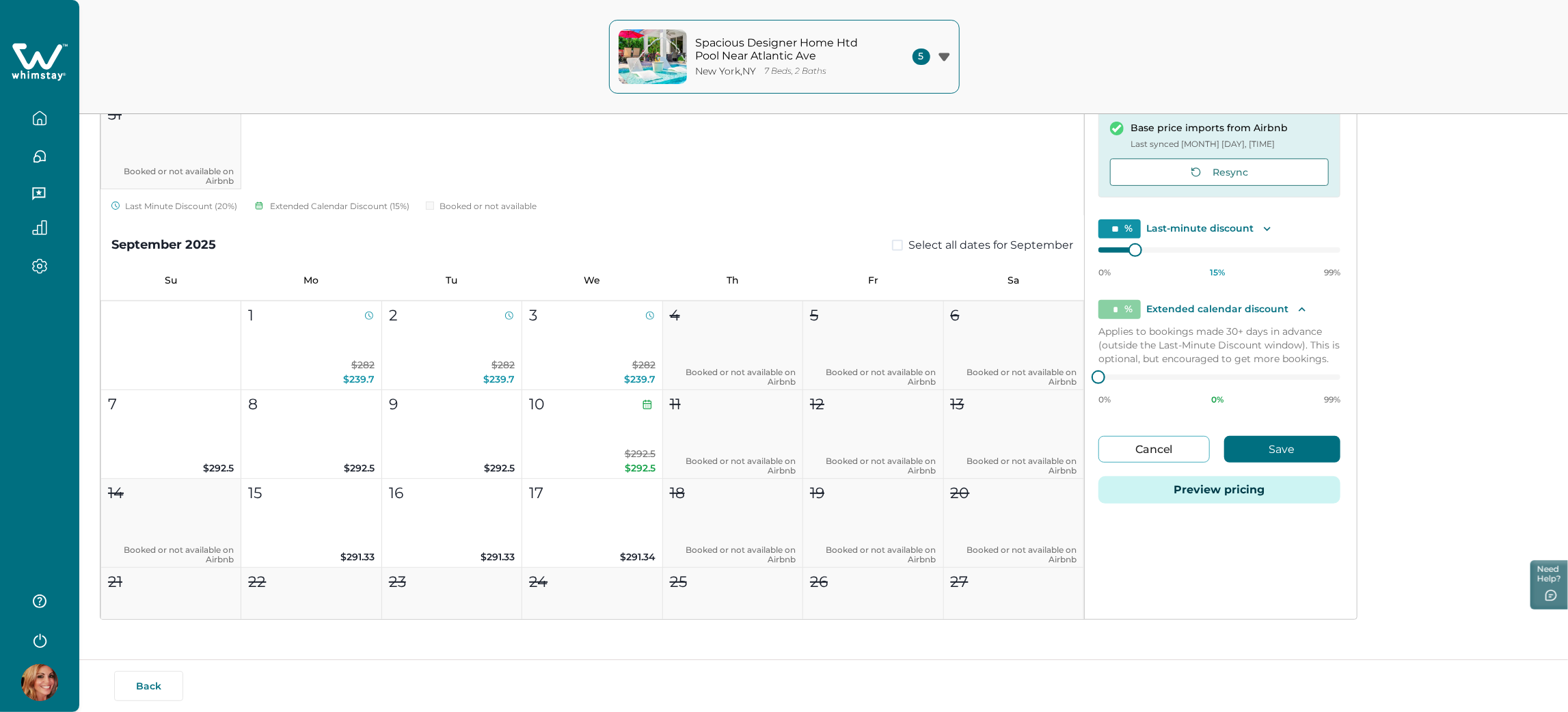 click 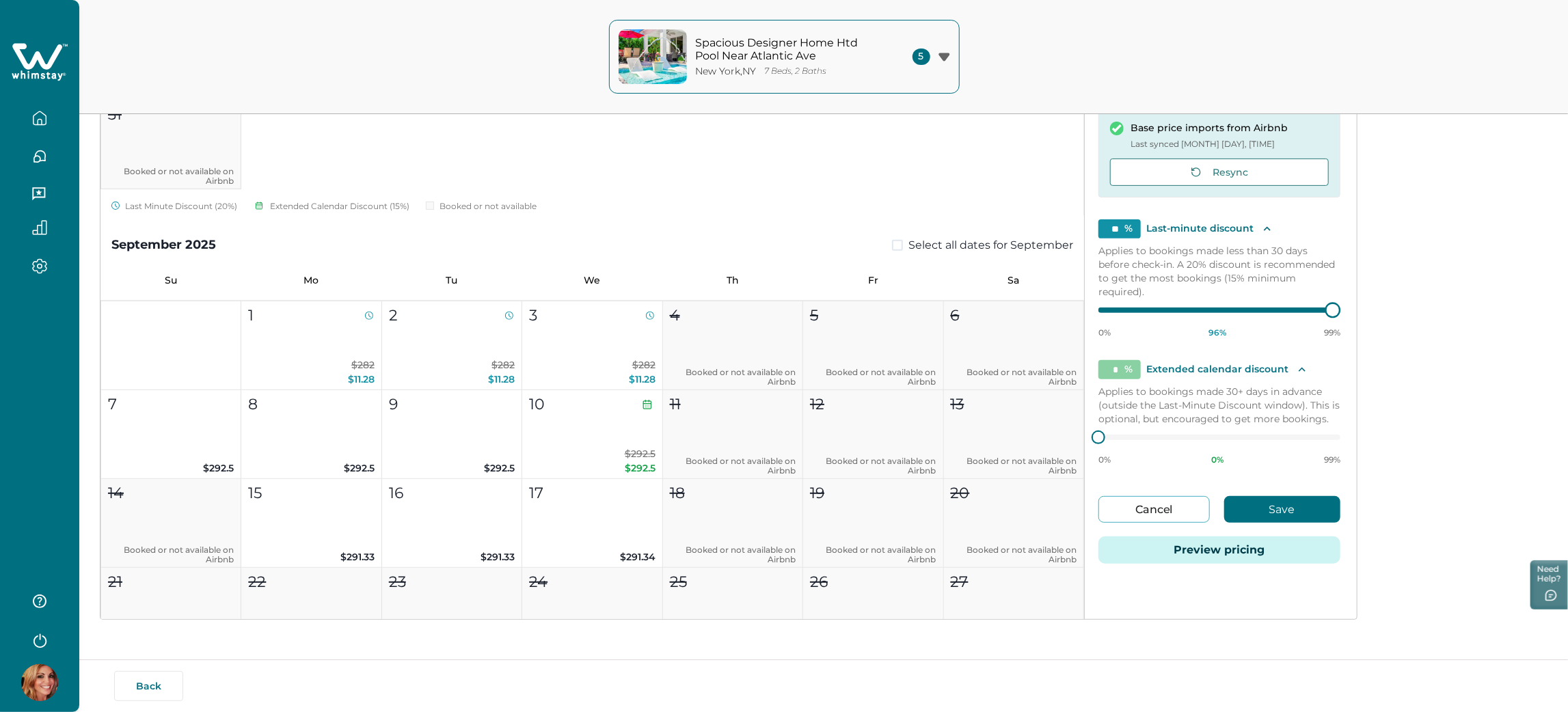 click on "0% 96 % 99%" at bounding box center (1219, 321) 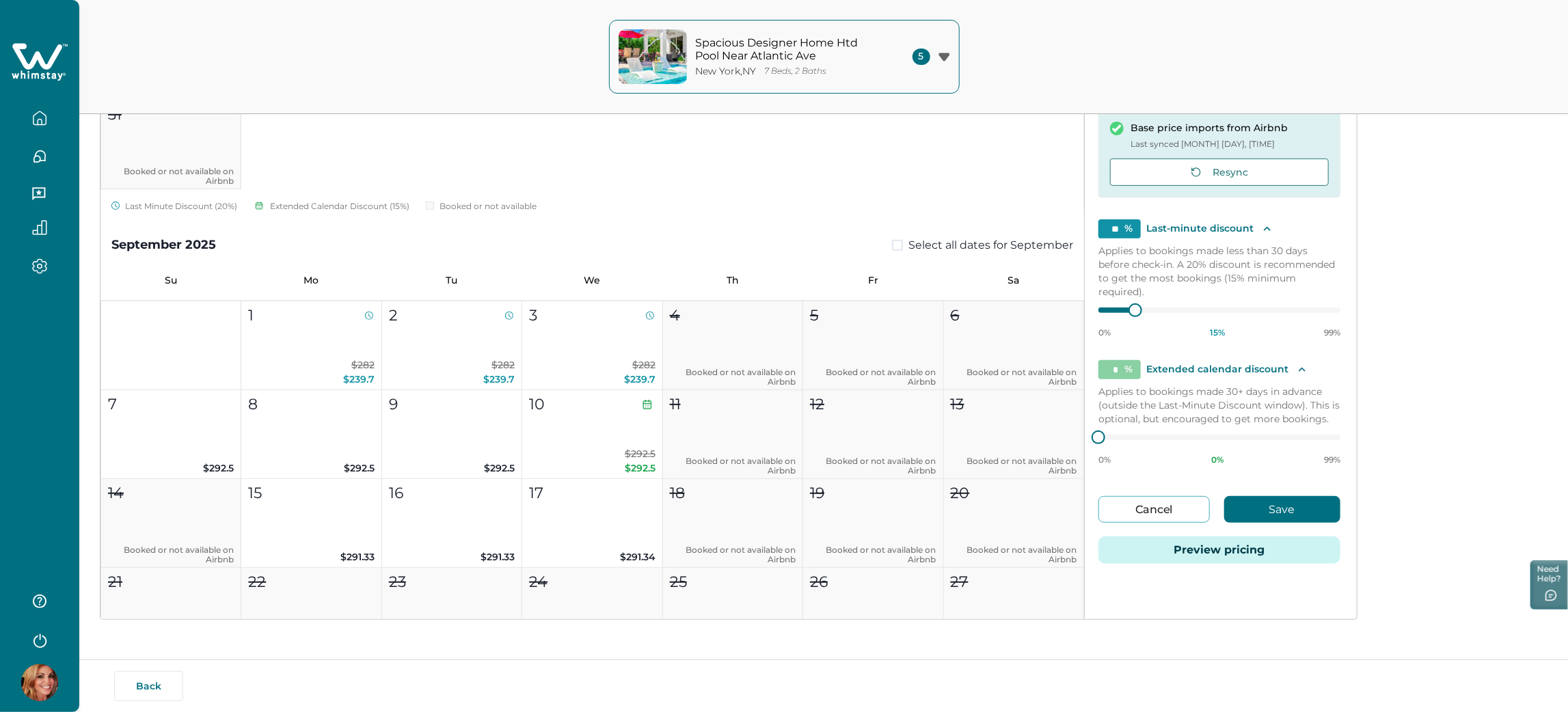 type on "**" 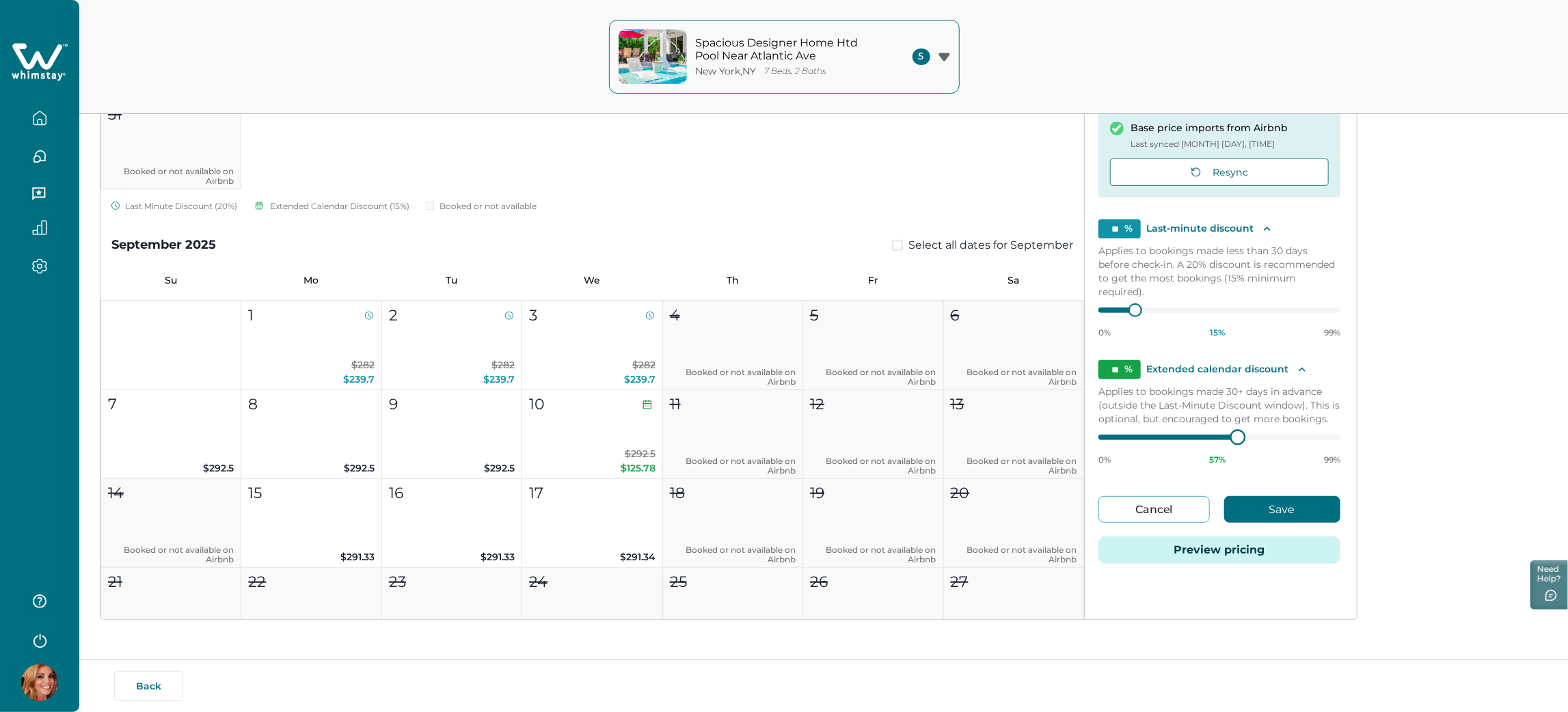 type on "**" 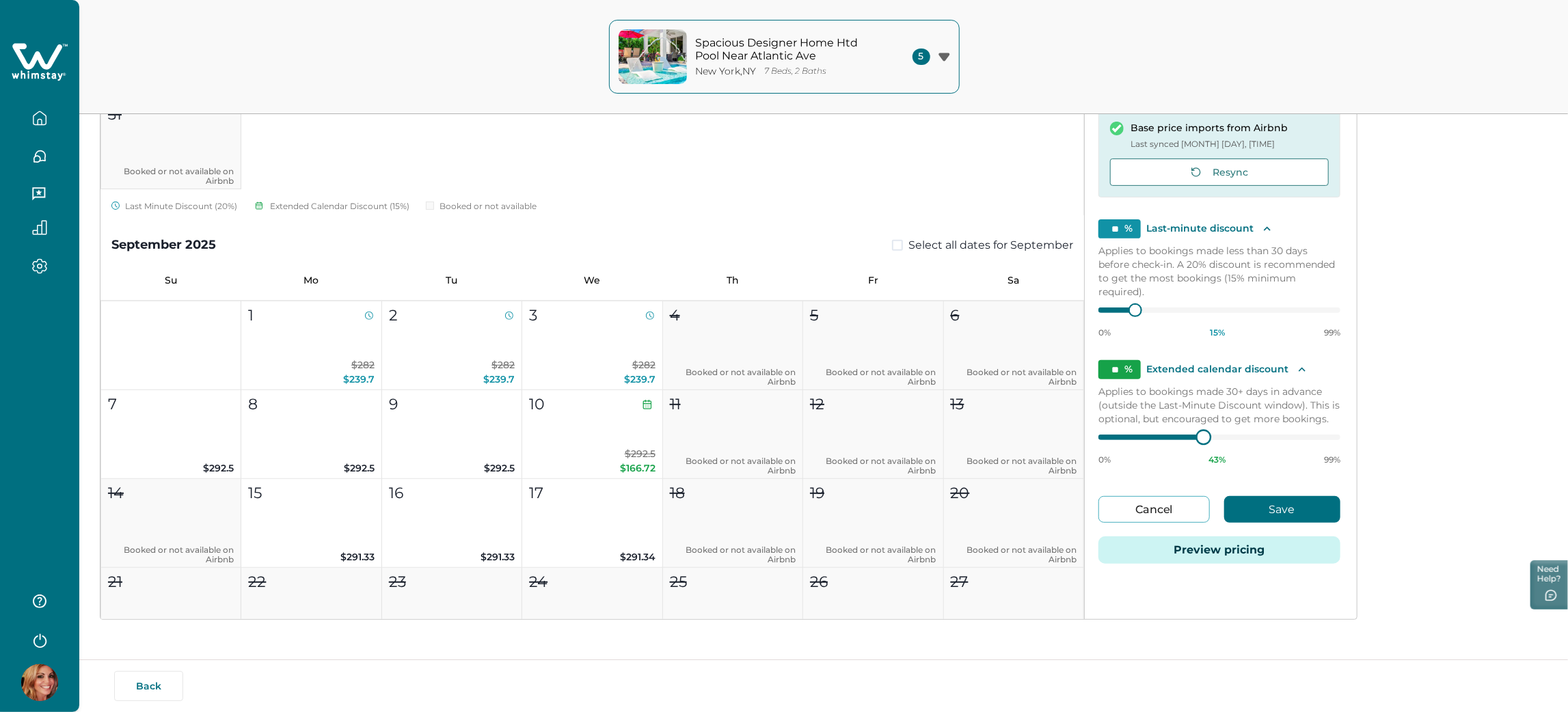click on "0% 43 % 99%" at bounding box center [1219, 448] 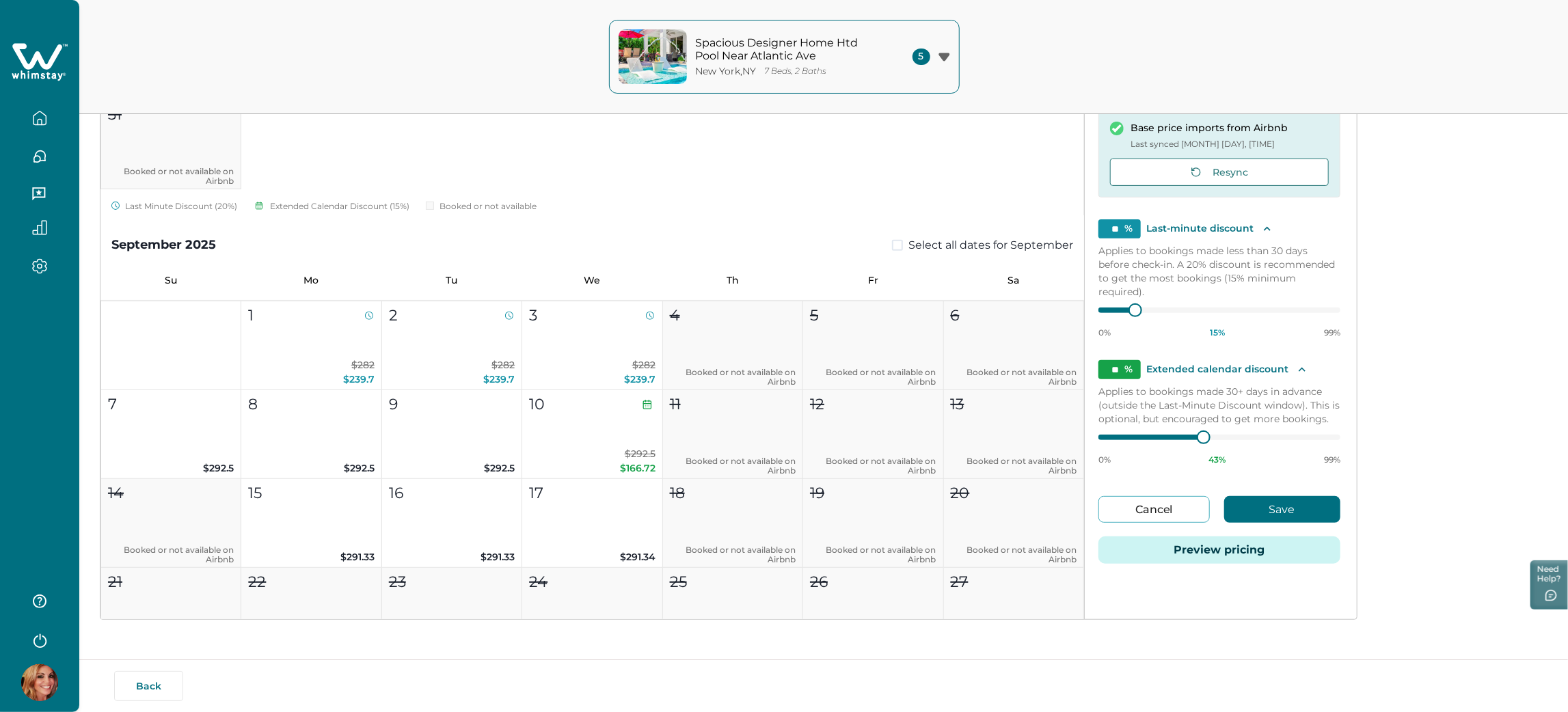 click 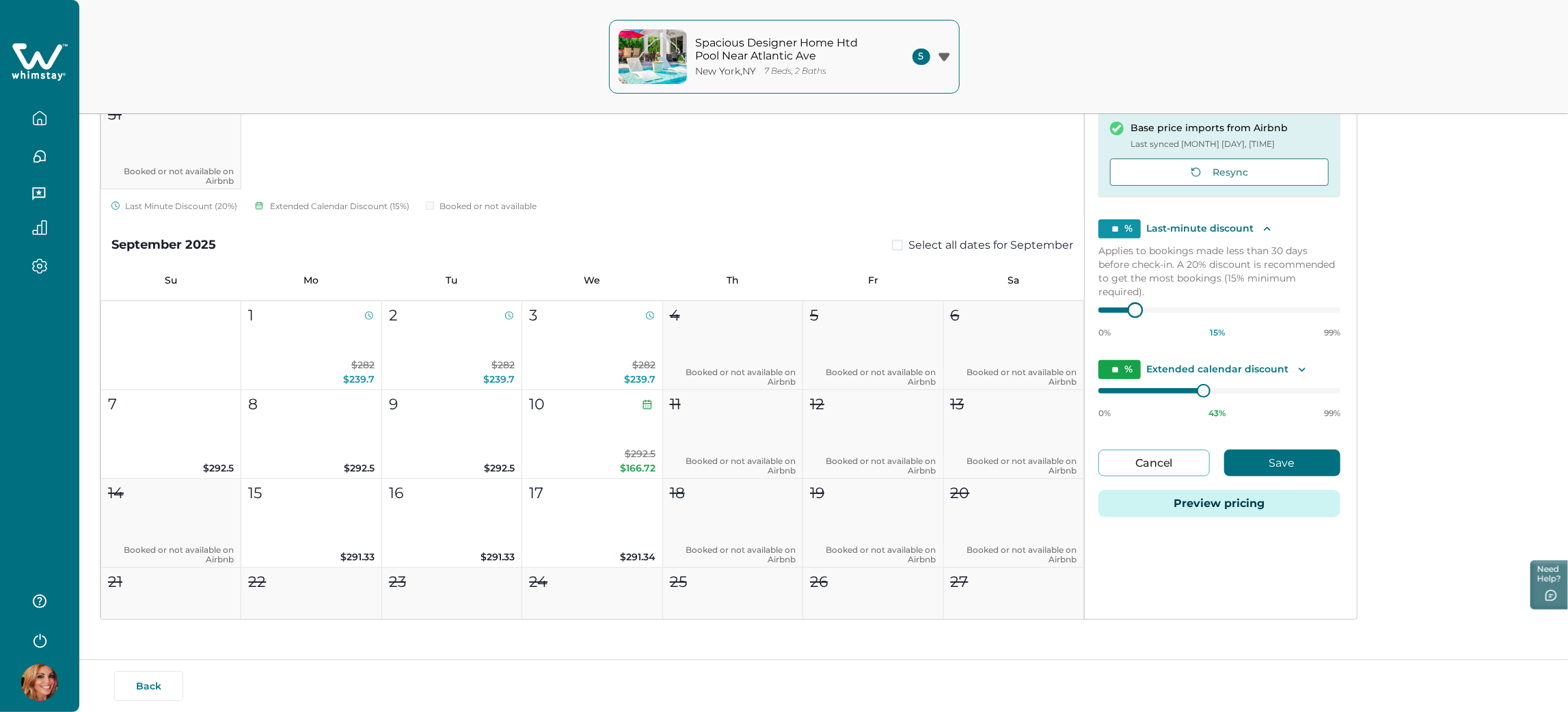 type on "**" 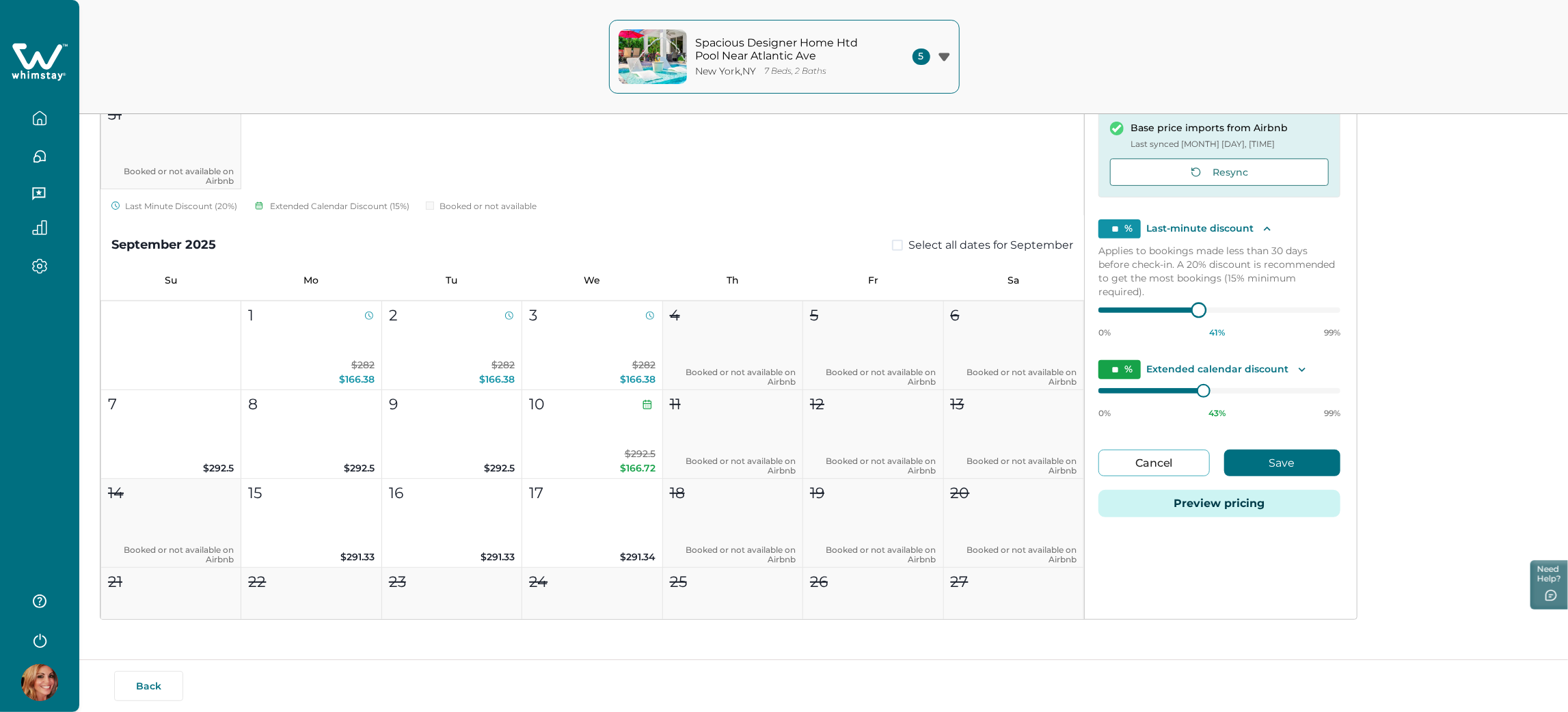 click on "0% 41 % 99%" at bounding box center [1219, 321] 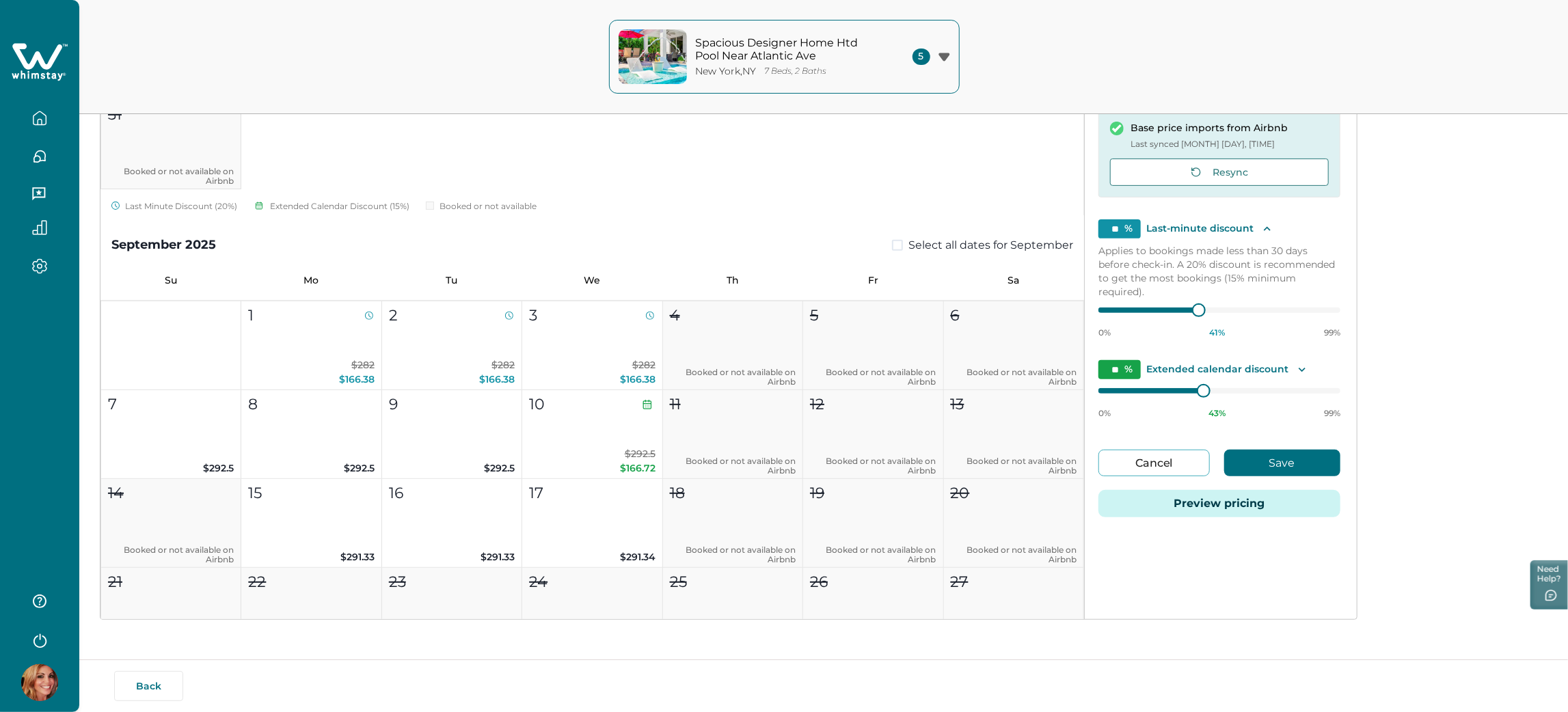 click 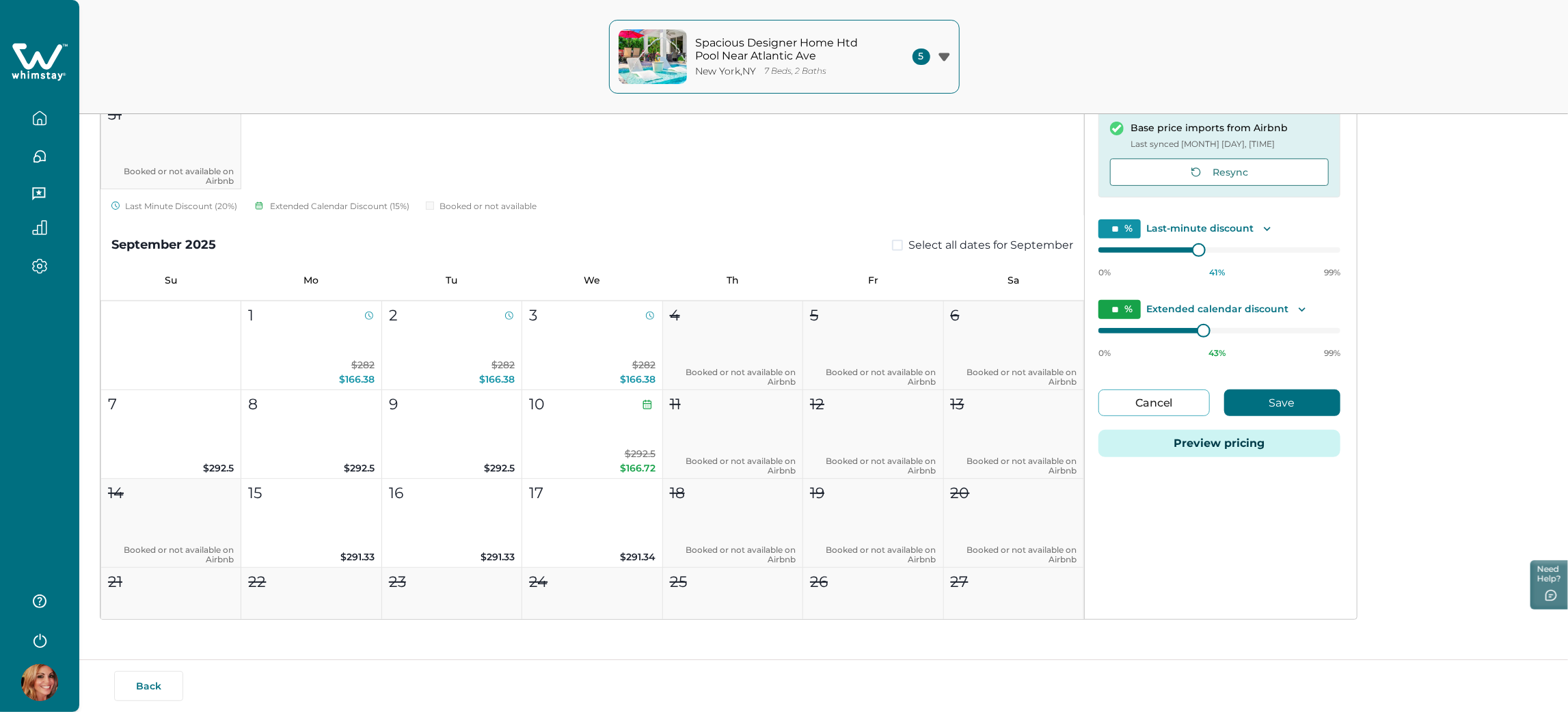 click on "** % Extended calendar discount" at bounding box center (1219, 310) 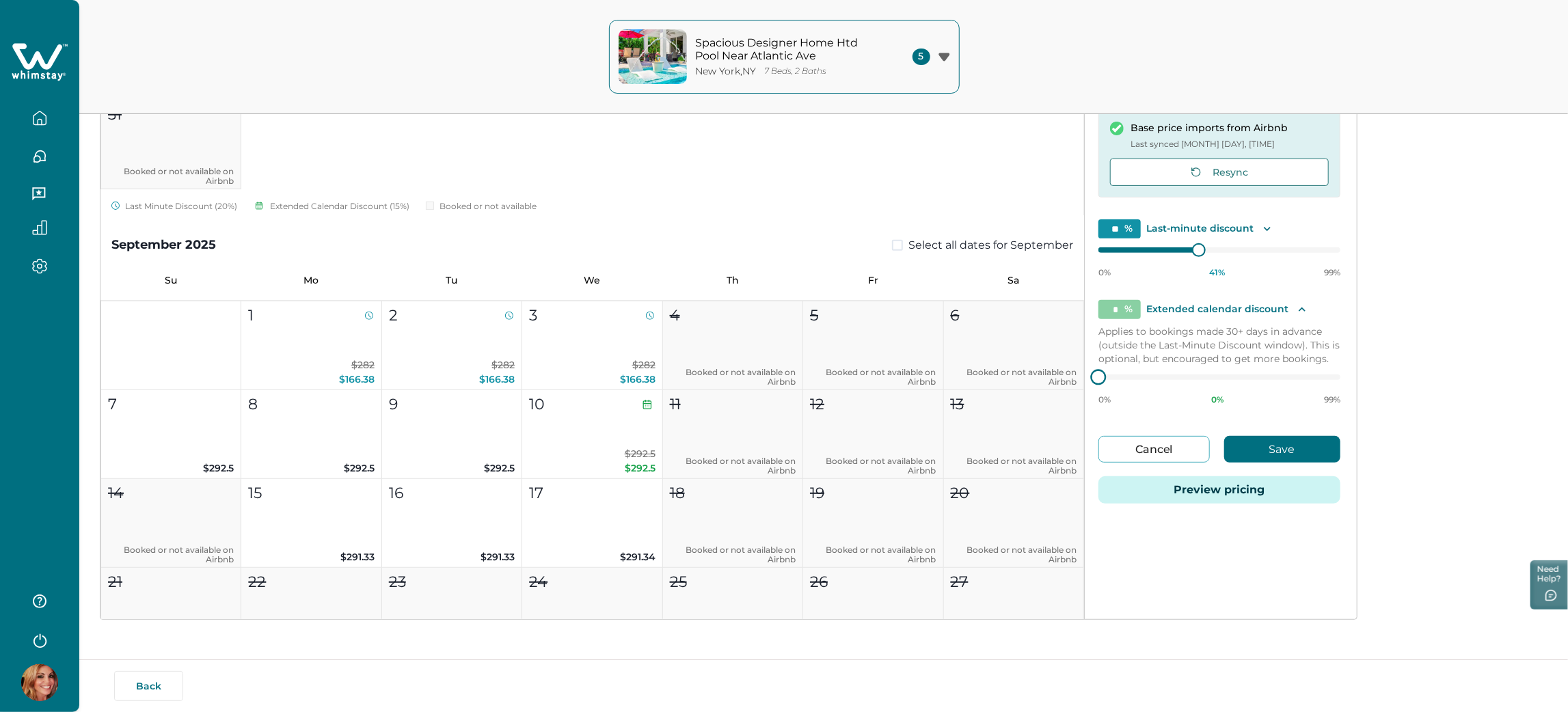 type on "**" 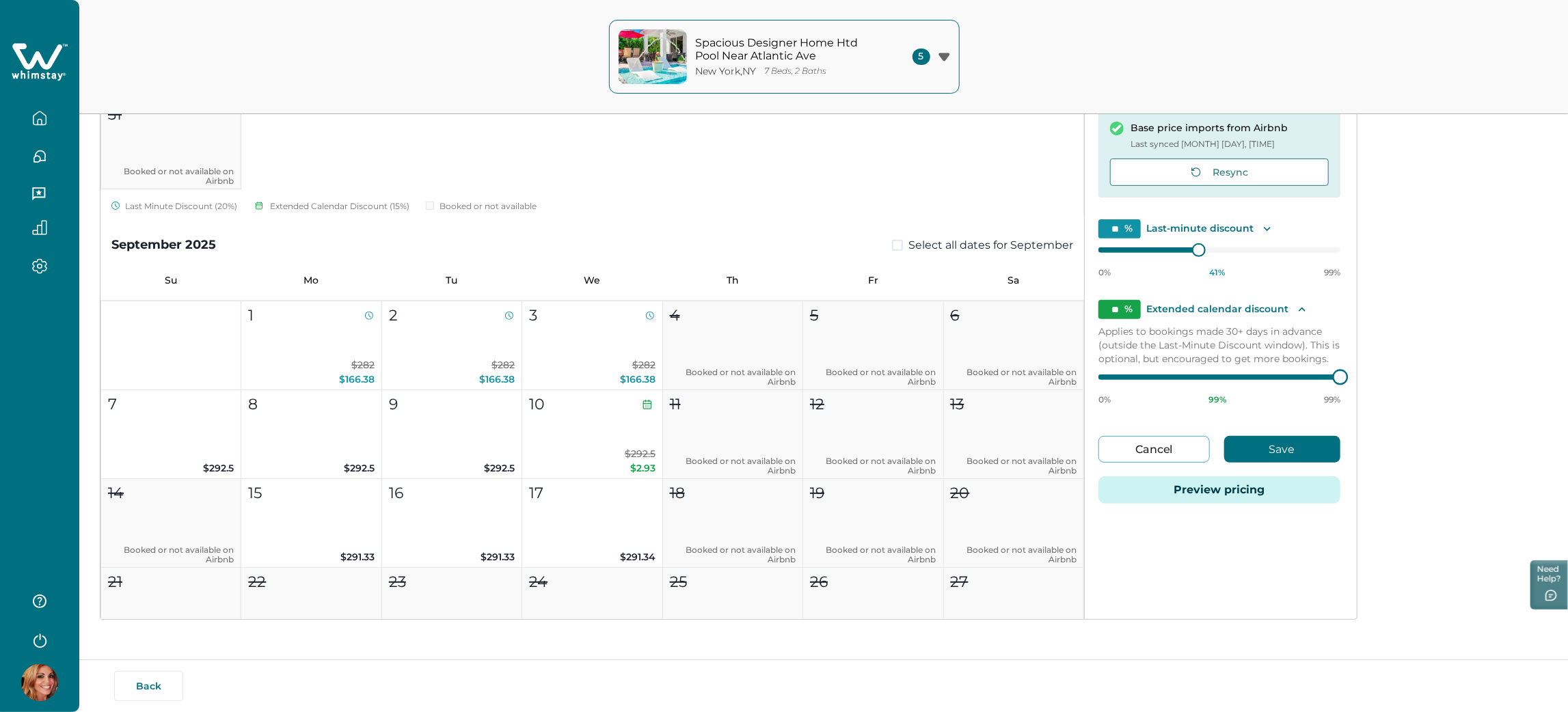 click on "August 2025 Select all dates for   August Su Mo Tu We Th Fr Sa 1 2 3 4 5 6 7 Booked or not available on Airbnb 8 Booked or not available on Airbnb 9 Booked or not available on Airbnb 10 Booked or not available on Airbnb 11 Booked or not available on Airbnb 12 Booked or not available on Airbnb 13 Booked or not available on Airbnb 14 Booked or not available on Airbnb 15 Booked or not available on Airbnb 16 Booked or not available on Airbnb 17 Booked or not available on Airbnb 18 Booked or not available on Airbnb 19 Booked or not available on Airbnb 20 $286 $168.74 21 Booked or not available on Airbnb 22 Booked or not available on Airbnb 23 Booked or not available on Airbnb 24 $326 $192.34 25 $326 $192.34 26 $326 $192.34 27 $326 $192.34 28 Booked or not available on Airbnb 29 Booked or not available on Airbnb 30 Booked or not available on Airbnb 31 Booked or not available on Airbnb Last Minute Discount (20%) Extended Calendar Discount (15%) Booked or not available September 2025 Select all dates for   September" at bounding box center [824, 284] 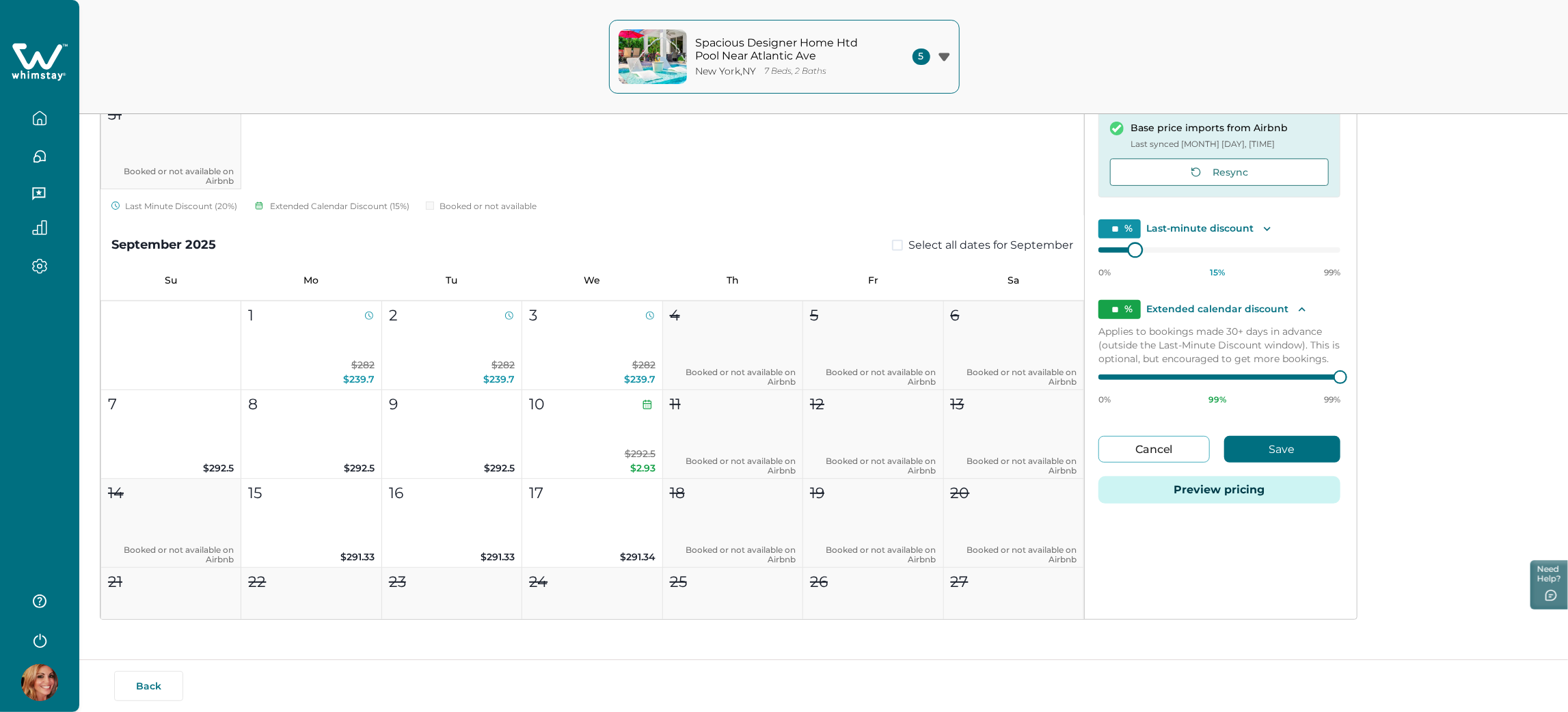 type on "**" 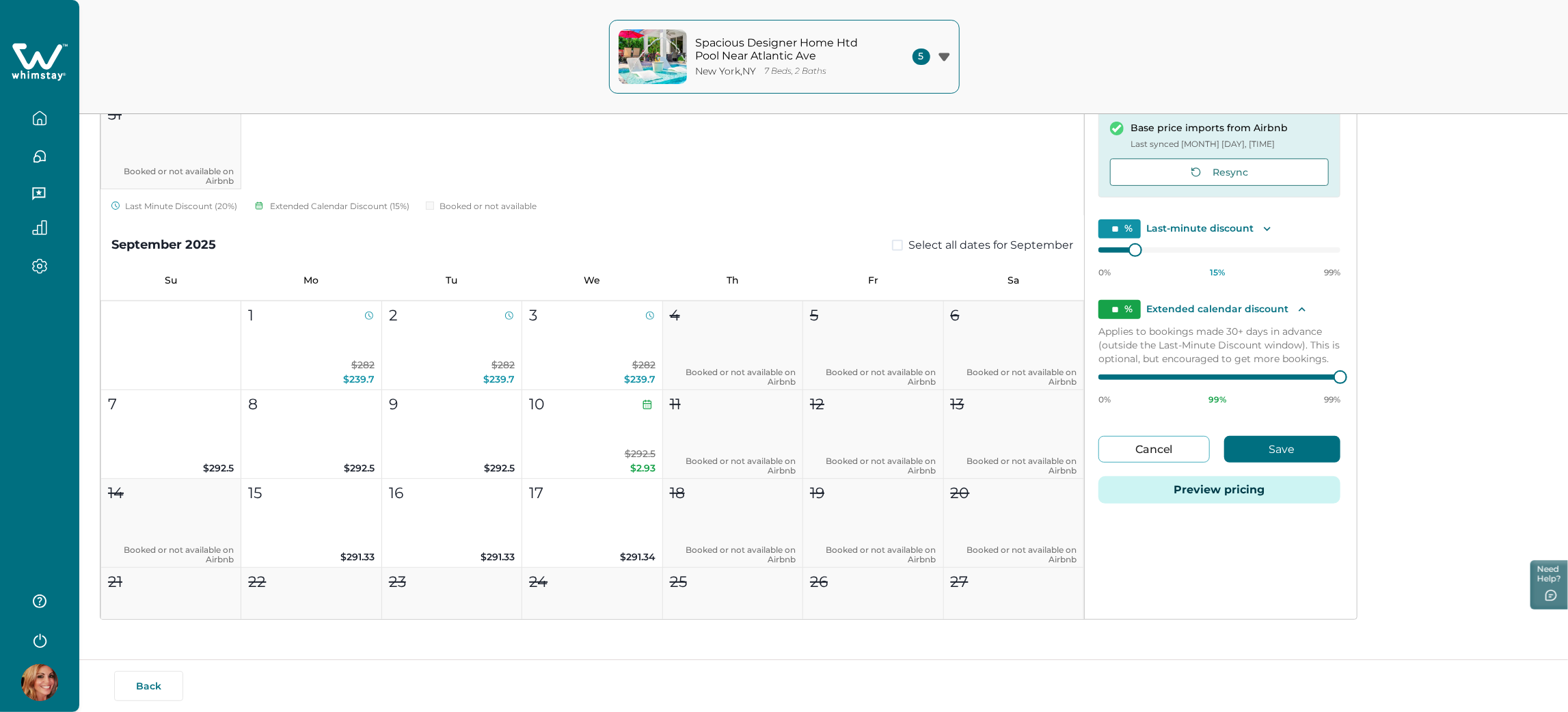 click on "Cancel" at bounding box center (1154, 449) 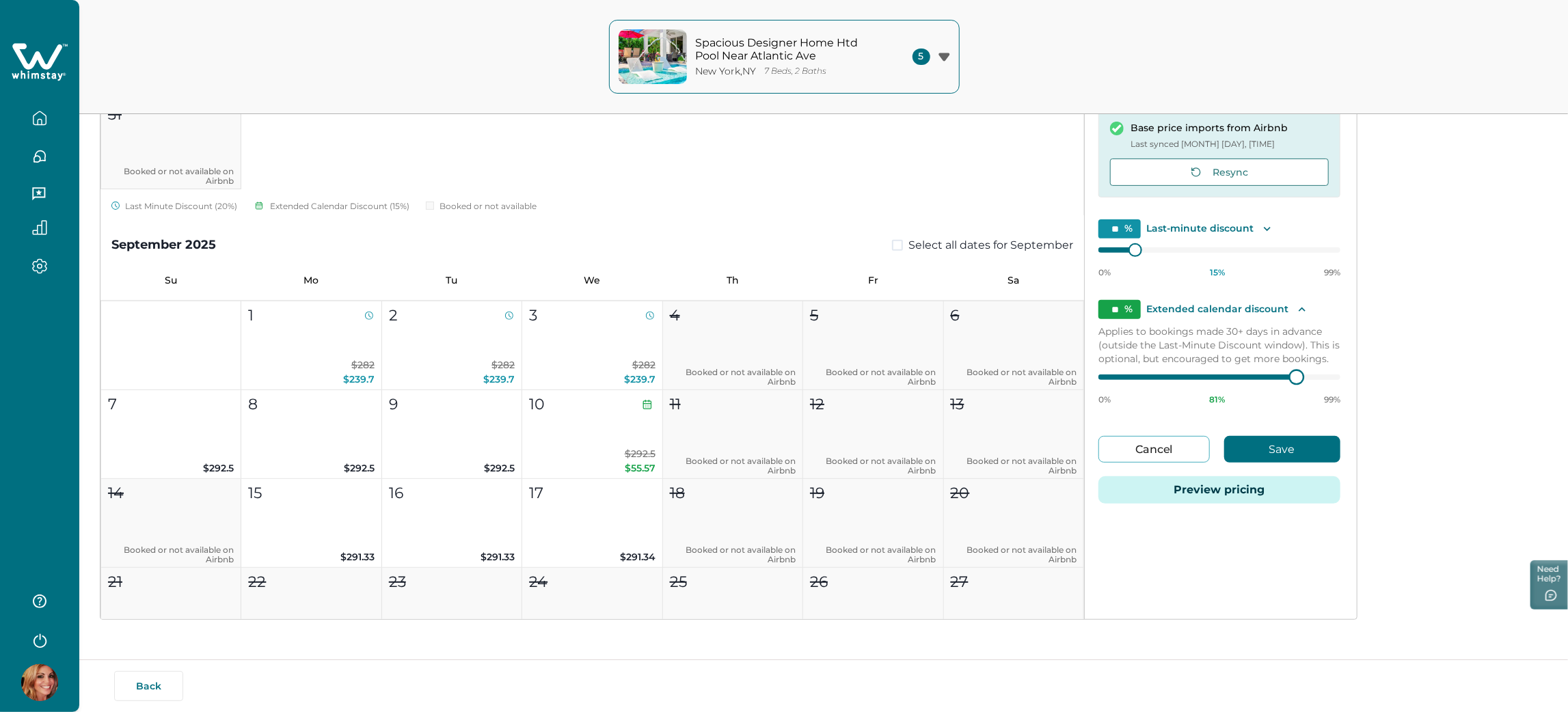 type on "**" 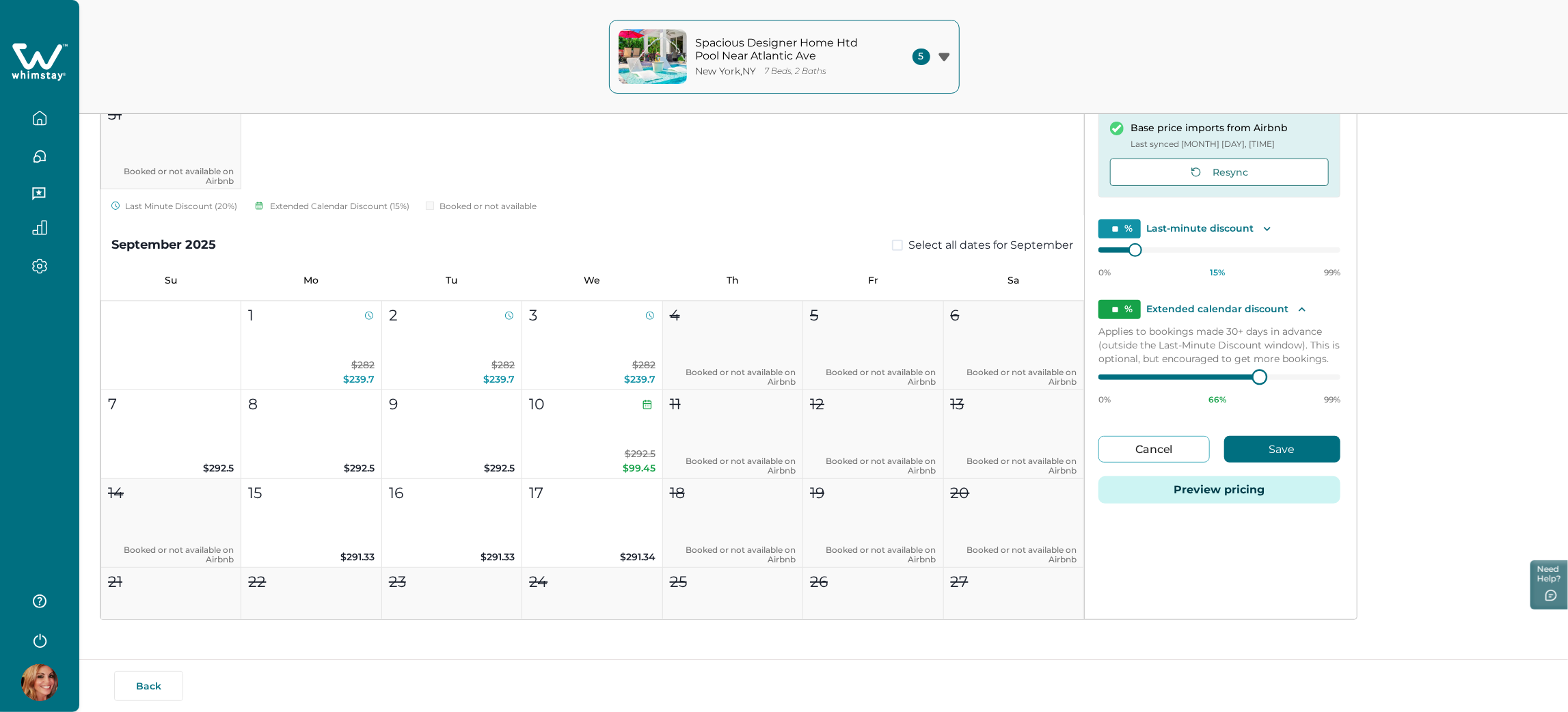 click on "0% 66 % 99%" at bounding box center [1219, 388] 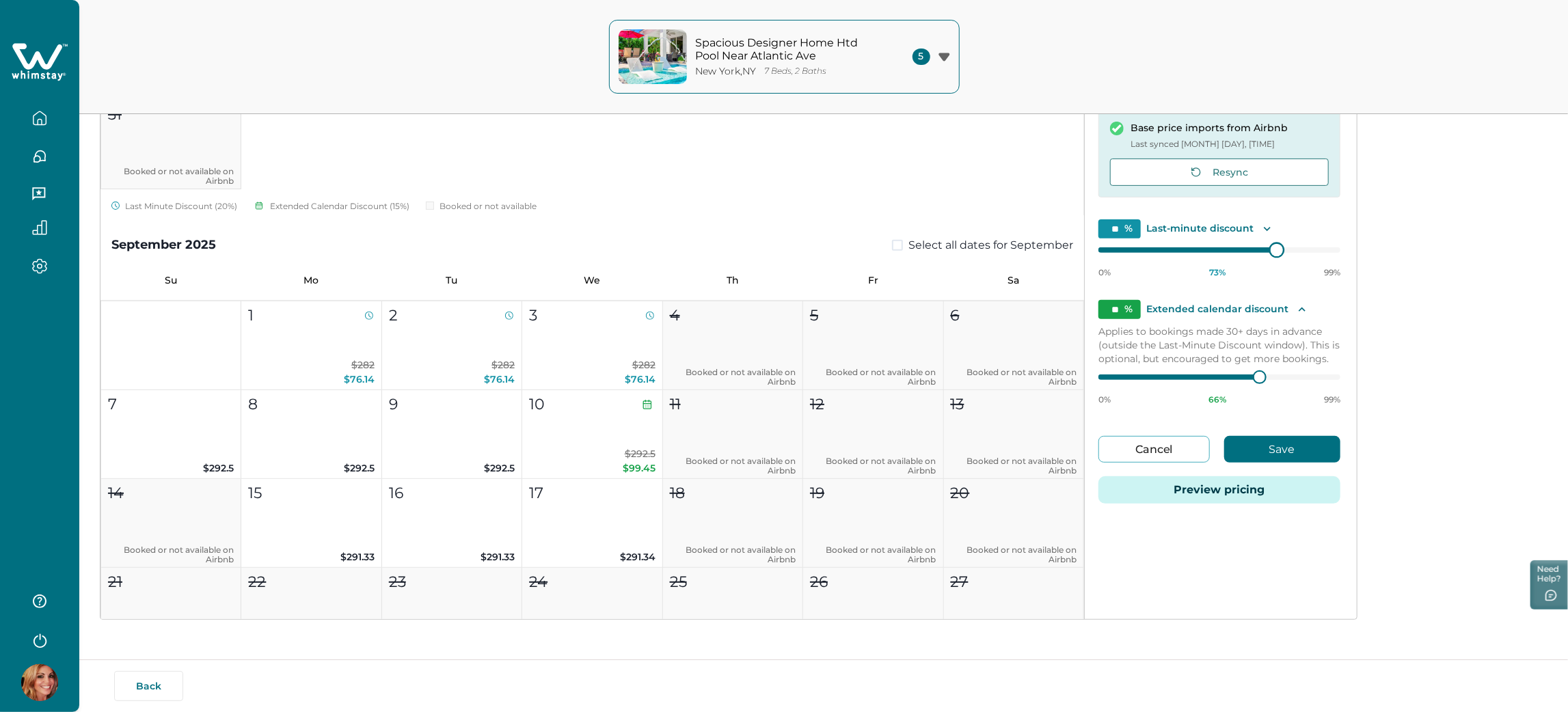 type on "**" 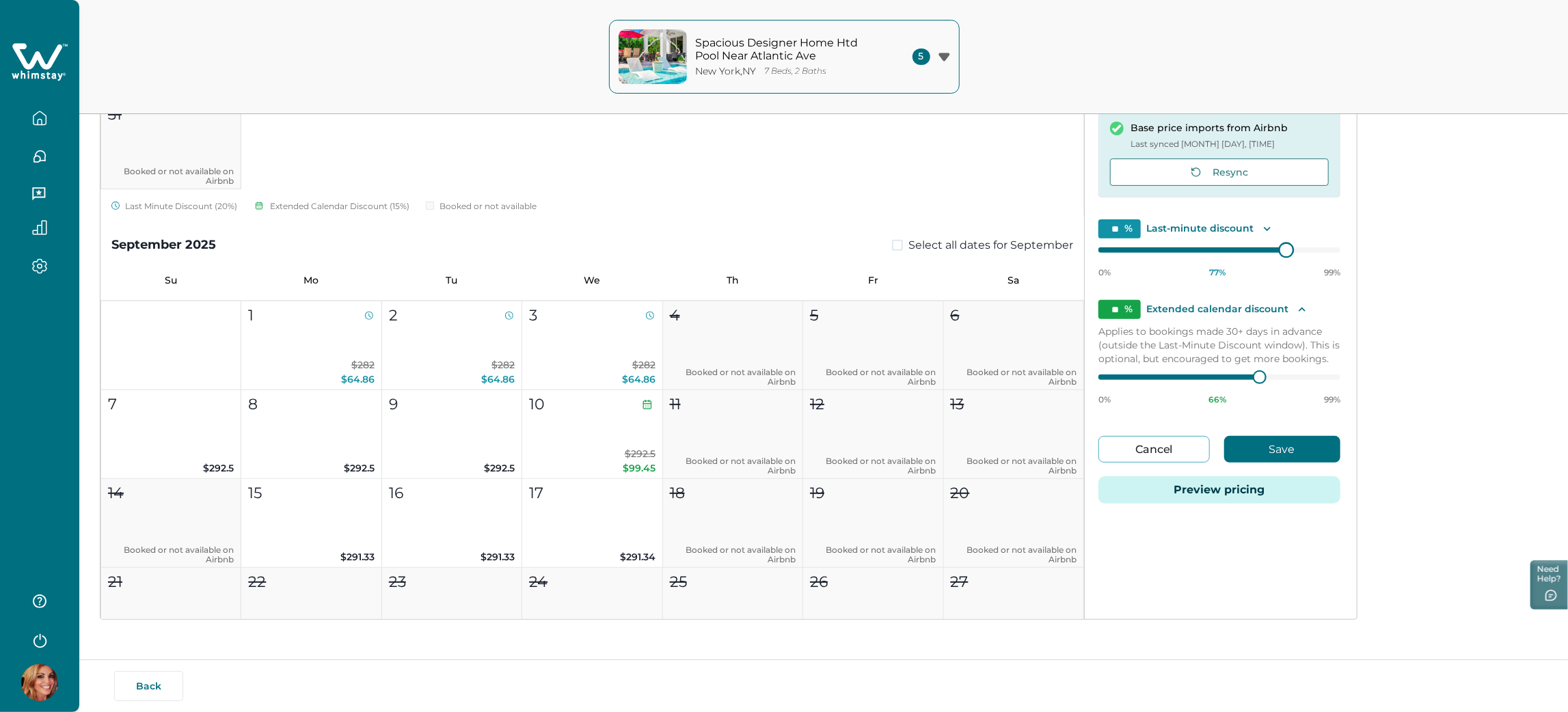 click on "0% 77 % 99%" at bounding box center [1219, 261] 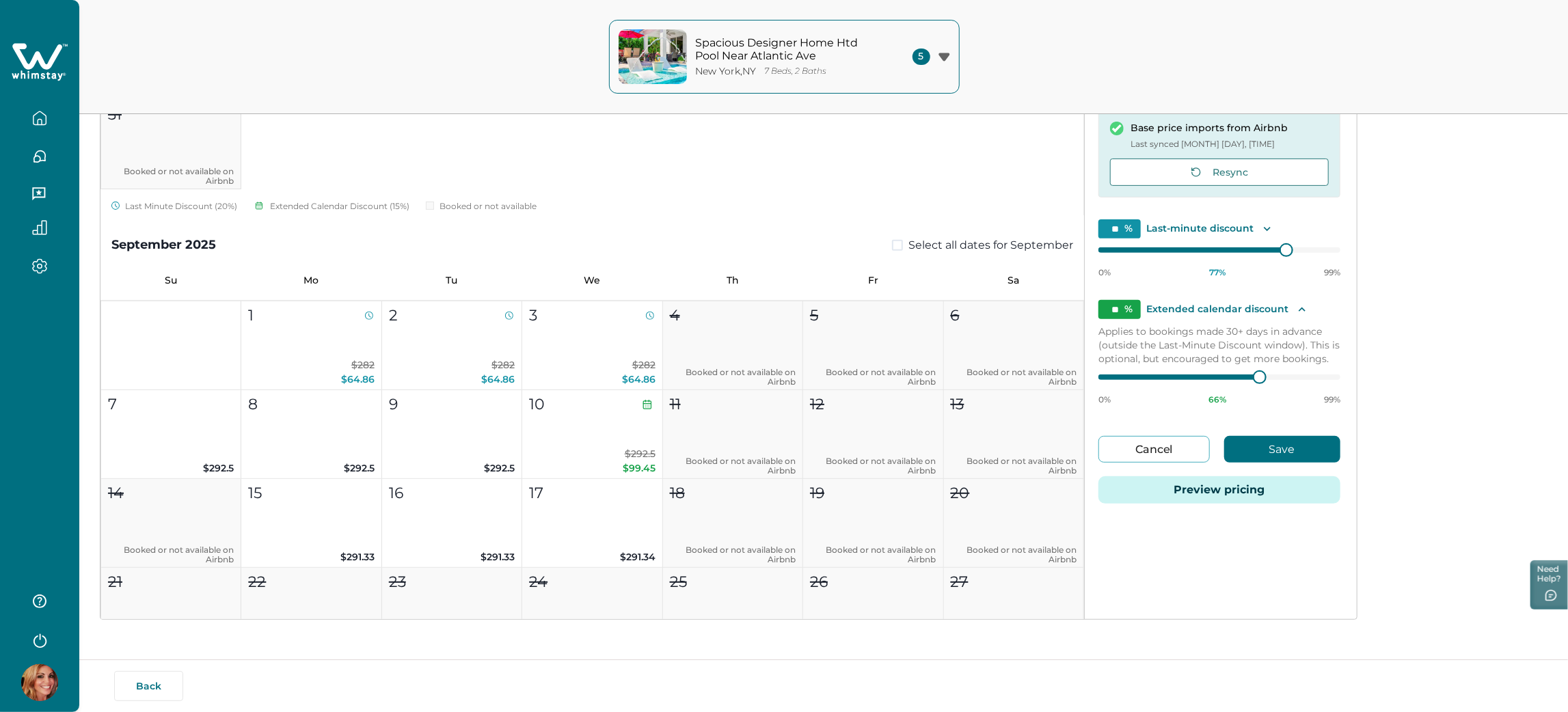 click on "Save" at bounding box center (1282, 449) 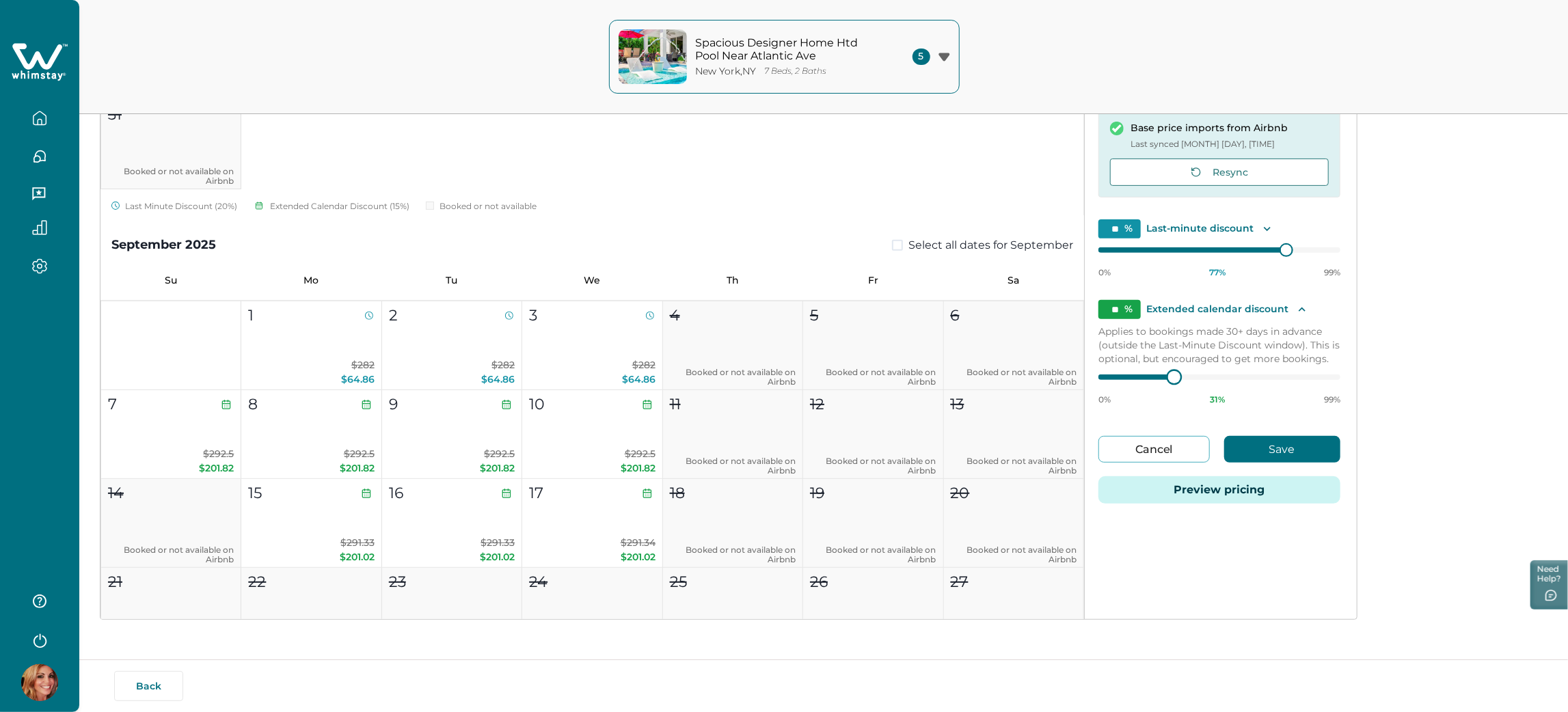 type on "**" 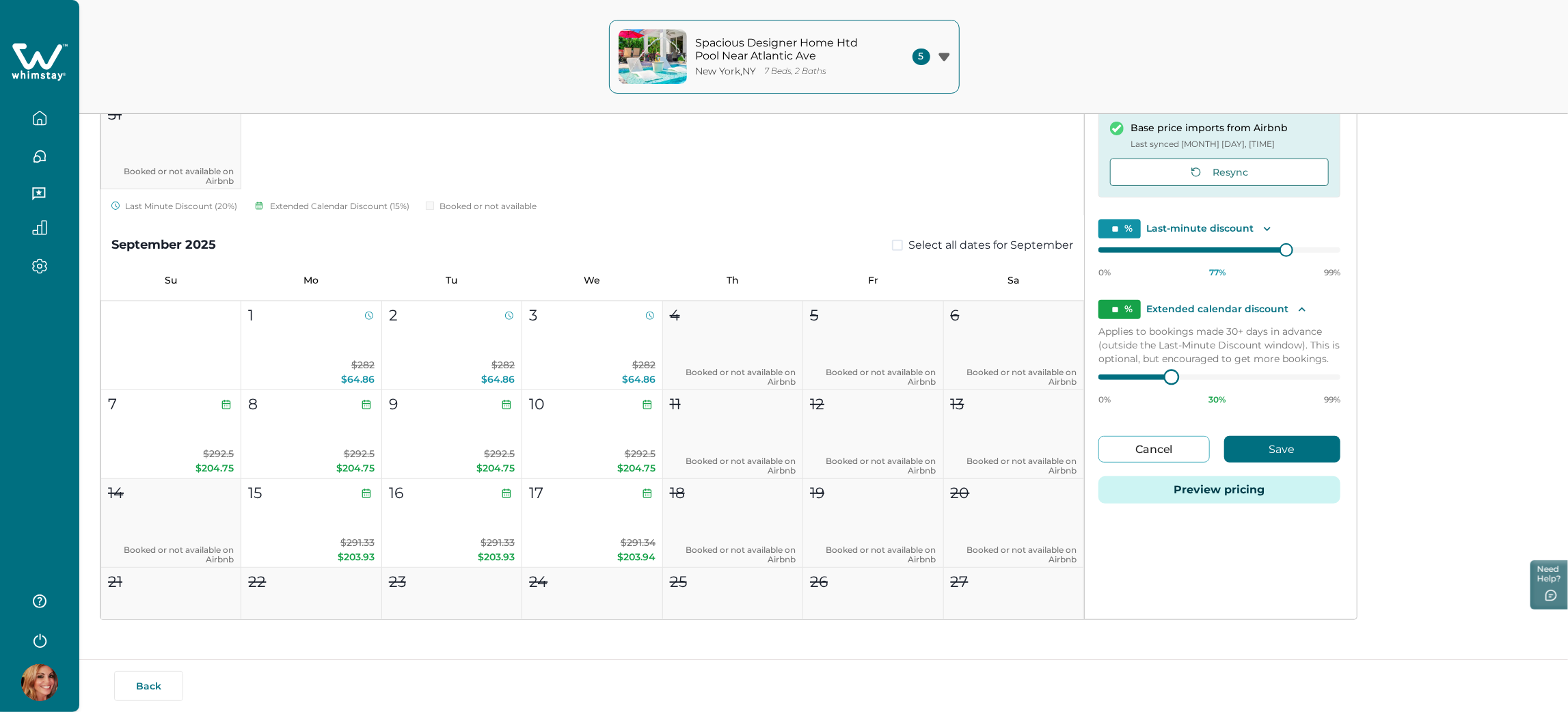 click on "0% 30 % 99%" at bounding box center (1219, 388) 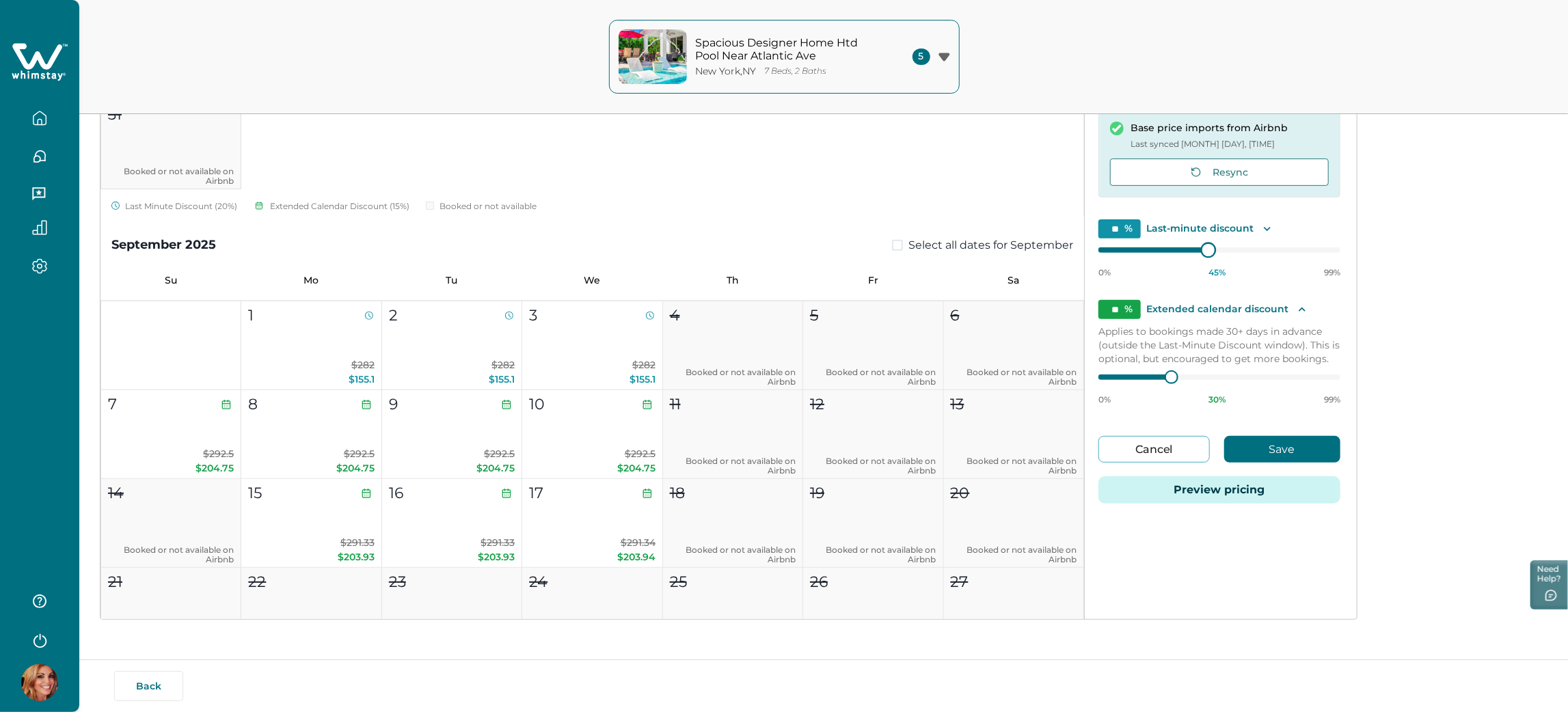 type on "**" 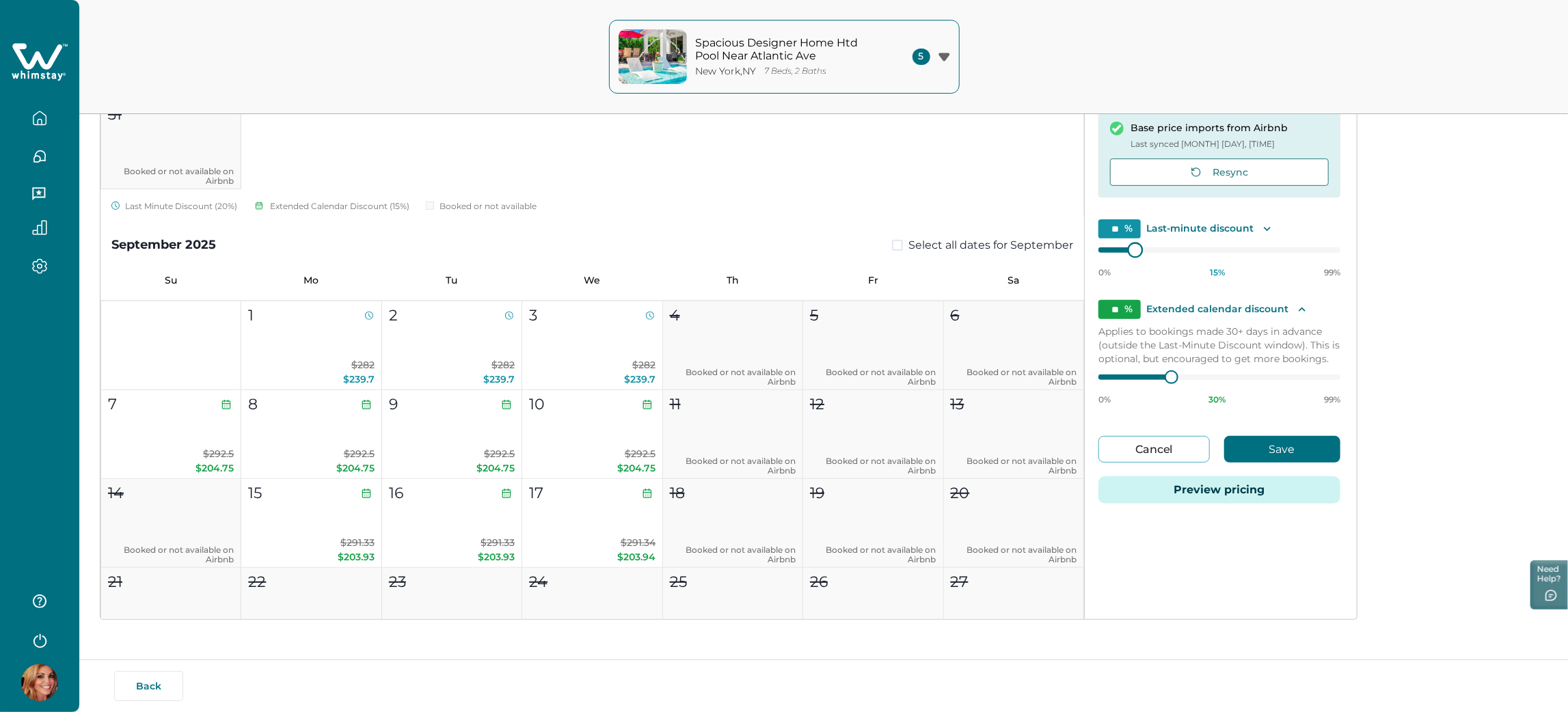 click on "Default price settings Applies to all nights unless customized for specific dates Base price imports from Airbnb Last synced   Aug 7, 10:51 AM Resync ** % Last-minute discount 0% 15 % 99% ** % Extended calendar discount Applies to bookings made 30+ days in advance (outside the Last-Minute Discount window). This is optional, but encouraged to get more bookings. 0% 30 % 99% Cancel Save Preview pricing" at bounding box center [1219, 284] 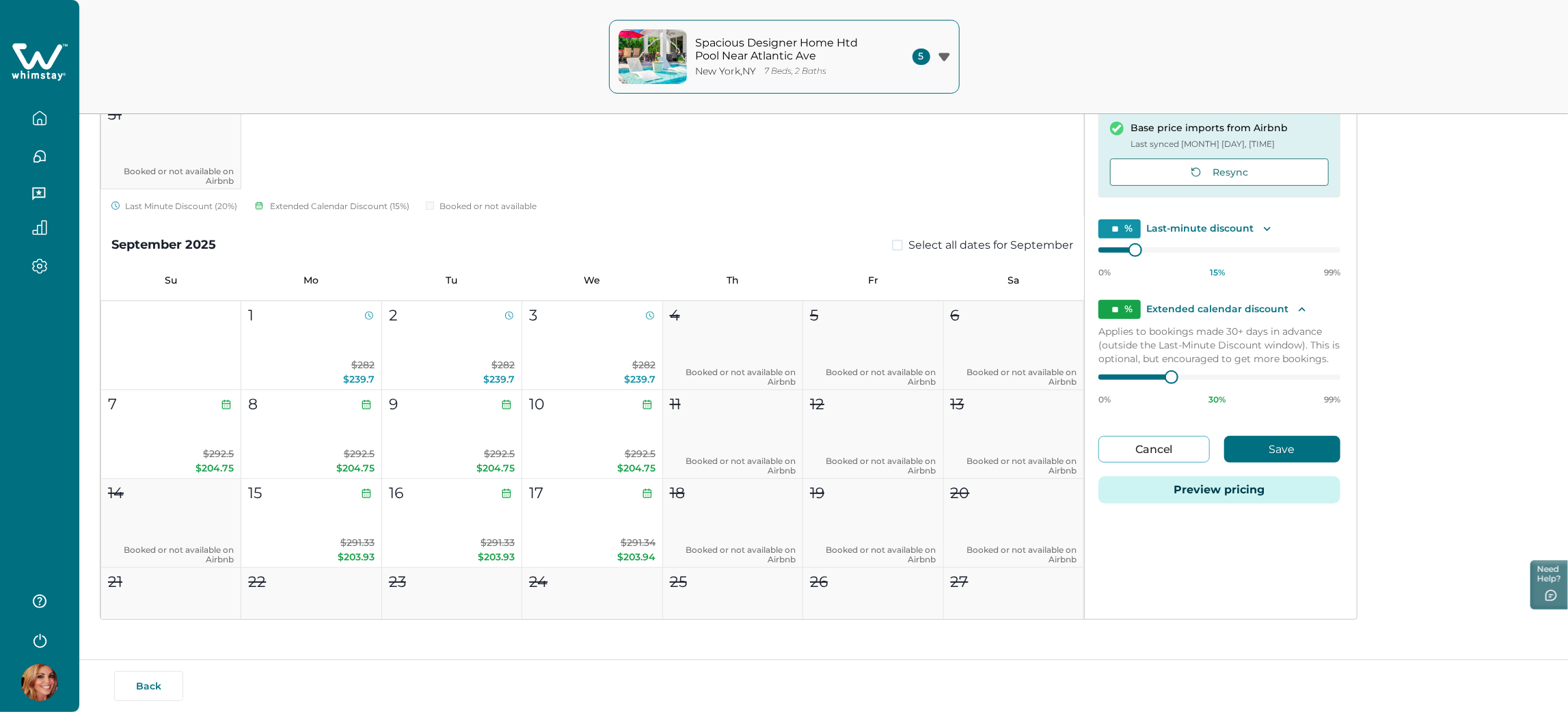 click on "Save" at bounding box center [1282, 449] 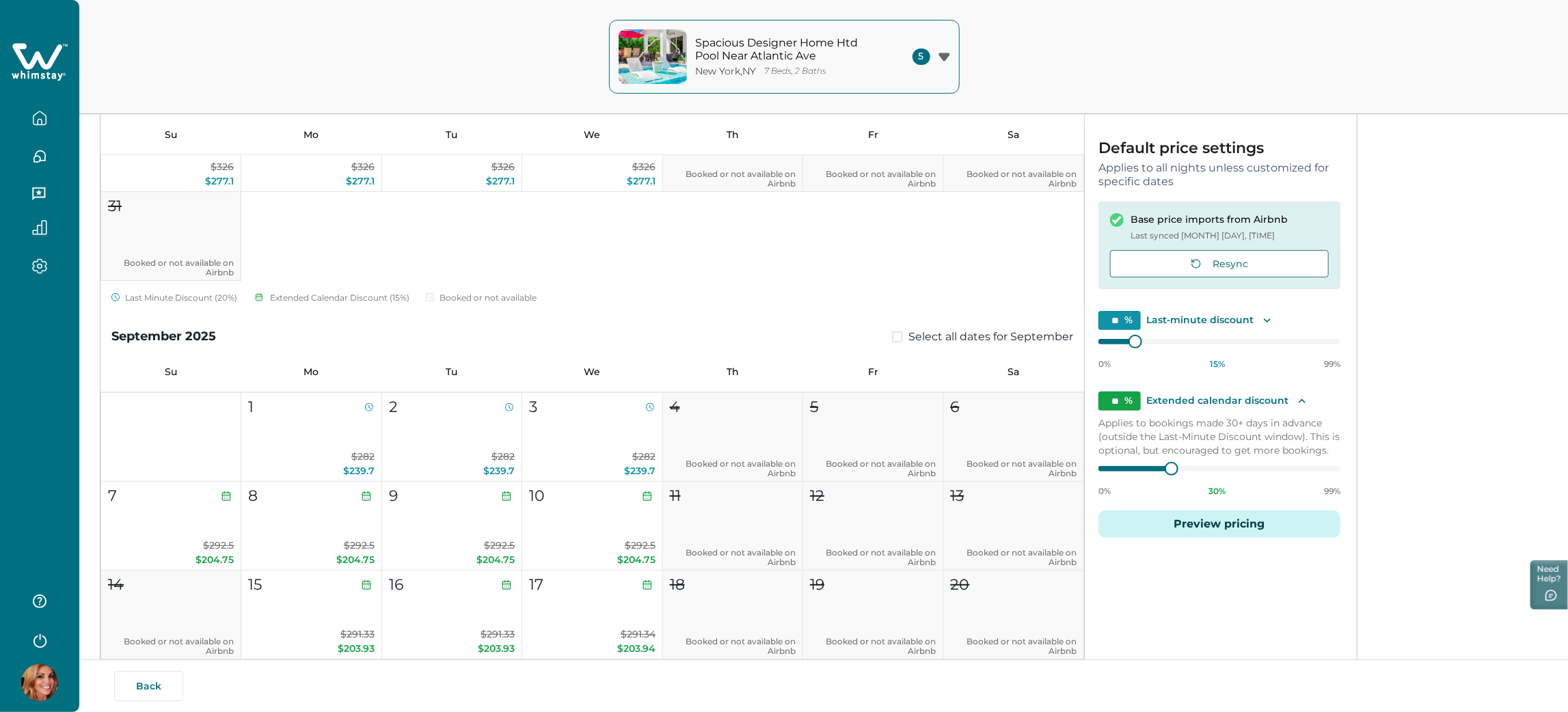 scroll, scrollTop: 163, scrollLeft: 0, axis: vertical 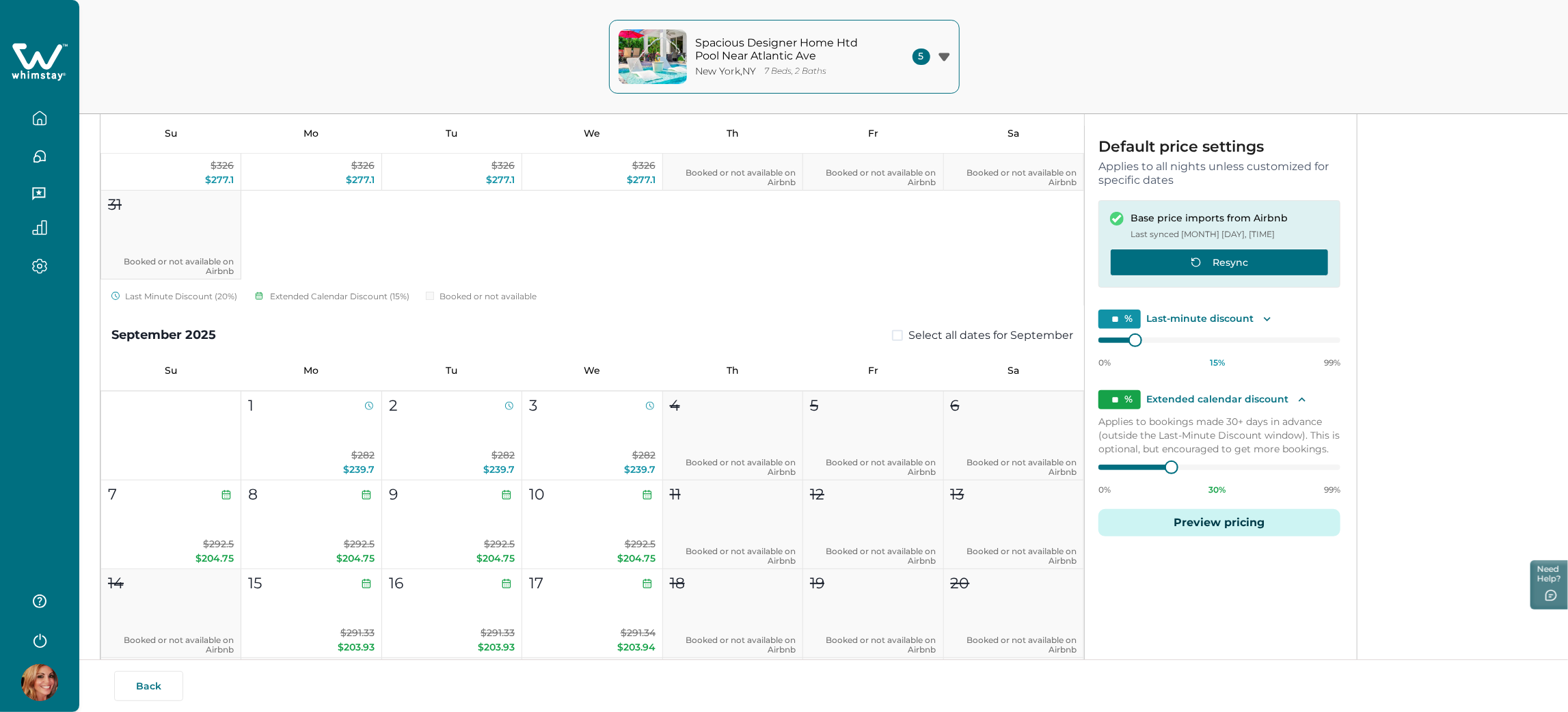 click on "Resync" at bounding box center (1219, 262) 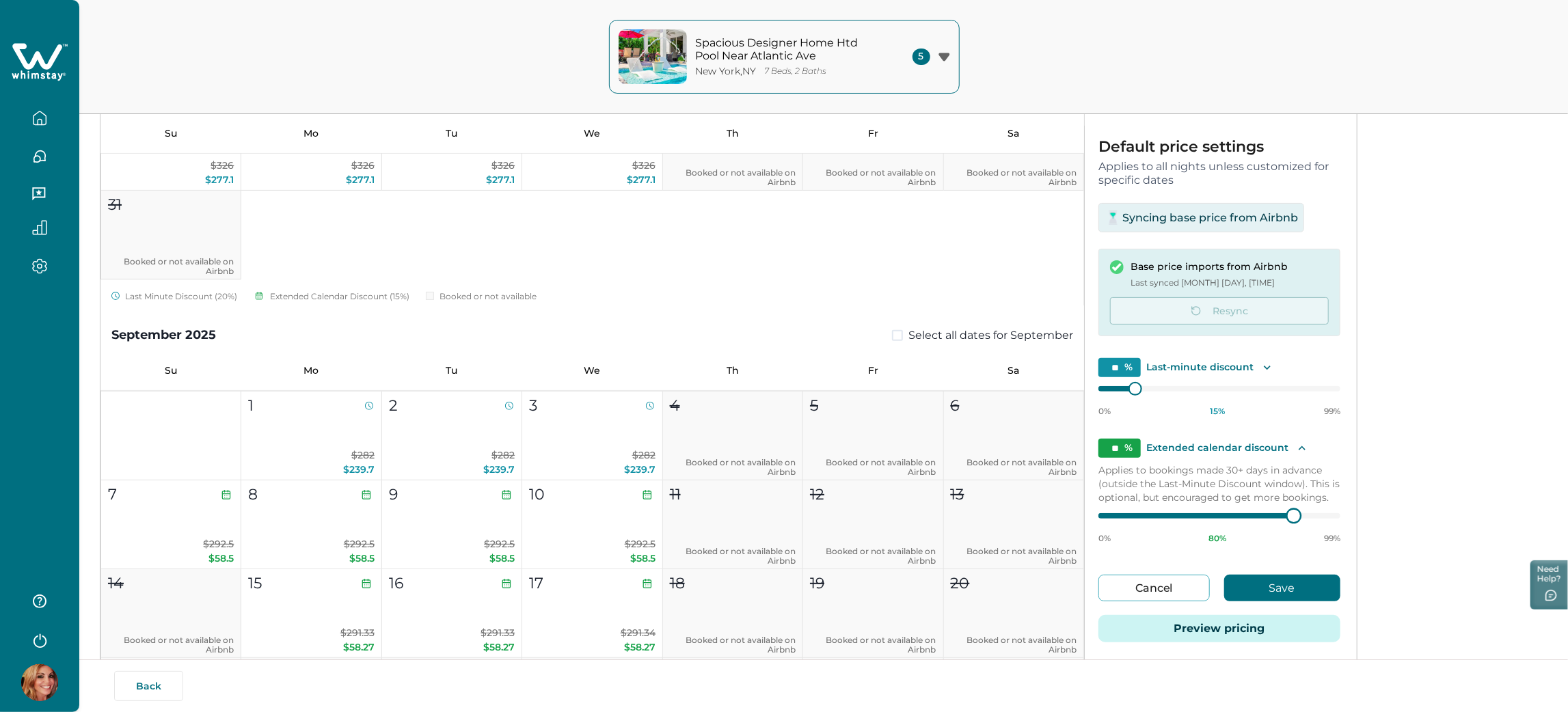 click at bounding box center (1219, 516) 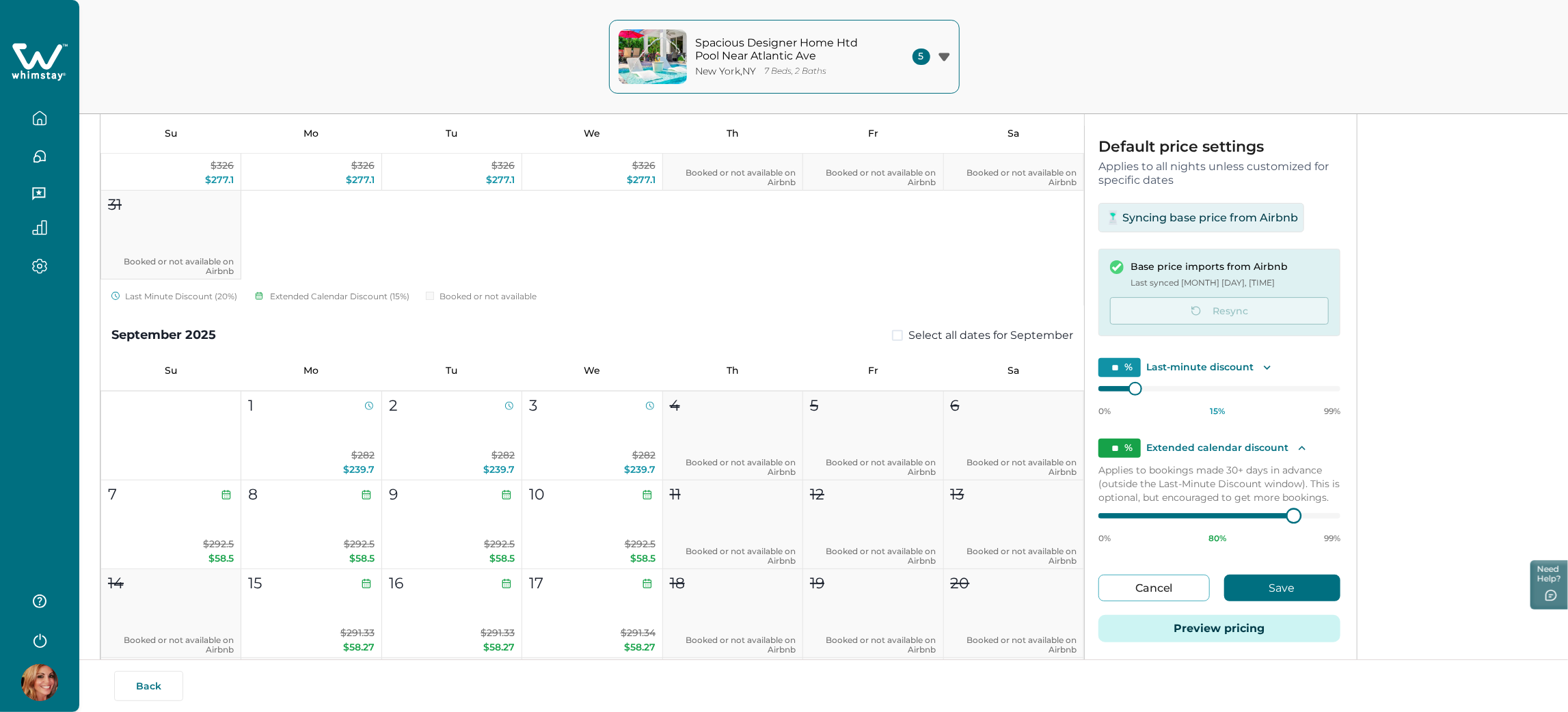 type on "**" 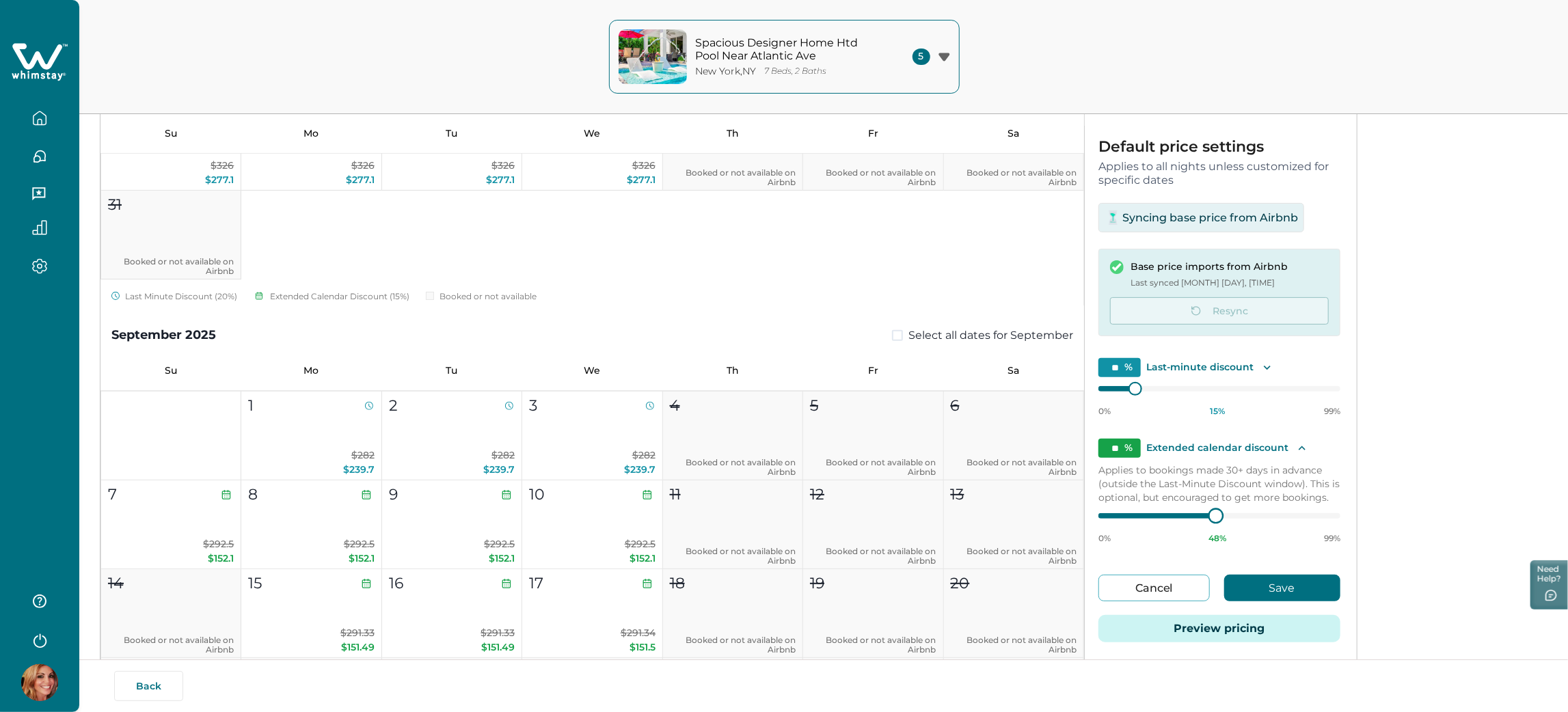 click on "0% 48 % 99%" at bounding box center [1219, 527] 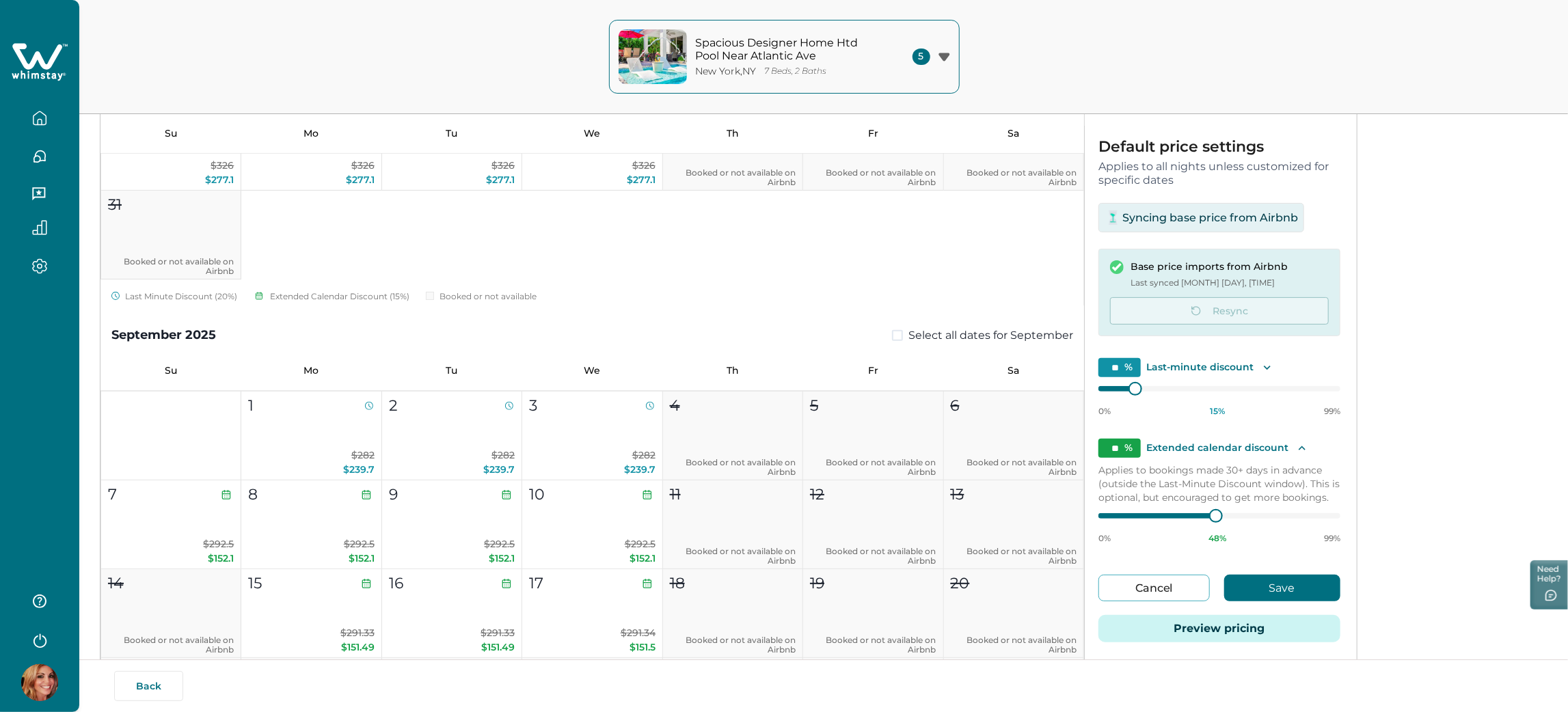 drag, startPoint x: 1192, startPoint y: 396, endPoint x: 1215, endPoint y: 392, distance: 23.345235 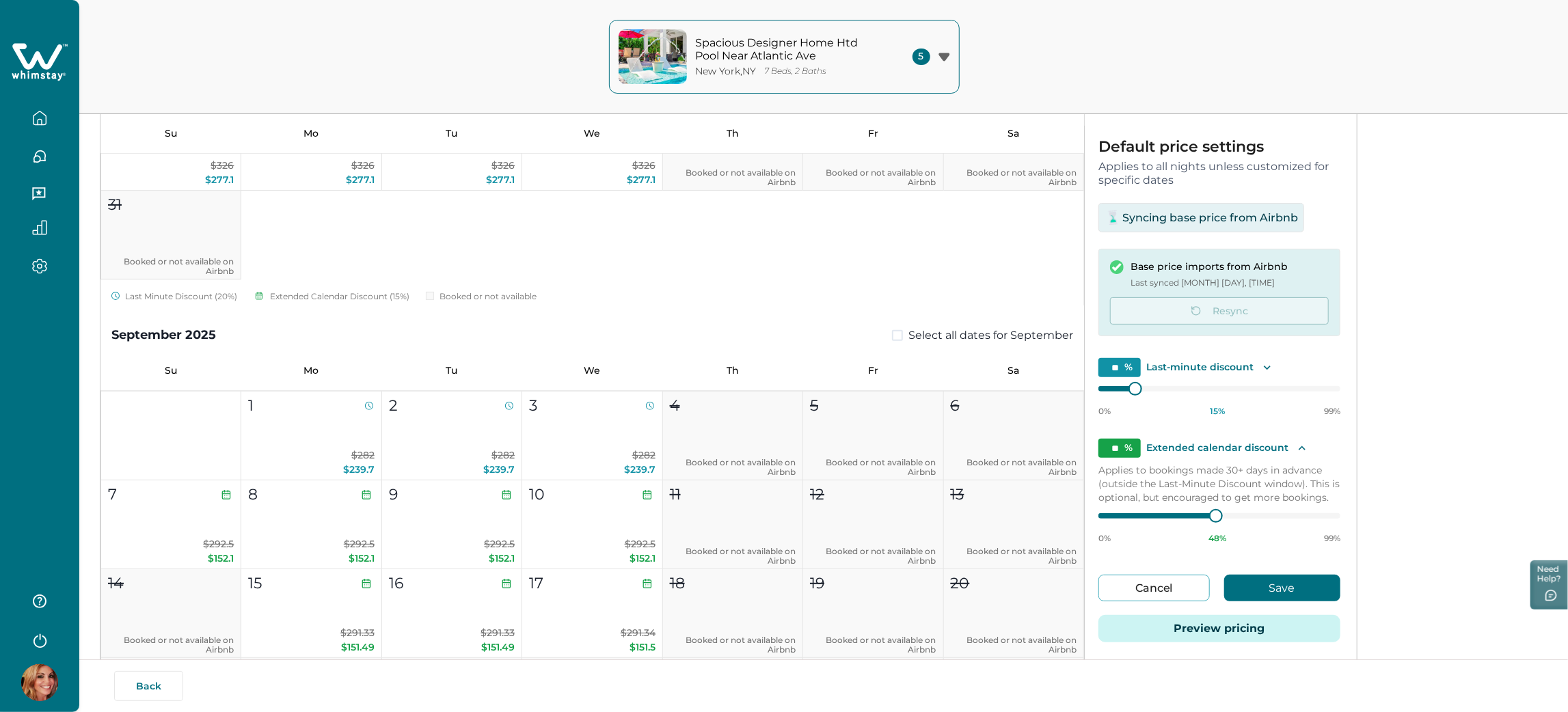 click on "0% 15 % 99%" at bounding box center (1219, 400) 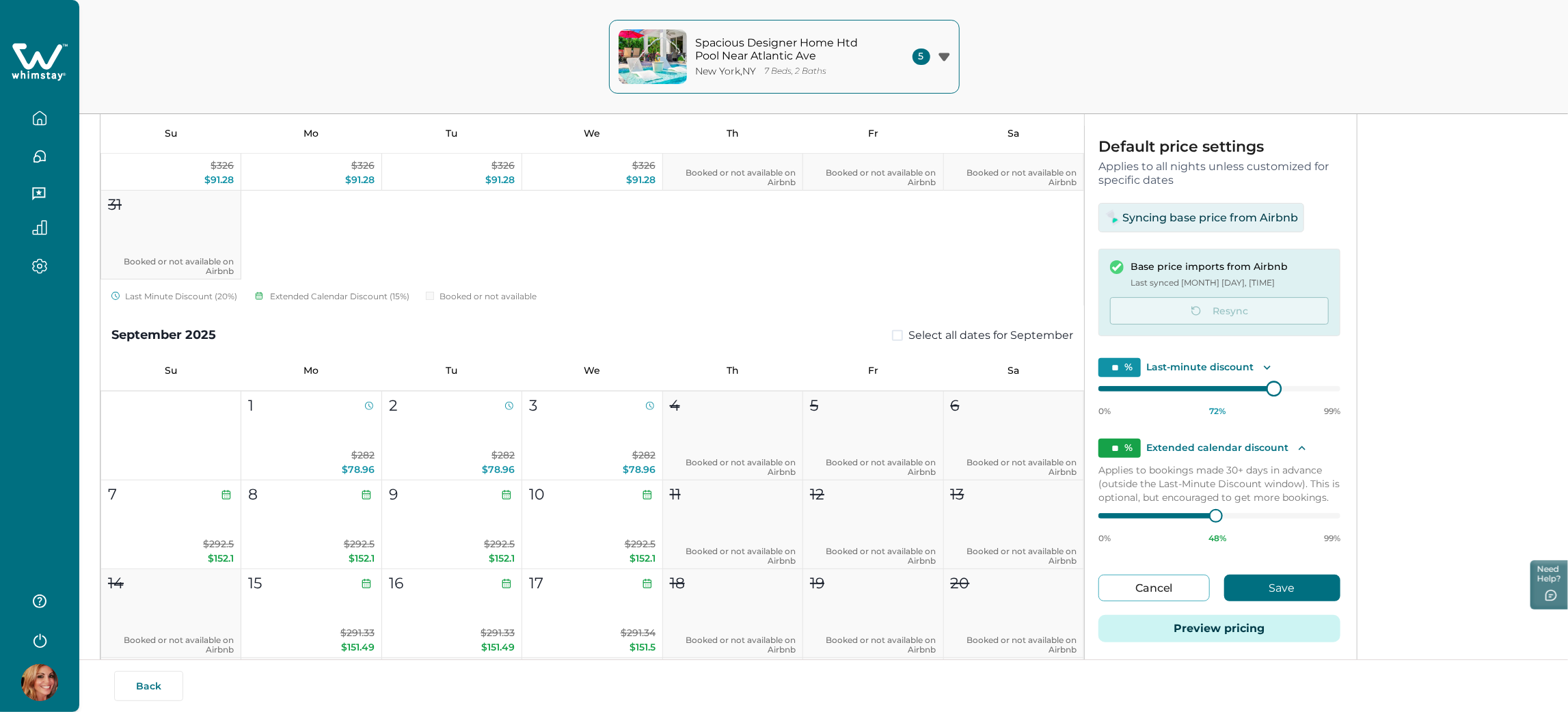 click on "Default price settings Applies to all nights unless customized for specific dates Syncing base price from Airbnb Base price imports from Airbnb Last synced   Aug 7, 10:51 AM Resync ** % Last-minute discount 0% 72 % 99% ** % Extended calendar discount Applies to bookings made 30+ days in advance (outside the Last-Minute Discount window). This is optional, but encouraged to get more bookings. 0% 48 % 99% Cancel Save Preview pricing" at bounding box center (1219, 399) 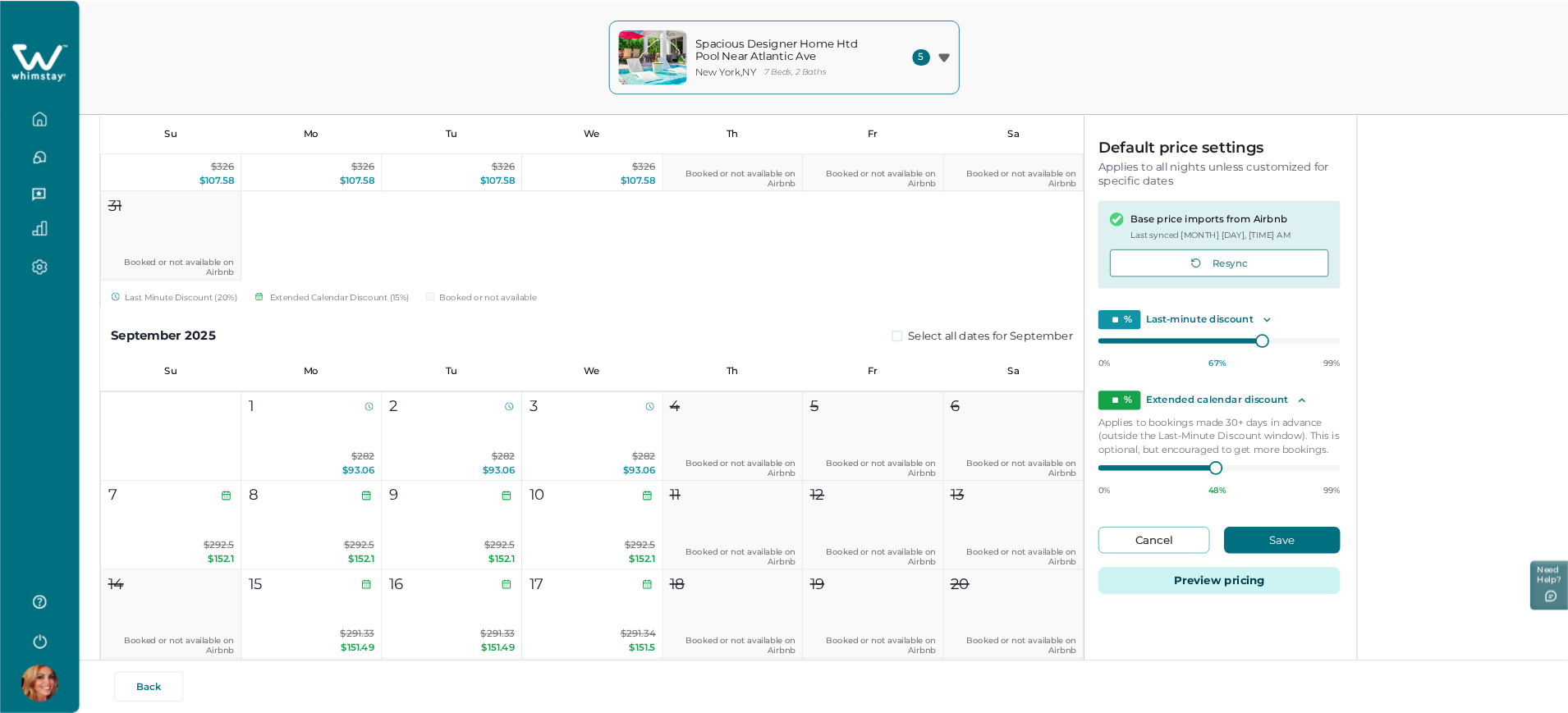 scroll, scrollTop: 197, scrollLeft: 0, axis: vertical 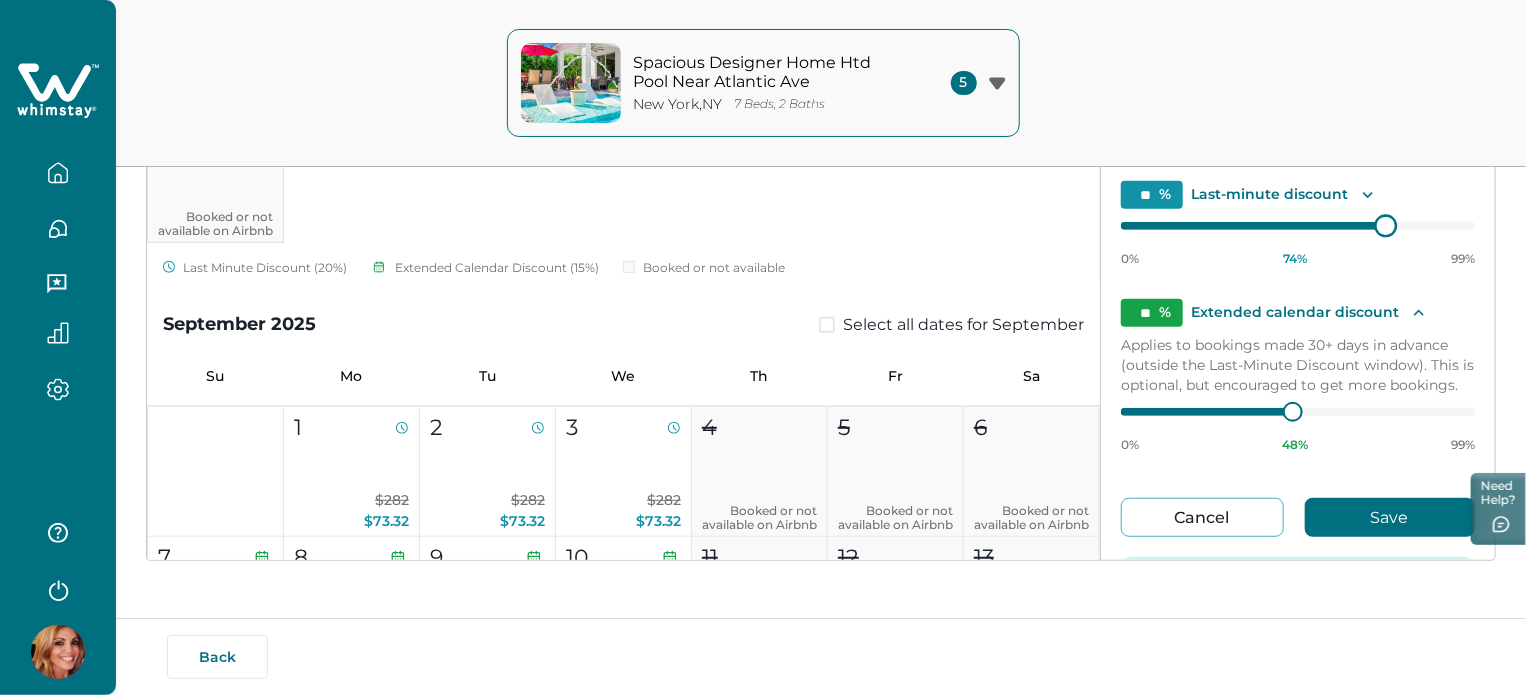 type on "**" 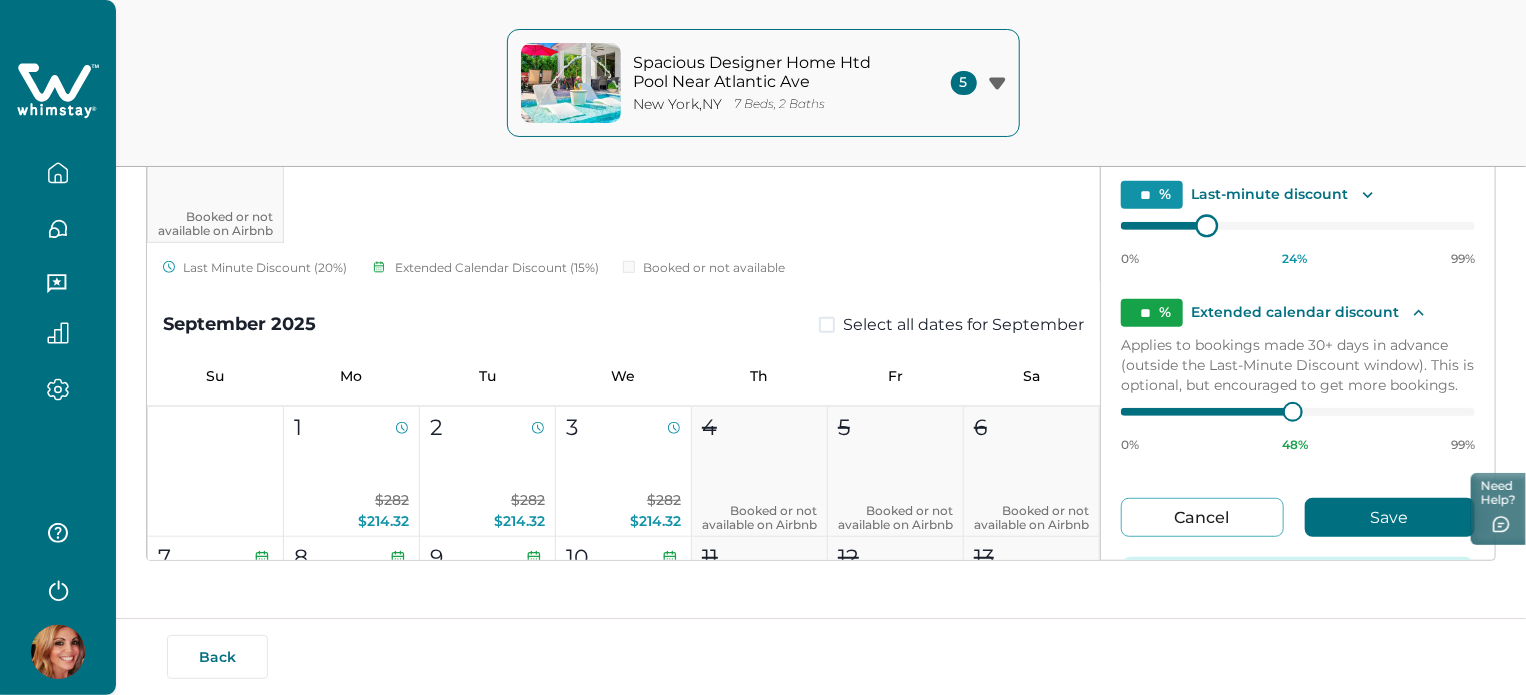 click on "Default price settings Applies to all nights unless customized for specific dates Base price imports from Airbnb Last synced   Aug 7, 11:29 AM Resync ** % Last-minute discount 0% 24 % 99% ** % Extended calendar discount Applies to bookings made 30+ days in advance (outside the Last-Minute Discount window). This is optional, but encouraged to get more bookings. 0% 48 % 99% Cancel Save Preview pricing" at bounding box center [1298, 276] 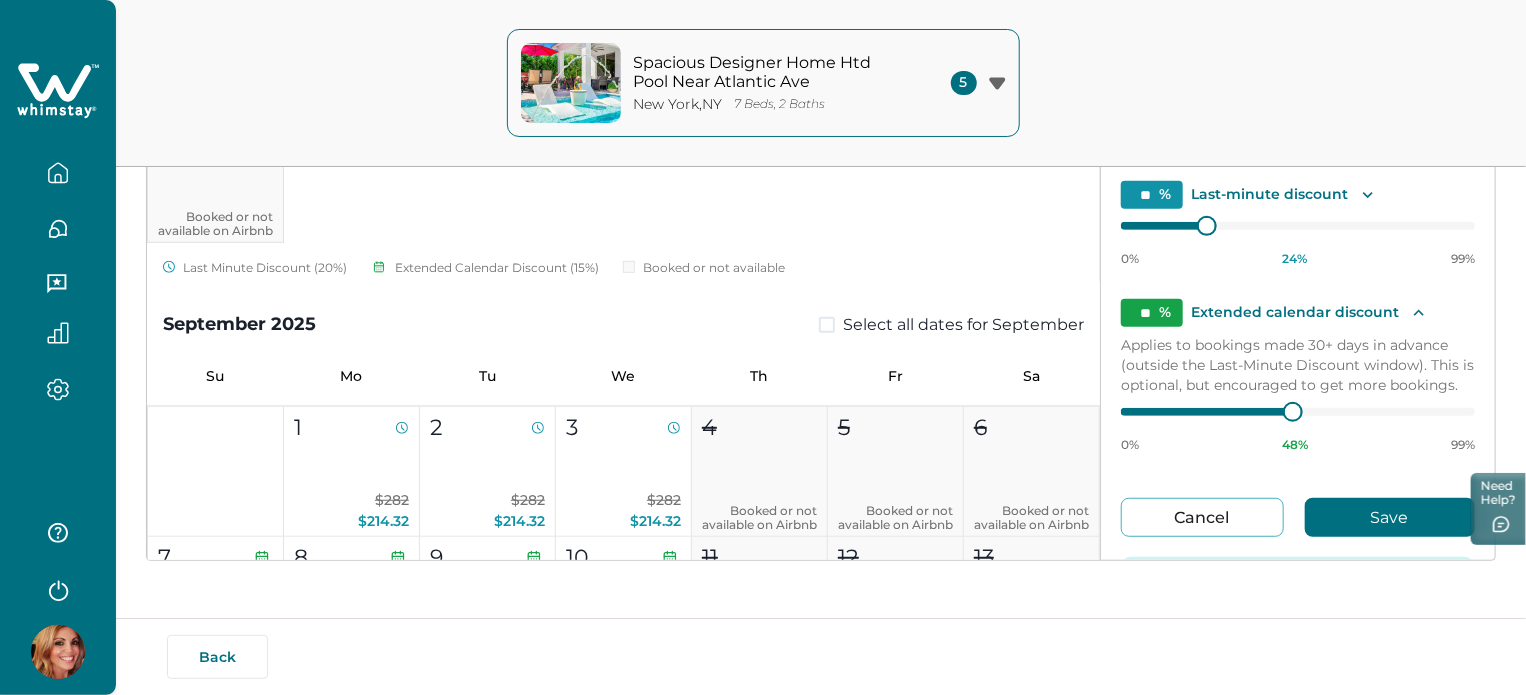 scroll, scrollTop: 206, scrollLeft: 0, axis: vertical 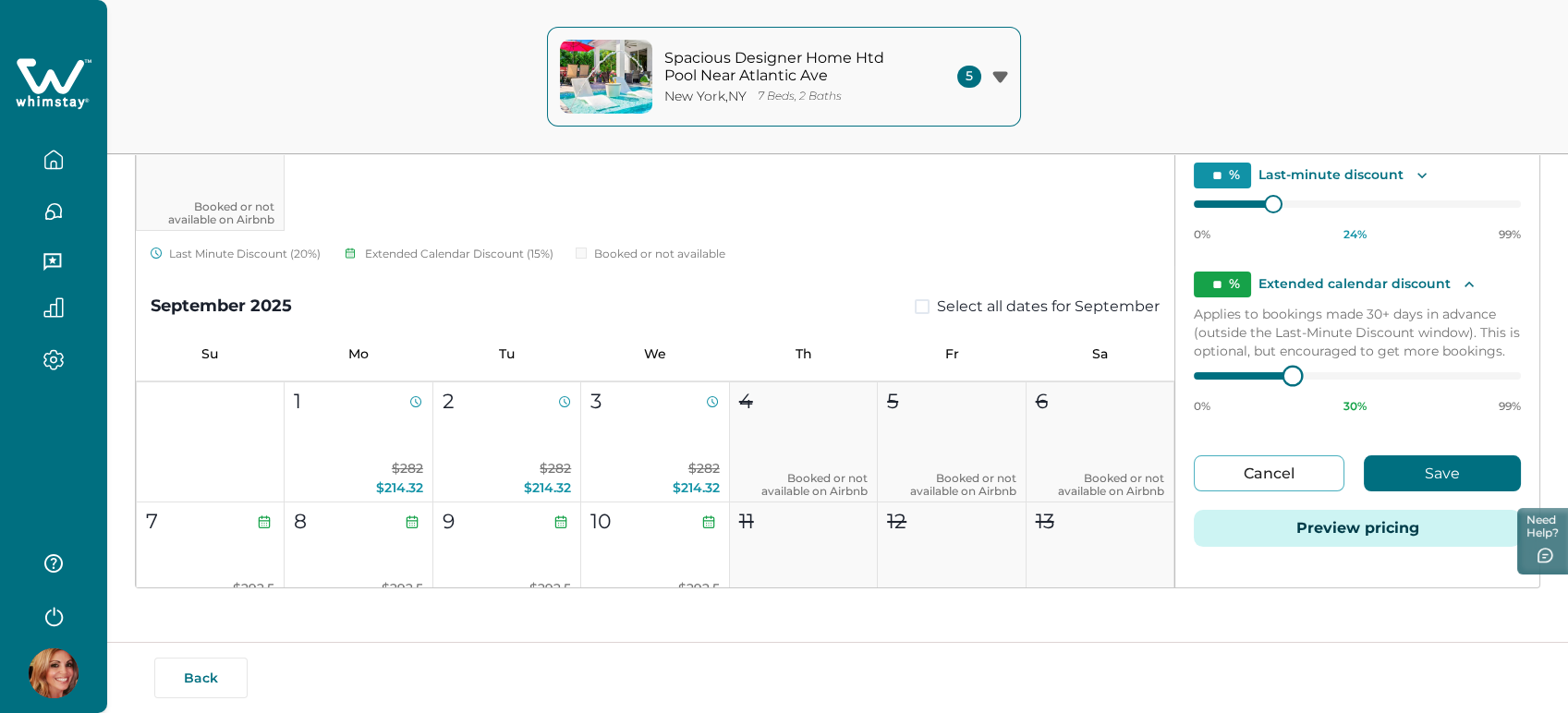type on "*" 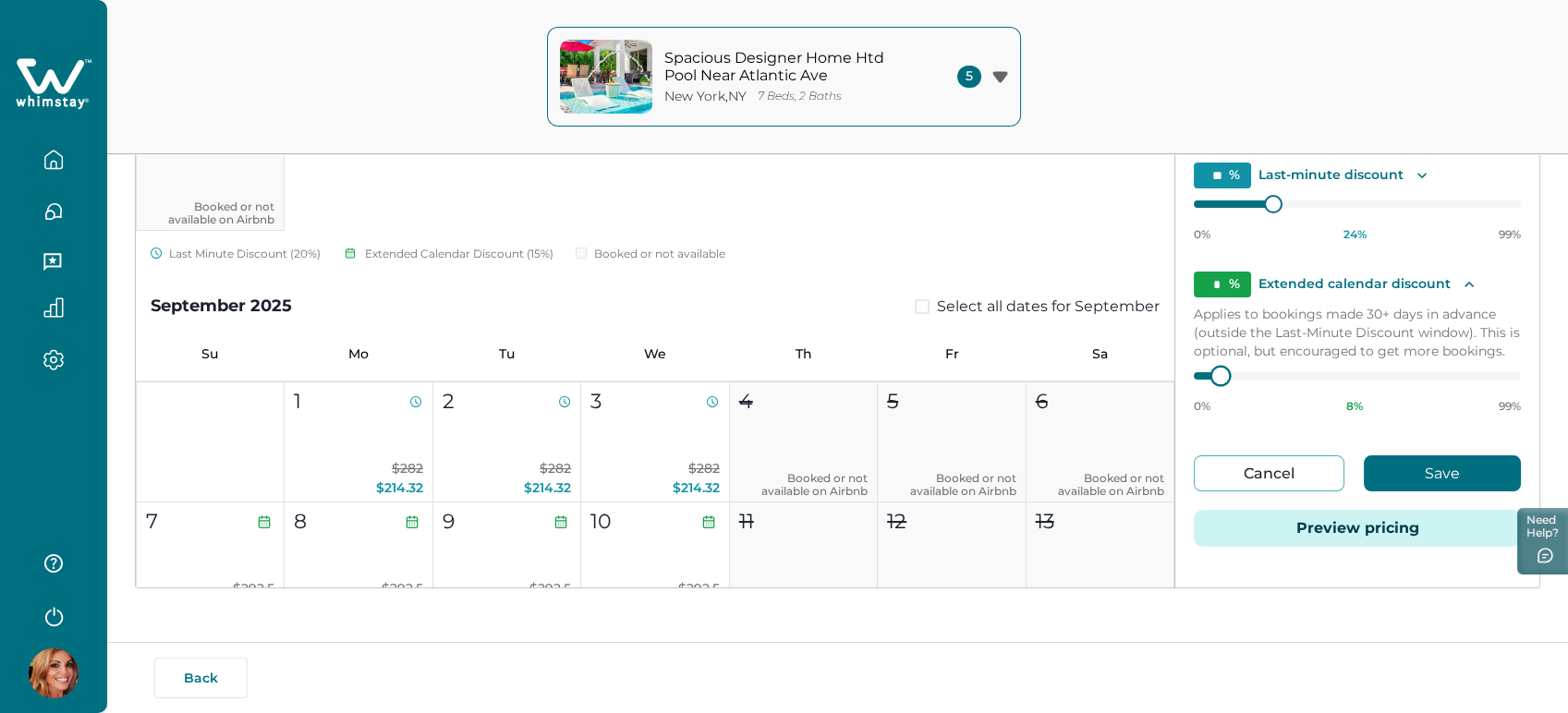 click at bounding box center [1220, 376] 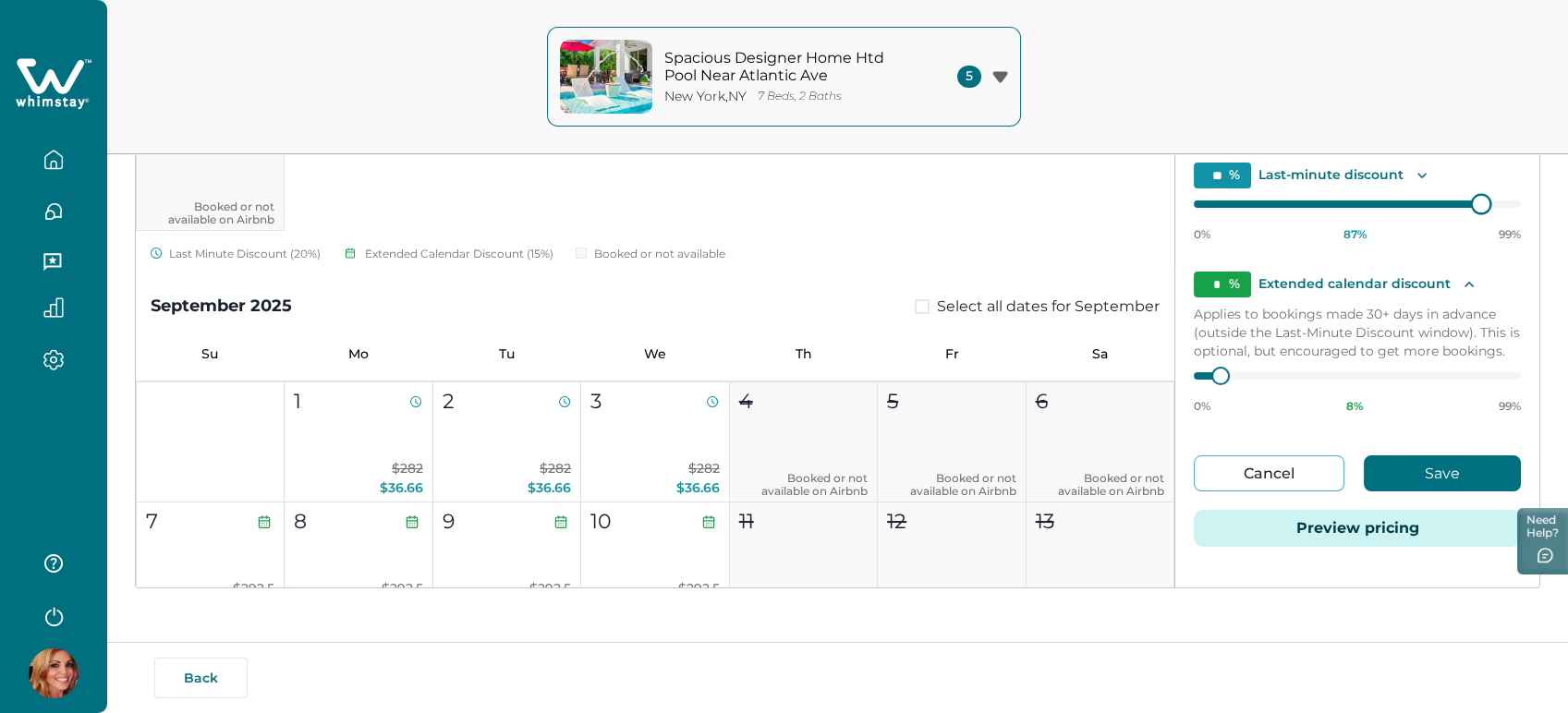 type on "**" 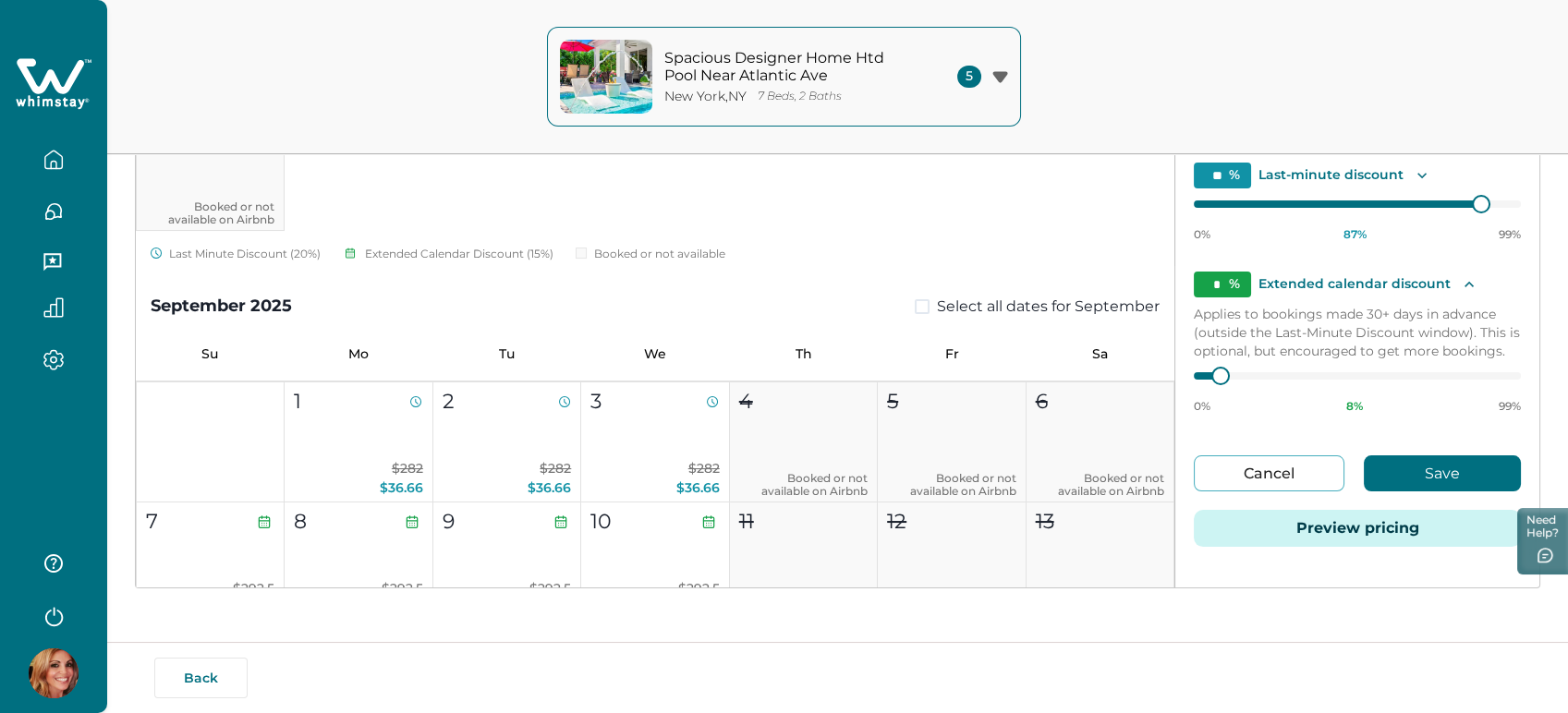 type on "**" 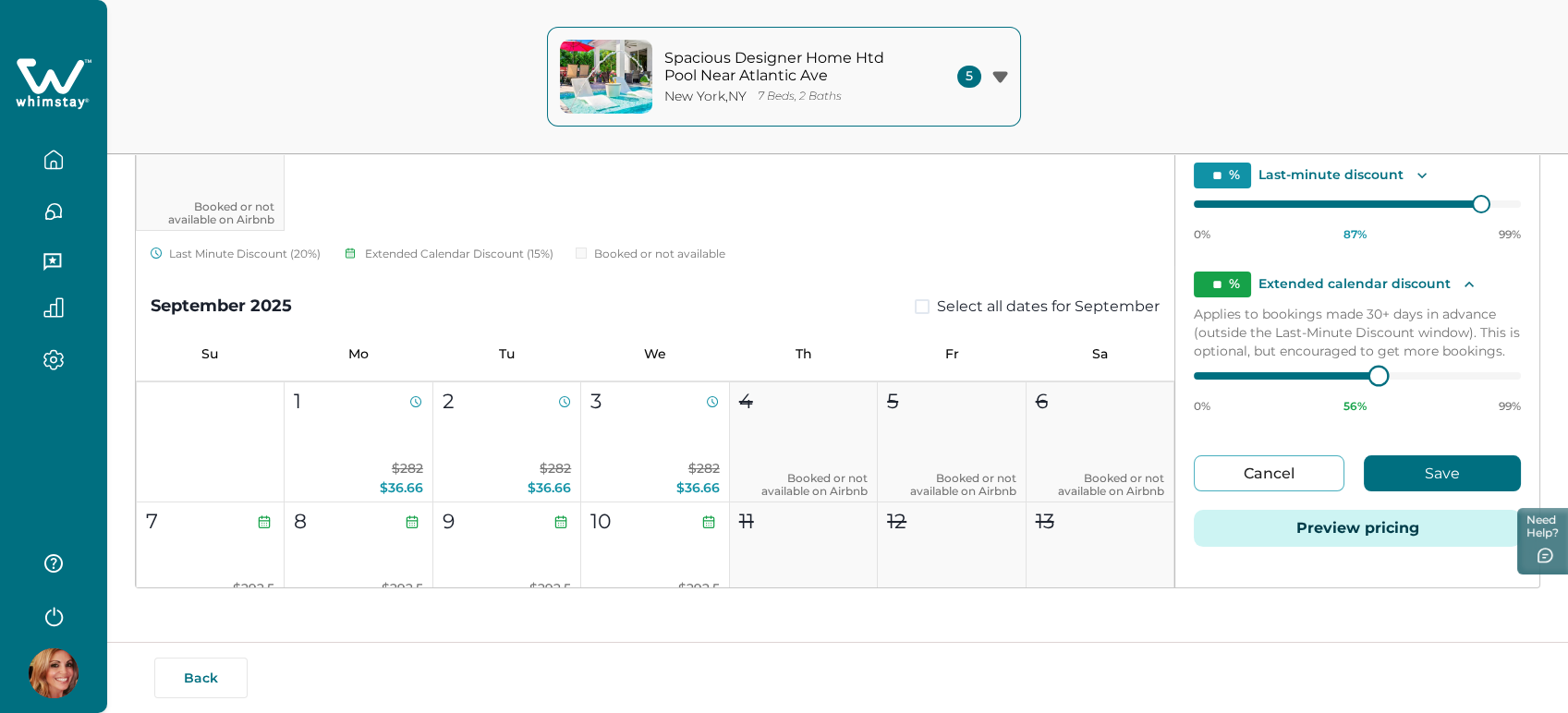 click on "0% 56 % 99%" at bounding box center (1357, 391) 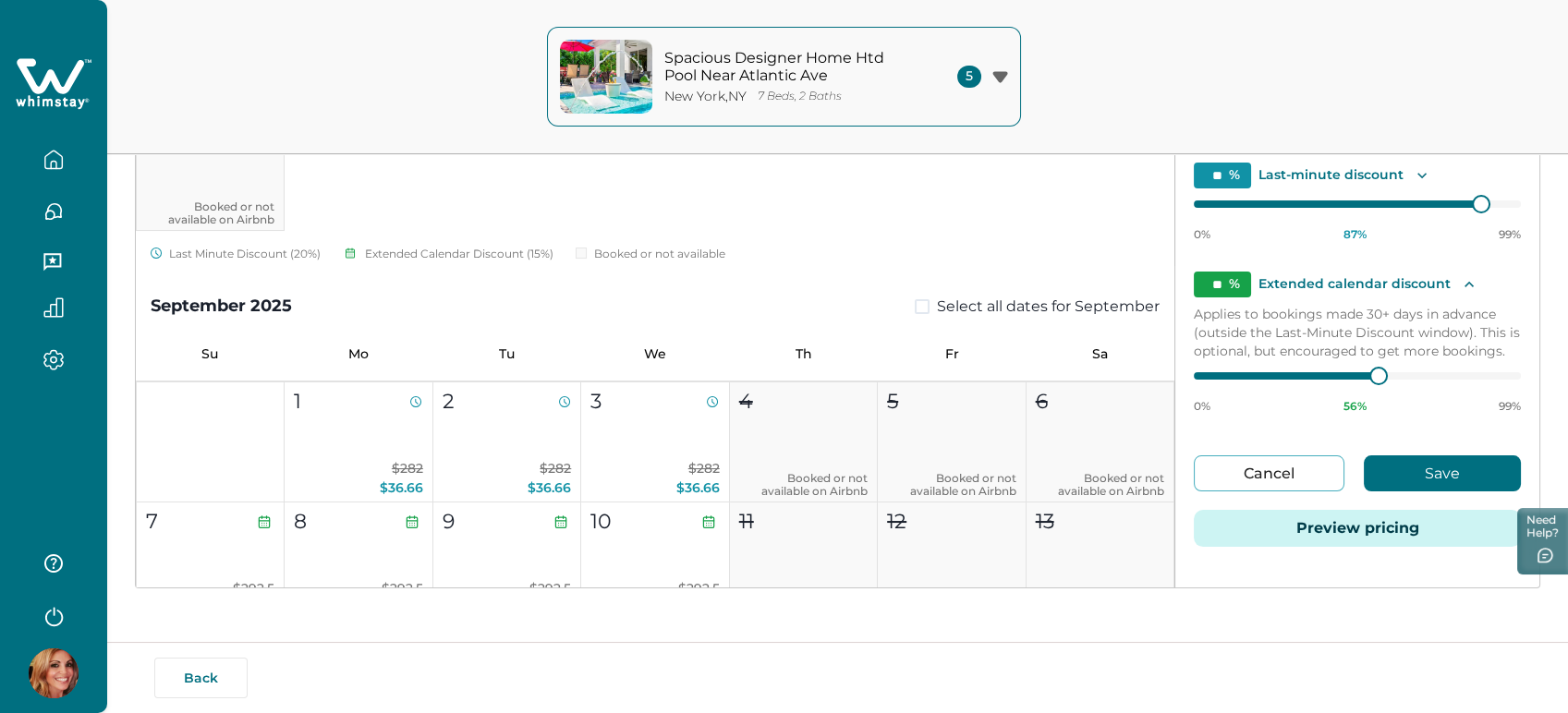 click on "Save" at bounding box center [1442, 473] 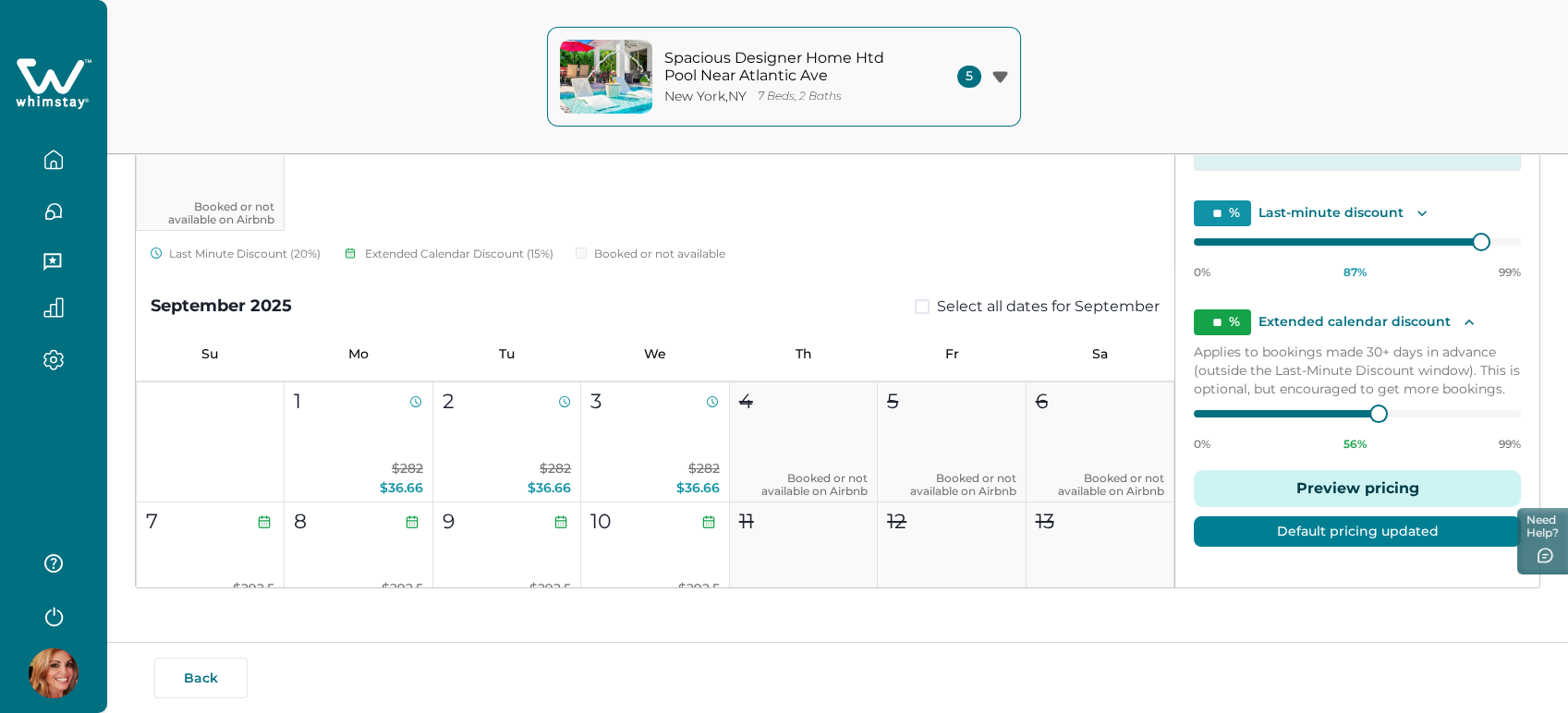 scroll, scrollTop: 49, scrollLeft: 0, axis: vertical 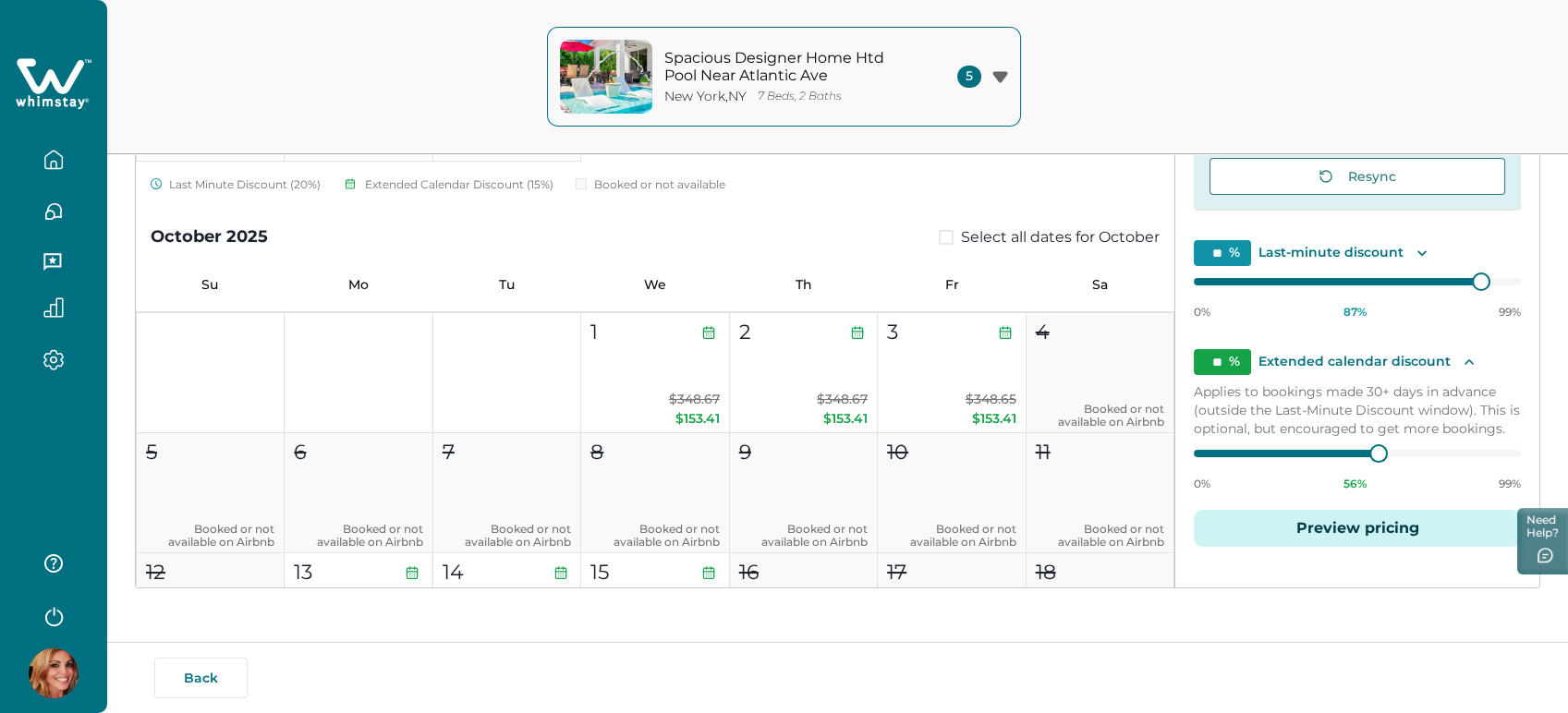 click at bounding box center [946, 237] 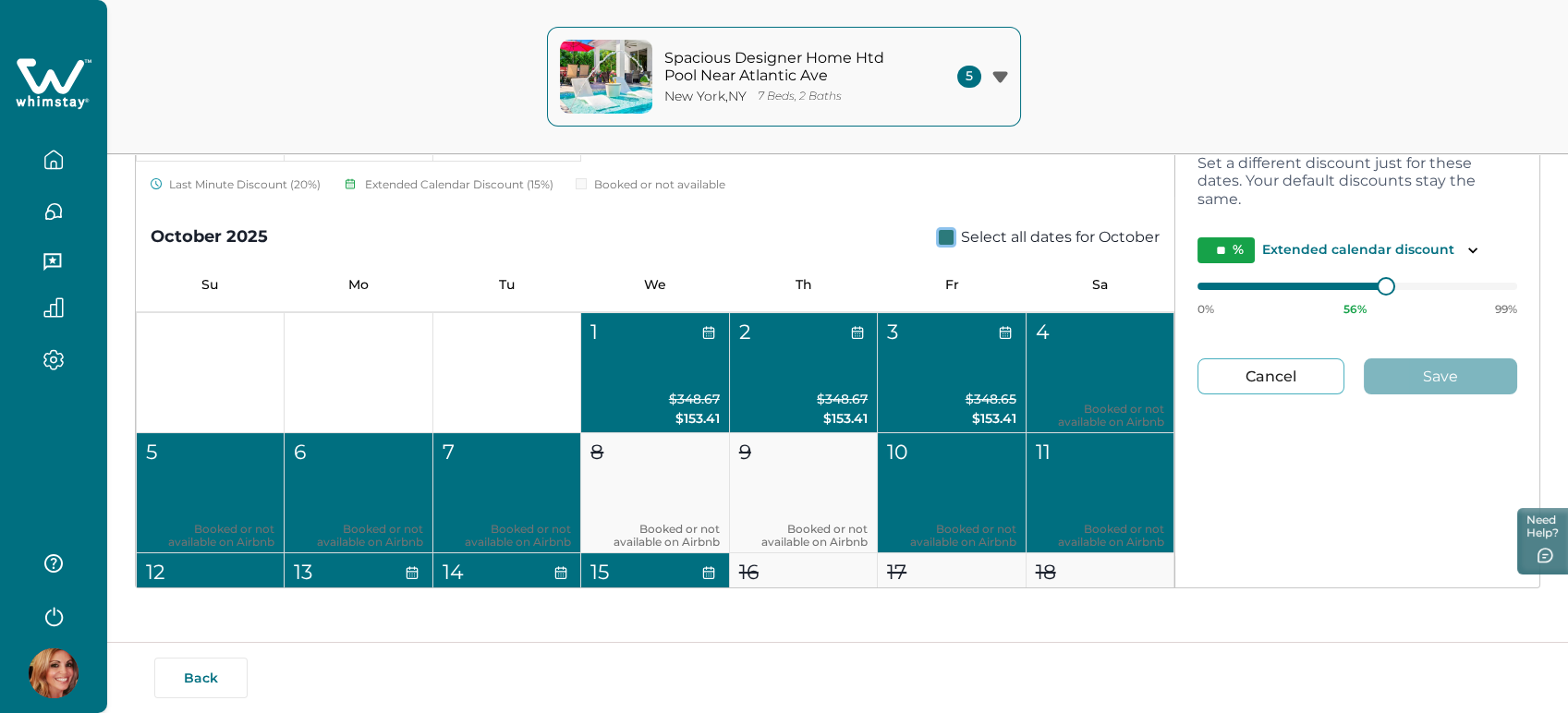 type on "**" 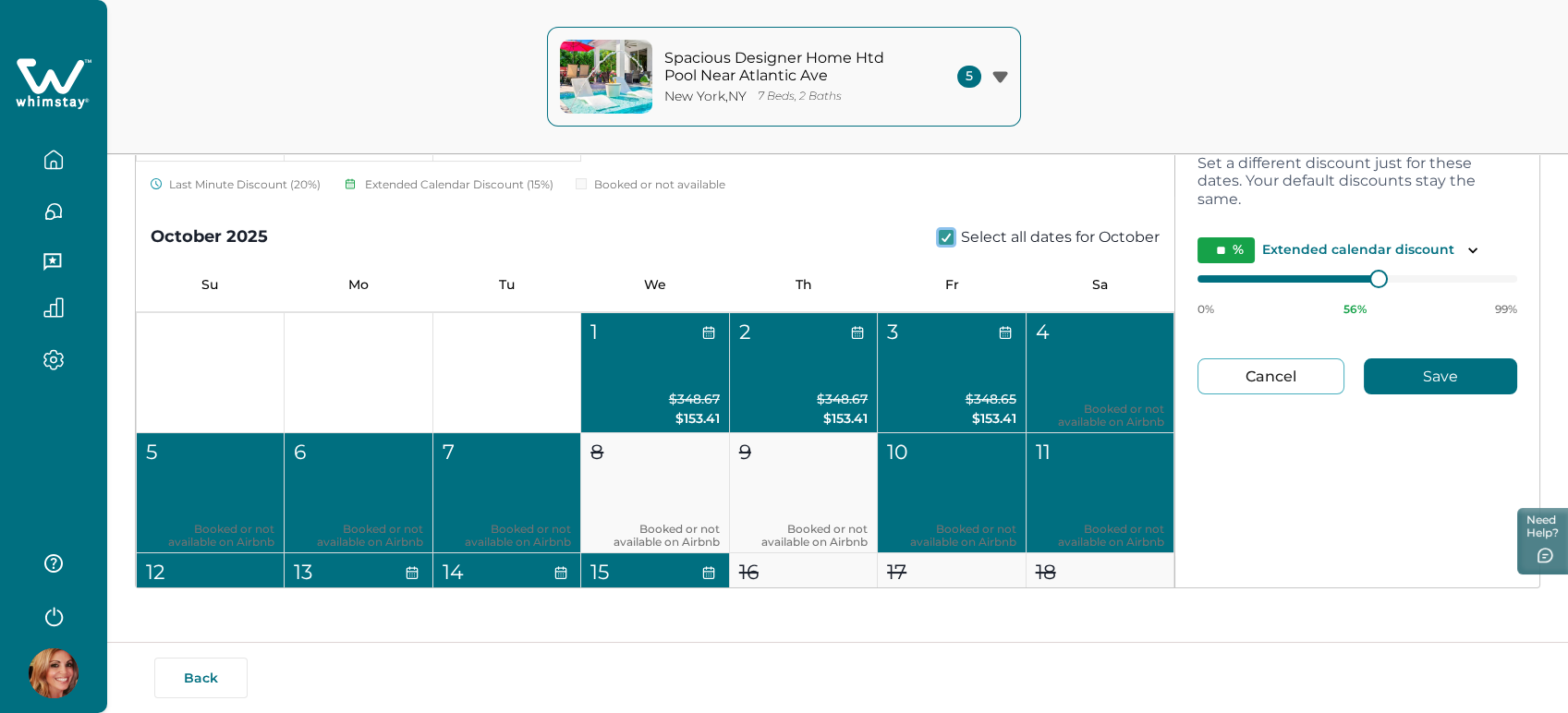 type on "**" 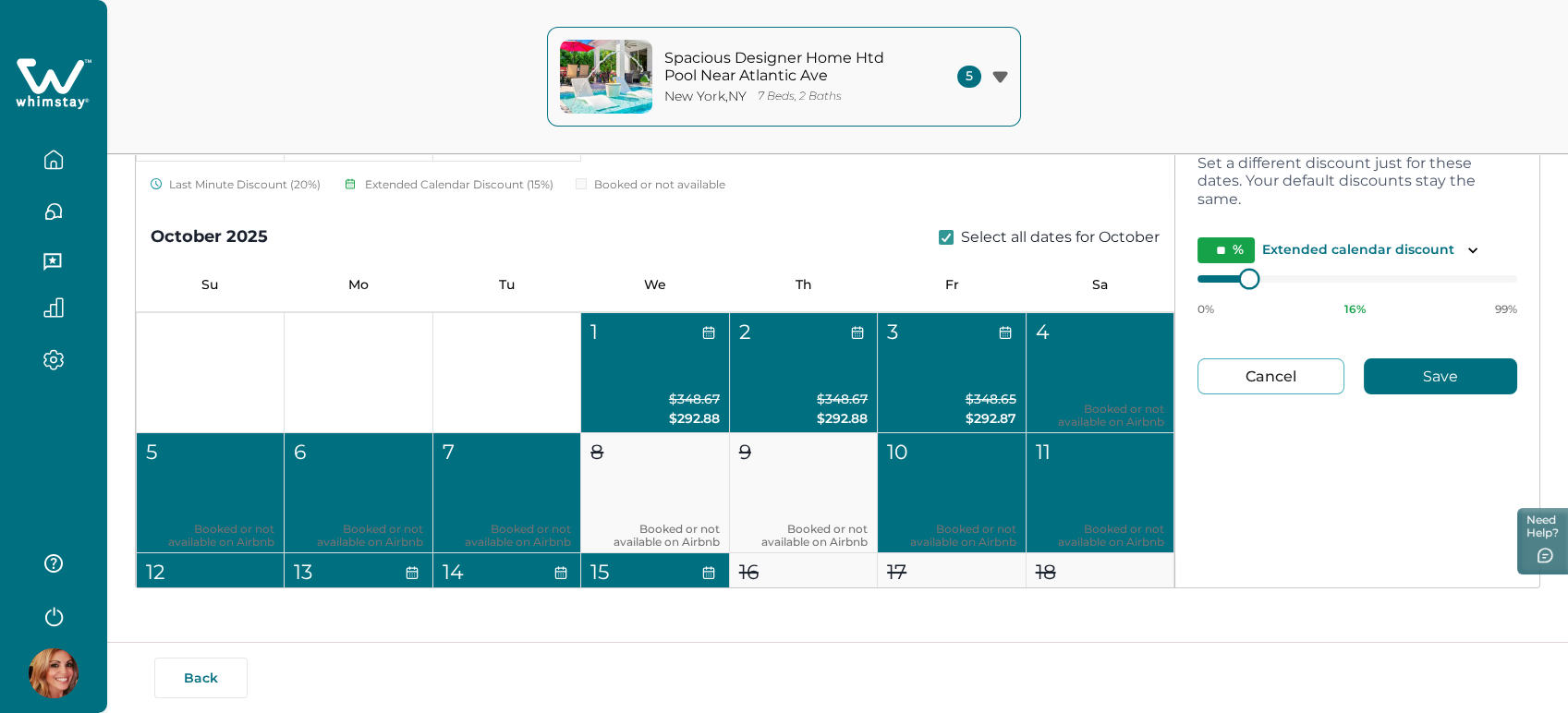type on "**" 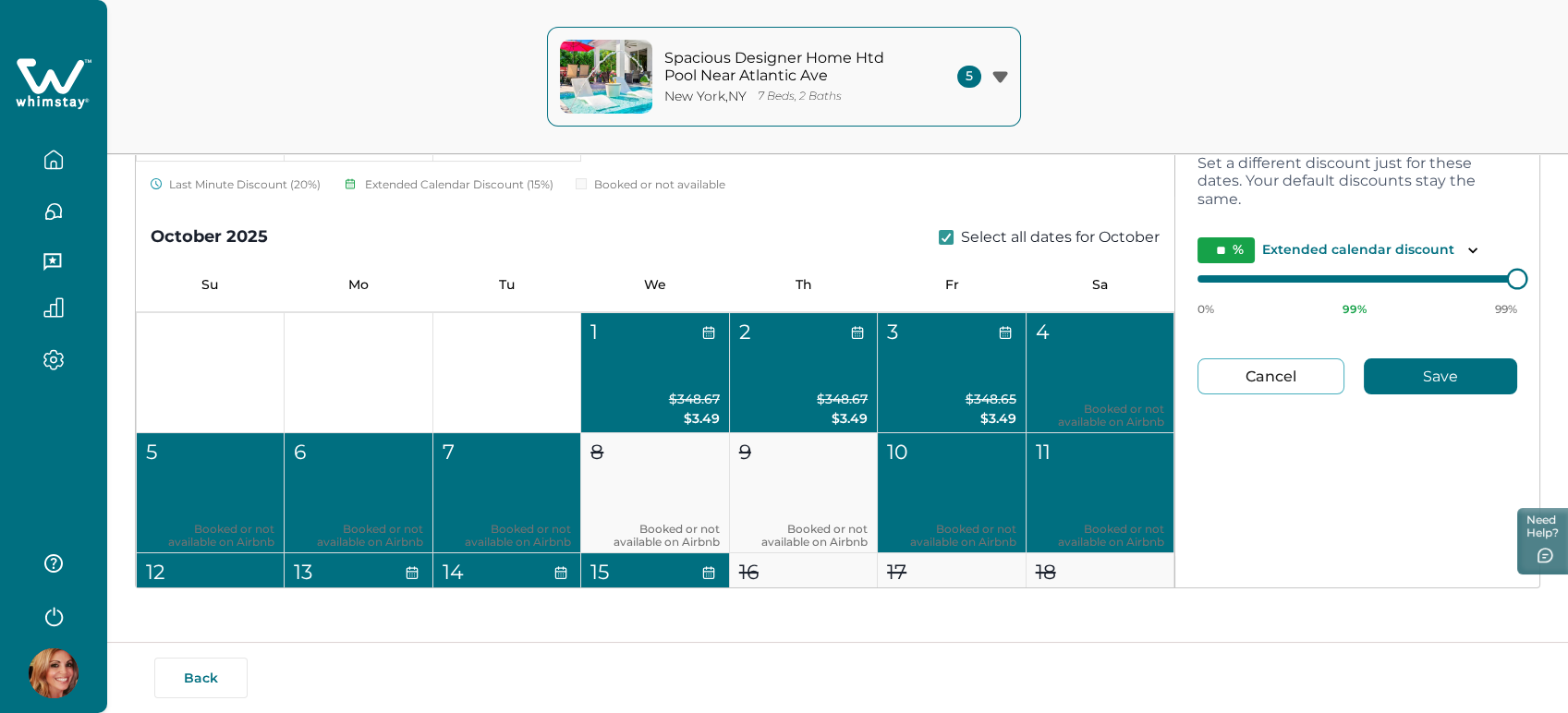 type on "*" 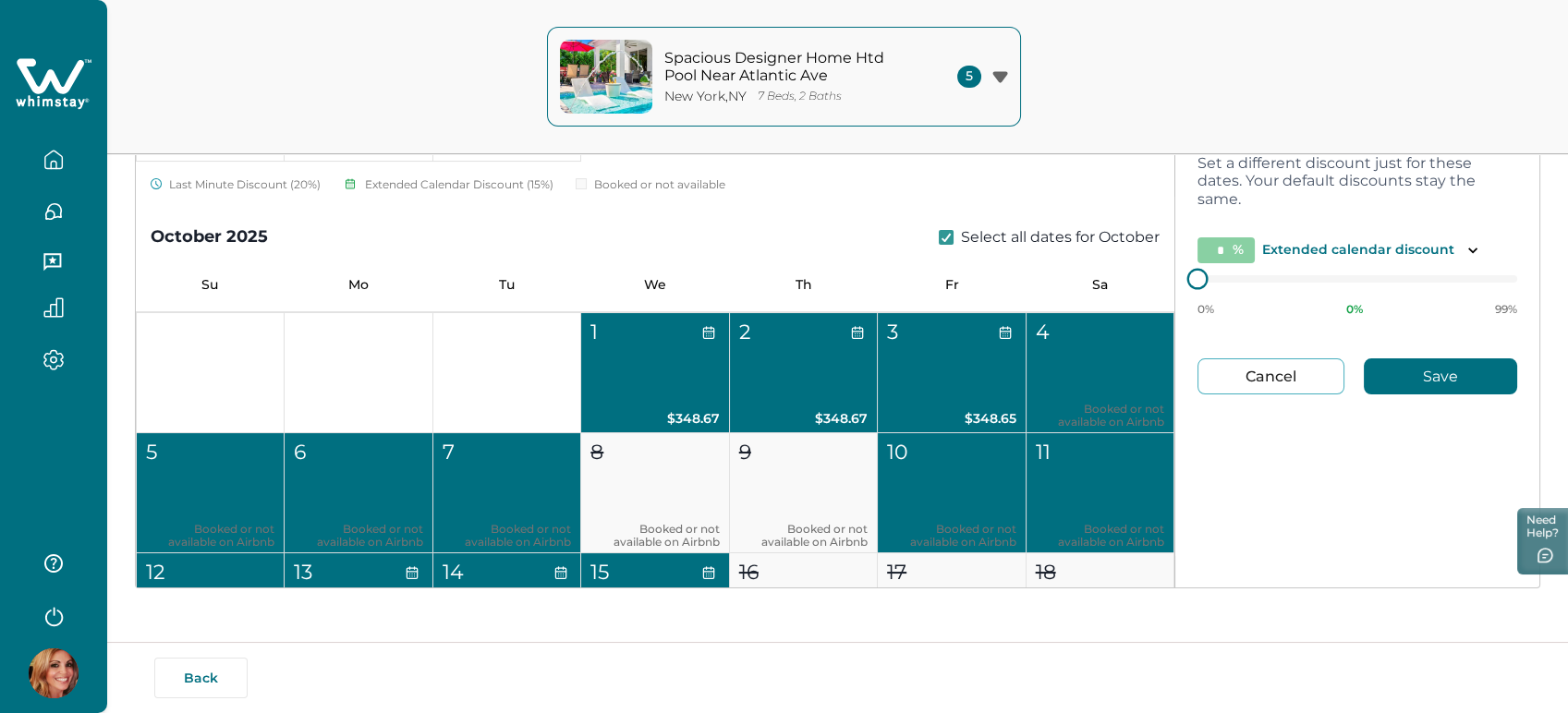 type on "**" 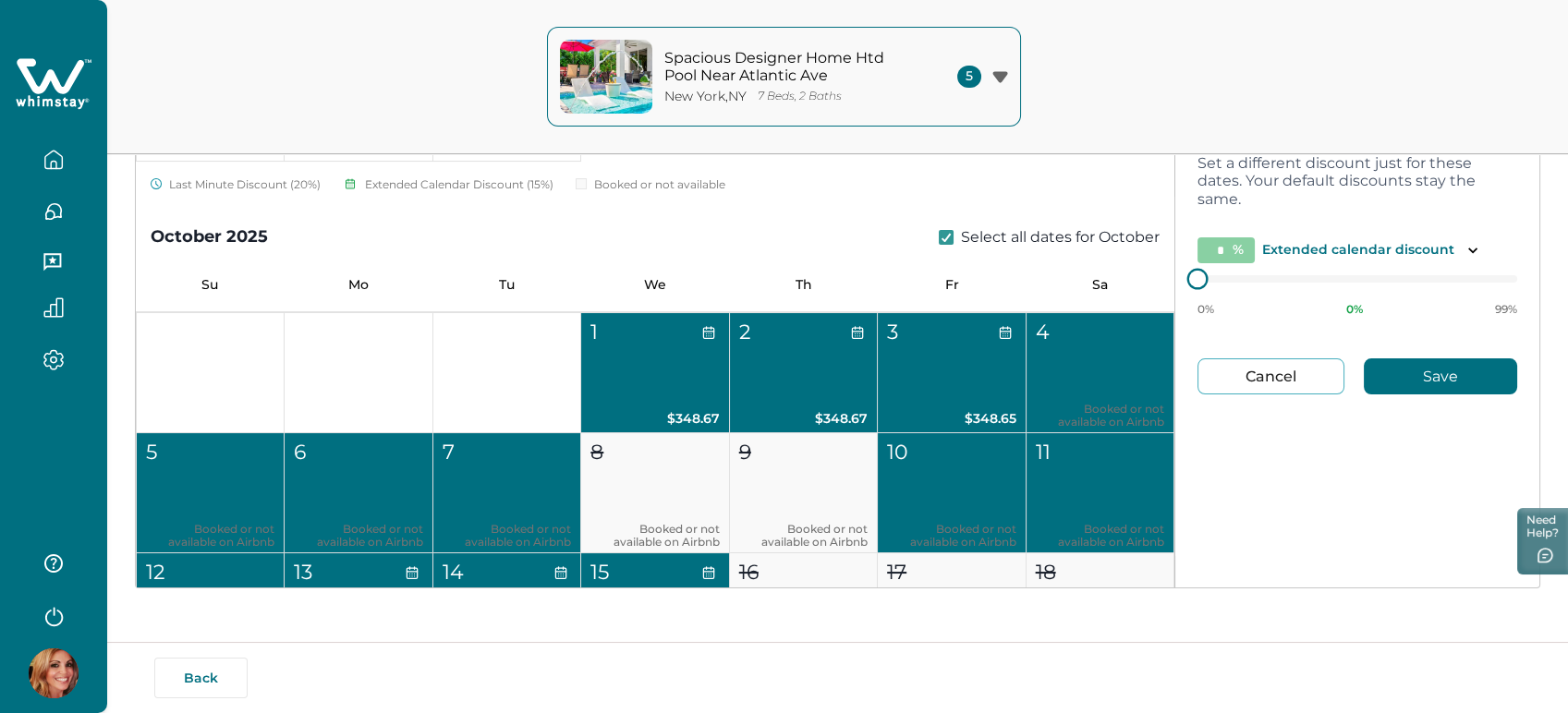 type on "**" 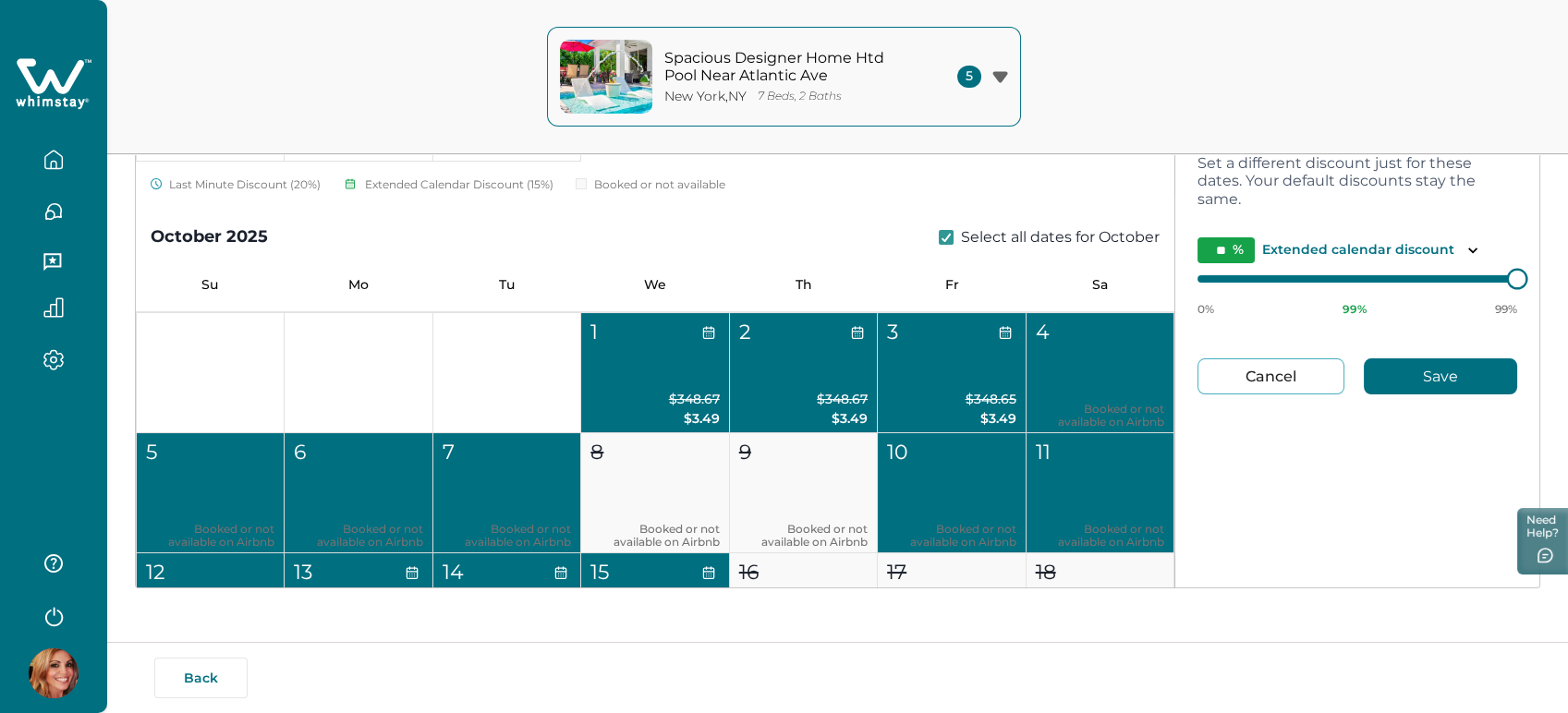 type on "*" 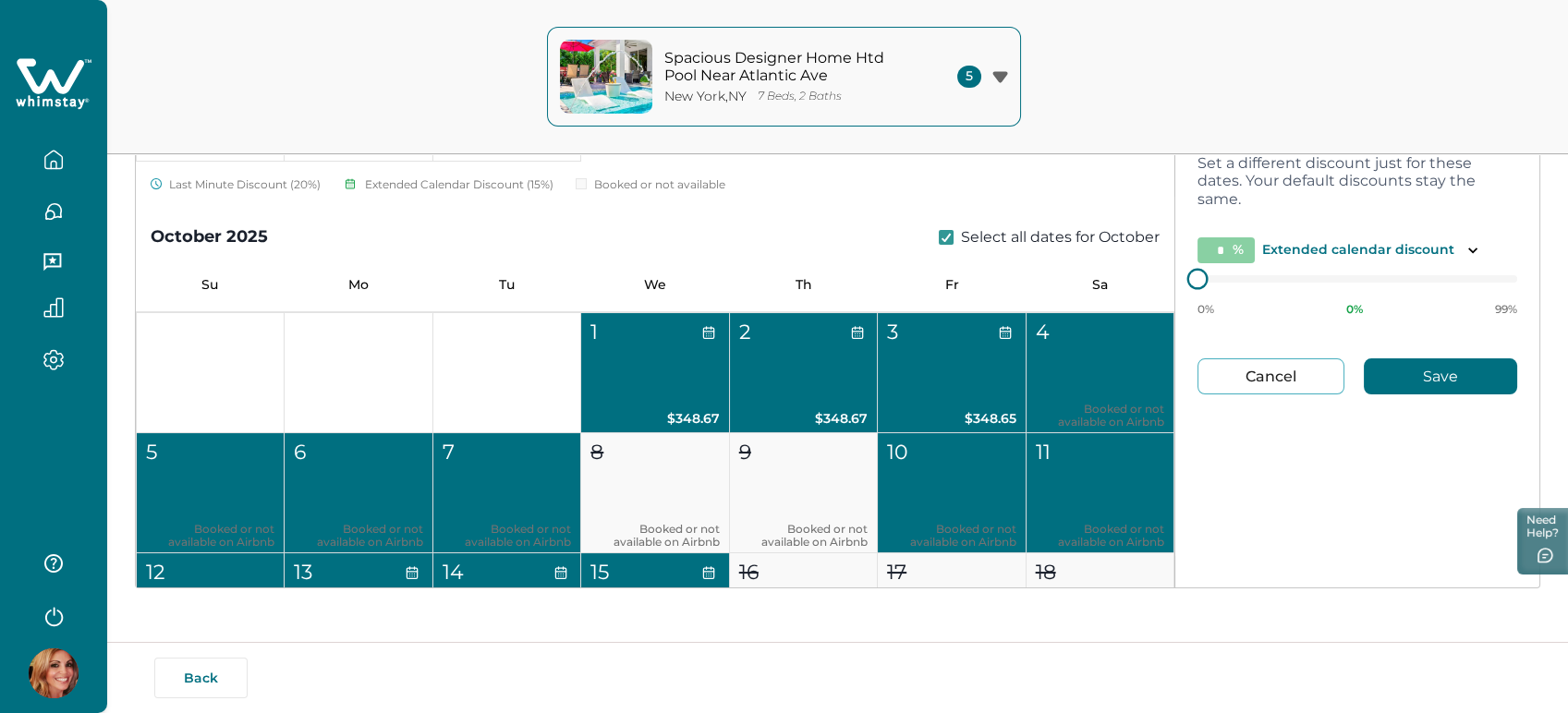 type on "**" 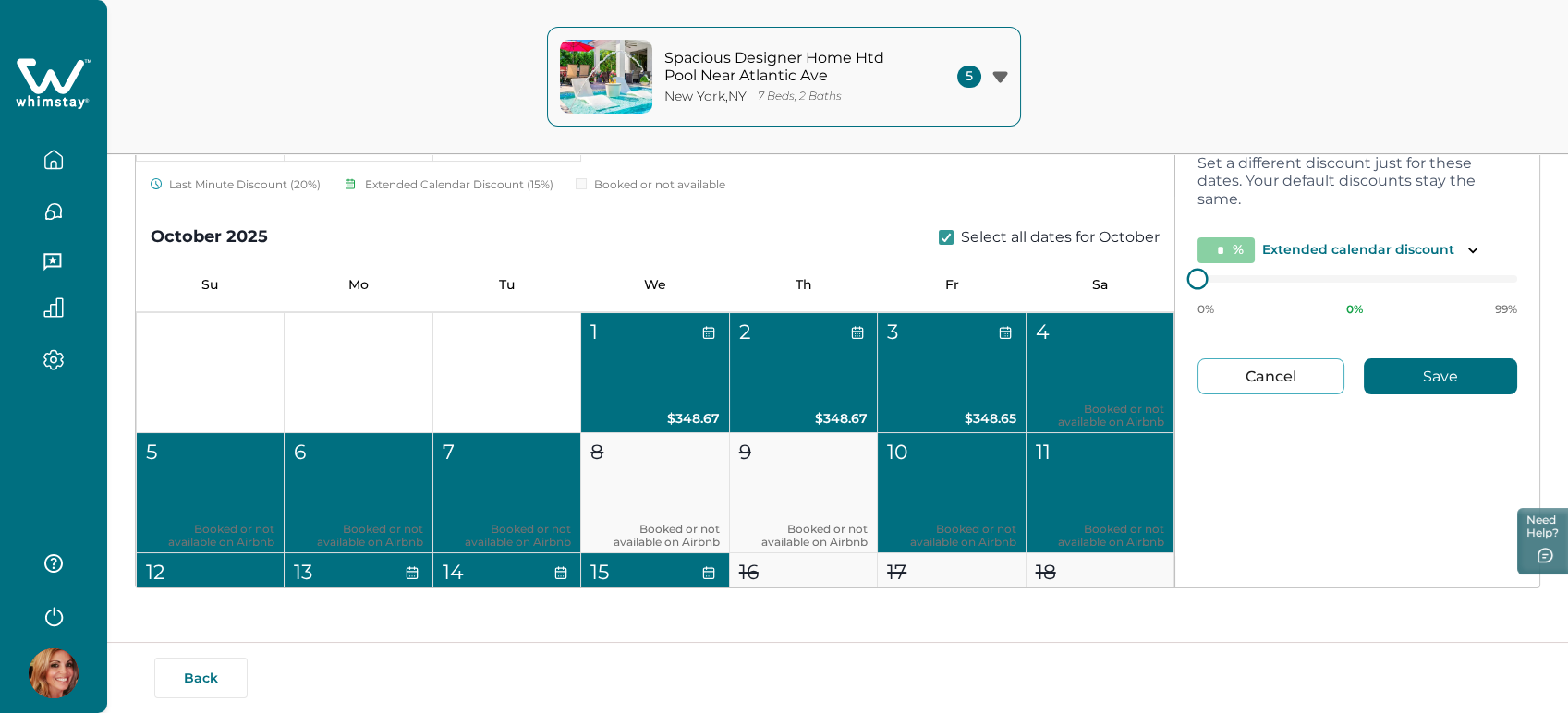 type on "**" 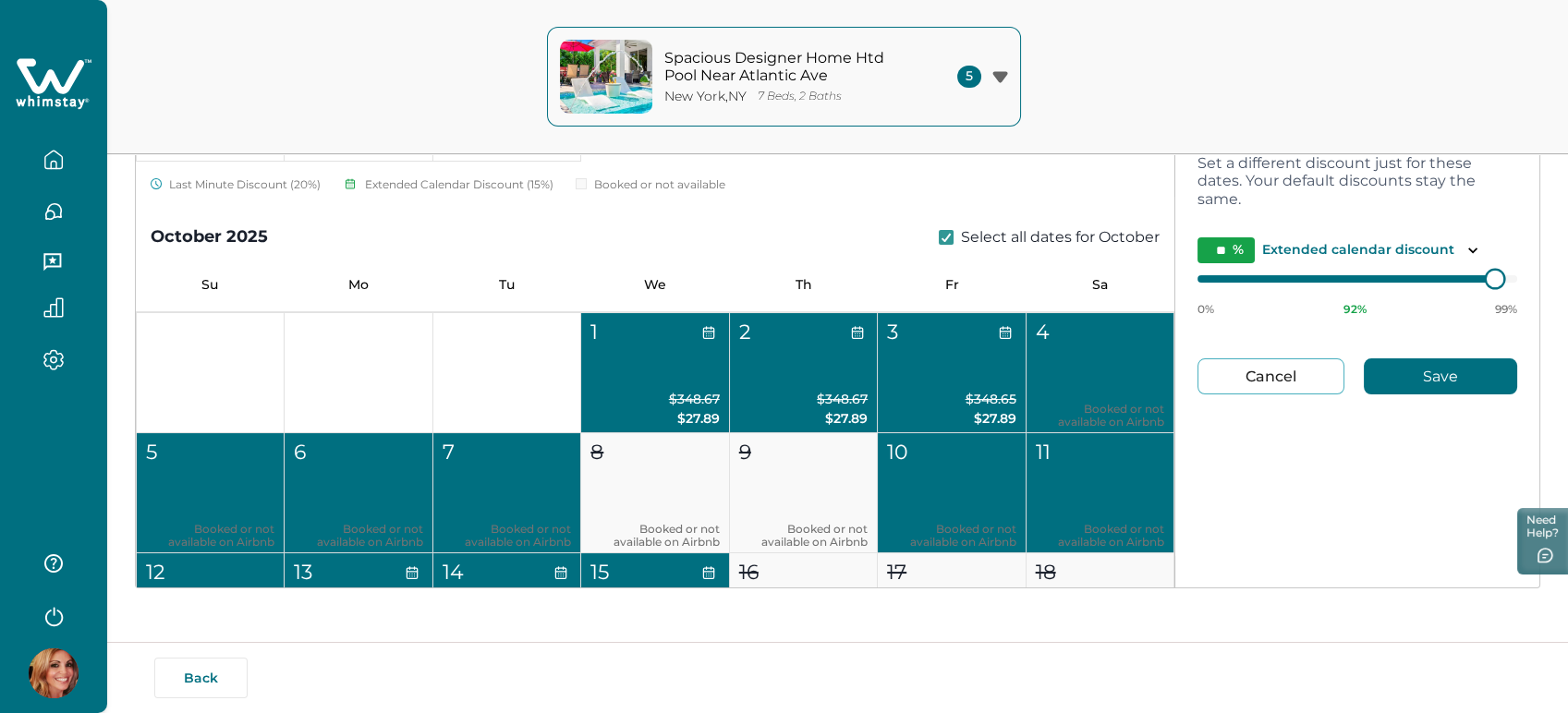 type on "*" 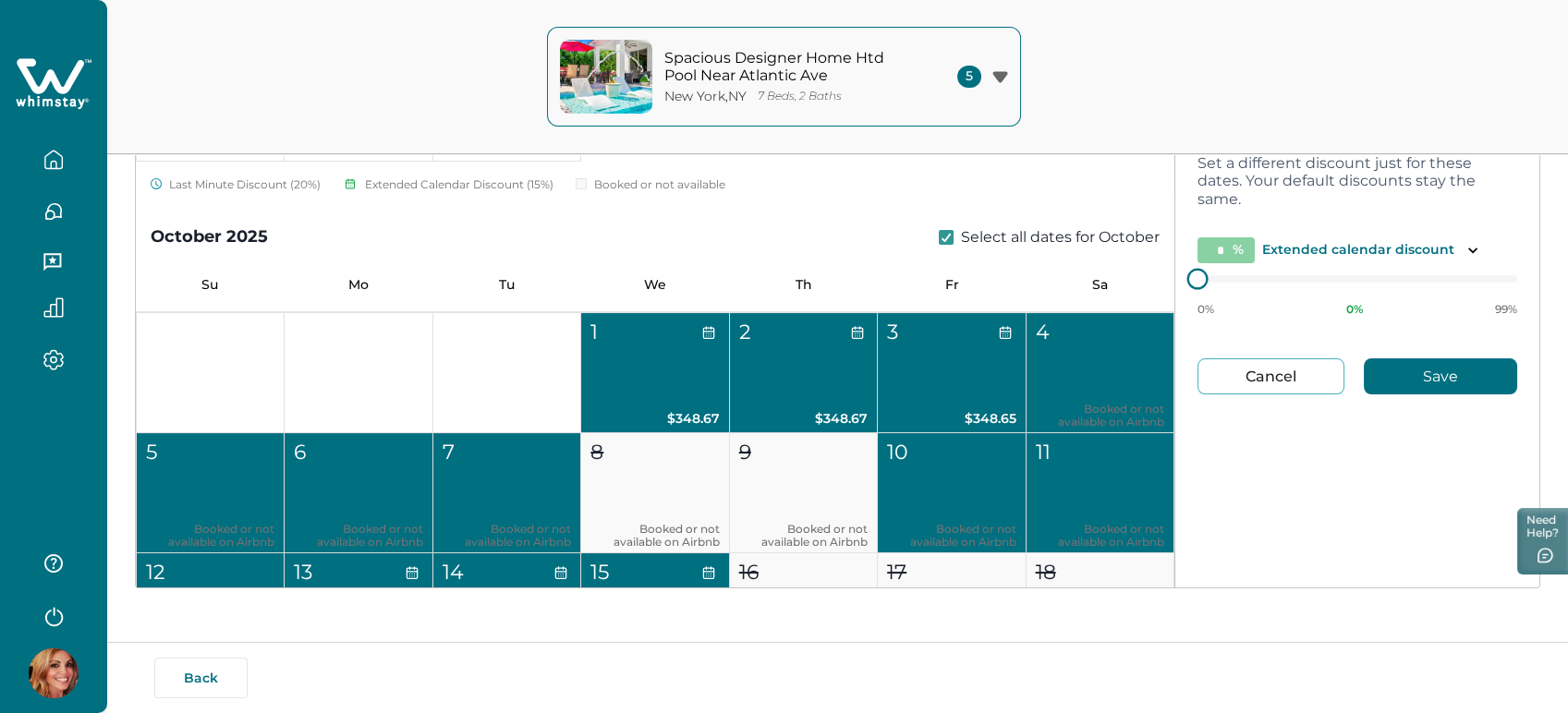 type on "**" 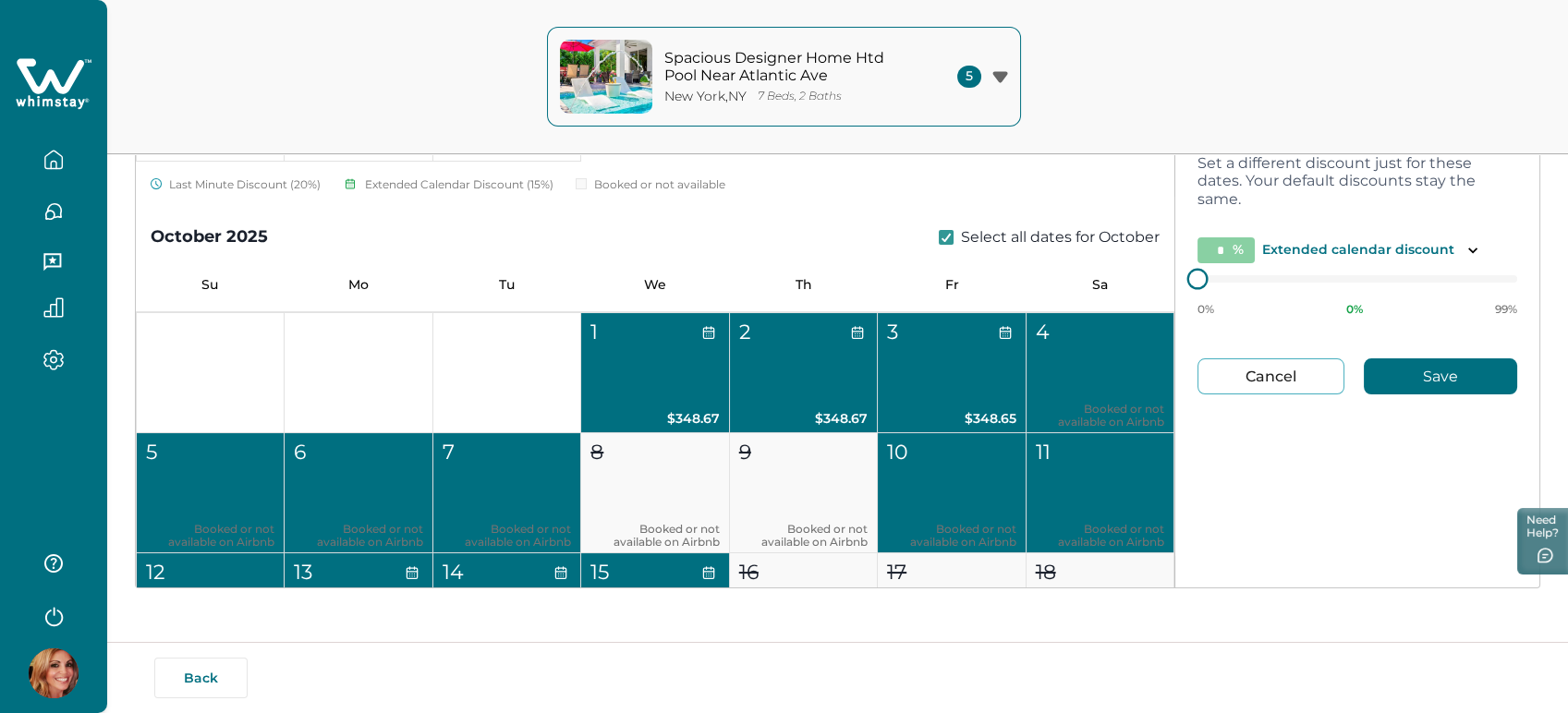 type on "**" 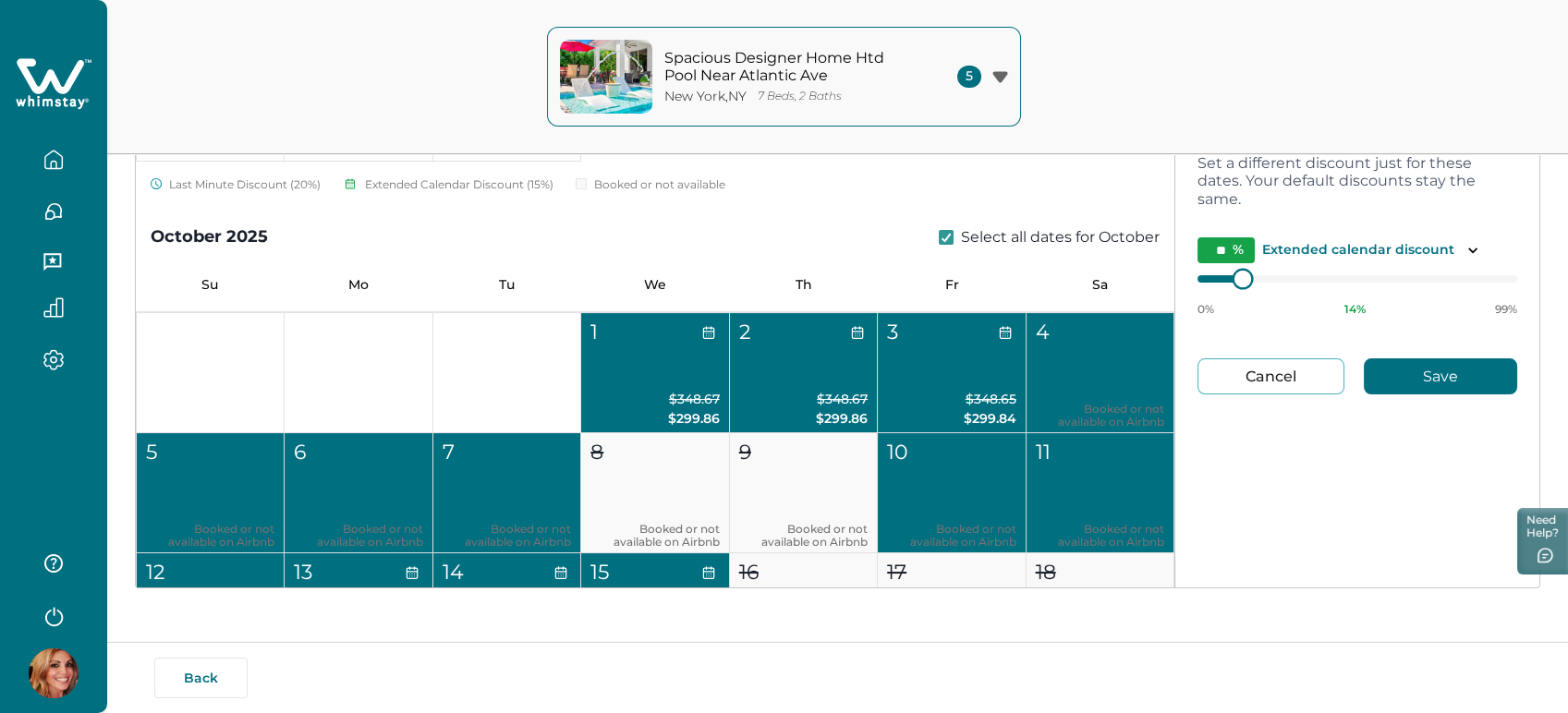 type on "*" 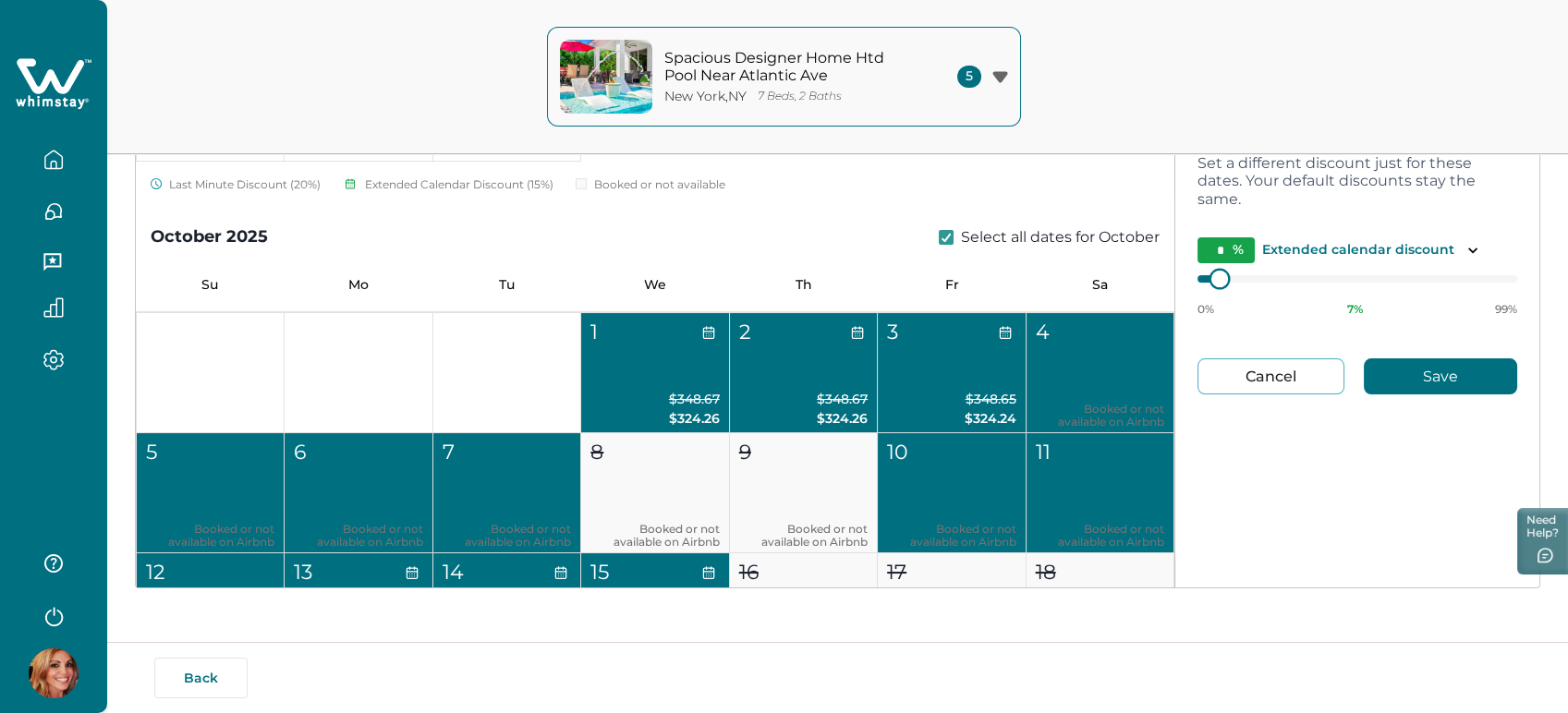 type on "*" 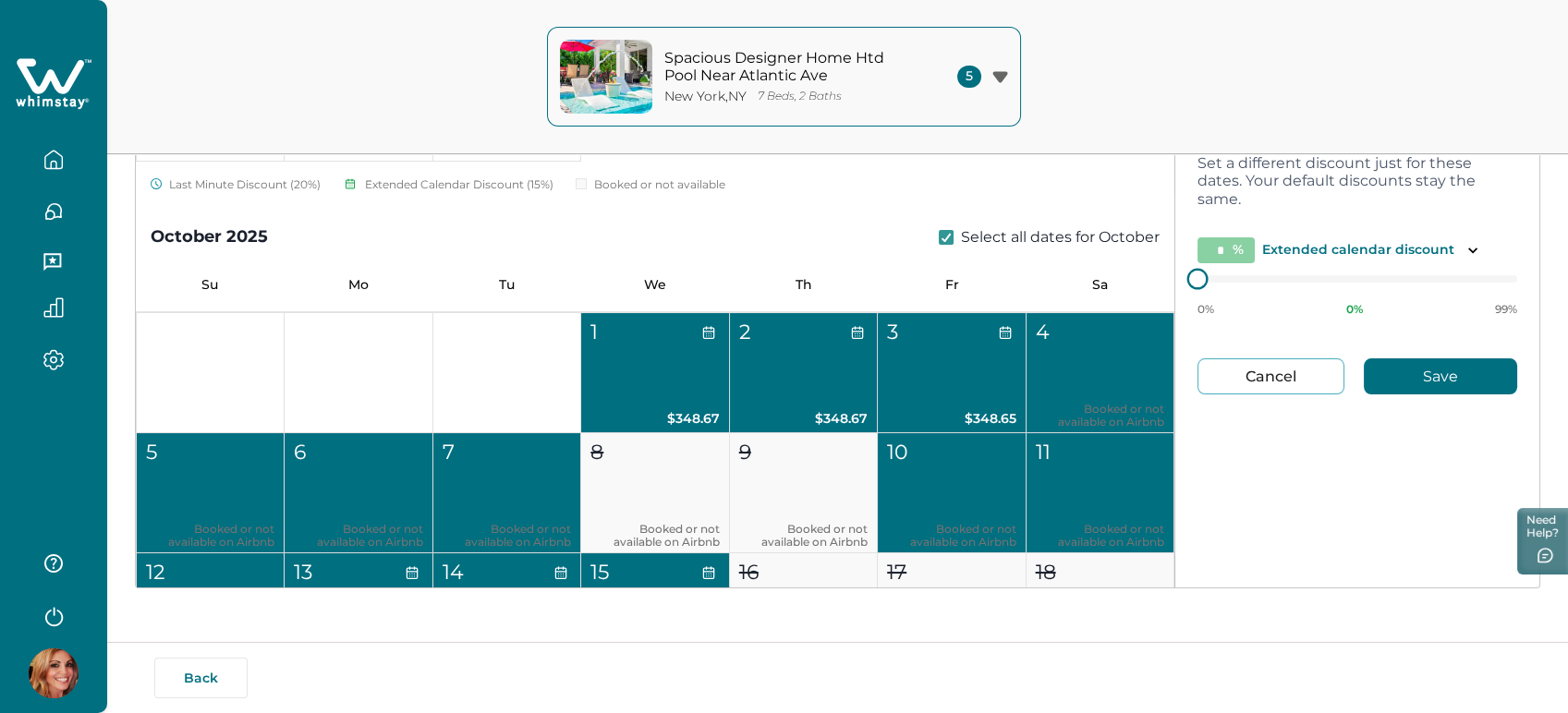 type on "**" 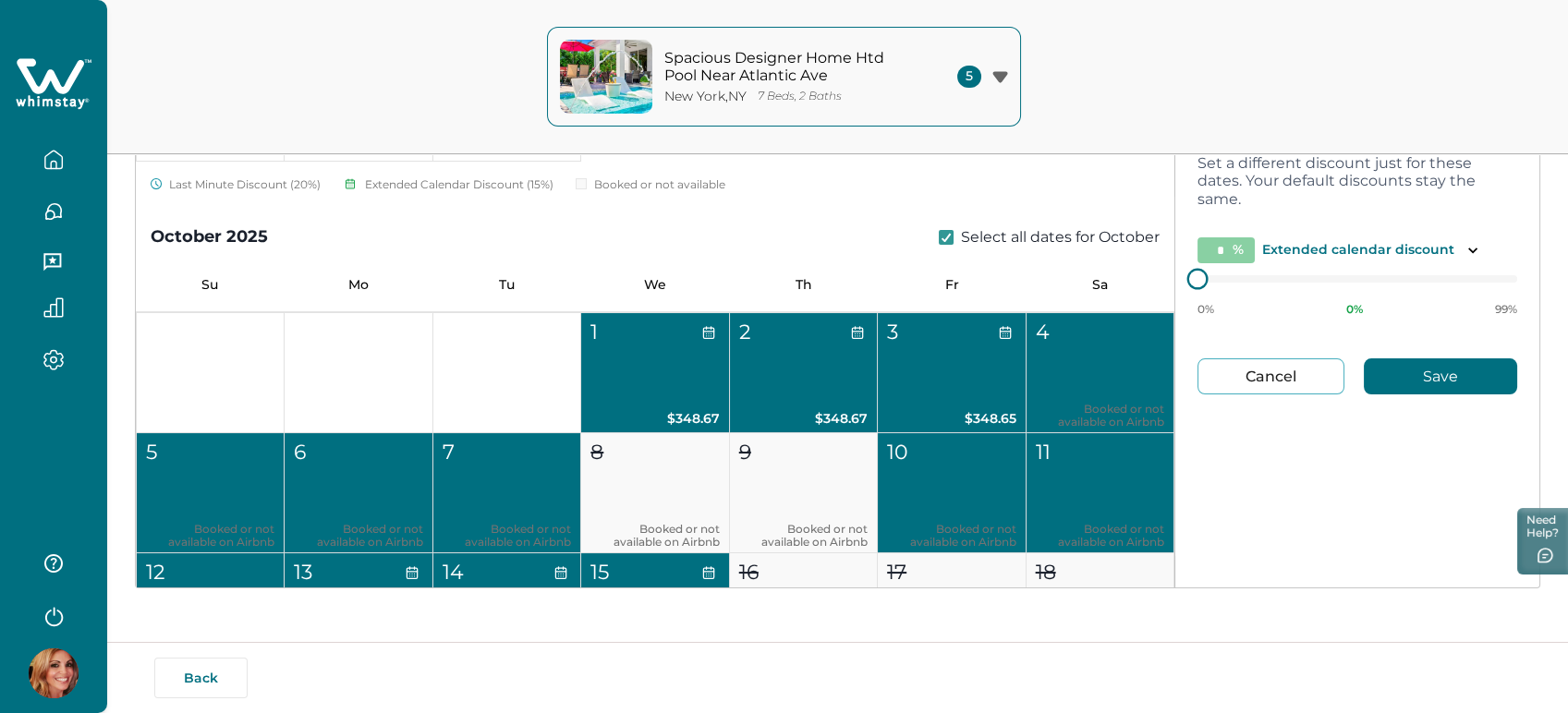 type on "**" 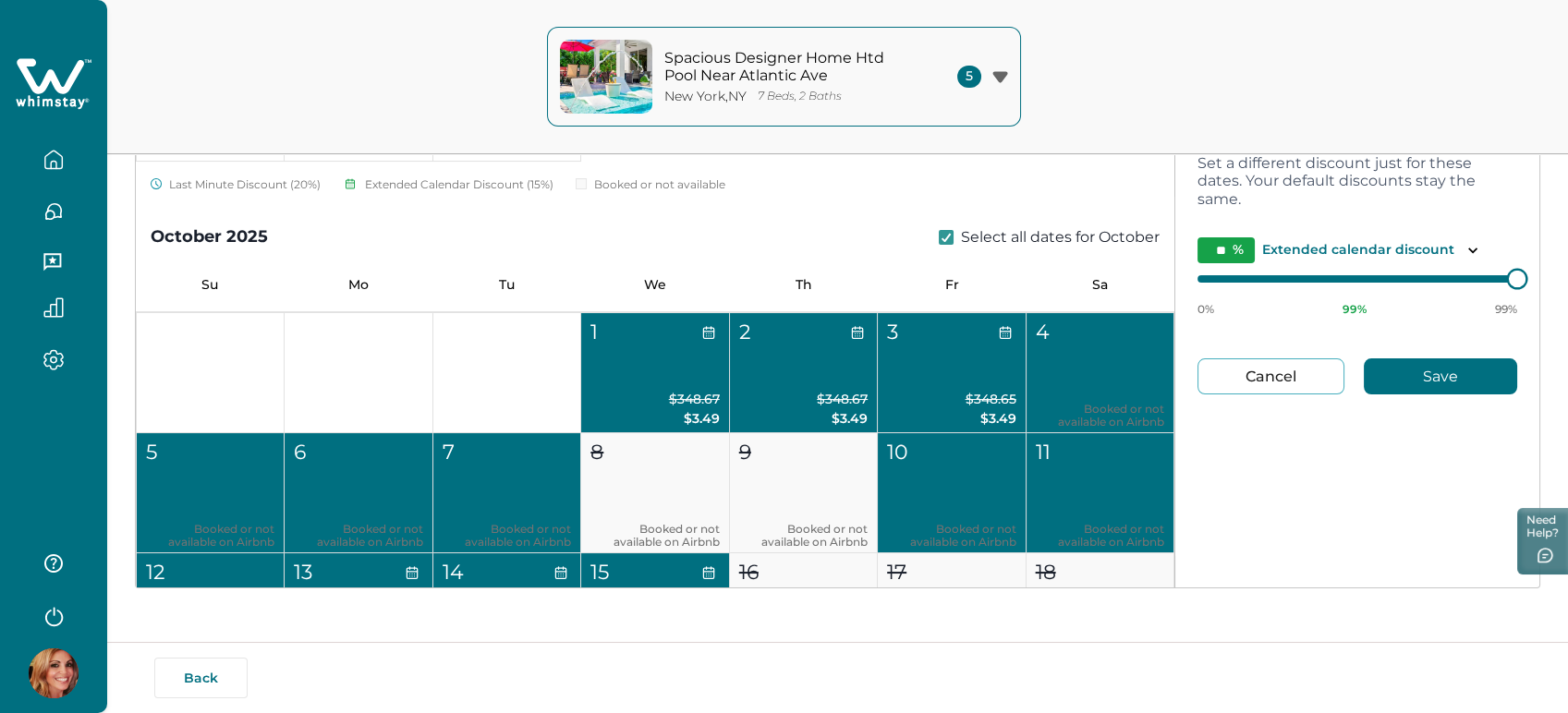 type on "*" 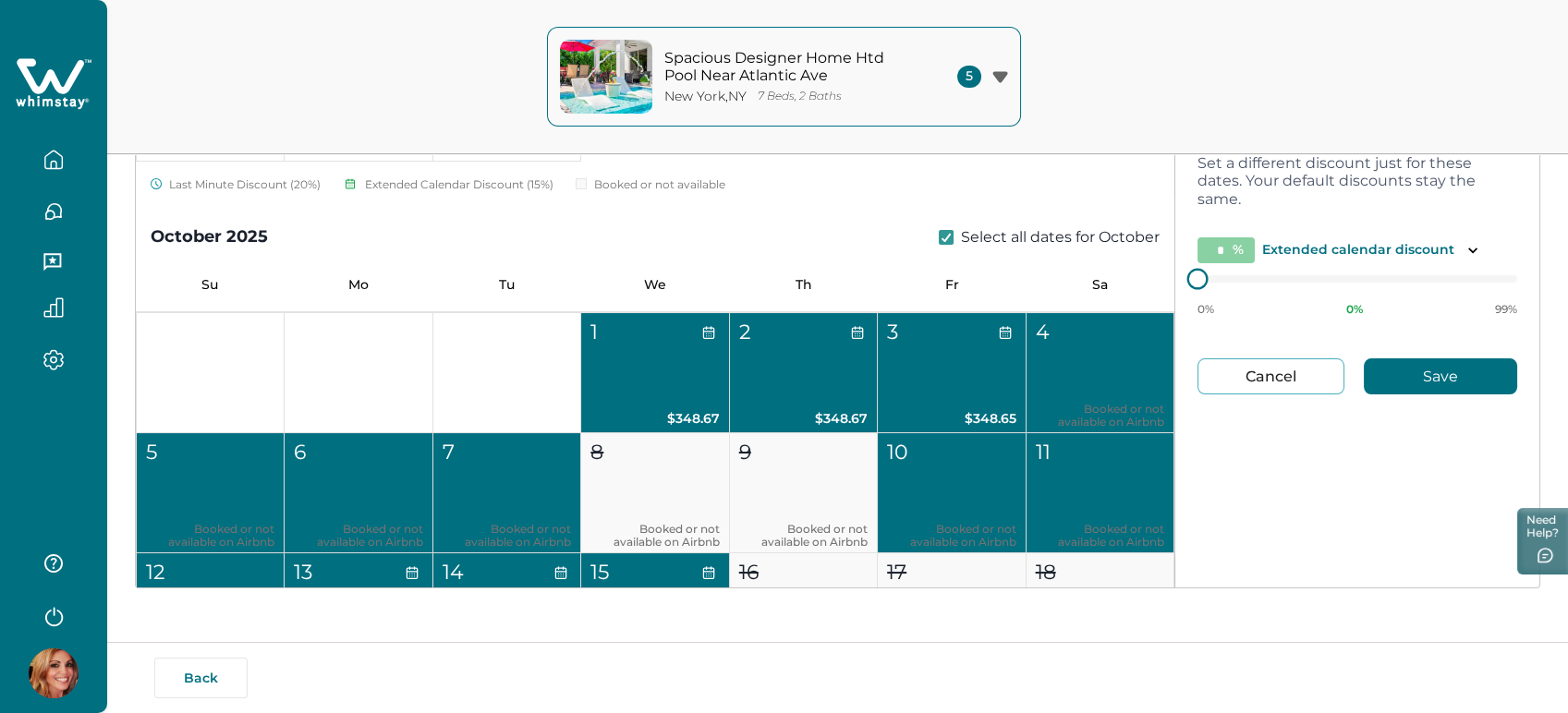 type on "**" 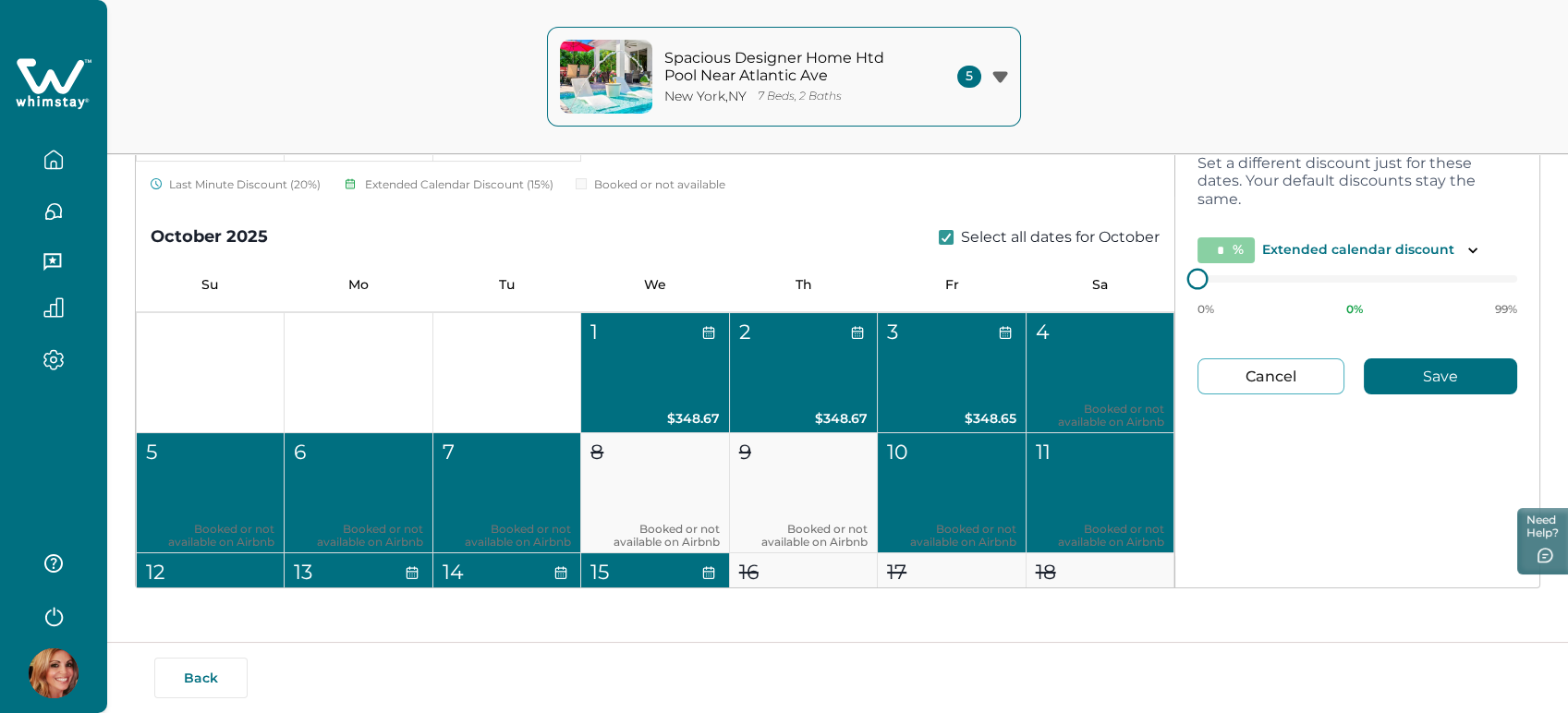 type on "**" 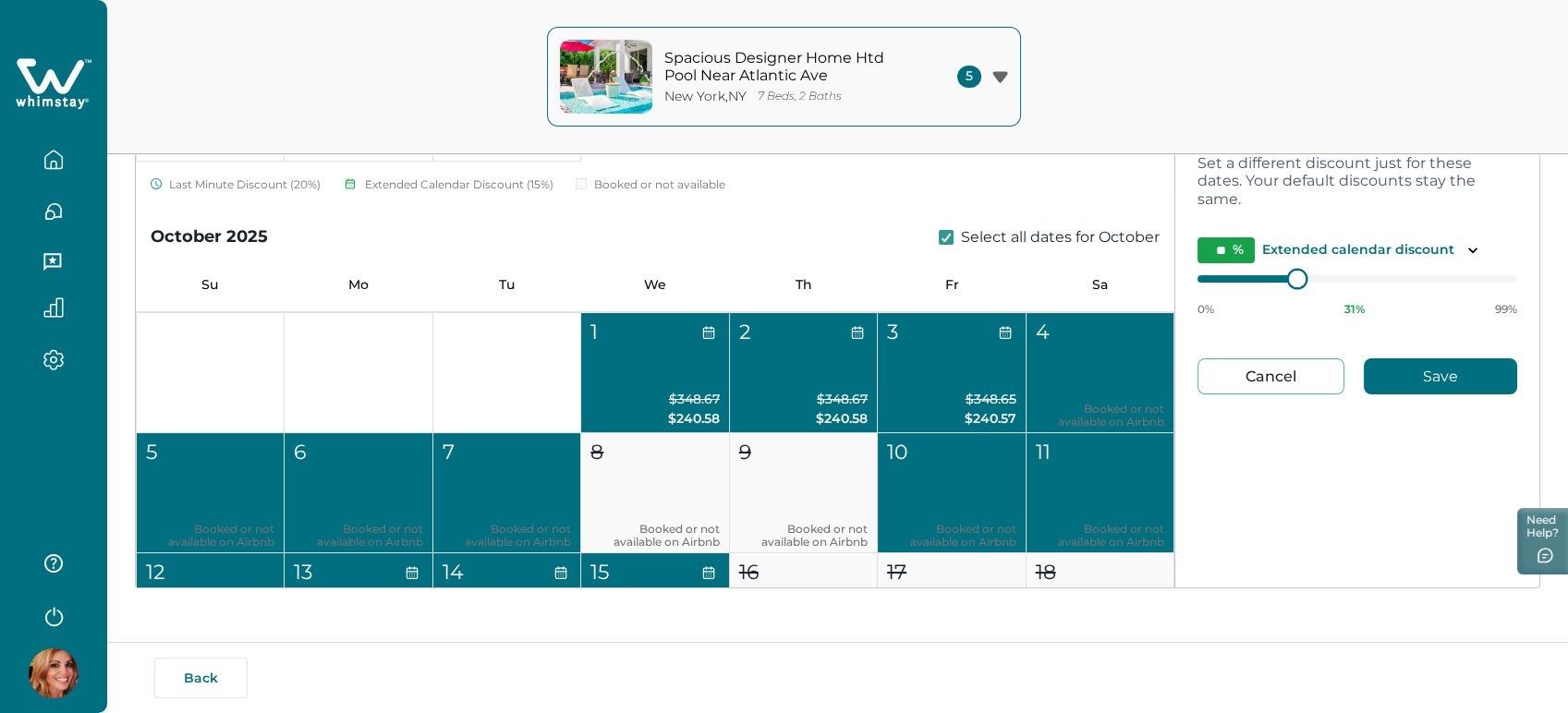 type on "**" 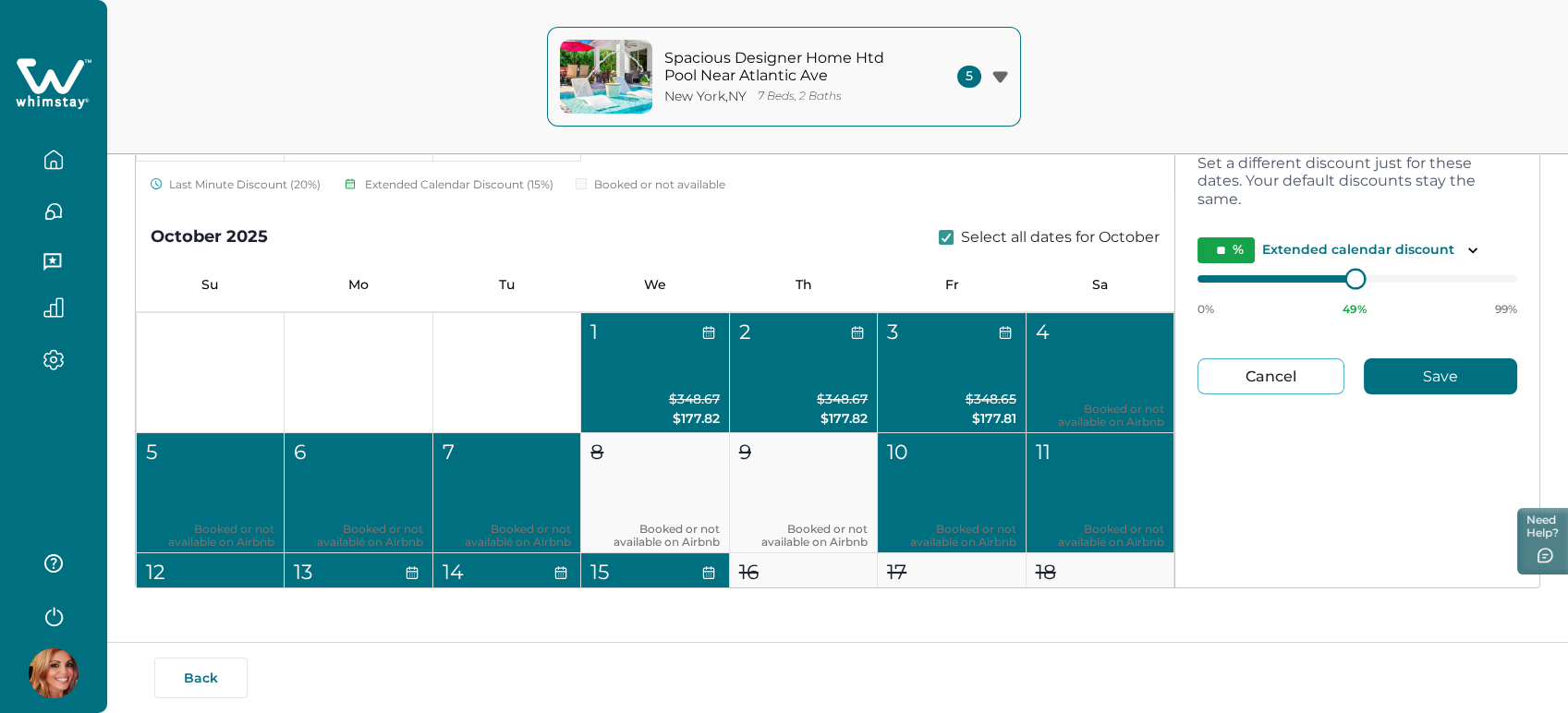type on "**" 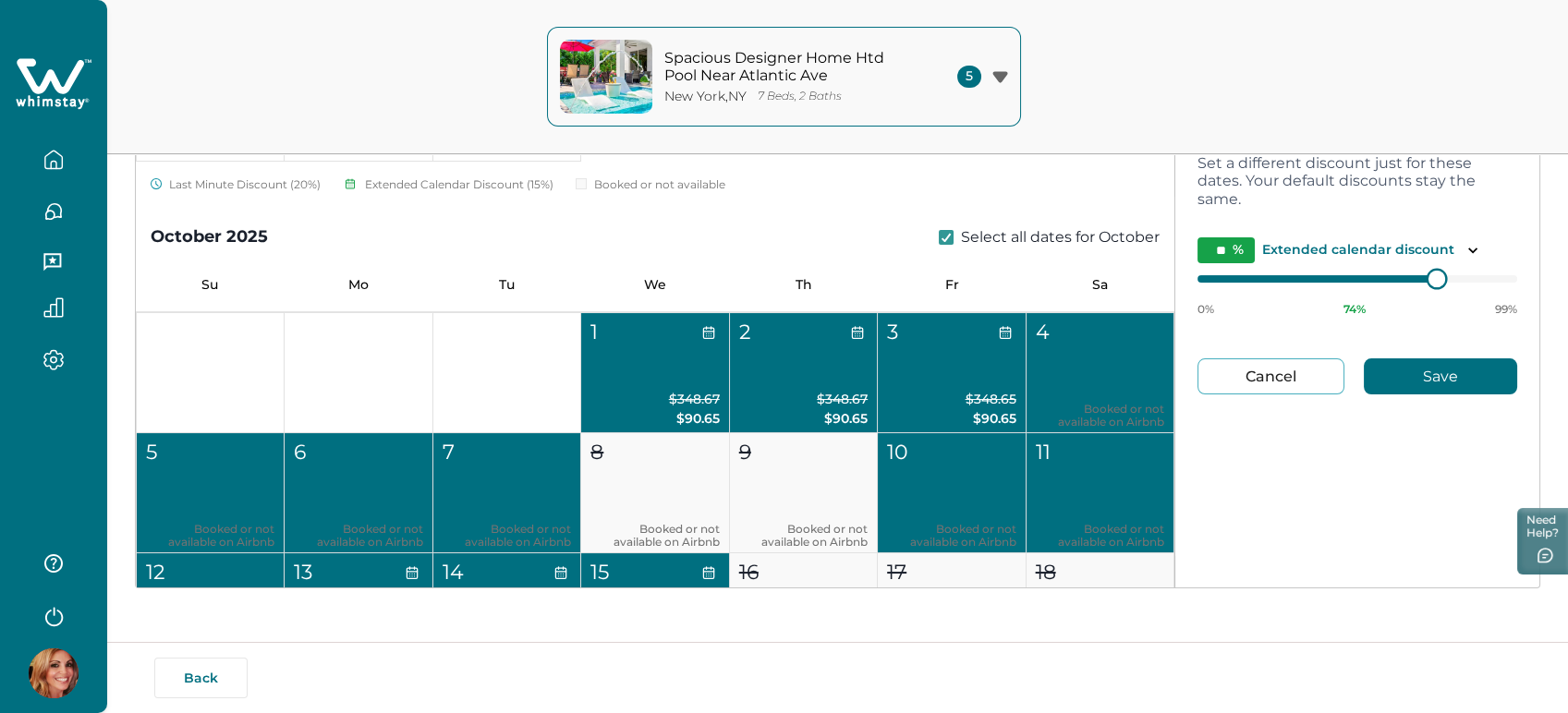 type on "**" 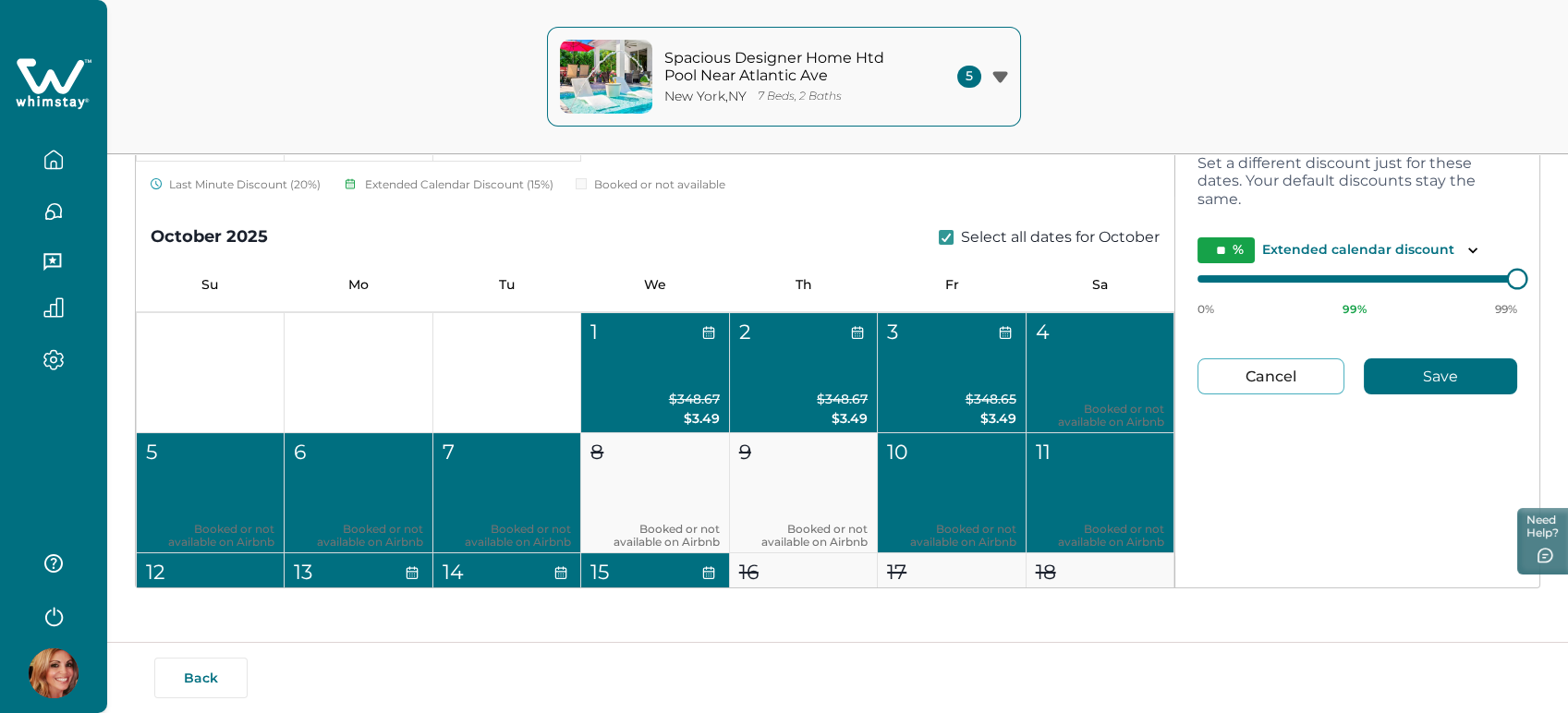 type on "*" 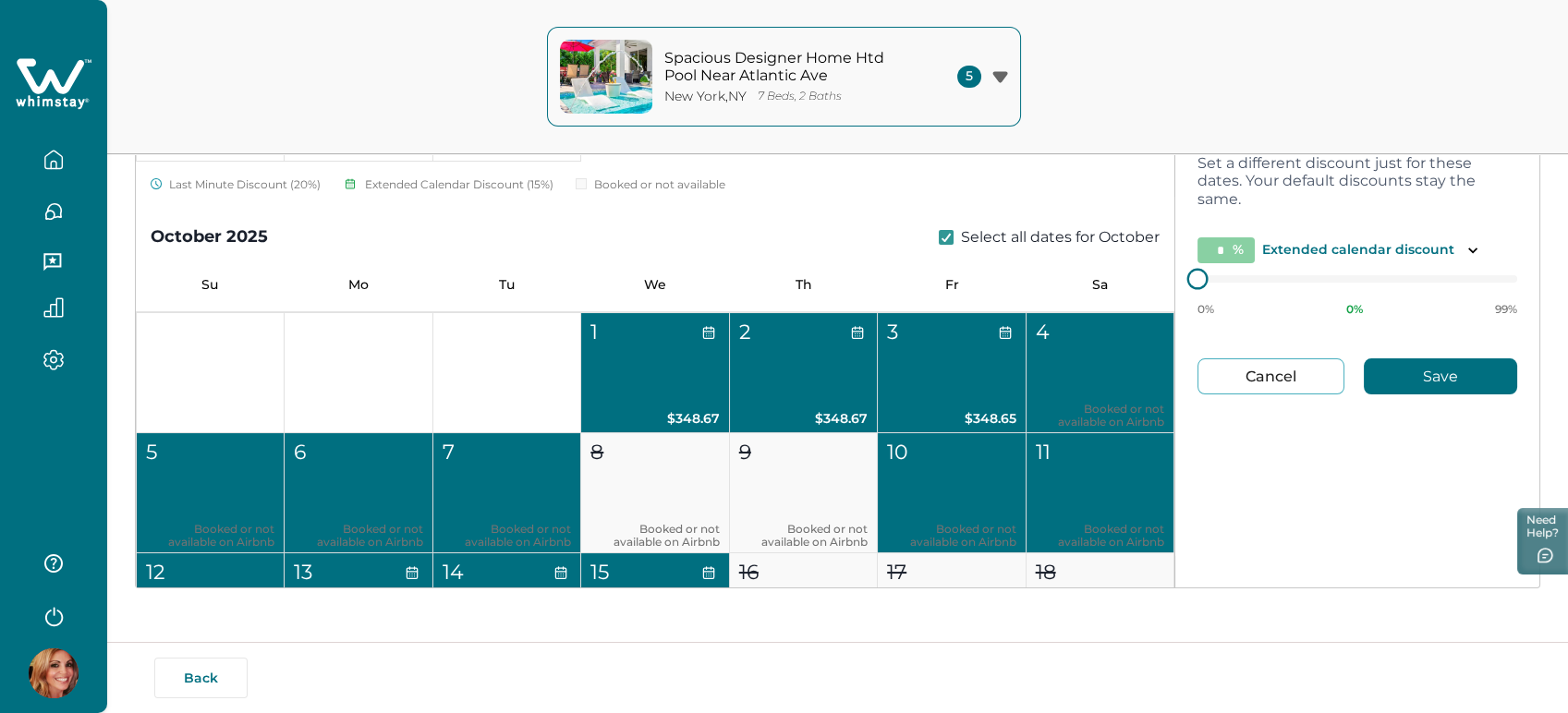 click on "August 2025 Select all dates for   August Su Mo Tu We Th Fr Sa 1 2 3 4 5 6 7 Booked or not available on Airbnb 8 Booked or not available on Airbnb 9 Booked or not available on Airbnb 10 Booked or not available on Airbnb 11 Booked or not available on Airbnb 12 Booked or not available on Airbnb 13 Booked or not available on Airbnb 14 Booked or not available on Airbnb 15 Booked or not available on Airbnb 16 Booked or not available on Airbnb 17 Booked or not available on Airbnb 18 Booked or not available on Airbnb 19 Booked or not available on Airbnb 20 $286 $37.18 21 Booked or not available on Airbnb 22 Booked or not available on Airbnb 23 Booked or not available on Airbnb 24 $326 $42.38 25 $326 $42.38 26 $326 $42.38 27 $326 $42.38 28 Booked or not available on Airbnb 29 Booked or not available on Airbnb 30 Booked or not available on Airbnb 31 Booked or not available on Airbnb Last Minute Discount (20%) Extended Calendar Discount (15%) Booked or not available September 2025 Select all dates for   September Su Mo" at bounding box center (837, 266) 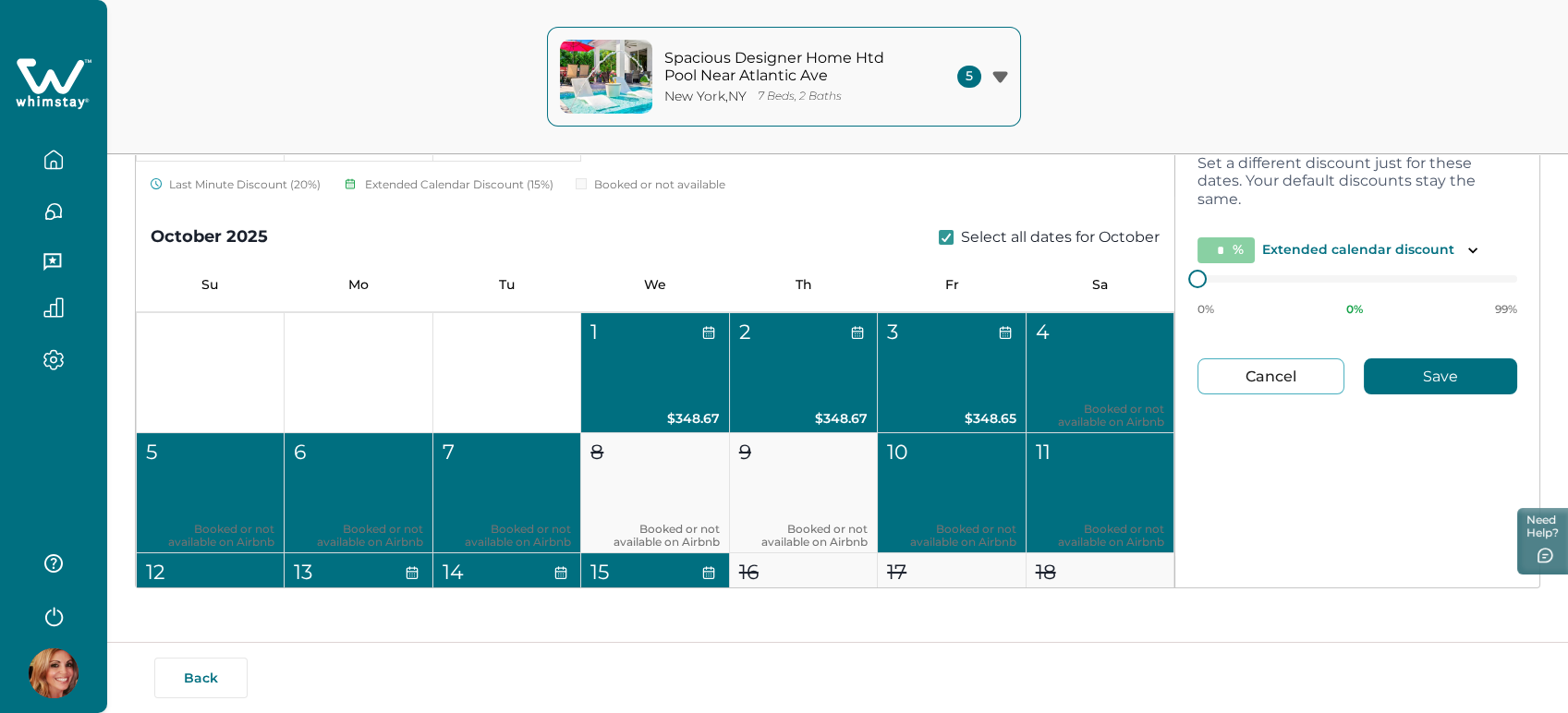 click on "Cancel" at bounding box center (1270, 376) 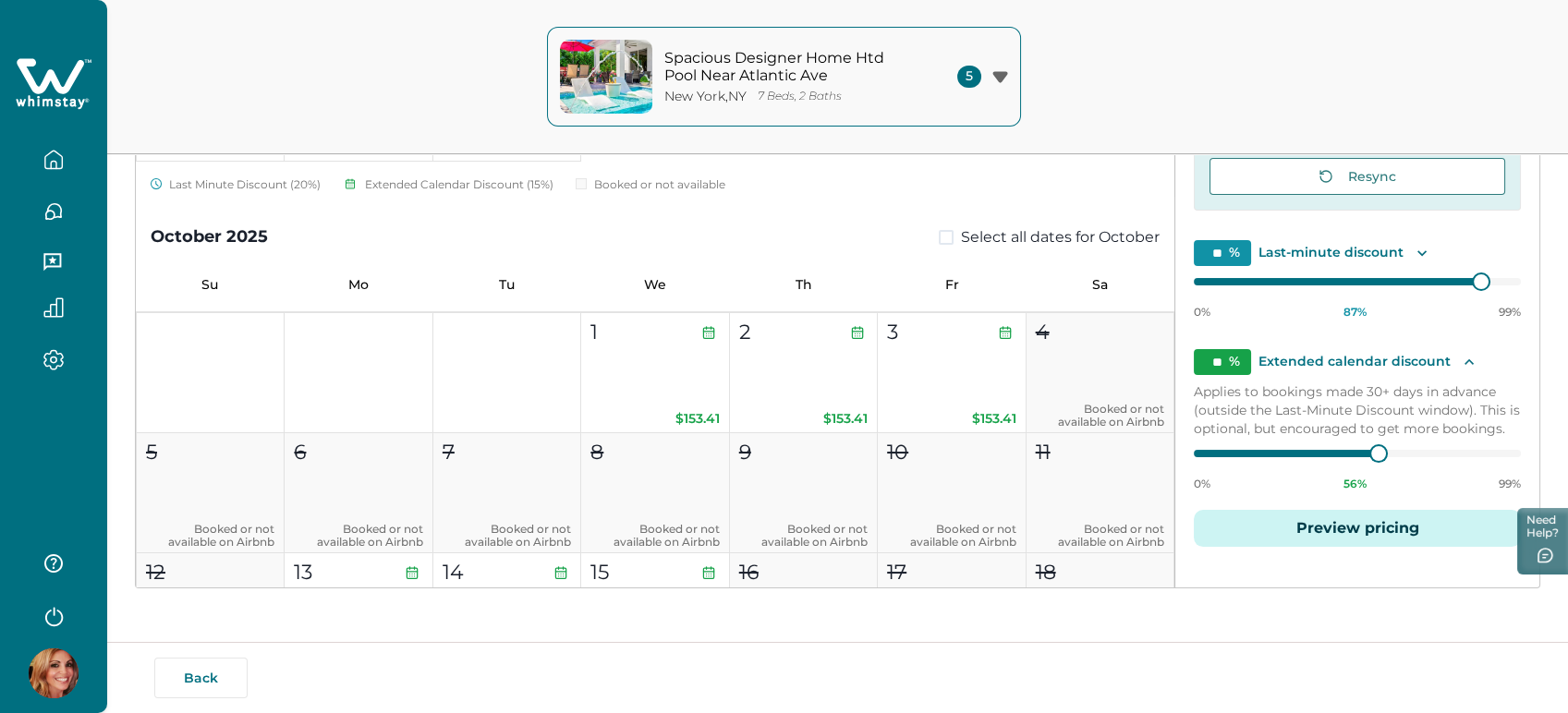 click on "Select all dates for   October" at bounding box center [1049, 237] 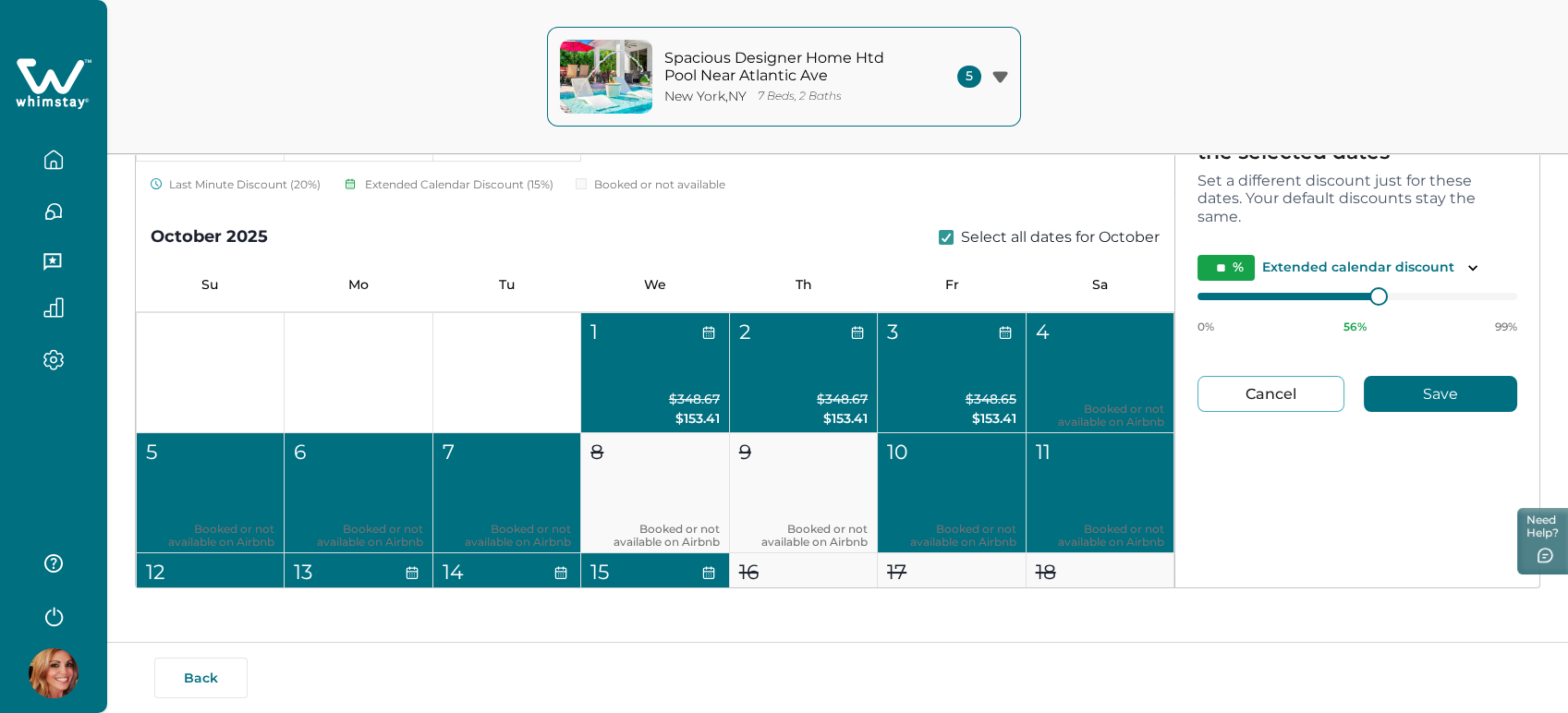 scroll, scrollTop: 0, scrollLeft: 0, axis: both 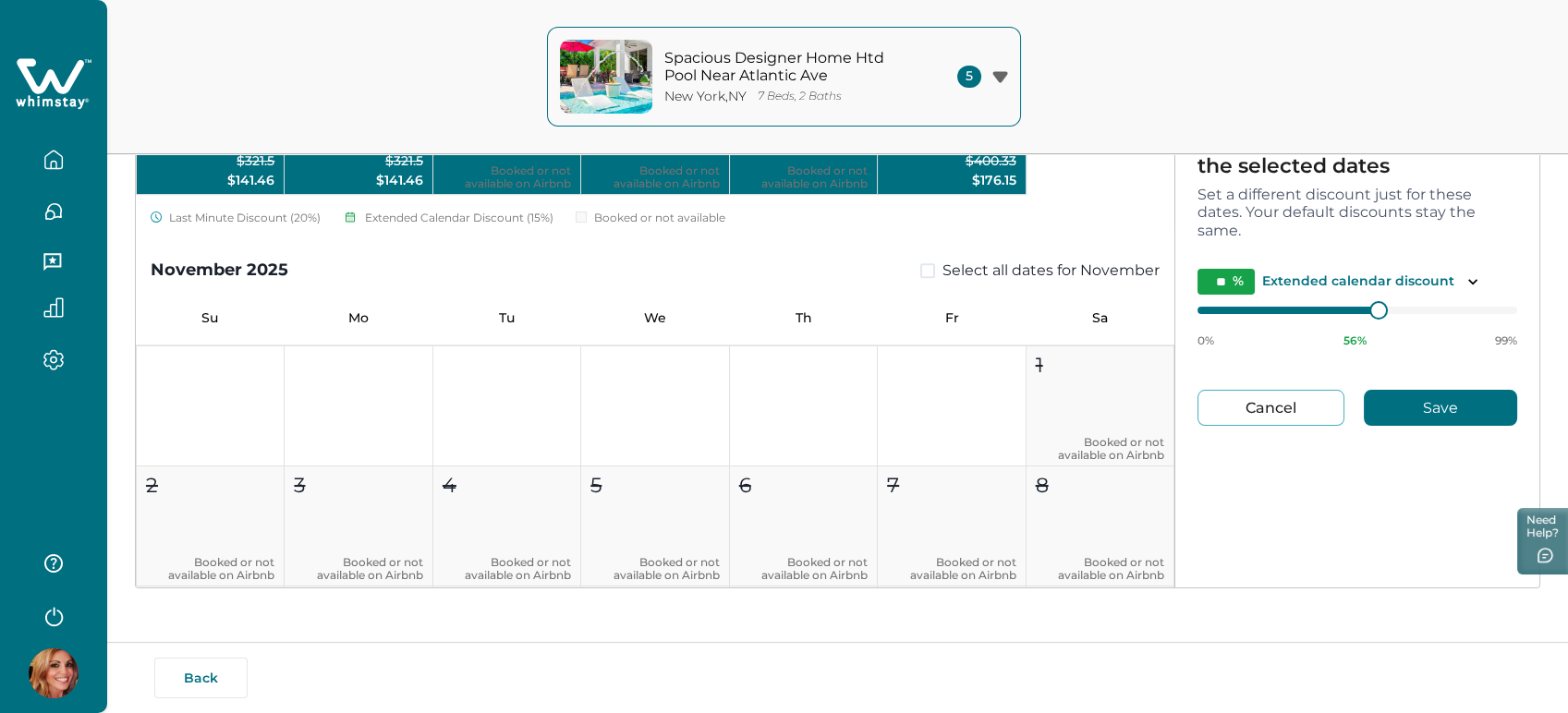 click at bounding box center (928, 271) 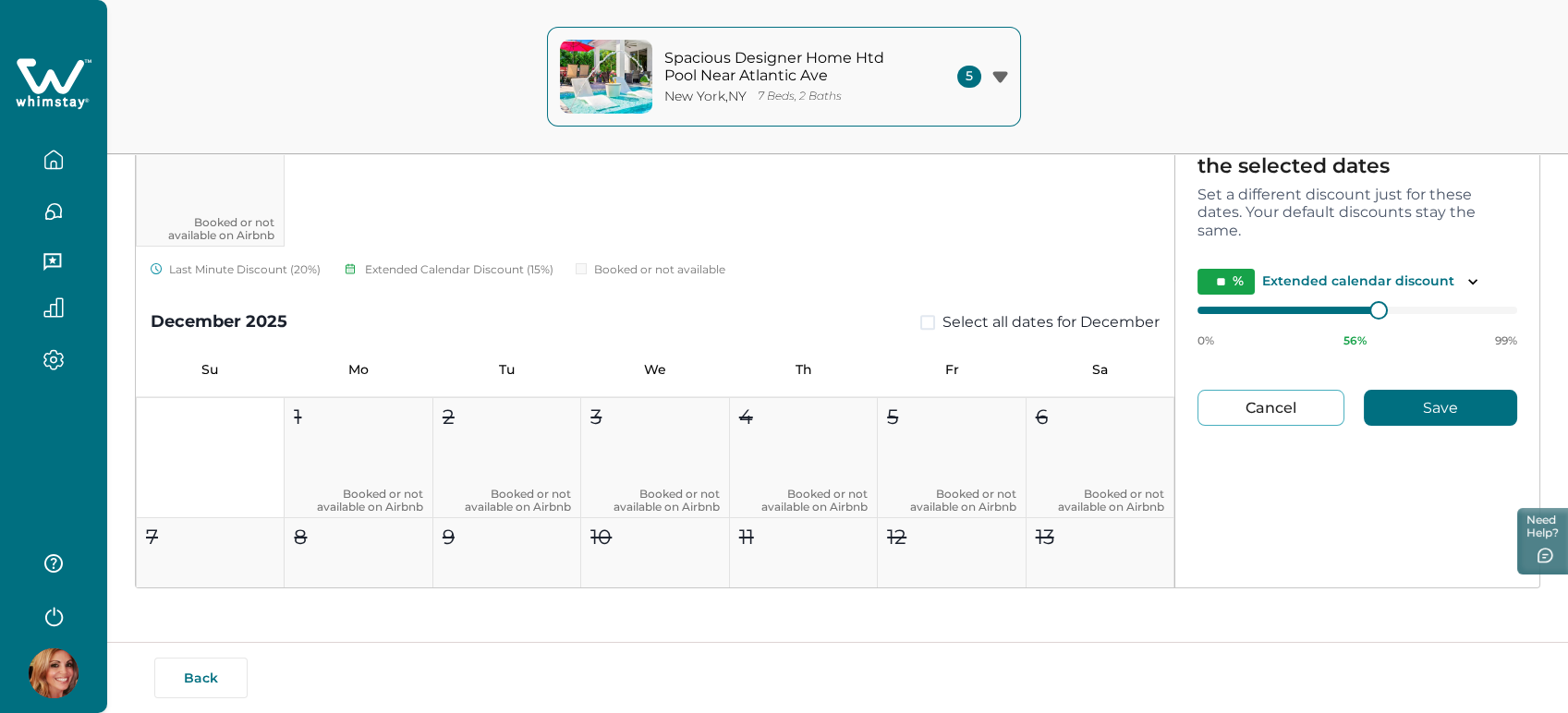 scroll, scrollTop: 3015, scrollLeft: 0, axis: vertical 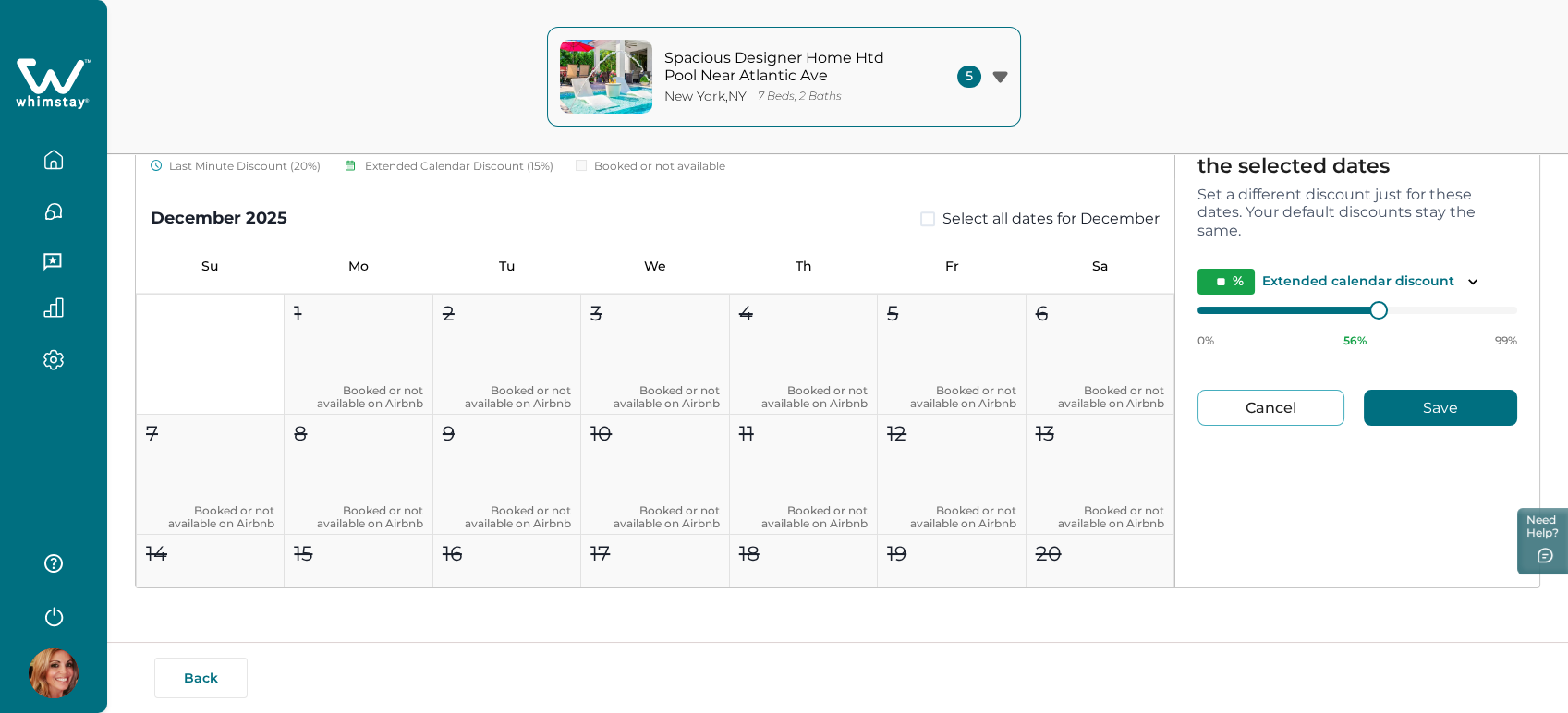 click at bounding box center (928, 219) 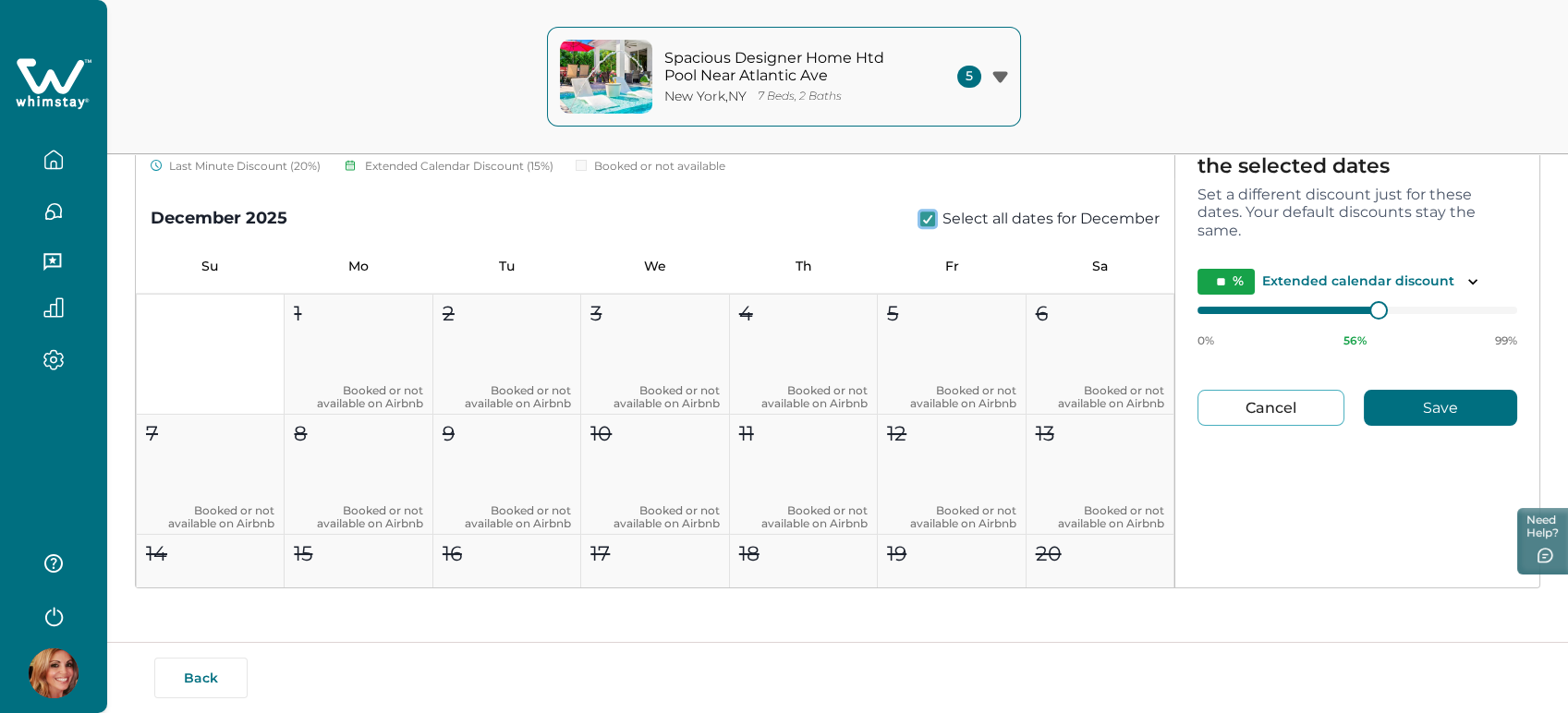 type on "**" 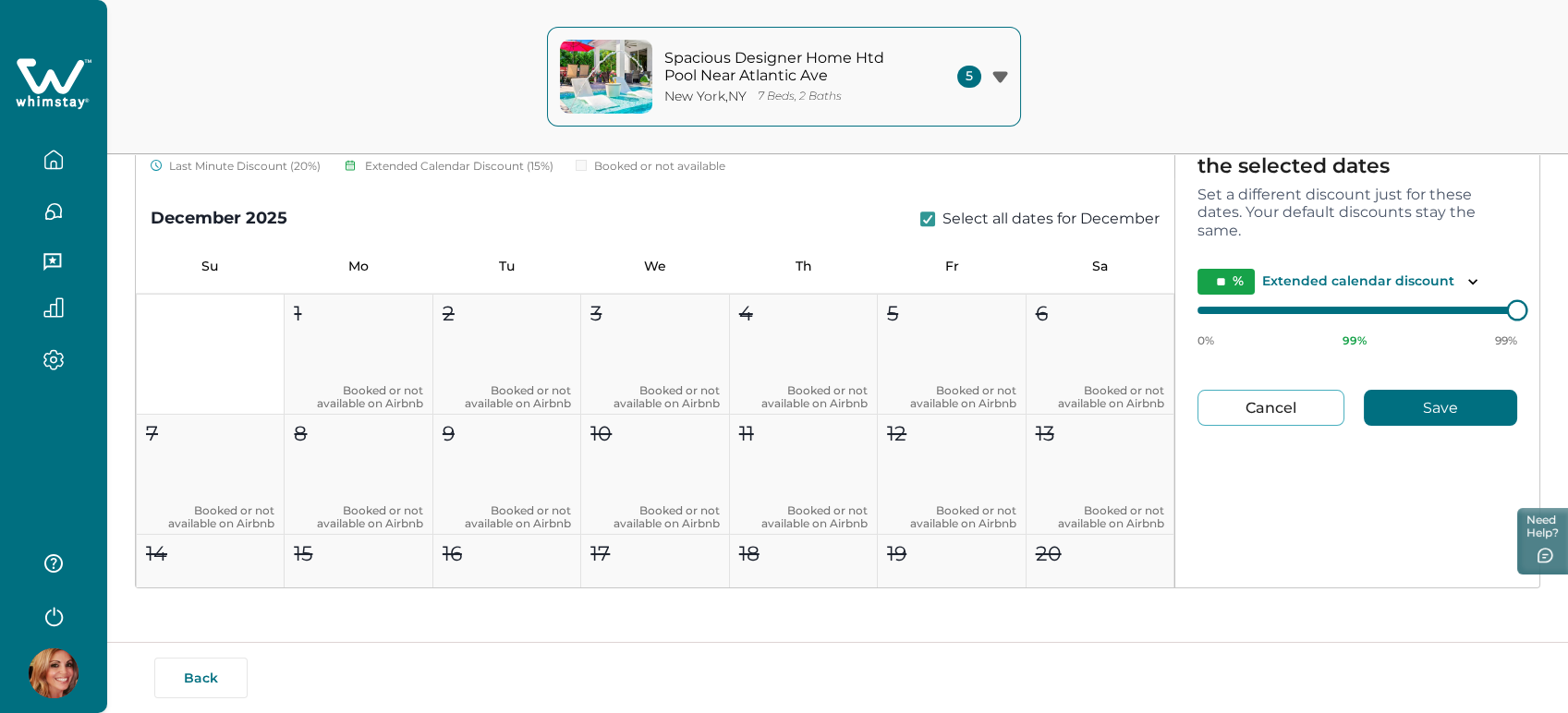 type on "*" 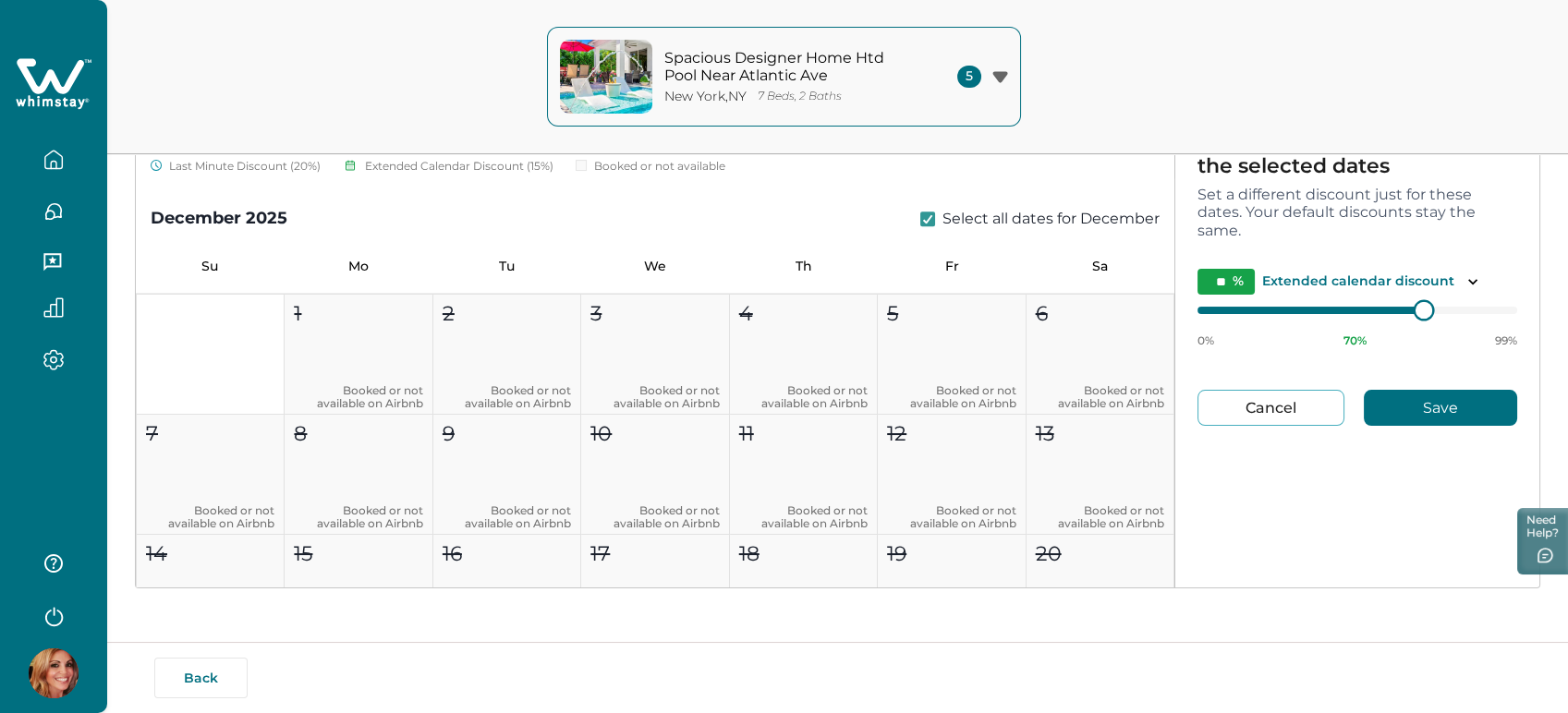 click on "Set your custom discount for the selected dates Set a different discount just for these dates. Your default discounts stay the same. ** % Extended calendar discount 0% 70 % 99% Cancel Save" at bounding box center (1357, 278) 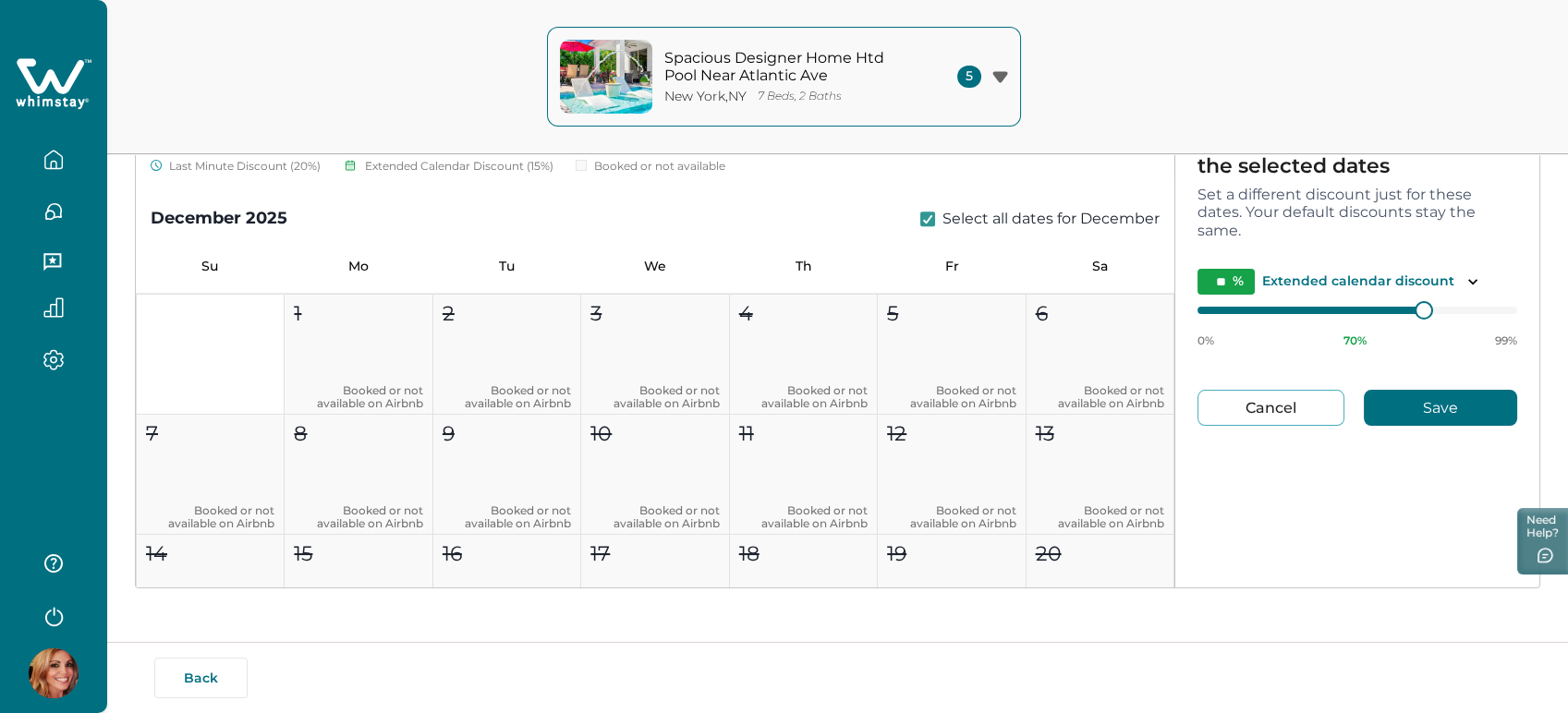 click on "Save" at bounding box center (1440, 407) 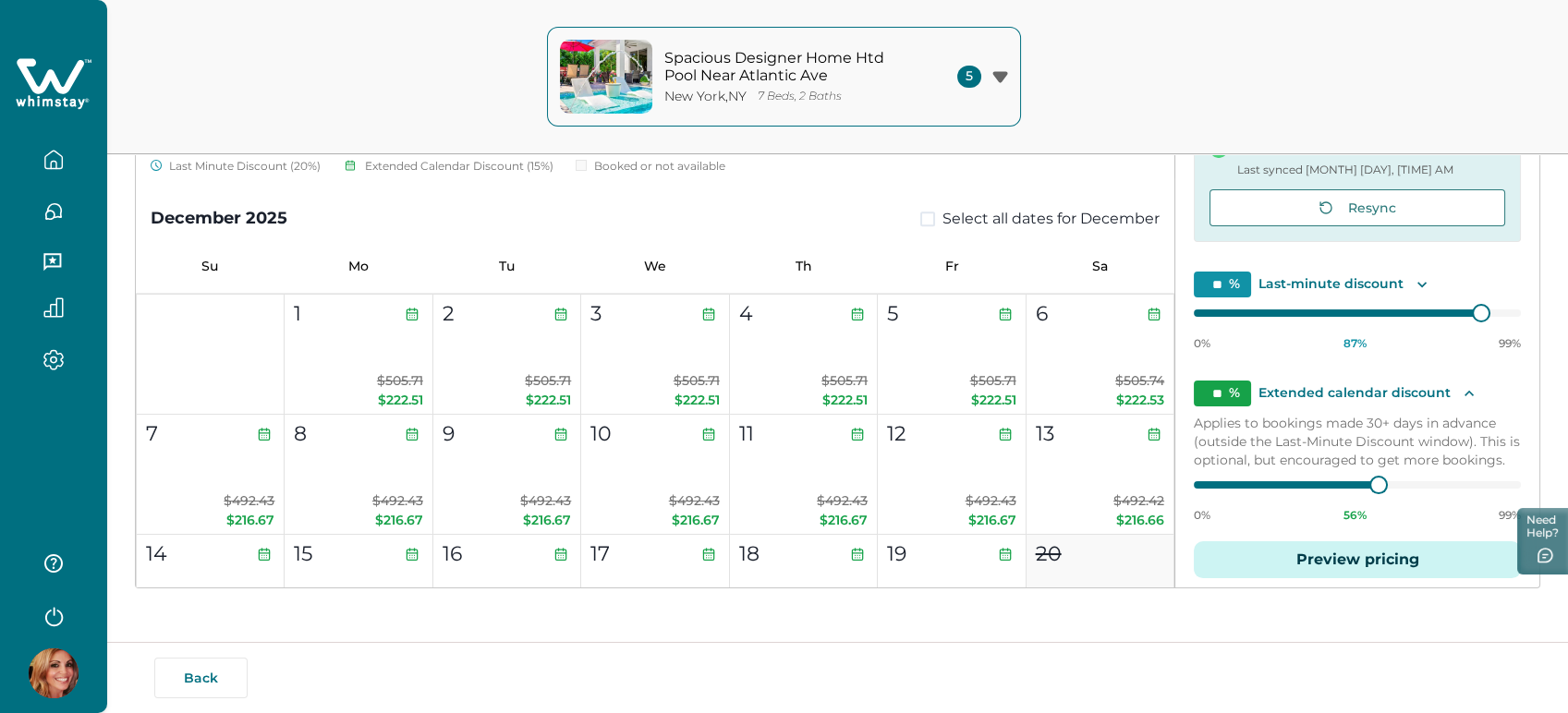scroll, scrollTop: 2706, scrollLeft: 0, axis: vertical 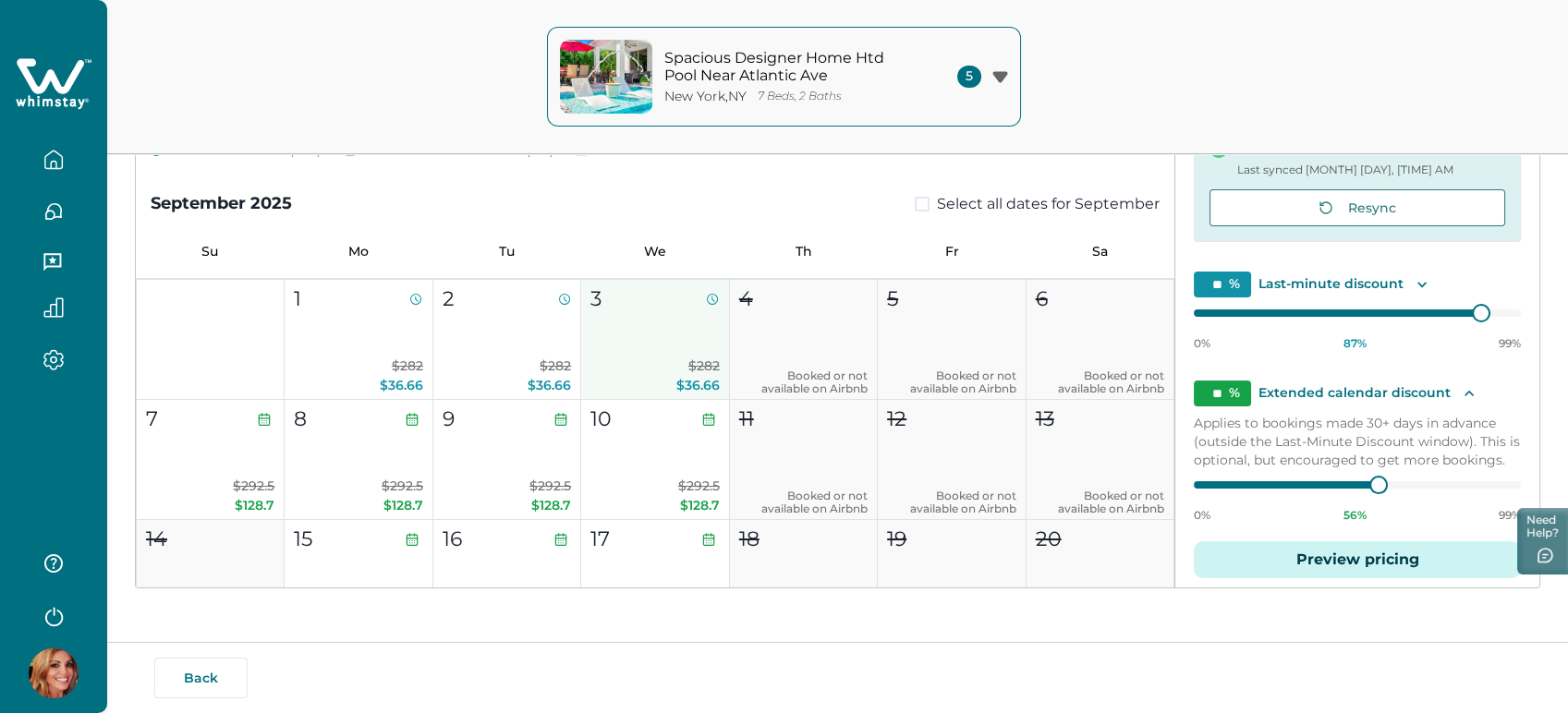 click on "3 $282 $36.66" at bounding box center (655, 340) 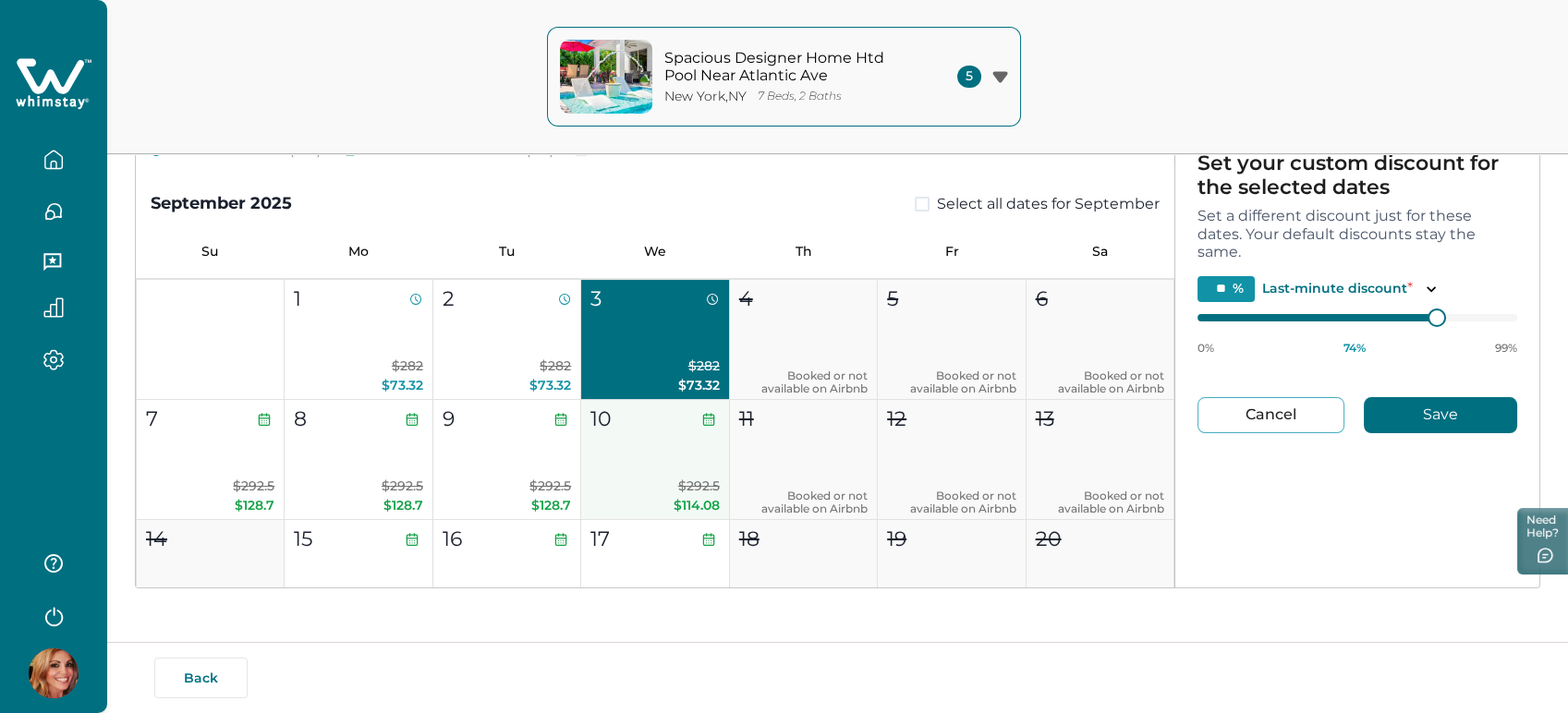 click on "10" at bounding box center [654, 418] 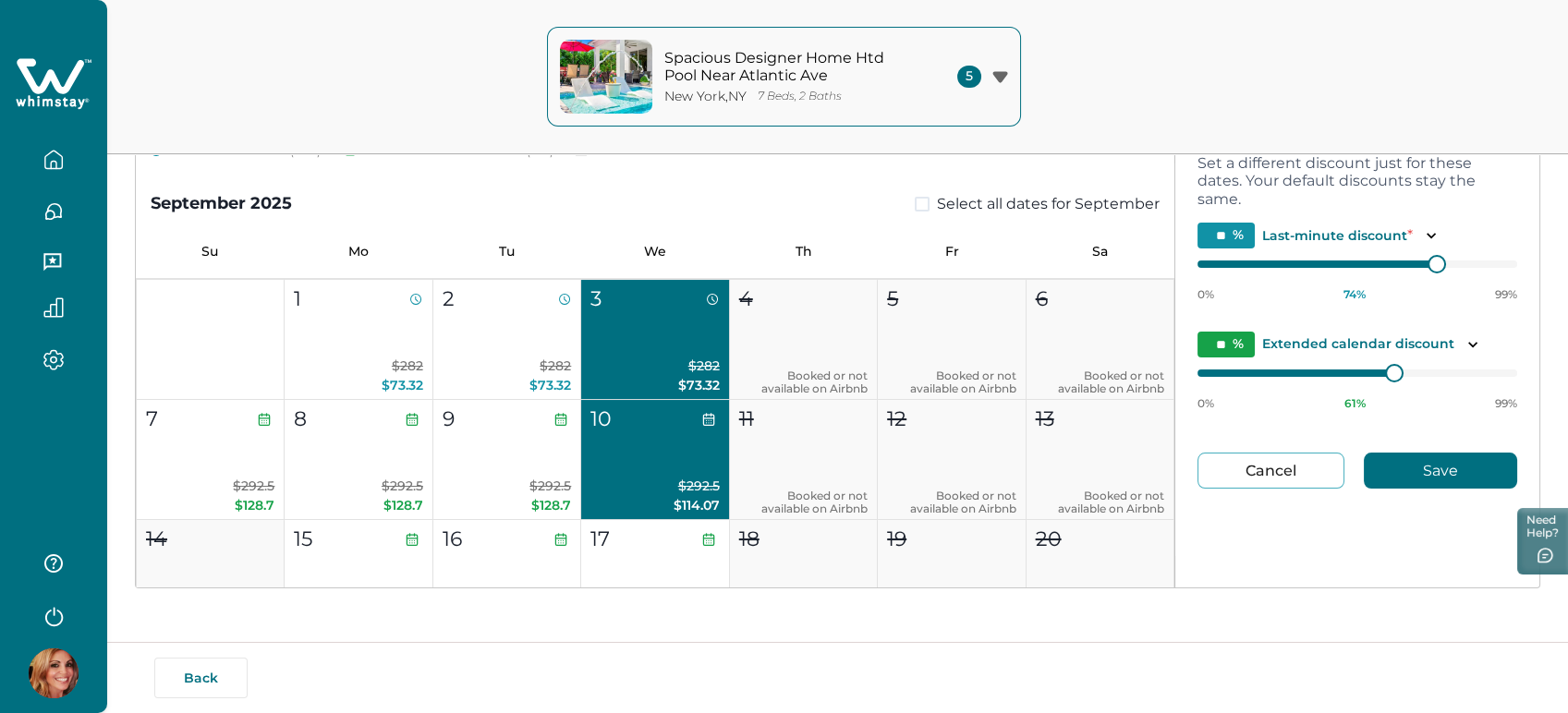 scroll, scrollTop: 49, scrollLeft: 0, axis: vertical 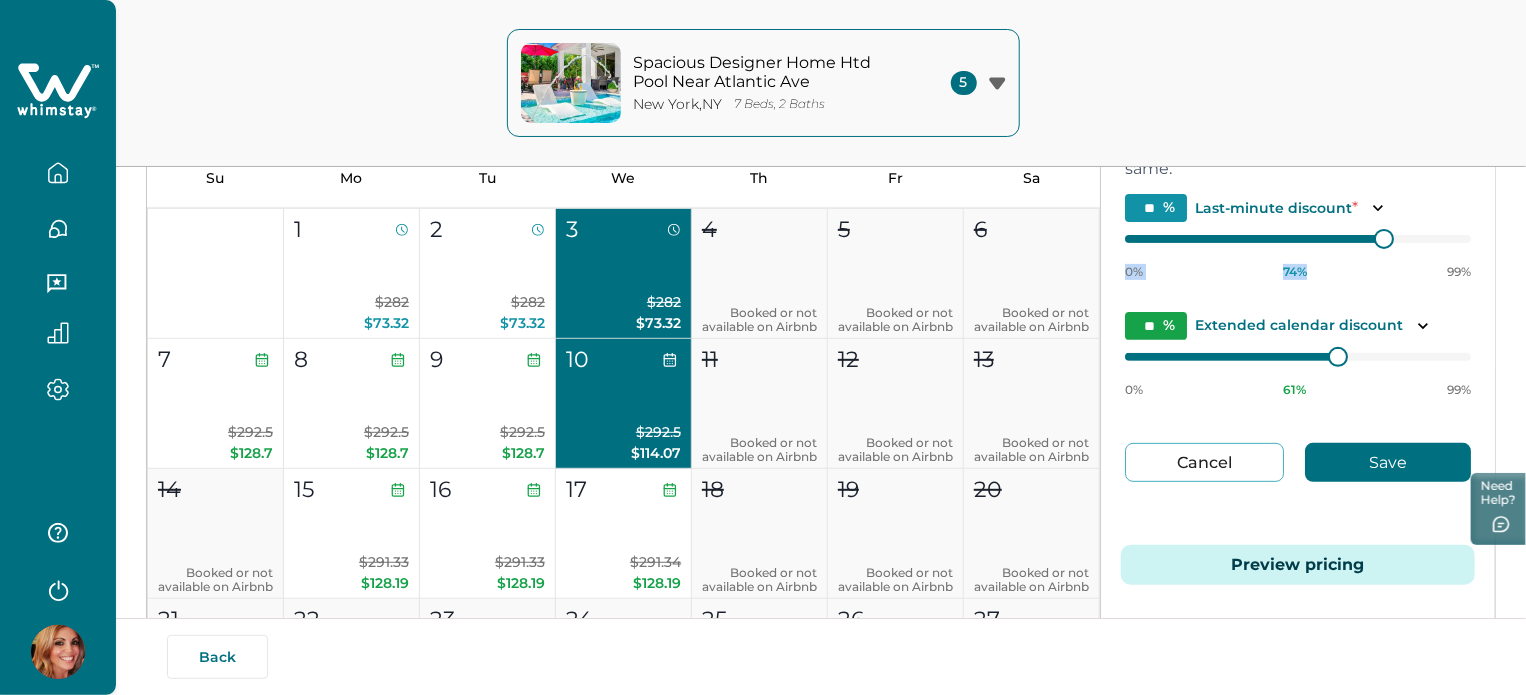 drag, startPoint x: 1368, startPoint y: 228, endPoint x: 1341, endPoint y: 238, distance: 28.79236 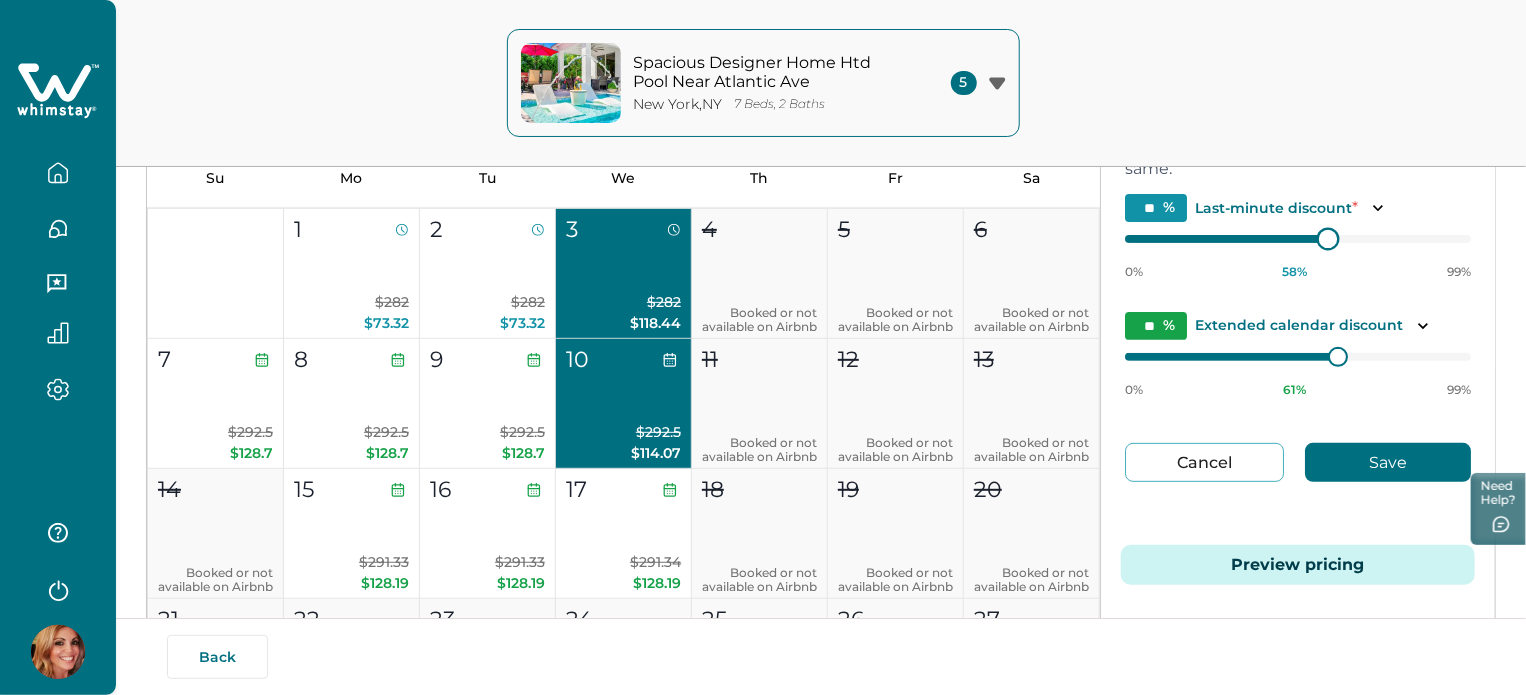 click on "0% 58 % 99%" at bounding box center [1298, 255] 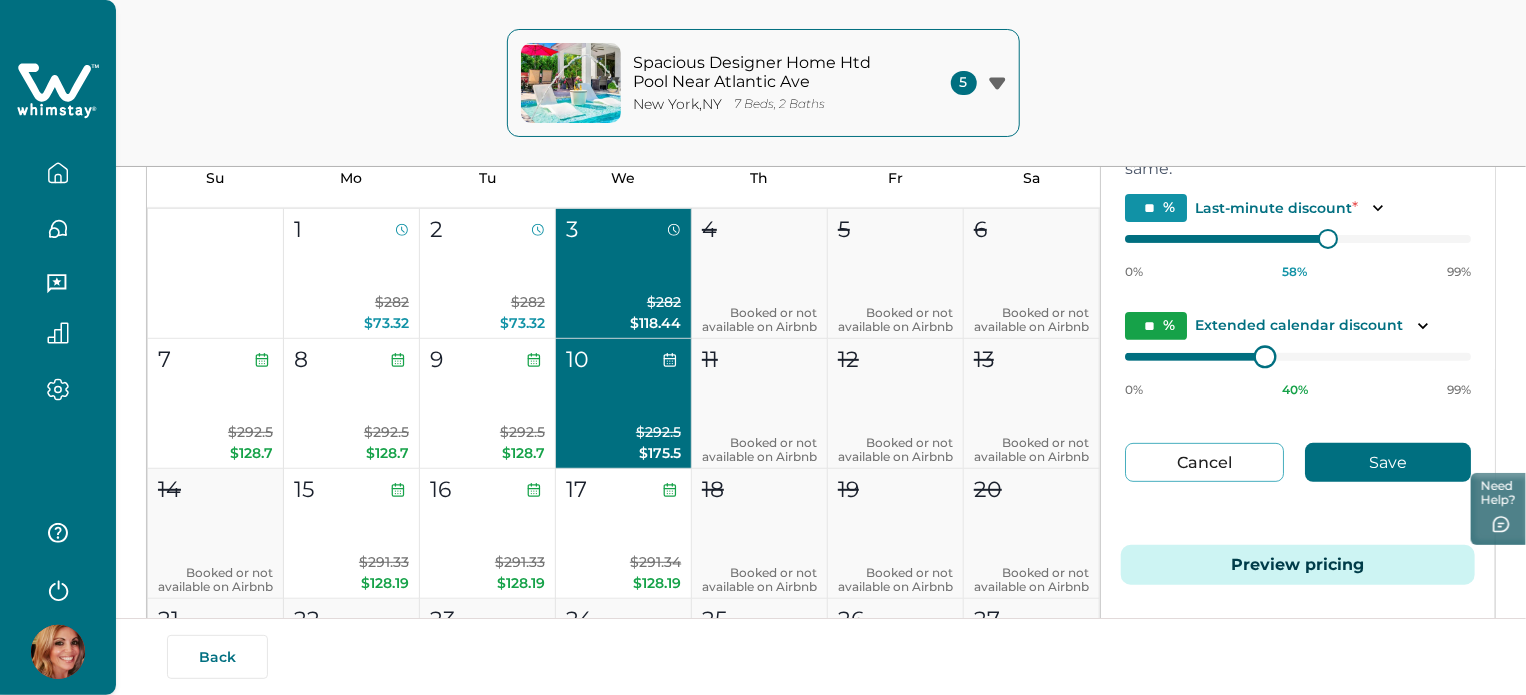 click on "0% 40 % 99%" at bounding box center [1298, 373] 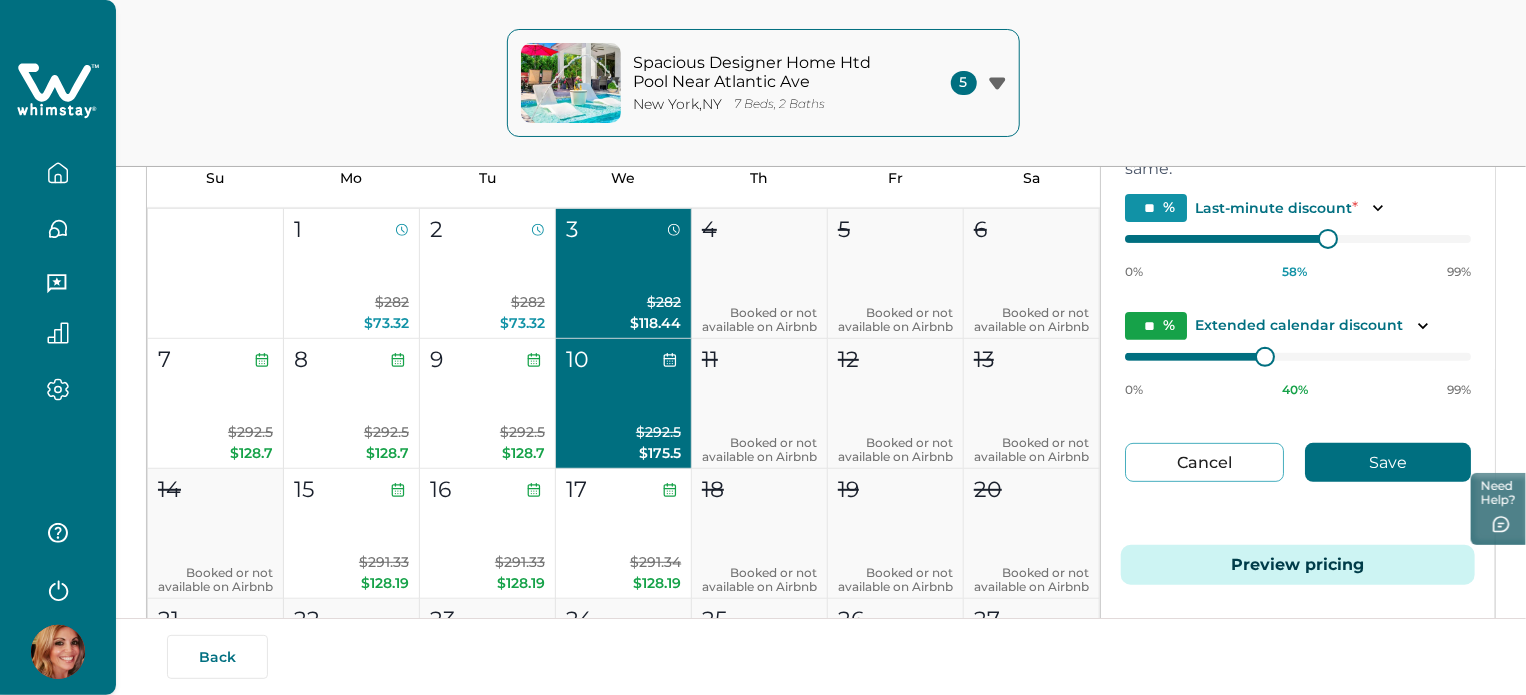click on "Cancel" at bounding box center [1204, 462] 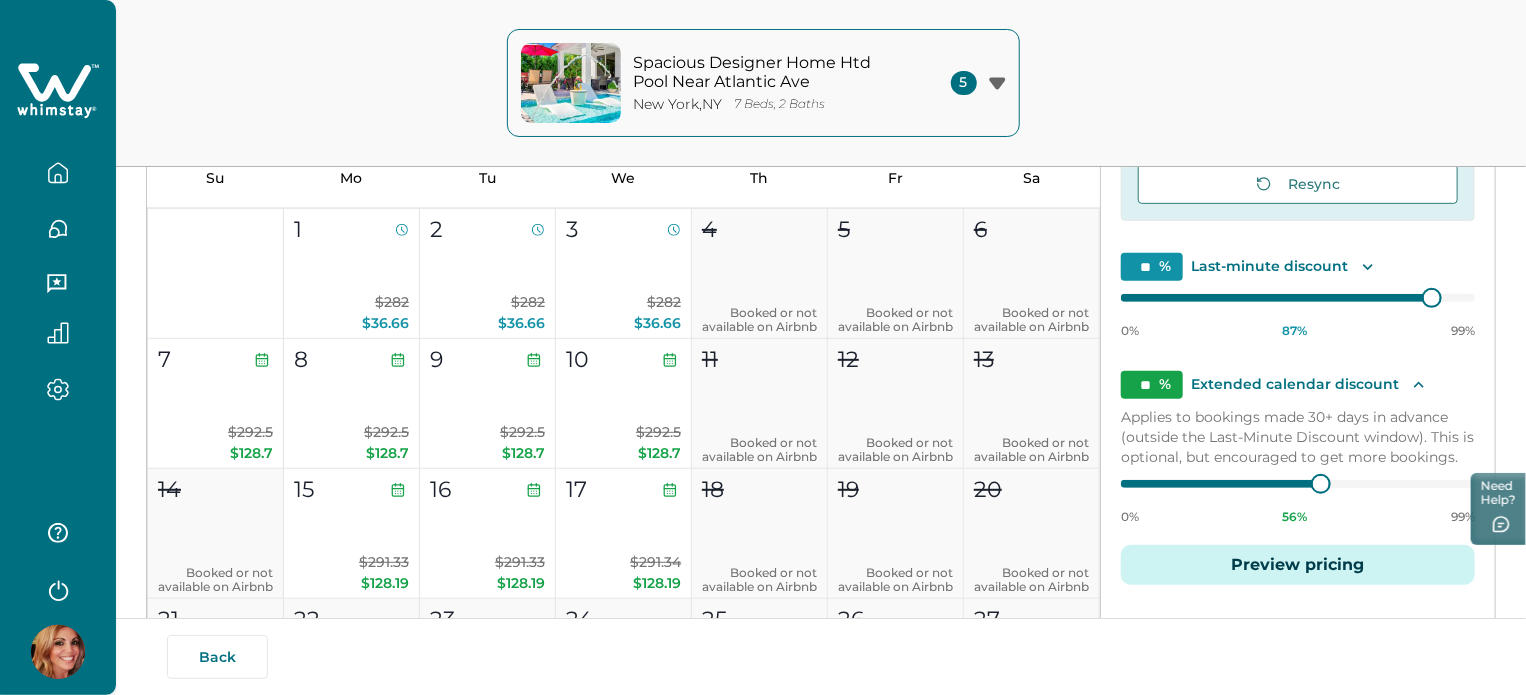 scroll, scrollTop: 0, scrollLeft: 0, axis: both 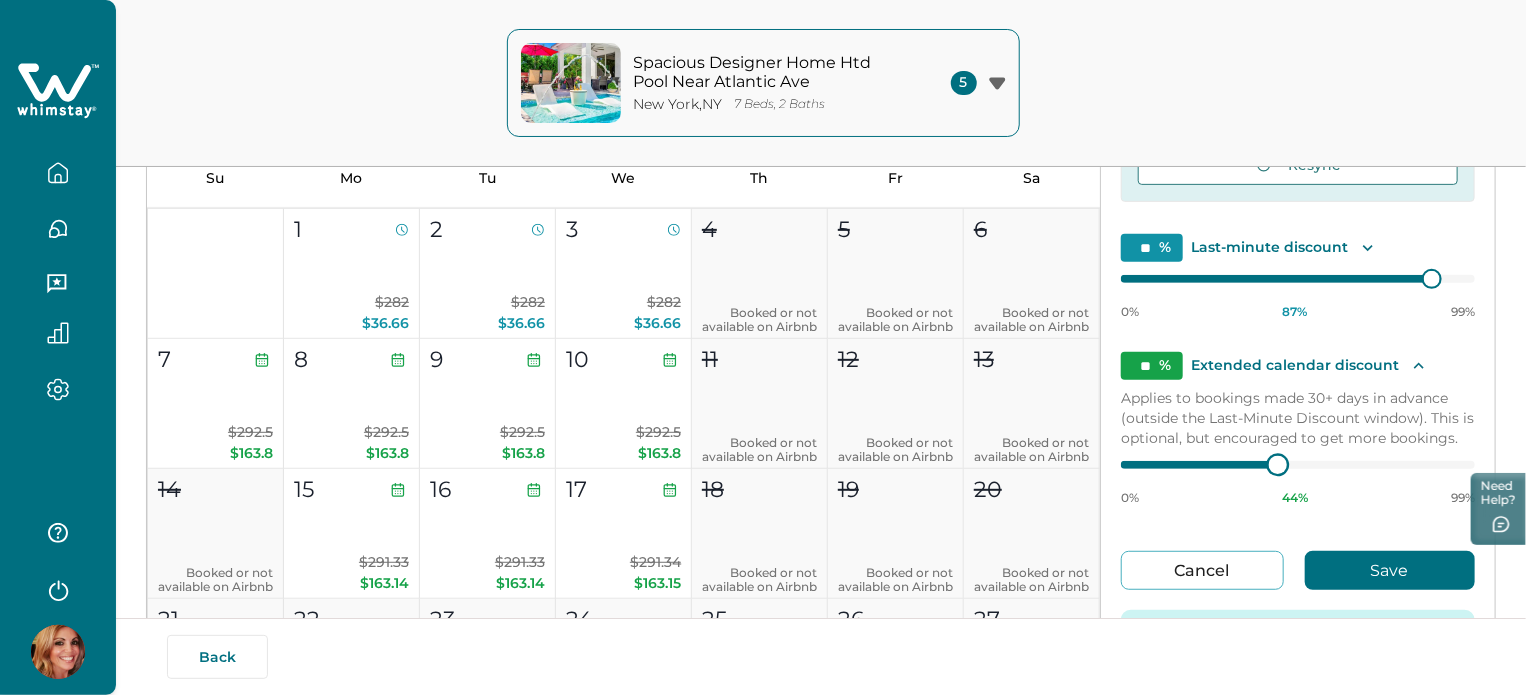 click on "0% 44 % 99%" at bounding box center [1298, 481] 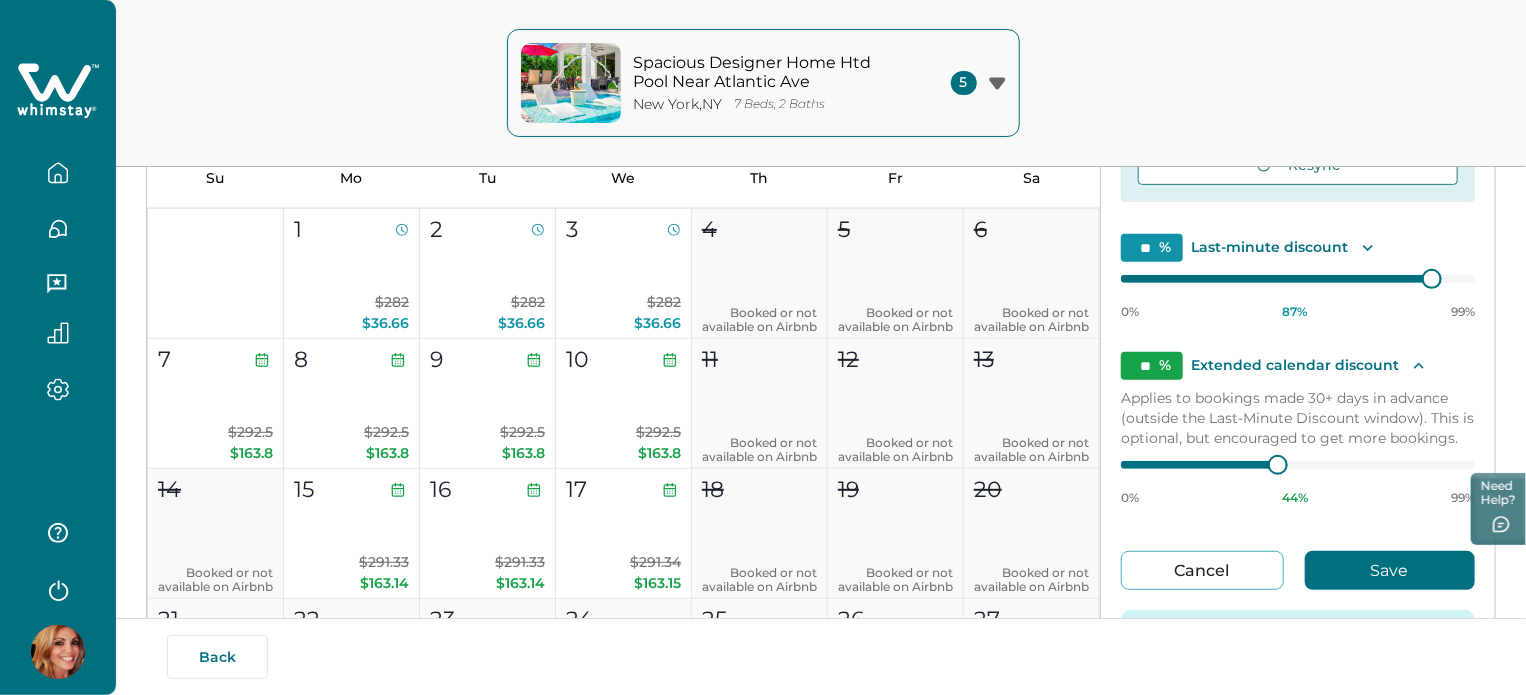 scroll, scrollTop: 206, scrollLeft: 0, axis: vertical 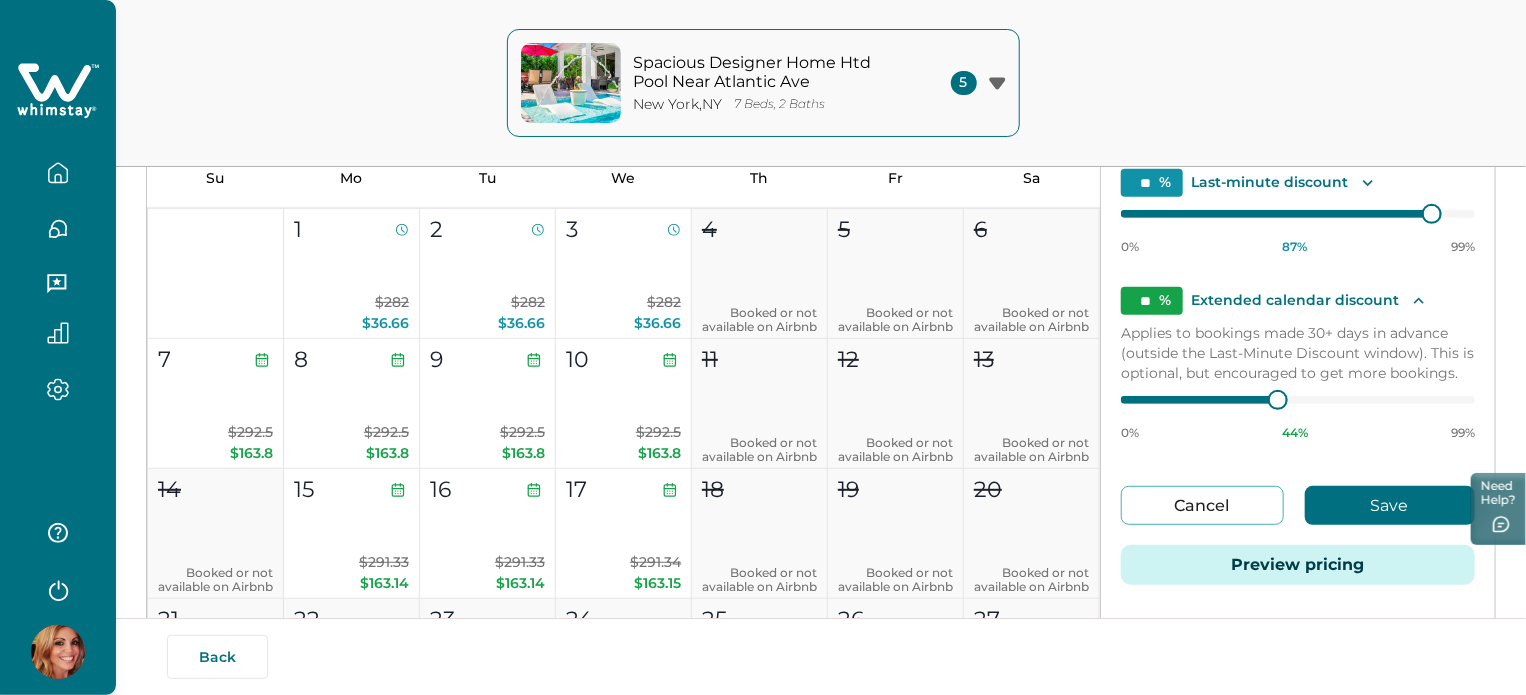 click on "Cancel" at bounding box center (1202, 505) 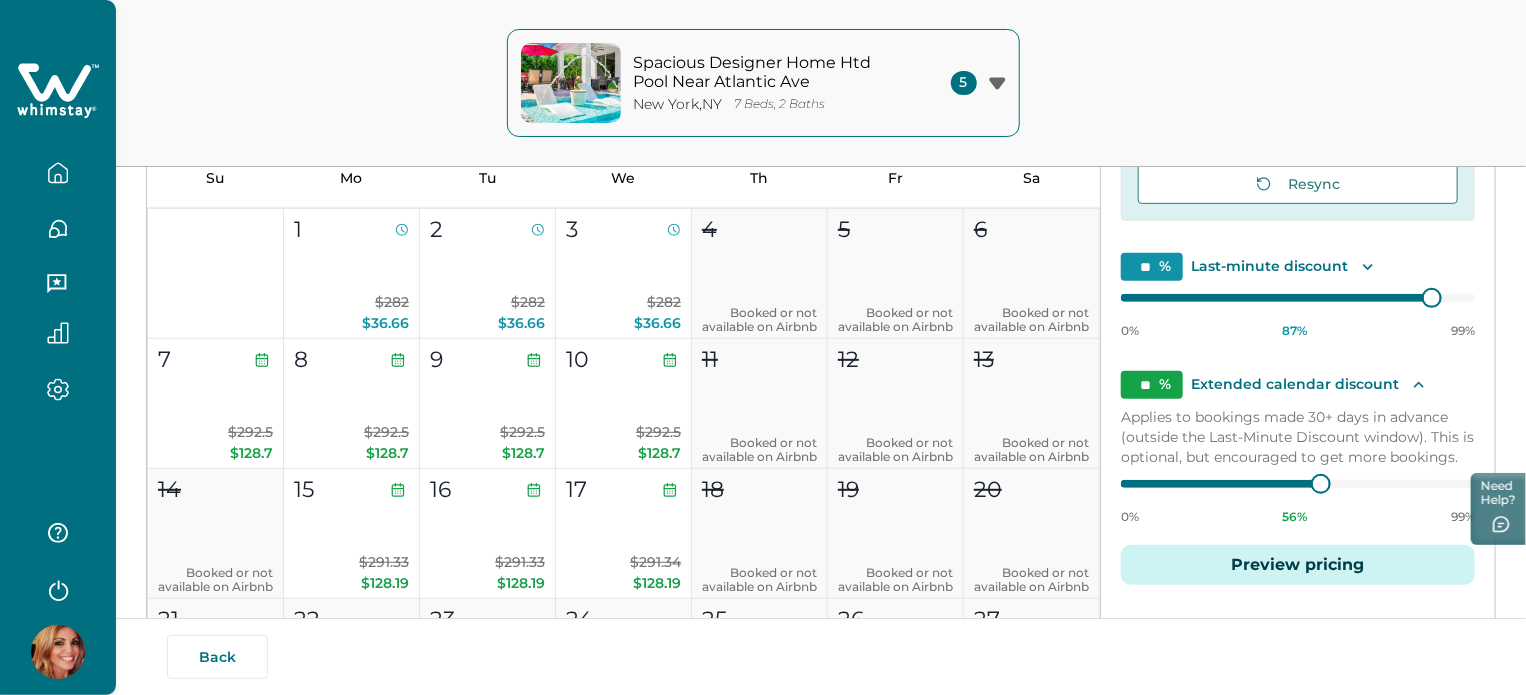 scroll, scrollTop: 122, scrollLeft: 0, axis: vertical 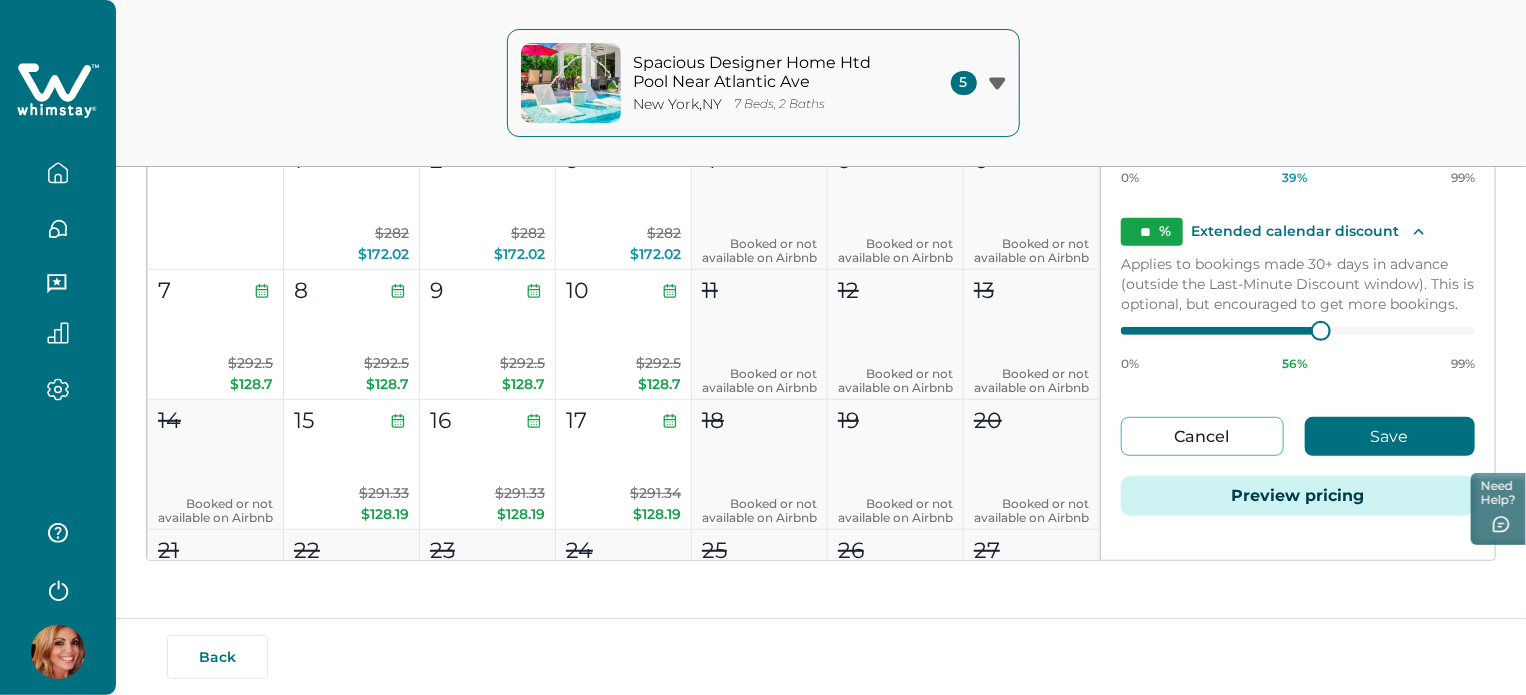 click on "Default price settings Applies to all nights unless customized for specific dates Base price imports from Airbnb Last synced   Aug 7, 11:29 AM Resync ** % Last-minute discount 0% 39 % 99% ** % Extended calendar discount Applies to bookings made 30+ days in advance (outside the Last-Minute Discount window). This is optional, but encouraged to get more bookings. 0% 56 % 99% Cancel Save Preview pricing" at bounding box center (1298, 195) 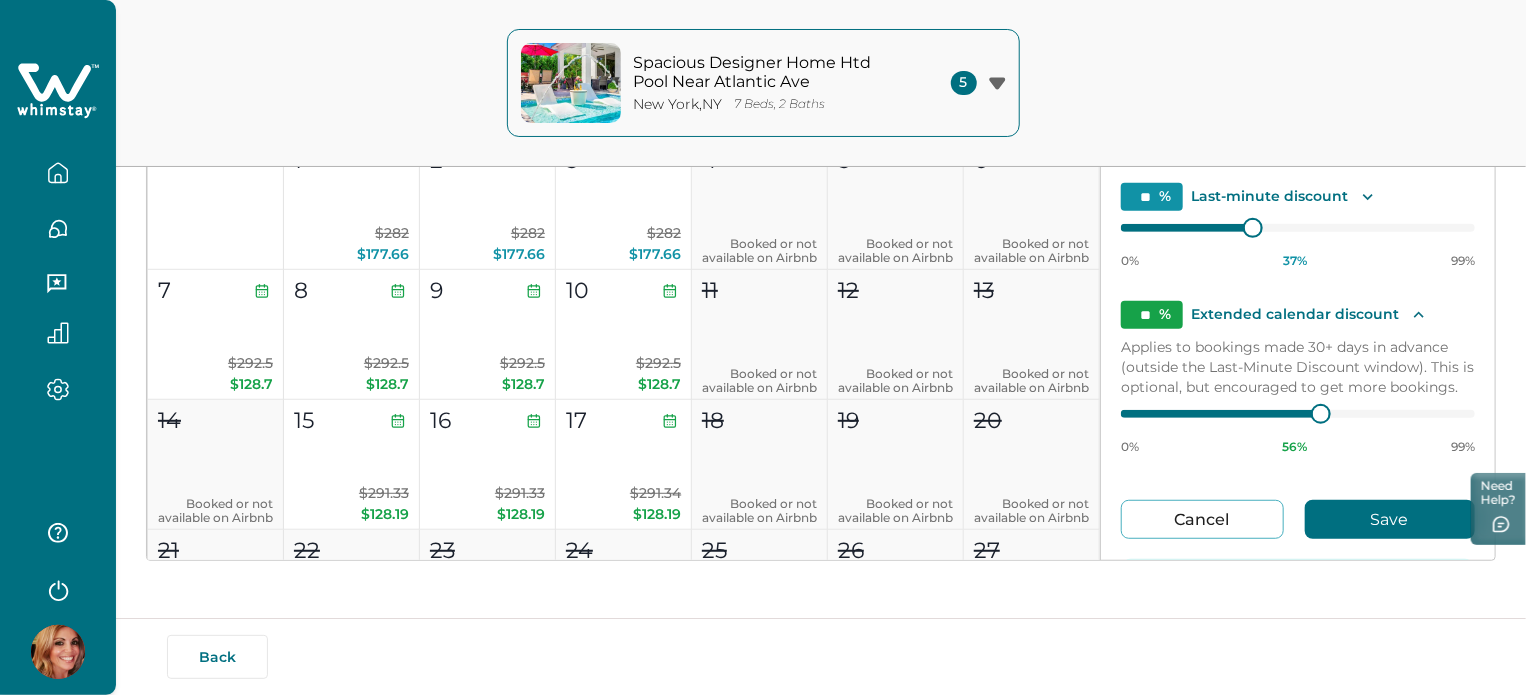 scroll, scrollTop: 106, scrollLeft: 0, axis: vertical 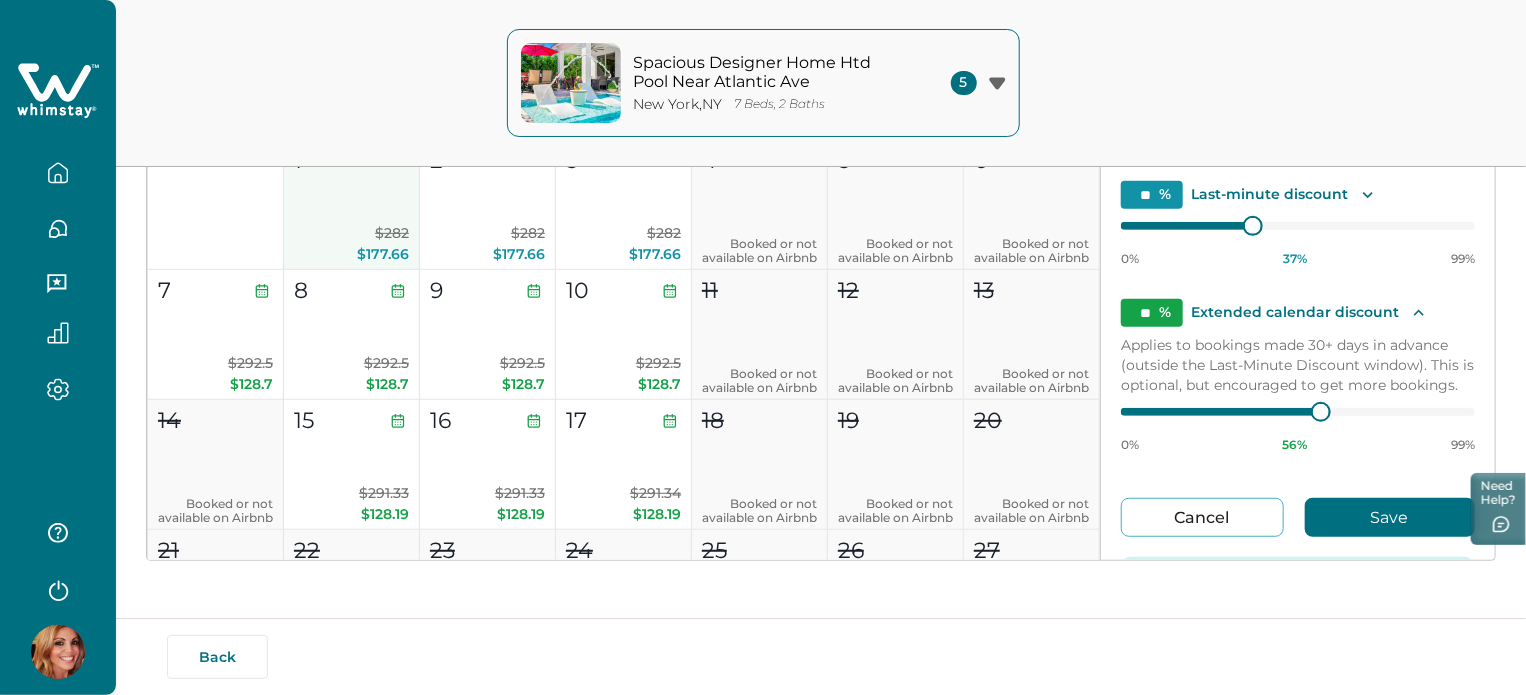 click on "1 $282 $177.66" at bounding box center [352, 205] 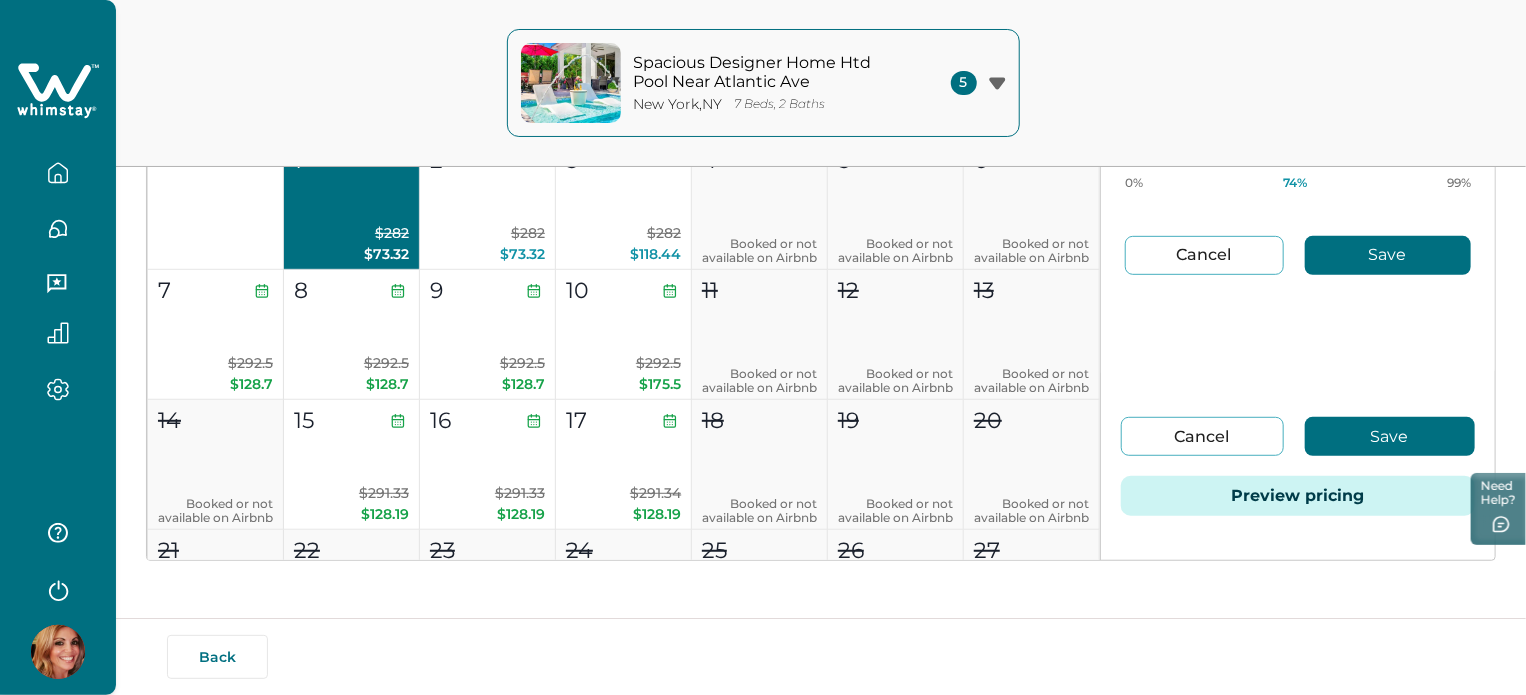scroll, scrollTop: 106, scrollLeft: 0, axis: vertical 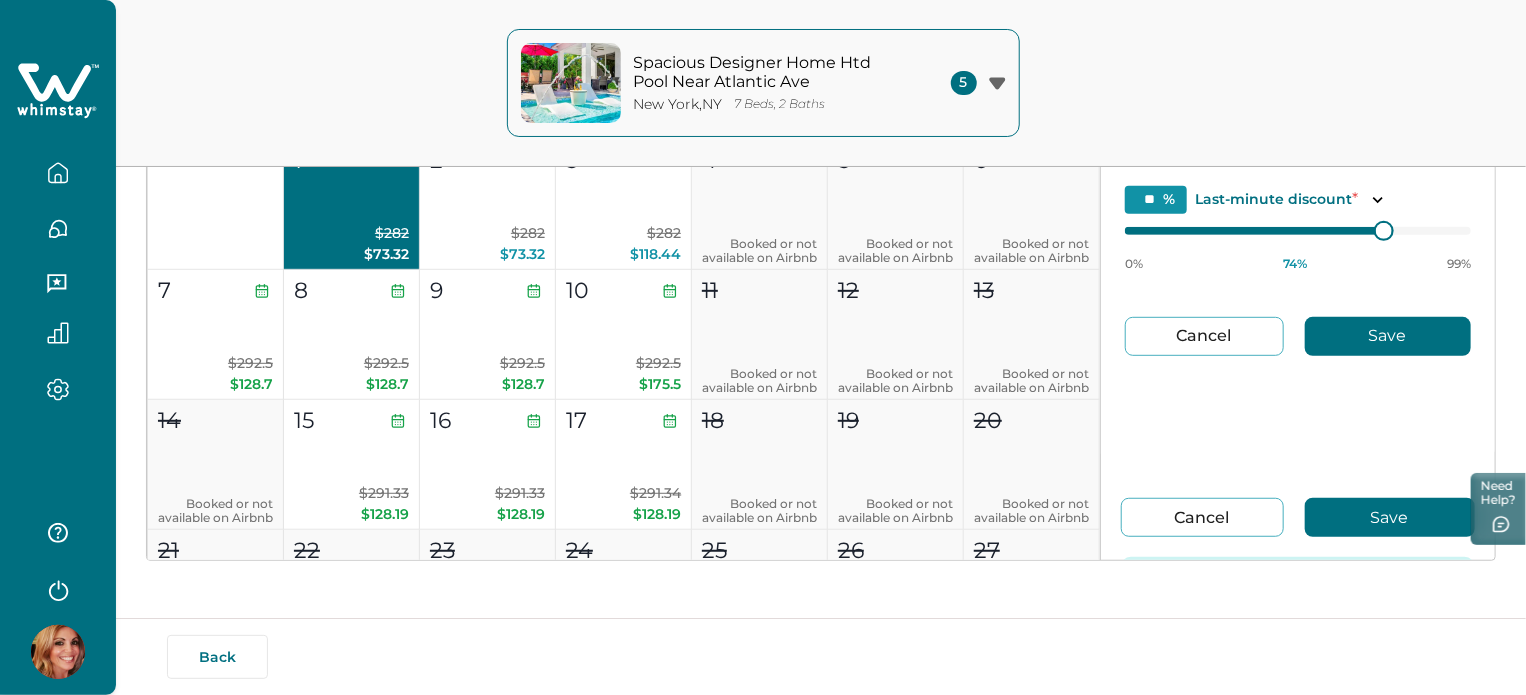 click on "Cancel" at bounding box center [1202, 517] 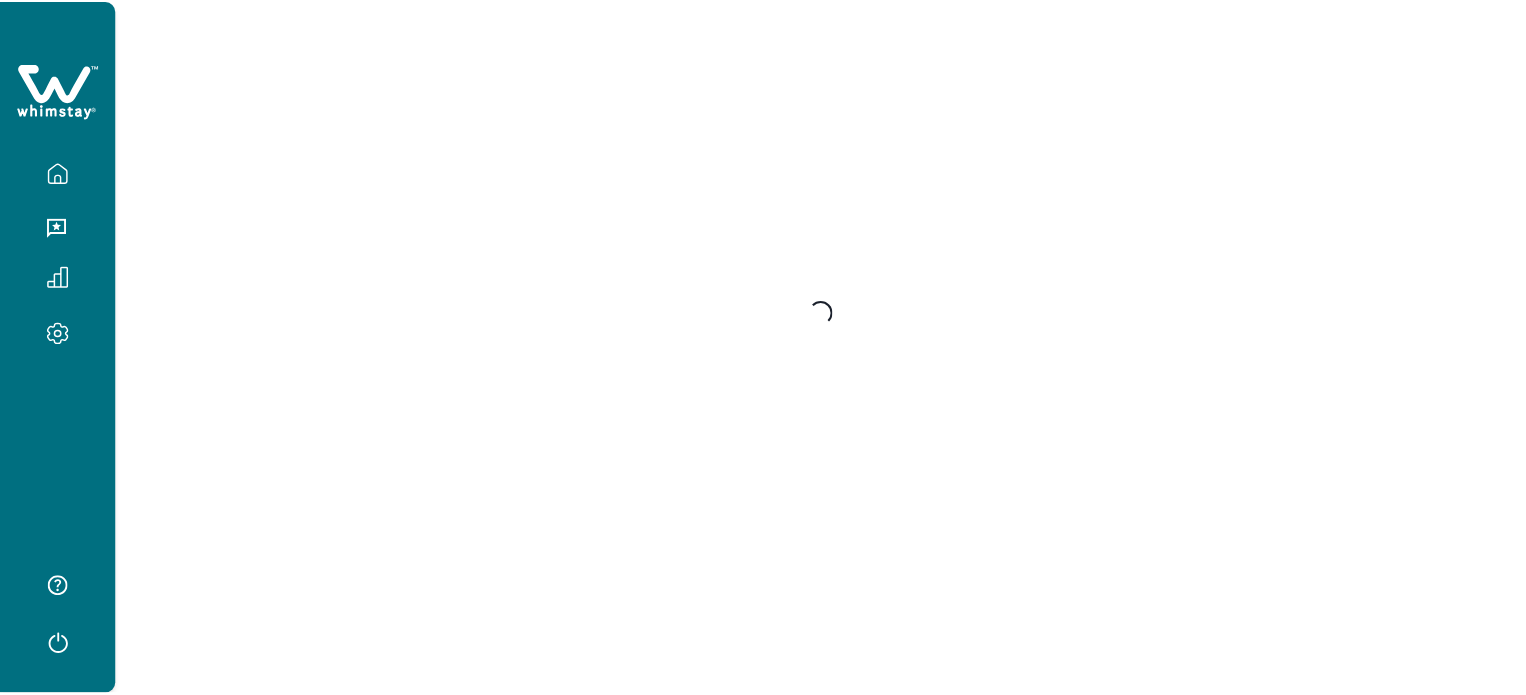 scroll, scrollTop: 0, scrollLeft: 0, axis: both 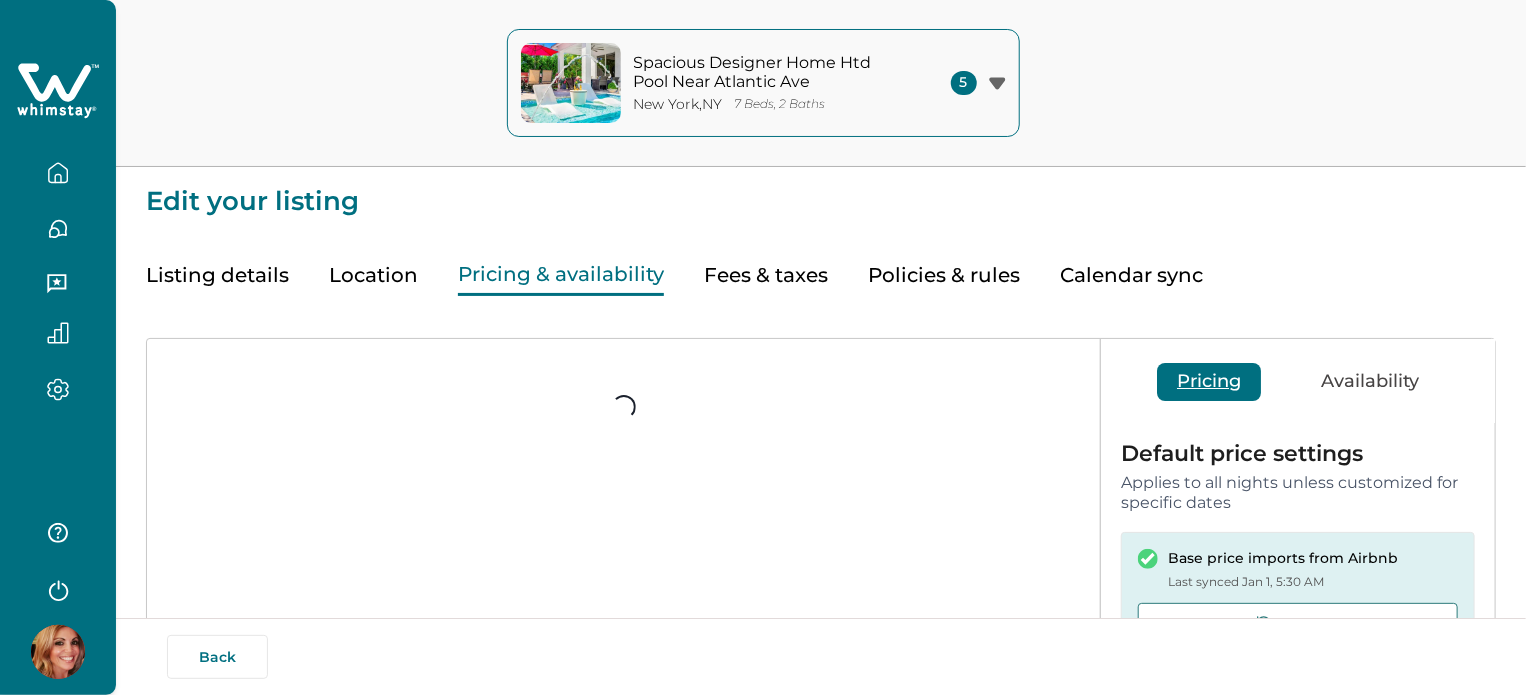type on "**" 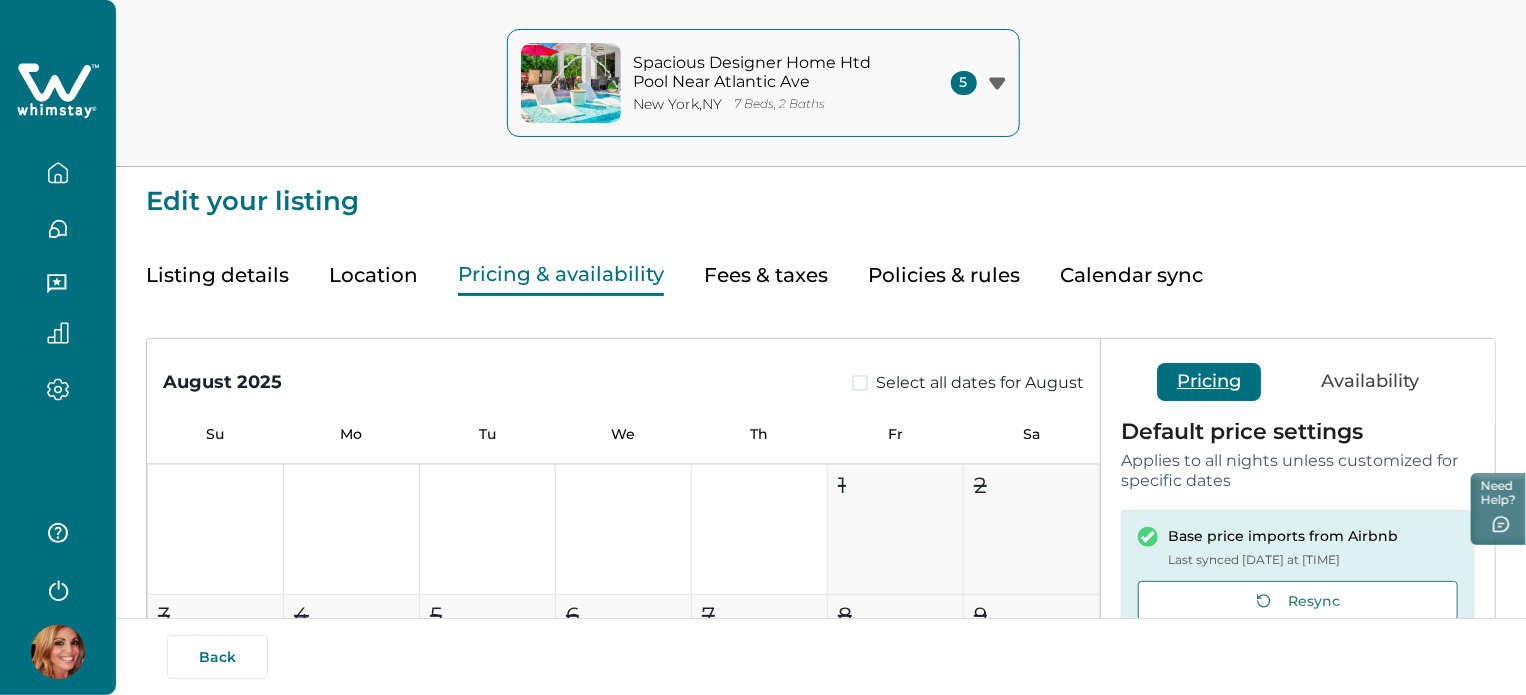 scroll, scrollTop: 34, scrollLeft: 0, axis: vertical 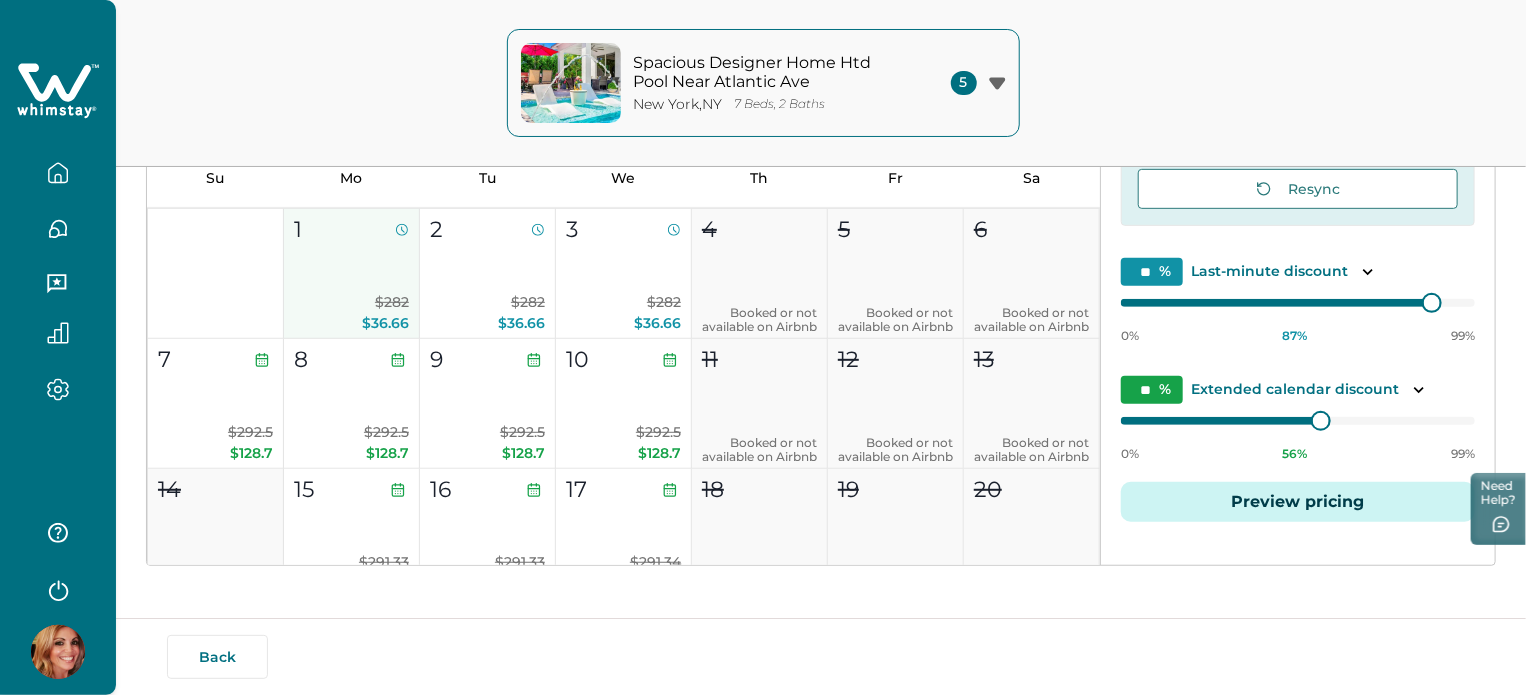 click on "$36.66" at bounding box center (385, 323) 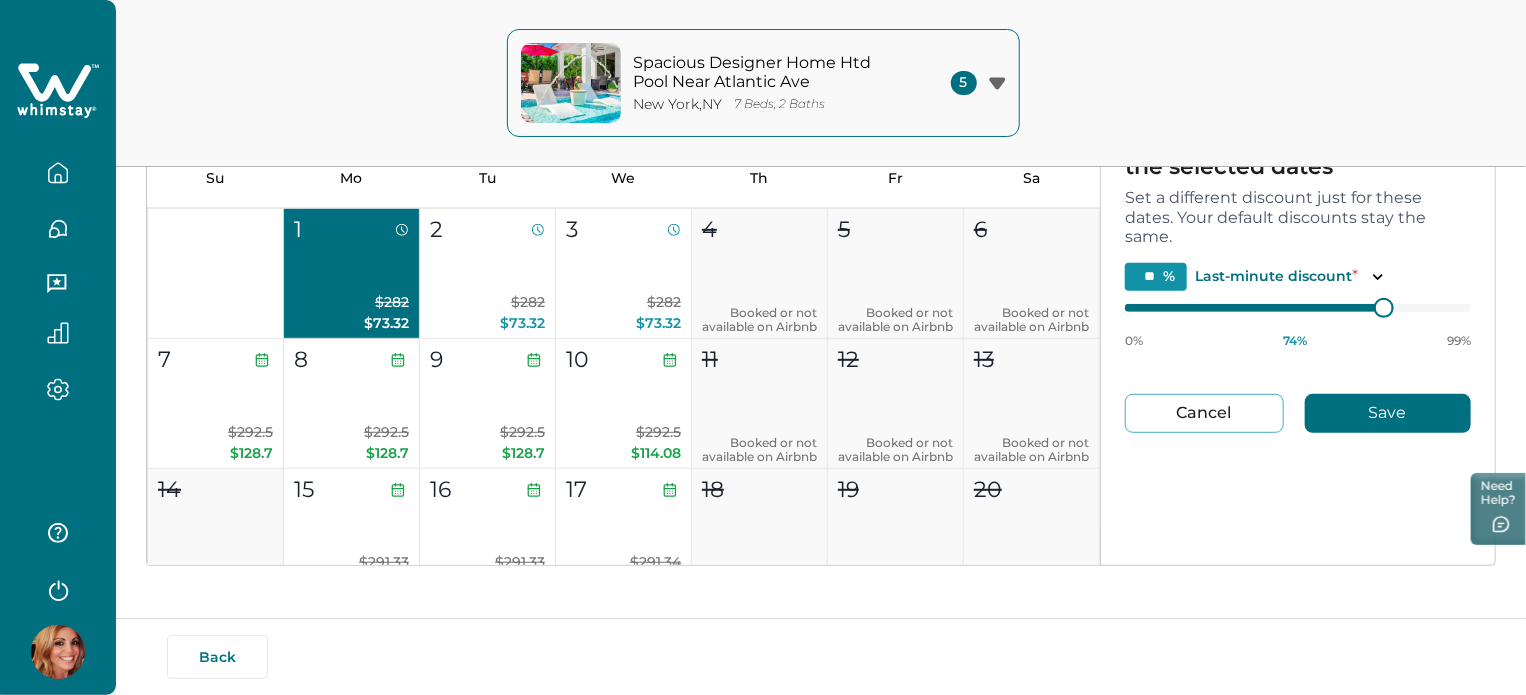 scroll, scrollTop: 405, scrollLeft: 0, axis: vertical 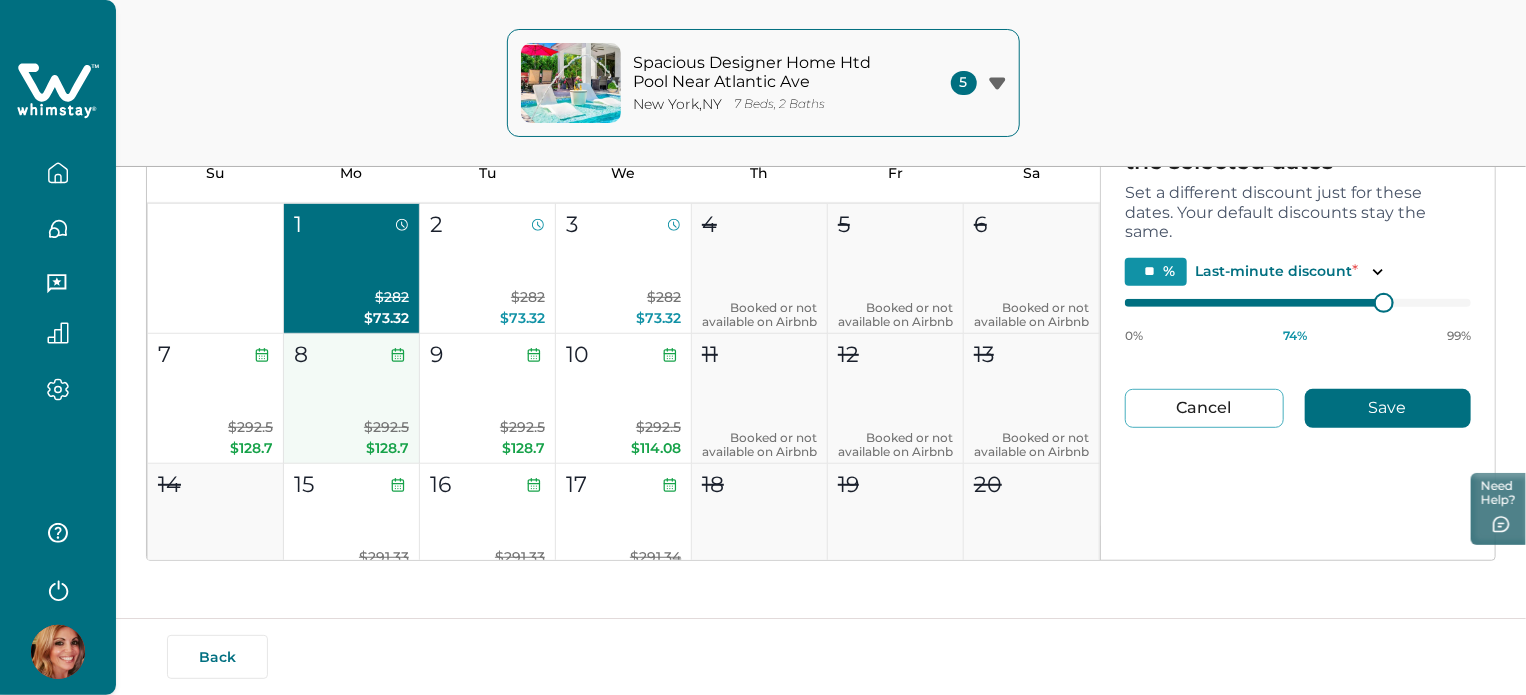 click on "8 $292.5 $128.7" at bounding box center (352, 399) 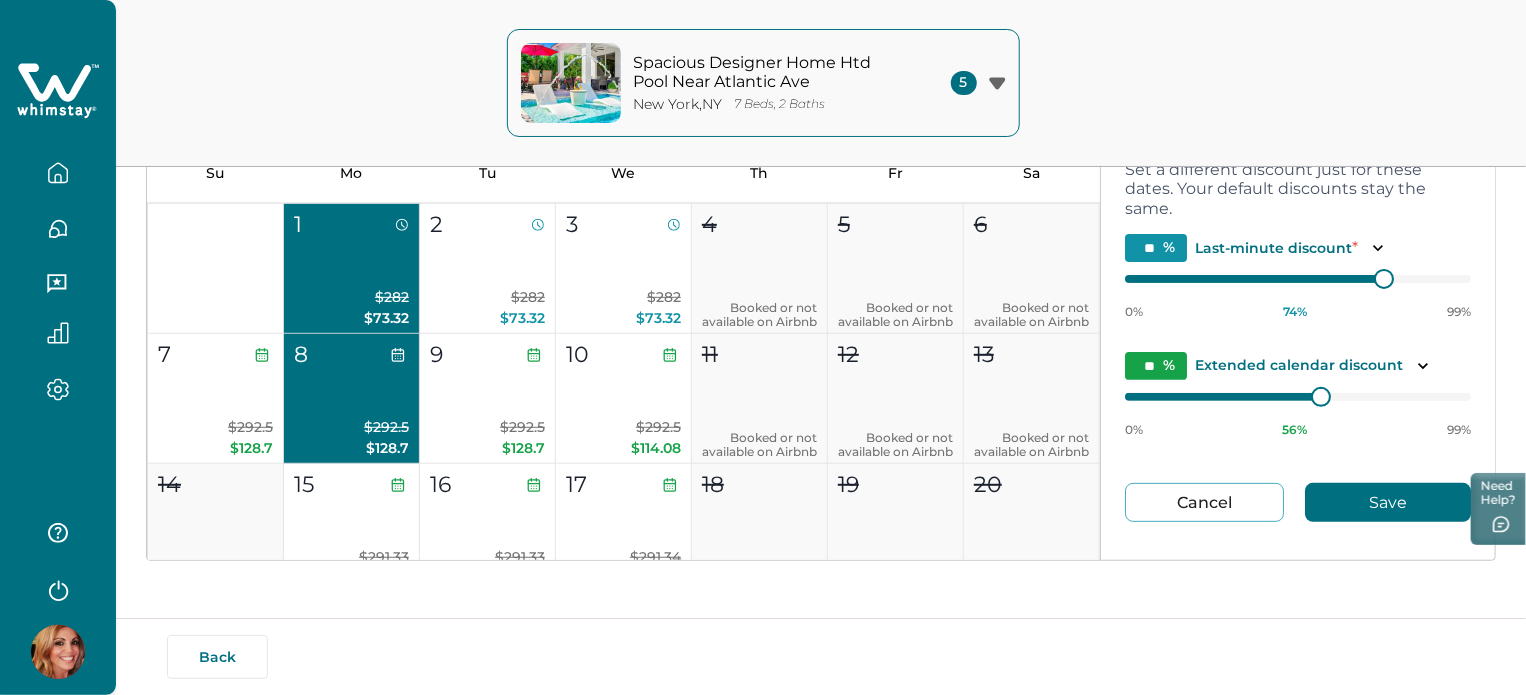 click on "1 $282 $73.32" at bounding box center (352, 269) 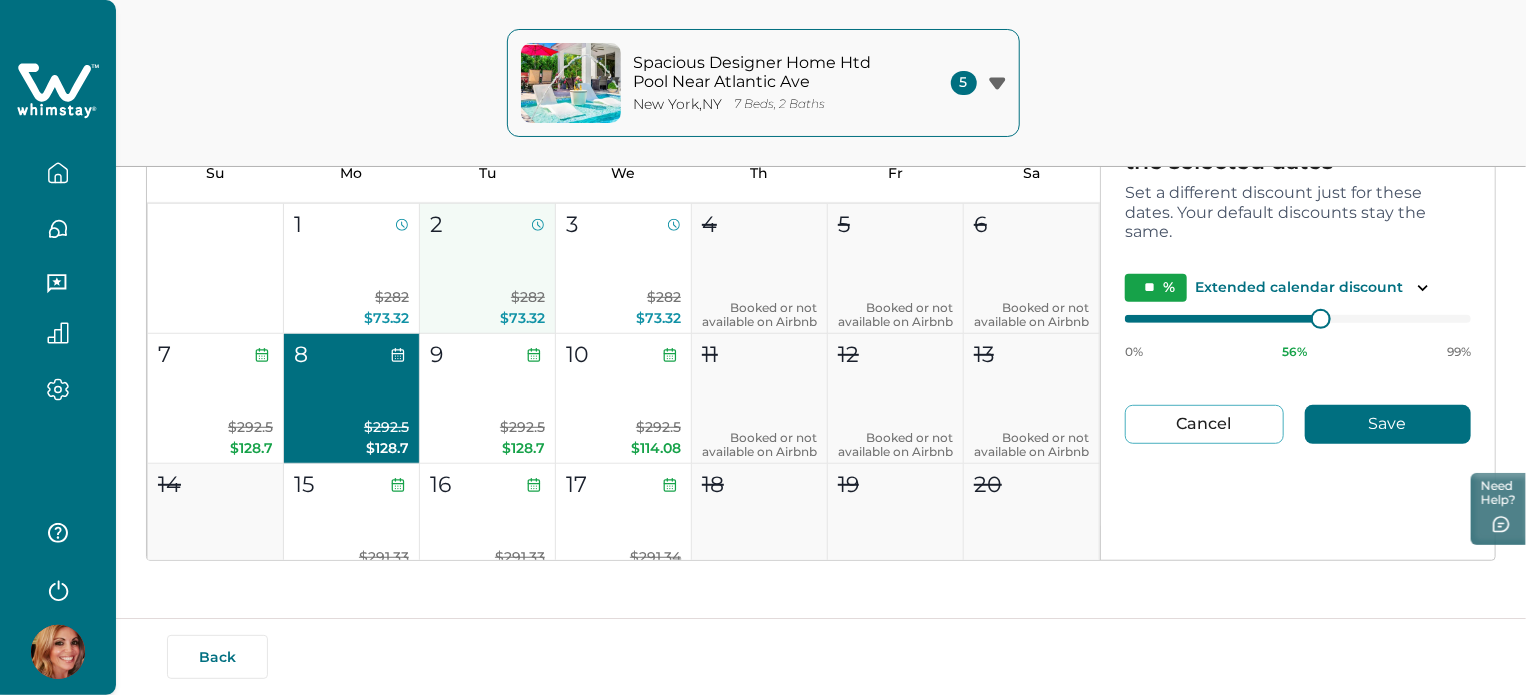 click on "$282 $73.32" at bounding box center (487, 308) 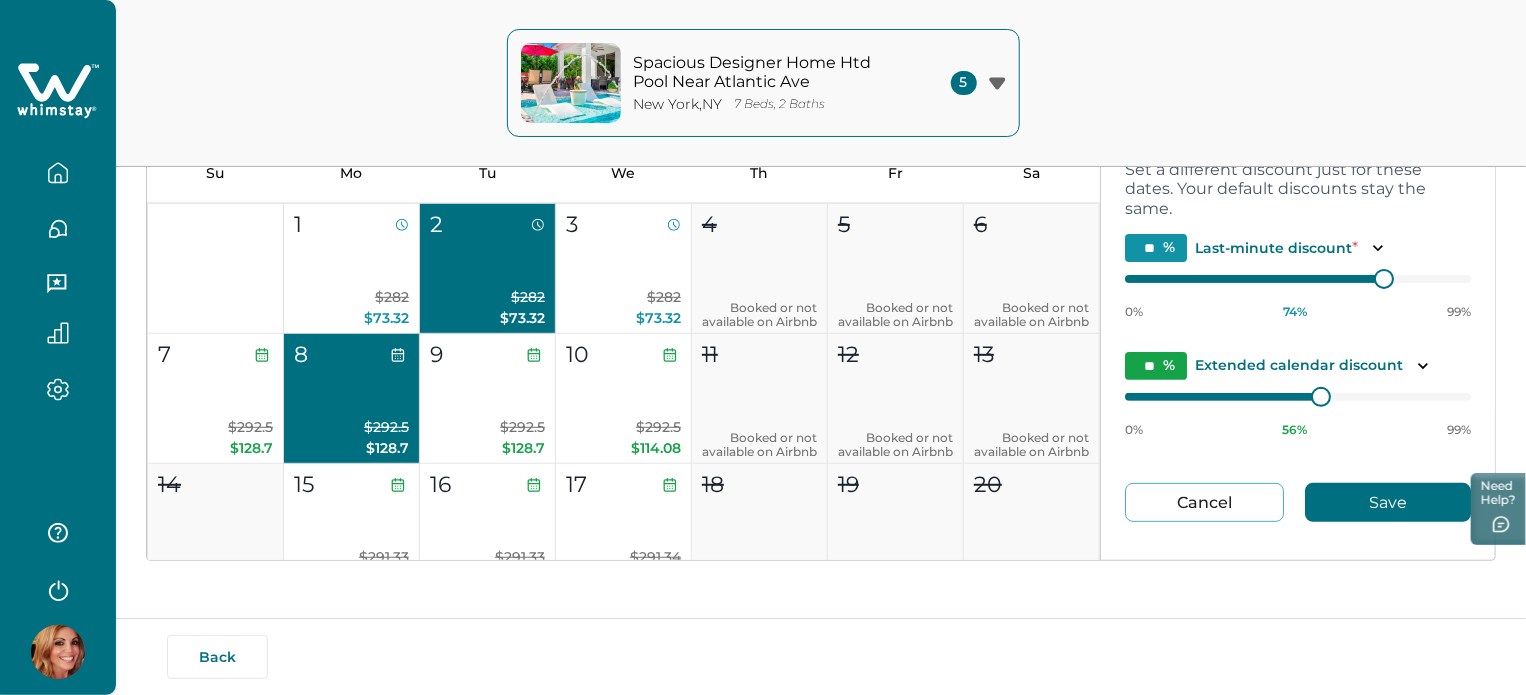 type on "**" 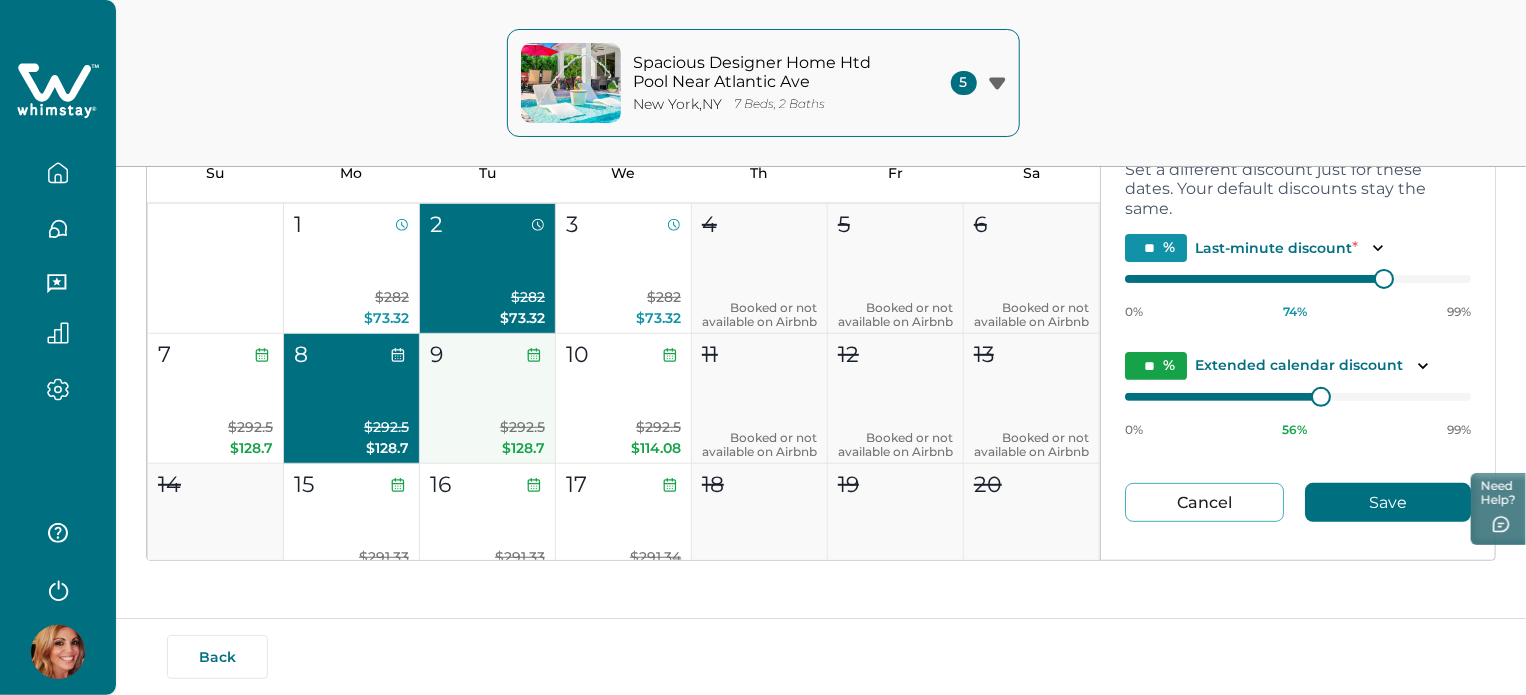 click on "9 $292.5 $128.7" at bounding box center [488, 399] 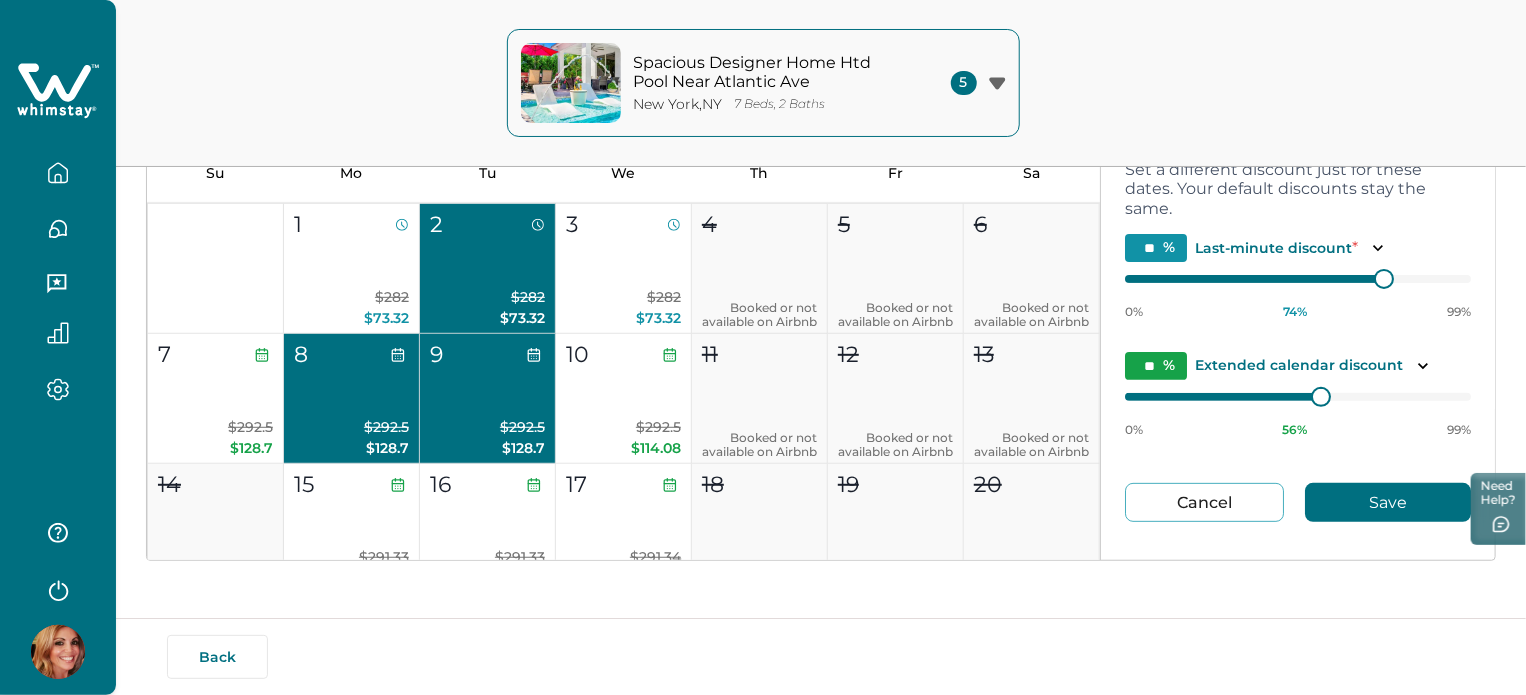 type on "**" 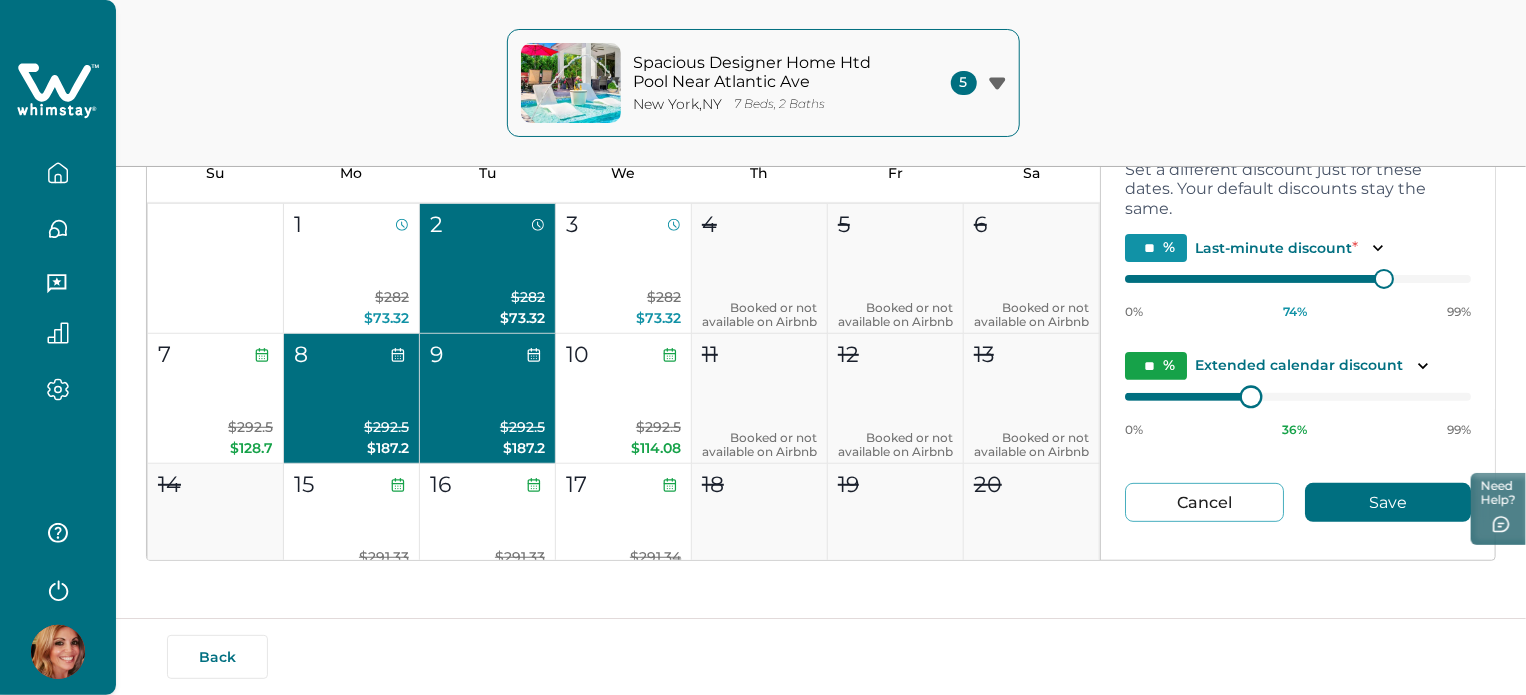 click at bounding box center (1251, 397) 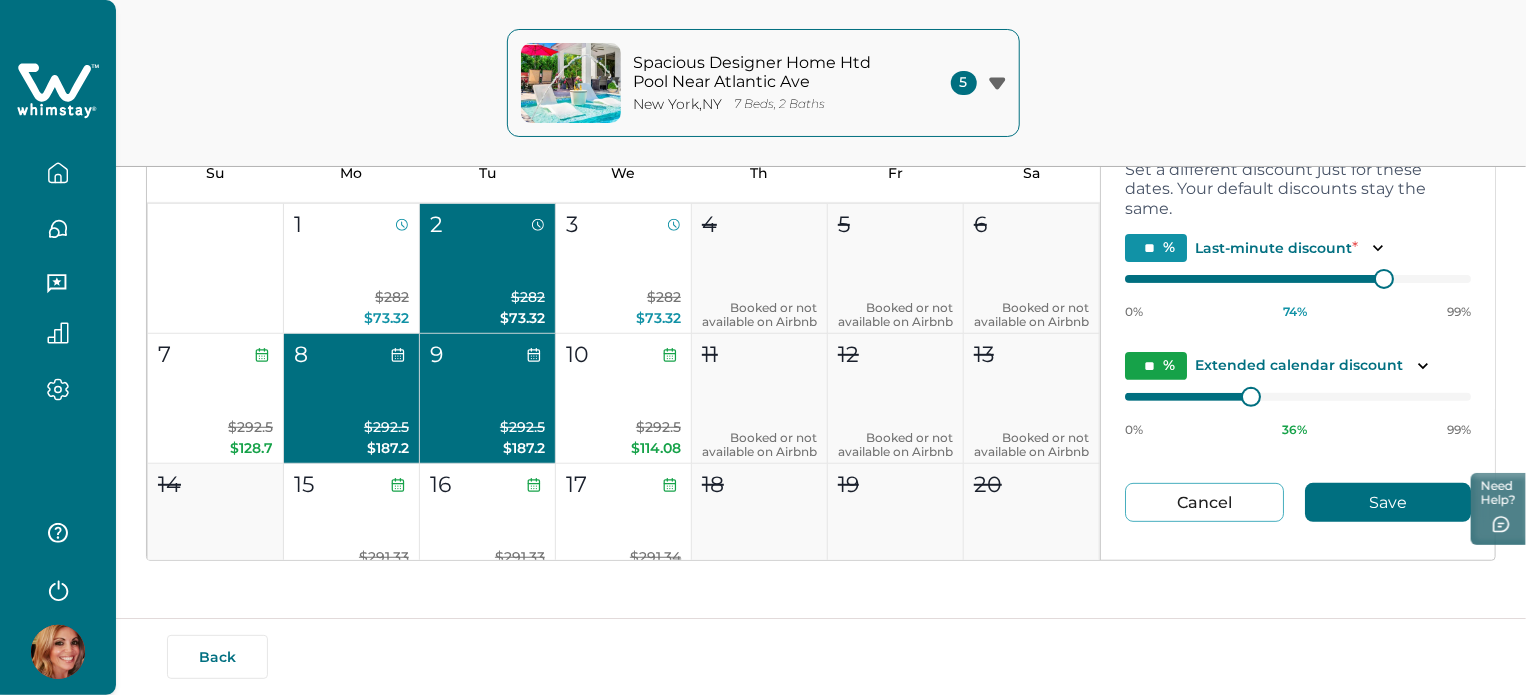 type on "**" 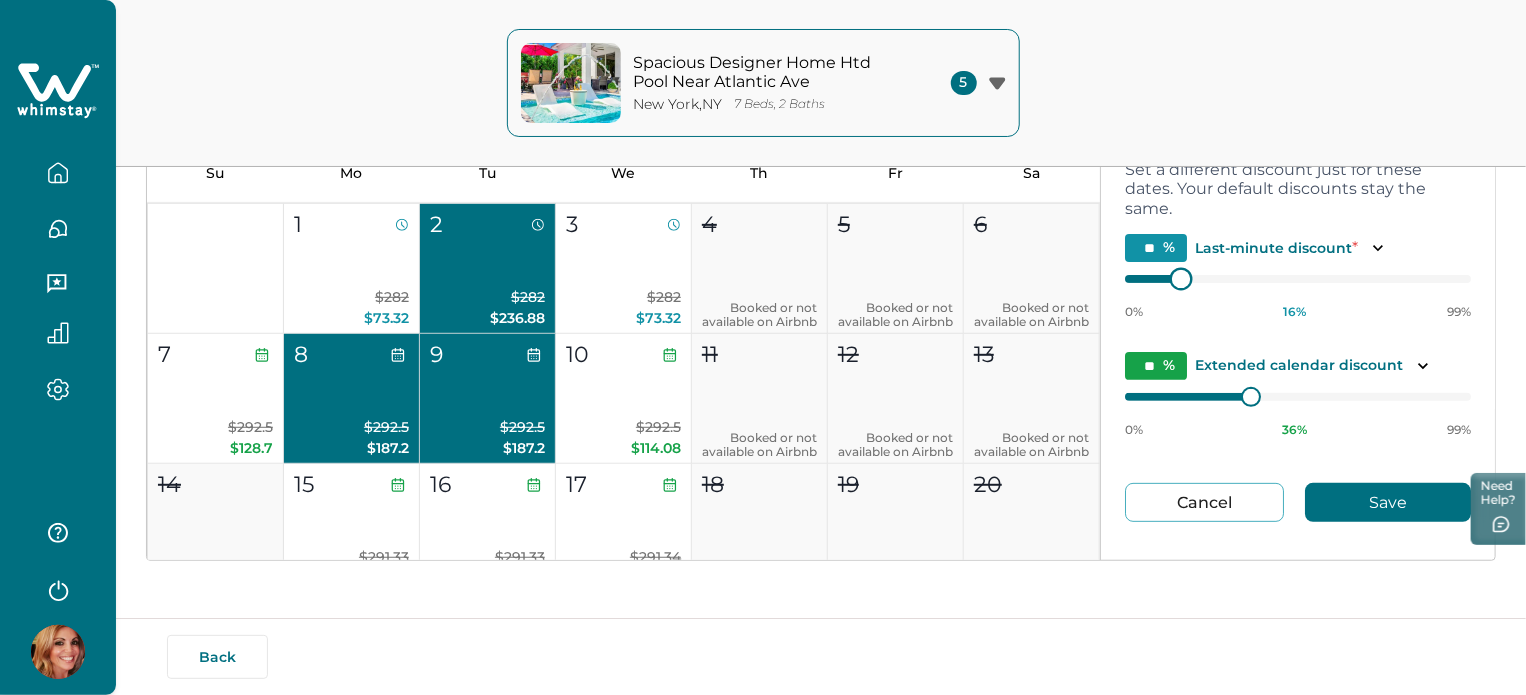 click on "0% 16 % 99%" at bounding box center [1298, 295] 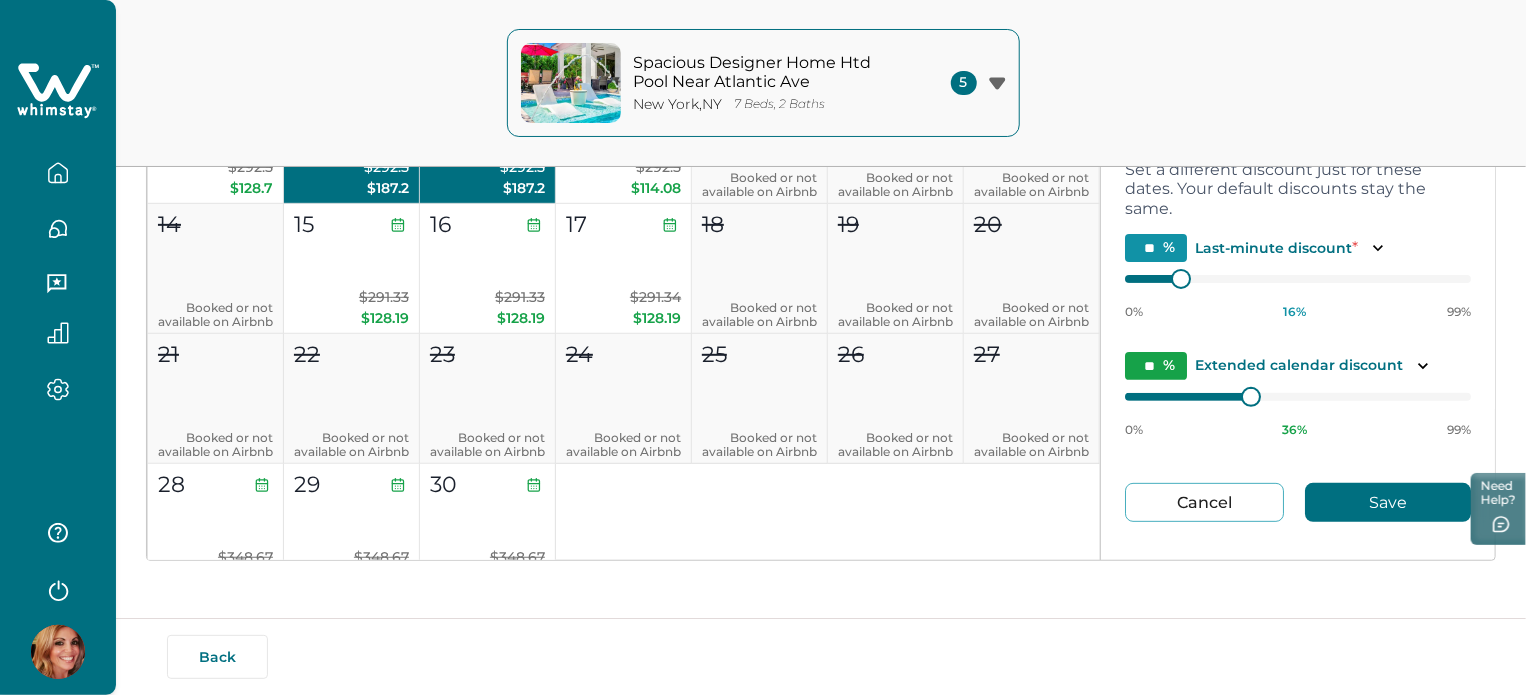 scroll, scrollTop: 1100, scrollLeft: 0, axis: vertical 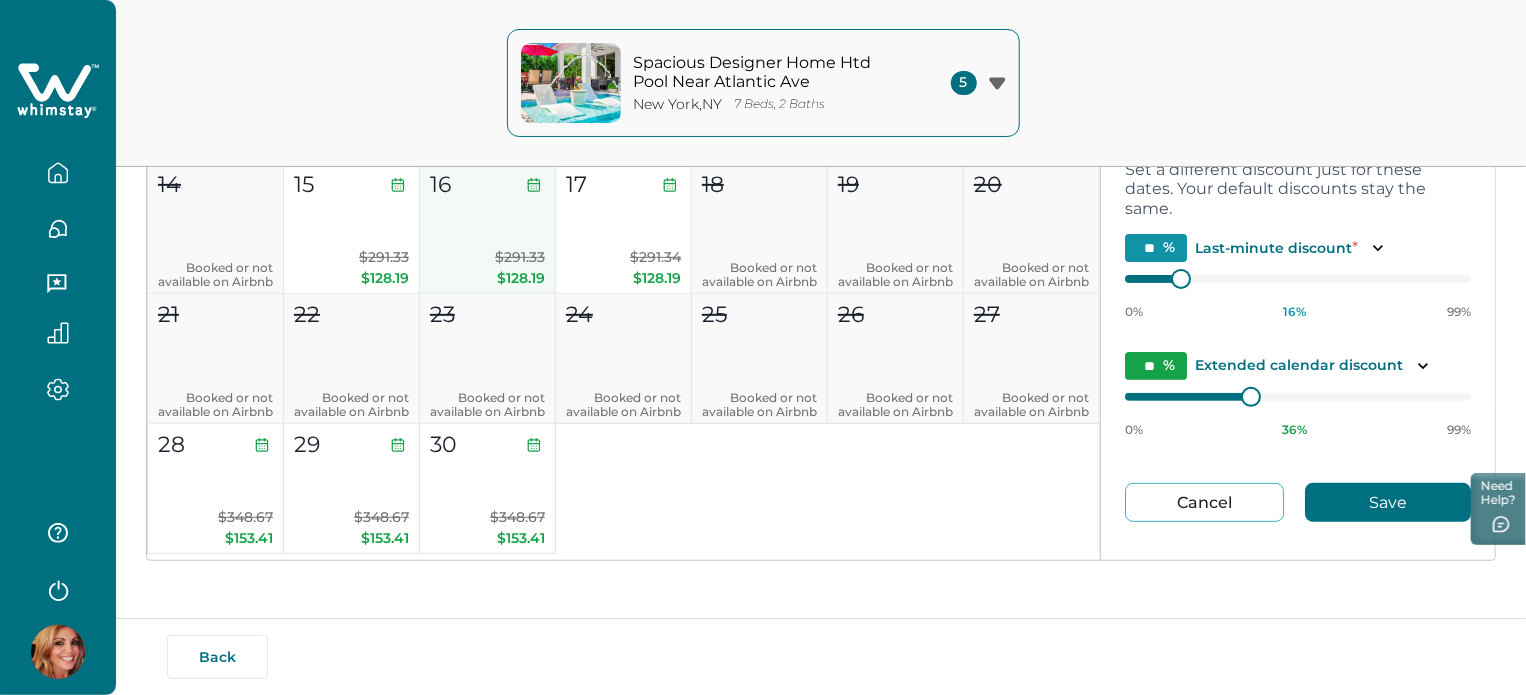 click on "16 $291.33 $128.19" at bounding box center [488, 229] 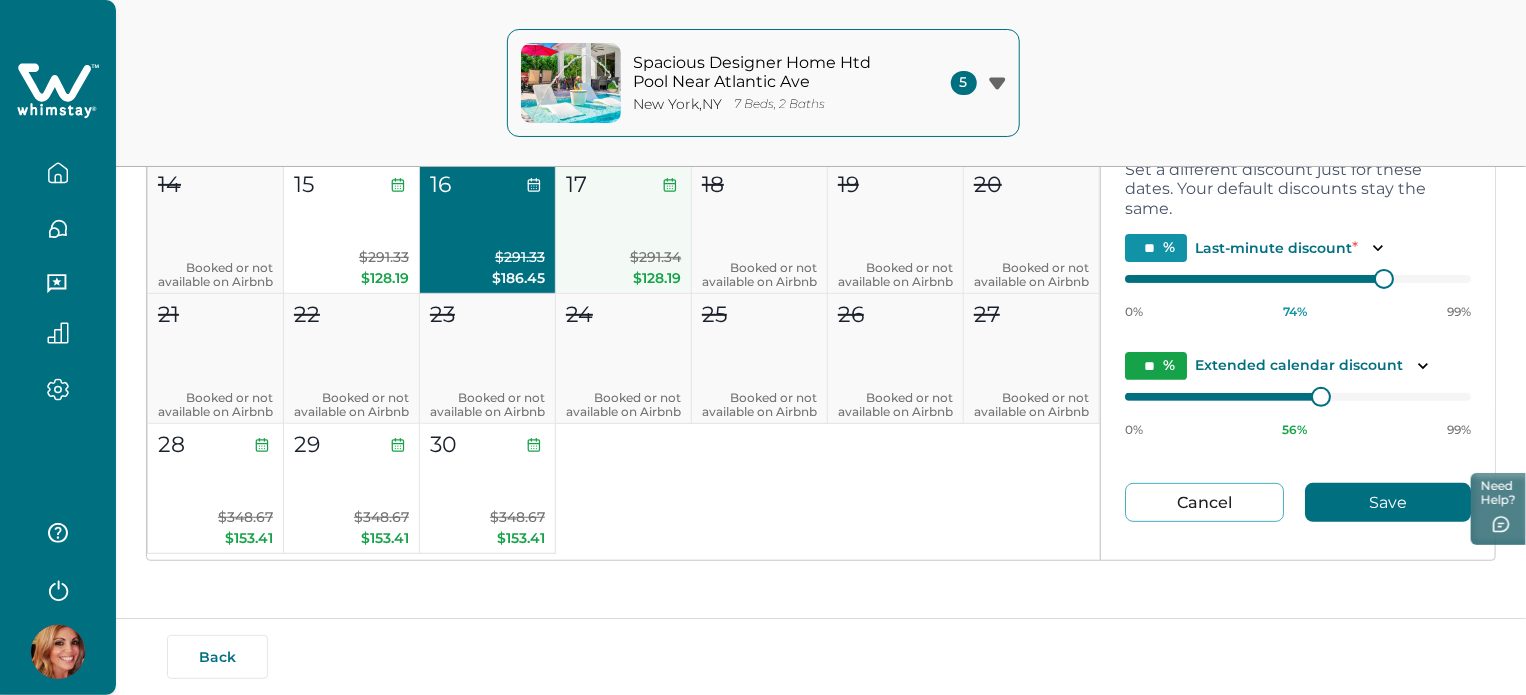 type on "**" 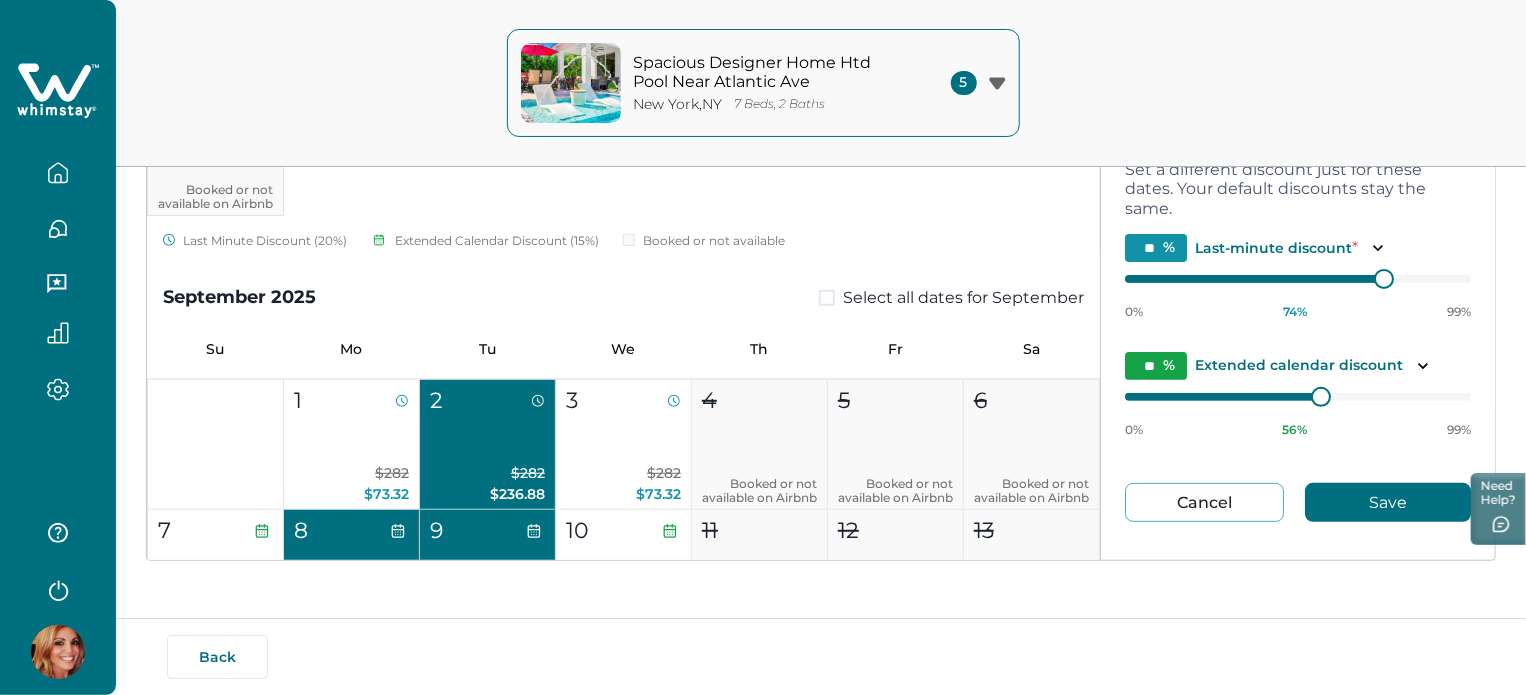 scroll, scrollTop: 700, scrollLeft: 0, axis: vertical 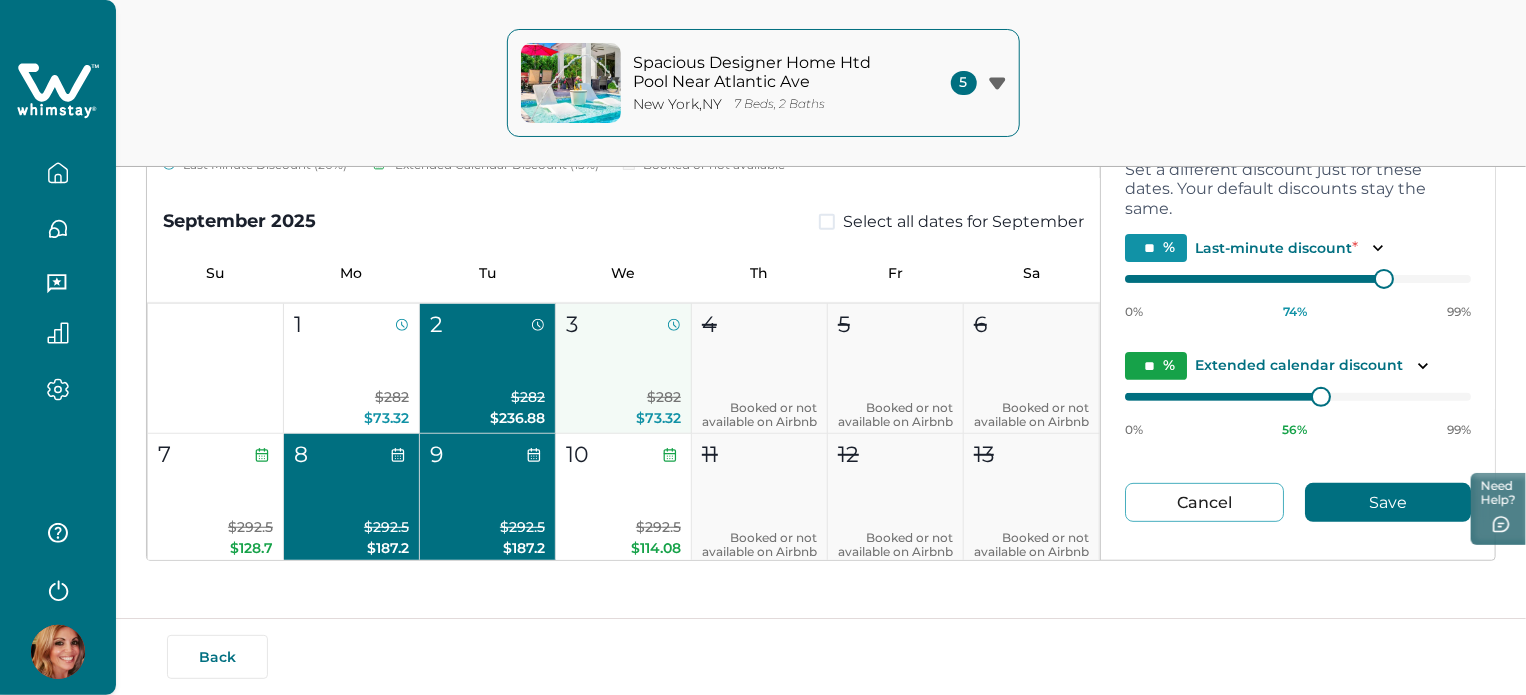 click on "3 $282 $73.32" at bounding box center [624, 369] 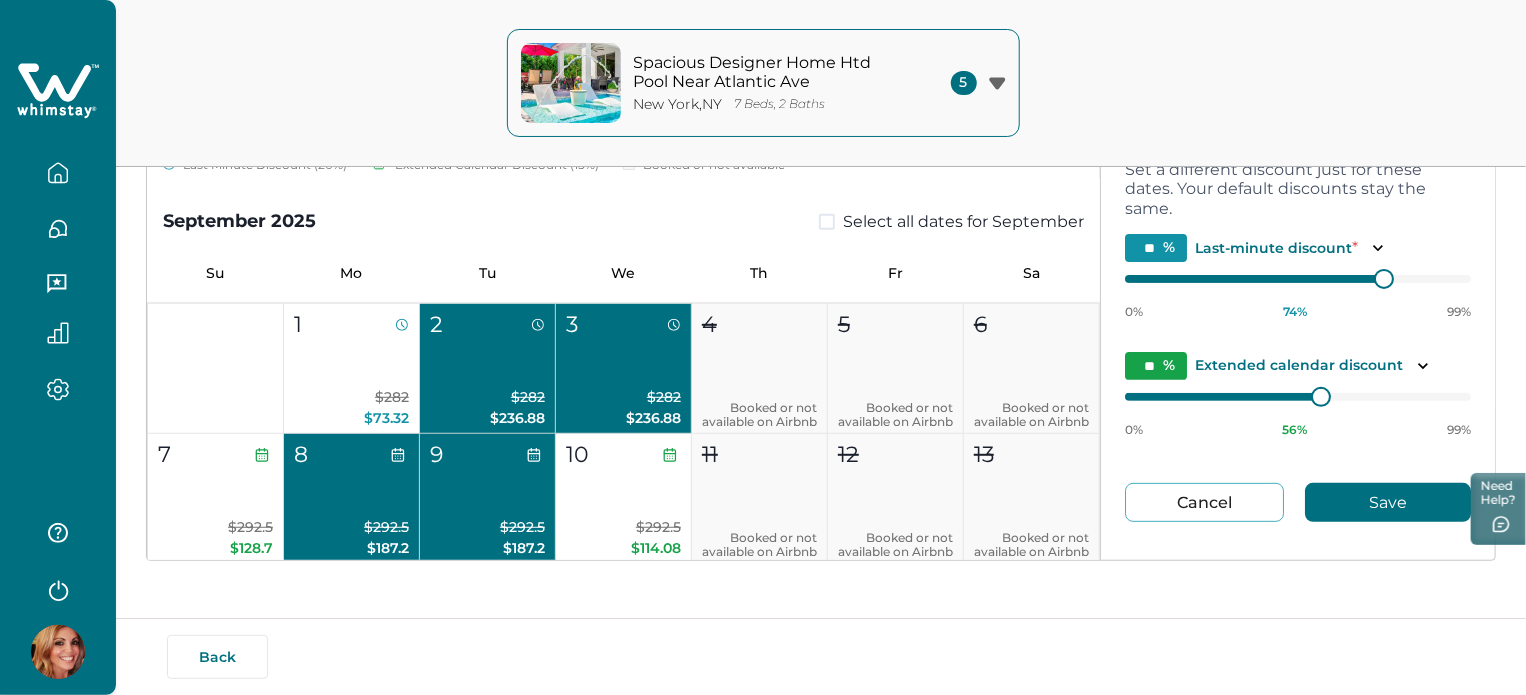 type on "**" 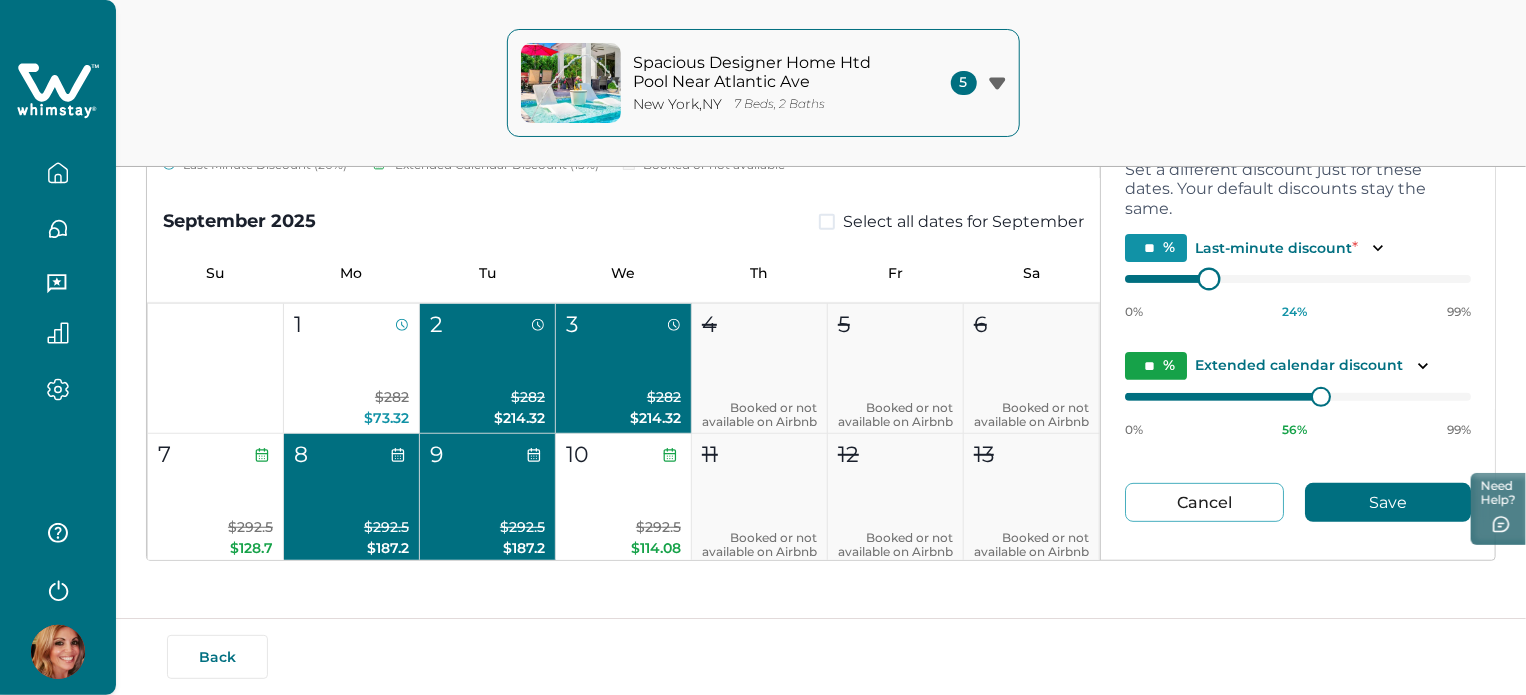 type on "**" 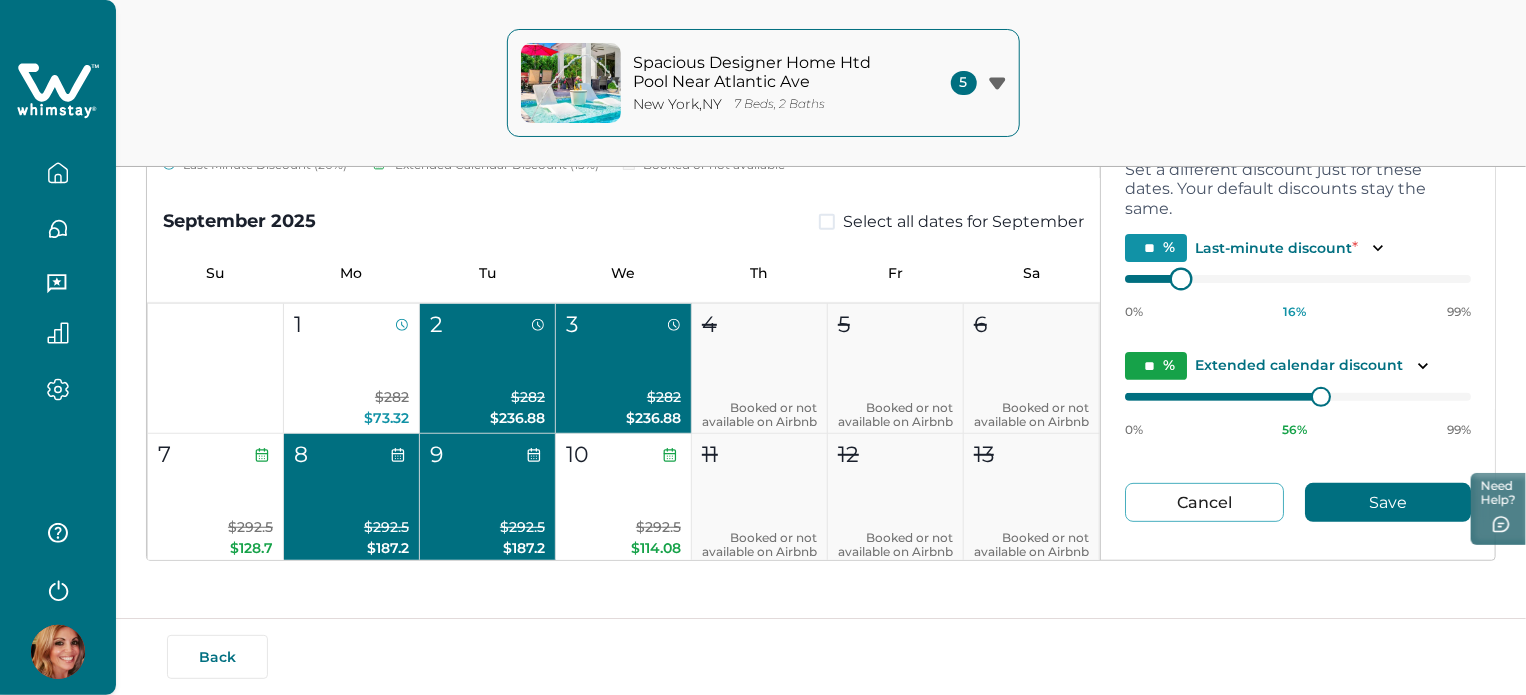 type on "**" 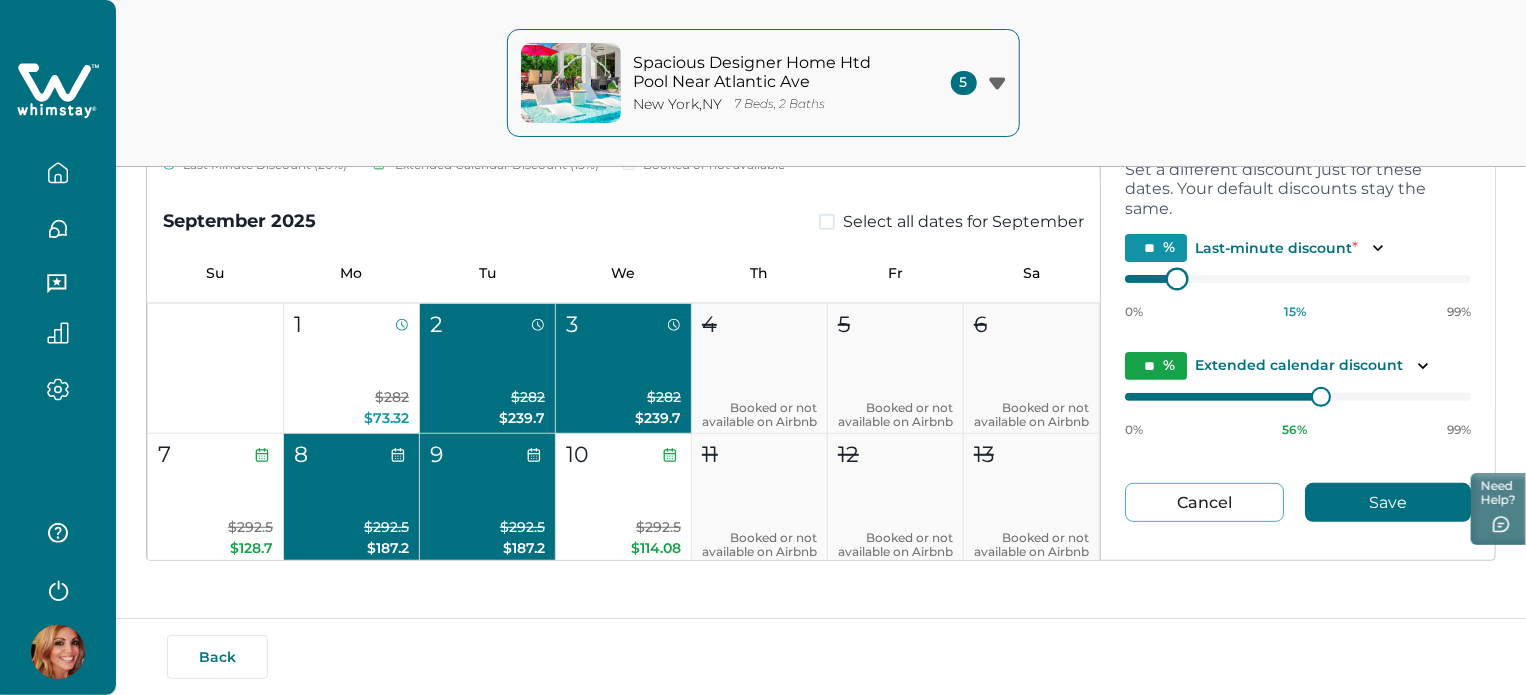 type on "**" 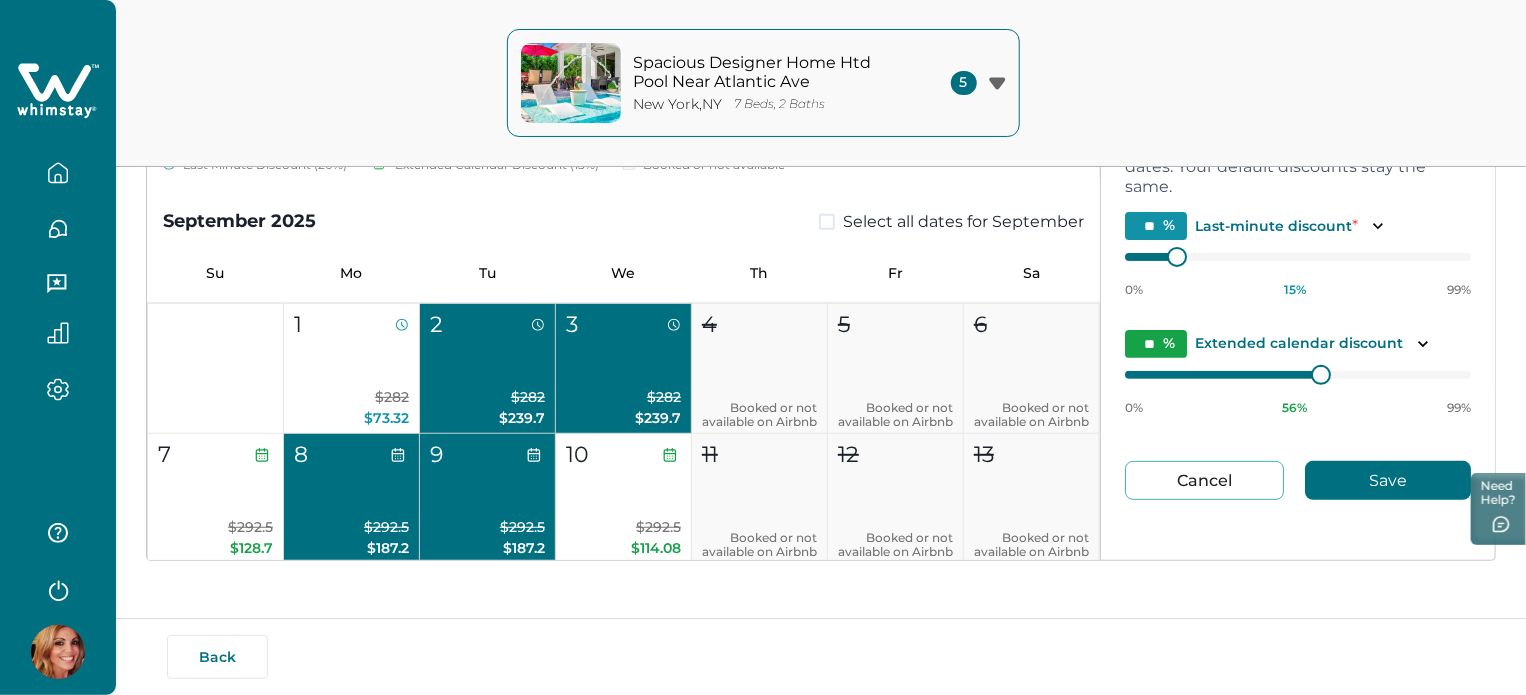 scroll, scrollTop: 40, scrollLeft: 0, axis: vertical 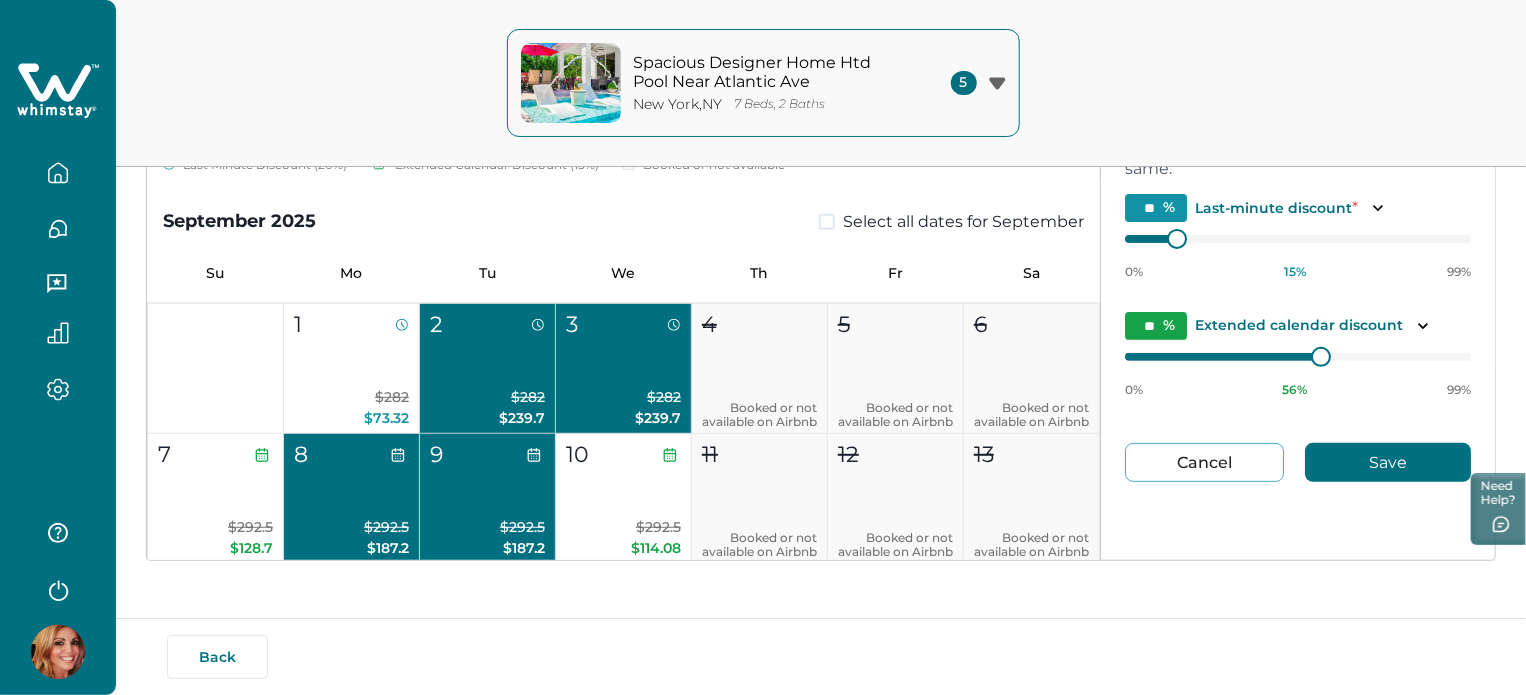 click on "Save" at bounding box center [1388, 462] 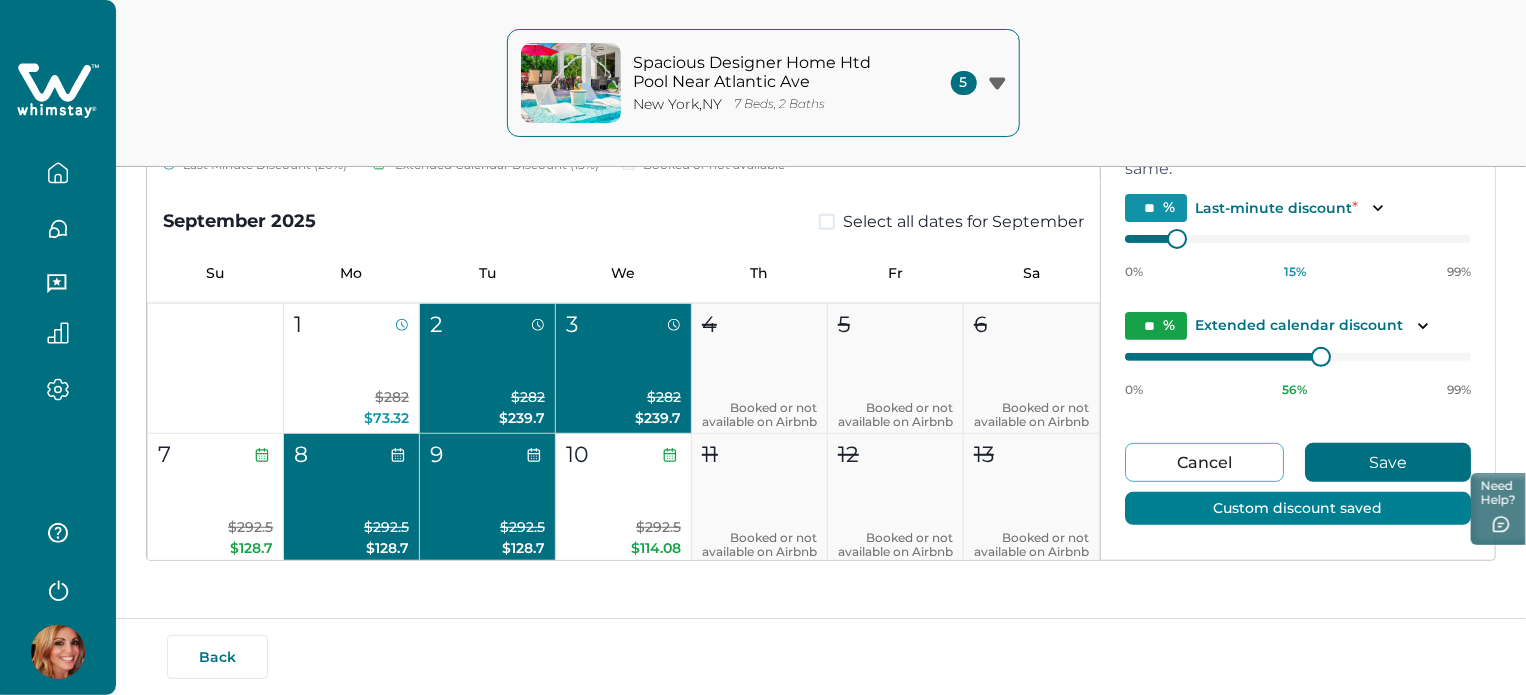 type on "**" 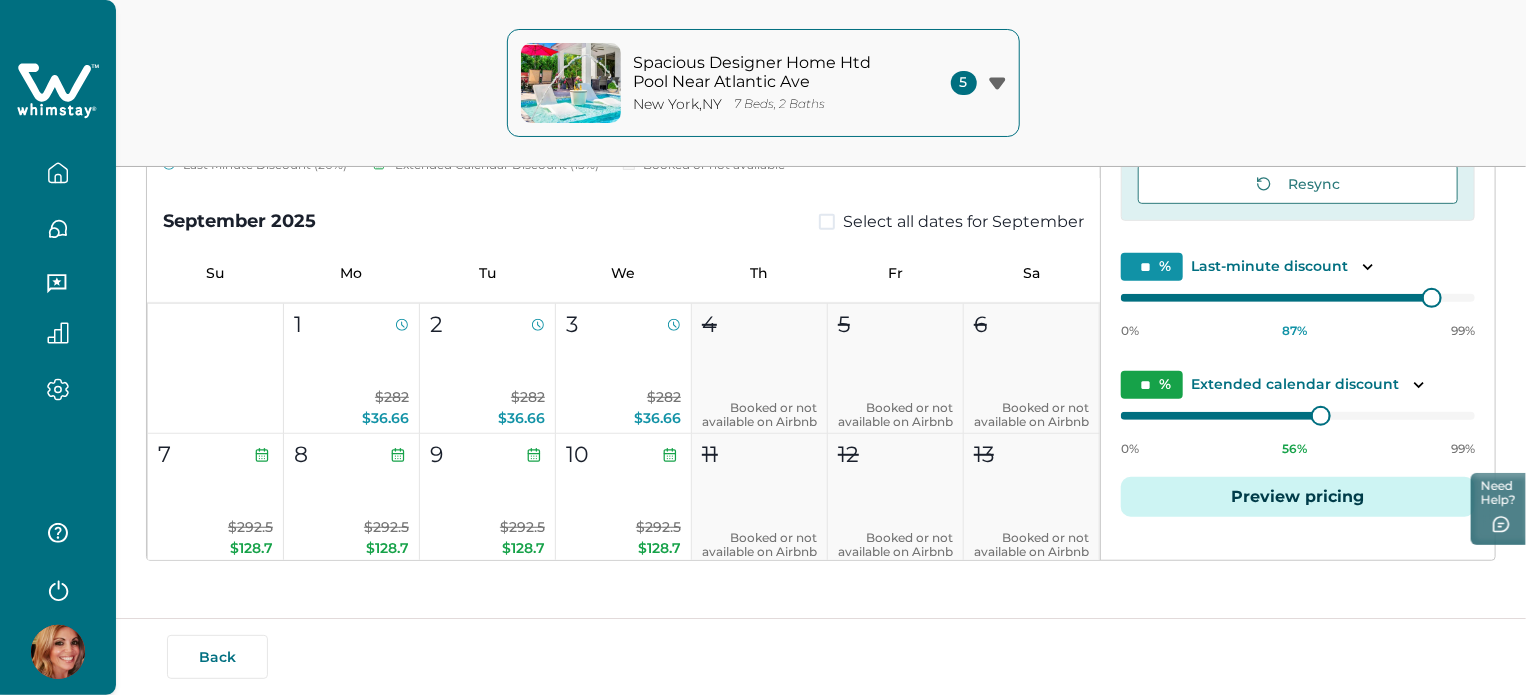 scroll, scrollTop: 0, scrollLeft: 0, axis: both 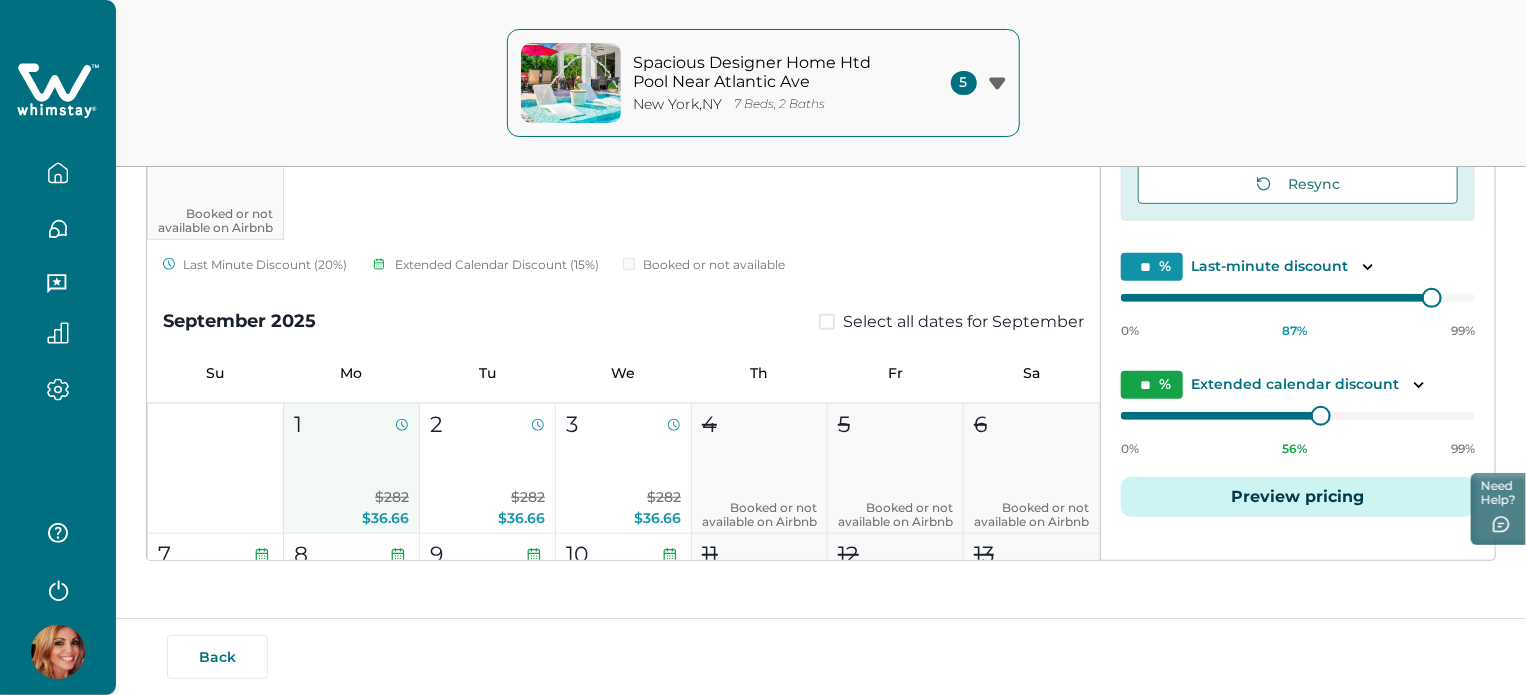 click on "1 $282 $36.66" at bounding box center [352, 469] 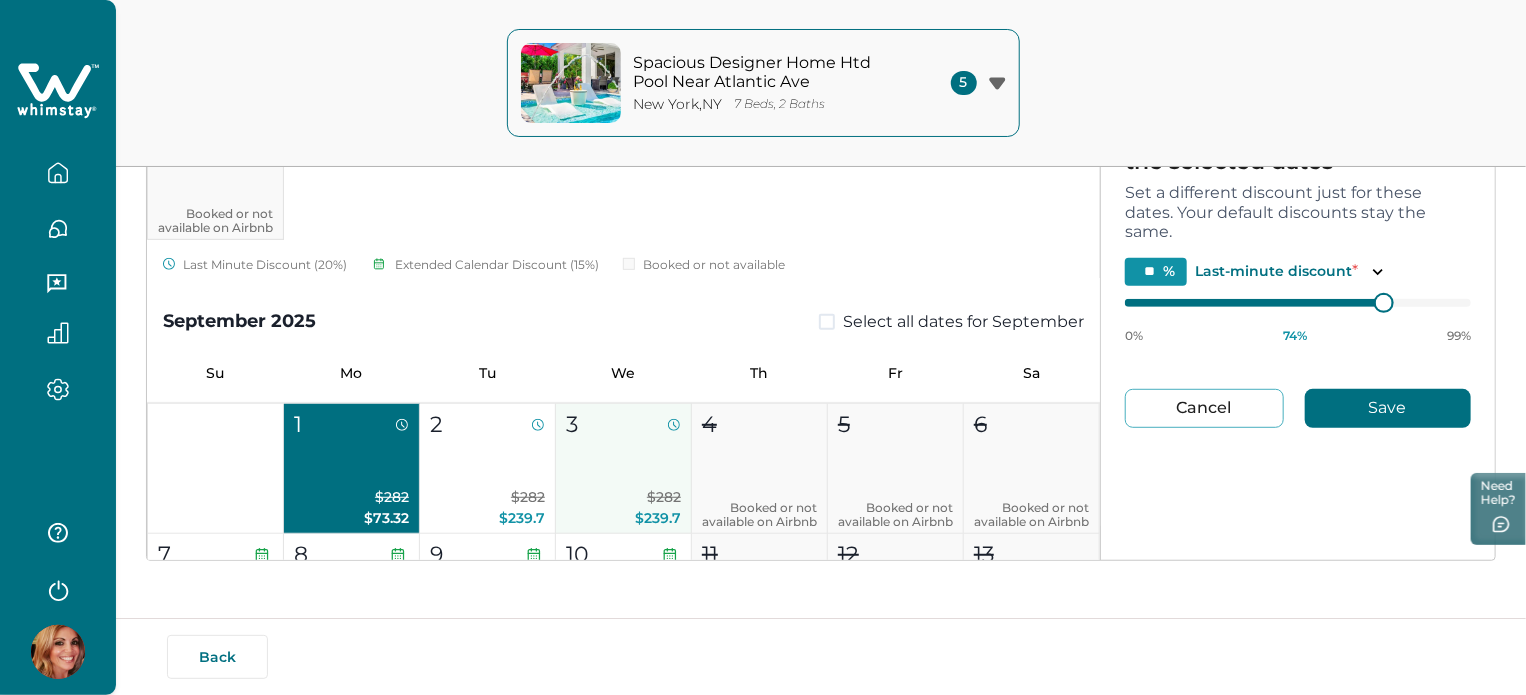 click on "3 $282 $239.7" at bounding box center (624, 469) 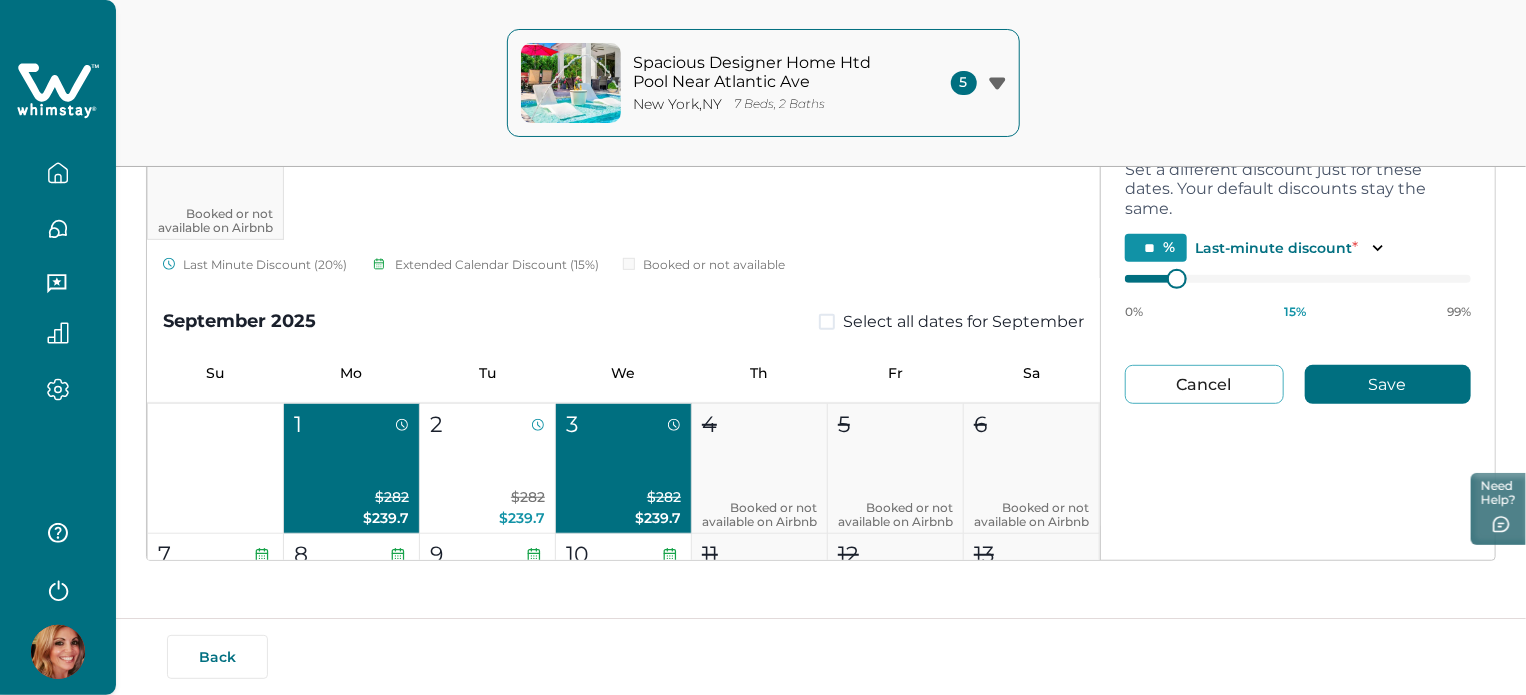 type on "**" 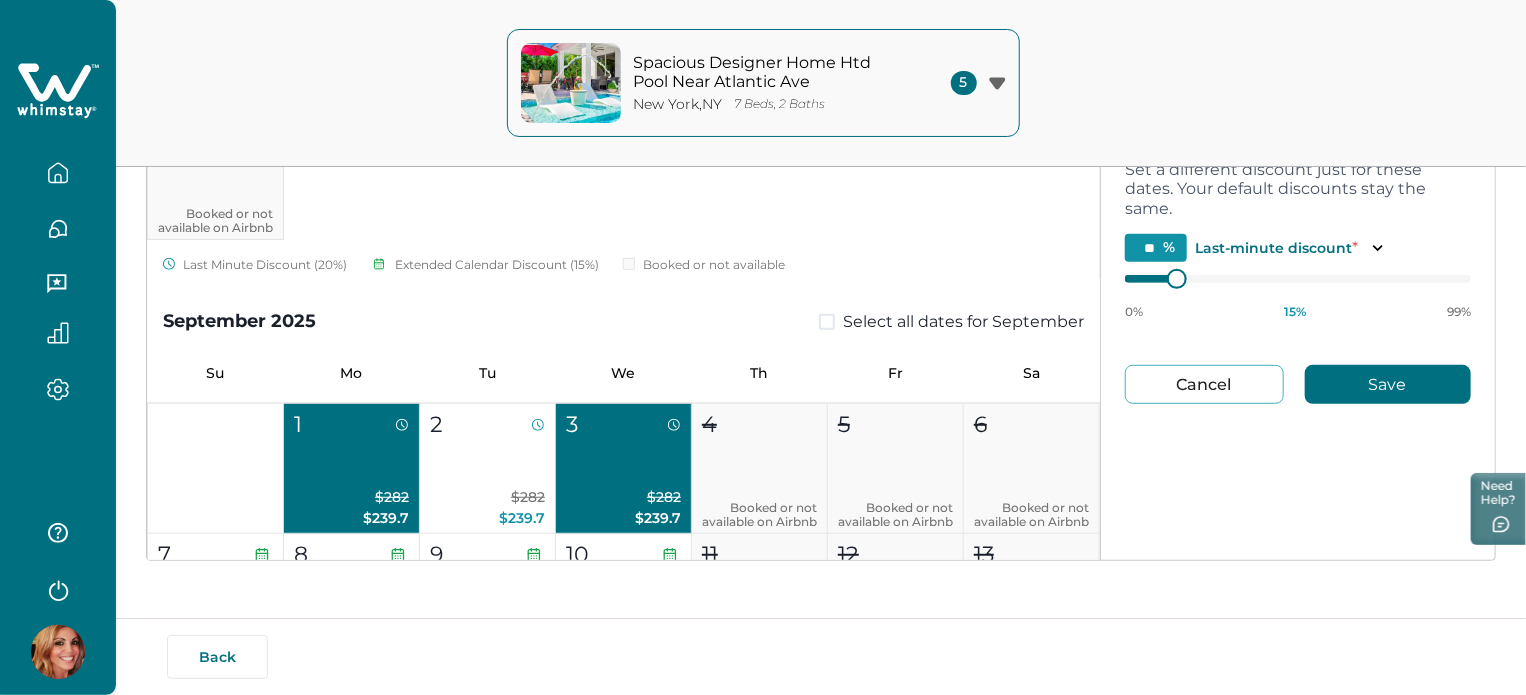 type on "**" 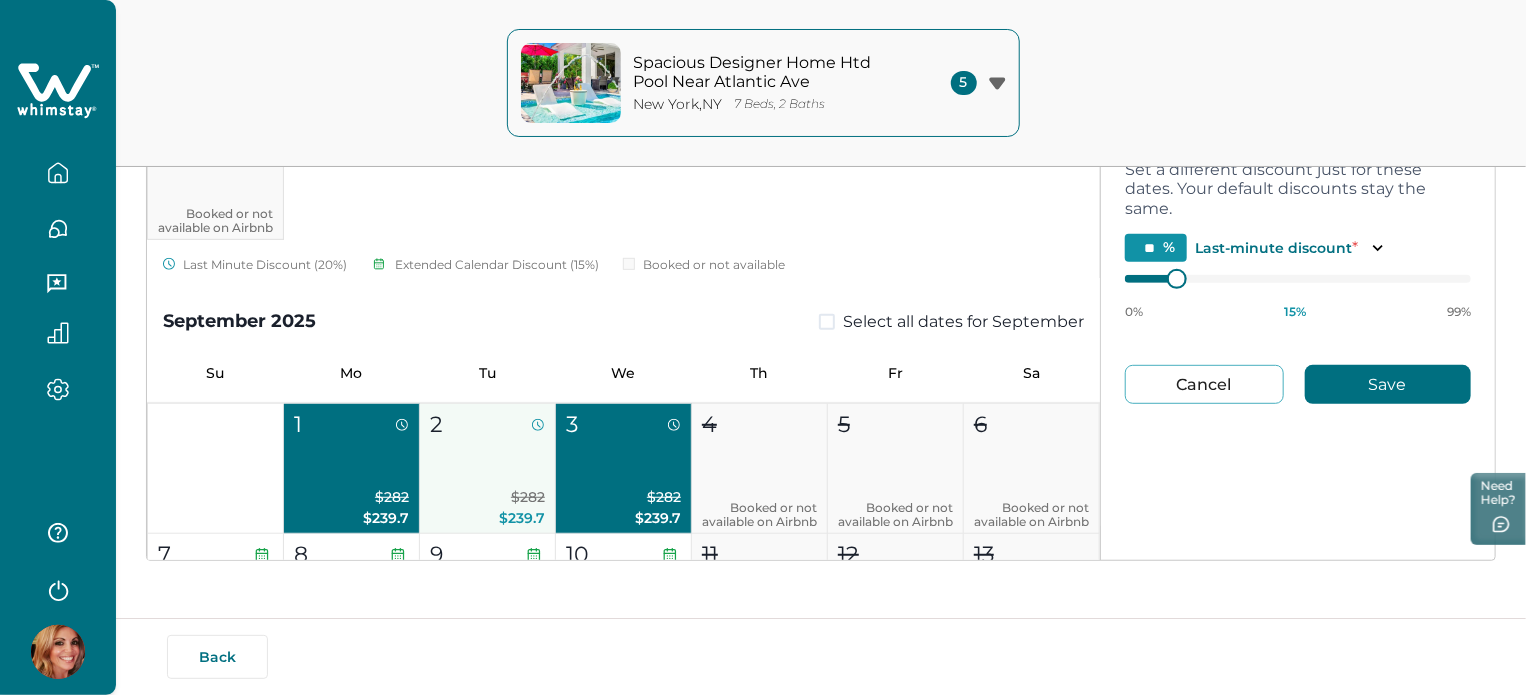 click on "2 $282 $239.7" at bounding box center (488, 469) 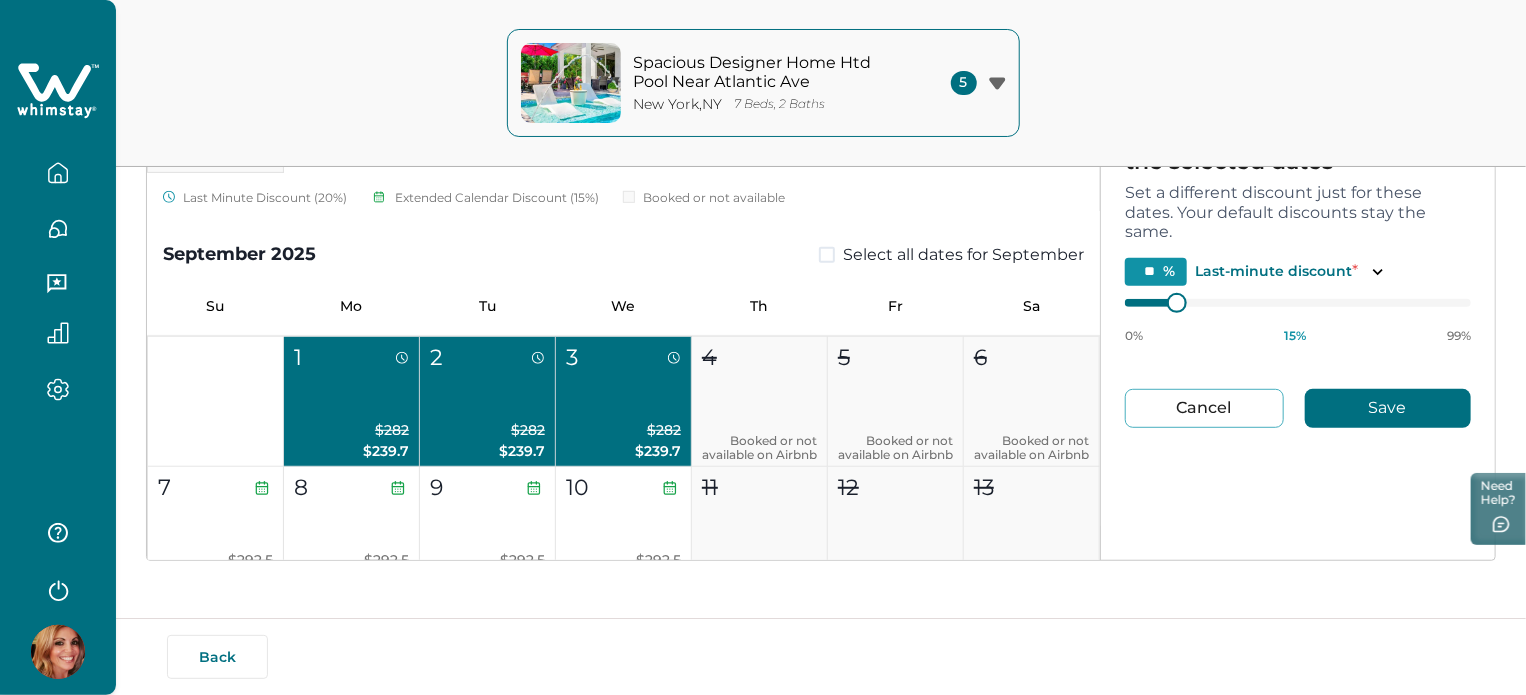 scroll, scrollTop: 700, scrollLeft: 0, axis: vertical 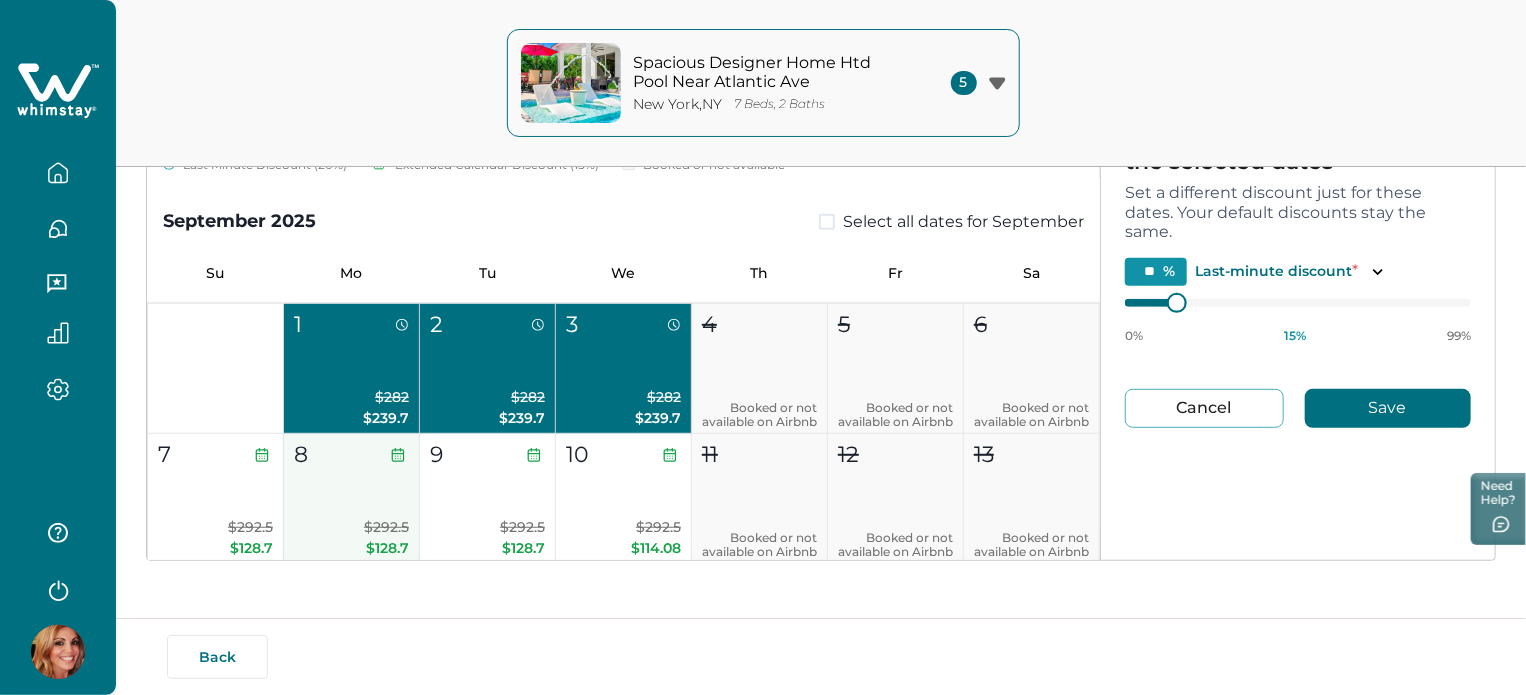 click on "8 $292.5 $128.7" at bounding box center (352, 499) 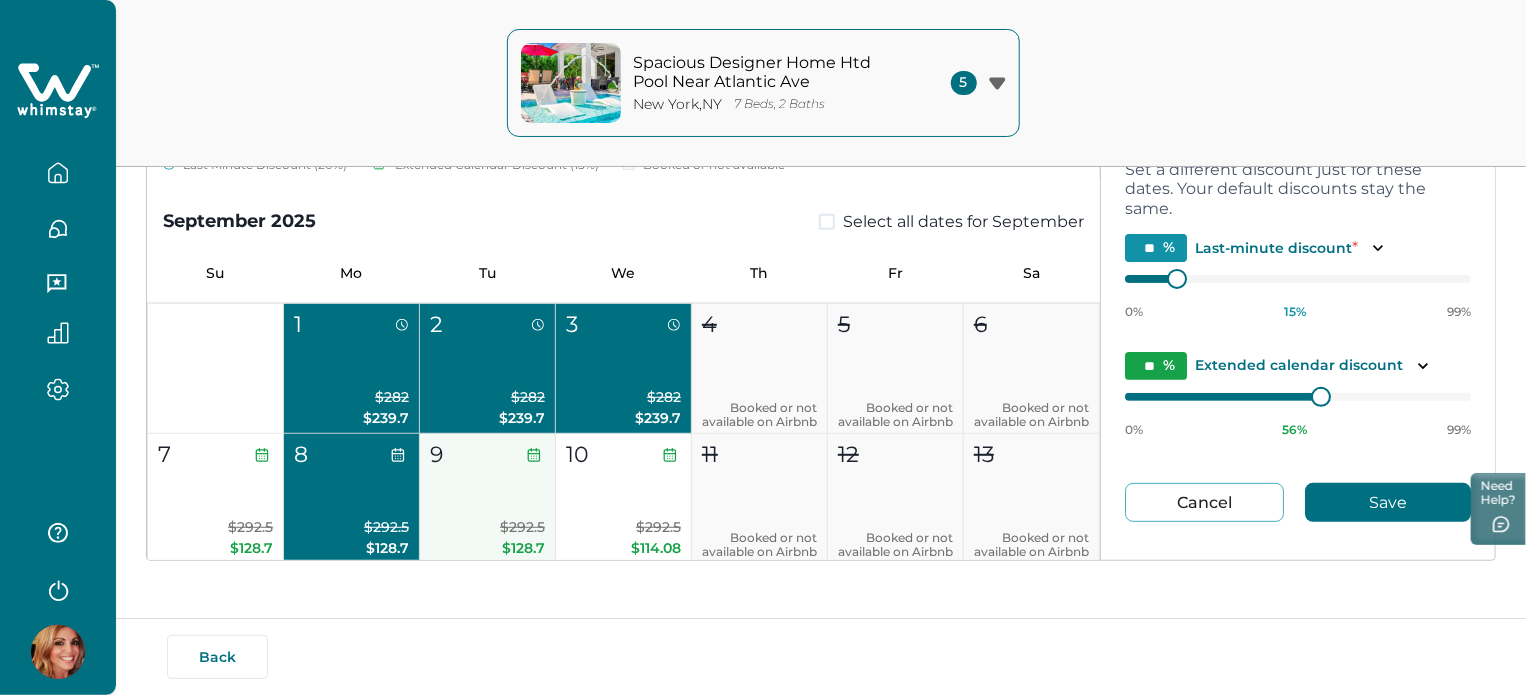 click on "9 $292.5 $128.7" at bounding box center [488, 499] 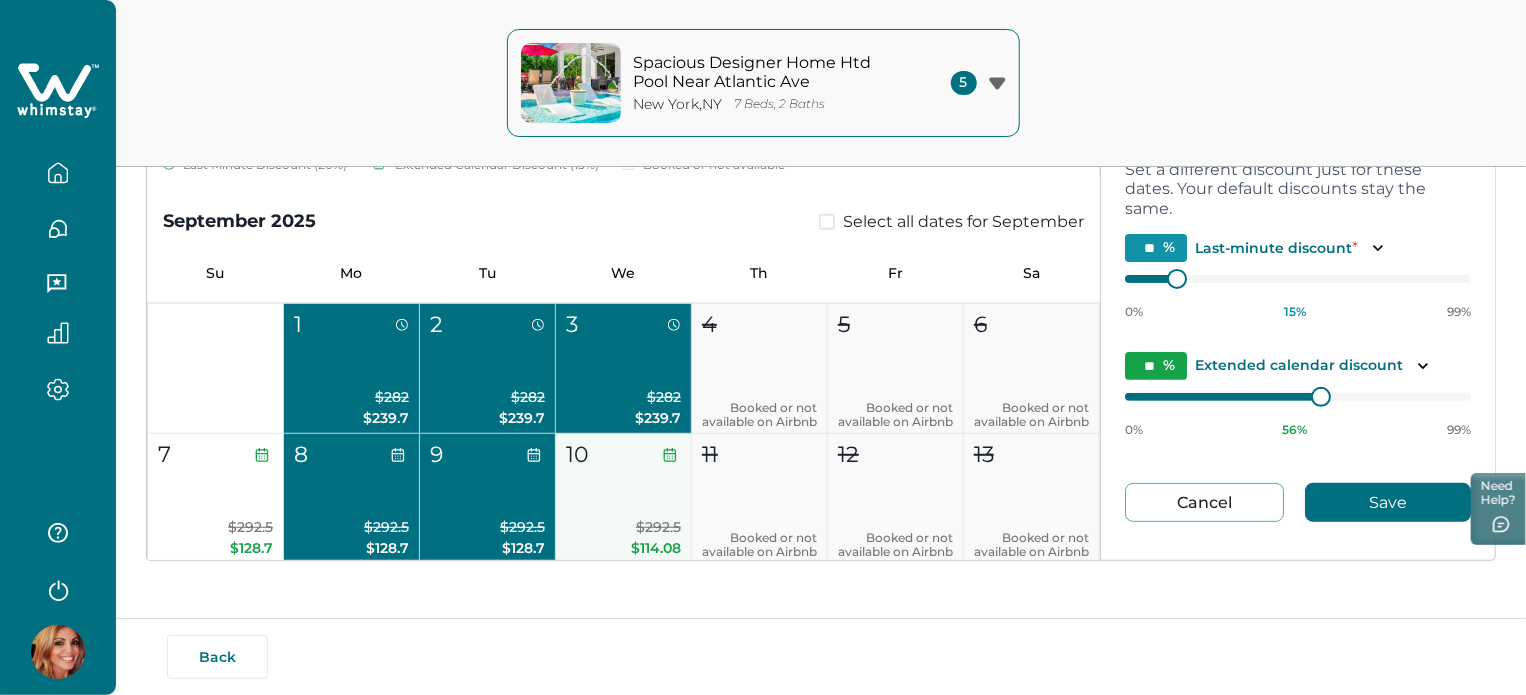 click on "10 $292.5 $114.08" at bounding box center [624, 499] 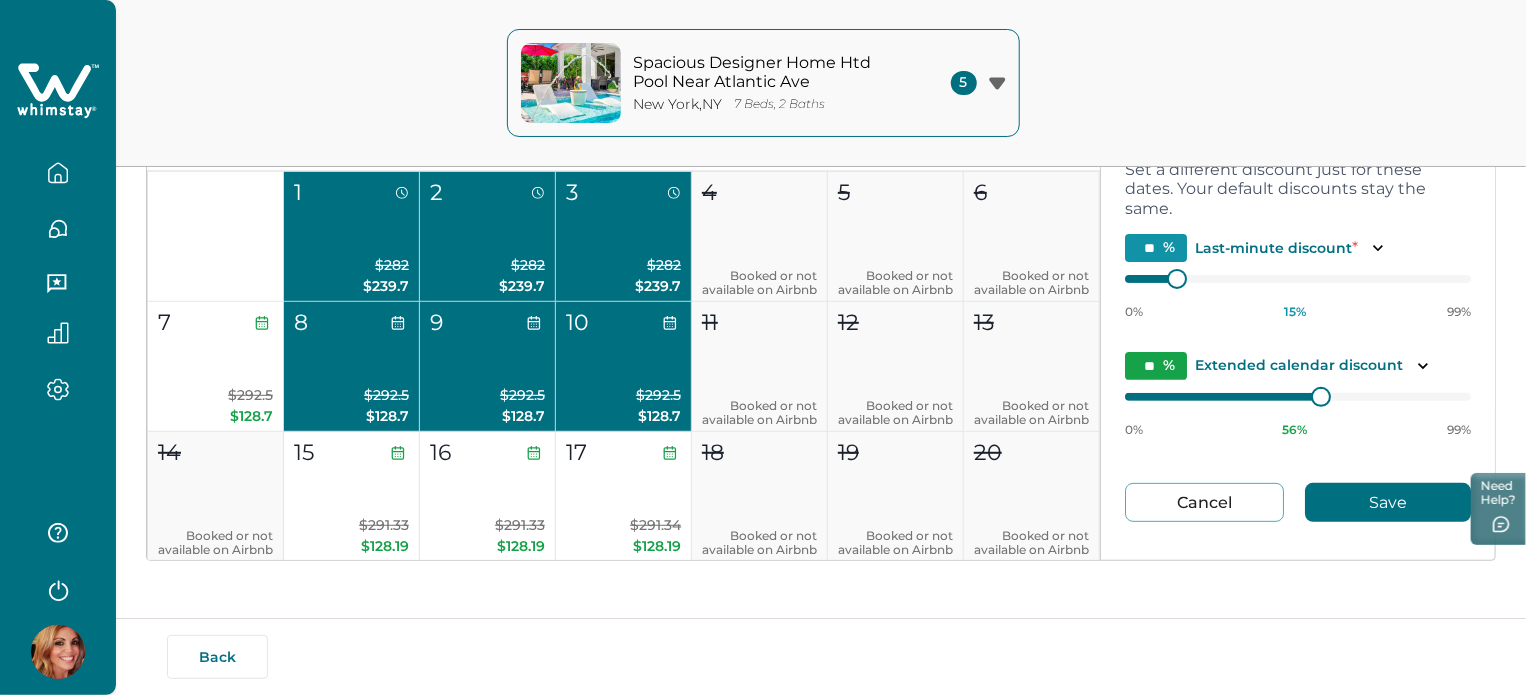 scroll, scrollTop: 800, scrollLeft: 0, axis: vertical 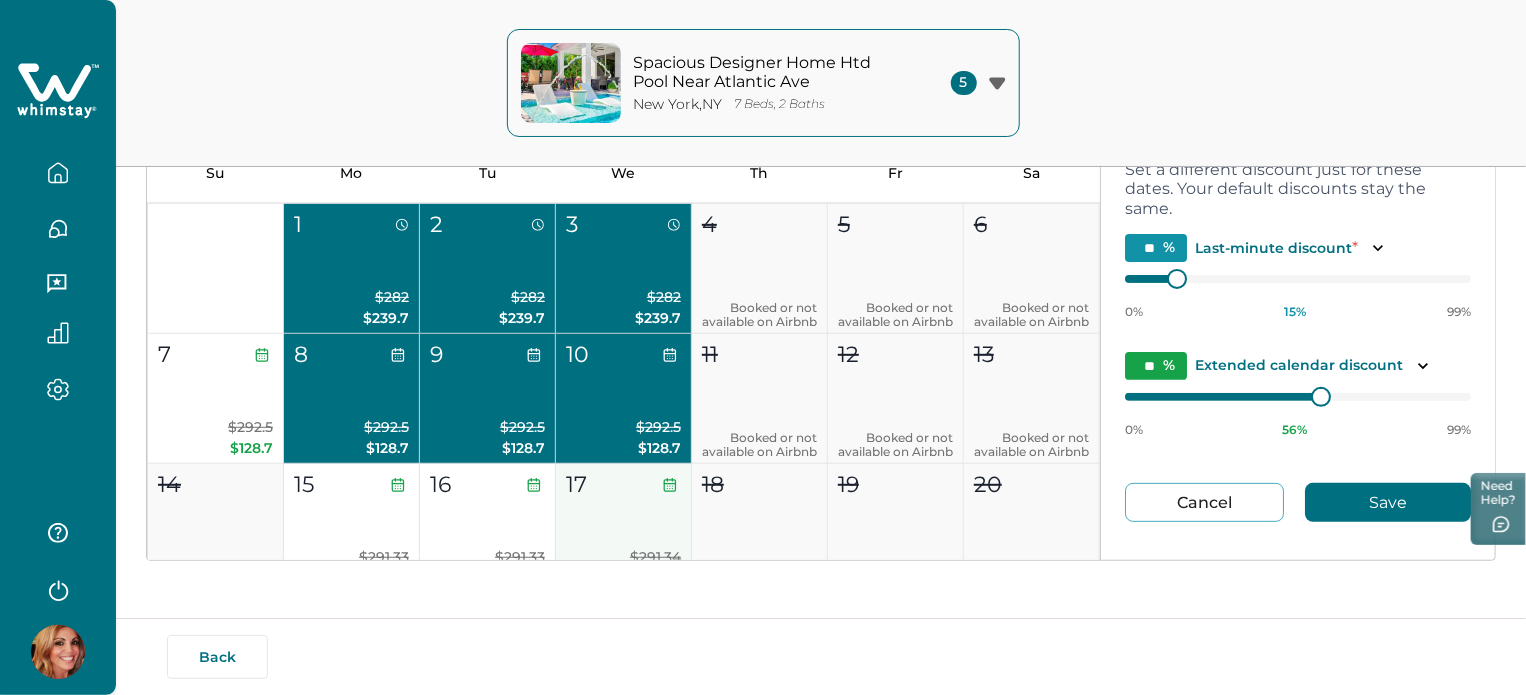 click on "17 $291.34 $128.19" at bounding box center [624, 529] 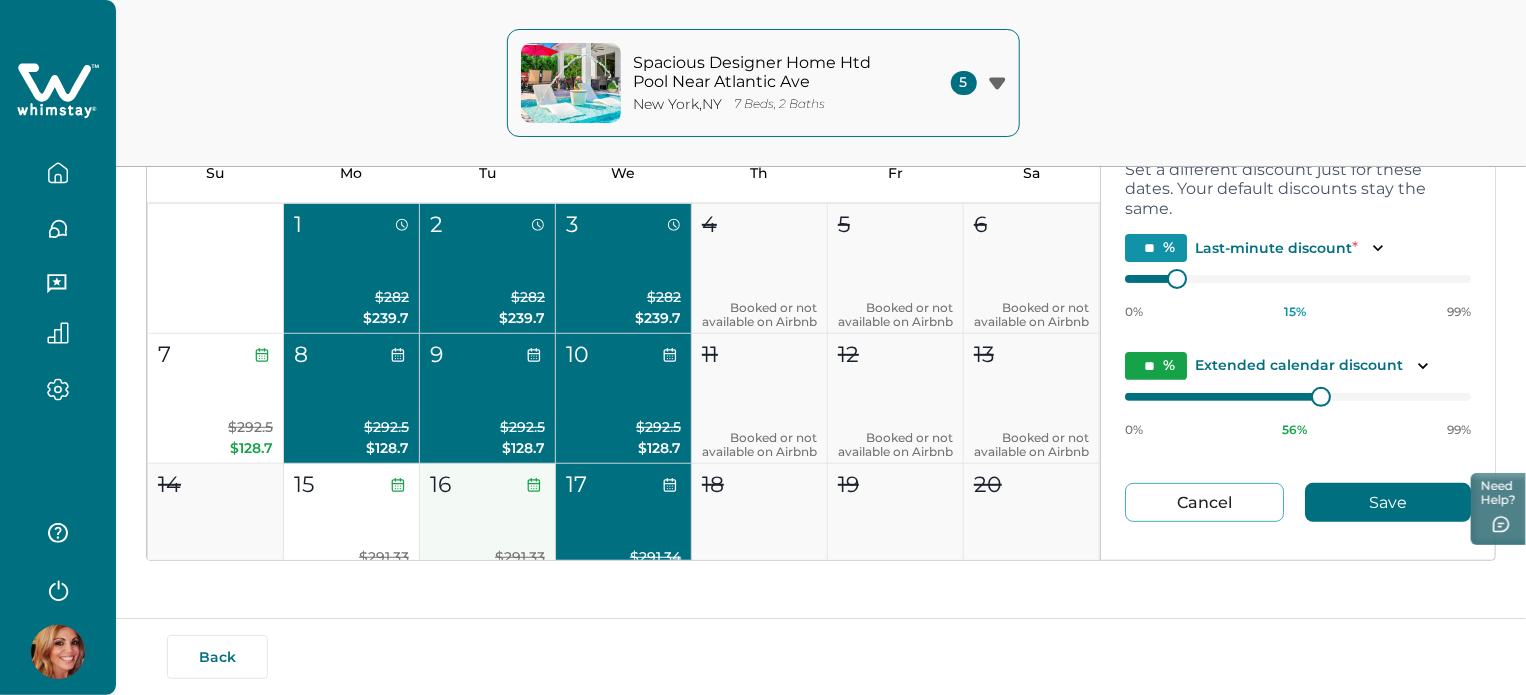 click on "16 $291.33 $128.19" at bounding box center (488, 529) 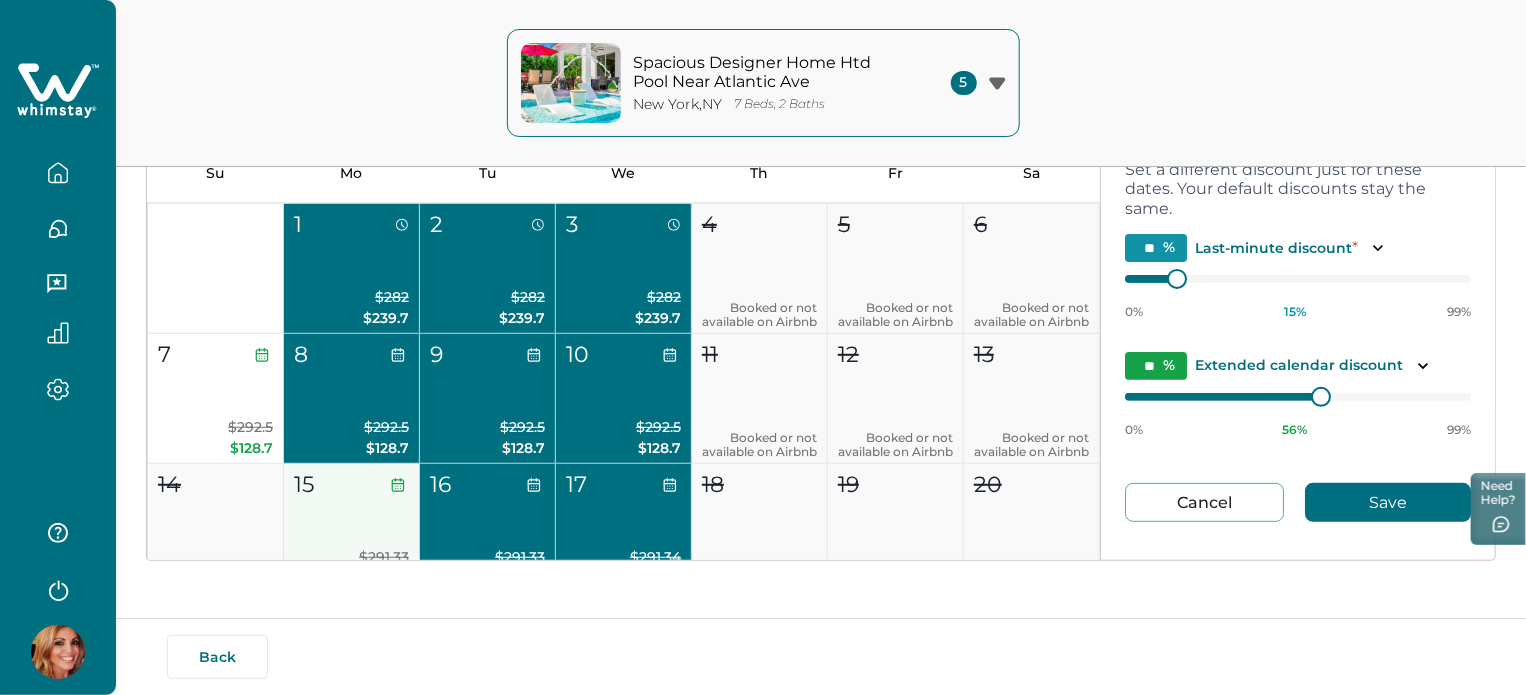 click on "15 $291.33 $128.19" at bounding box center [352, 529] 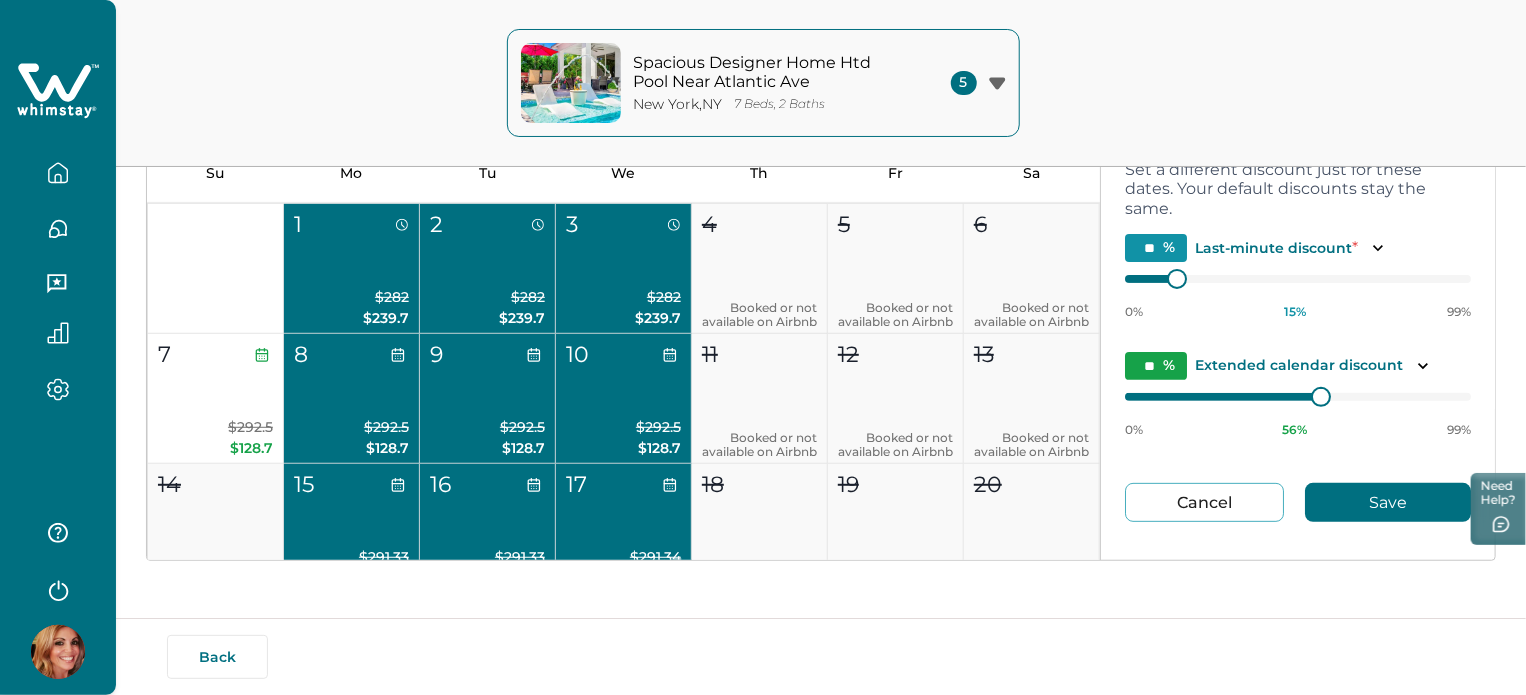 drag, startPoint x: 201, startPoint y: 414, endPoint x: 623, endPoint y: 478, distance: 426.8255 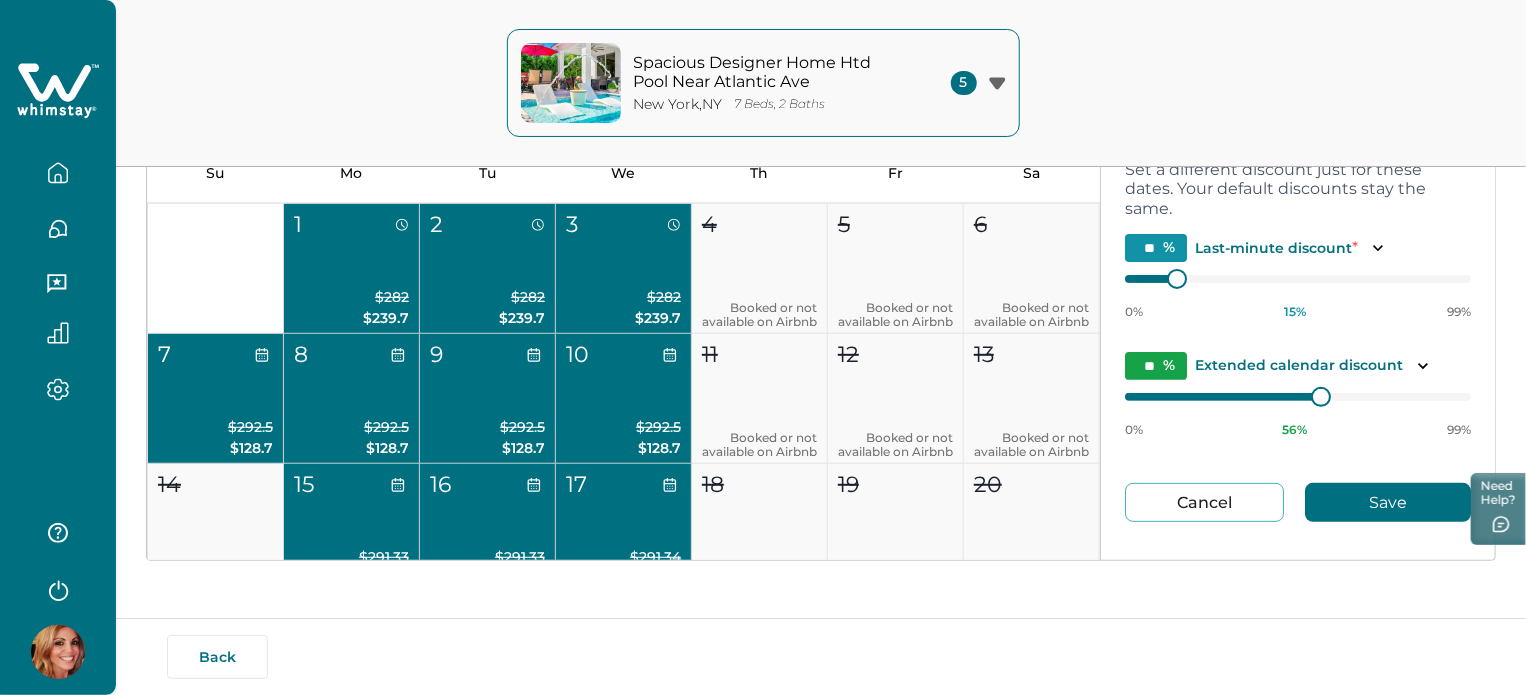 click on "Save" at bounding box center (1388, 502) 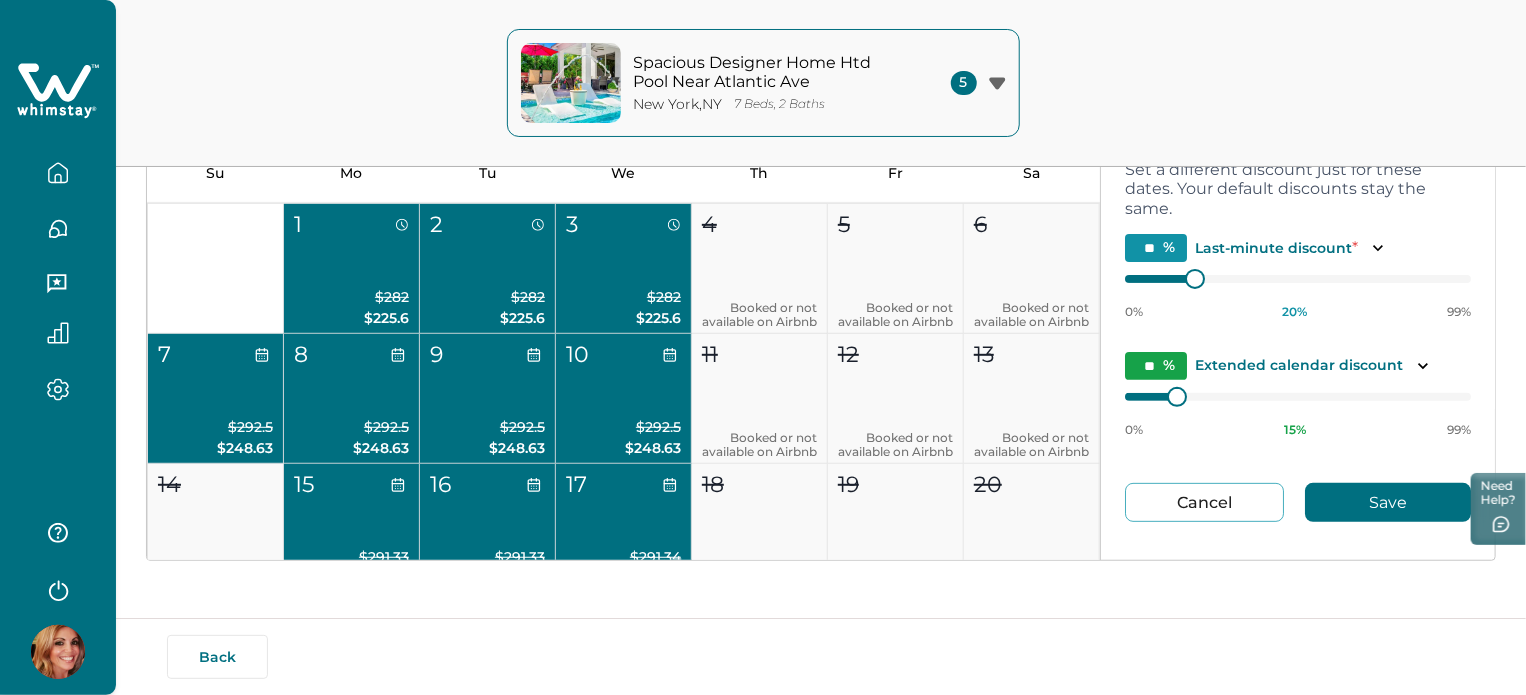 type on "**" 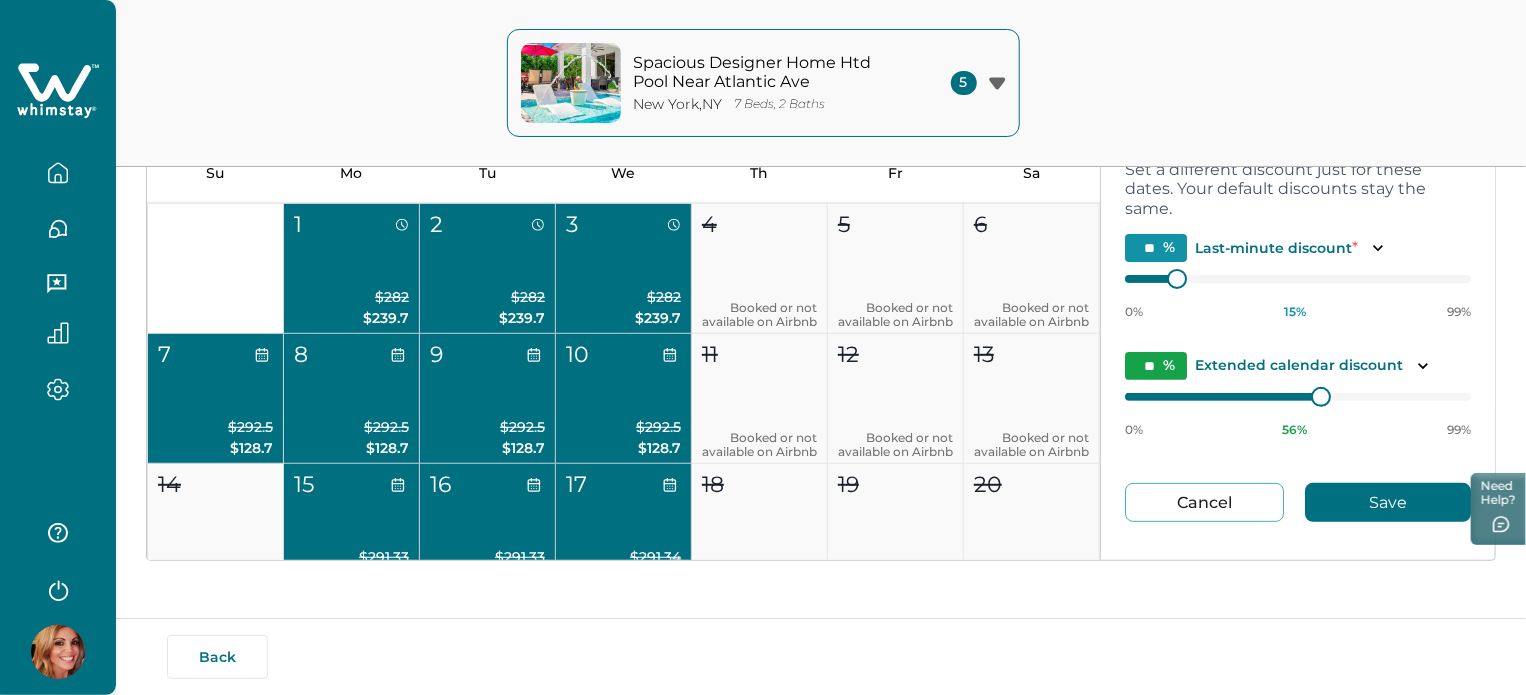 type on "**" 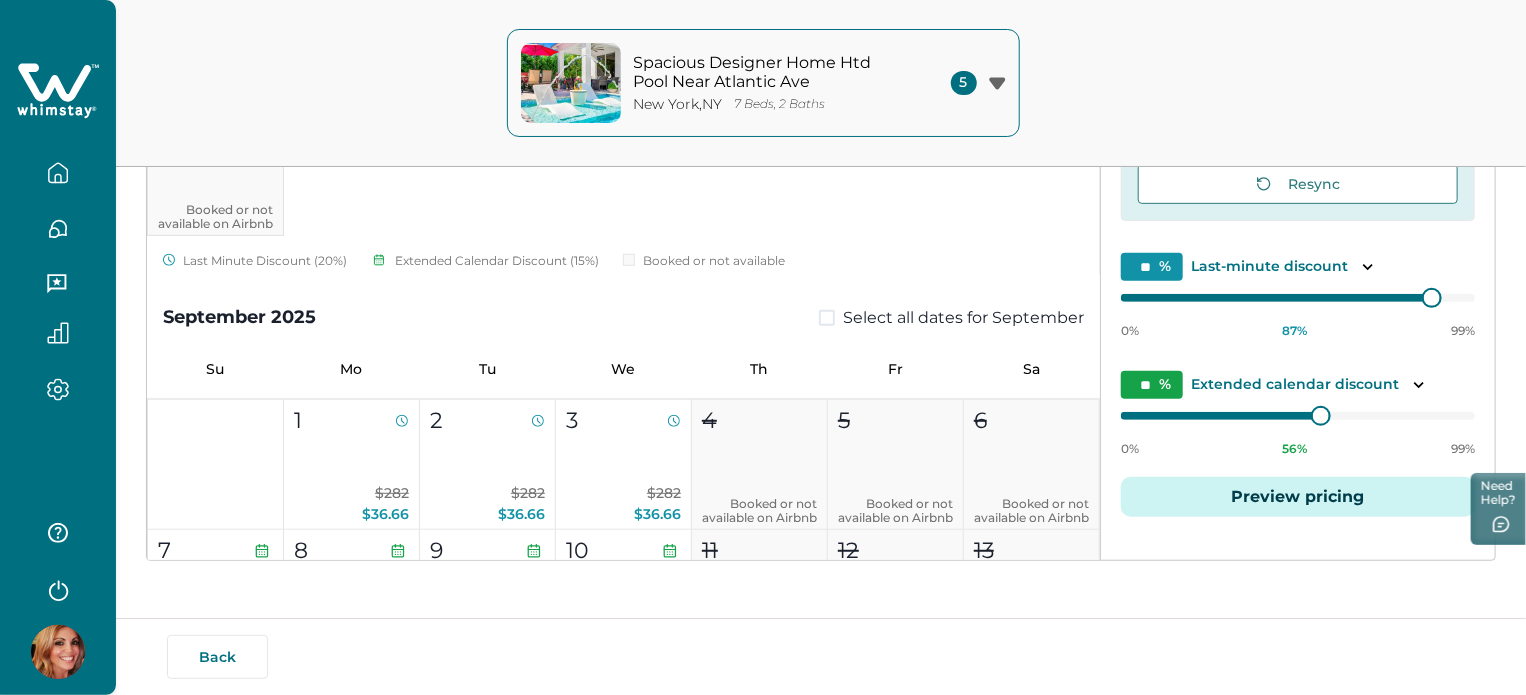 scroll, scrollTop: 600, scrollLeft: 0, axis: vertical 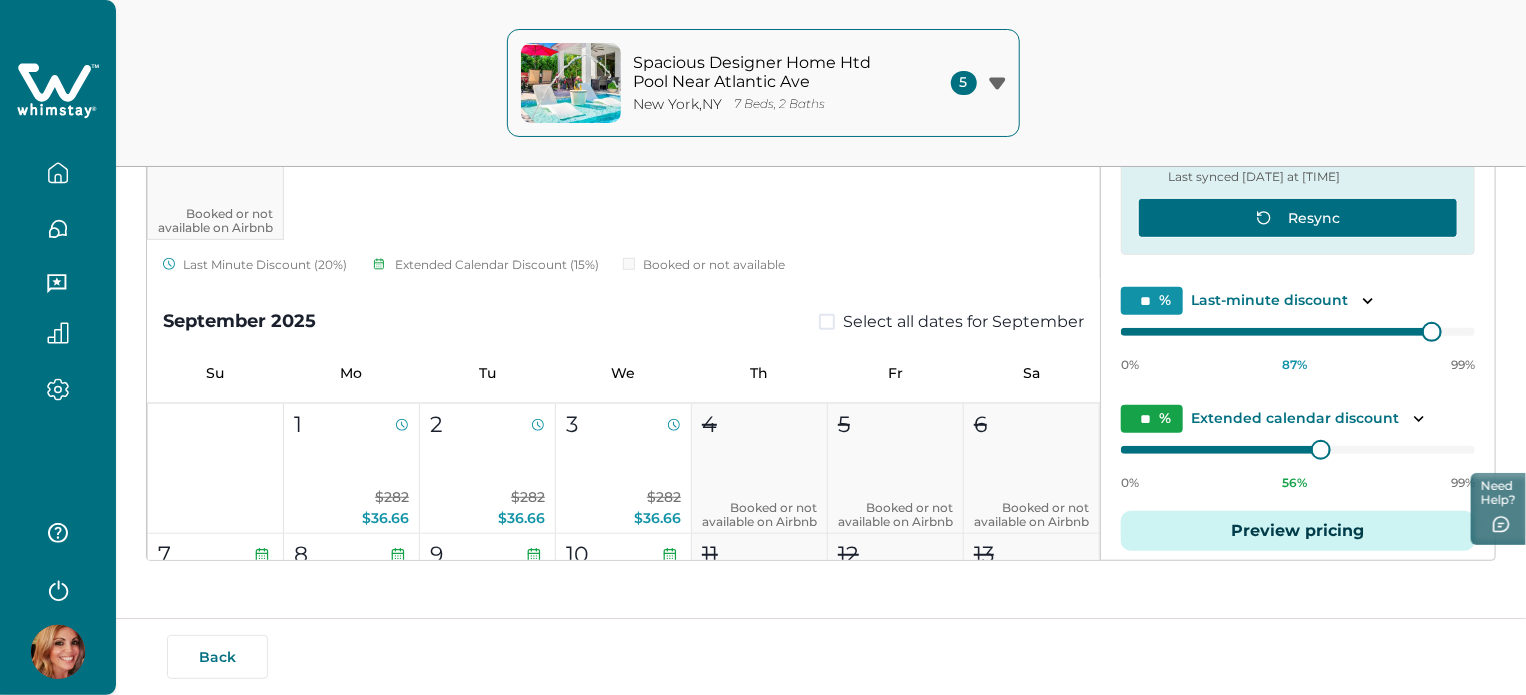 click on "Resync" at bounding box center (1298, 218) 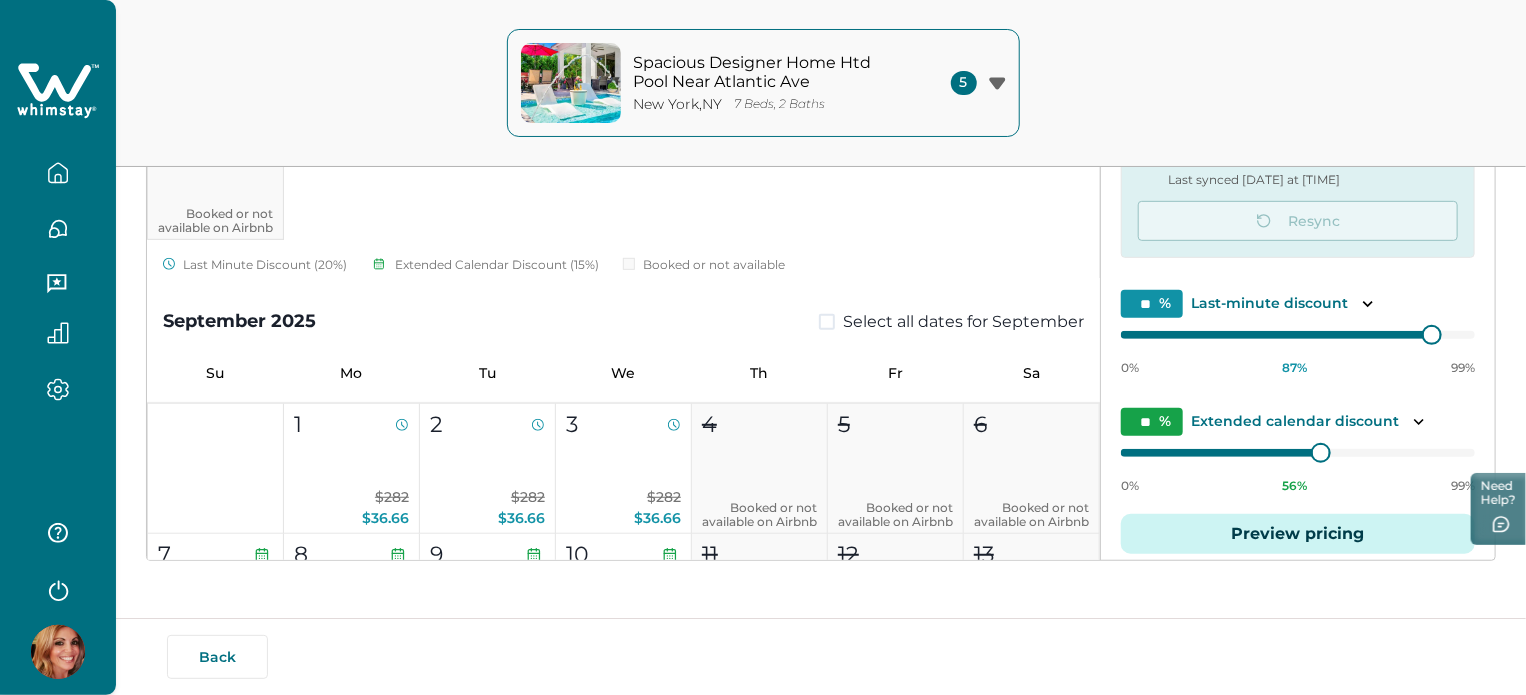 scroll, scrollTop: 100, scrollLeft: 0, axis: vertical 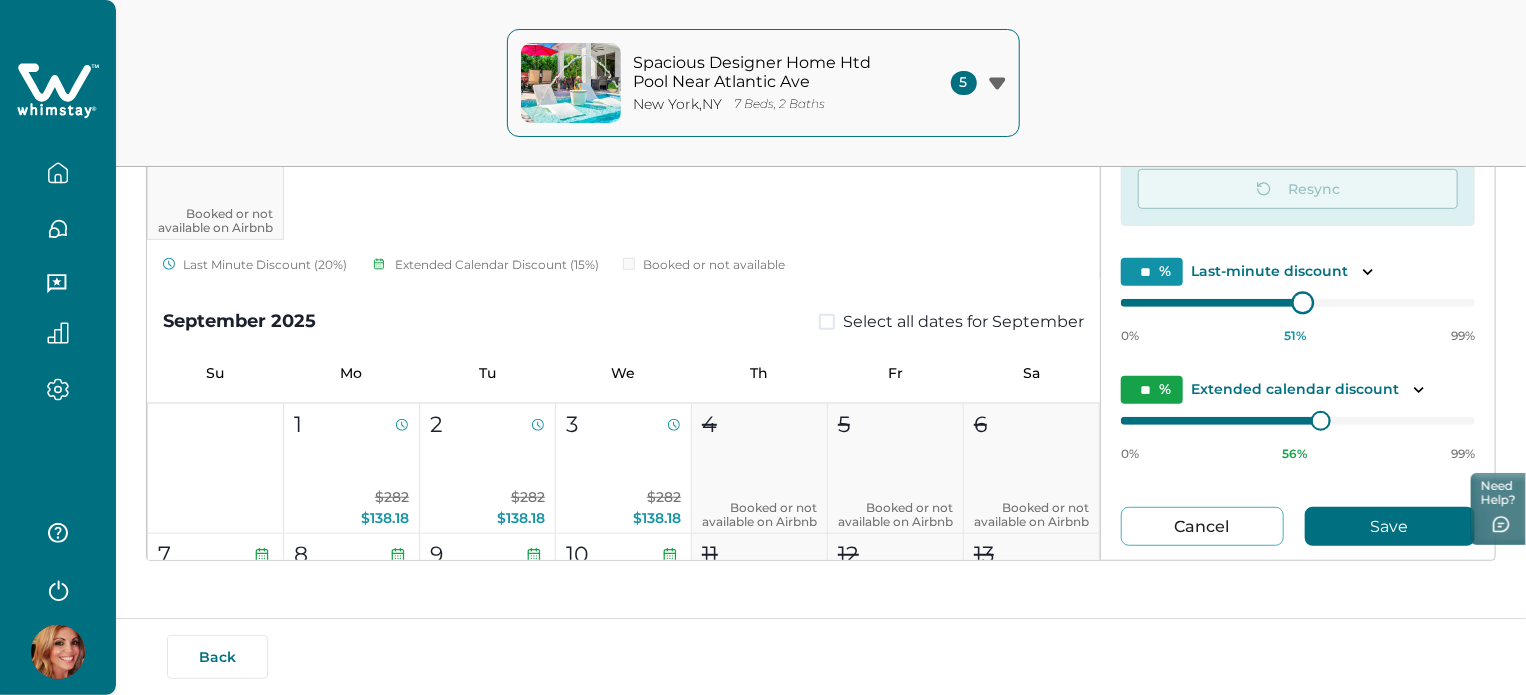 type on "**" 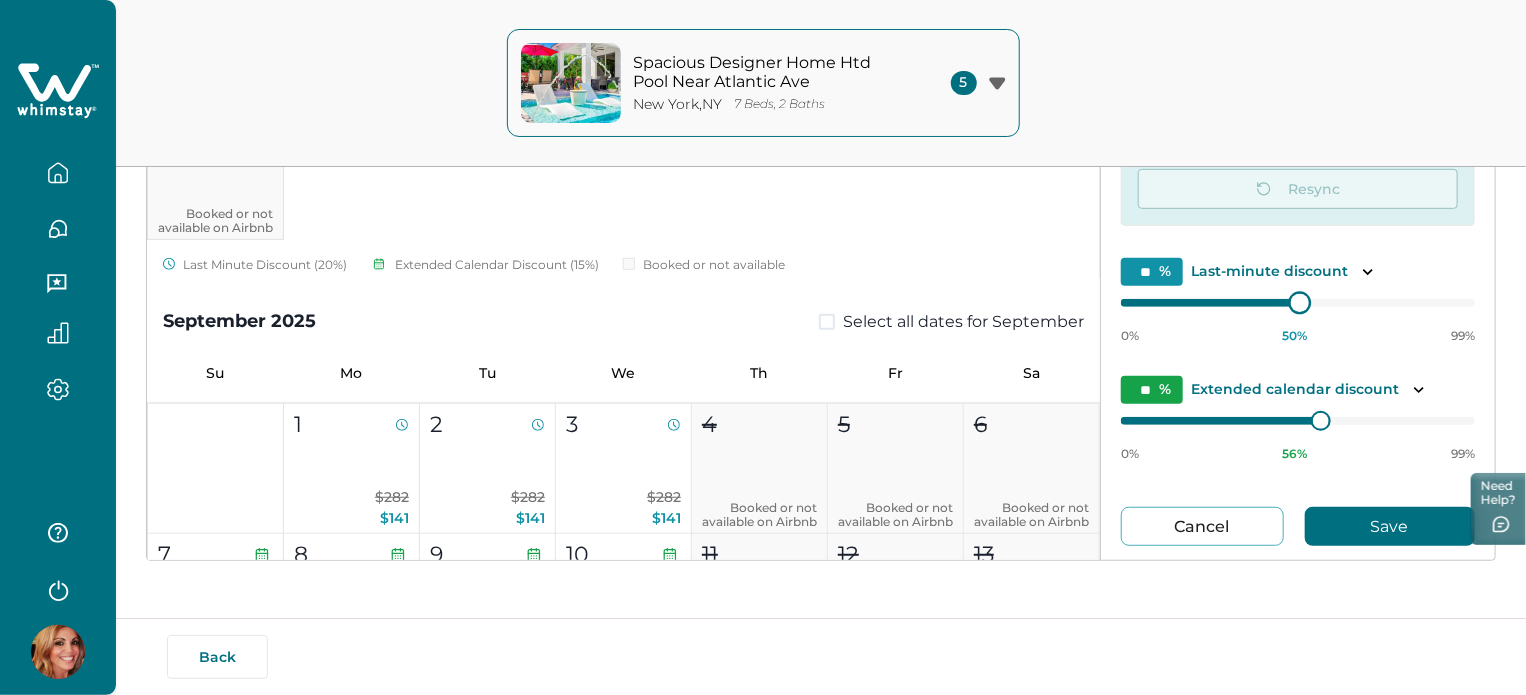 click on "Default price settings Applies to all nights unless customized for specific dates Syncing base price from Airbnb Base price imports from Airbnb Last synced   Aug 7, 11:29 AM Resync ** % Last-minute discount 0% 50 % 99% ** % Extended calendar discount 0% 56 % 99% Cancel Save Preview pricing" at bounding box center (1298, 284) 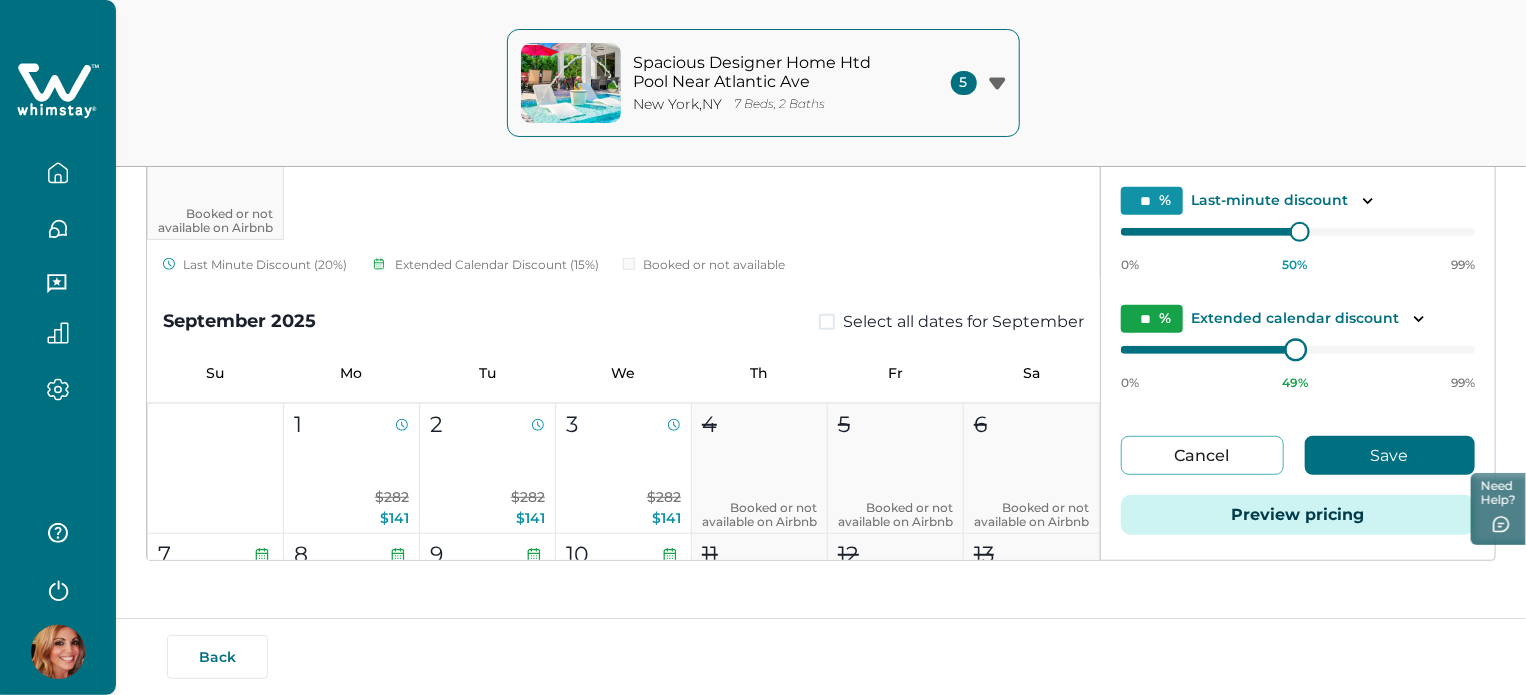 type on "**" 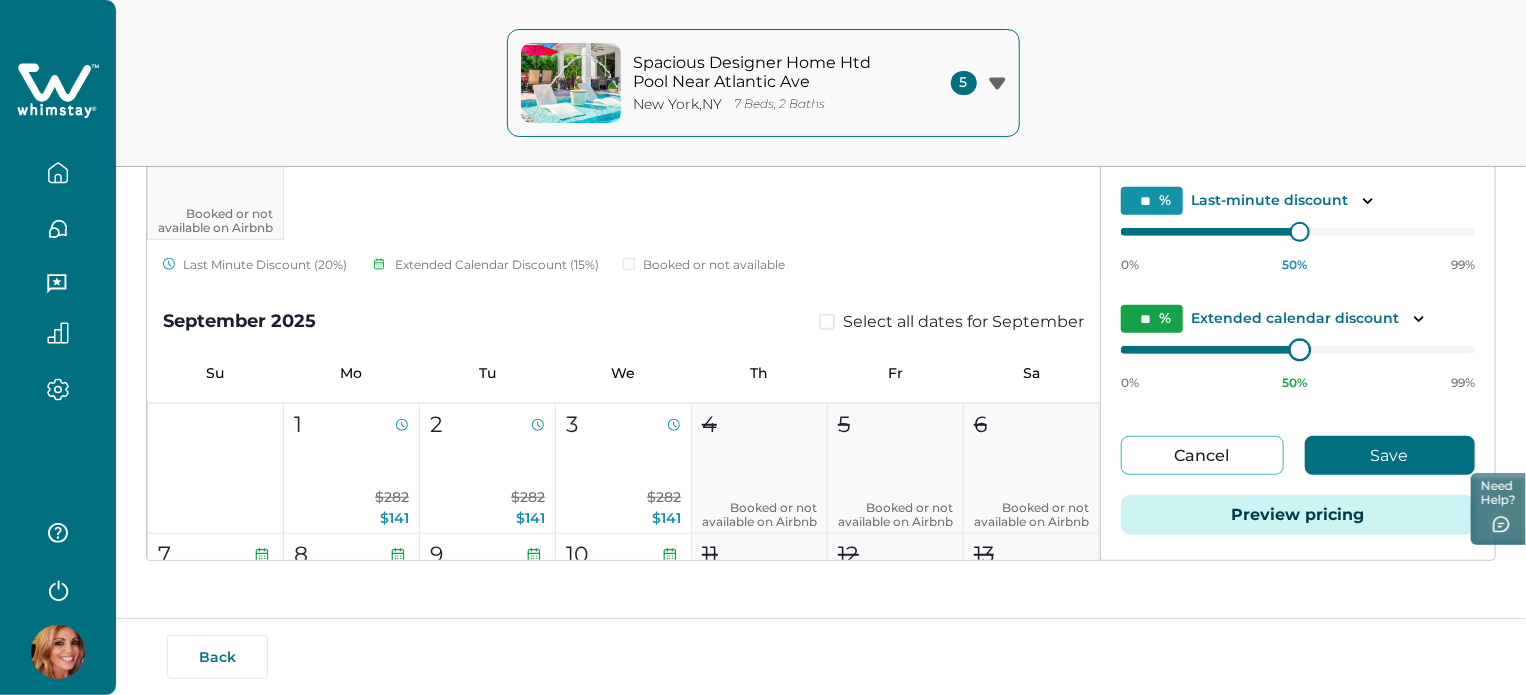 click on "Default price settings Applies to all nights unless customized for specific dates Base price imports from Airbnb Last synced   Aug 7, 12:12 PM Resync ** % Last-minute discount 0% 50 % 99% ** % Extended calendar discount 0% 50 % 99% Cancel Save Preview pricing" at bounding box center (1298, 248) 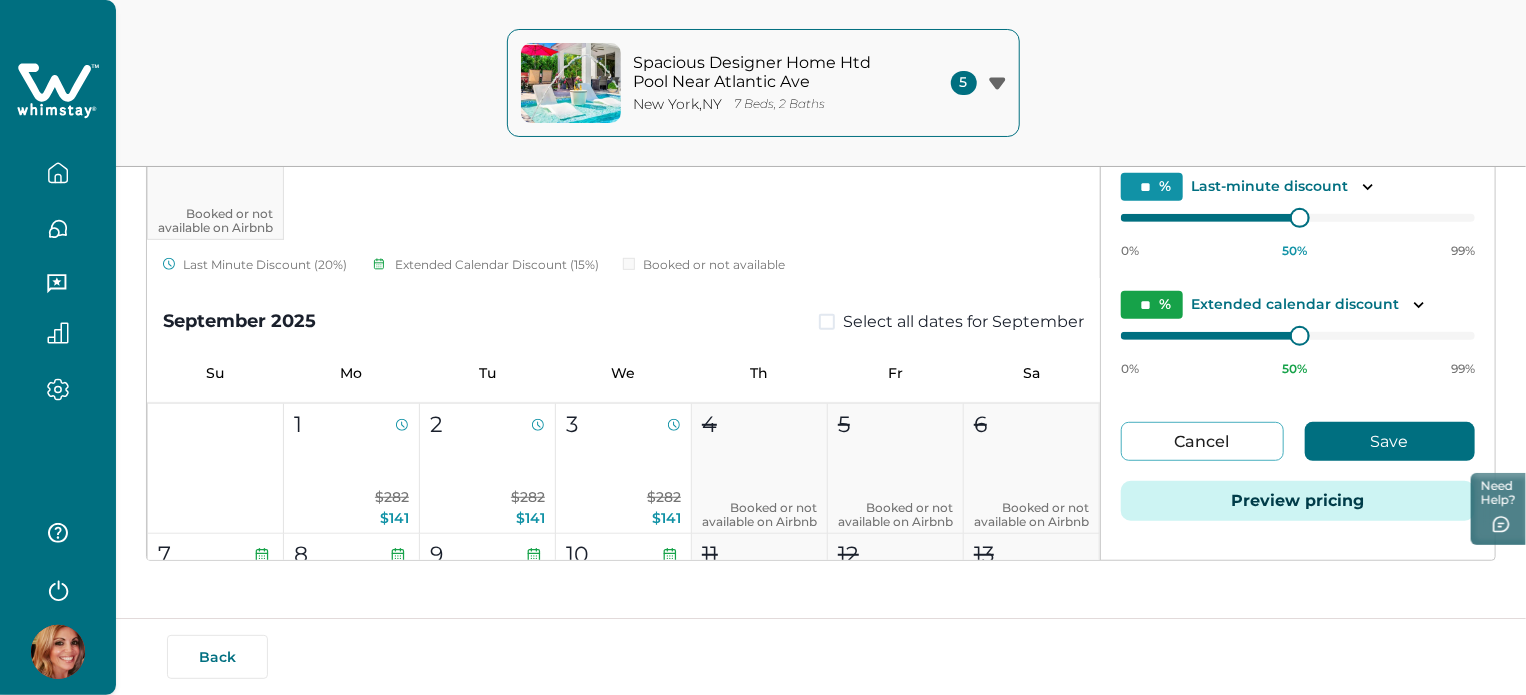 scroll, scrollTop: 118, scrollLeft: 0, axis: vertical 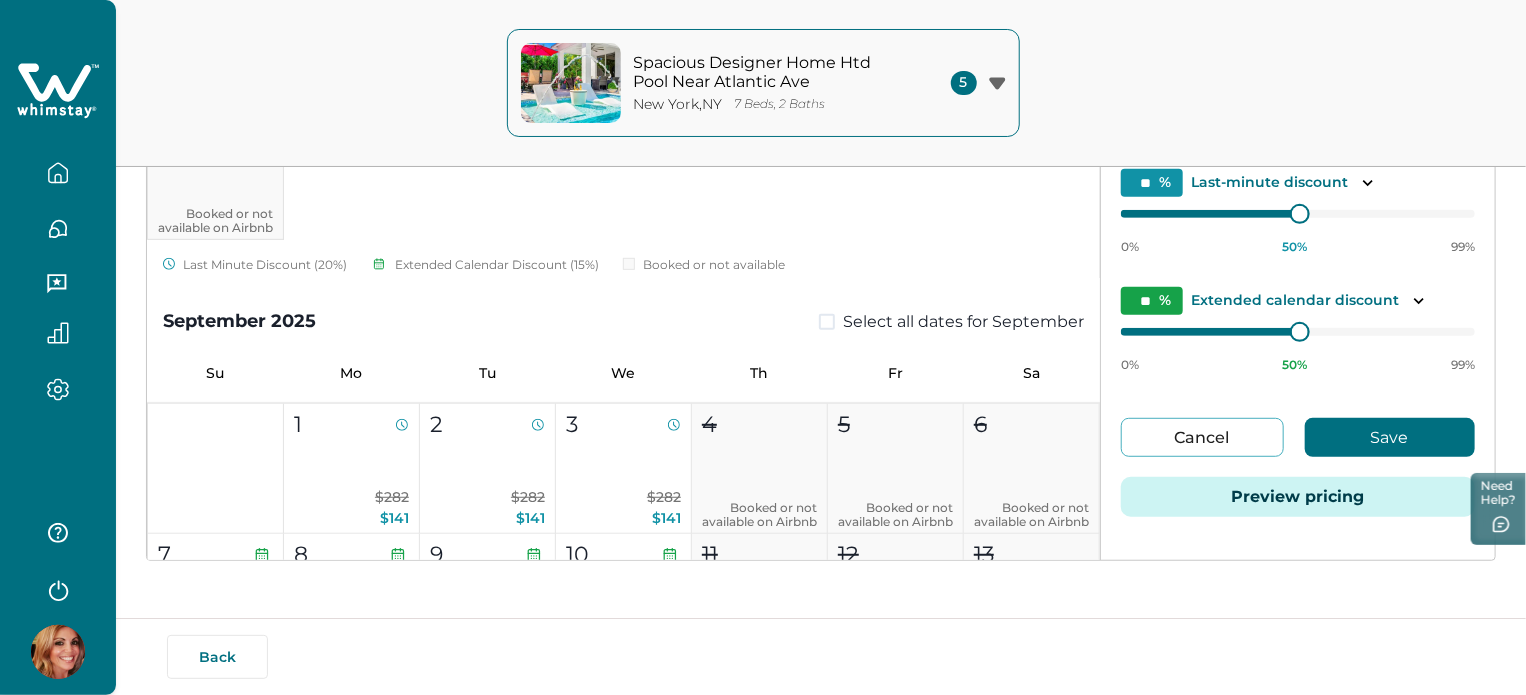 click on "Save" at bounding box center [1390, 437] 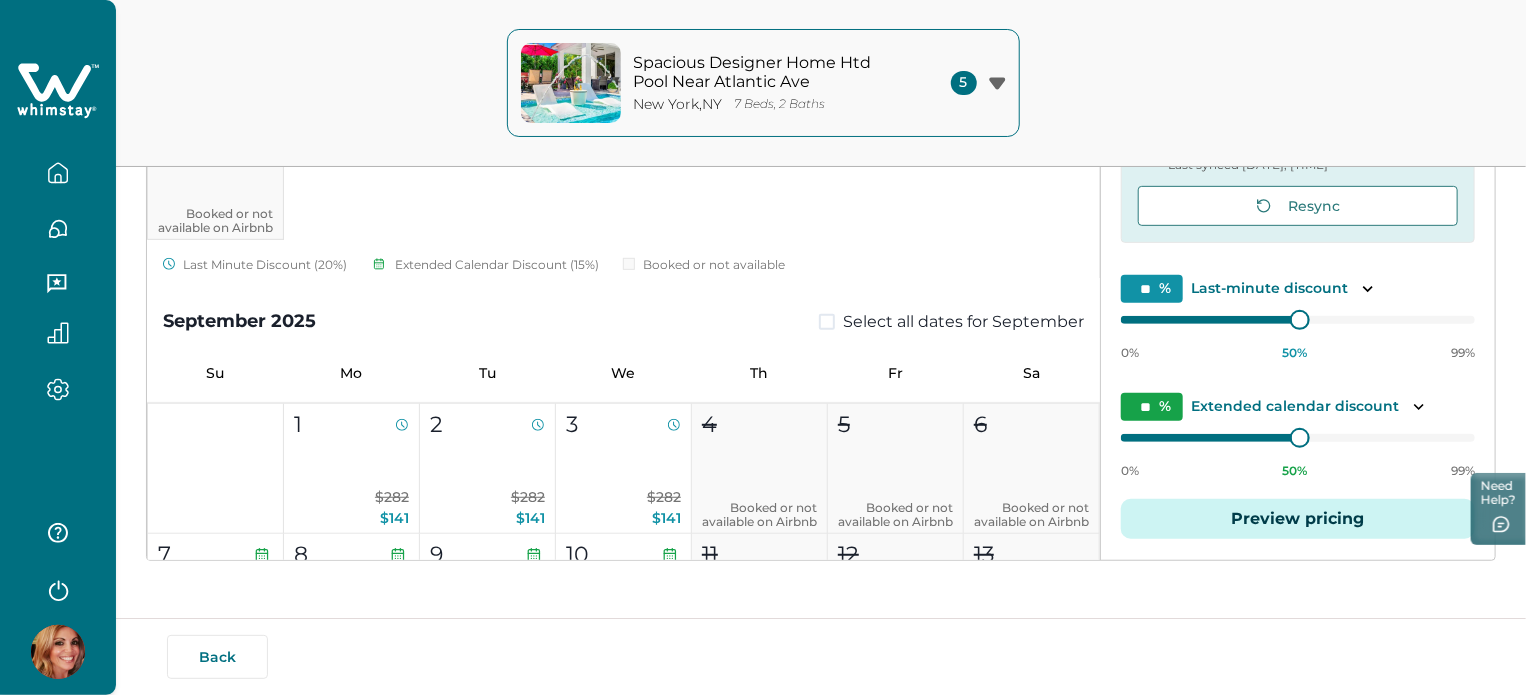scroll, scrollTop: 0, scrollLeft: 0, axis: both 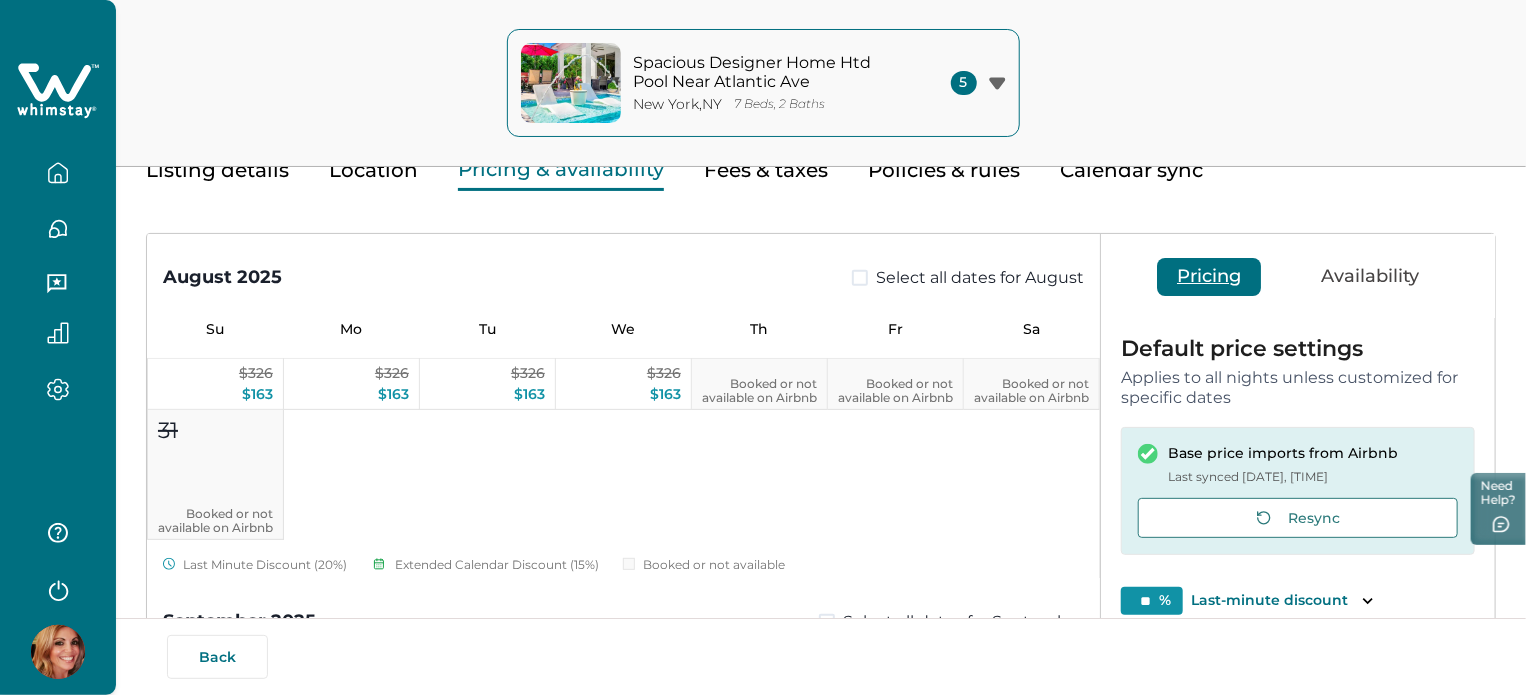 click on "Availability" at bounding box center [1370, 277] 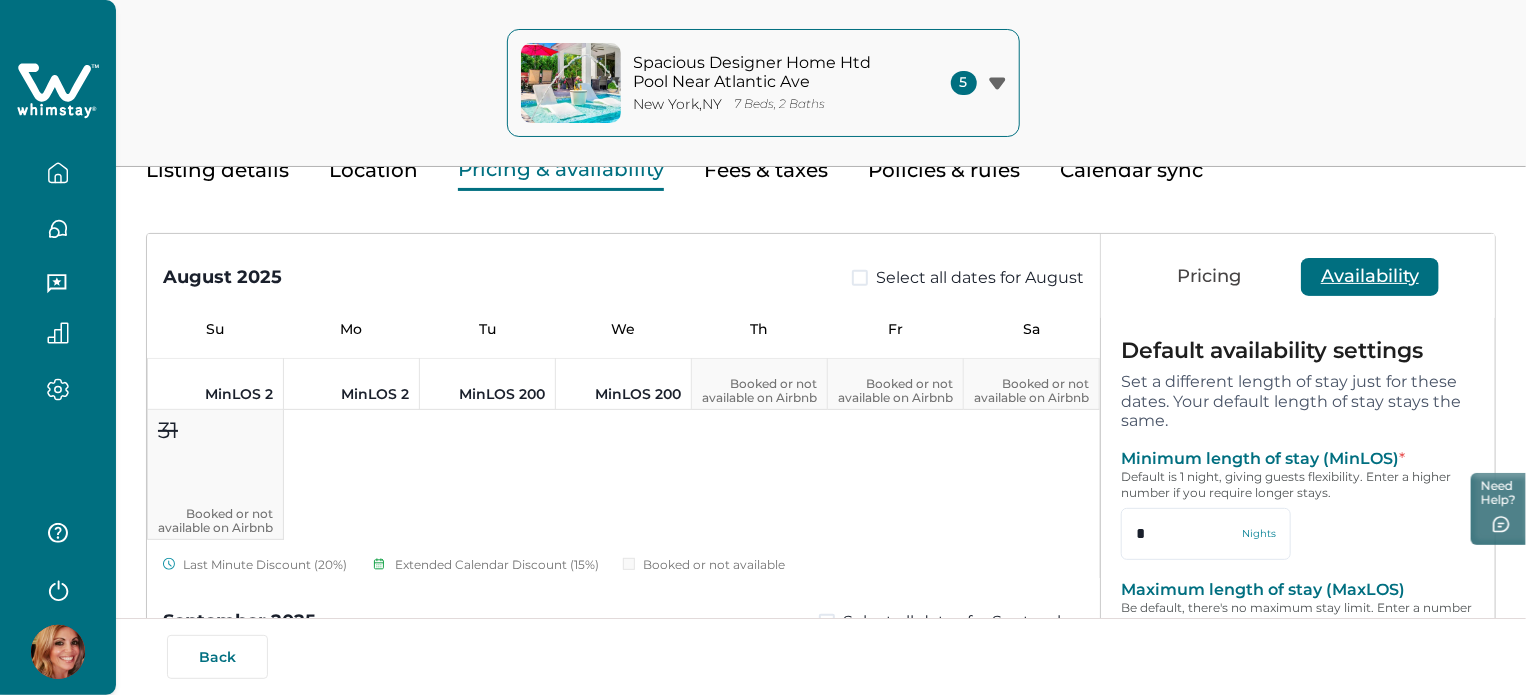 click on "August 2025 Select all dates for   August" at bounding box center (623, 262) 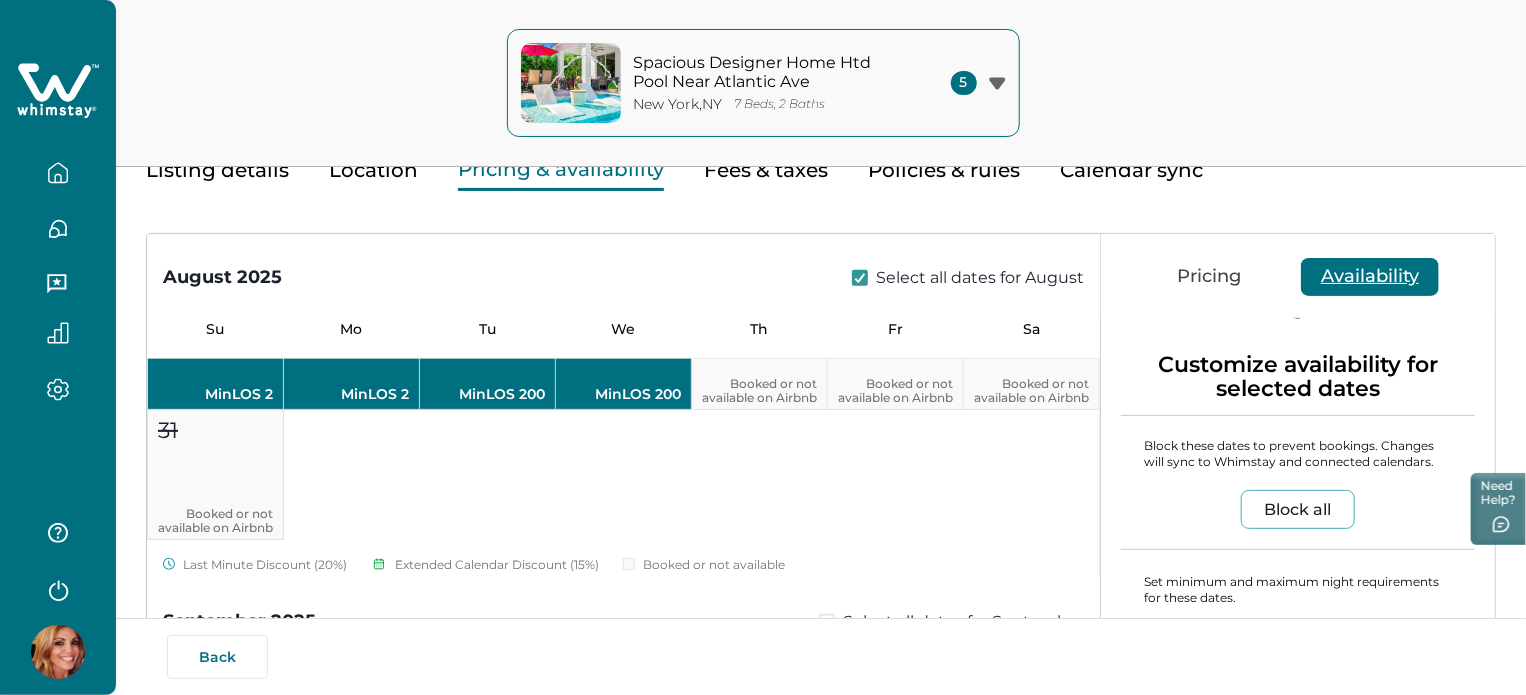 click on "Block all" at bounding box center [1298, 509] 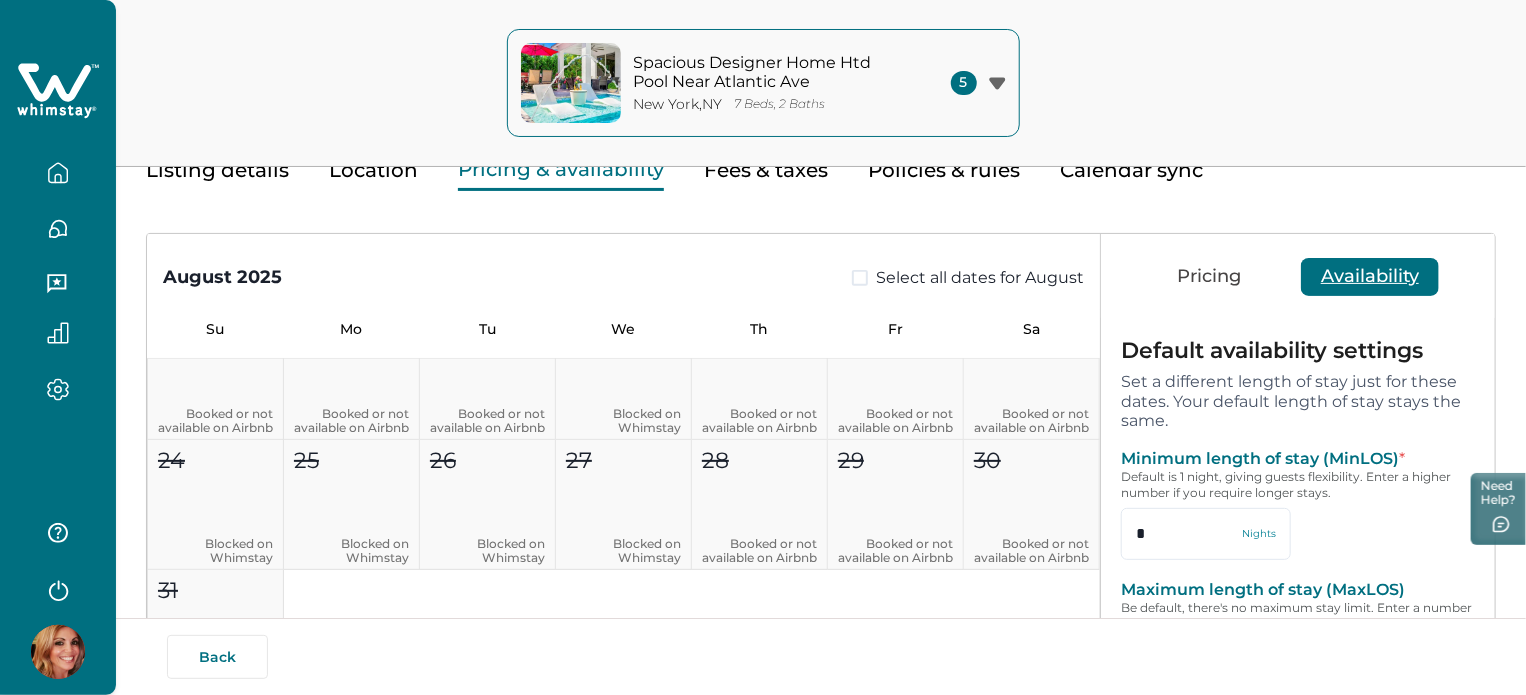 scroll, scrollTop: 400, scrollLeft: 0, axis: vertical 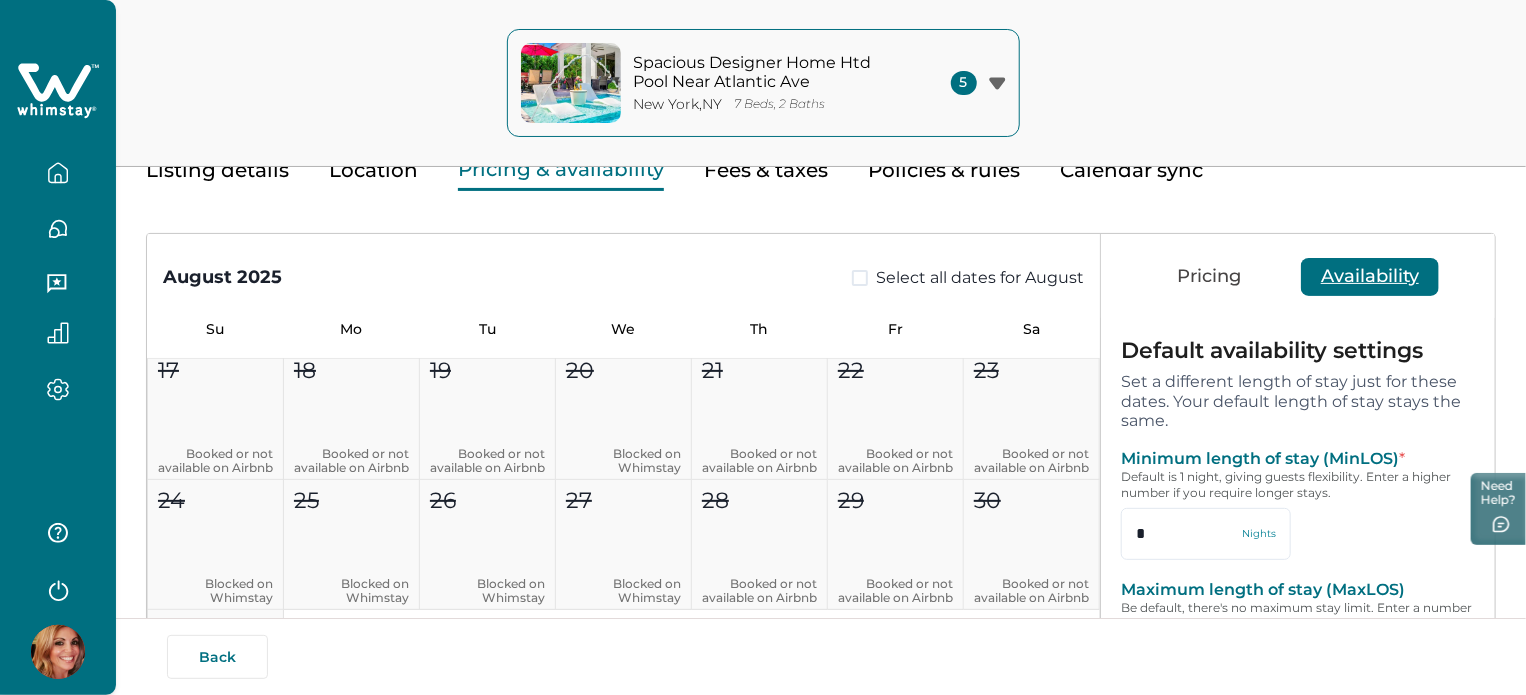 click at bounding box center [860, 278] 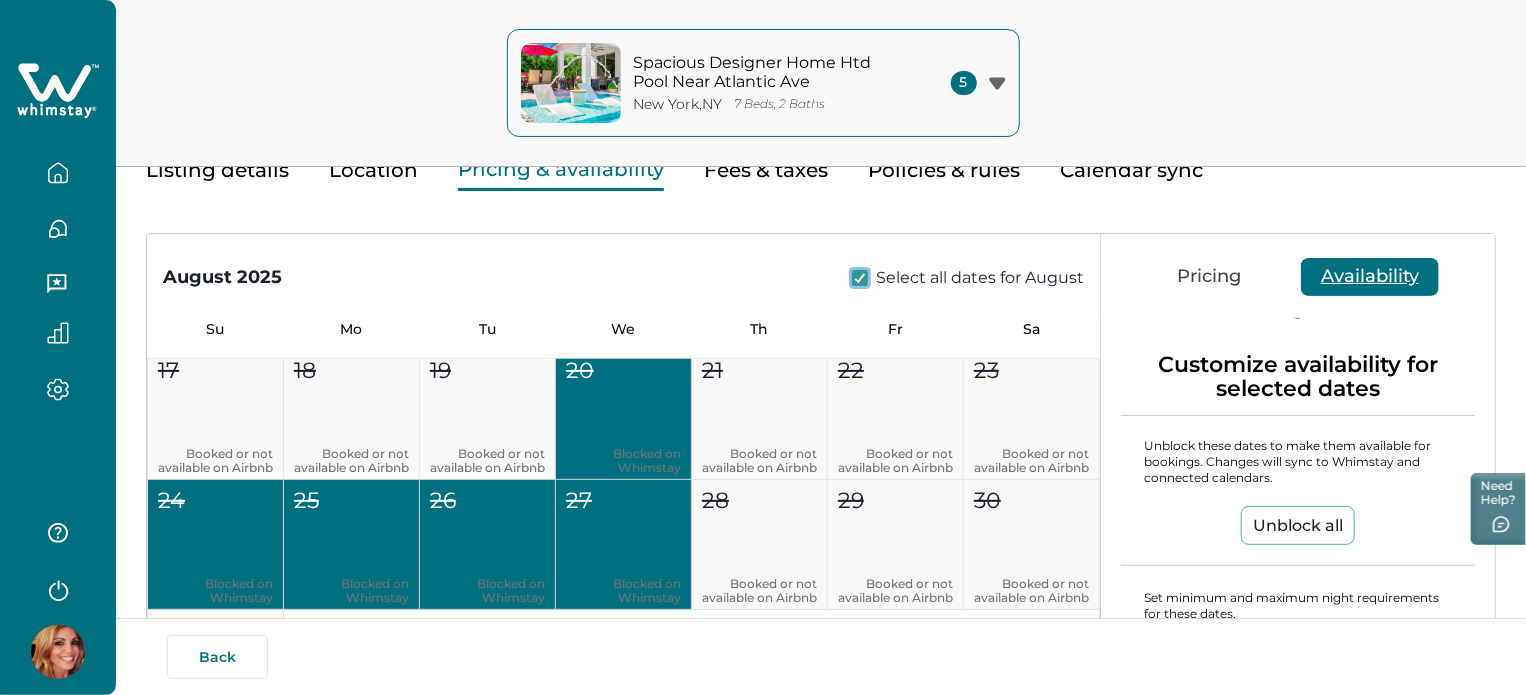click on "Unblock all" at bounding box center (1298, 525) 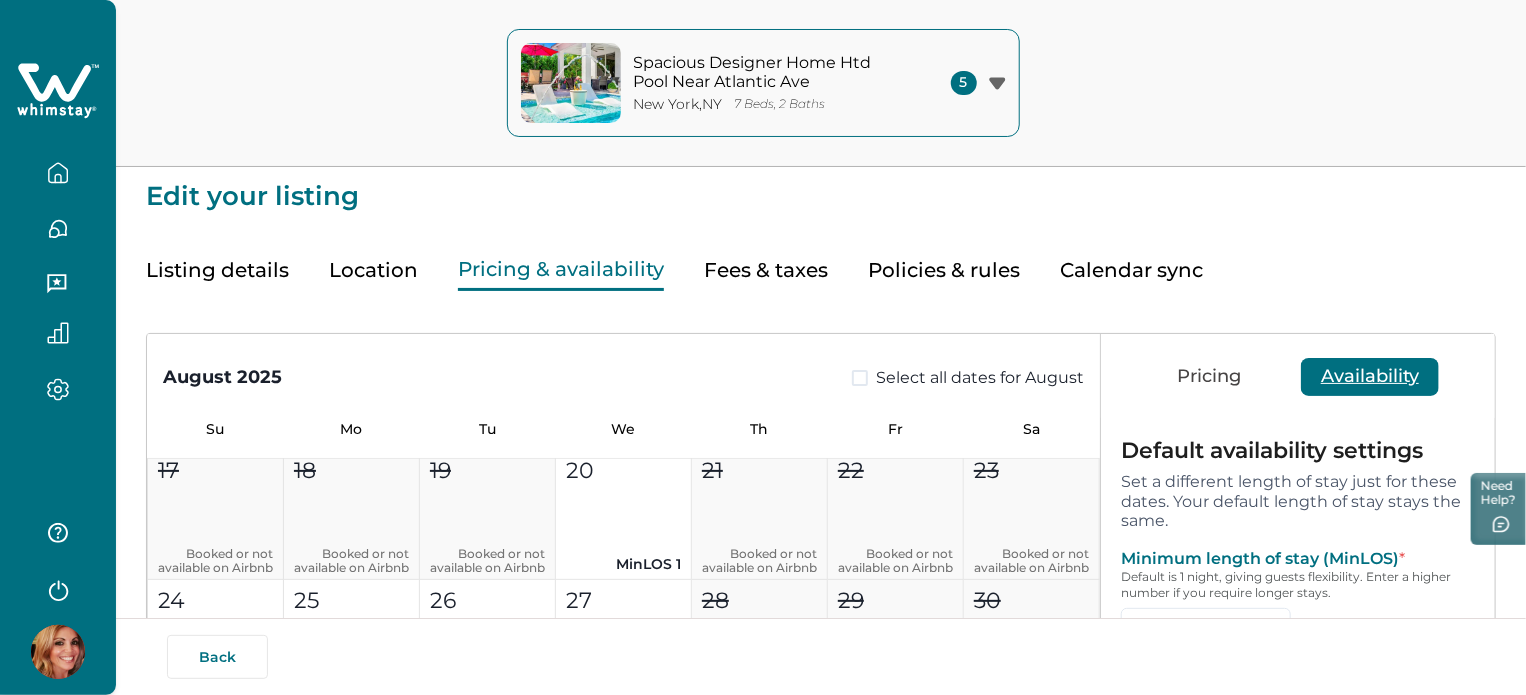 scroll, scrollTop: 105, scrollLeft: 0, axis: vertical 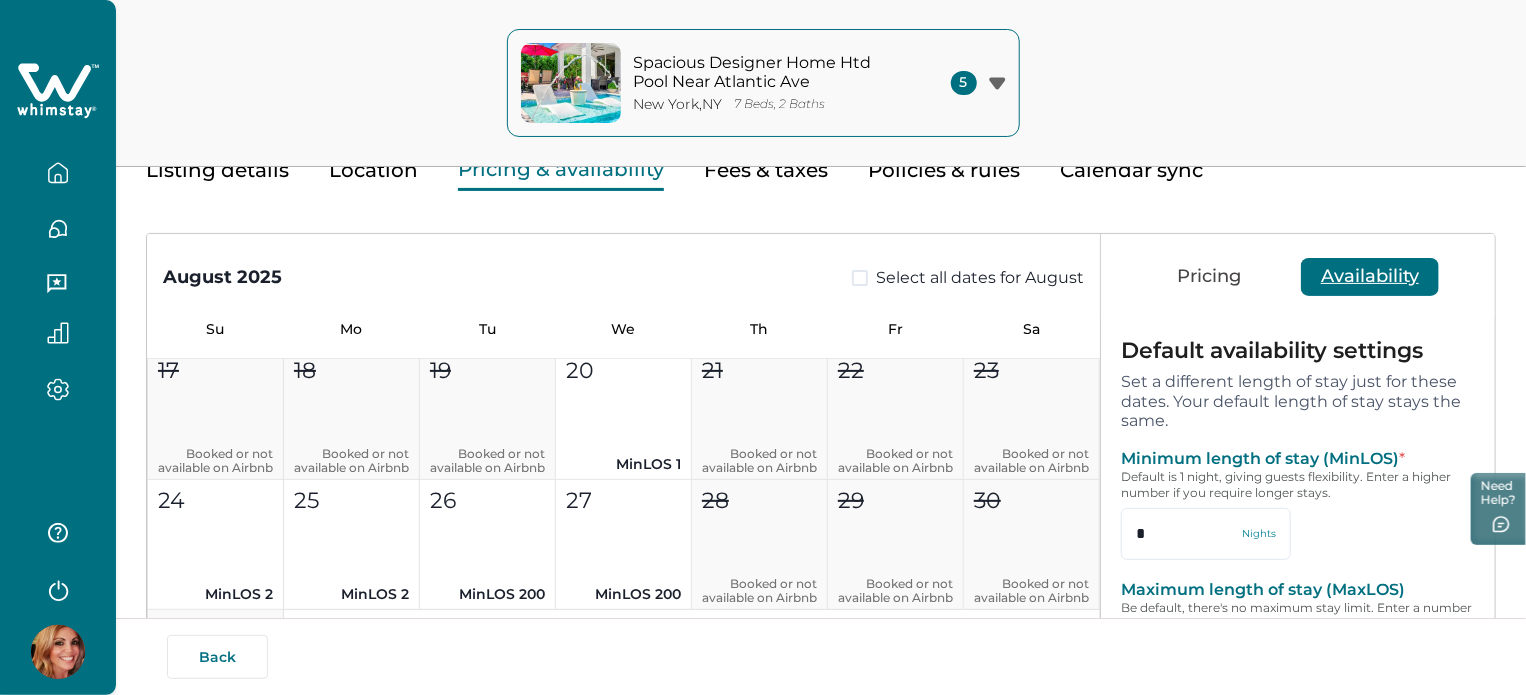 click on "August 2025 Select all dates for   August" at bounding box center [623, 262] 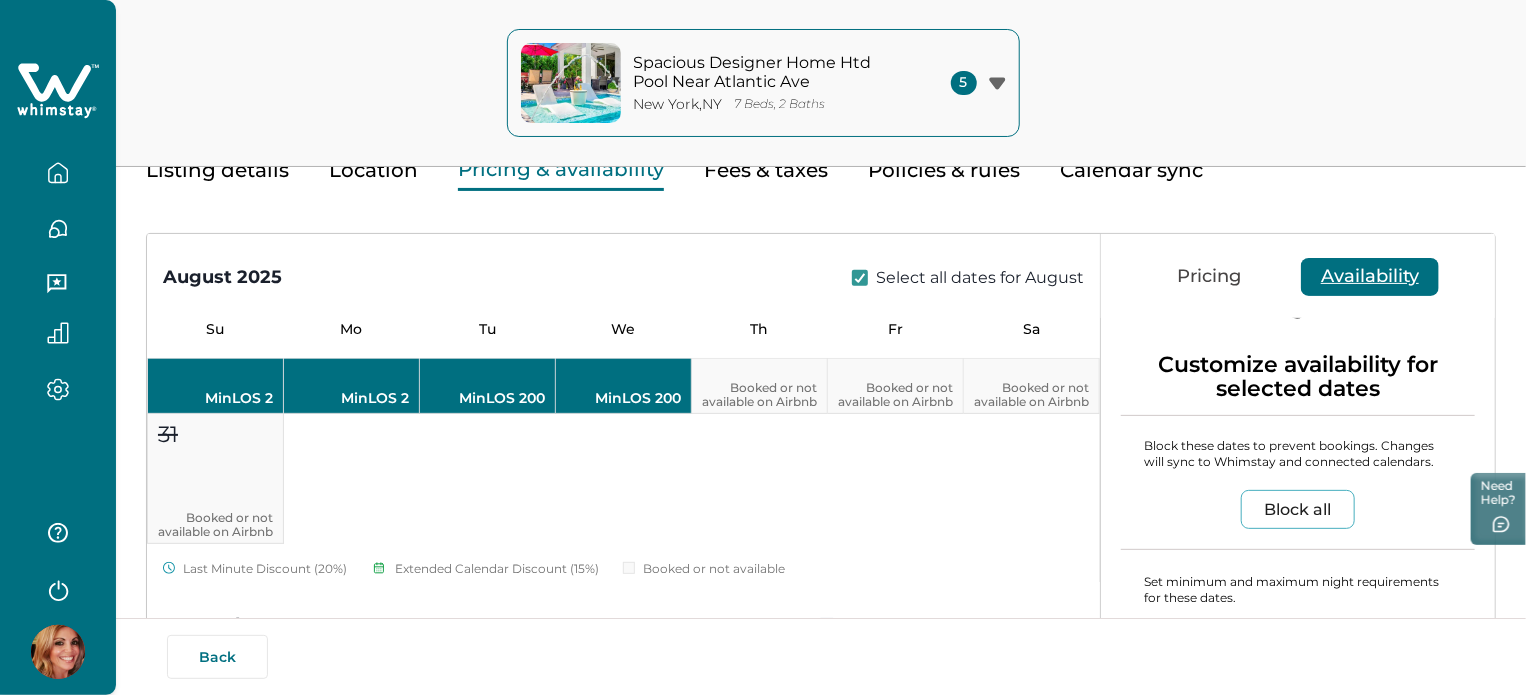 scroll, scrollTop: 600, scrollLeft: 0, axis: vertical 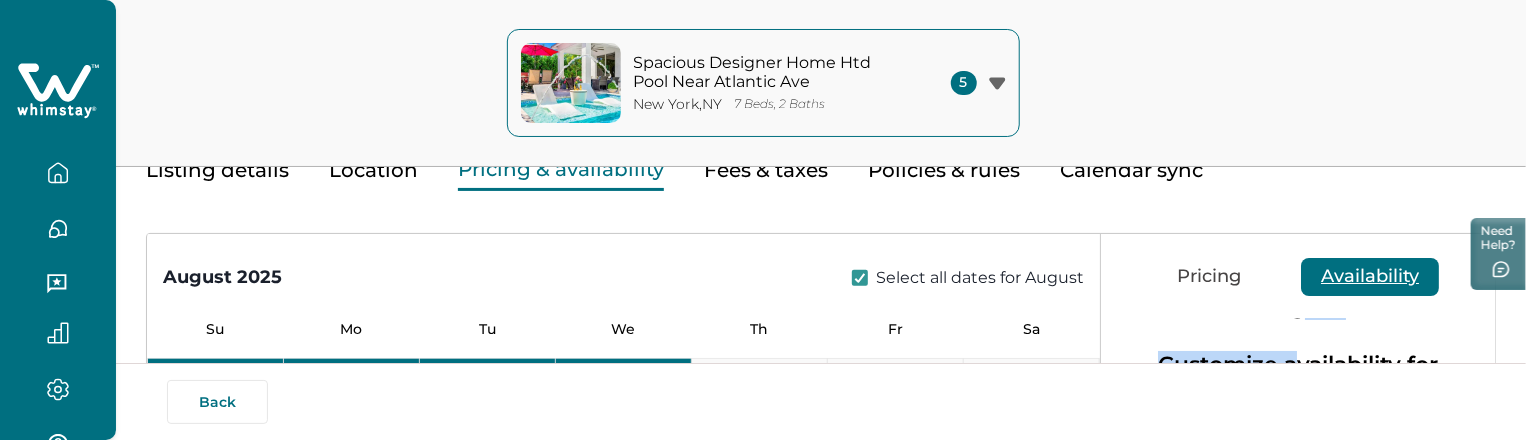 drag, startPoint x: 1291, startPoint y: 318, endPoint x: 1291, endPoint y: 346, distance: 28 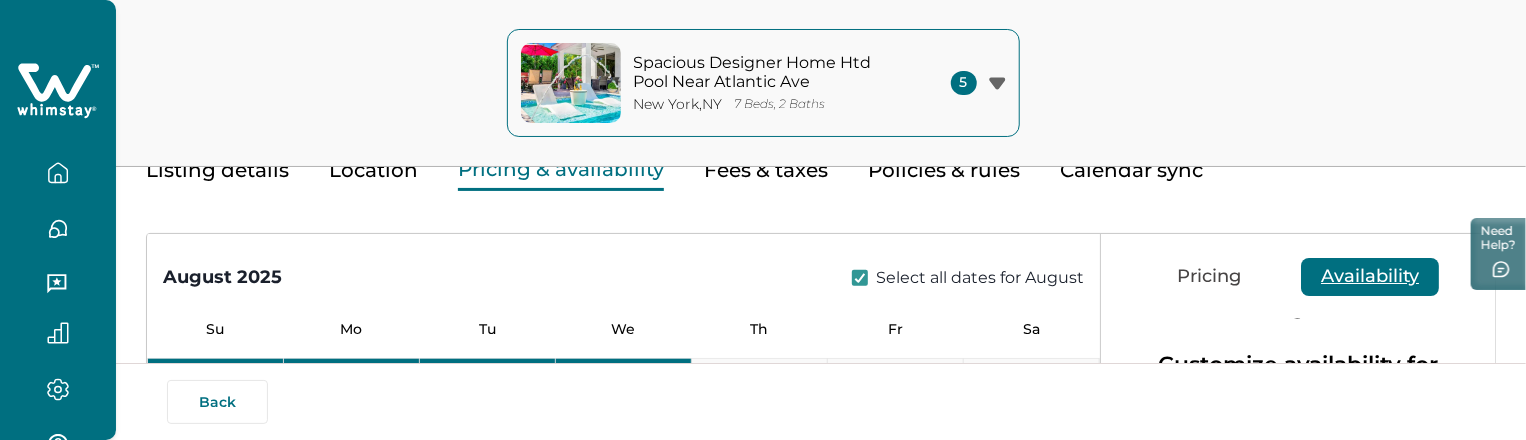 click on "5  nights Customize availability for selected dates Block these dates to prevent bookings. Changes will sync to Whimstay and connected calendars. Block all Set minimum and maximum night requirements for these dates. Edit length of stay" at bounding box center (1298, 483) 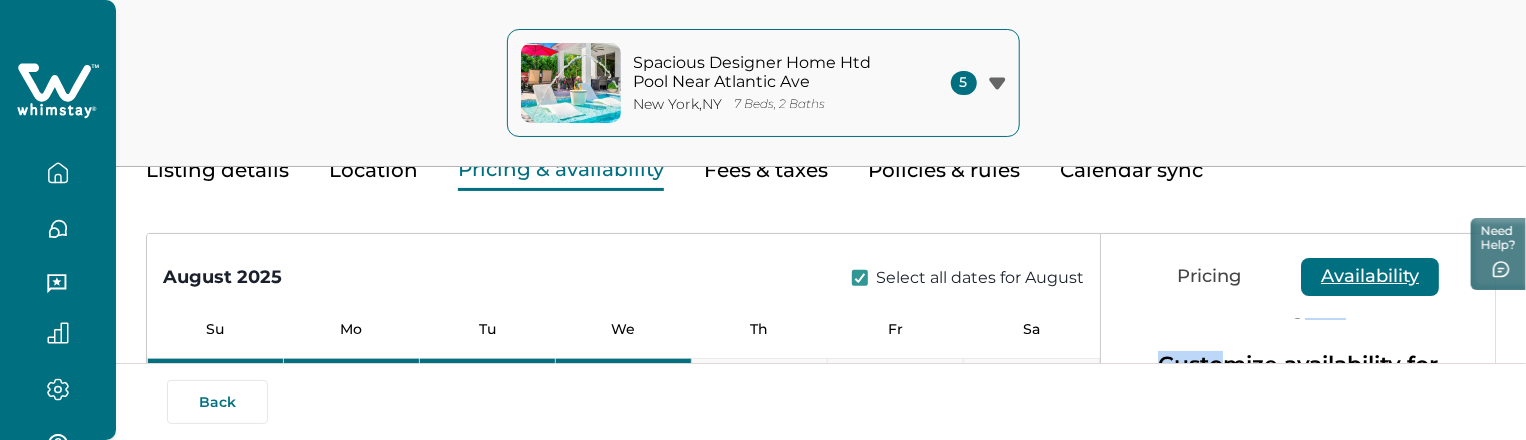 drag, startPoint x: 1288, startPoint y: 317, endPoint x: 1208, endPoint y: 324, distance: 80.305664 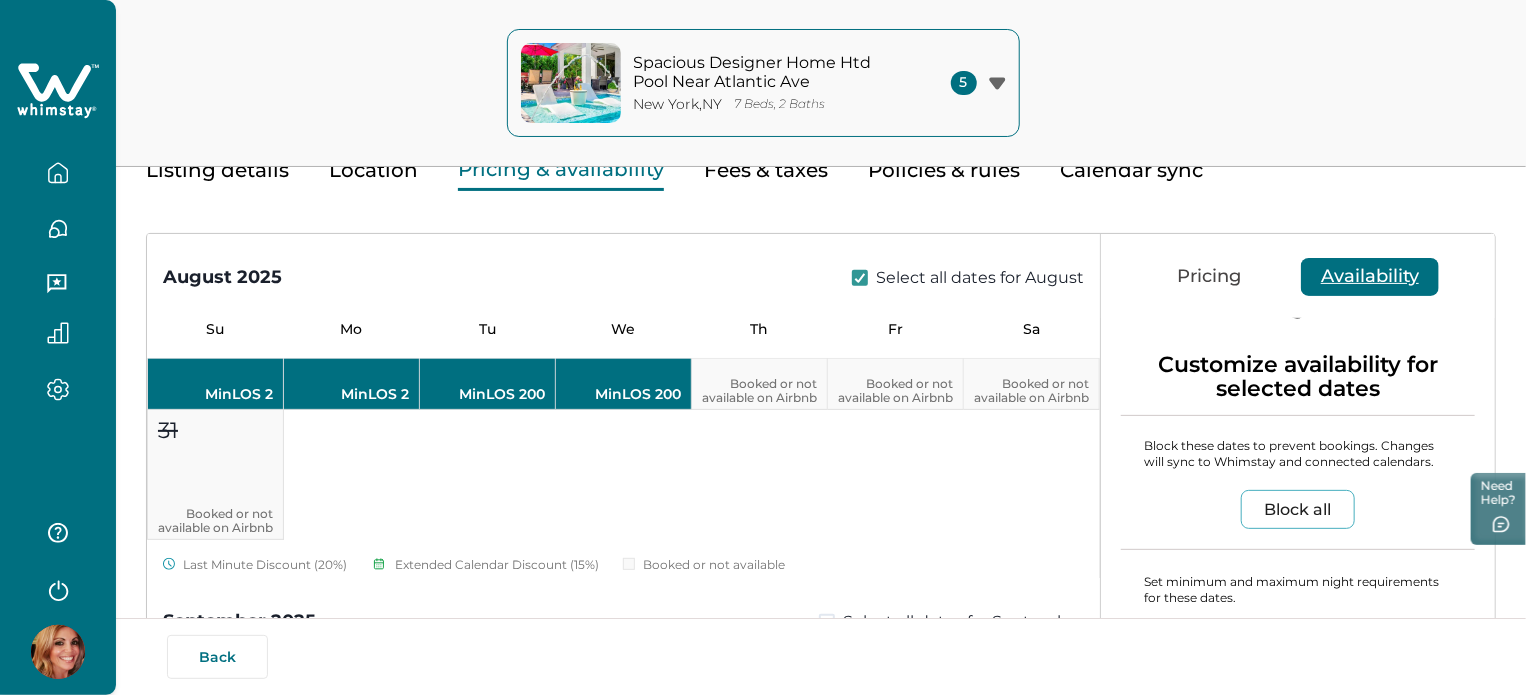 click on "Block all" at bounding box center (1298, 510) 